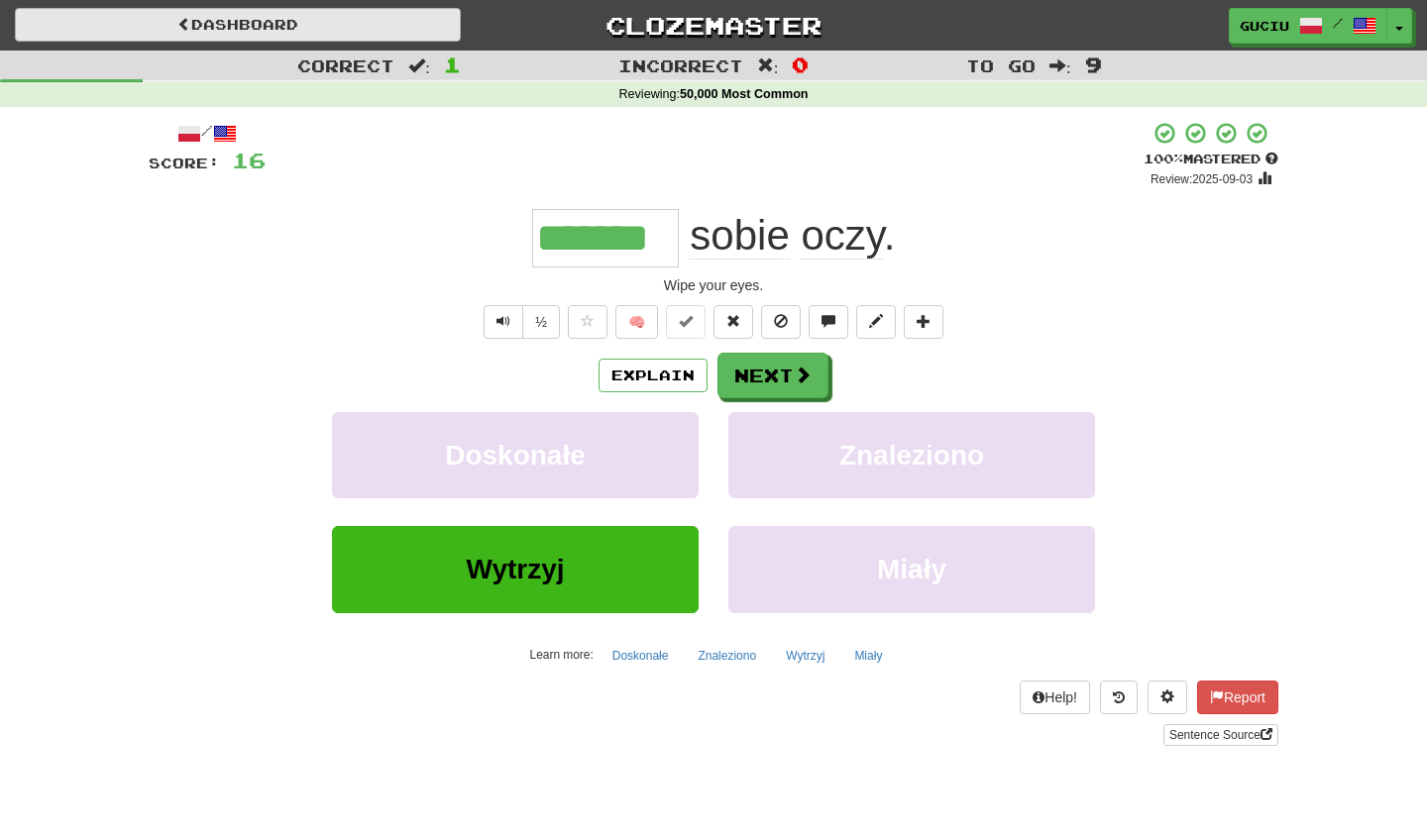 scroll, scrollTop: 0, scrollLeft: 0, axis: both 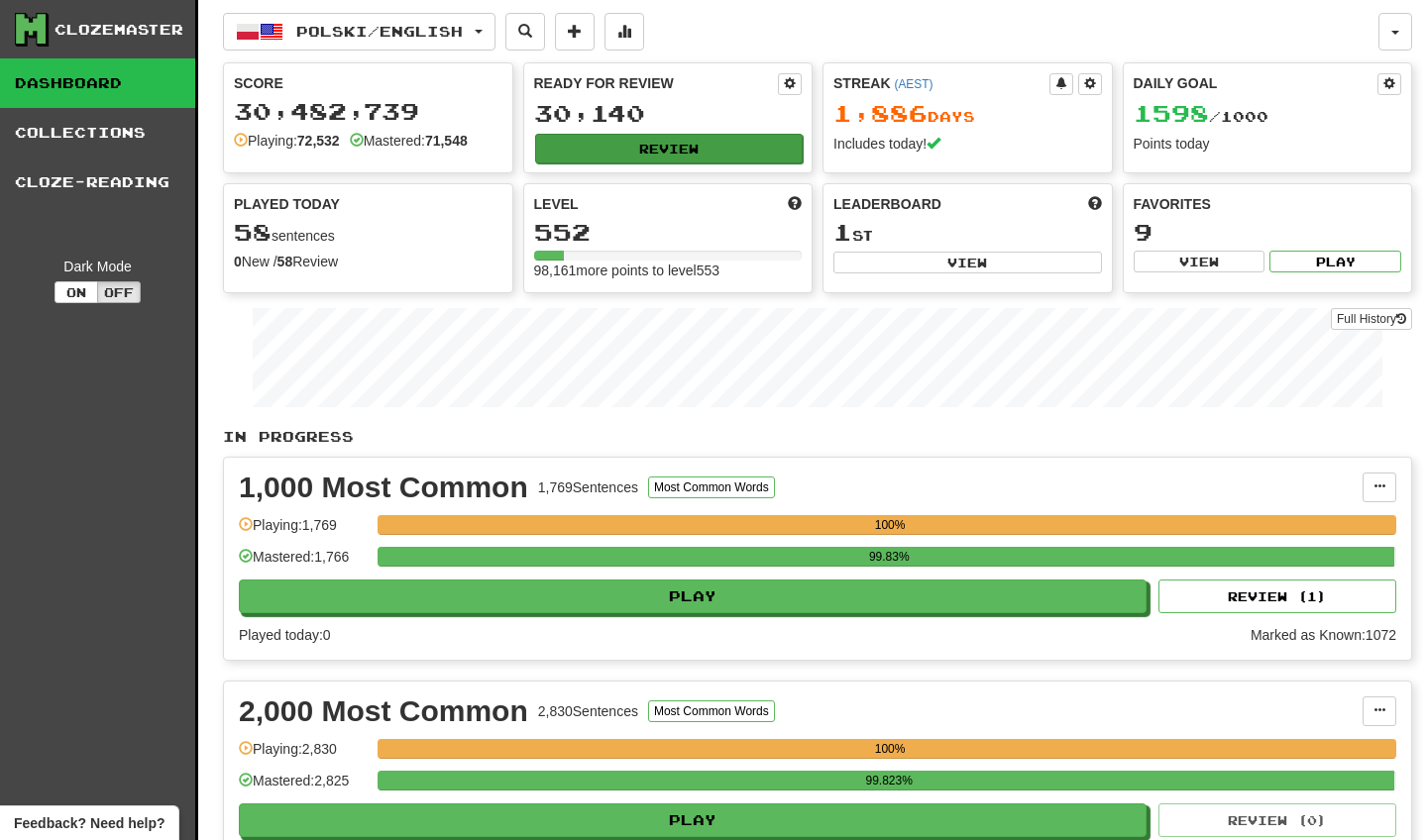 click on "Review" at bounding box center [669, 149] 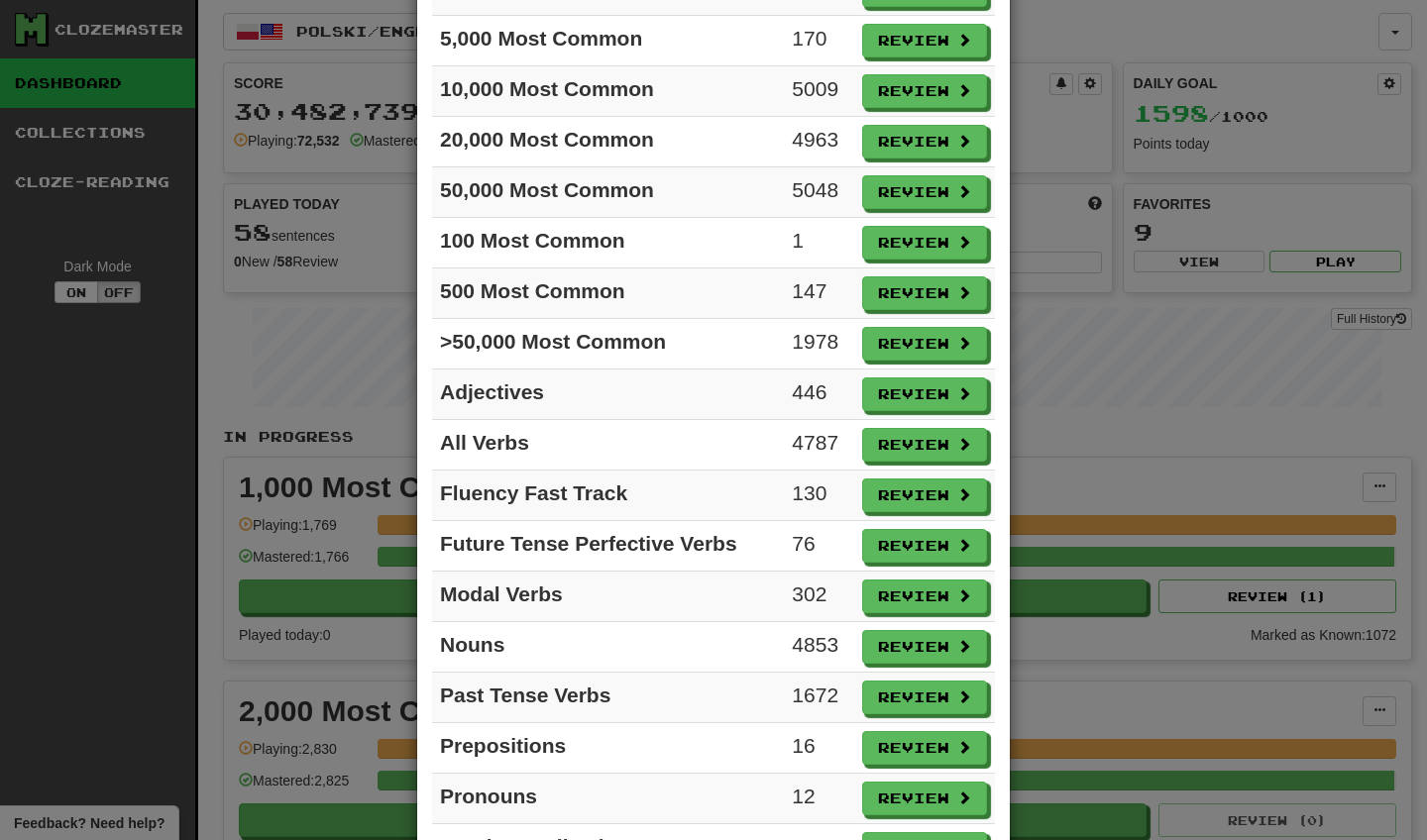 scroll, scrollTop: 317, scrollLeft: 0, axis: vertical 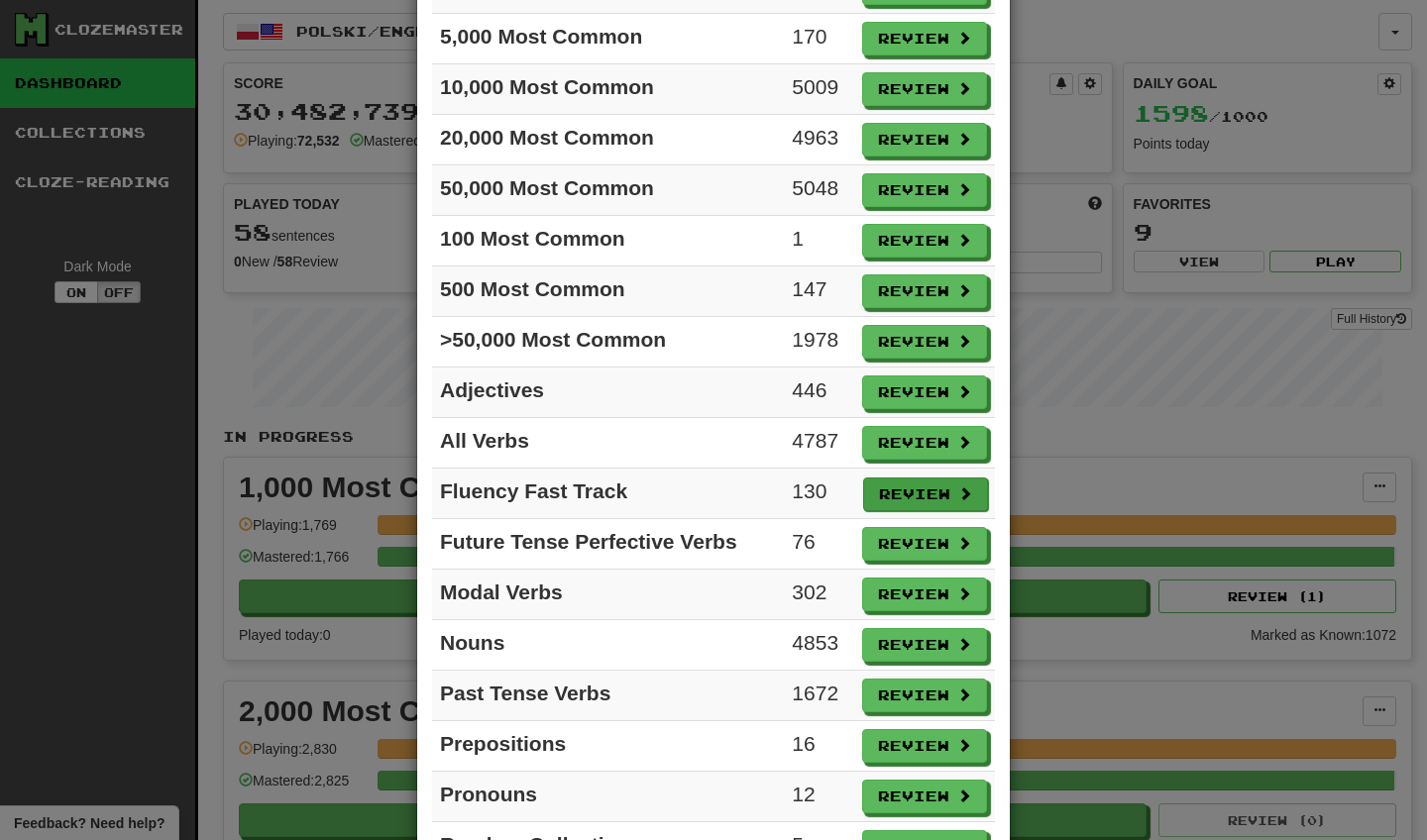 click on "Review" at bounding box center [926, 494] 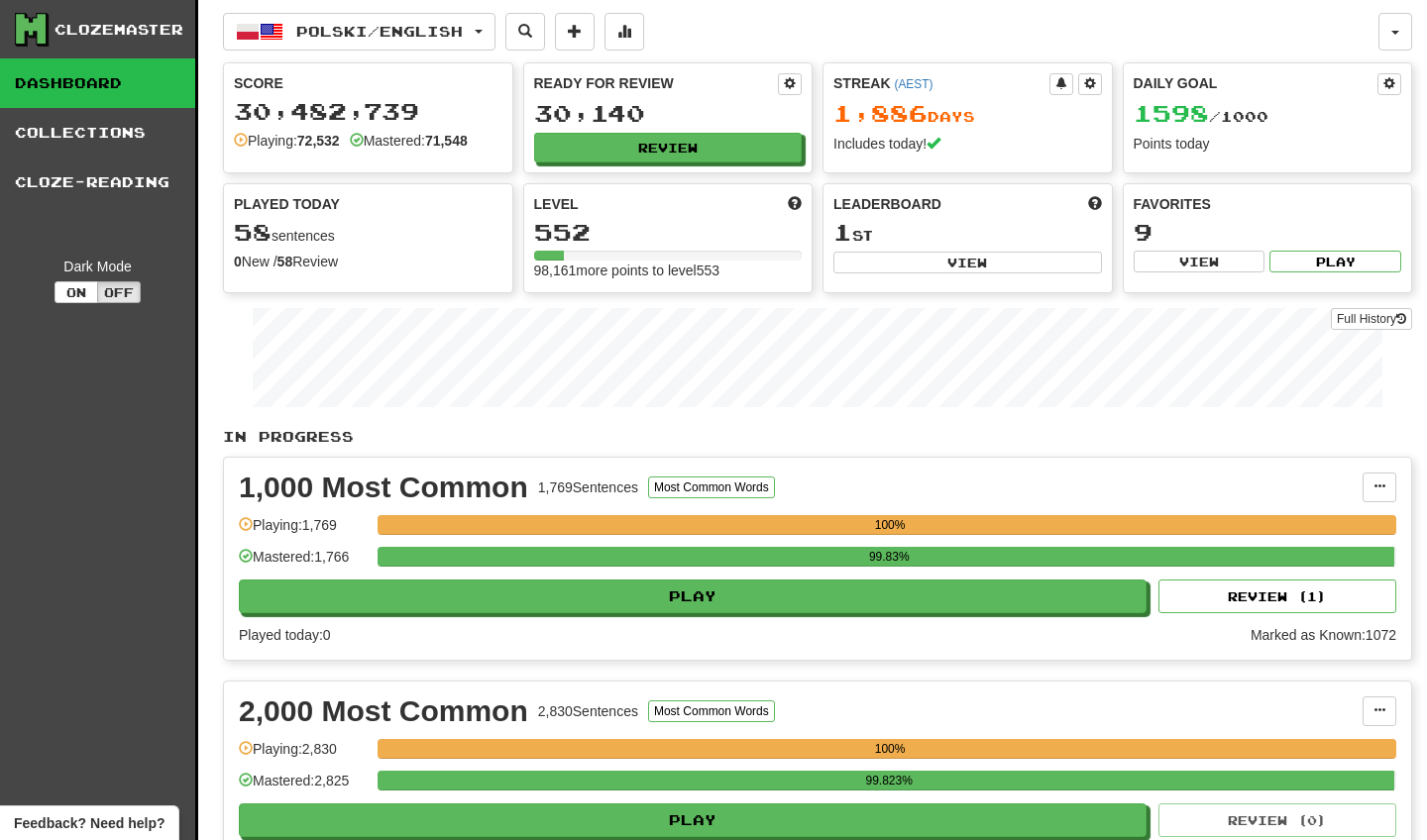 select on "**" 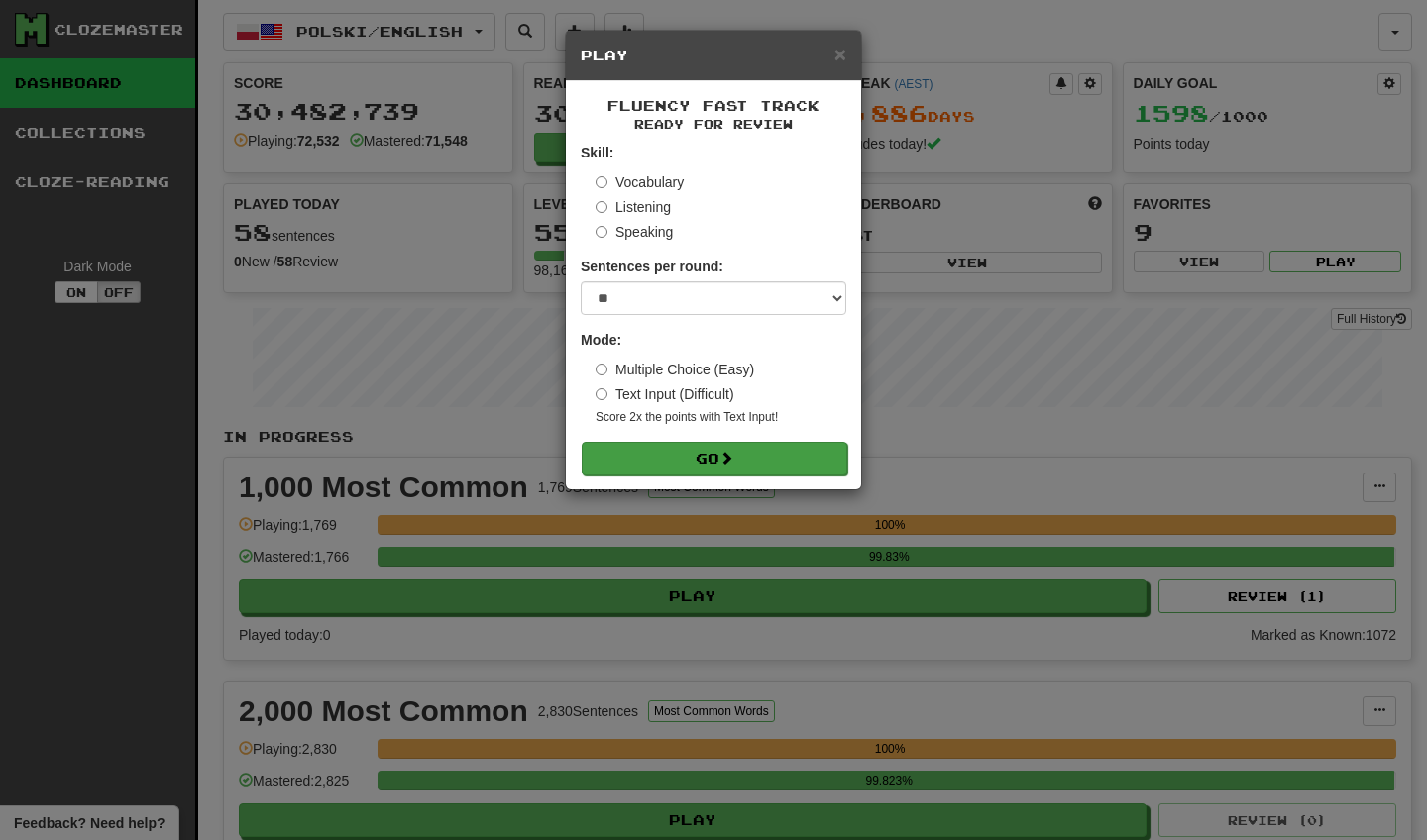 click on "Go" at bounding box center (714, 459) 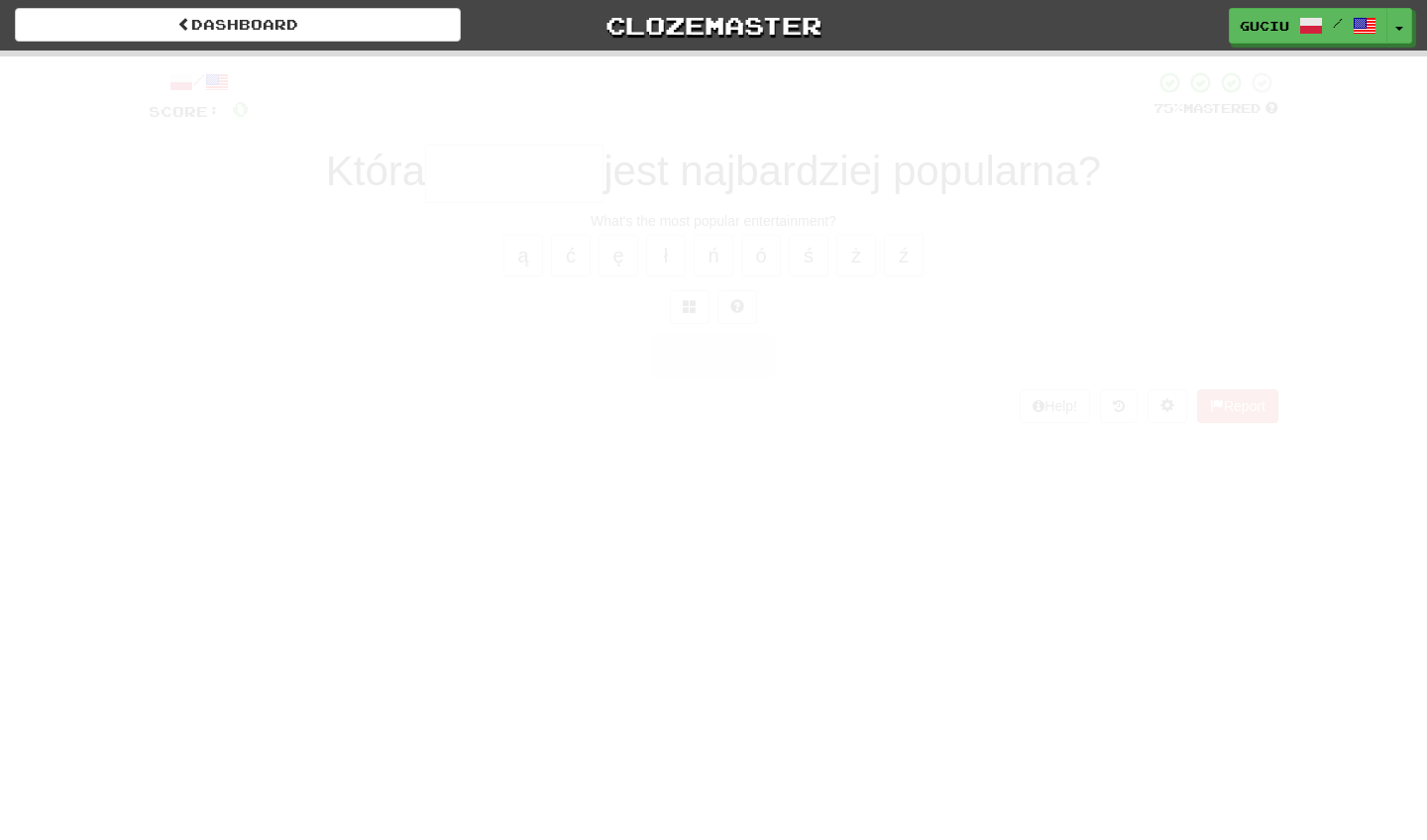 scroll, scrollTop: 0, scrollLeft: 0, axis: both 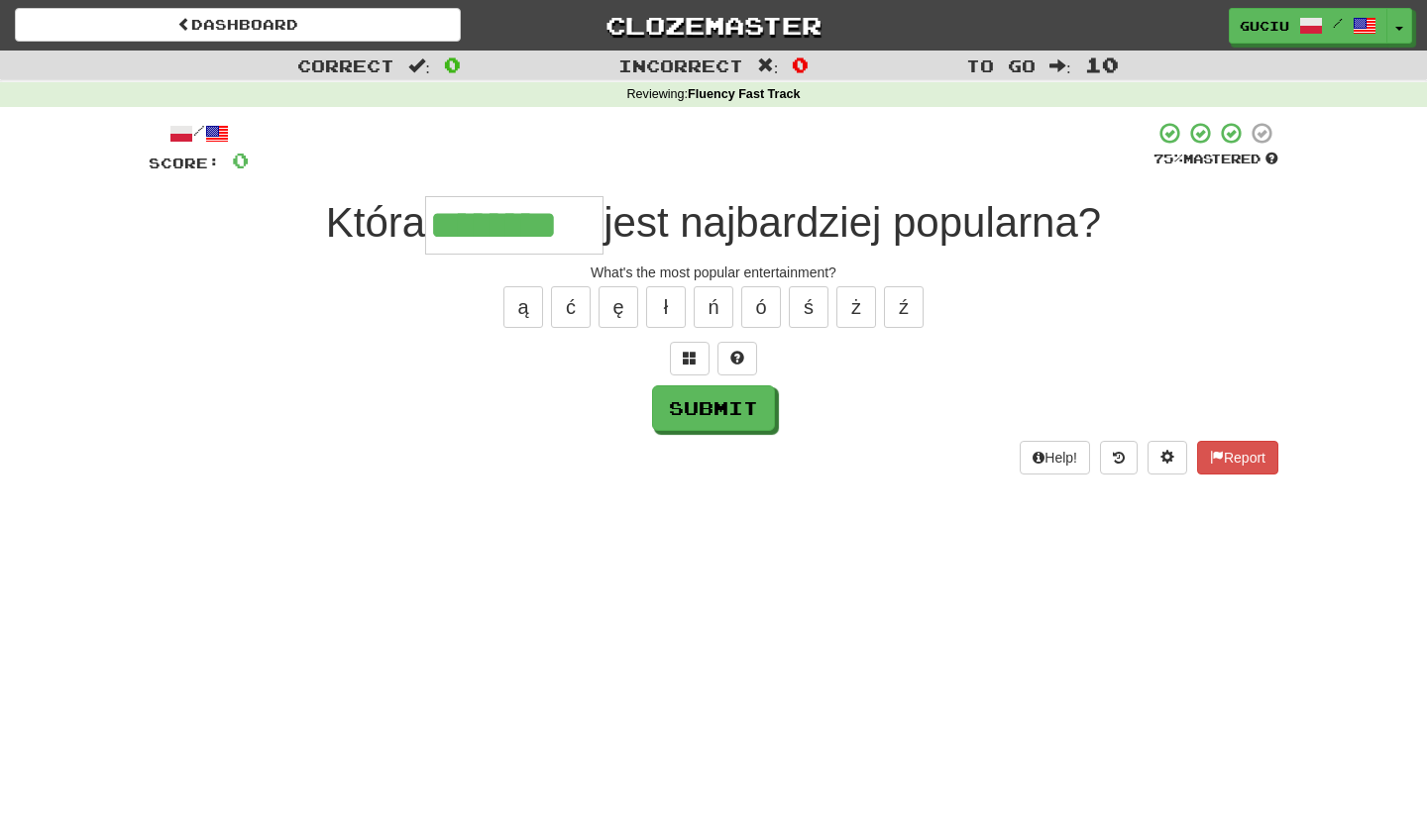 type on "********" 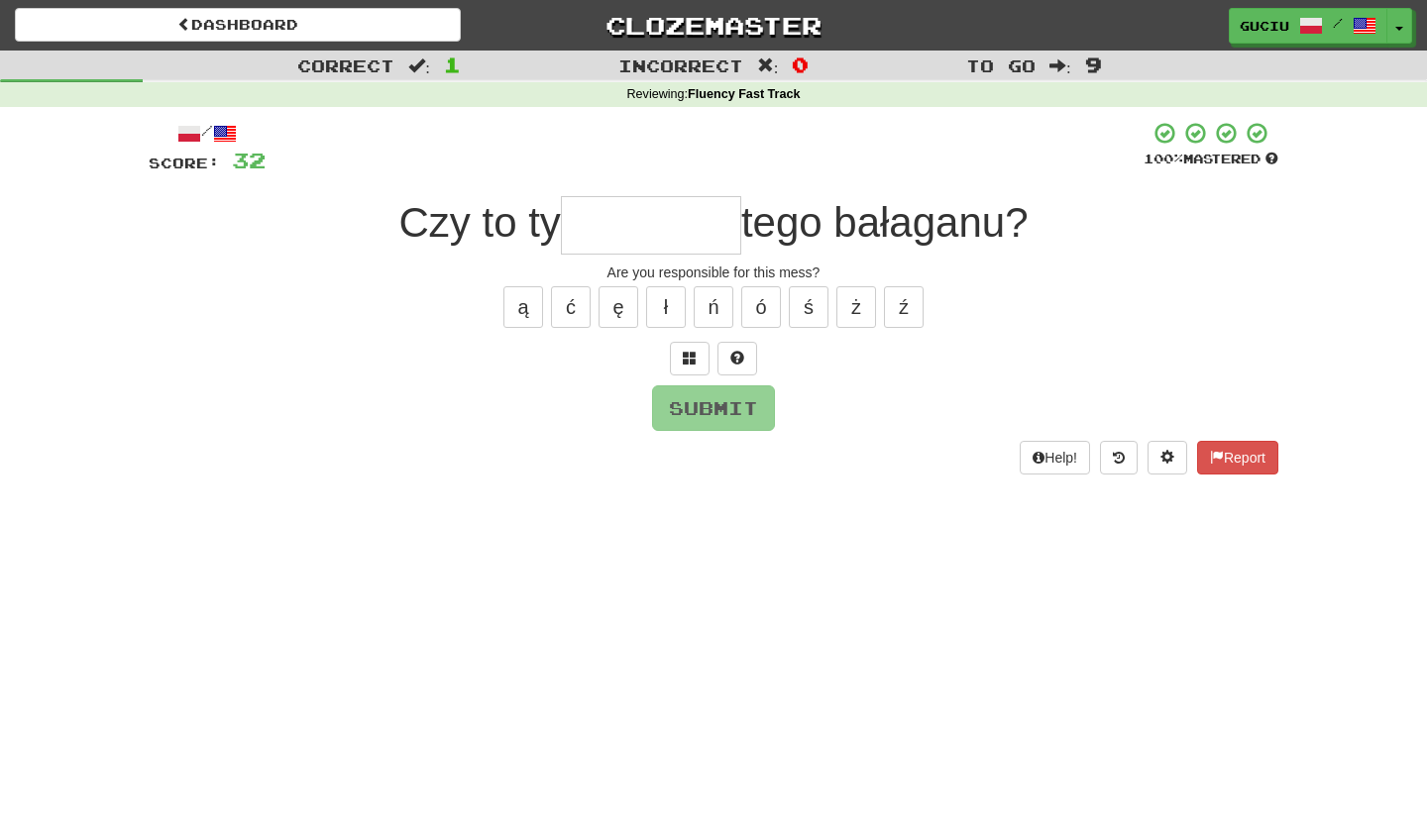 type on "*" 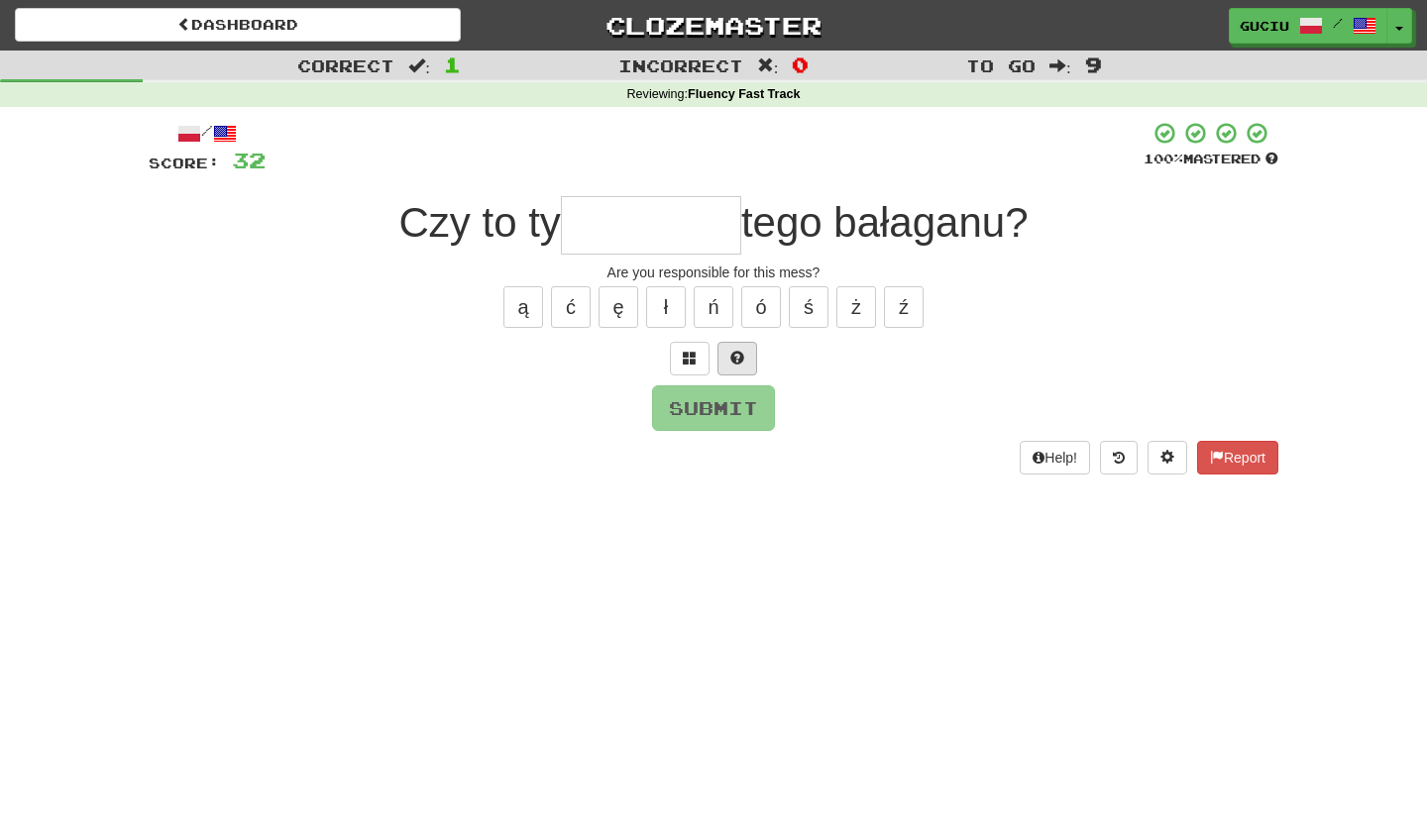 click at bounding box center (737, 358) 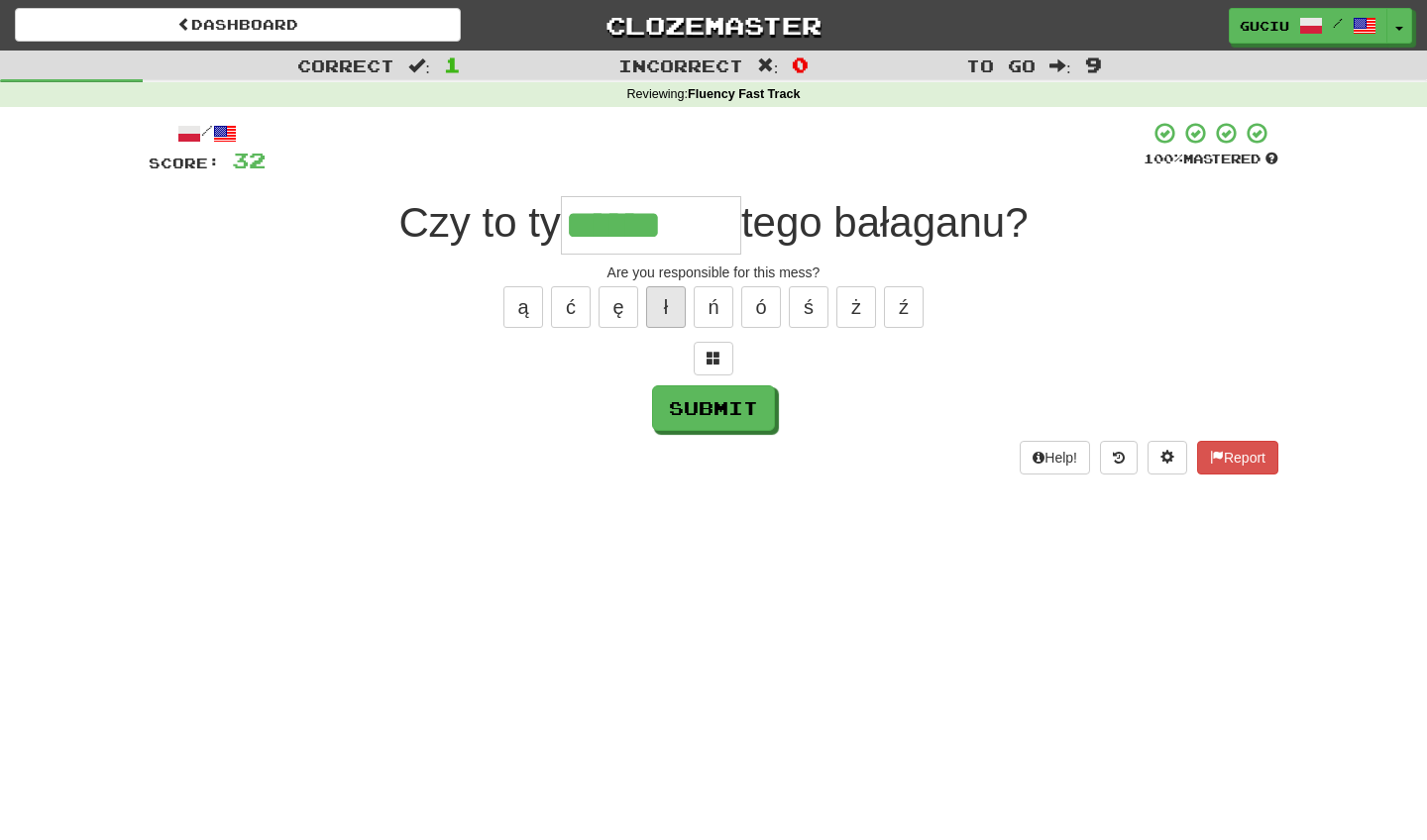click on "ł" at bounding box center (666, 307) 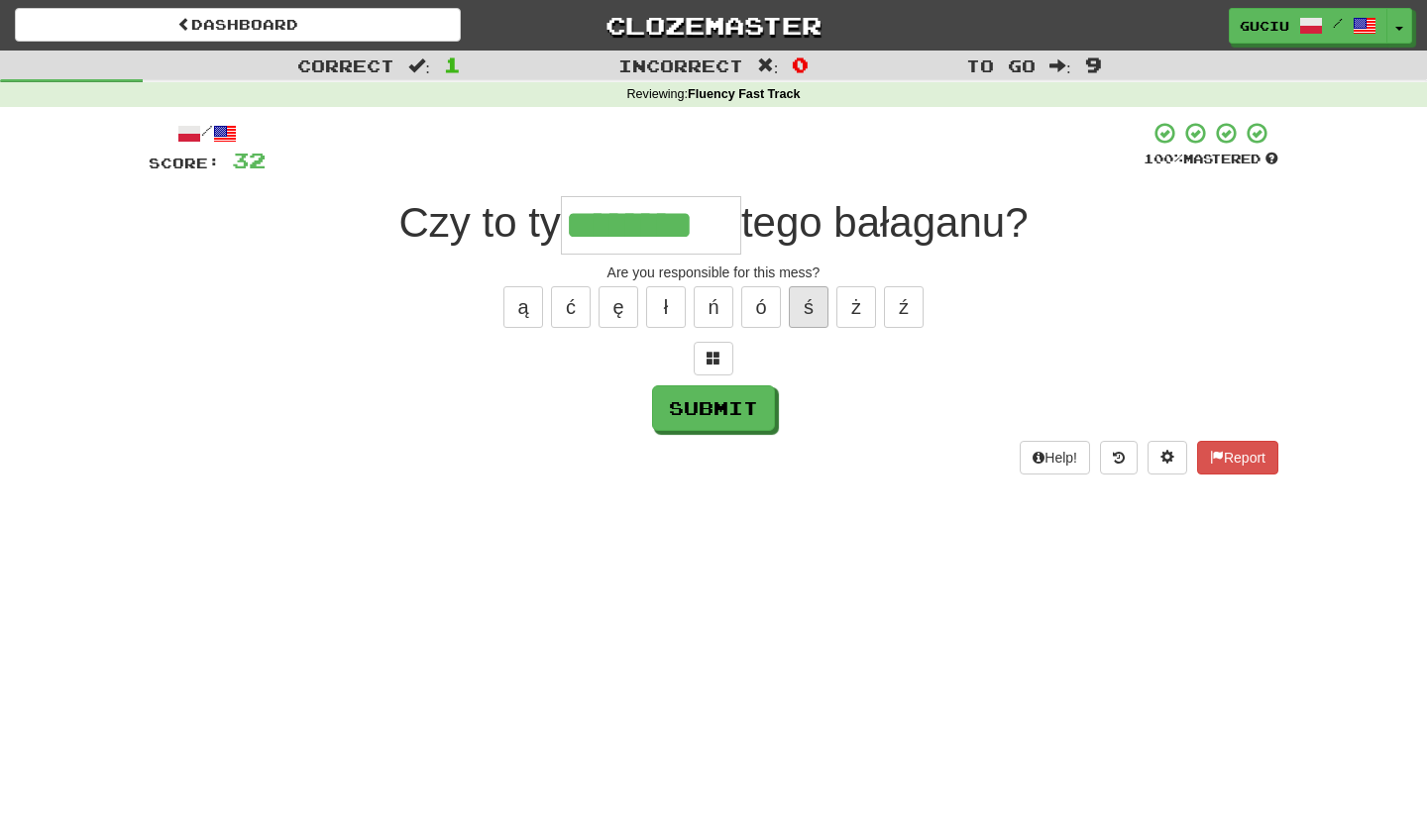 click on "ś" at bounding box center (809, 307) 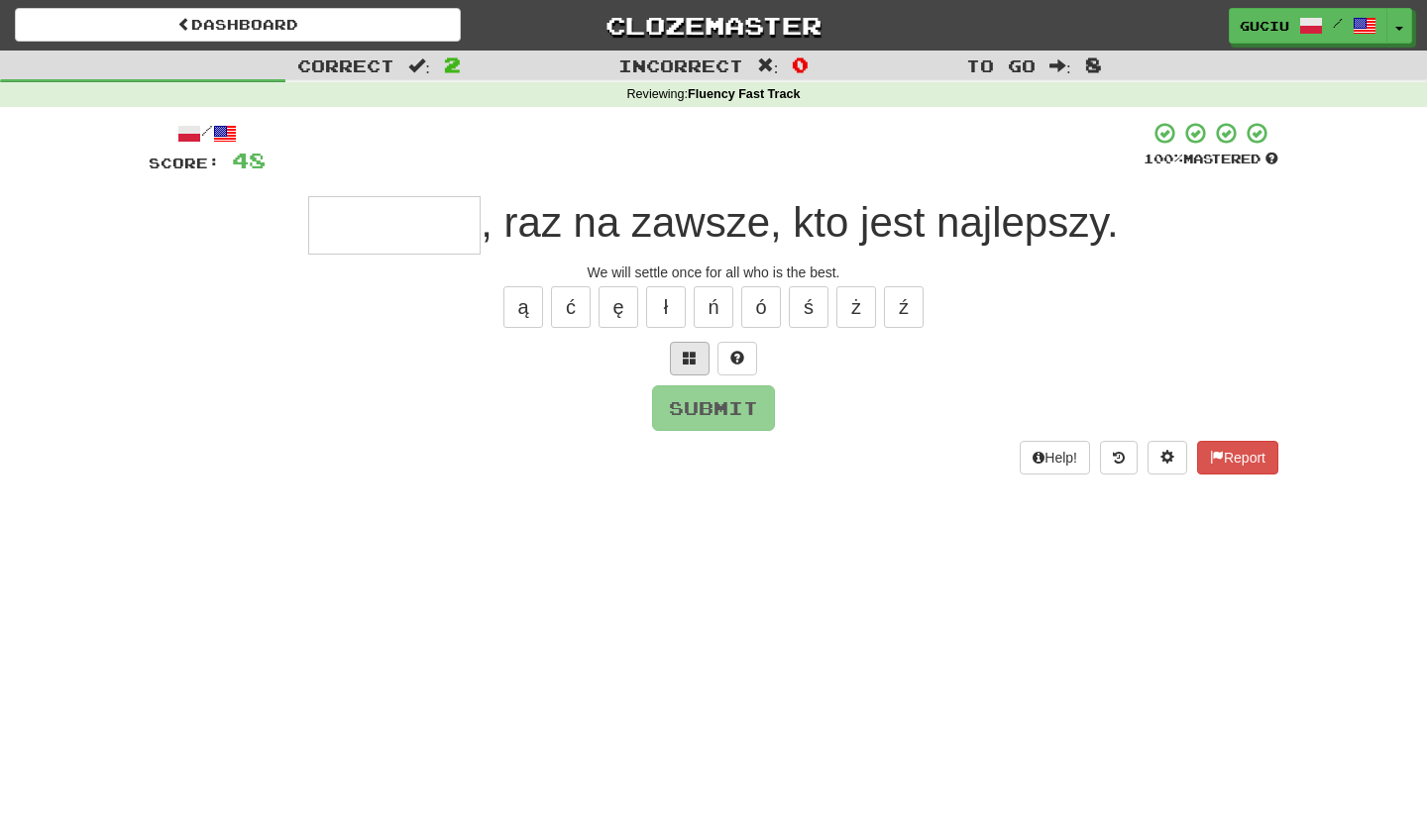 click at bounding box center [690, 359] 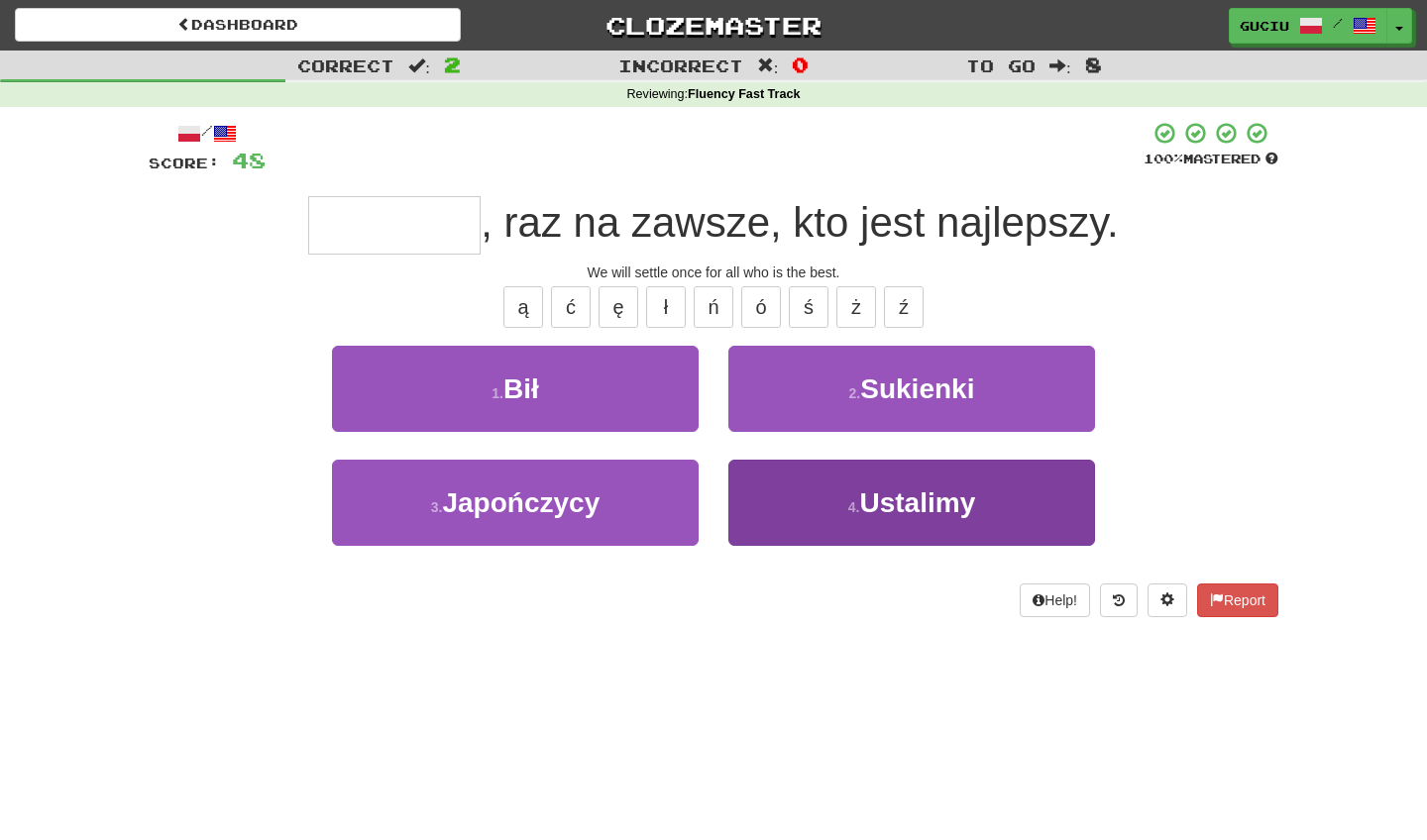 click on "4 .  Ustalimy" at bounding box center [912, 502] 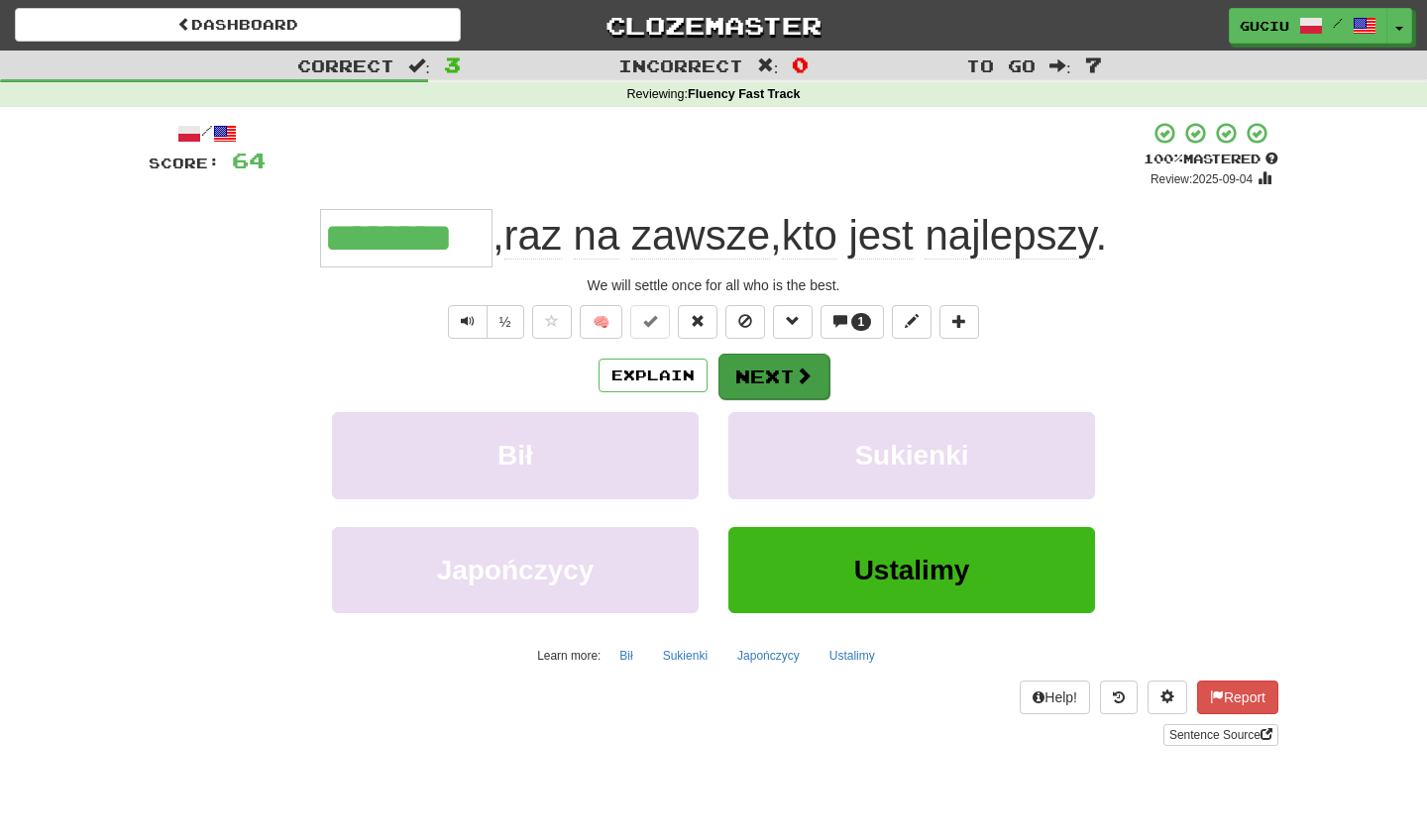 click on "Next" at bounding box center (774, 376) 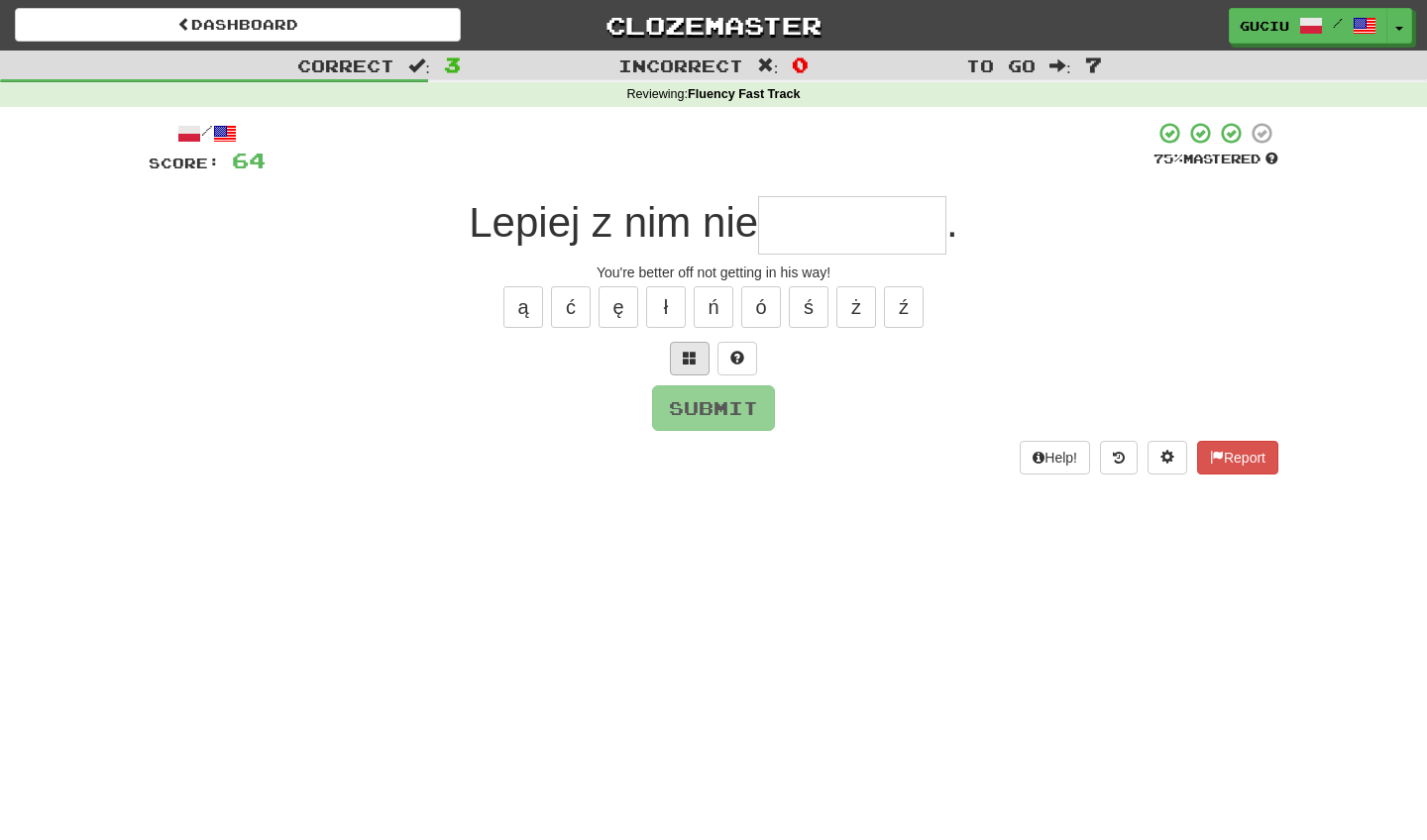 click at bounding box center (690, 359) 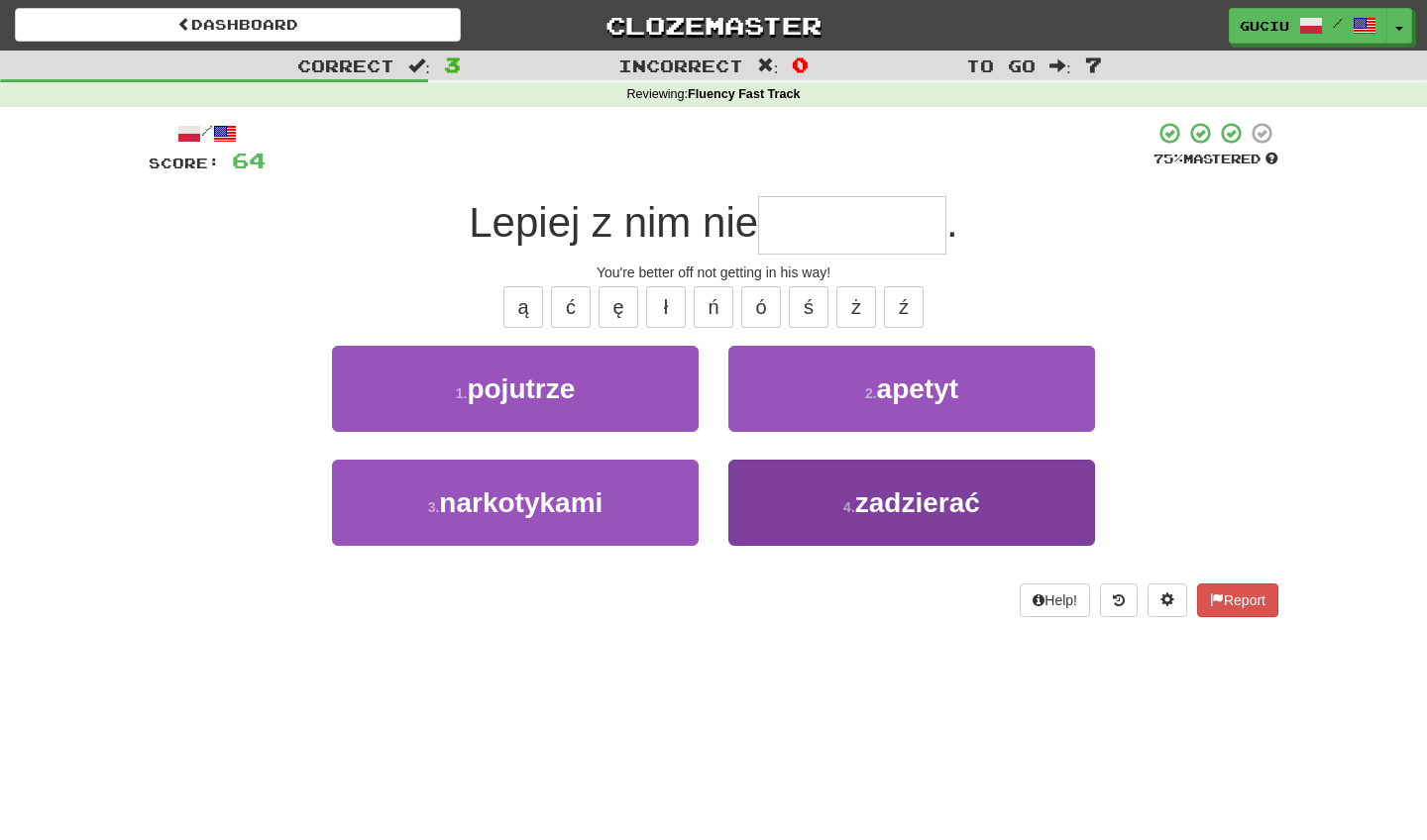 click on "4 .  zadzierać" at bounding box center [912, 502] 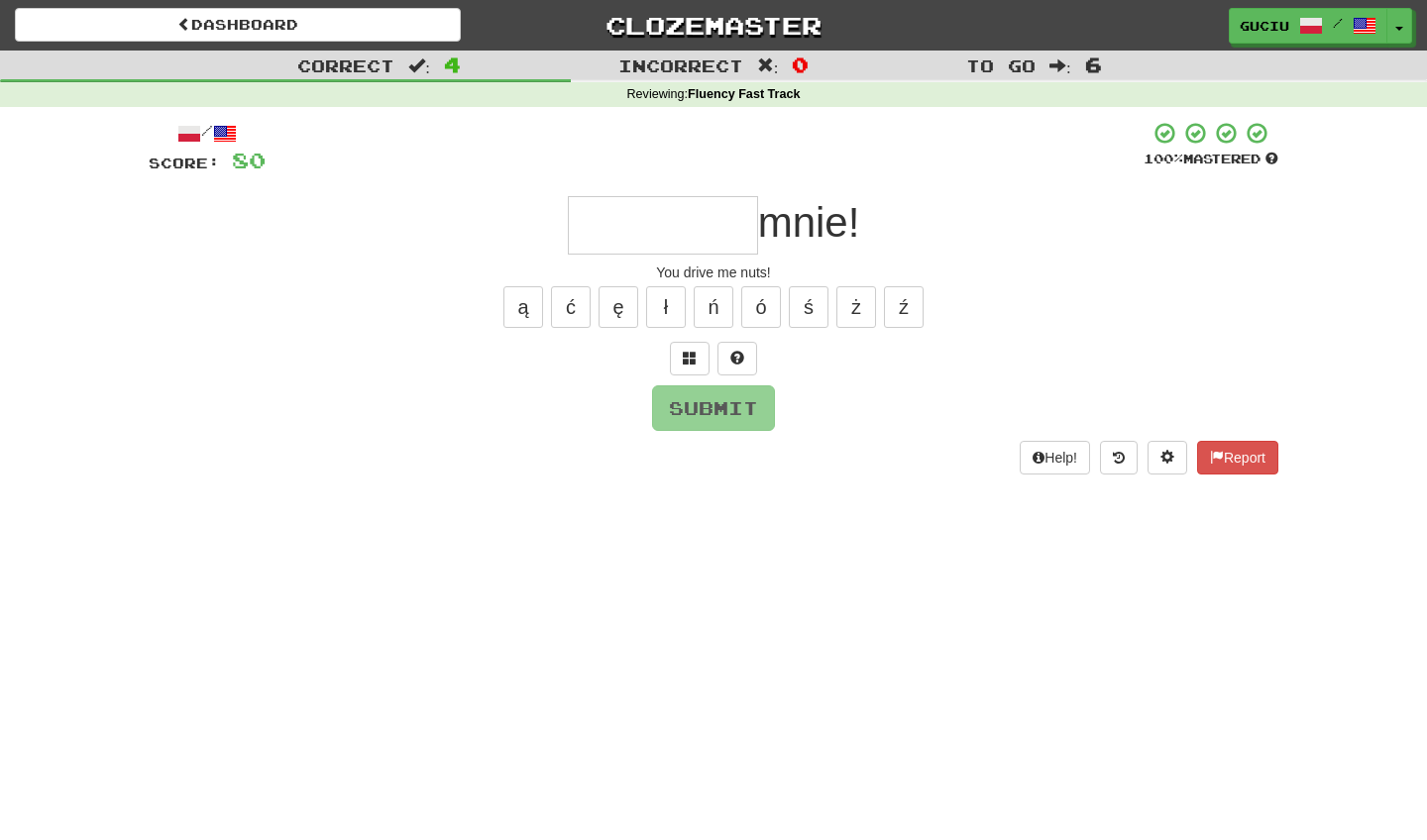 type on "*" 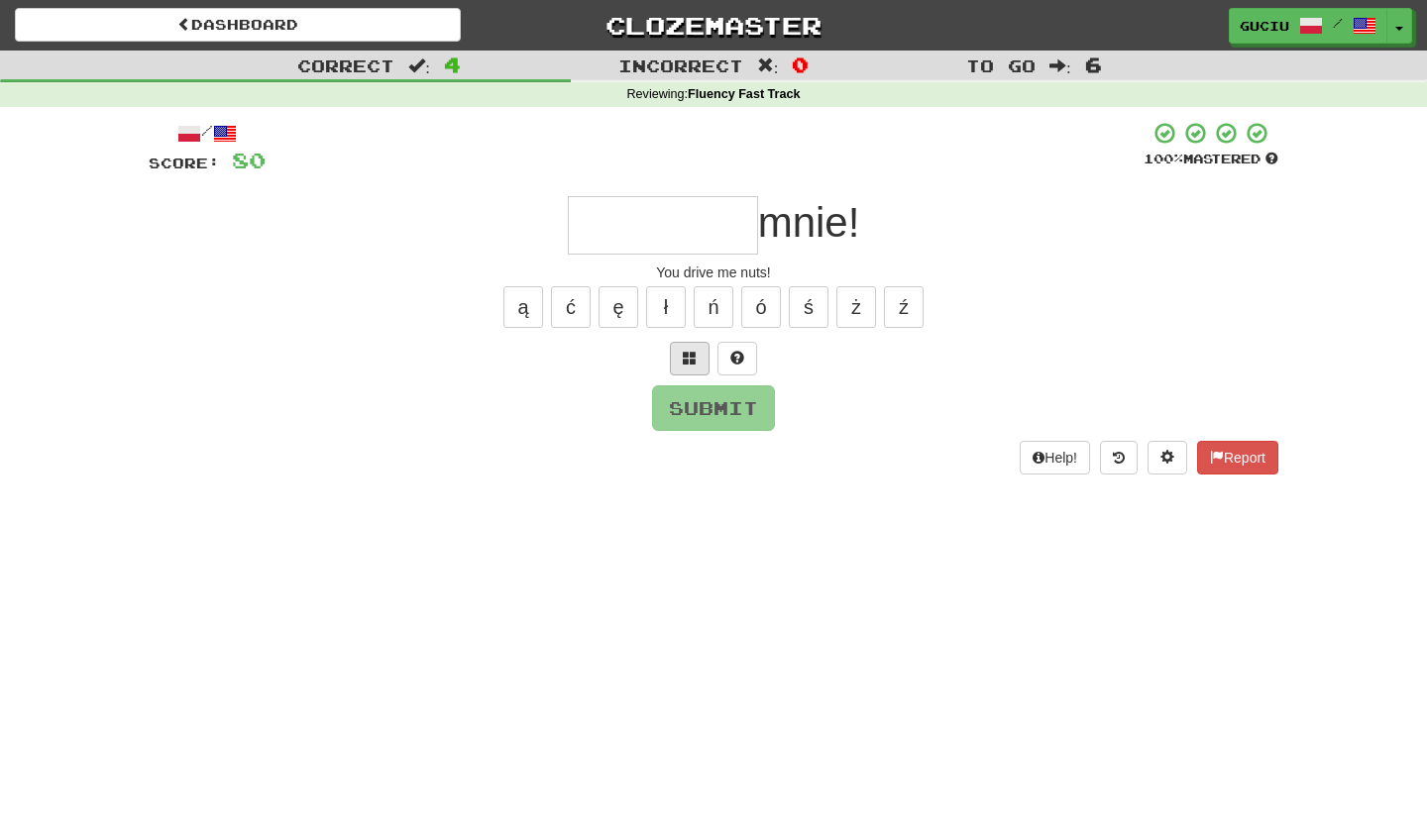 click at bounding box center (690, 359) 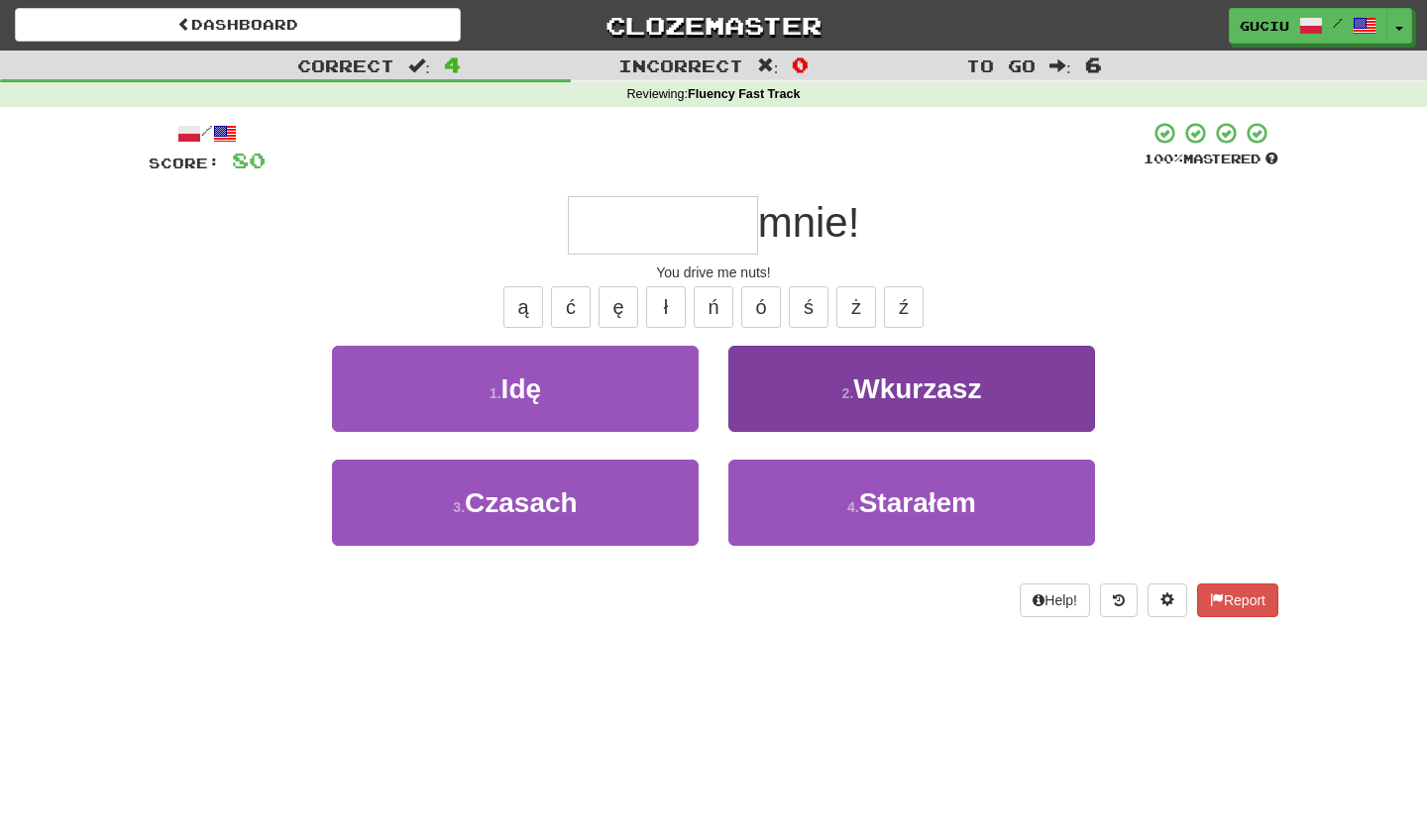 click on "2 .  Wkurzasz" at bounding box center (912, 388) 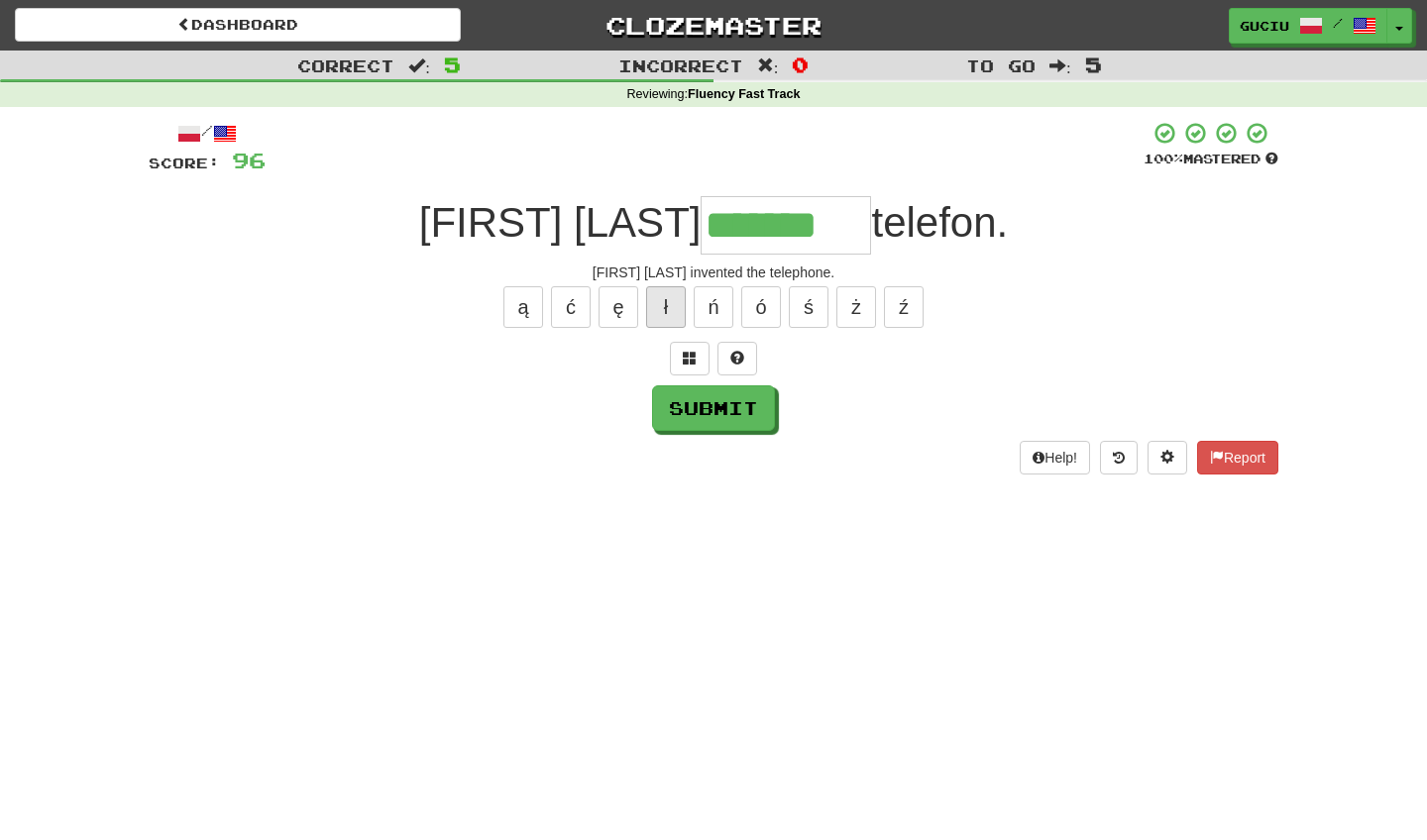click on "ł" at bounding box center [666, 307] 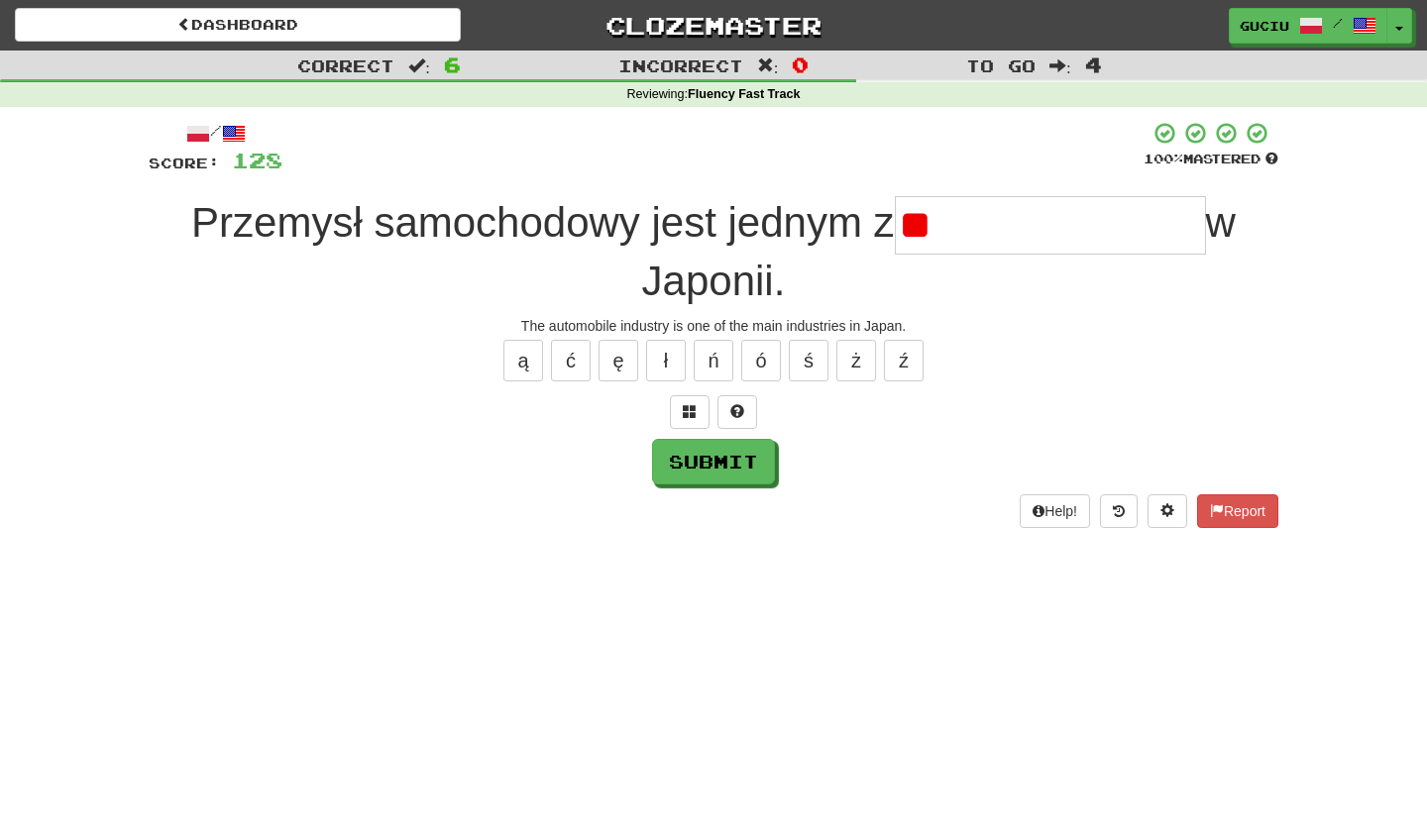 type on "*" 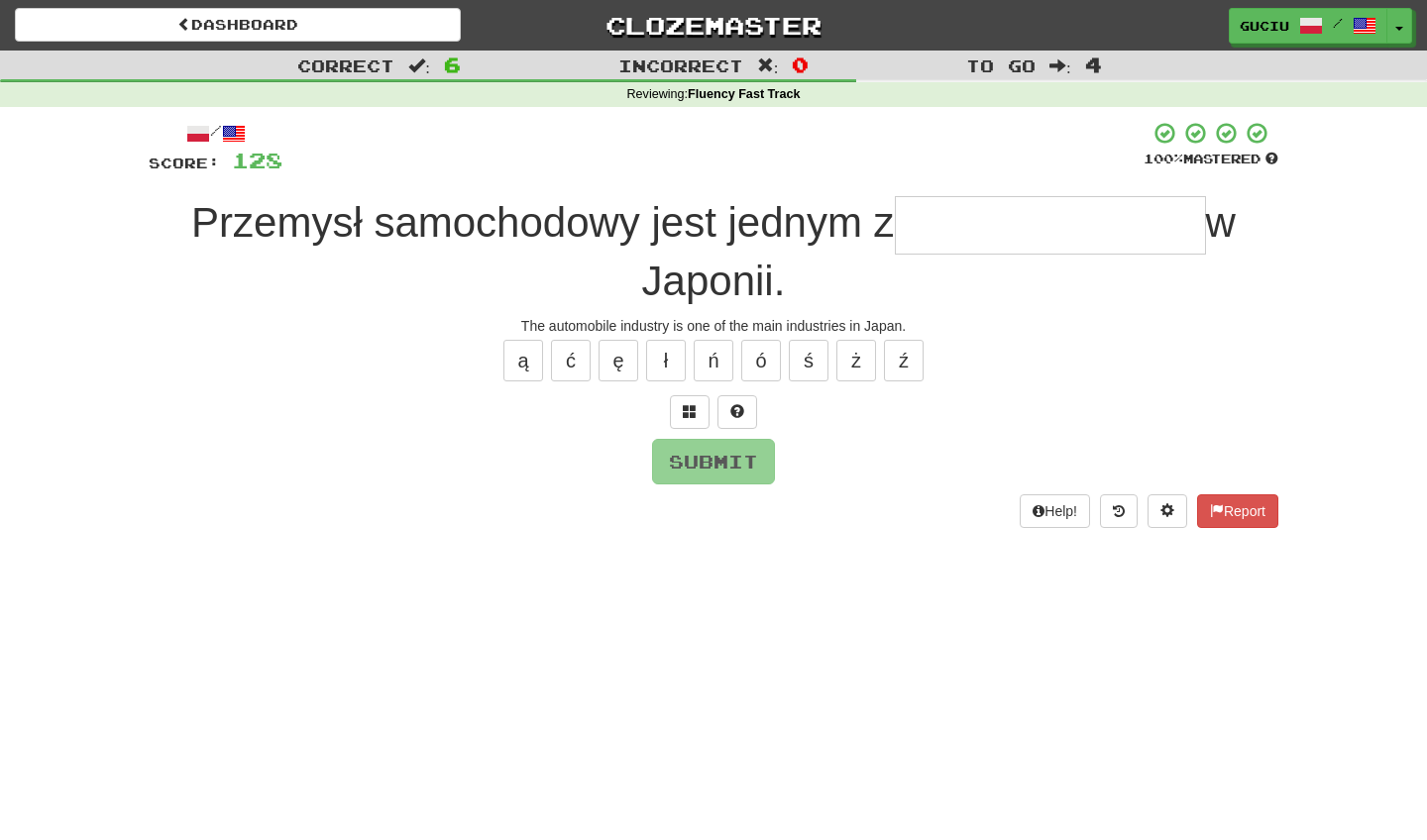 type on "*" 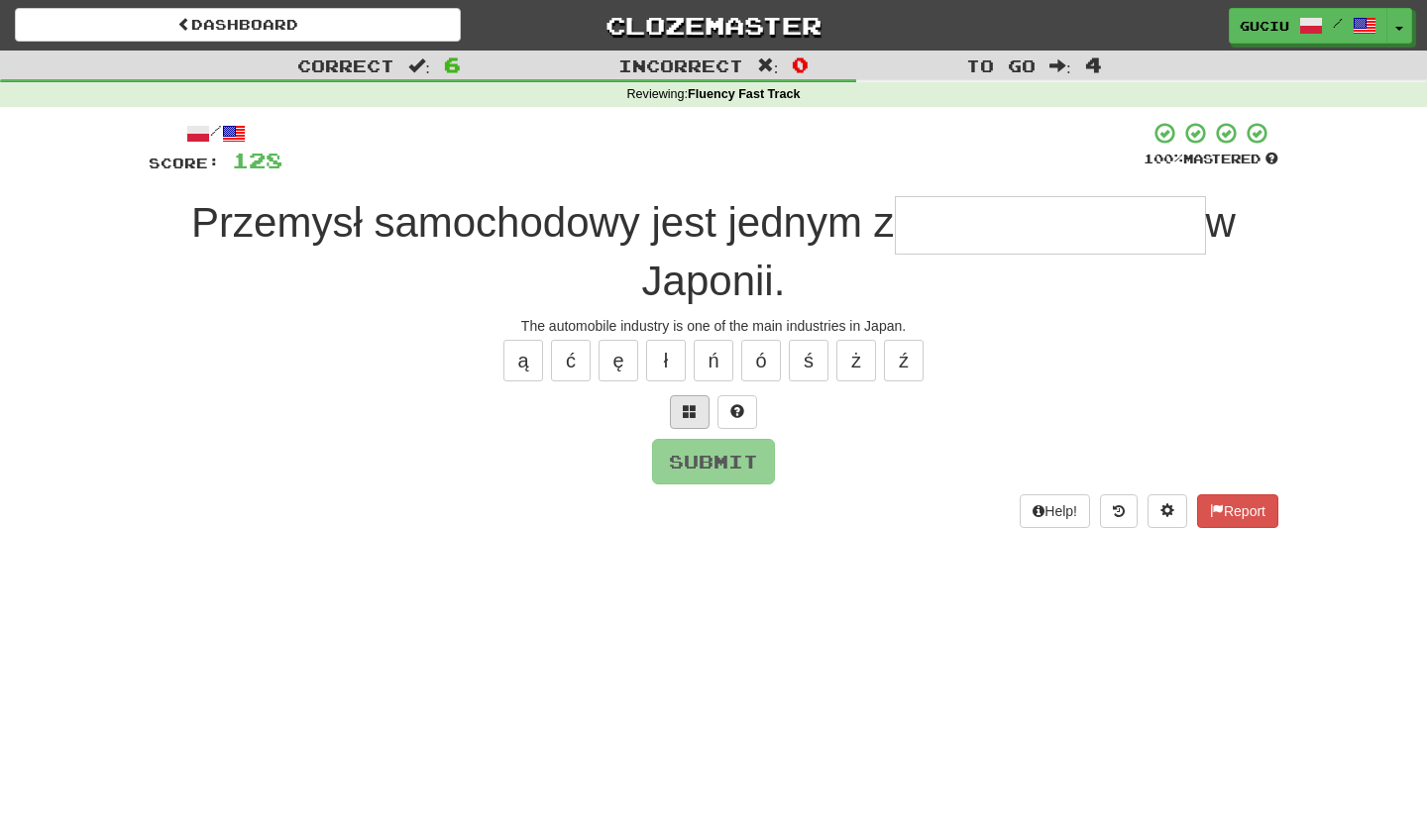 click at bounding box center [690, 412] 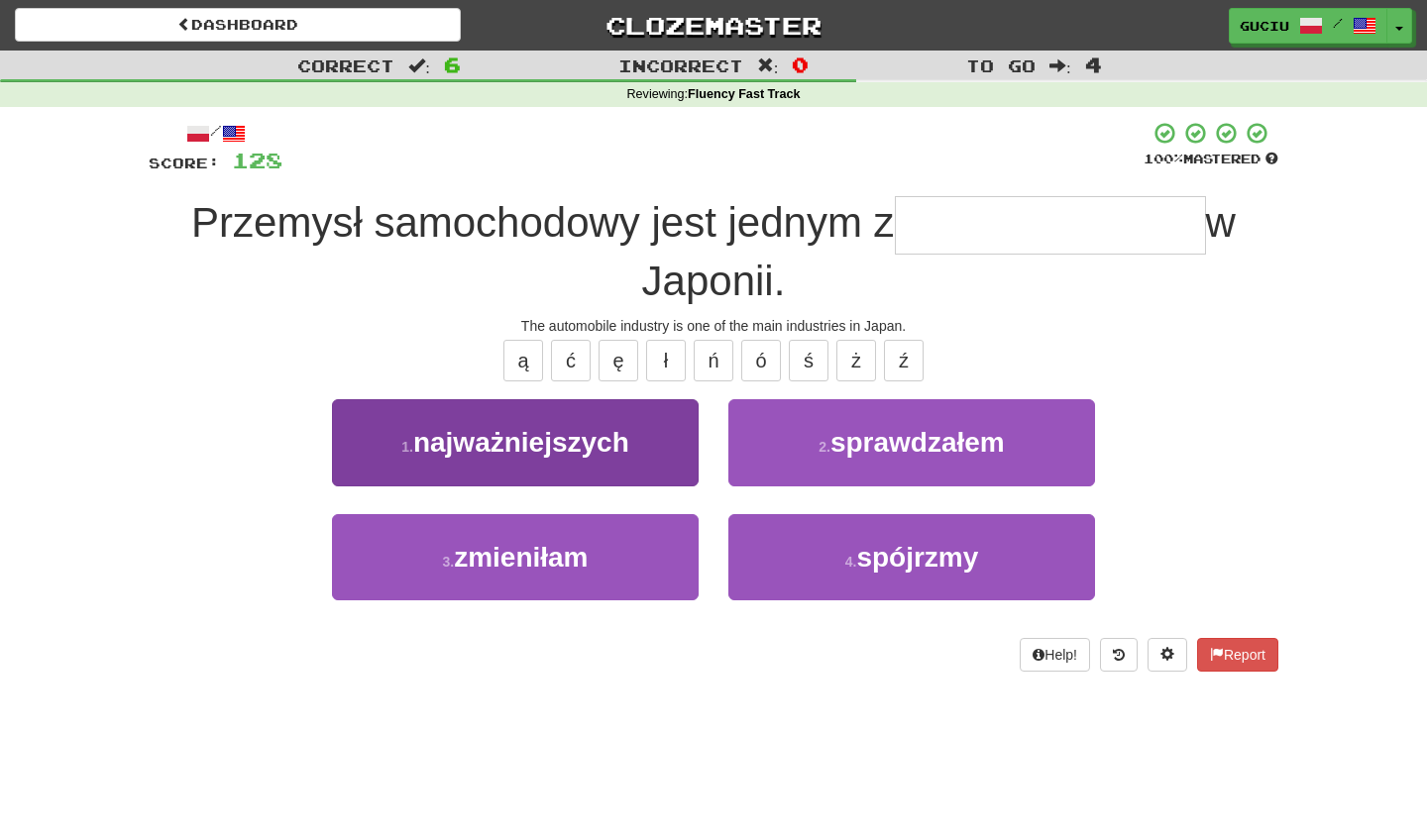 click on "1 .  najważniejszych" at bounding box center (515, 442) 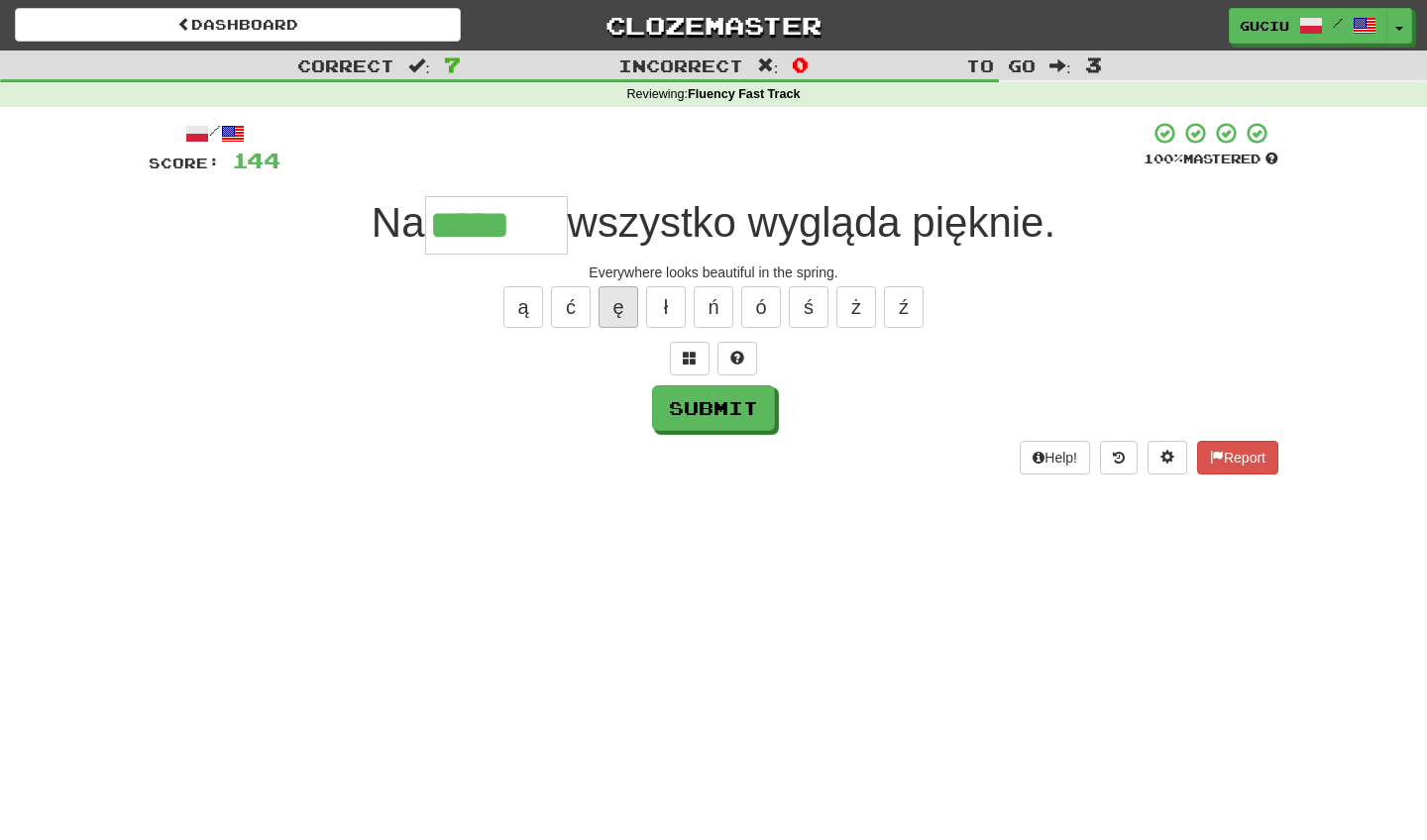 click on "ę" at bounding box center [618, 307] 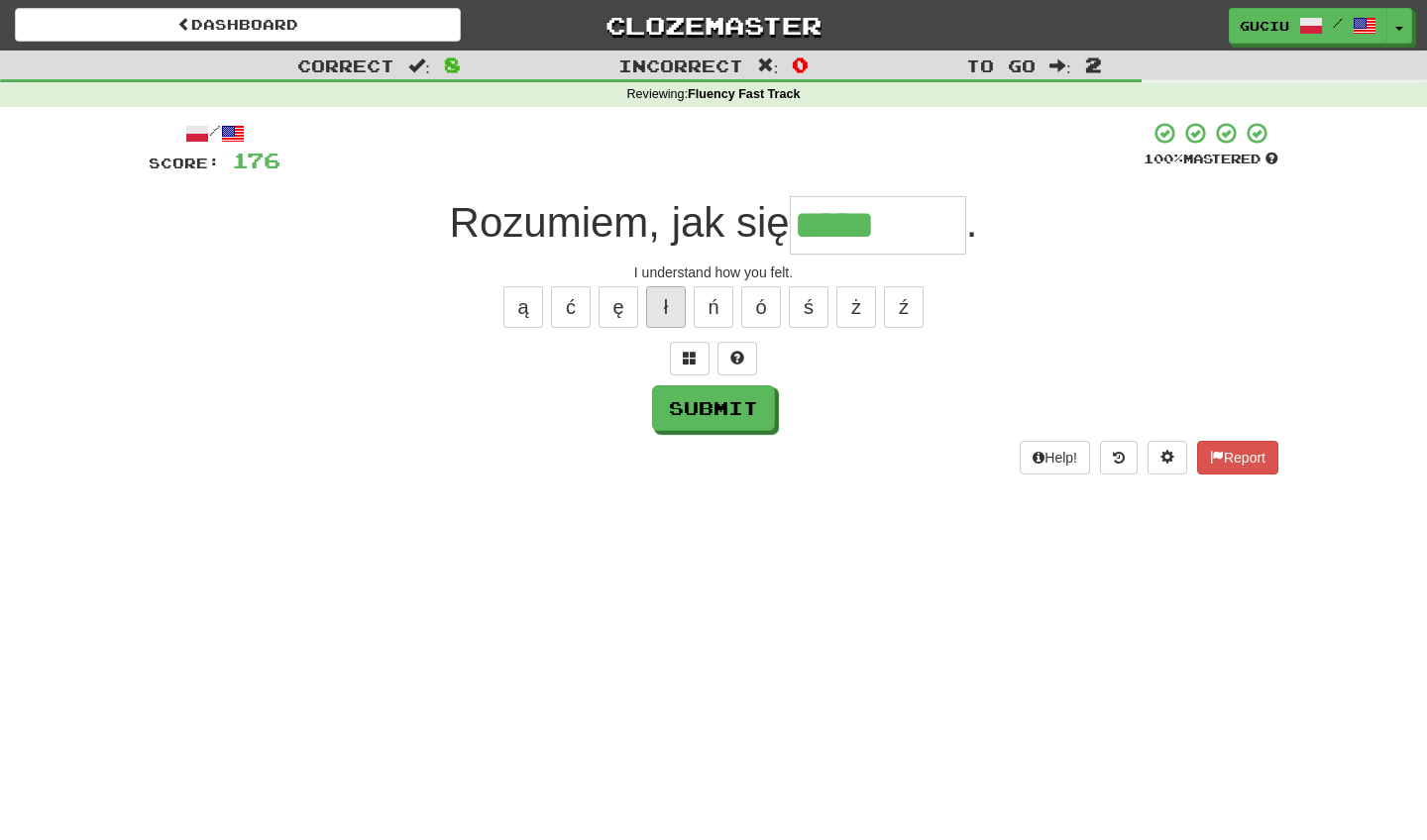 click on "ł" at bounding box center [666, 307] 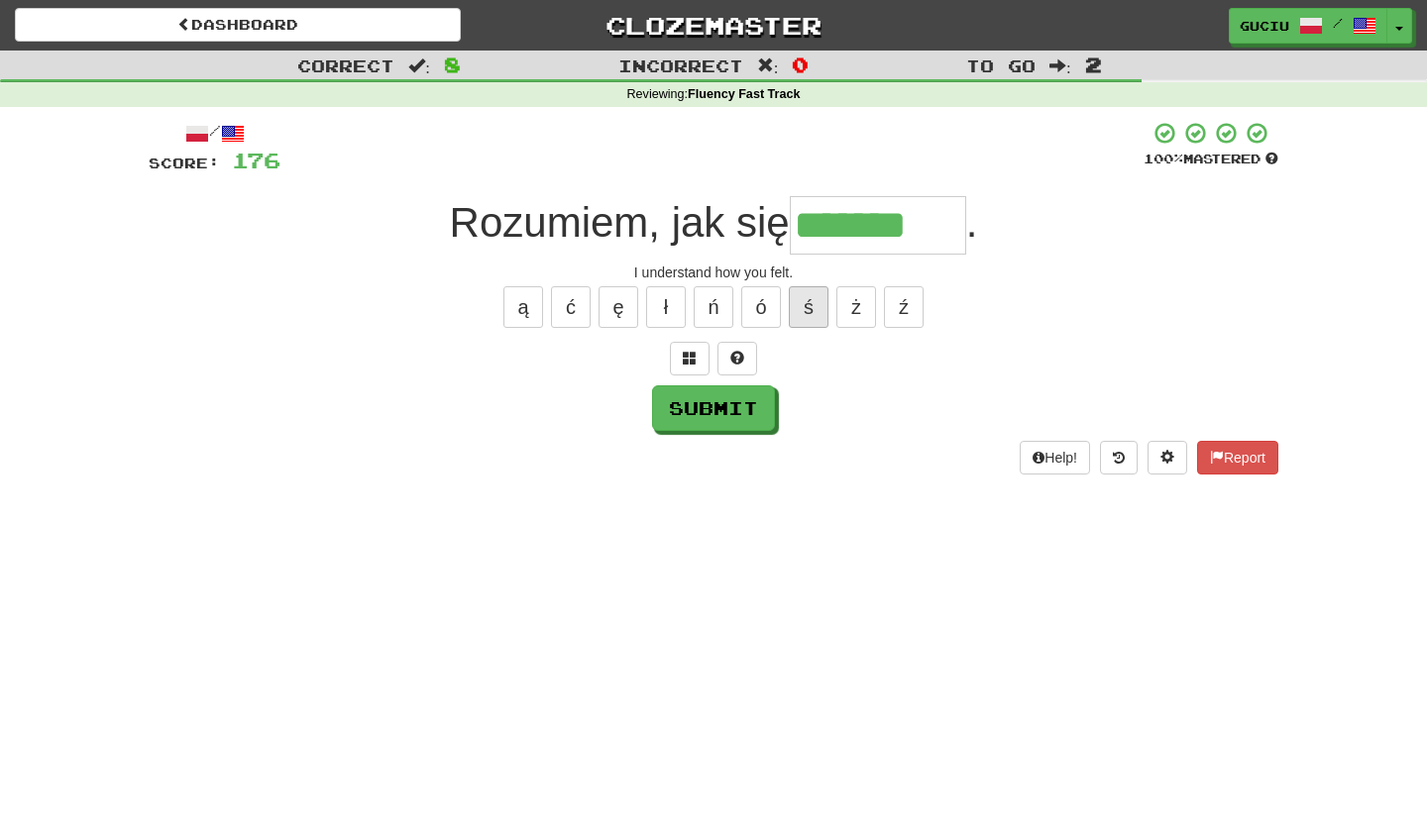 click on "ś" at bounding box center [809, 307] 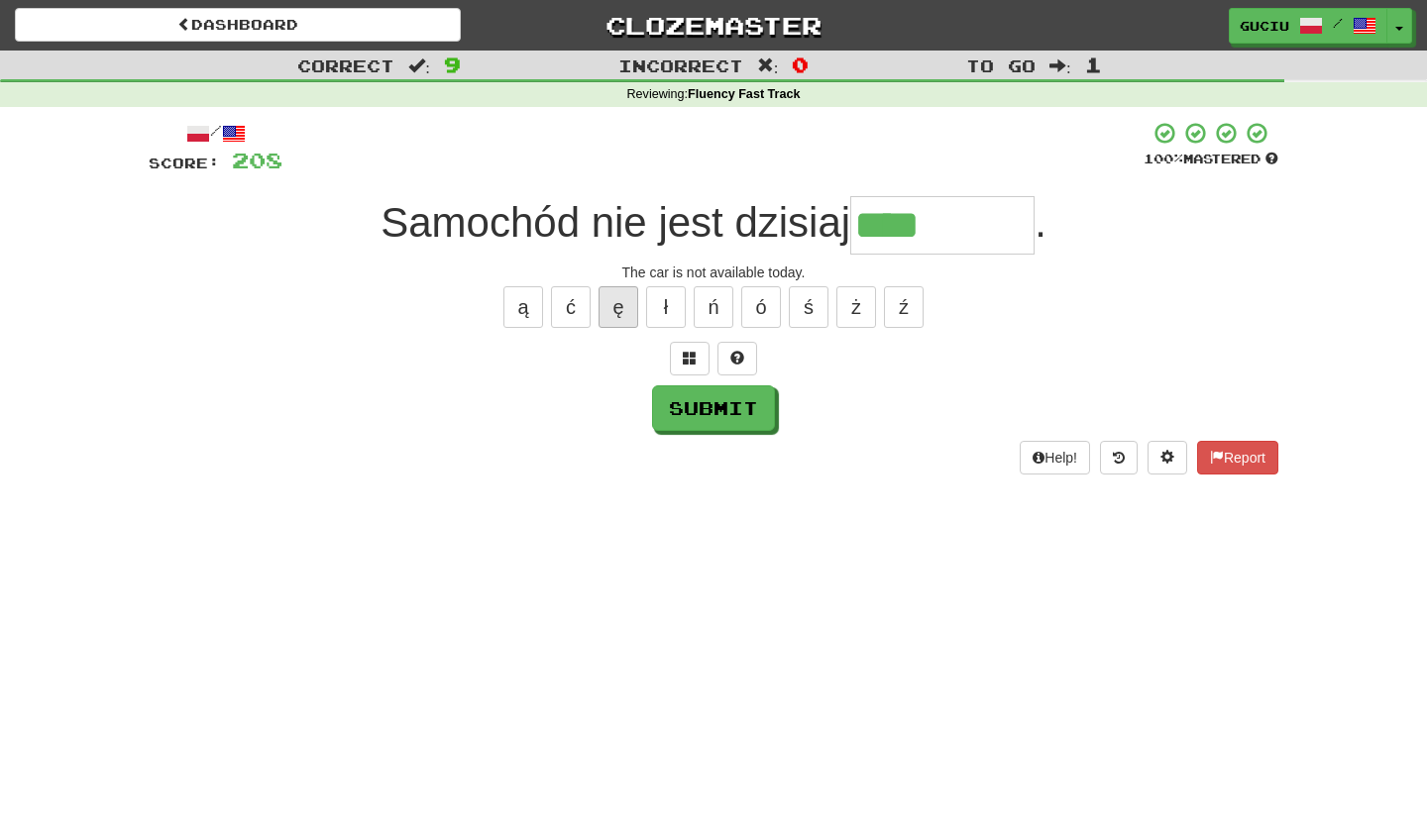 click on "ę" at bounding box center (618, 307) 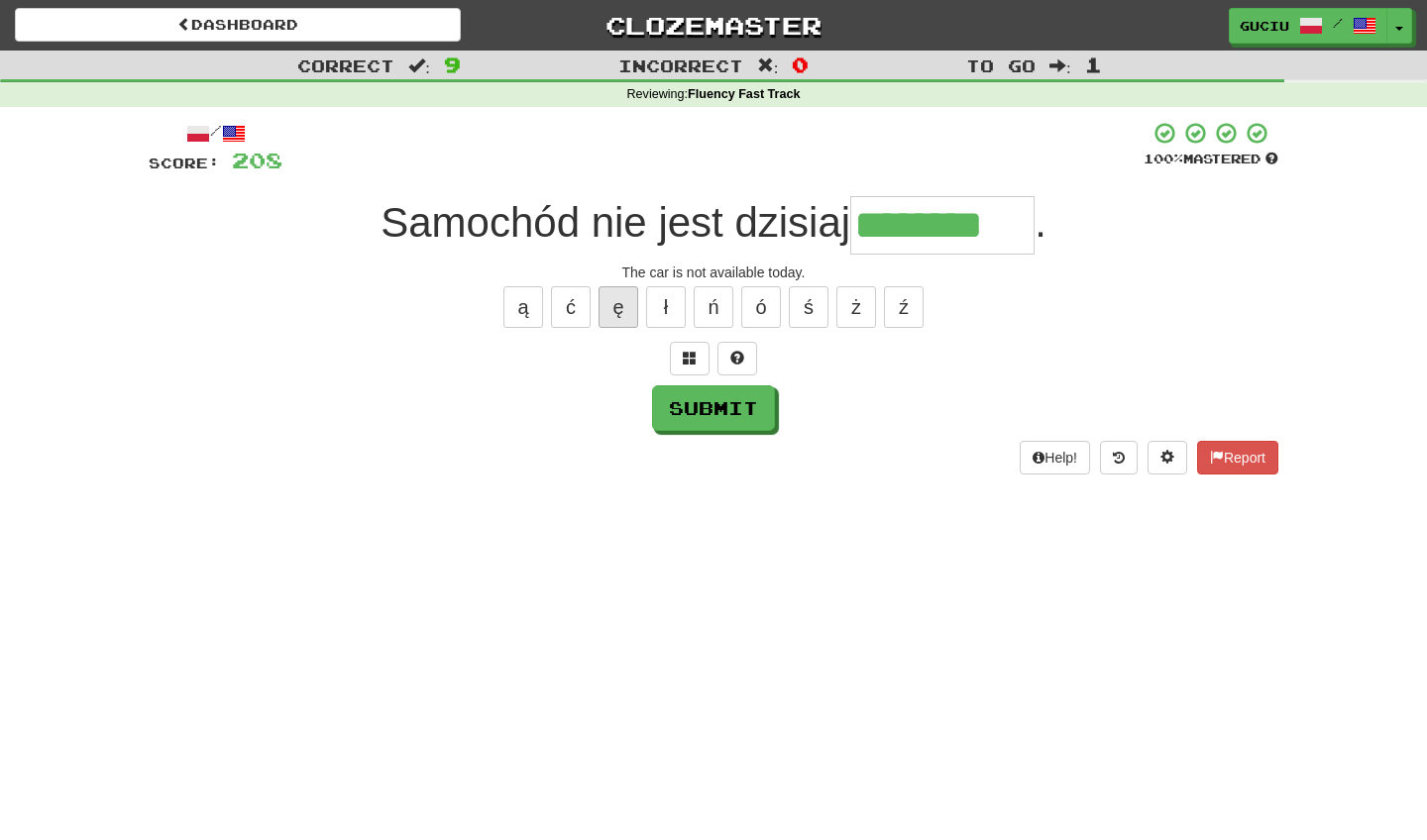 type on "********" 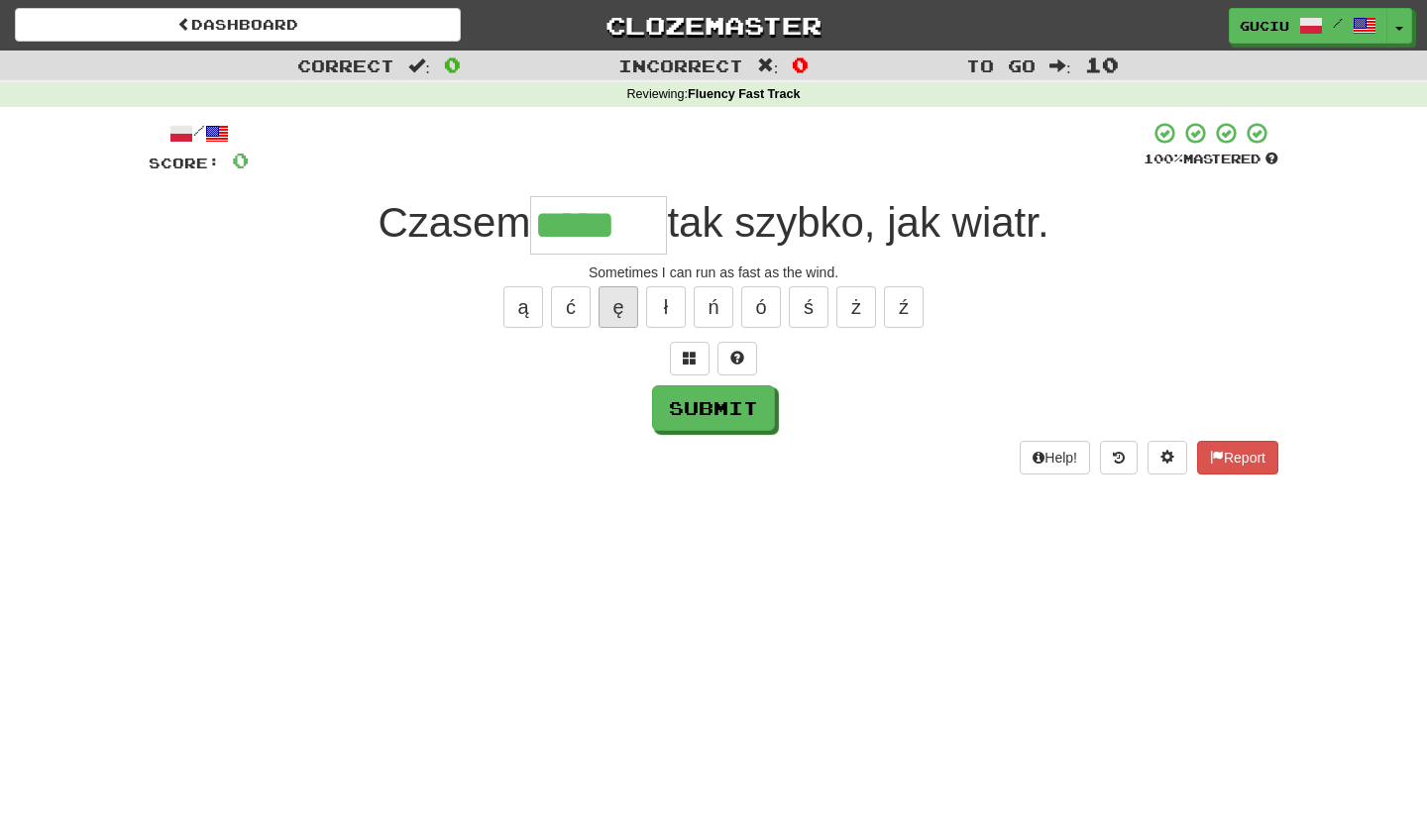 click on "ę" at bounding box center (618, 307) 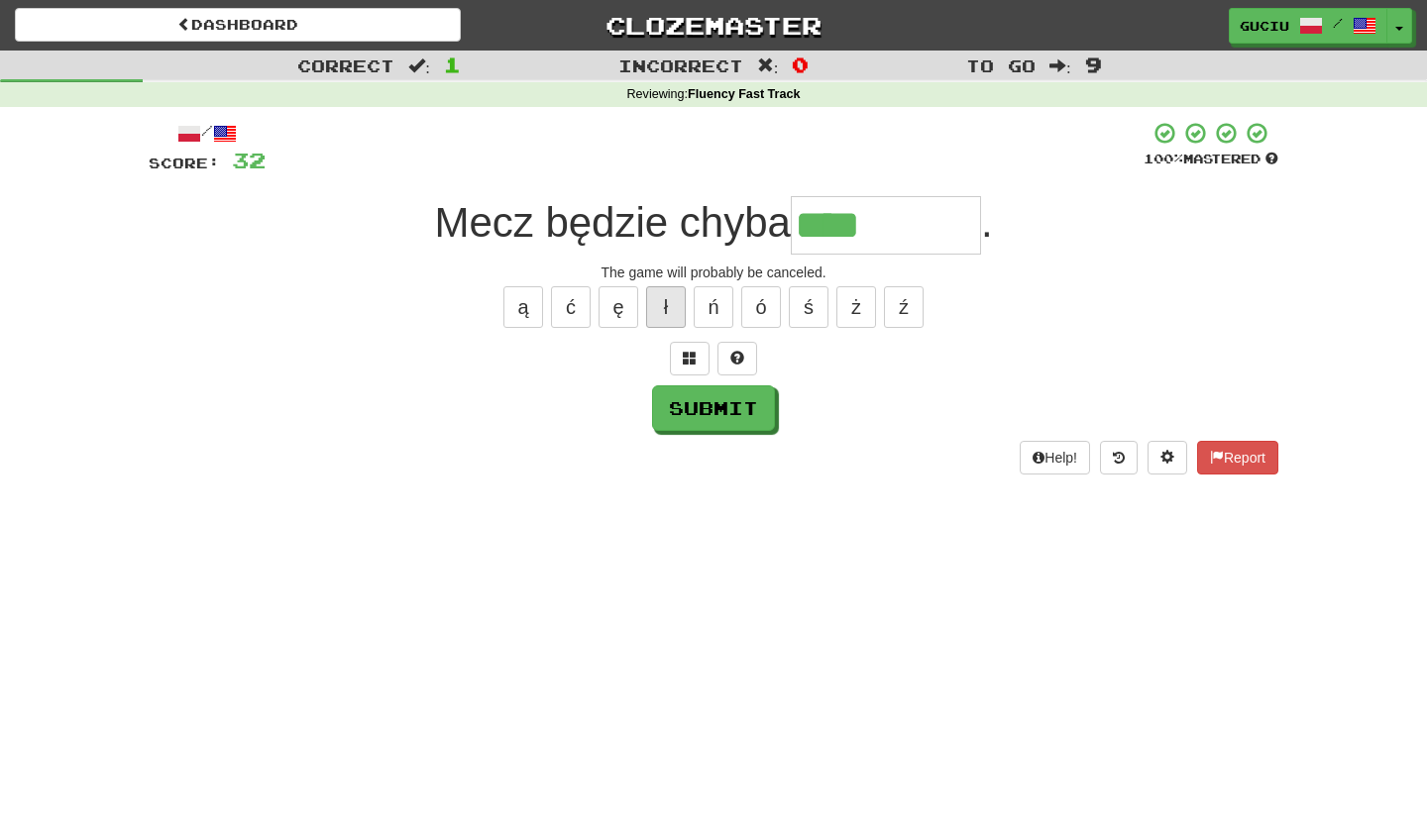 click on "ł" at bounding box center (666, 307) 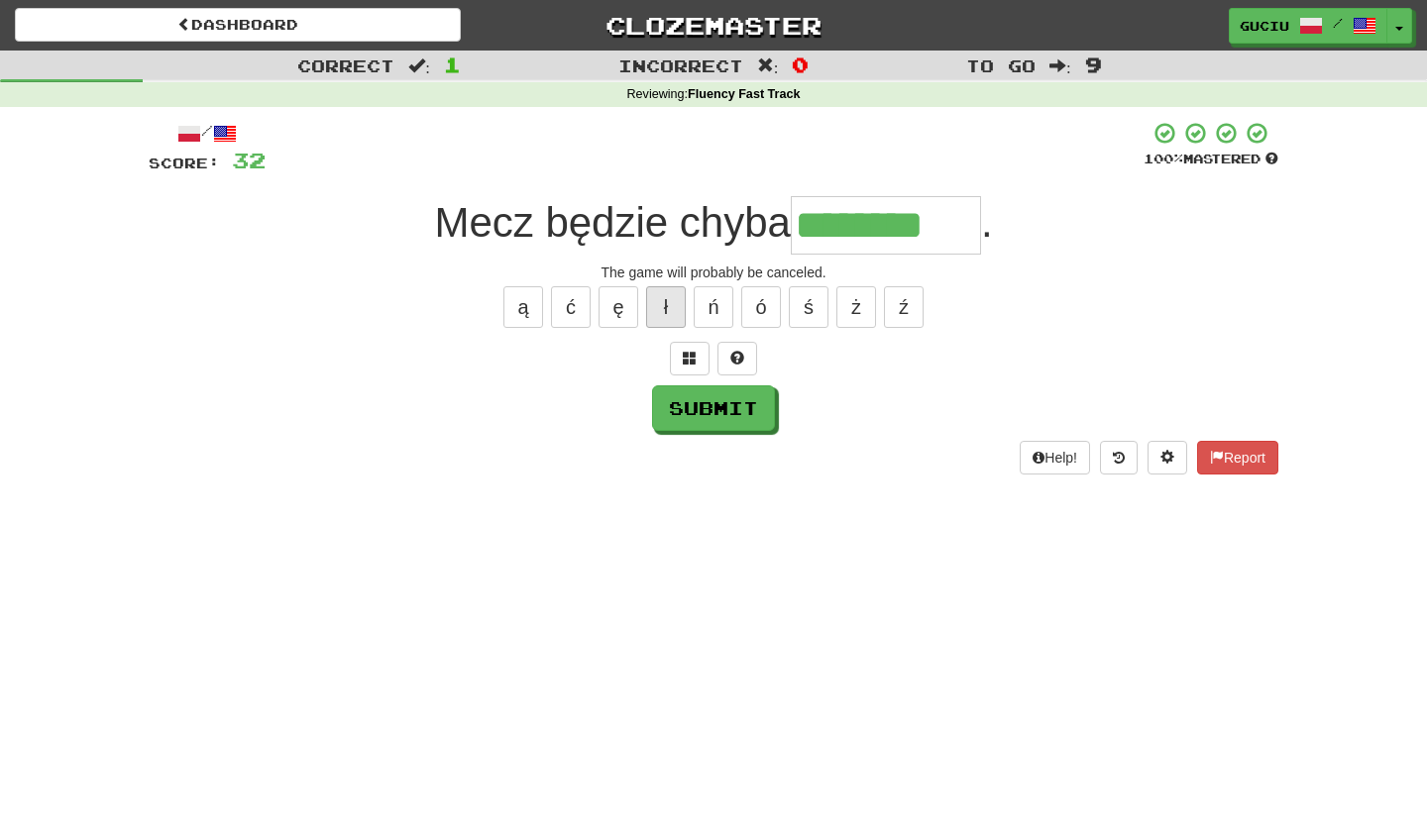 type on "********" 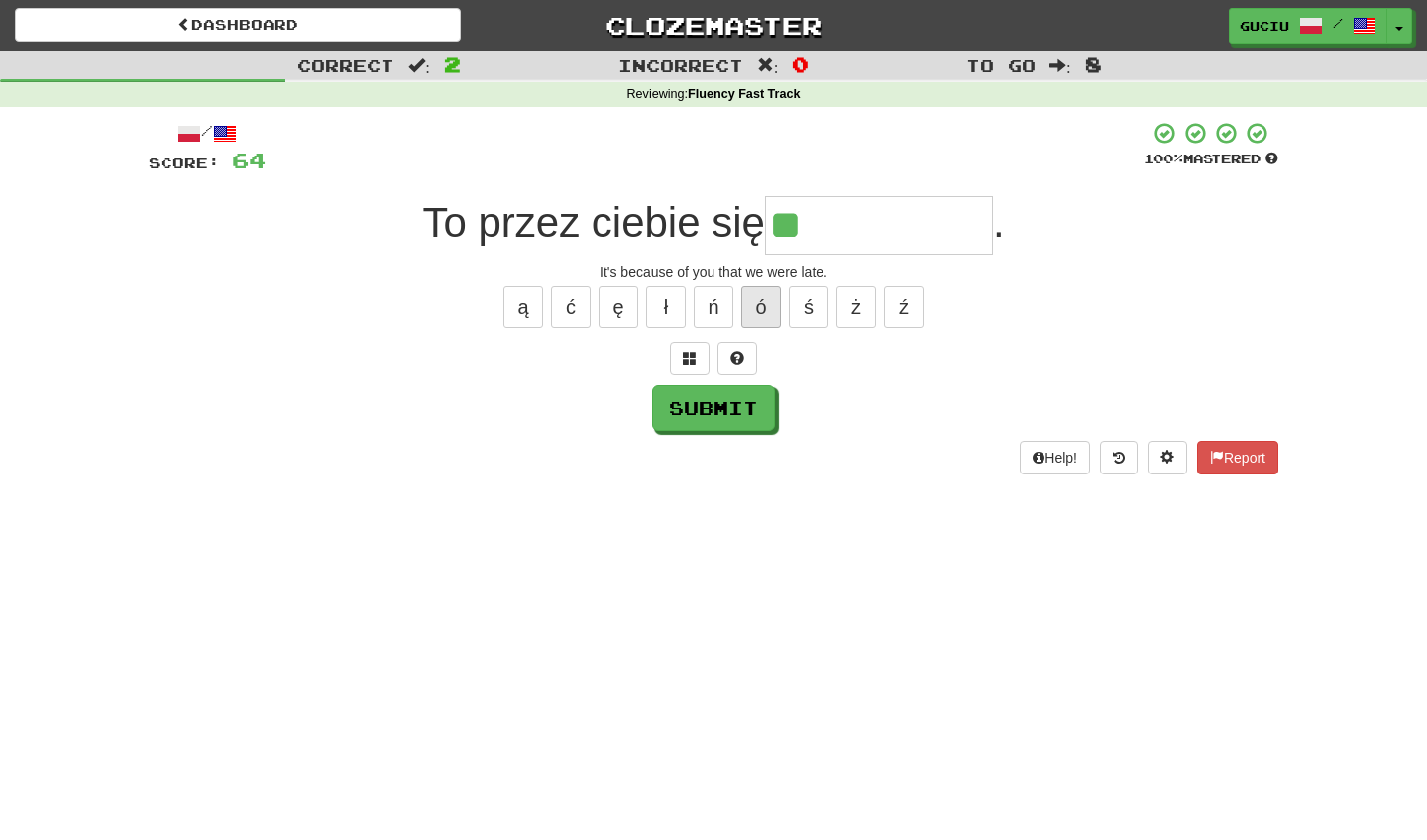 click on "ó" at bounding box center (761, 307) 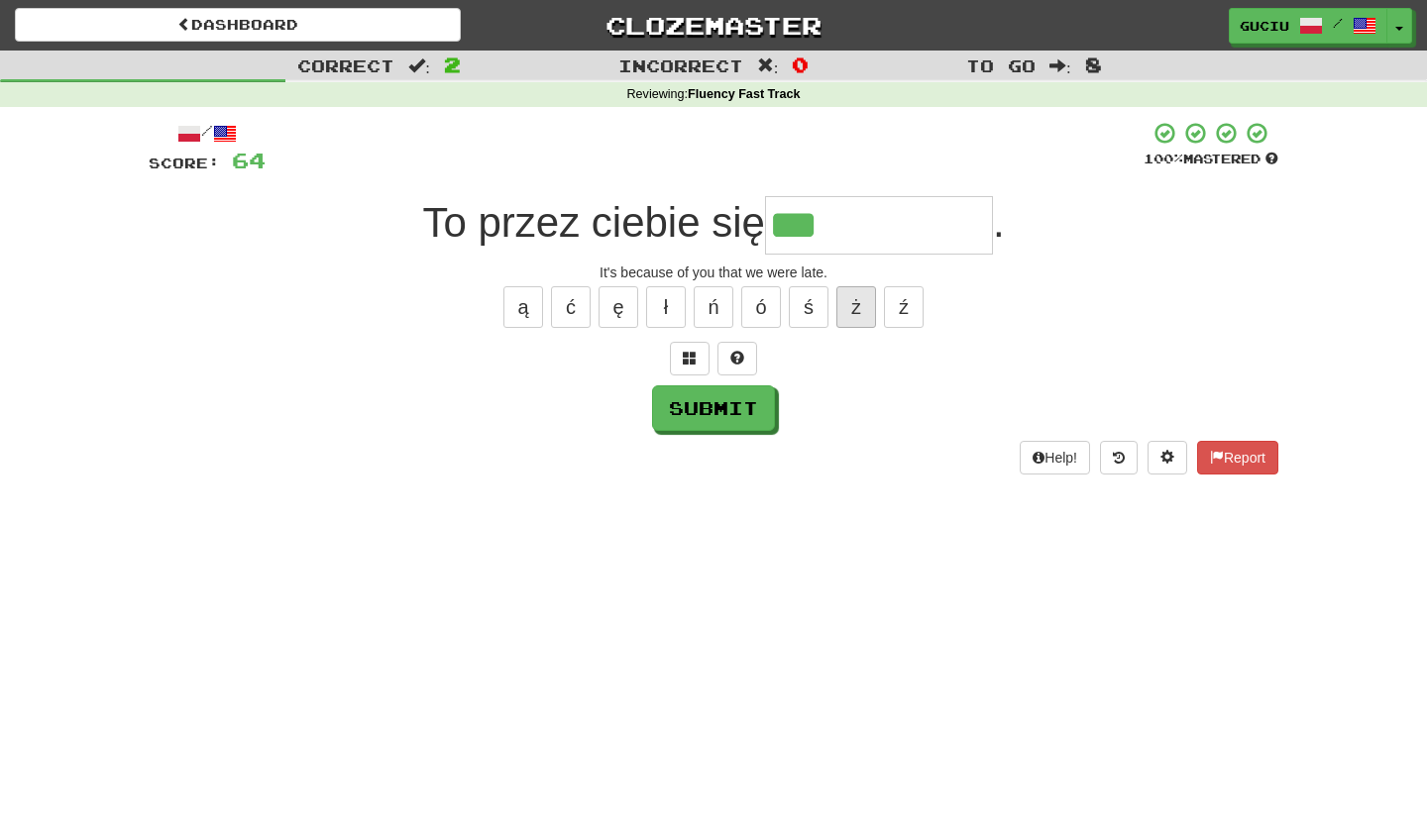 click on "ż" at bounding box center [856, 307] 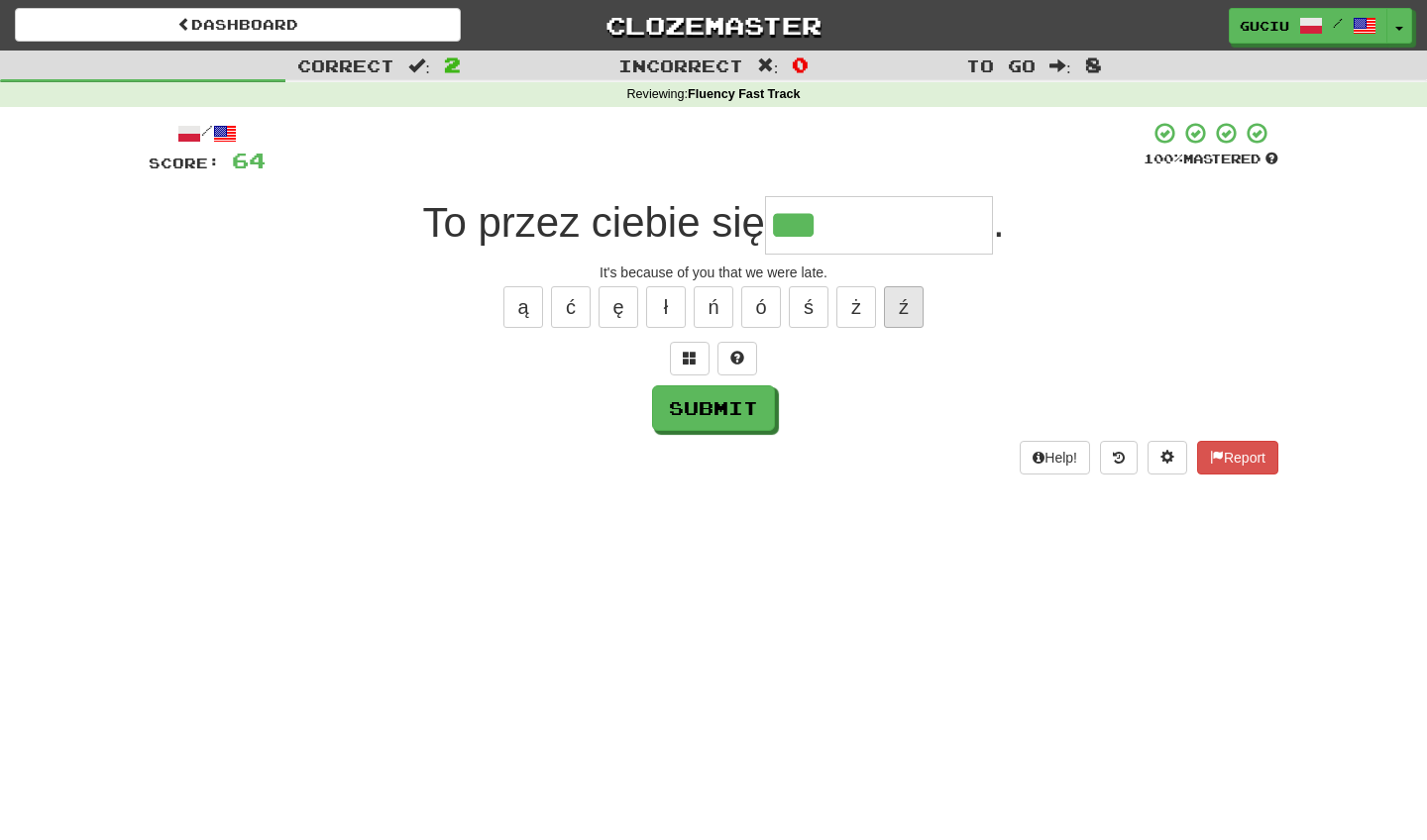 click on "ź" at bounding box center (904, 307) 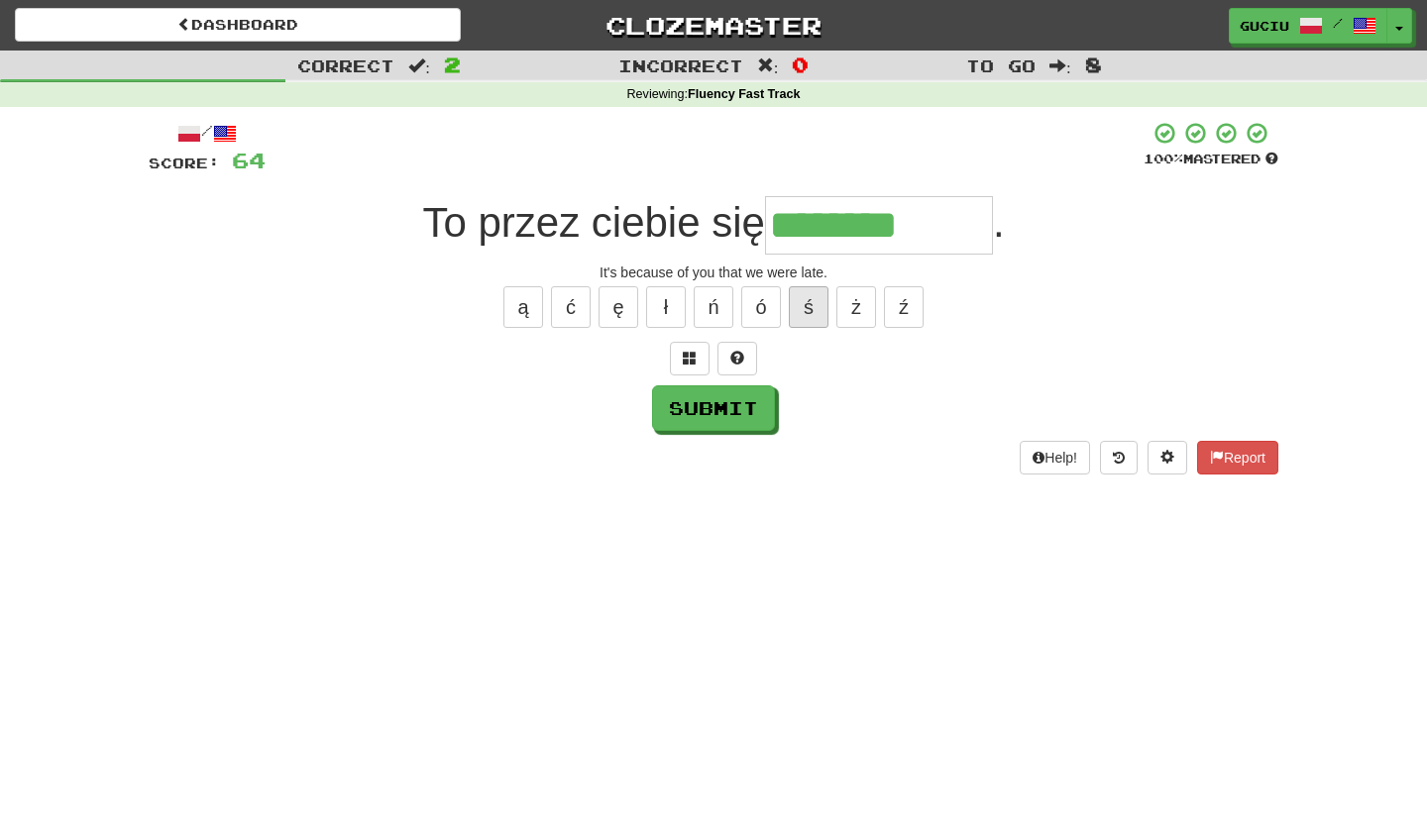 click on "ś" at bounding box center (809, 307) 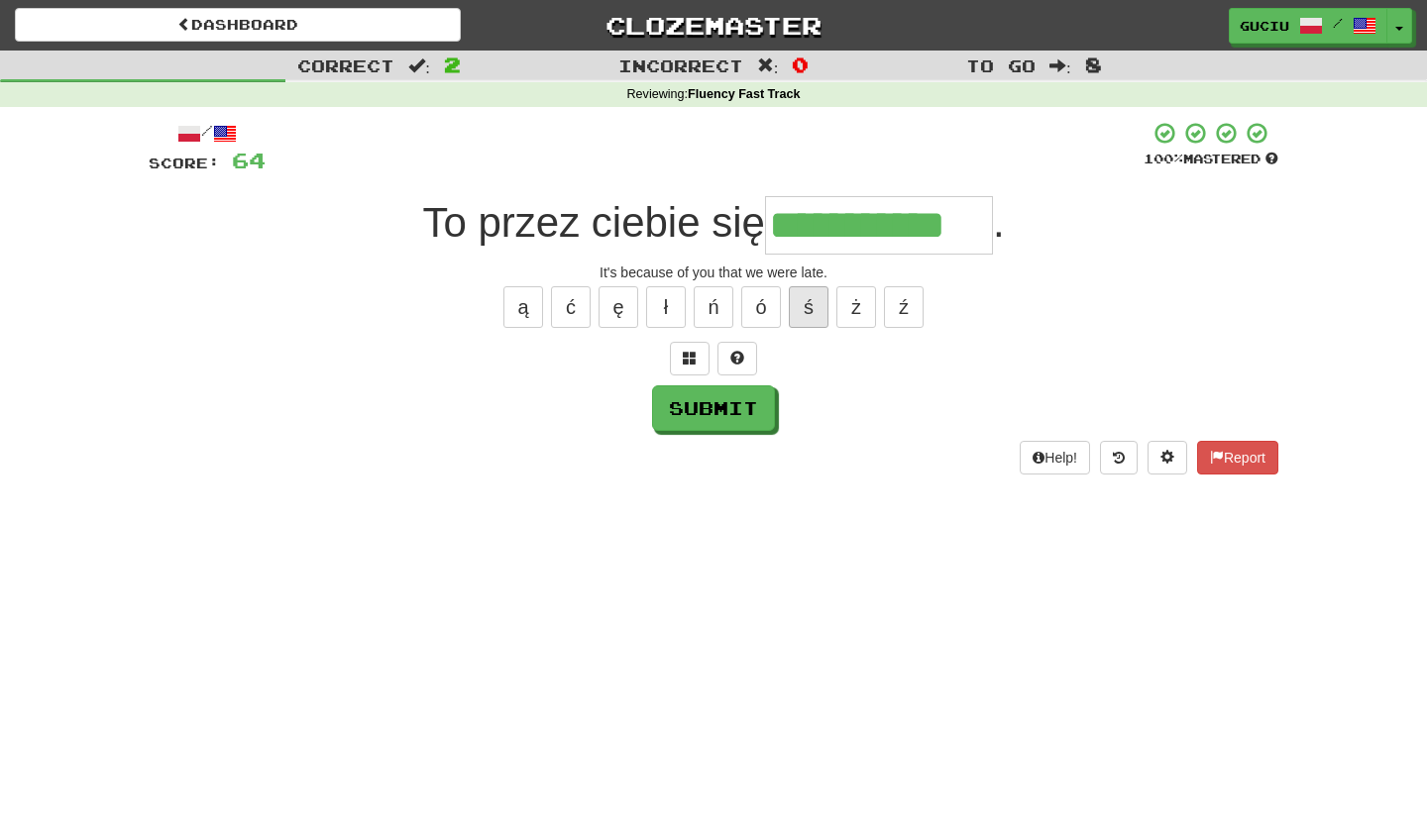 type on "**********" 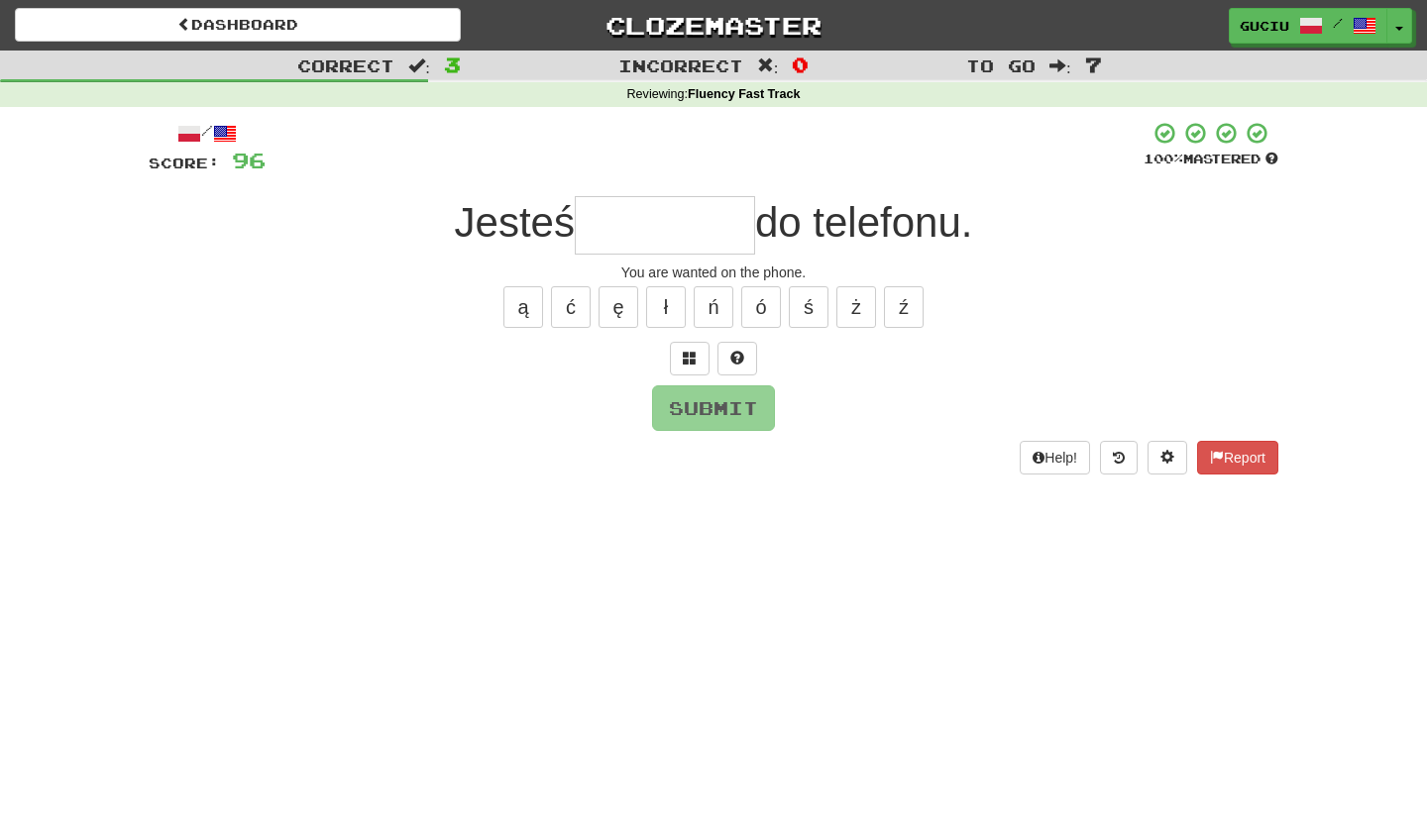type on "*" 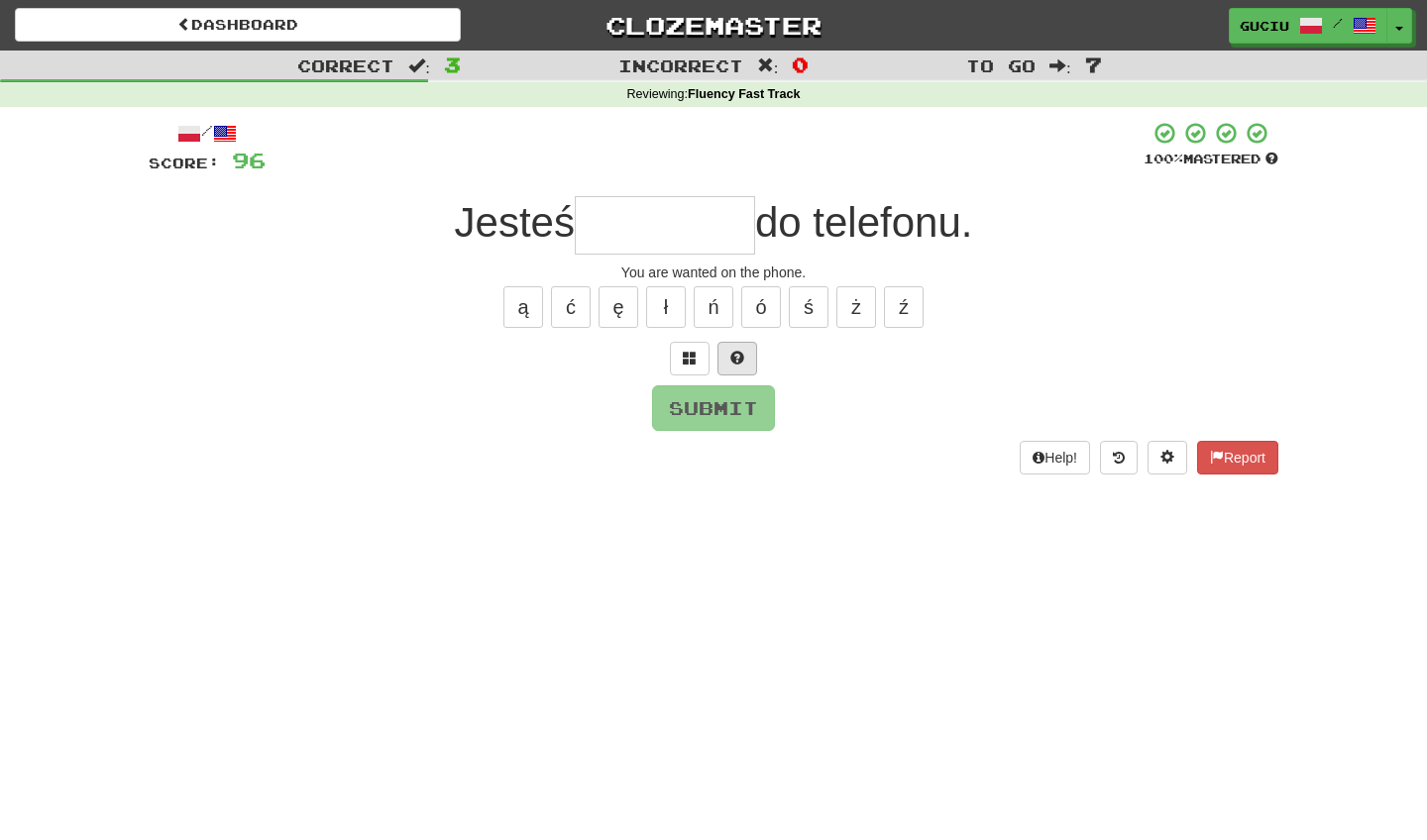 click at bounding box center [737, 358] 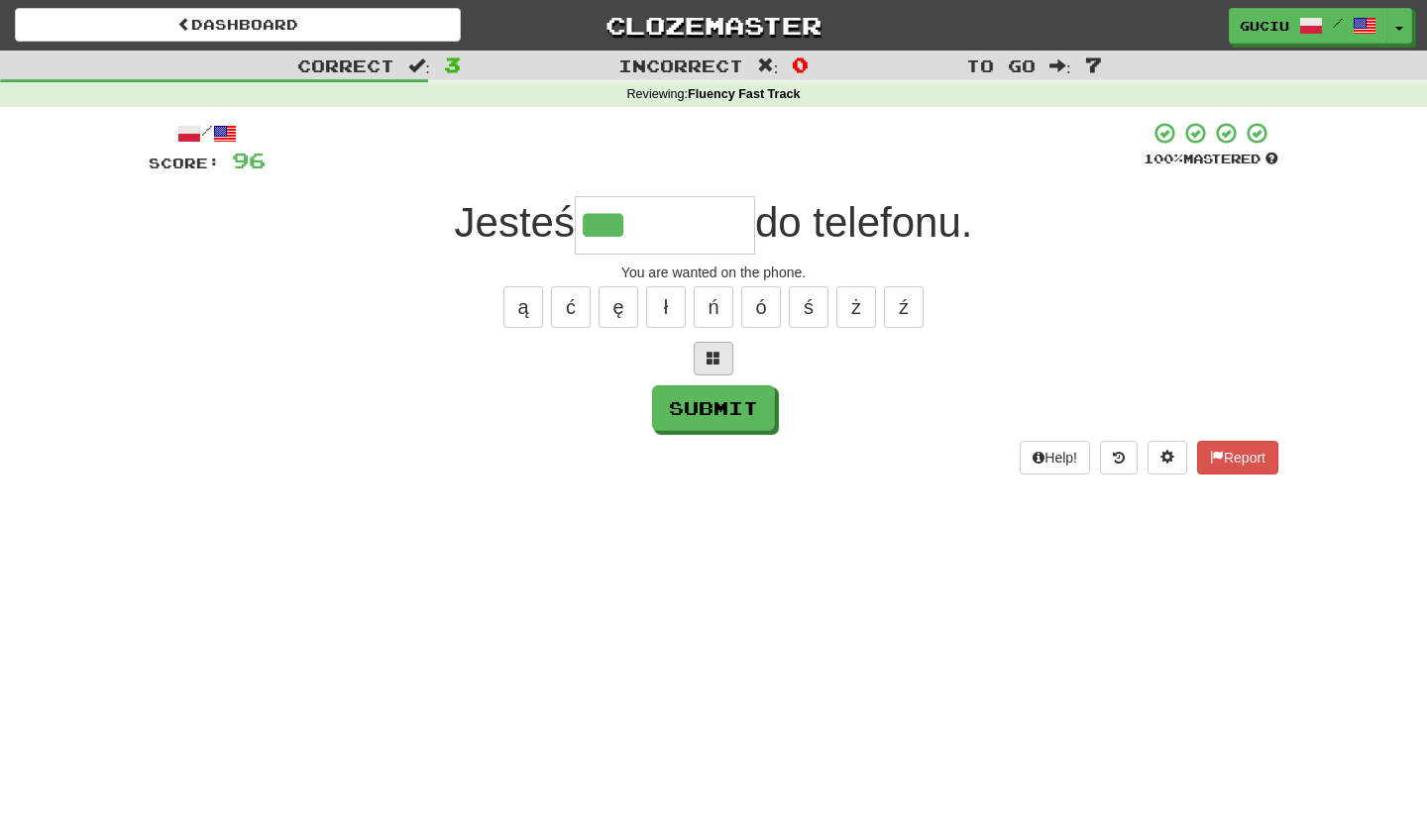 click at bounding box center (714, 358) 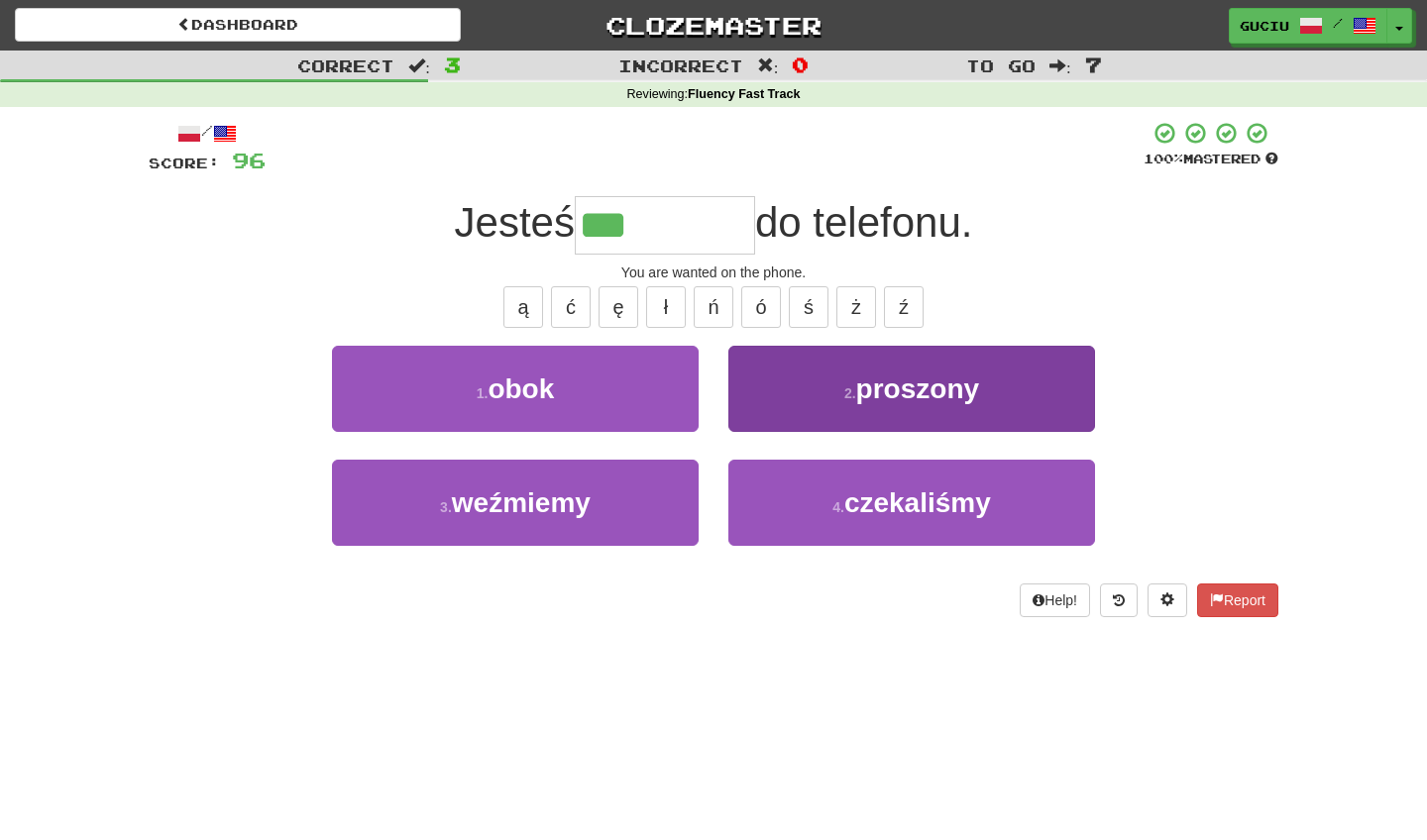 click on "2 .  proszony" at bounding box center [912, 388] 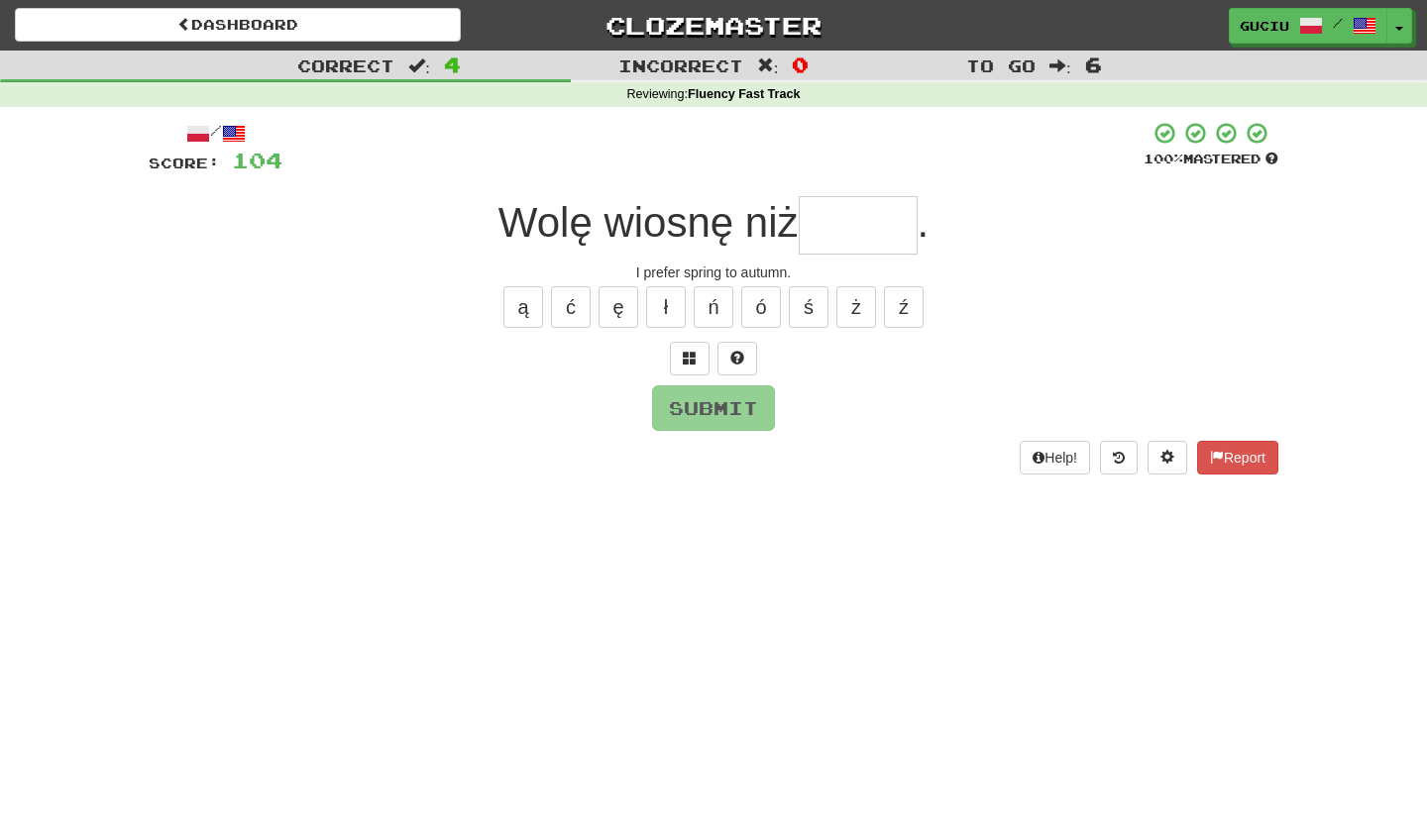 type on "*" 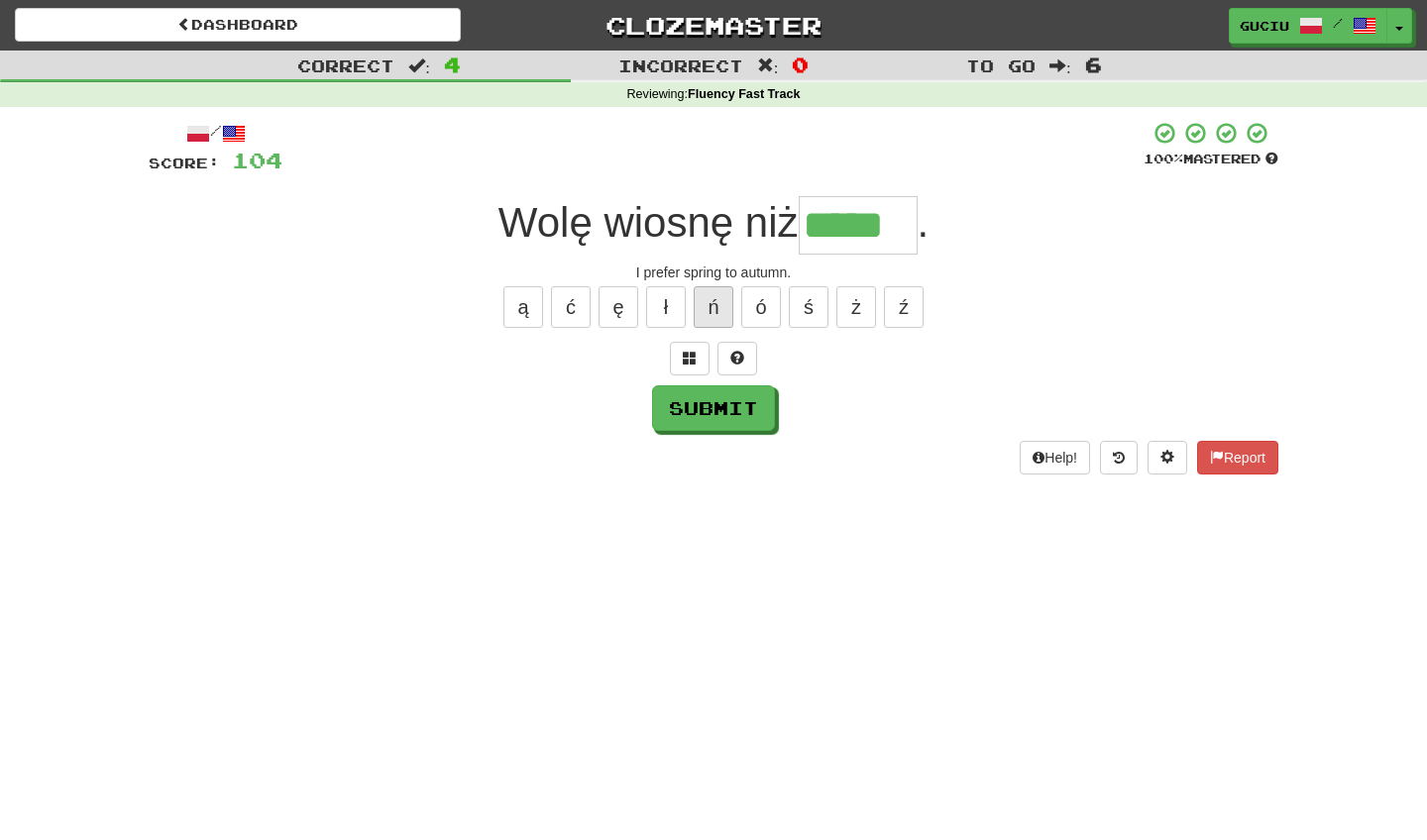 click on "ń" at bounding box center (714, 307) 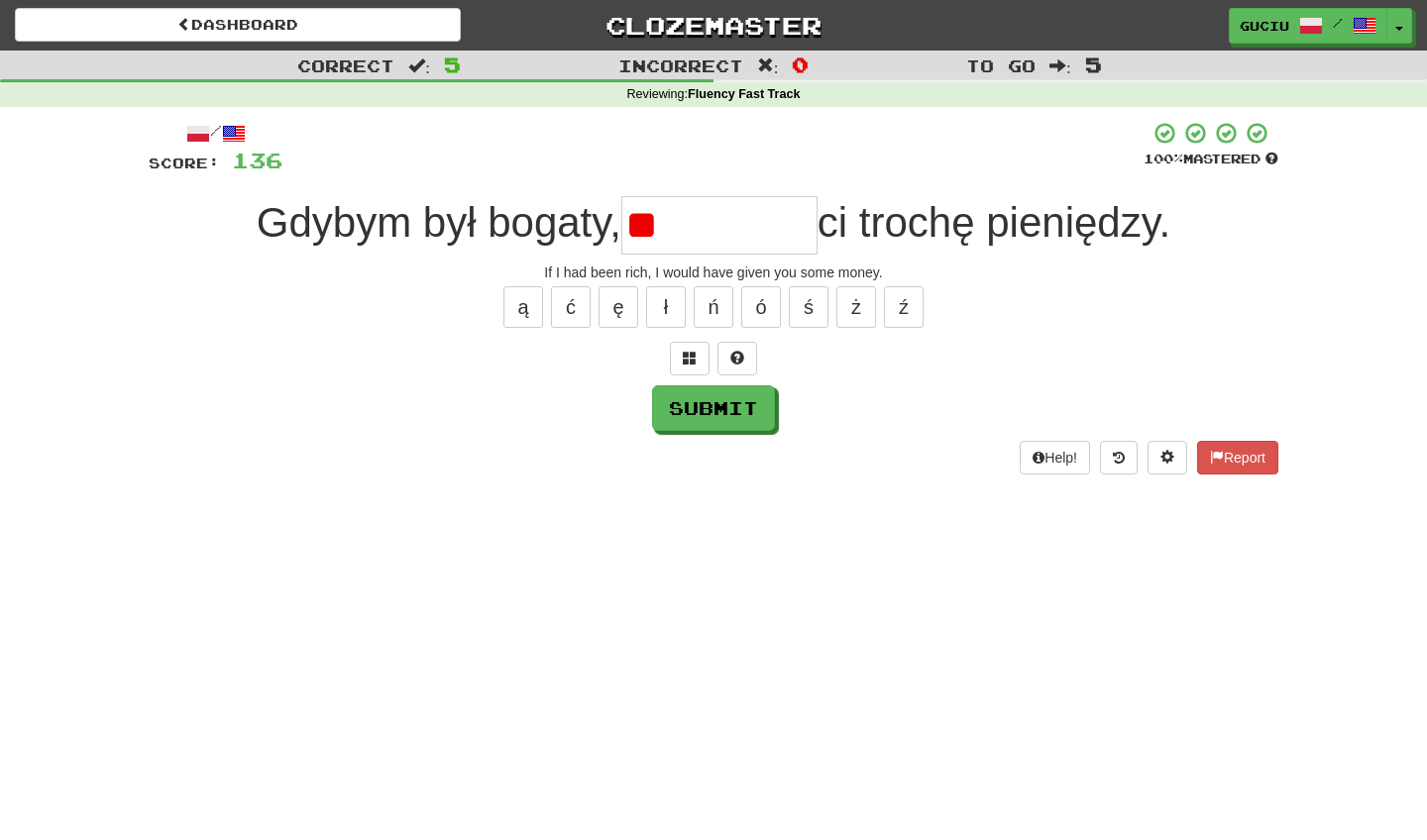 type on "*" 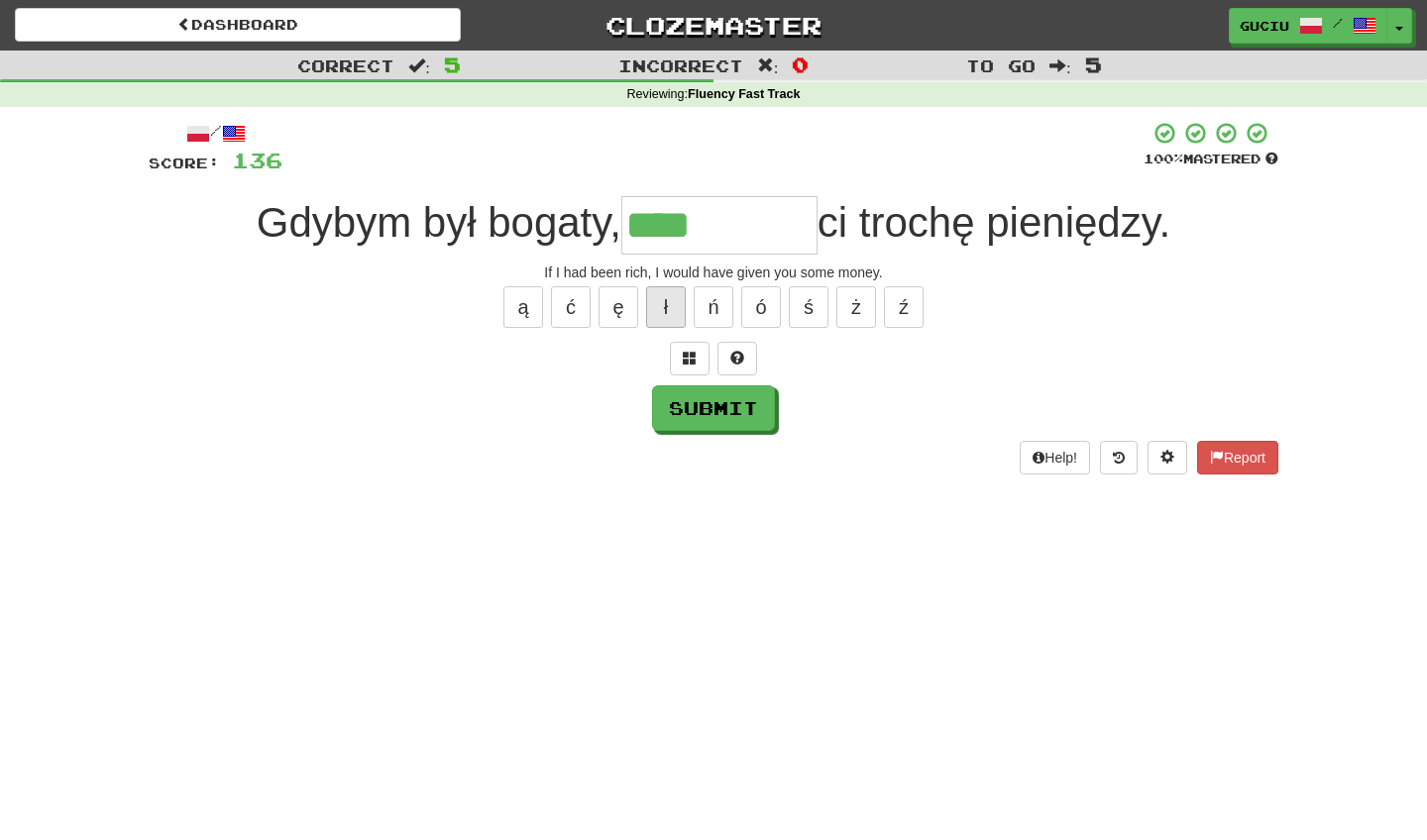 click on "ł" at bounding box center (666, 307) 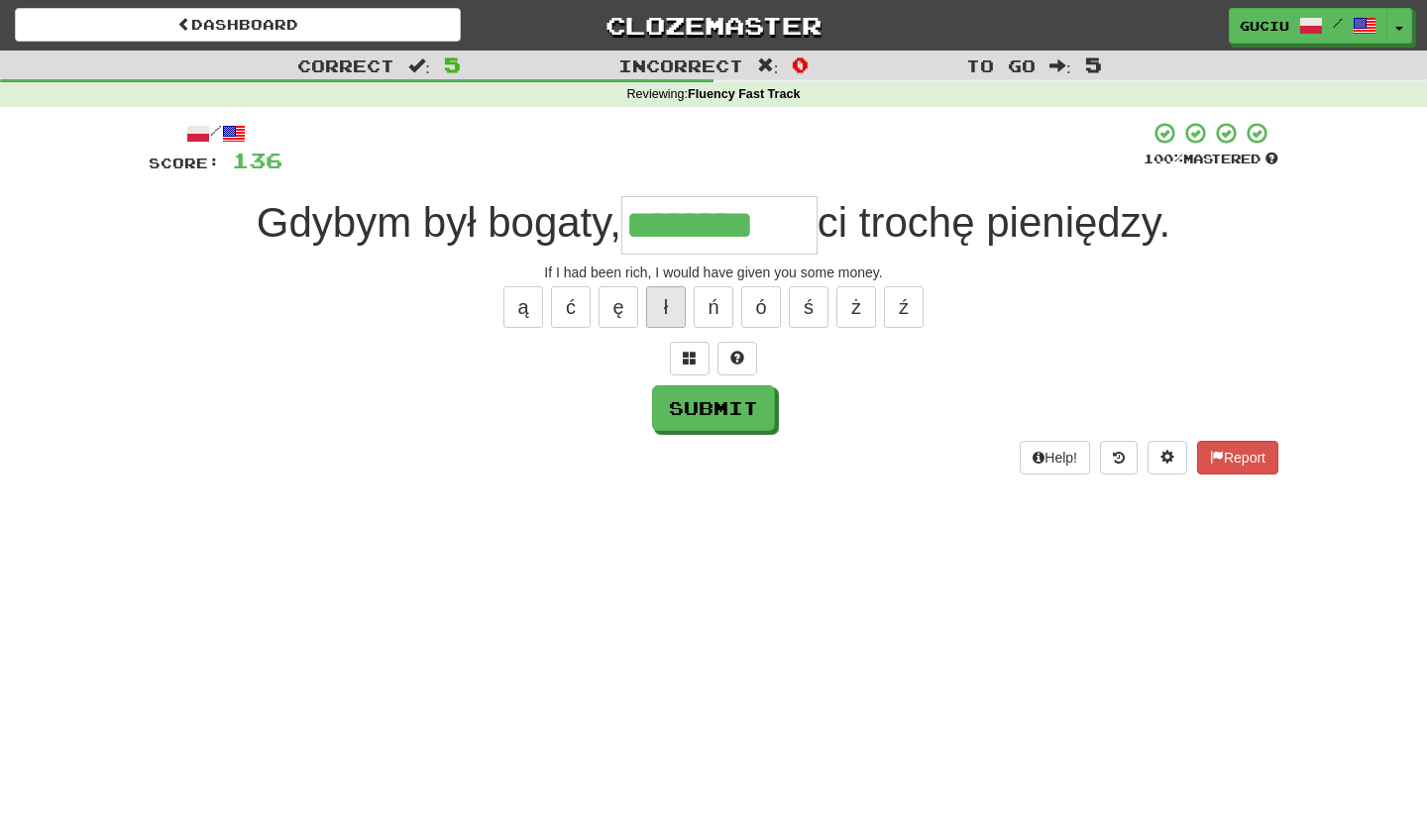 type on "********" 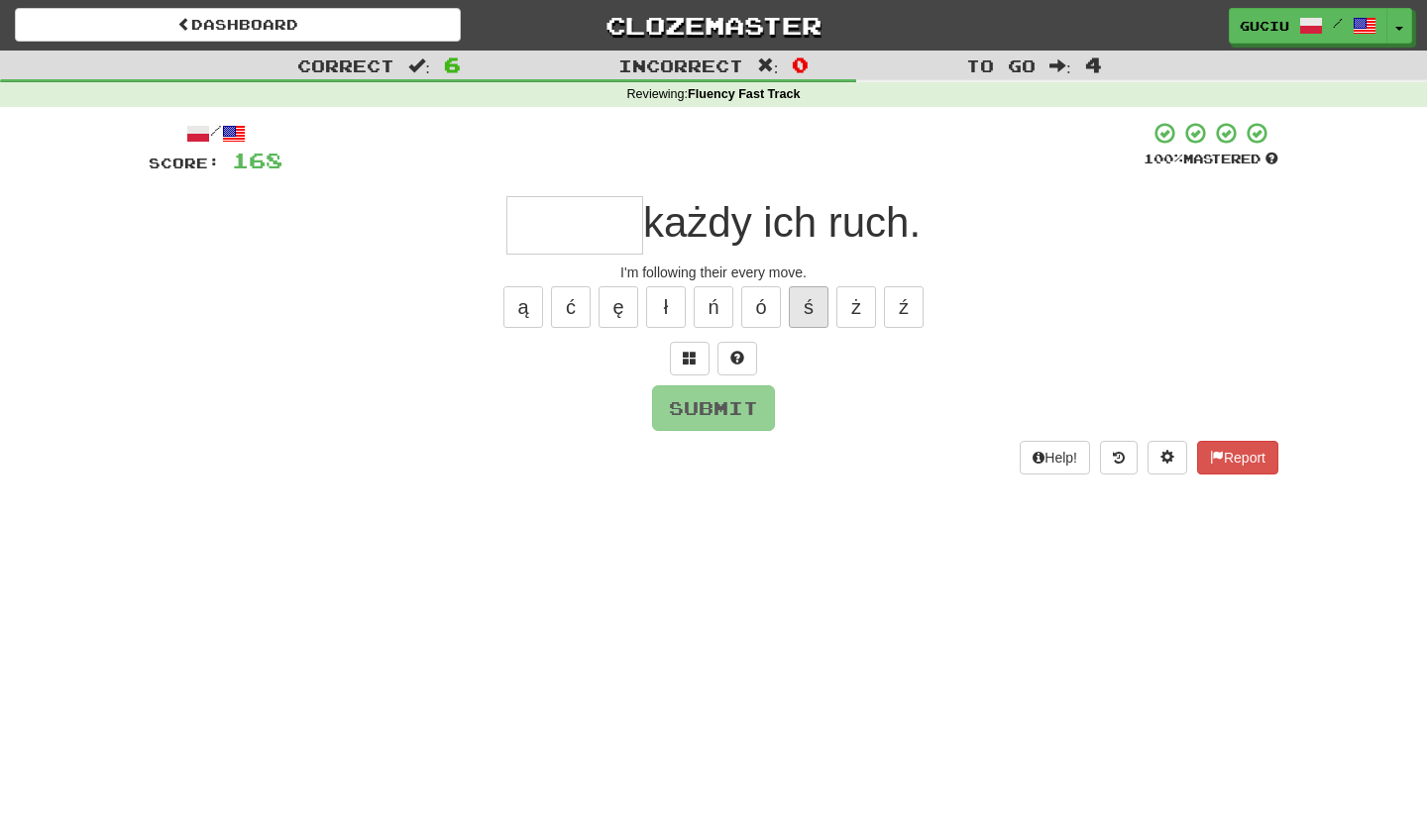 click on "ś" at bounding box center (809, 307) 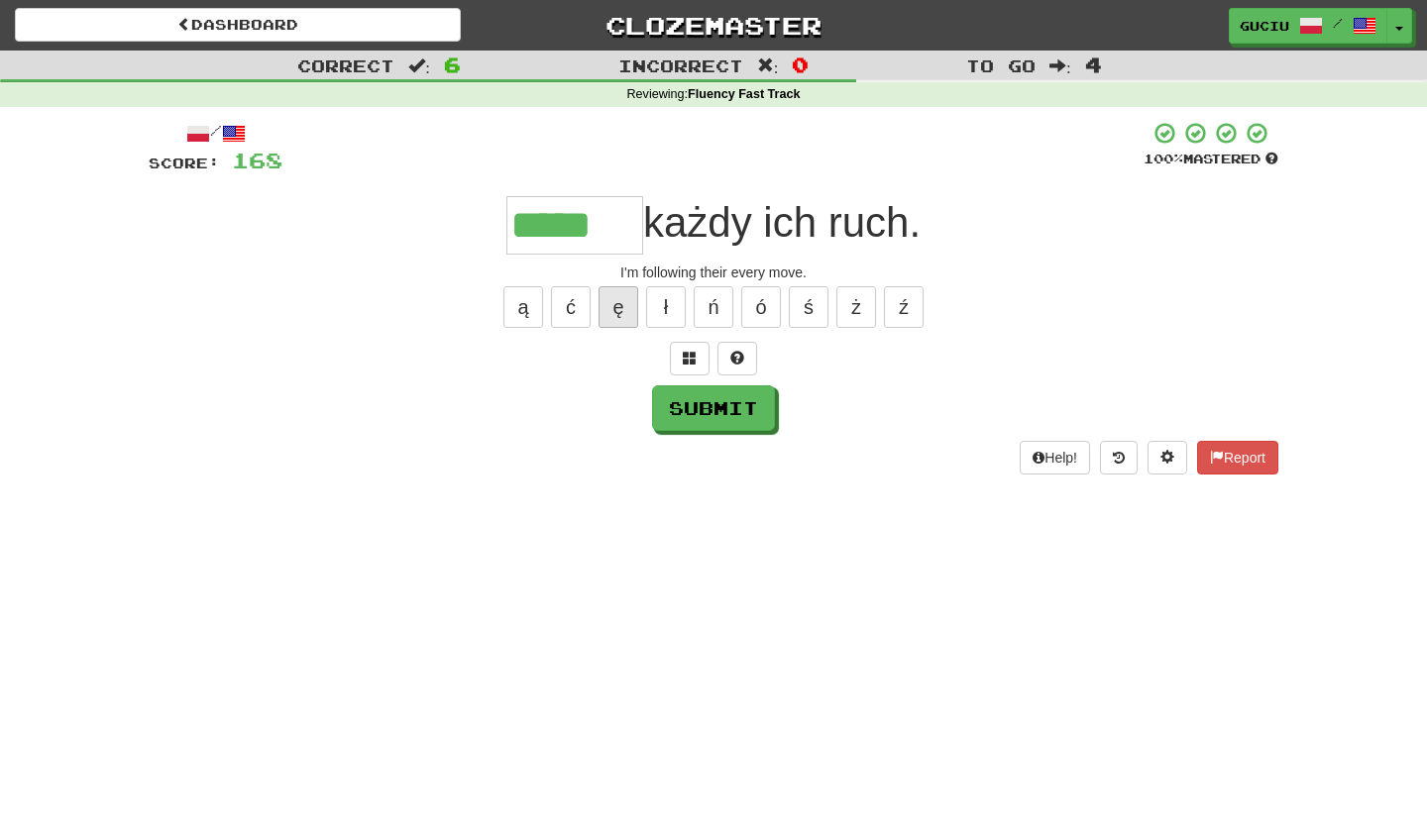 click on "ę" at bounding box center (618, 307) 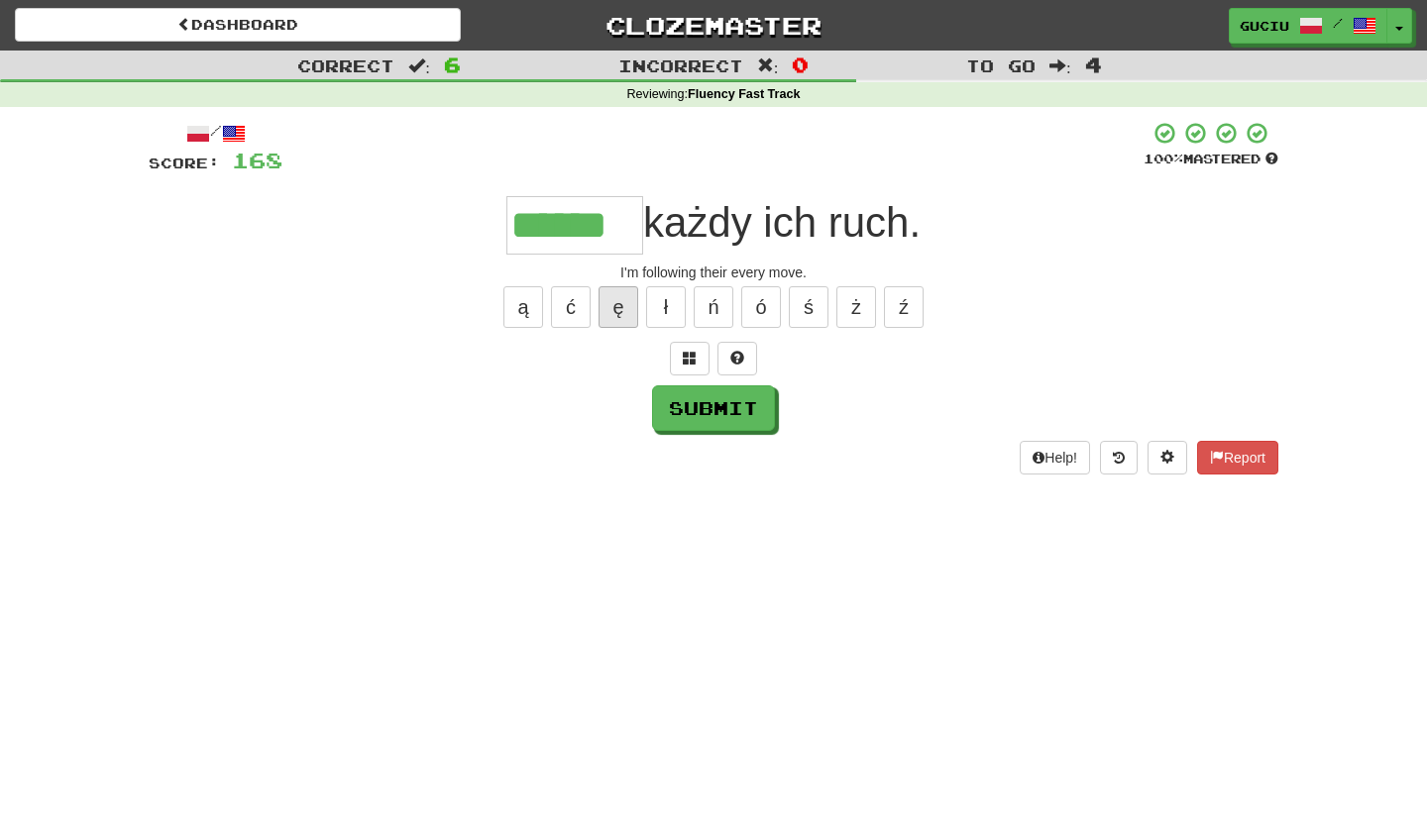 type on "******" 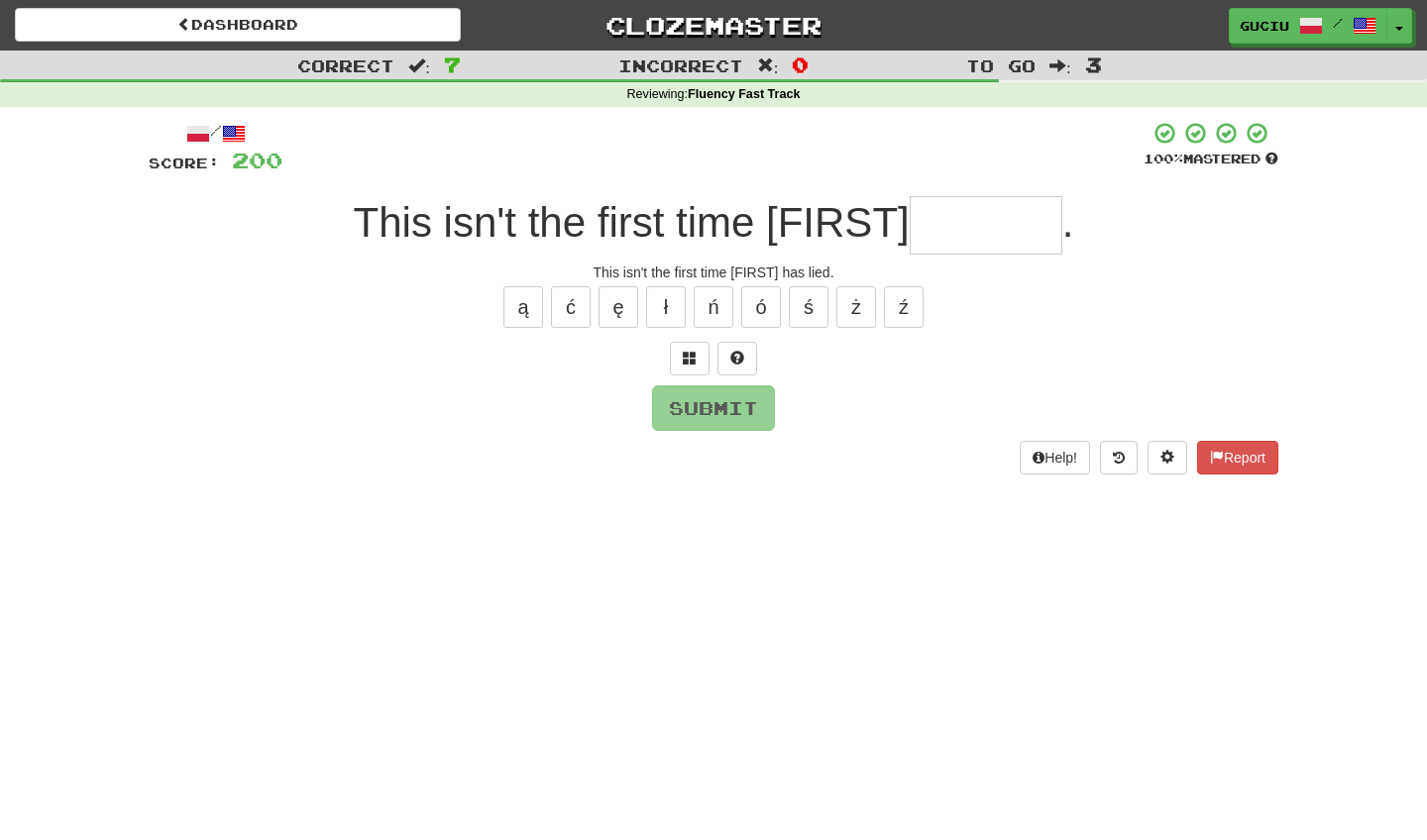 type on "*" 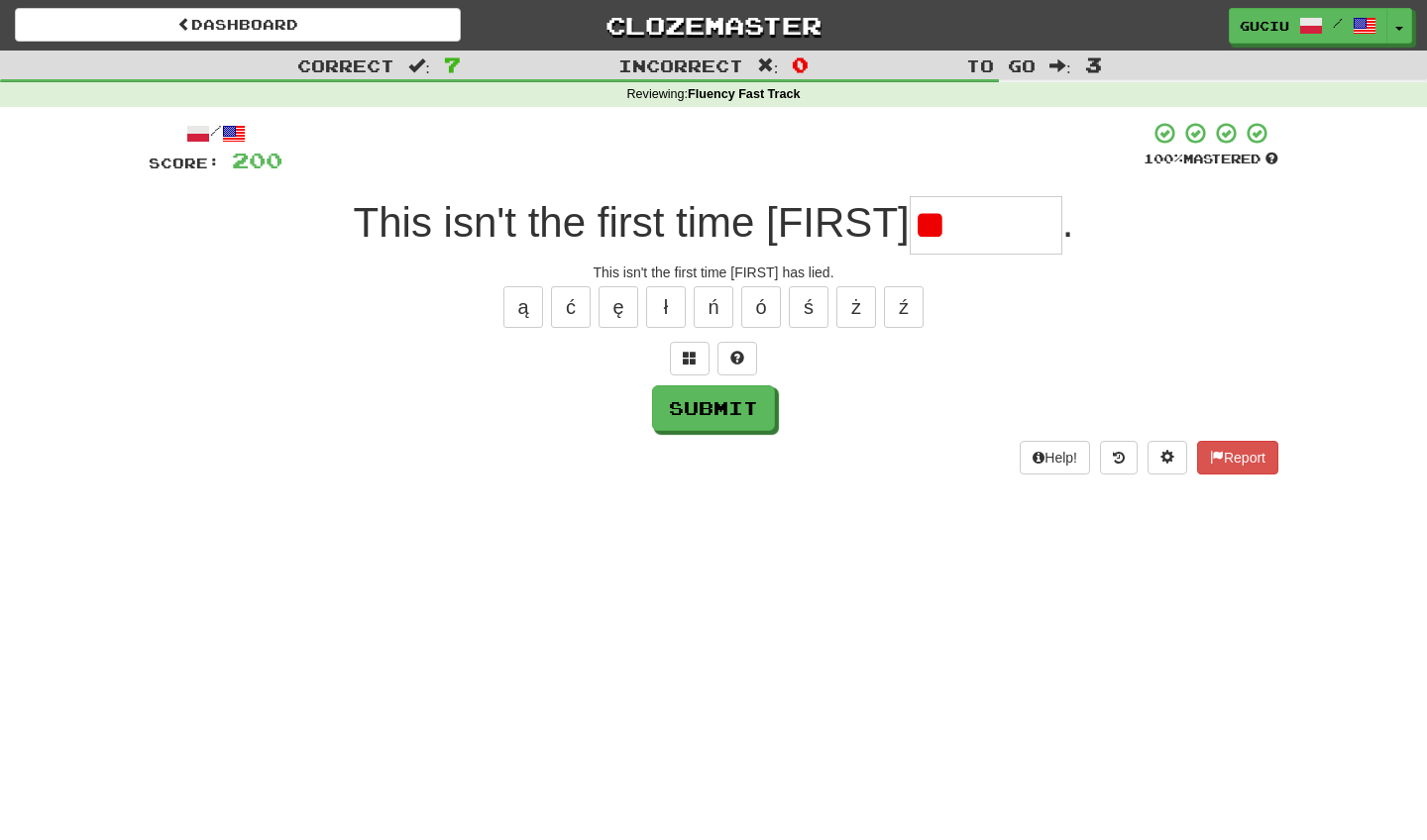 type on "*" 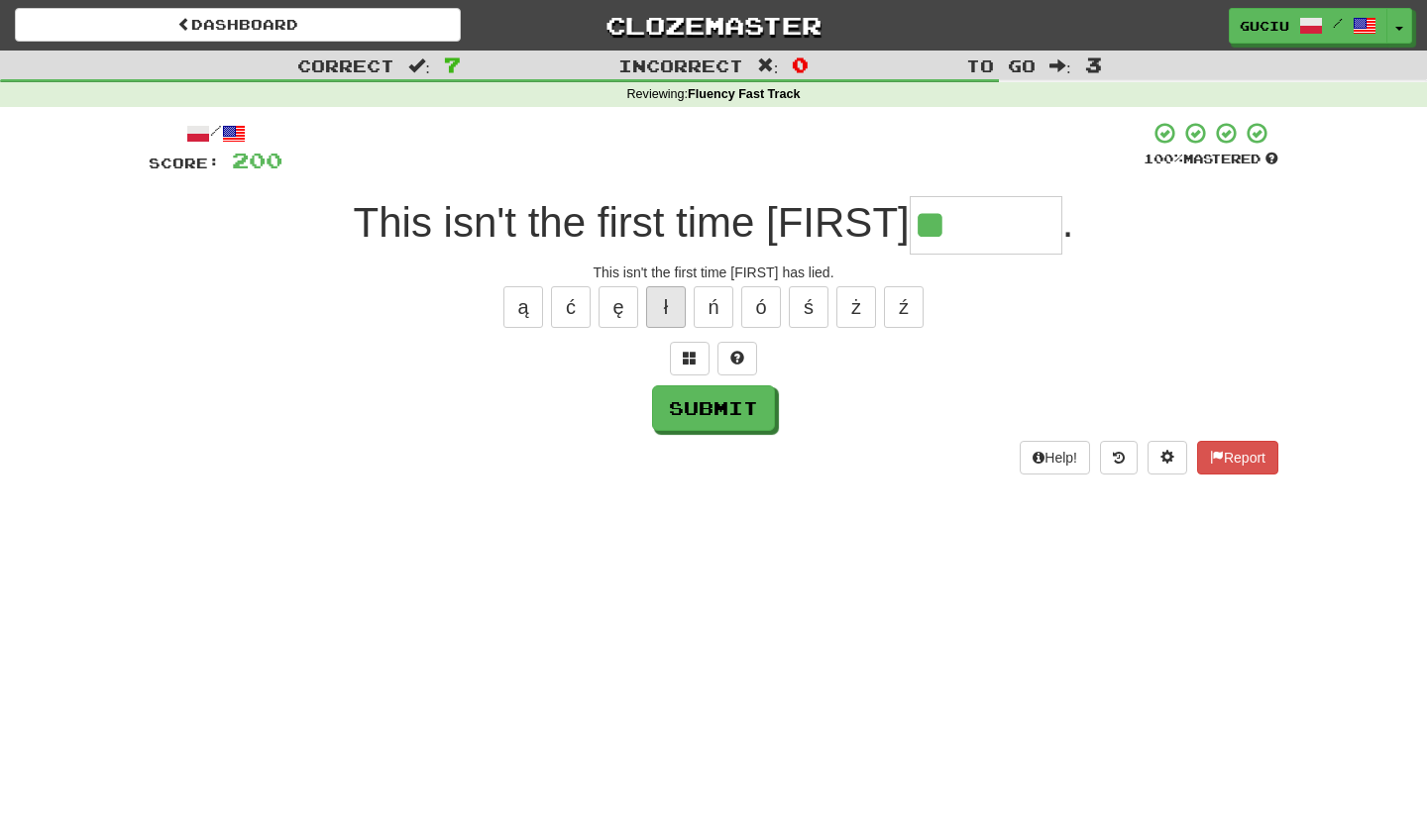 click on "ł" at bounding box center (666, 307) 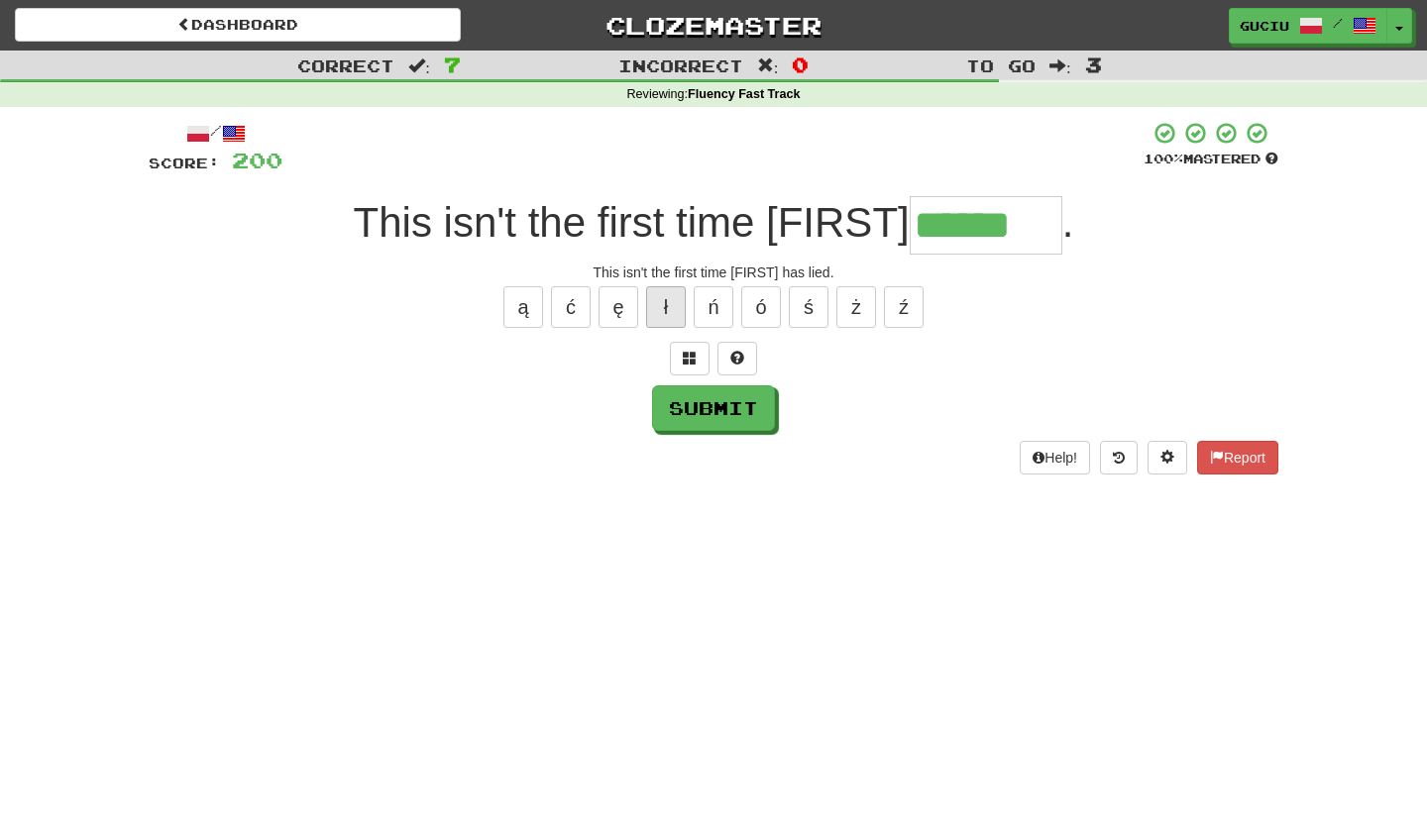 click on "ł" at bounding box center (666, 307) 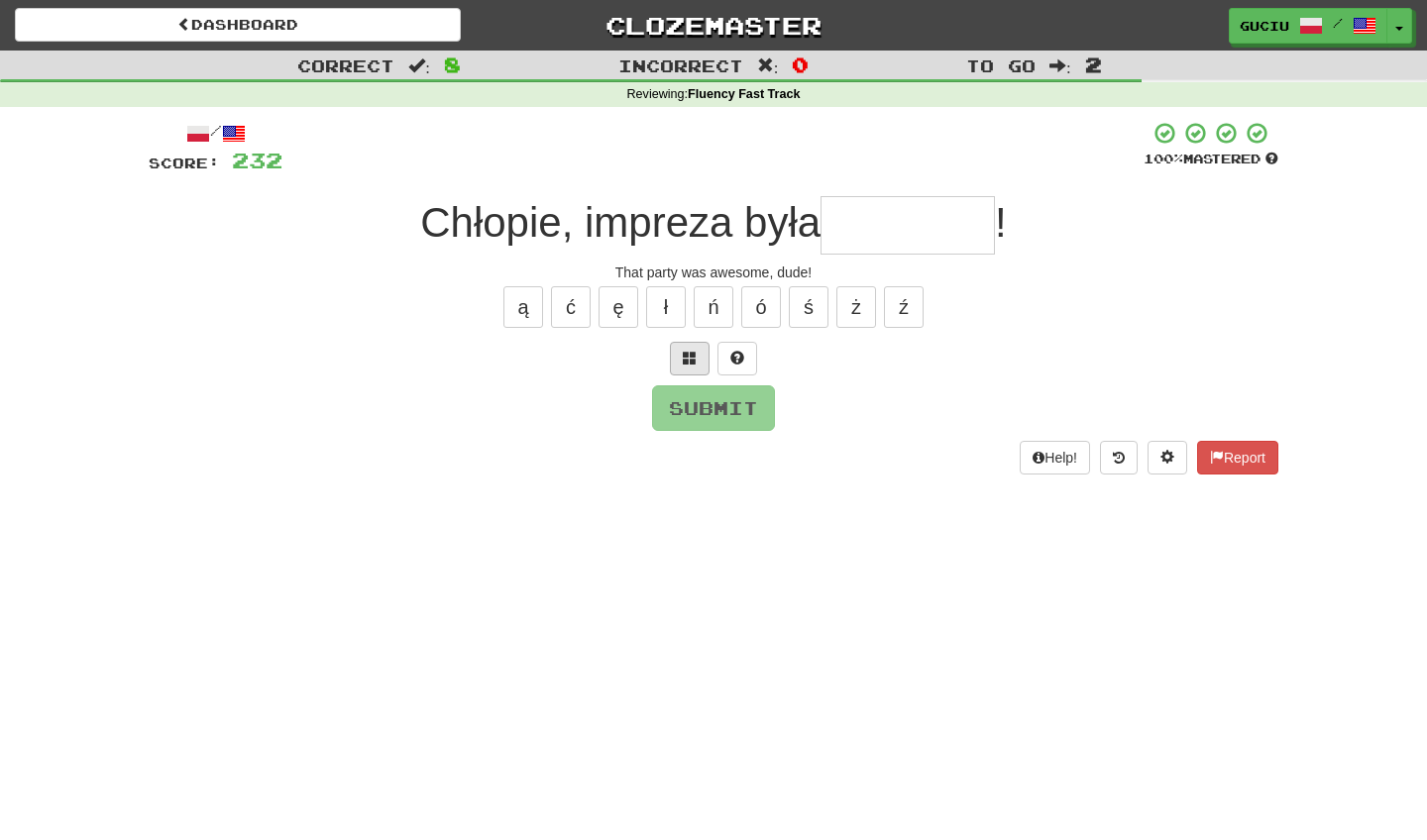 click at bounding box center [690, 358] 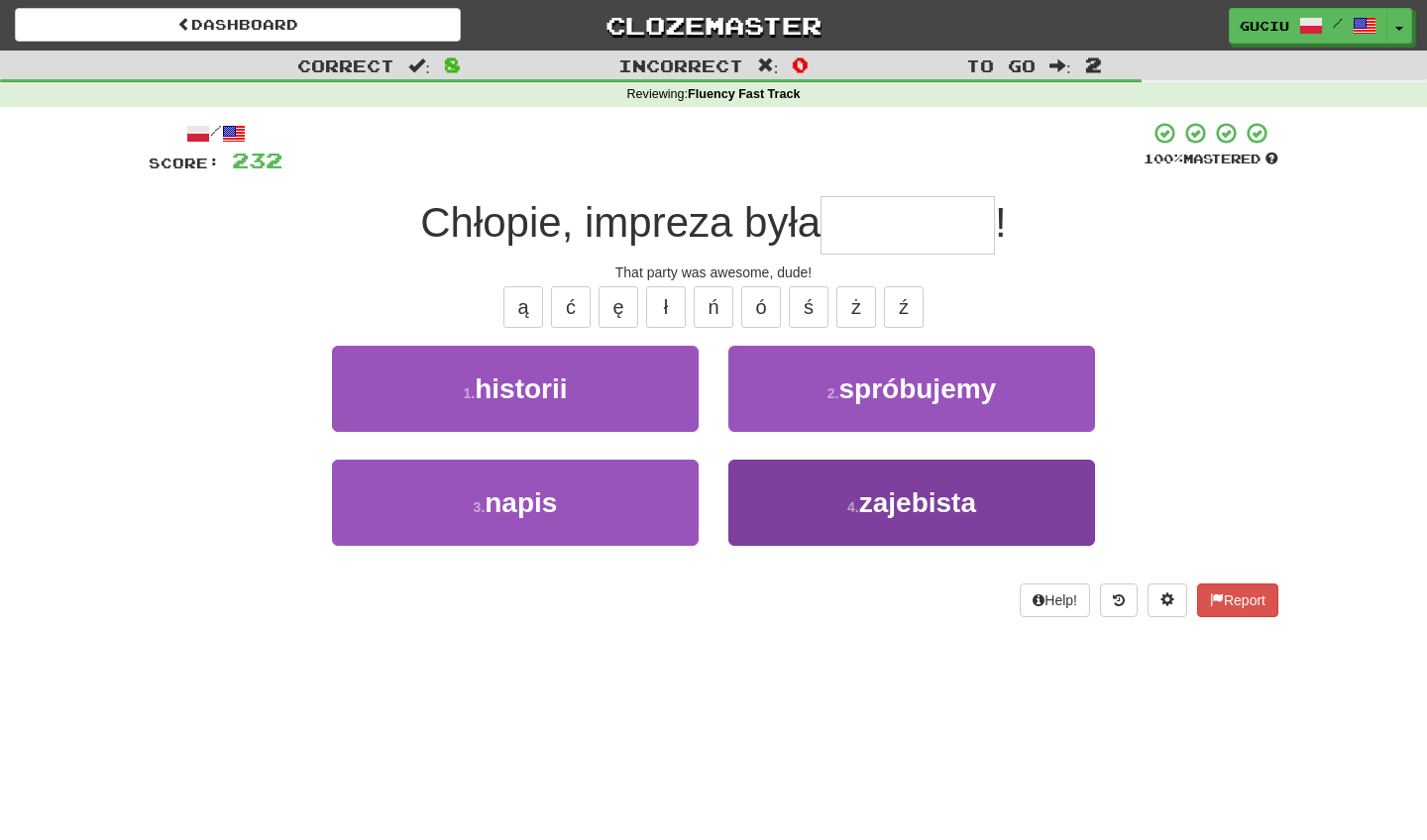 click on "zajebista" at bounding box center (918, 502) 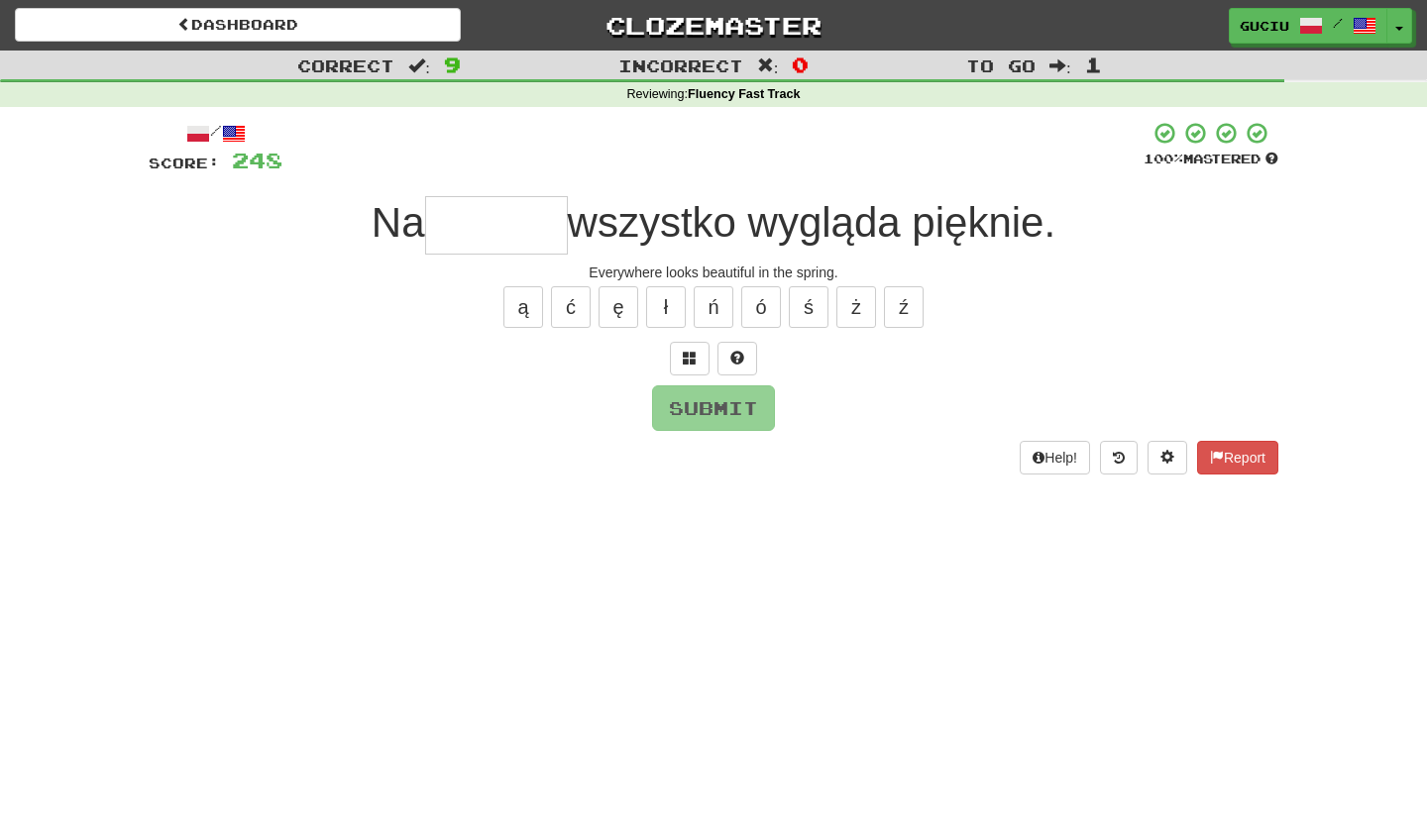 type on "*" 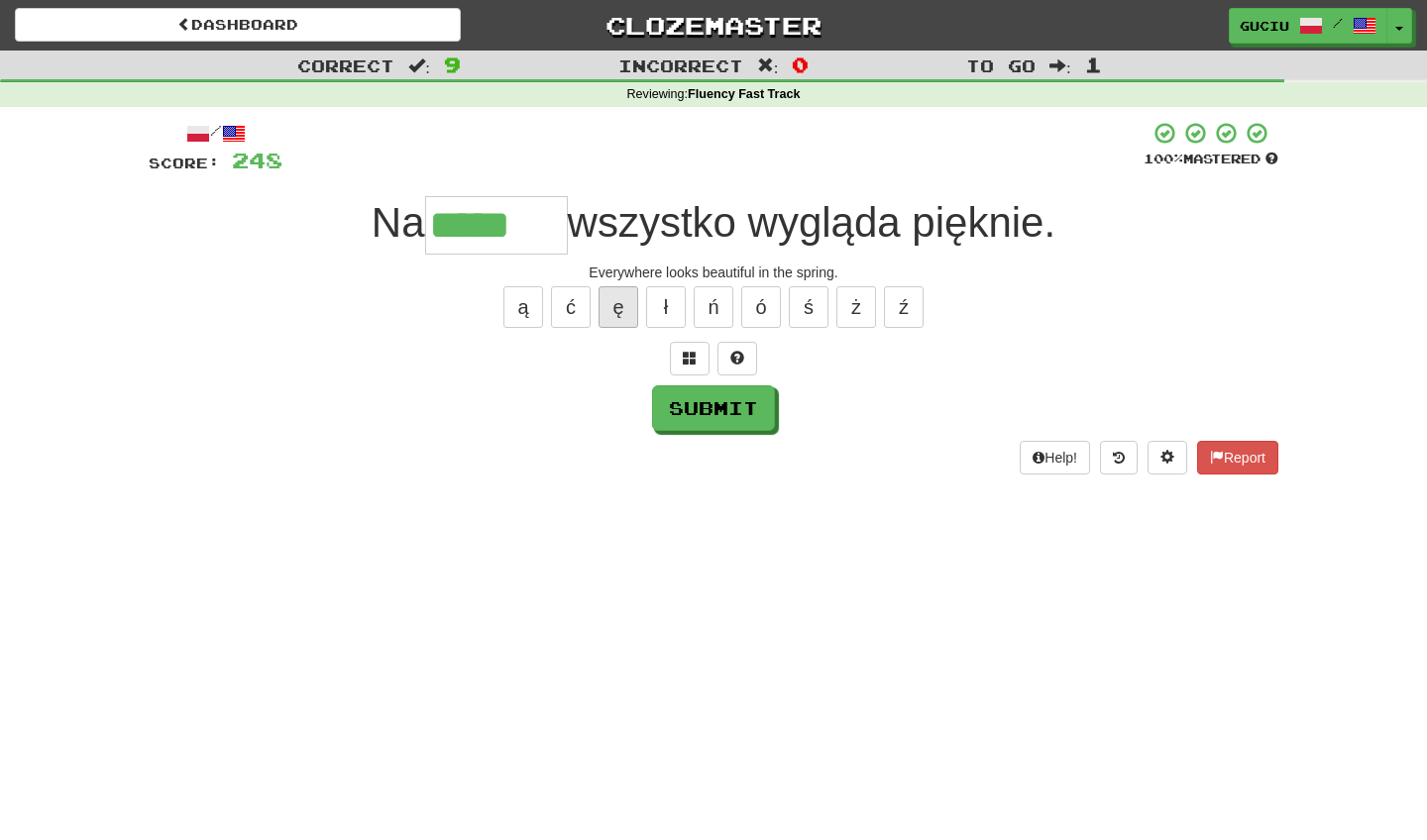 click on "ę" at bounding box center [618, 307] 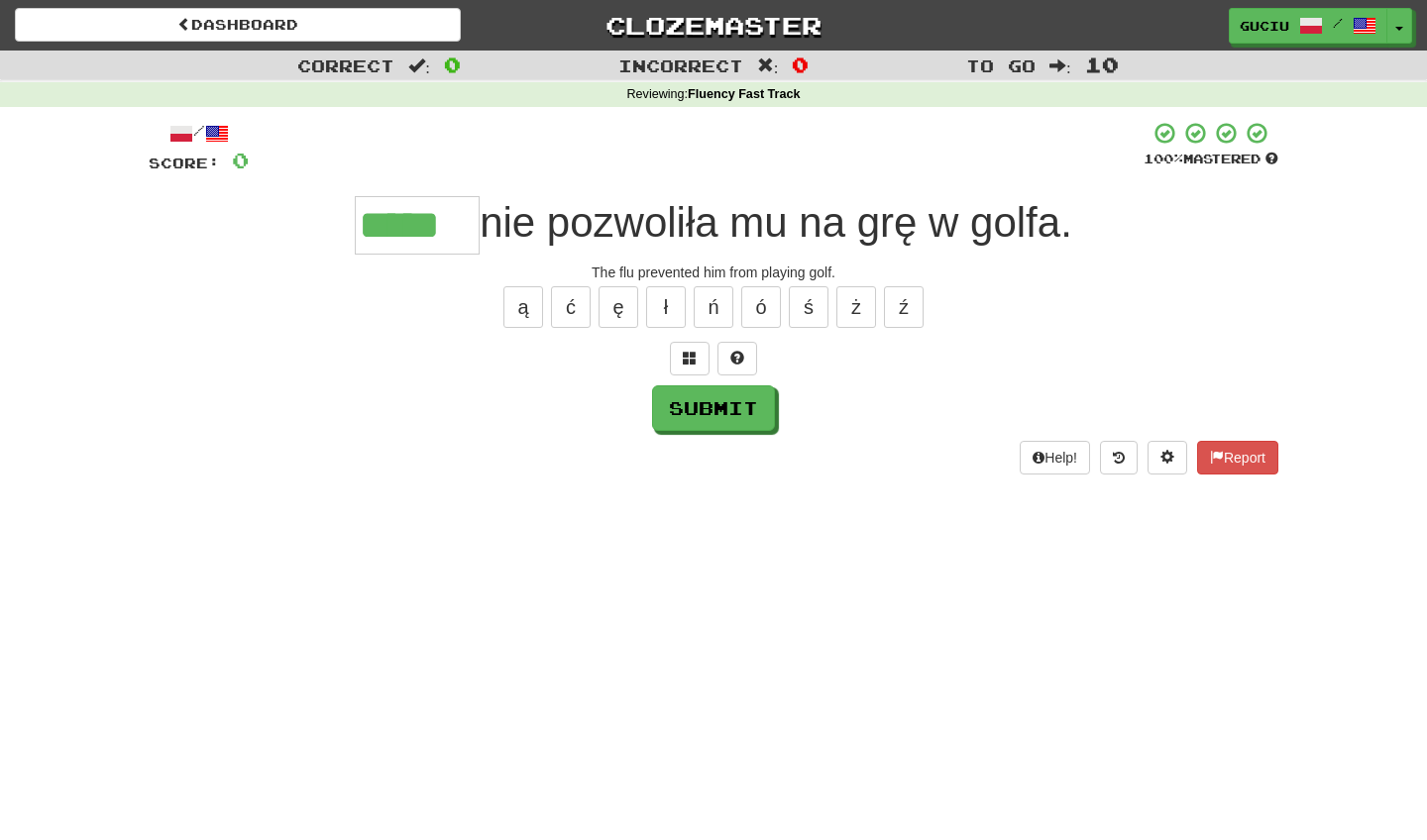 type on "*****" 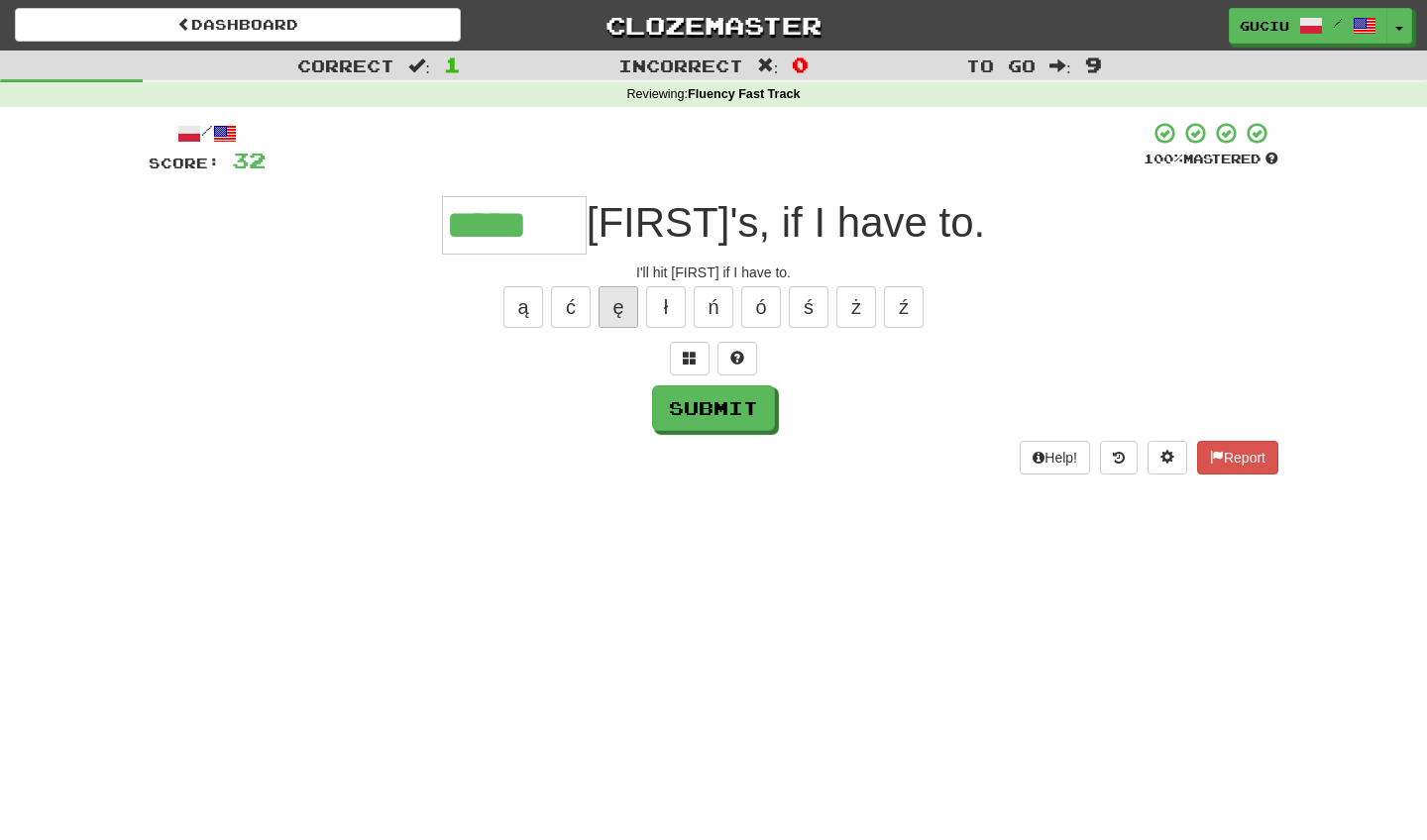 click on "ę" at bounding box center (618, 307) 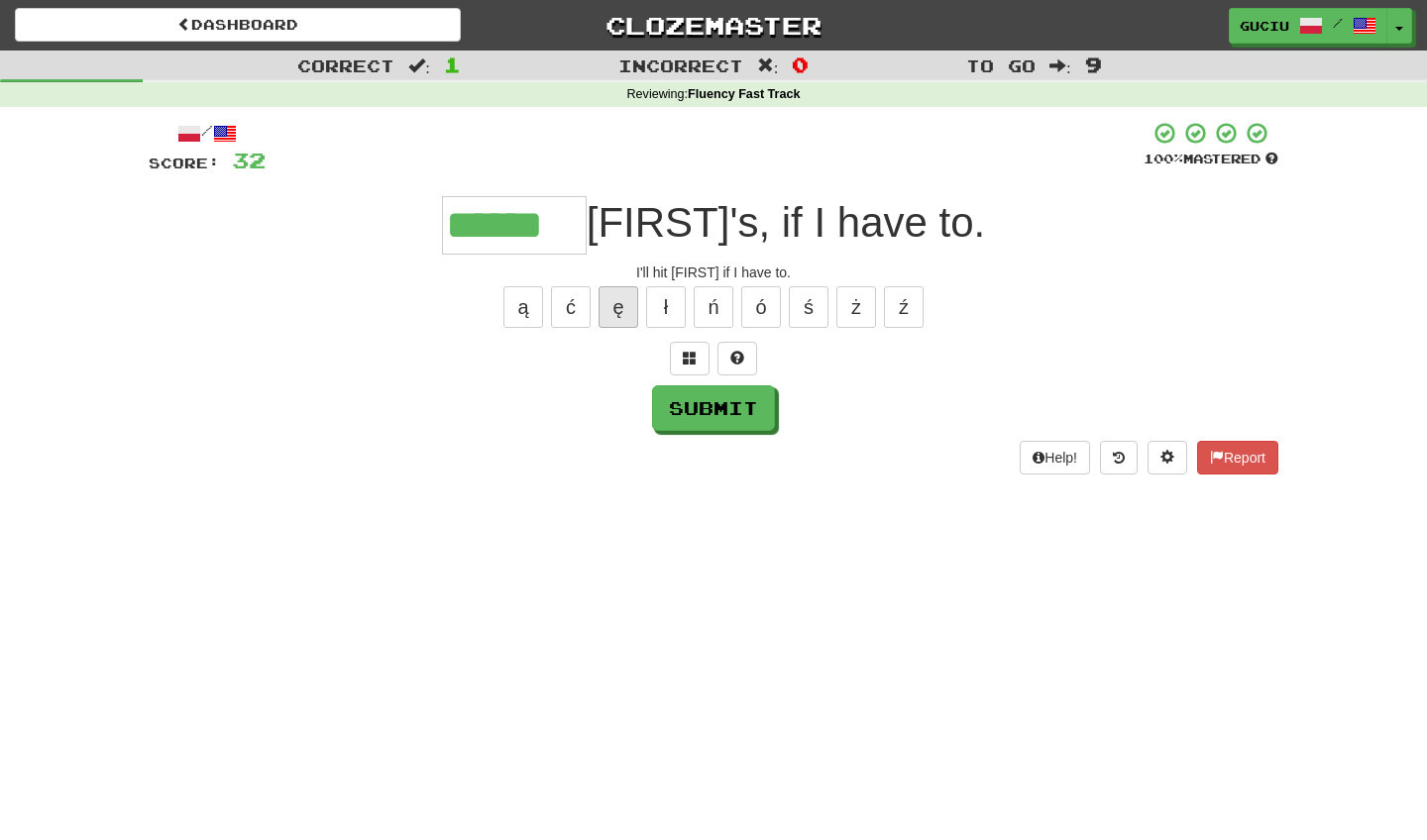 type on "******" 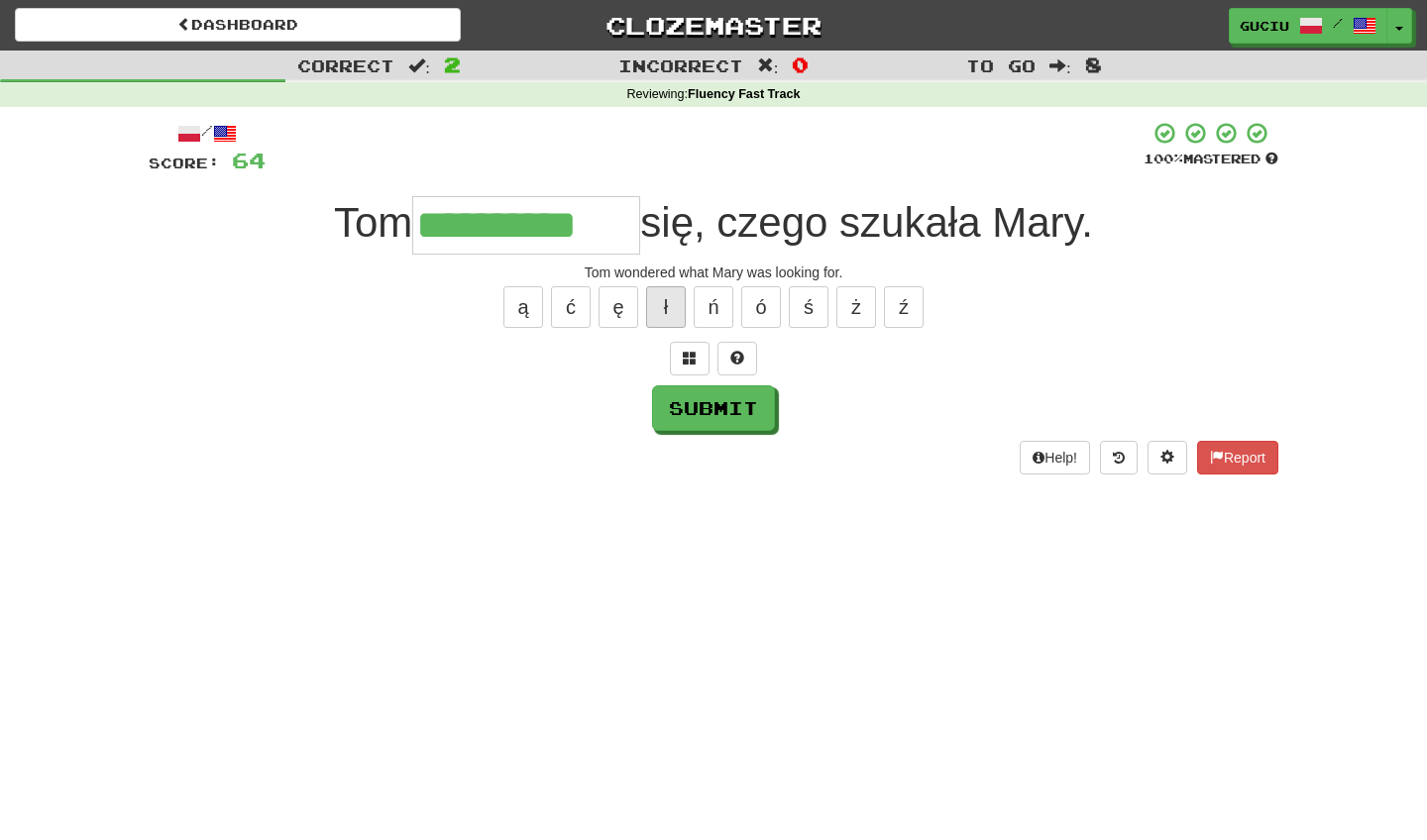 click on "ł" at bounding box center (666, 307) 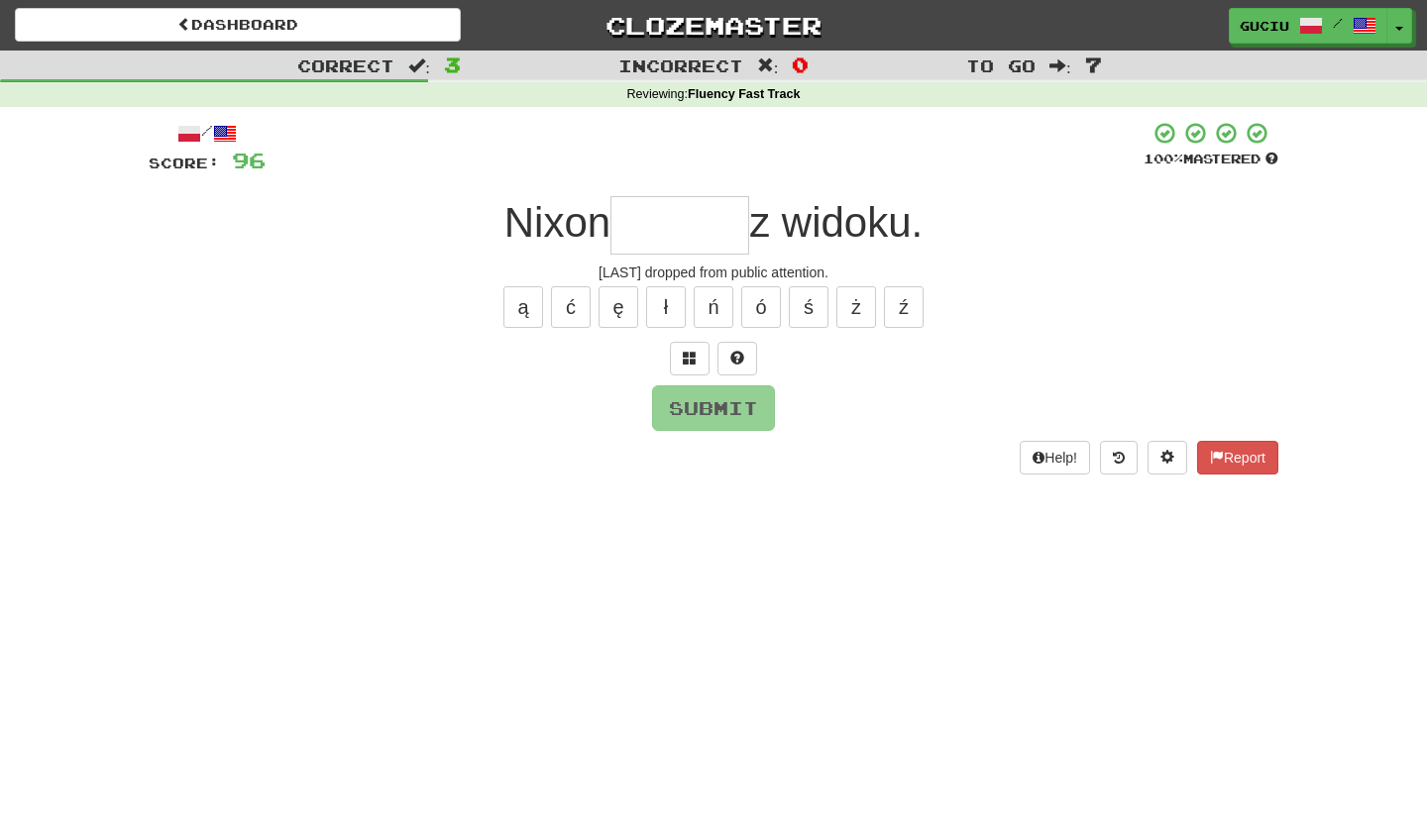 type on "*" 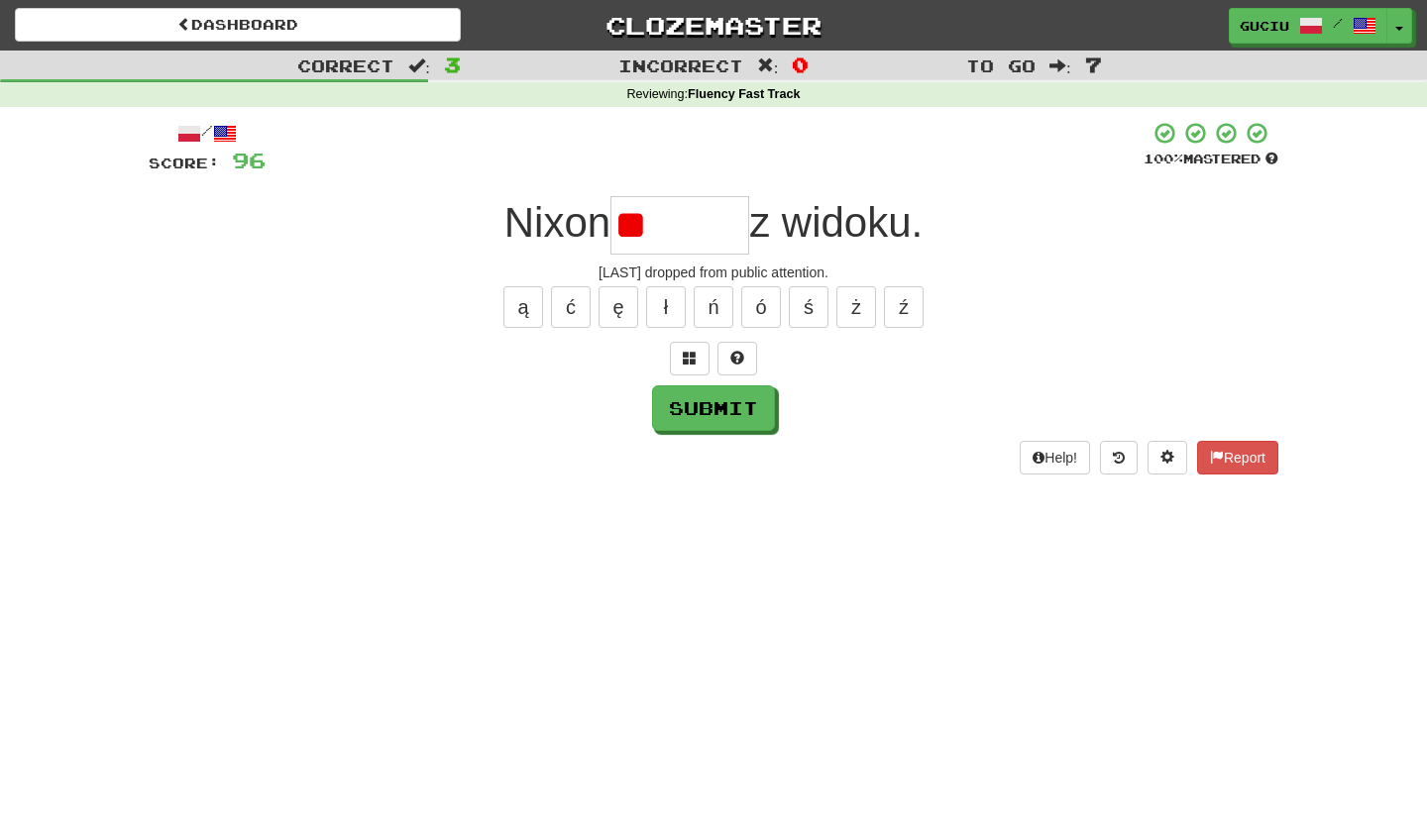 type on "*" 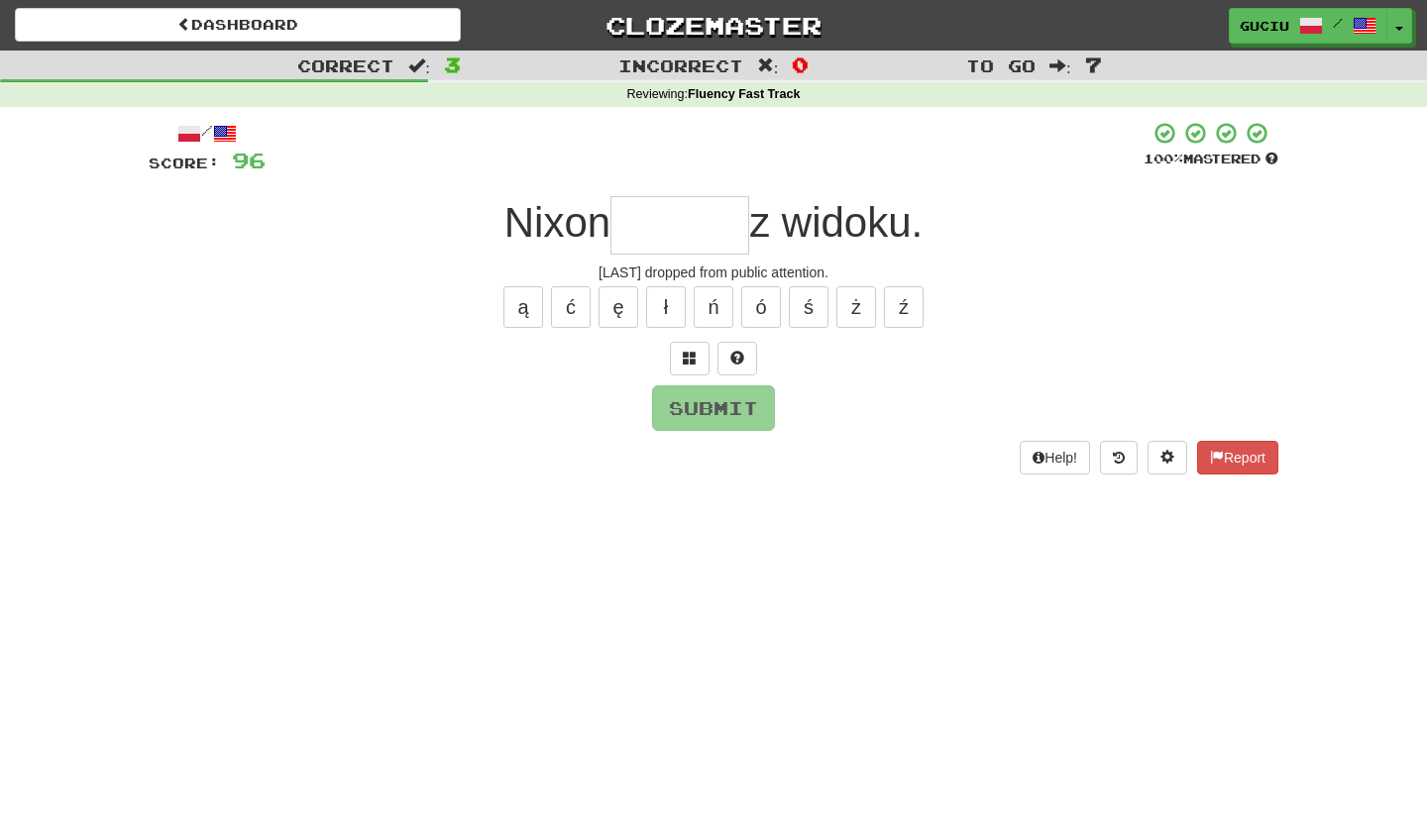 type on "*" 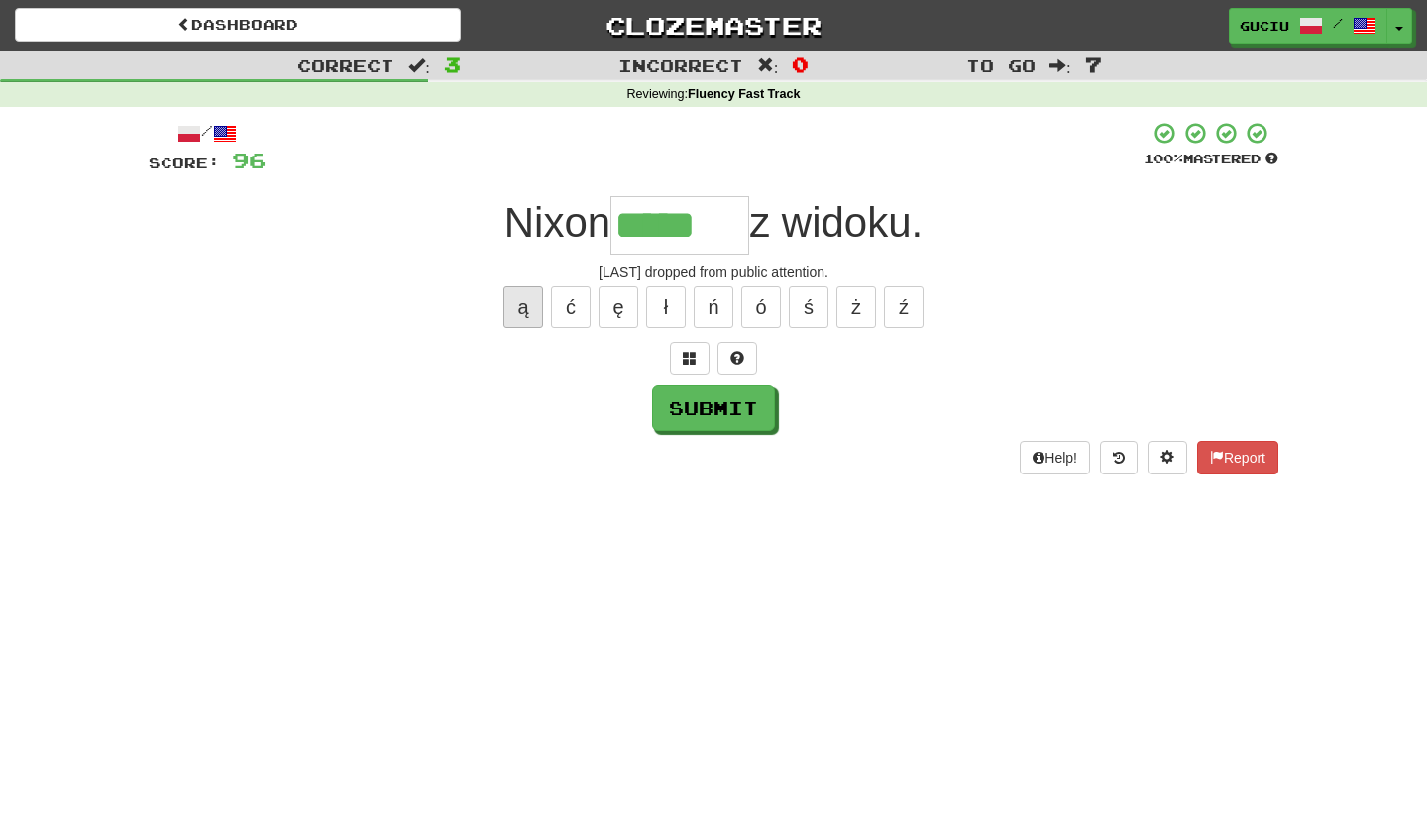 click on "ą" at bounding box center [523, 307] 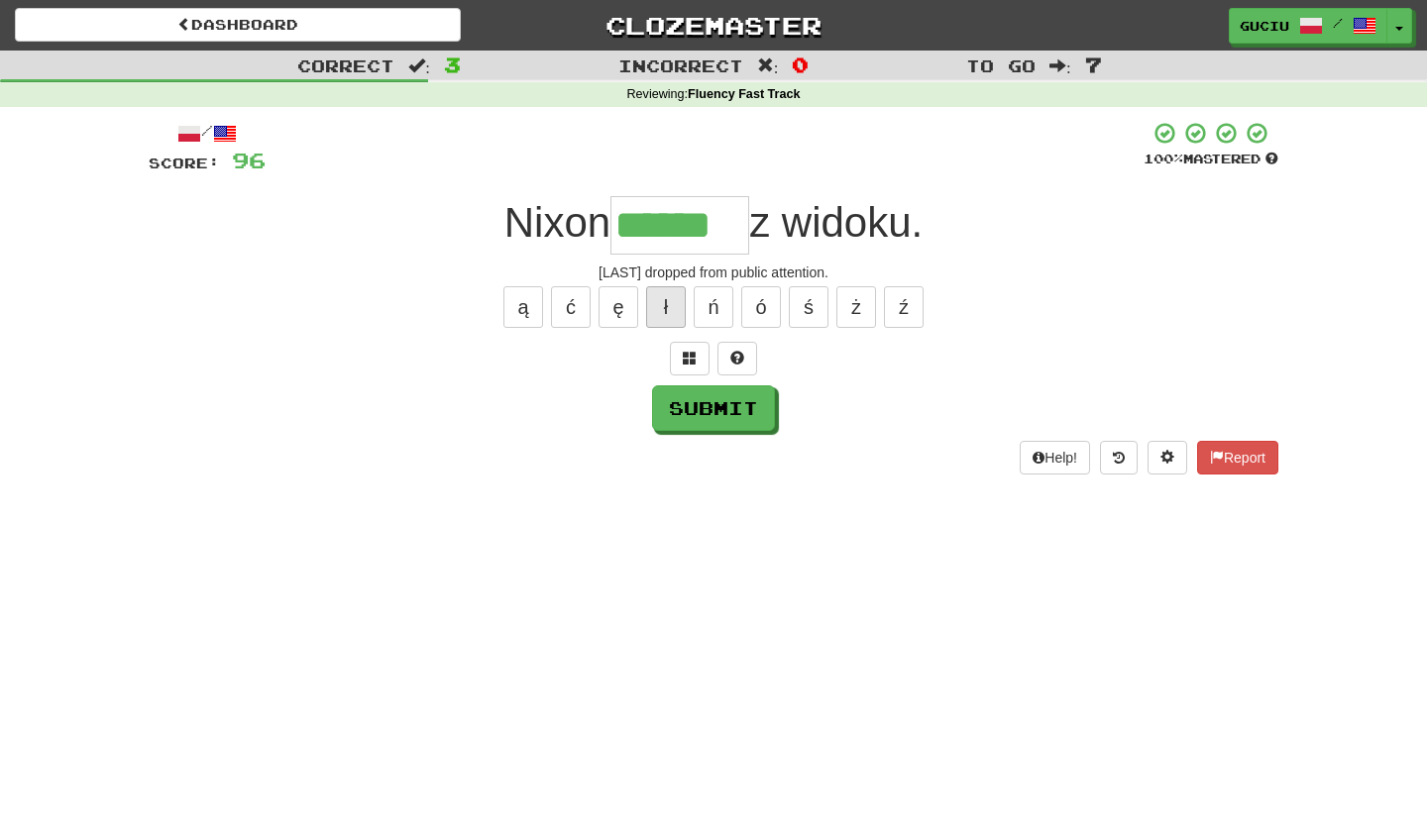 click on "ł" at bounding box center [666, 307] 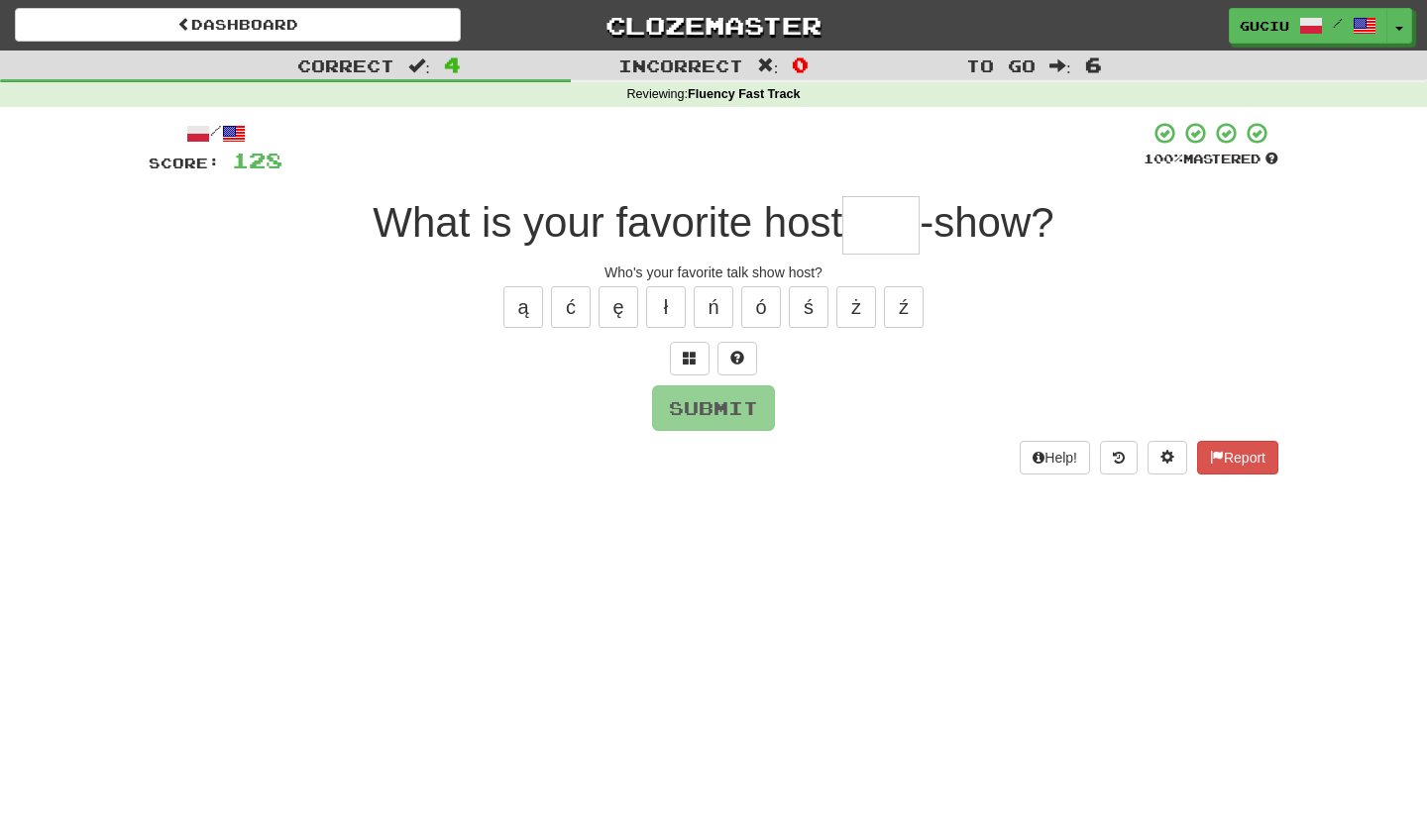 type on "*" 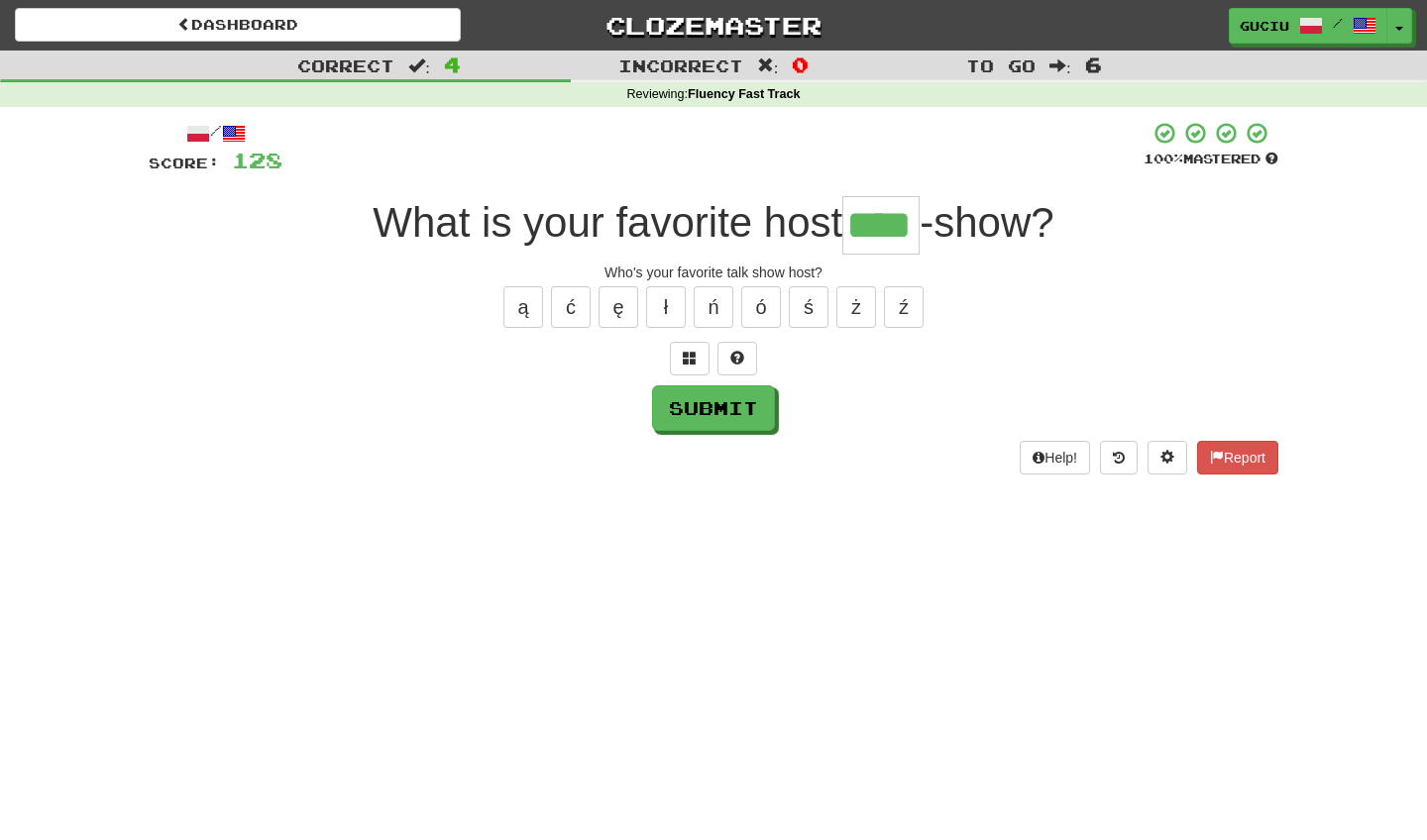 type on "****" 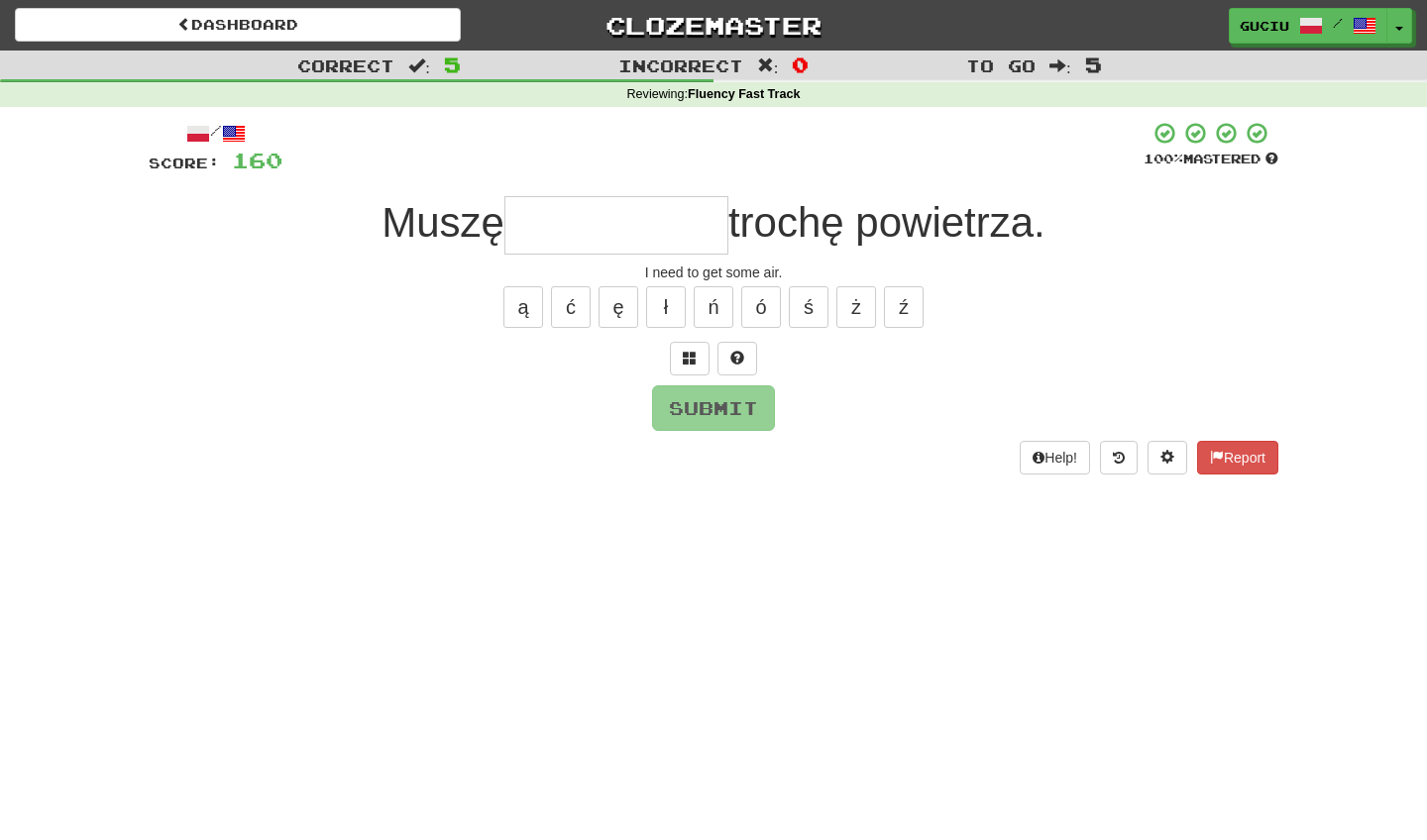 type on "*" 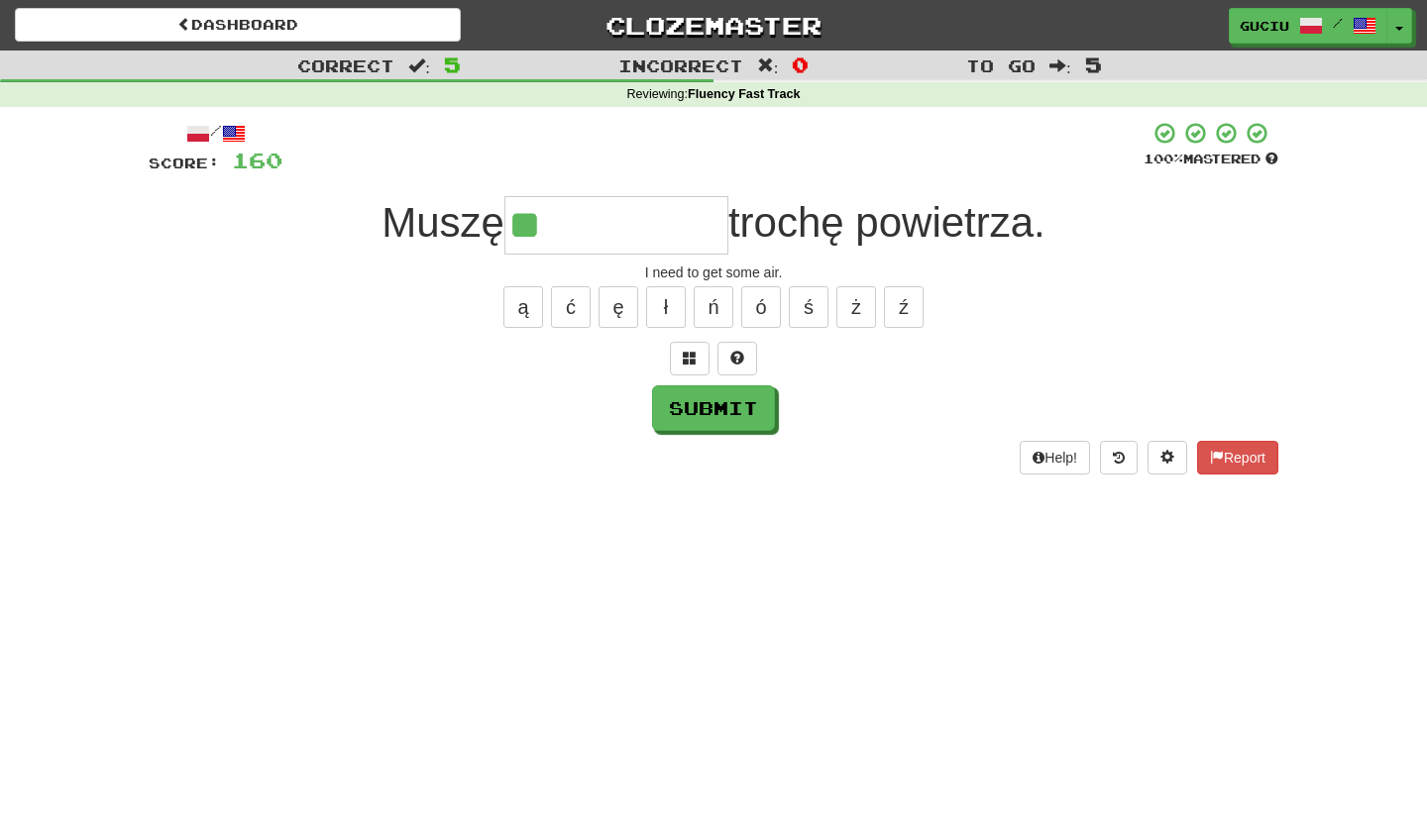 click at bounding box center (737, 359) 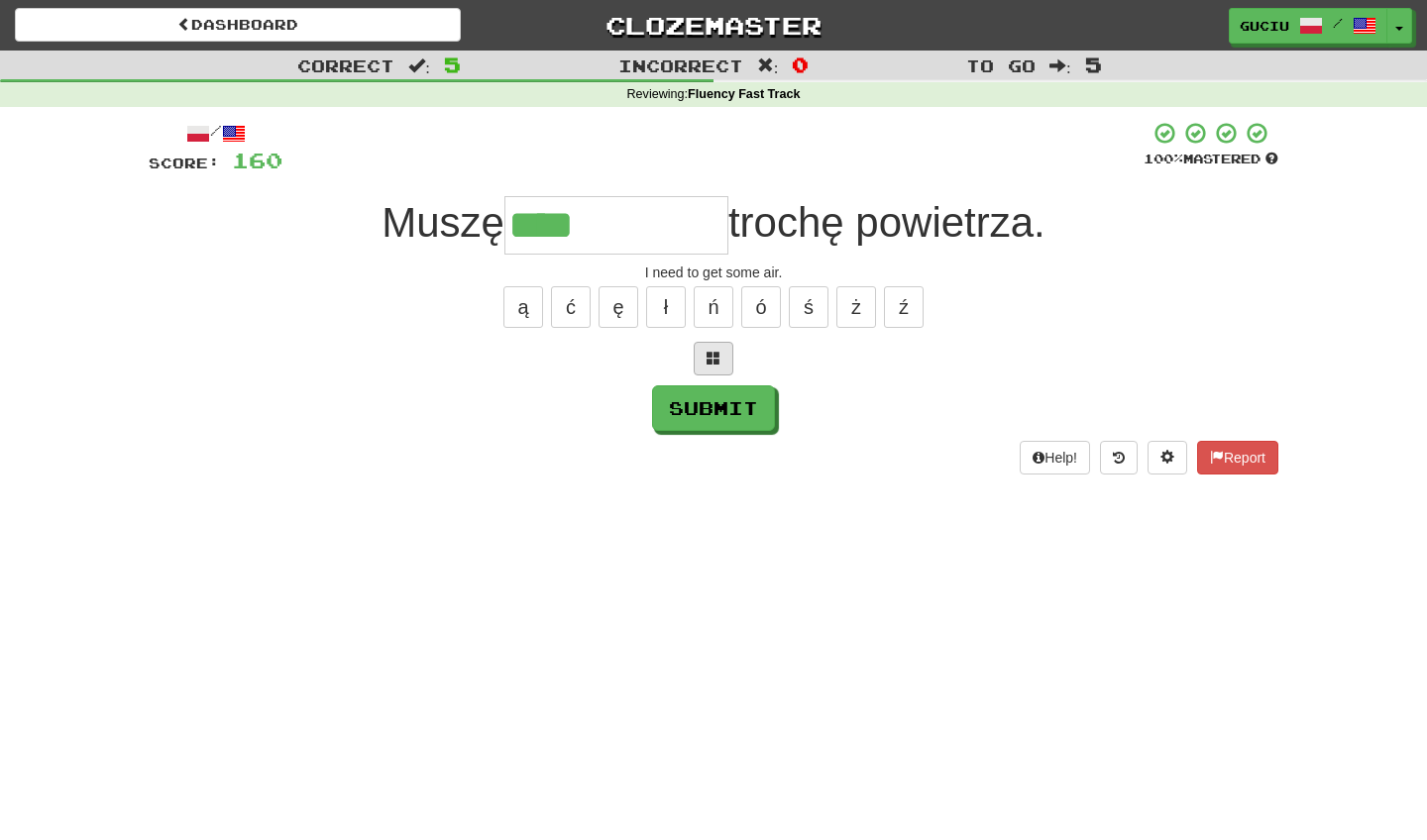 click at bounding box center [714, 358] 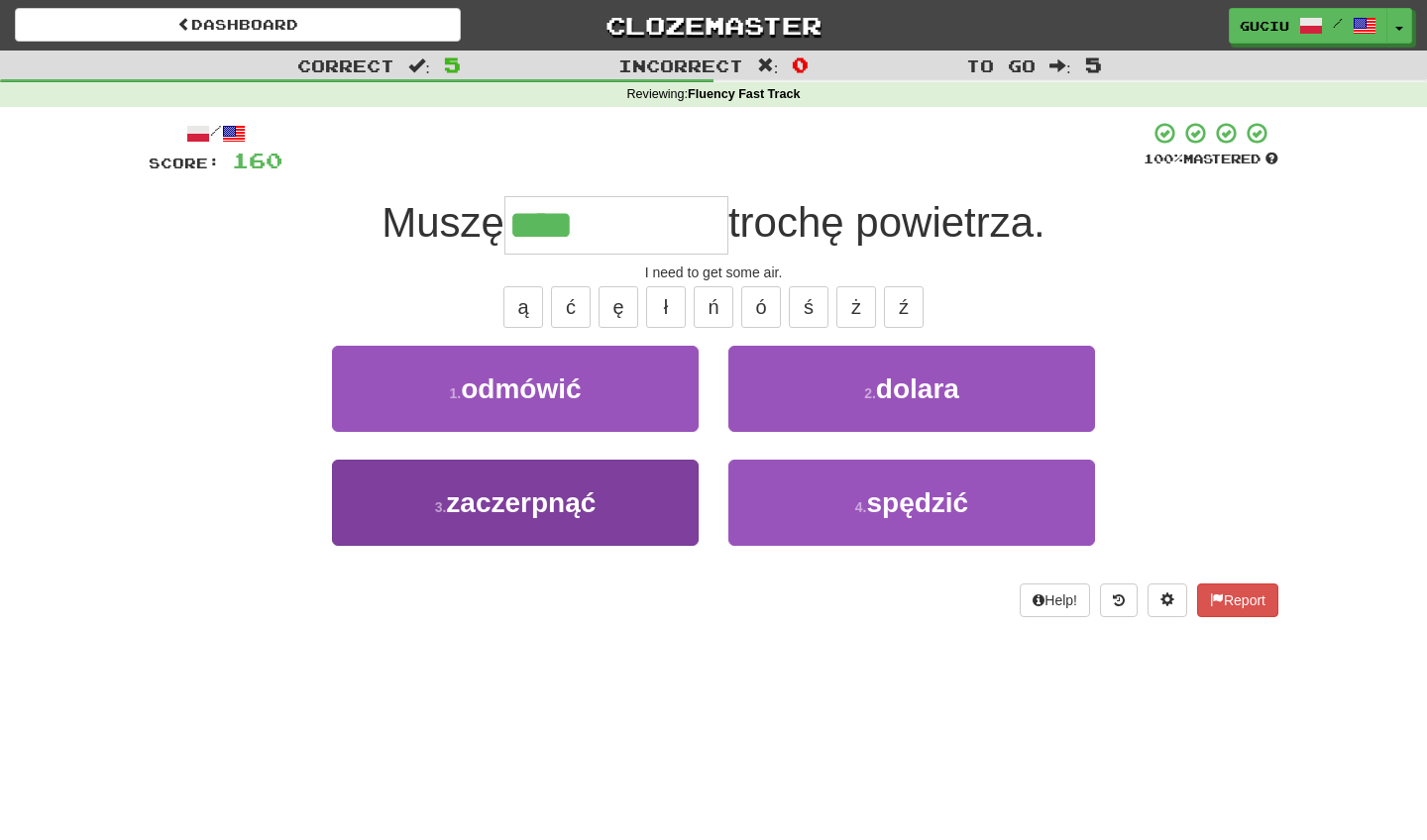 click on "3 .  zaczerpnąć" at bounding box center (515, 502) 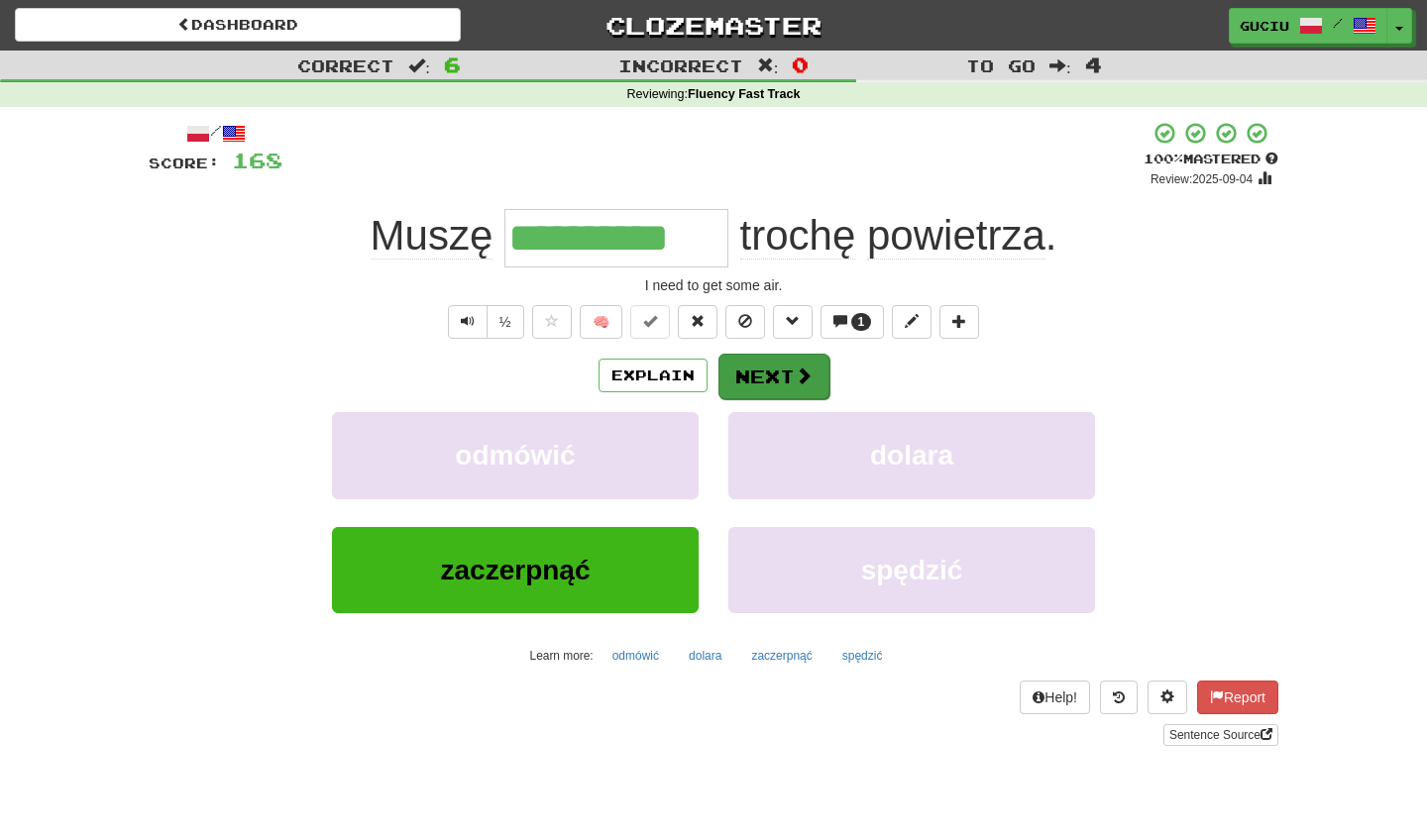 click on "Next" at bounding box center [774, 376] 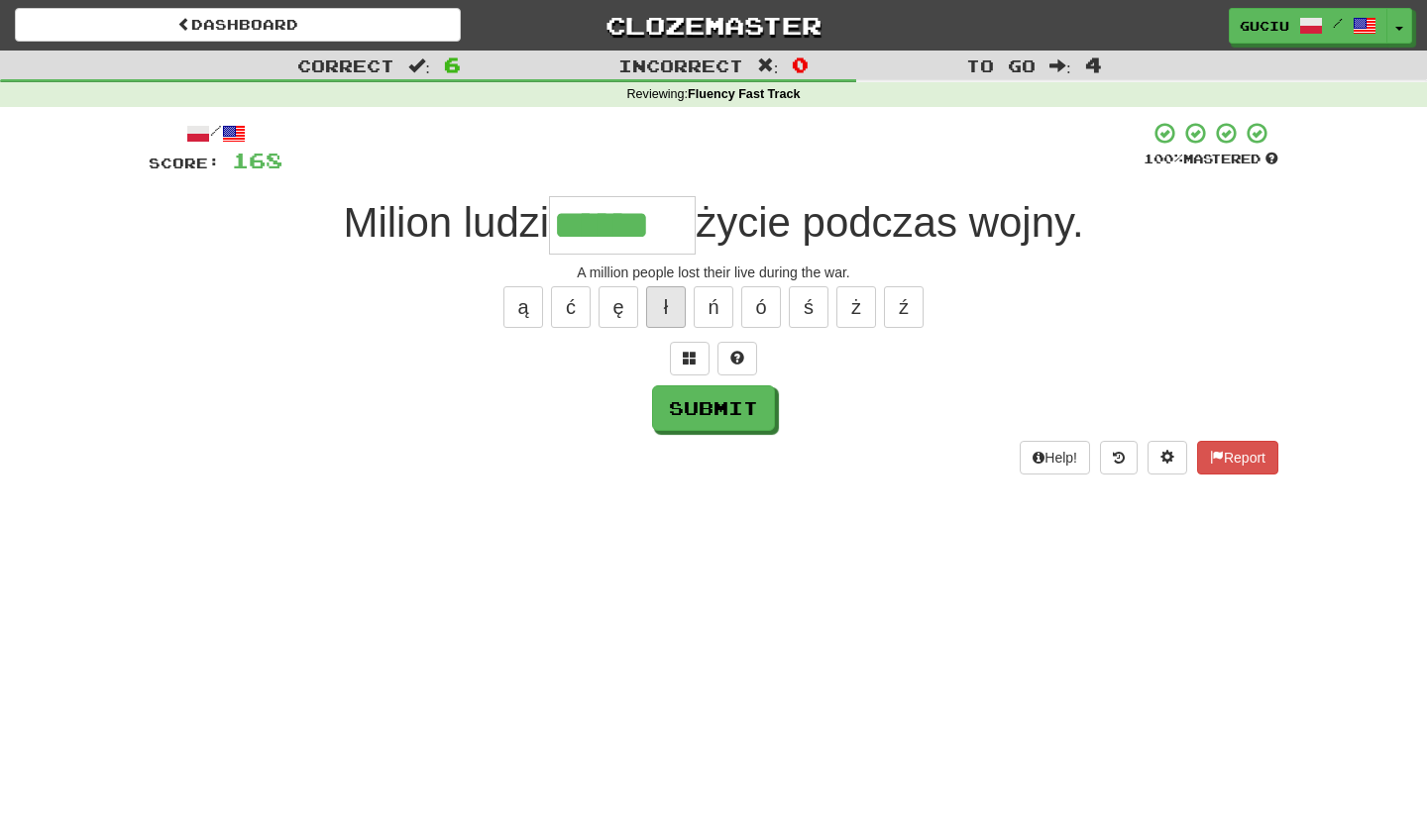 click on "ł" at bounding box center [666, 307] 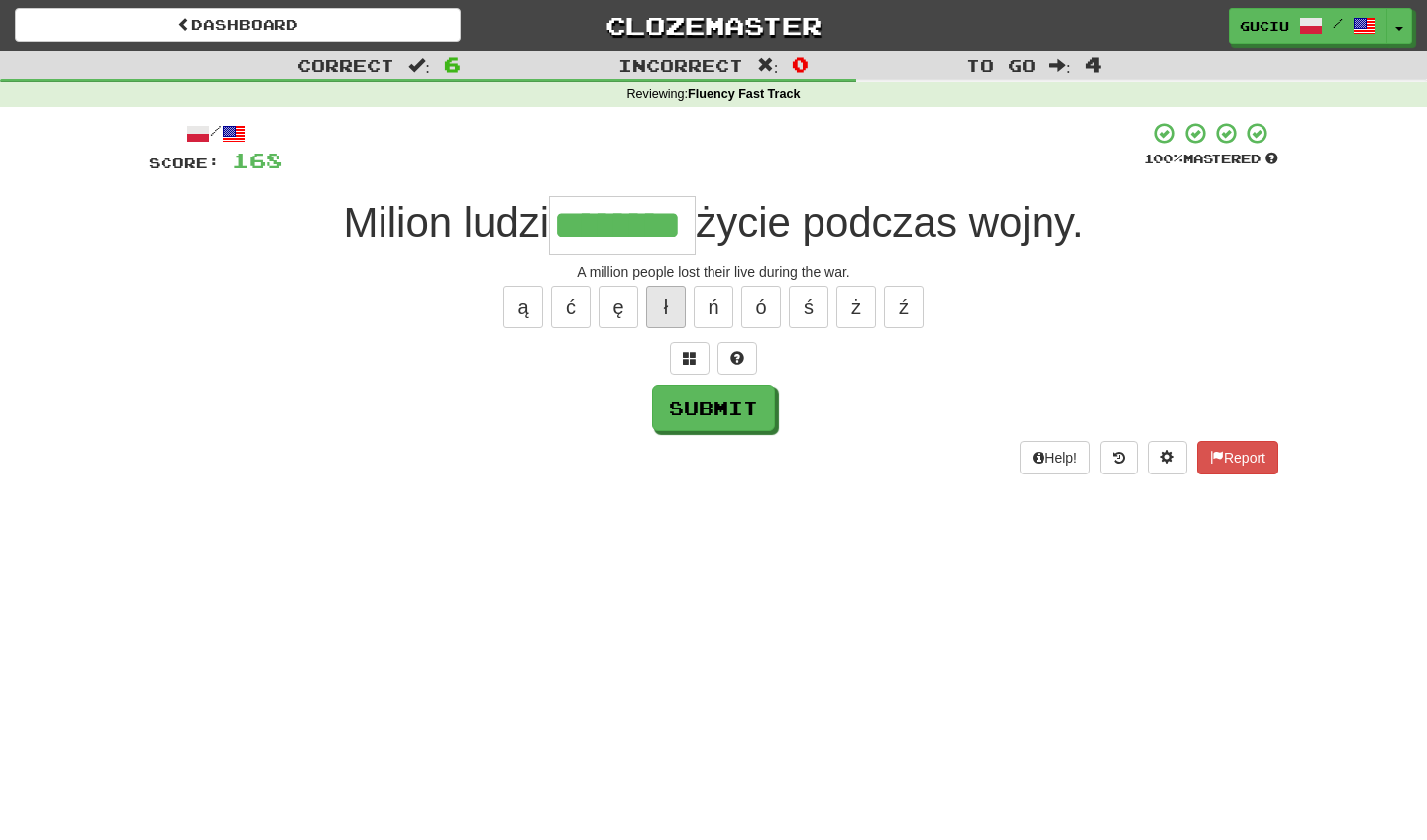 type on "********" 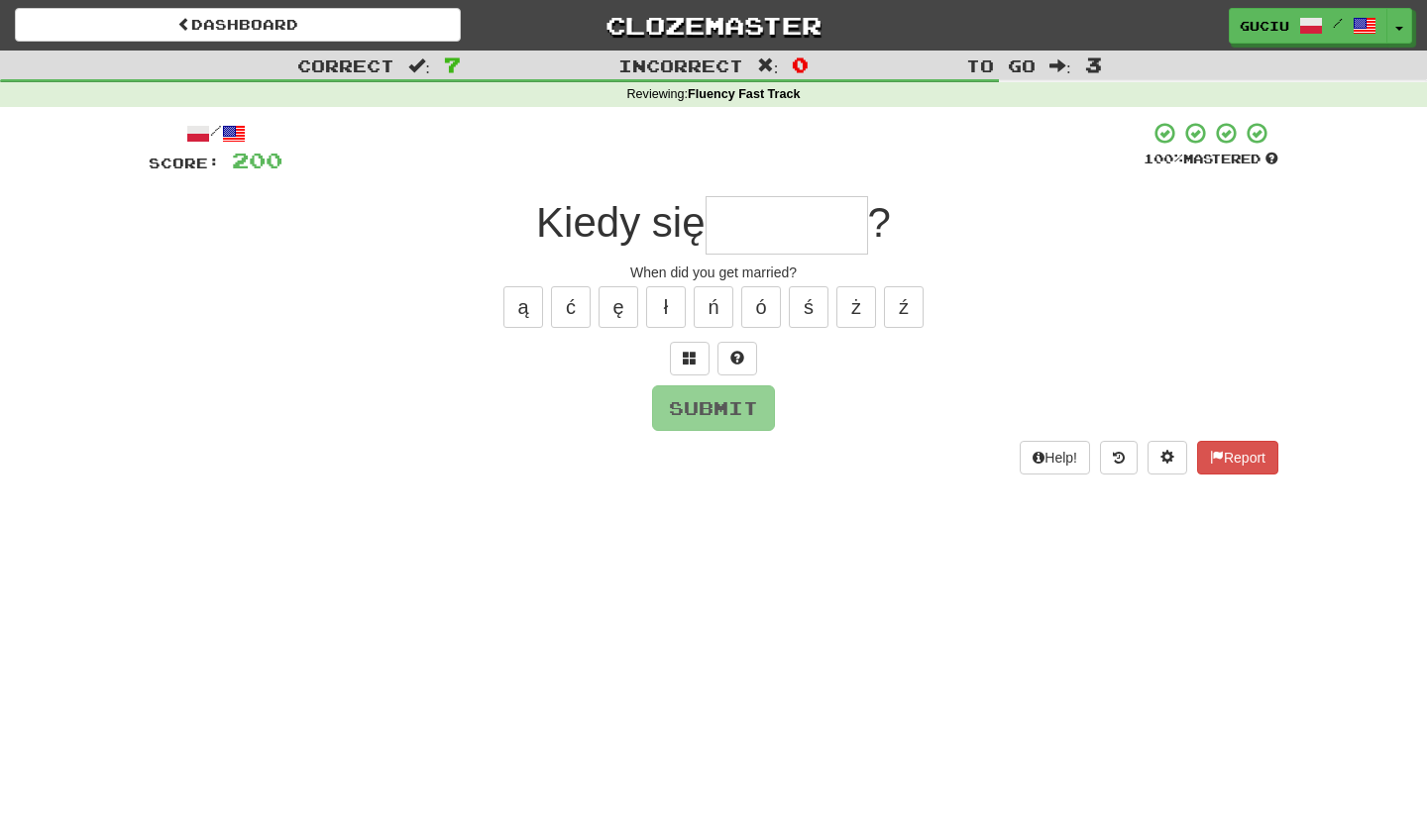 type on "*" 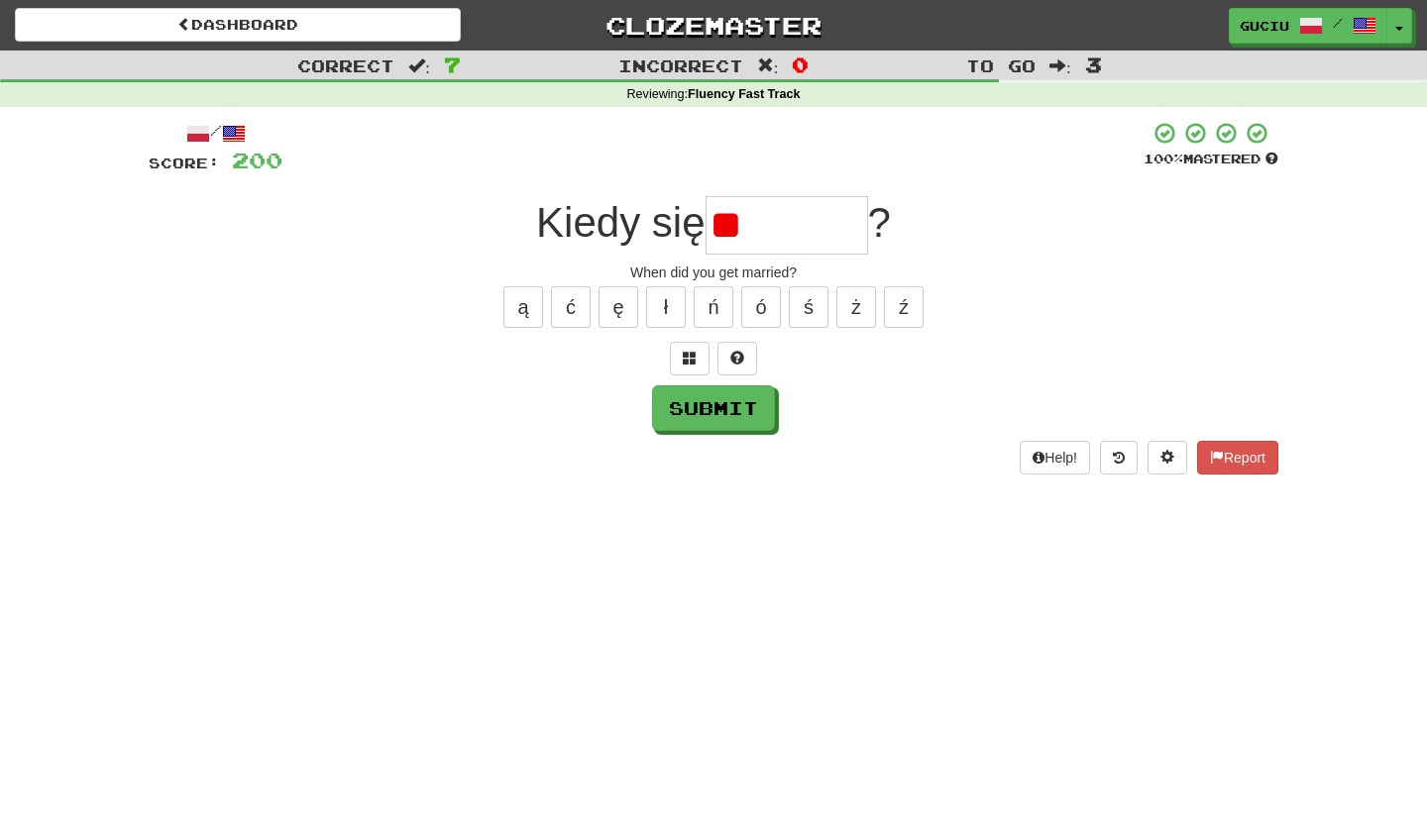 type on "*" 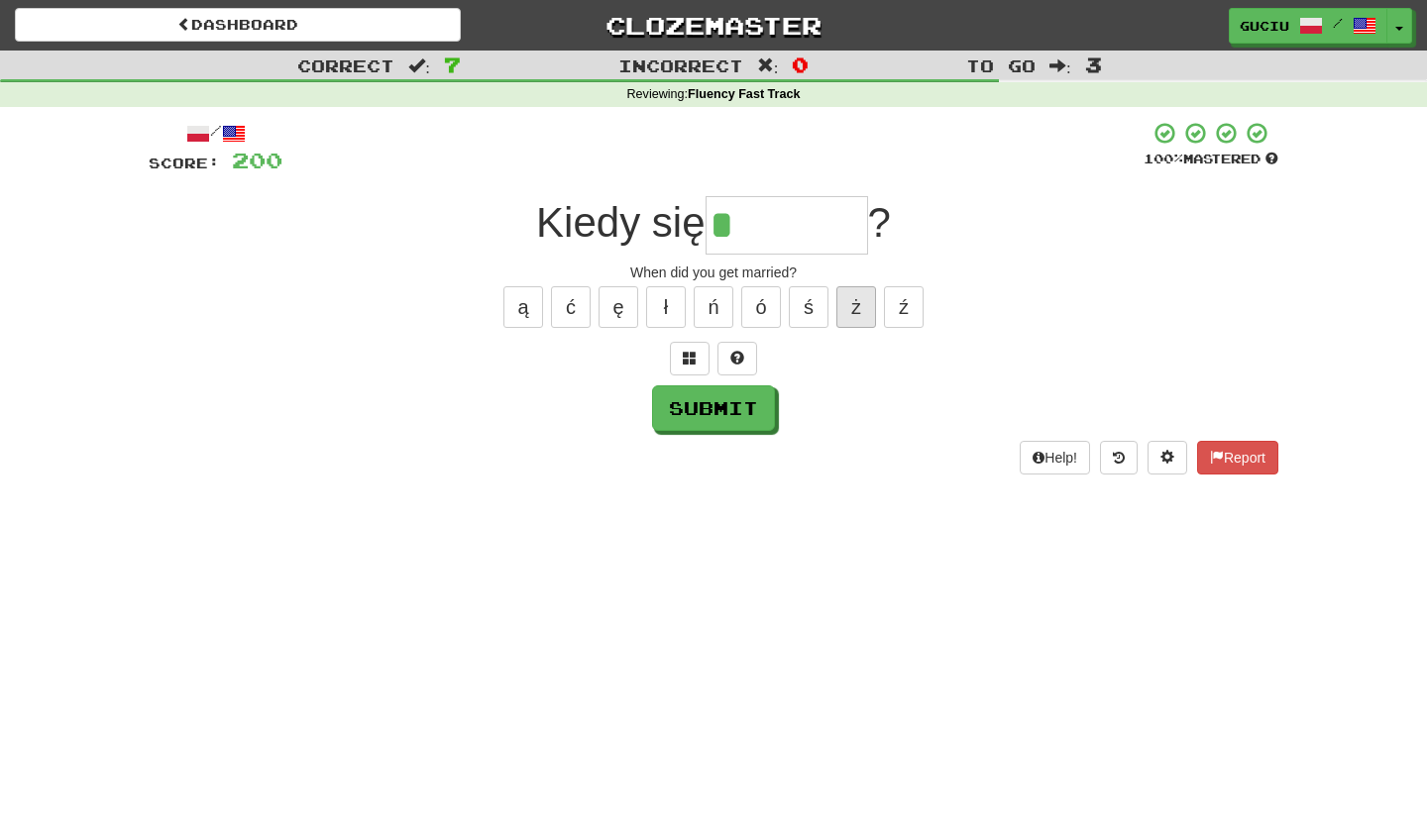 click on "ż" at bounding box center [856, 307] 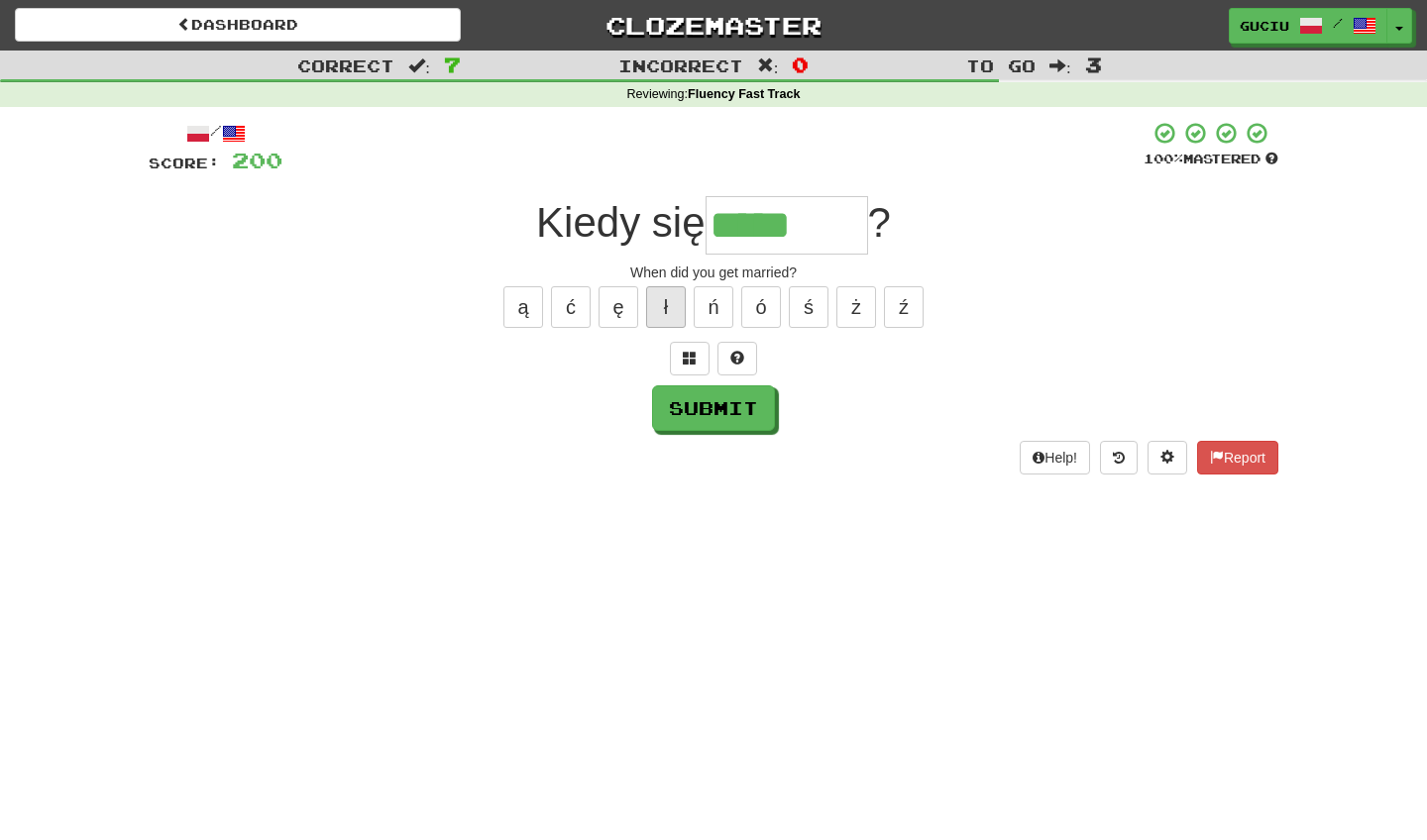 click on "ł" at bounding box center [666, 307] 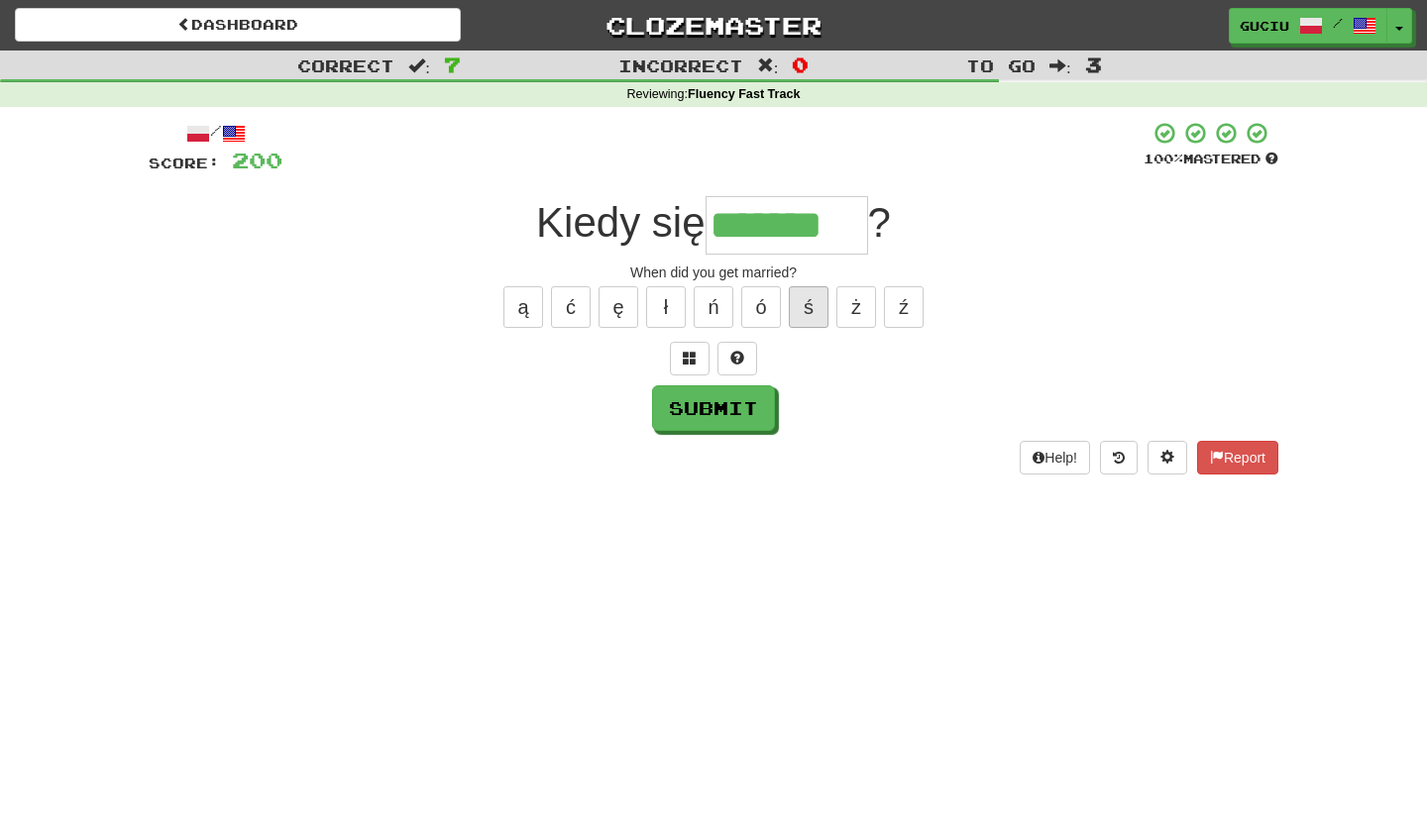 click on "ś" at bounding box center (809, 307) 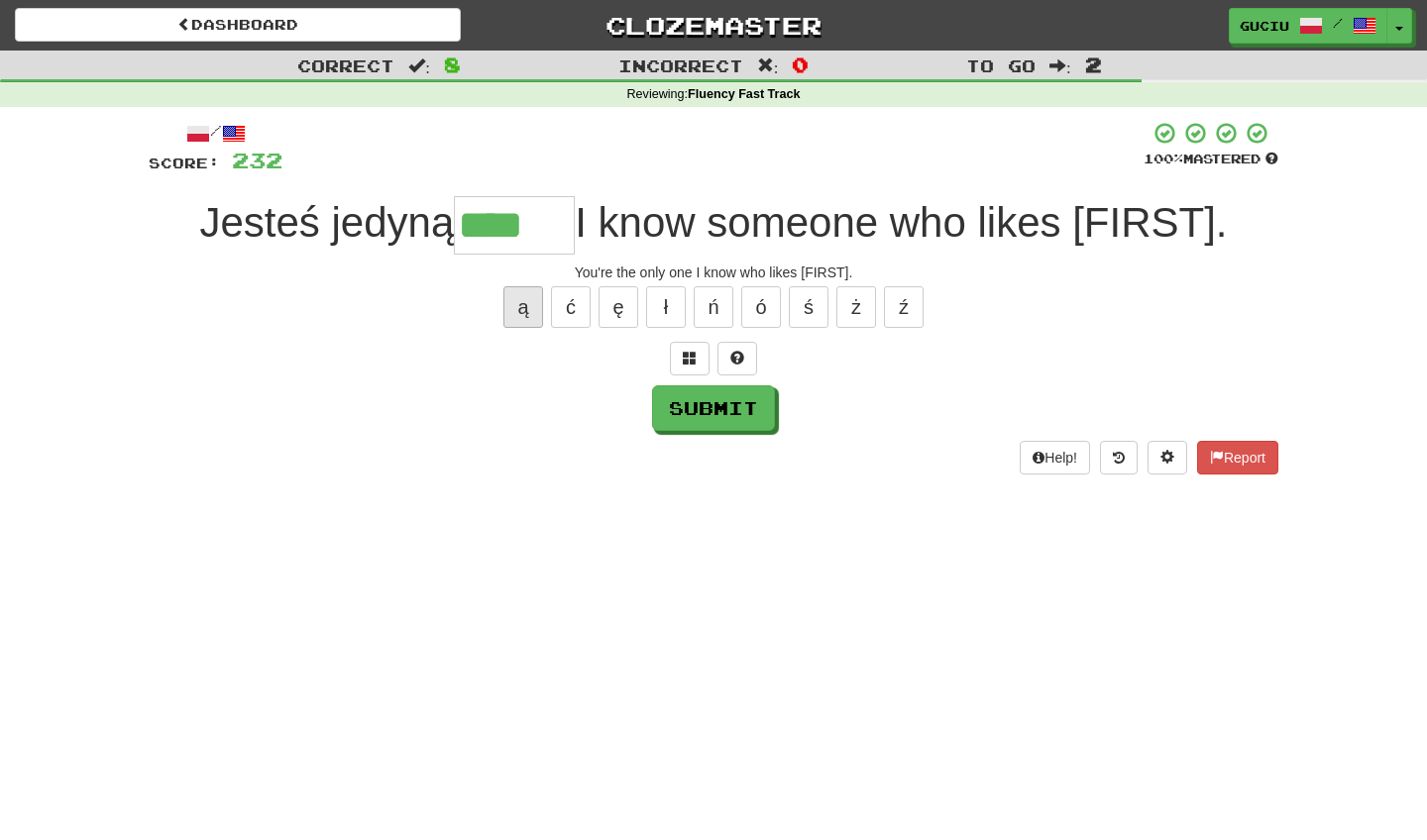 click on "ą" at bounding box center (523, 307) 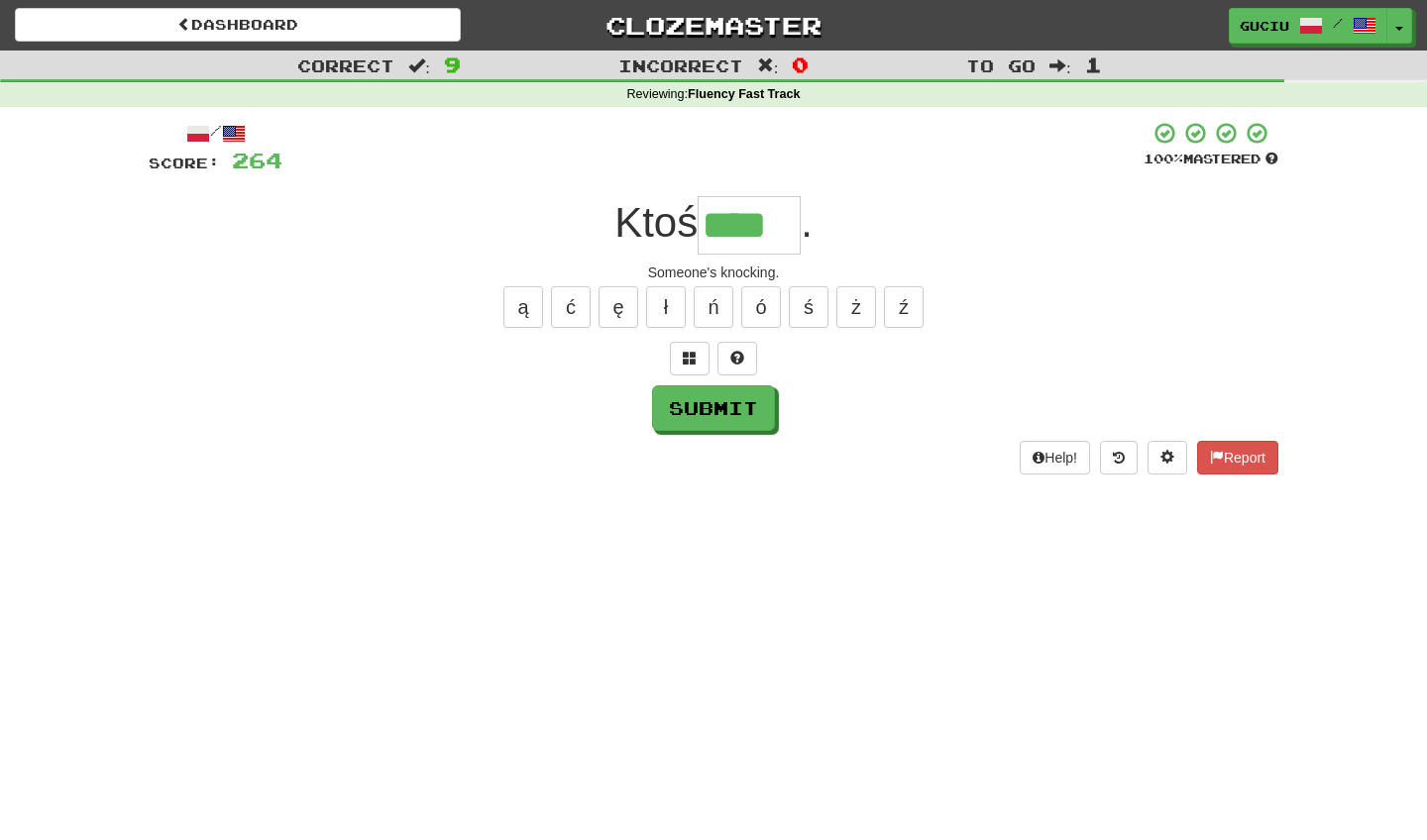 type on "****" 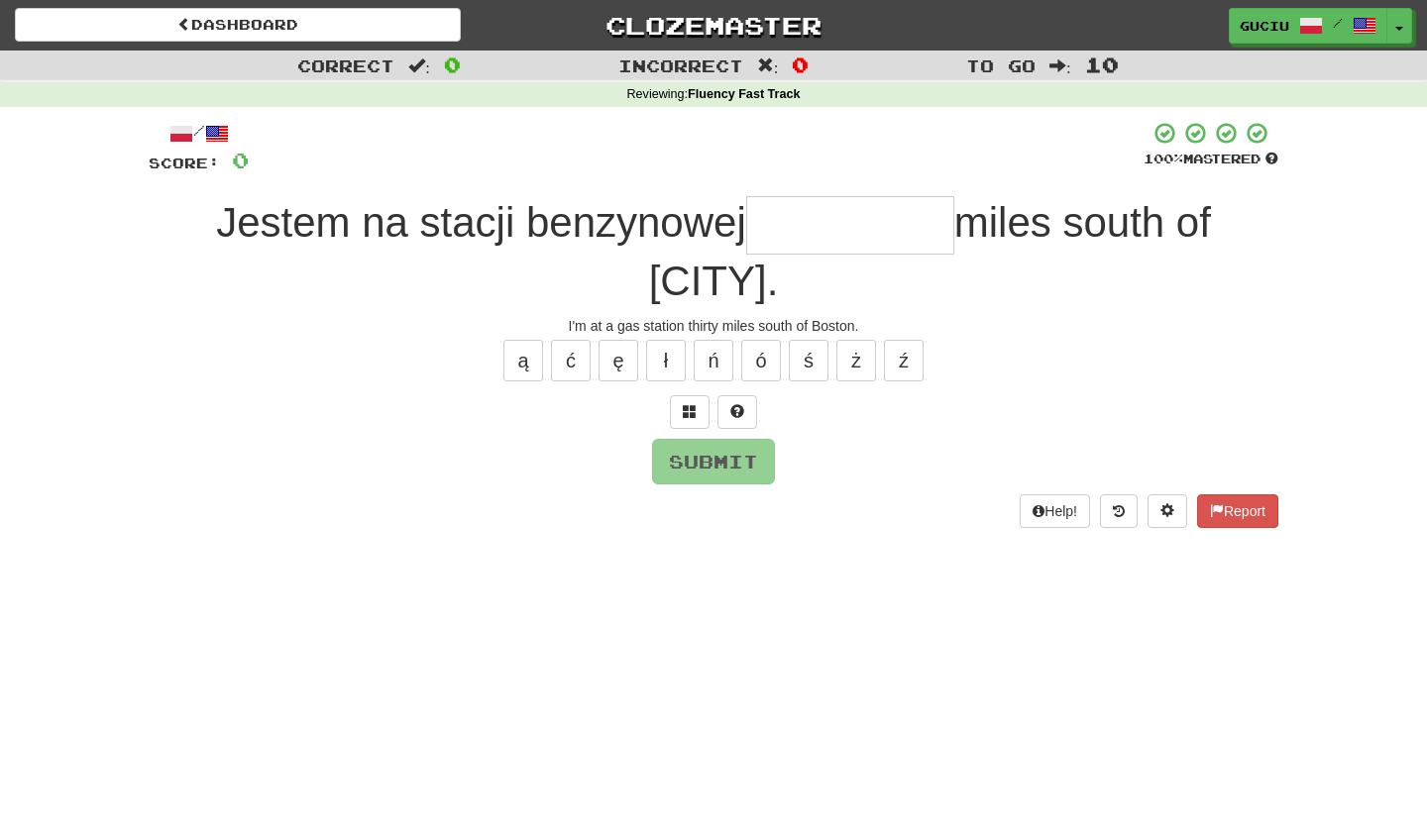 type on "*" 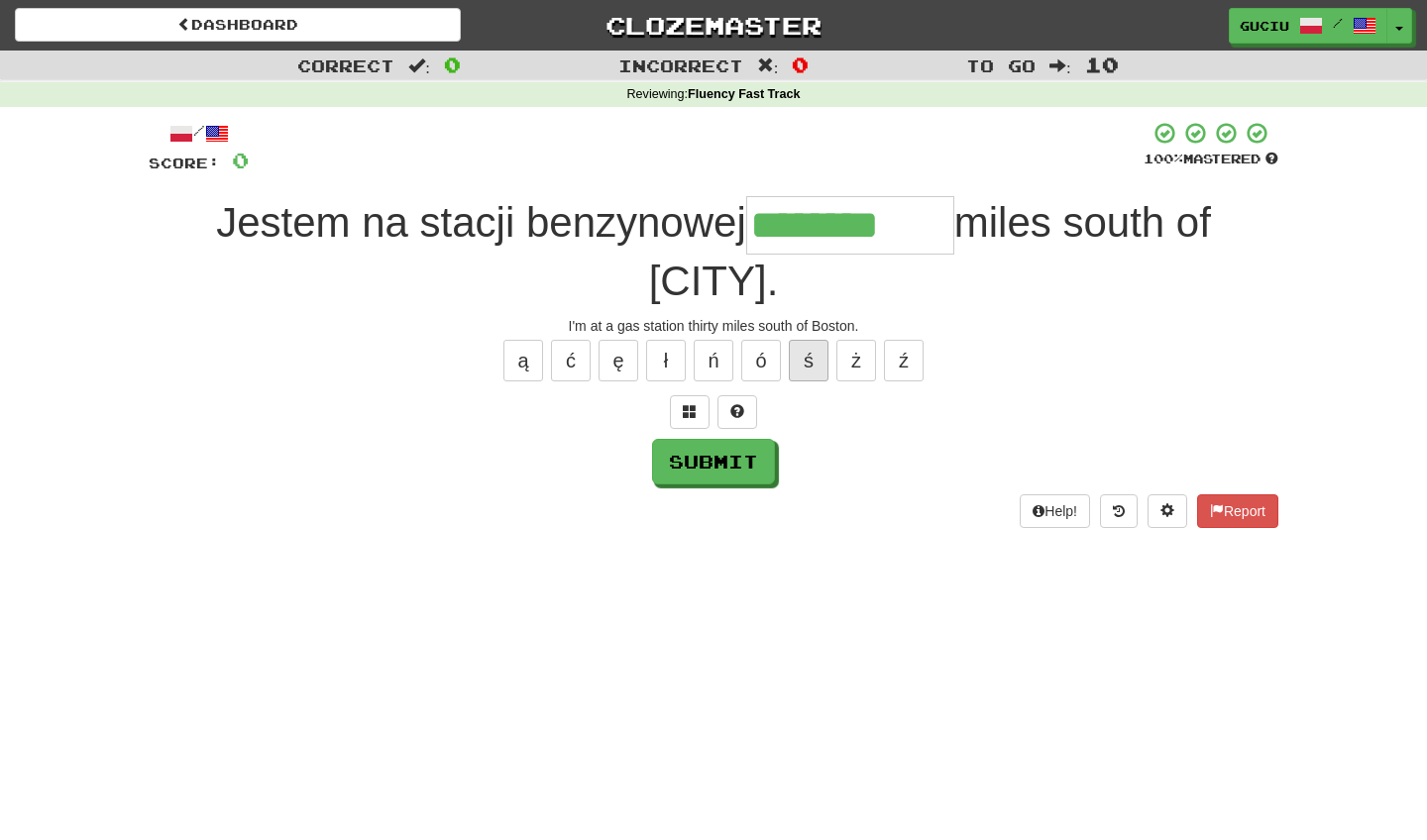 click on "ś" at bounding box center [809, 361] 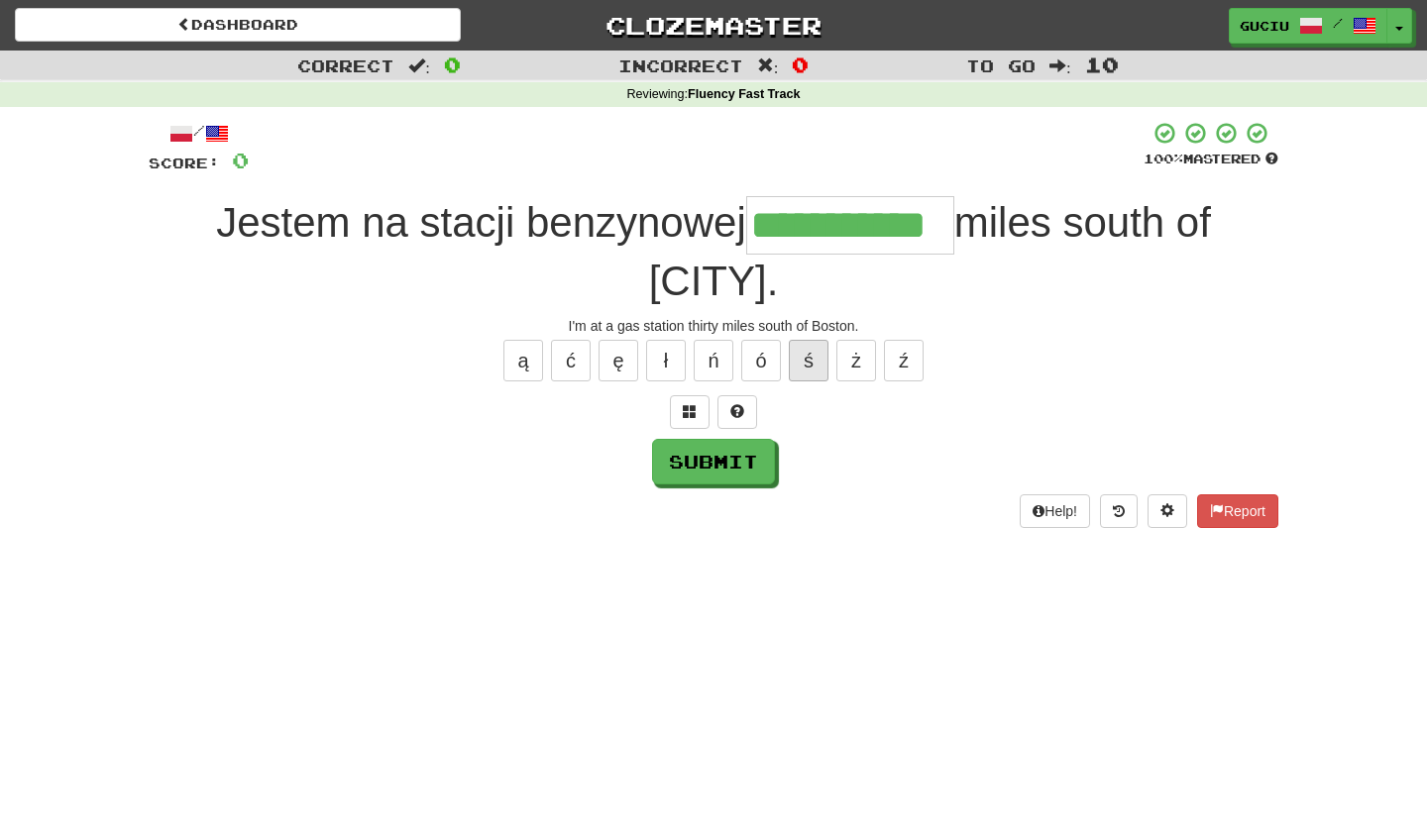 type on "**********" 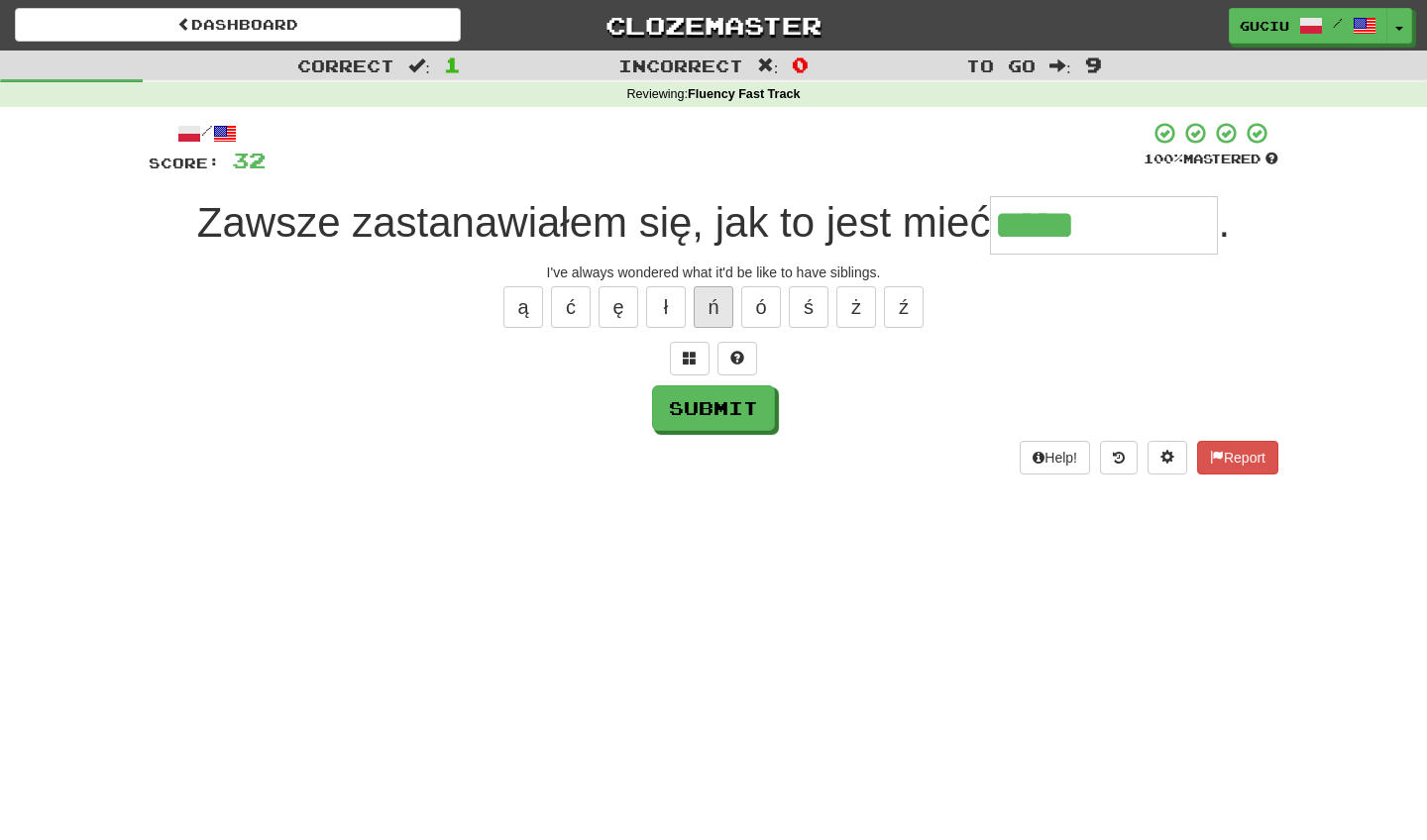 click on "ń" at bounding box center (714, 307) 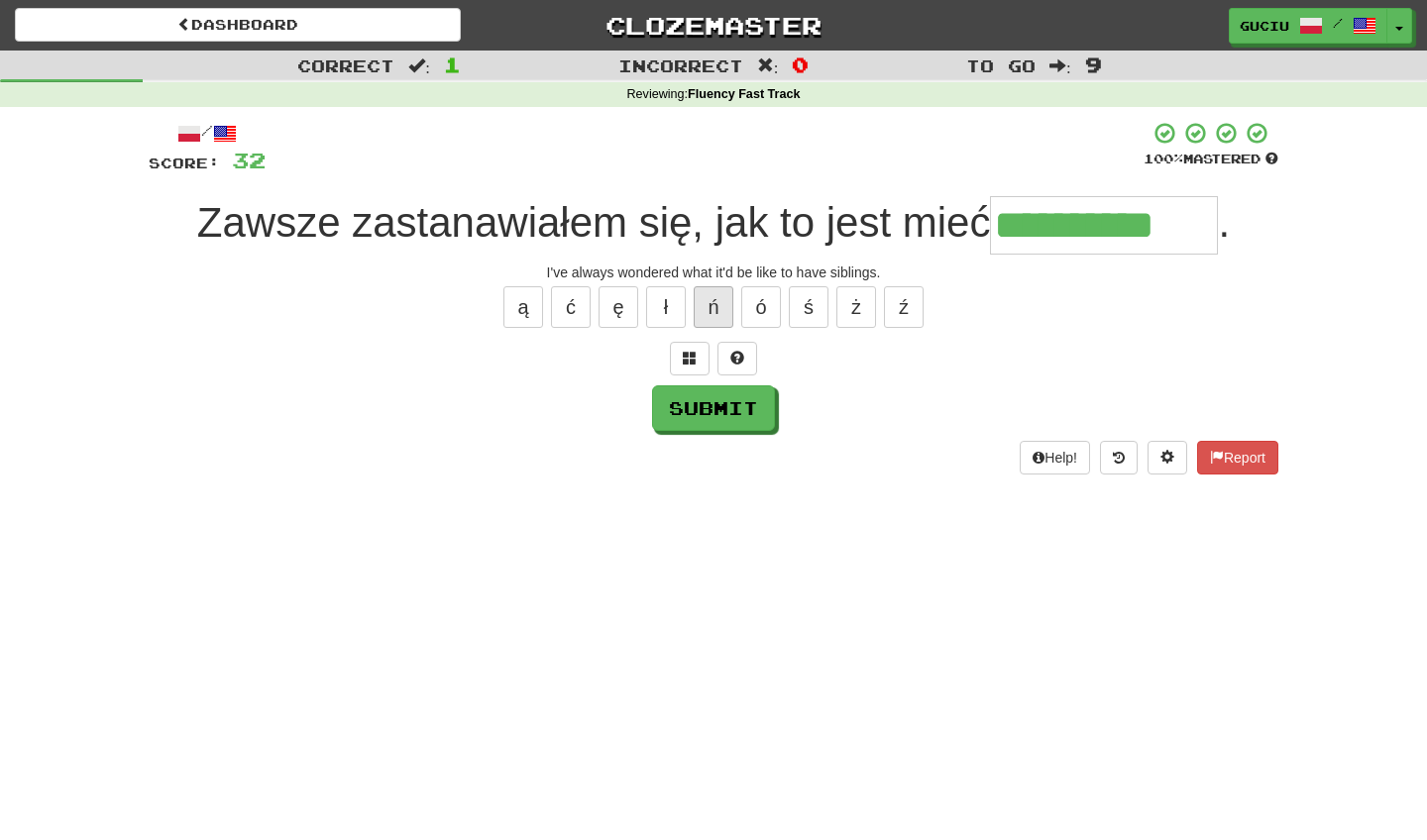 type on "**********" 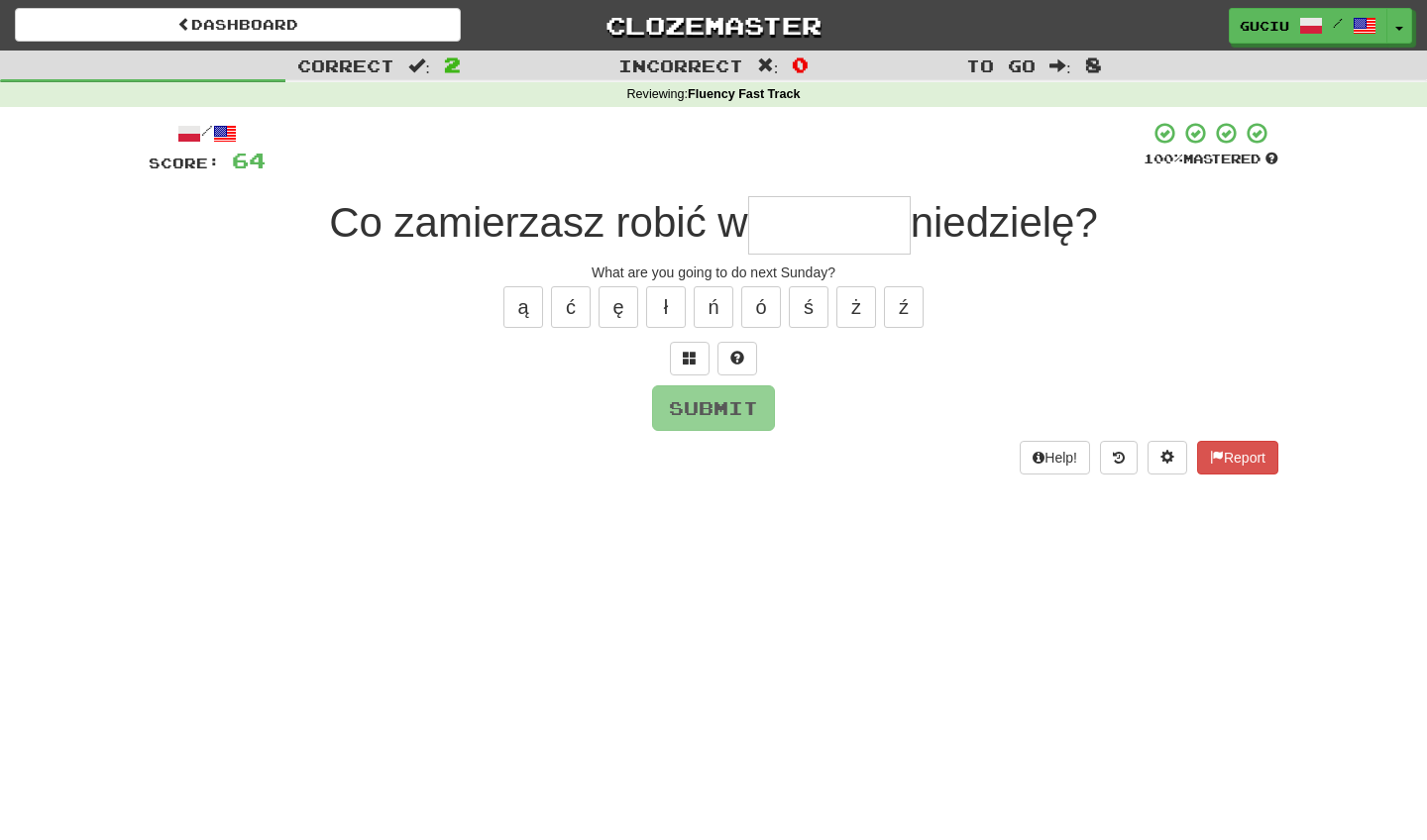 type on "*" 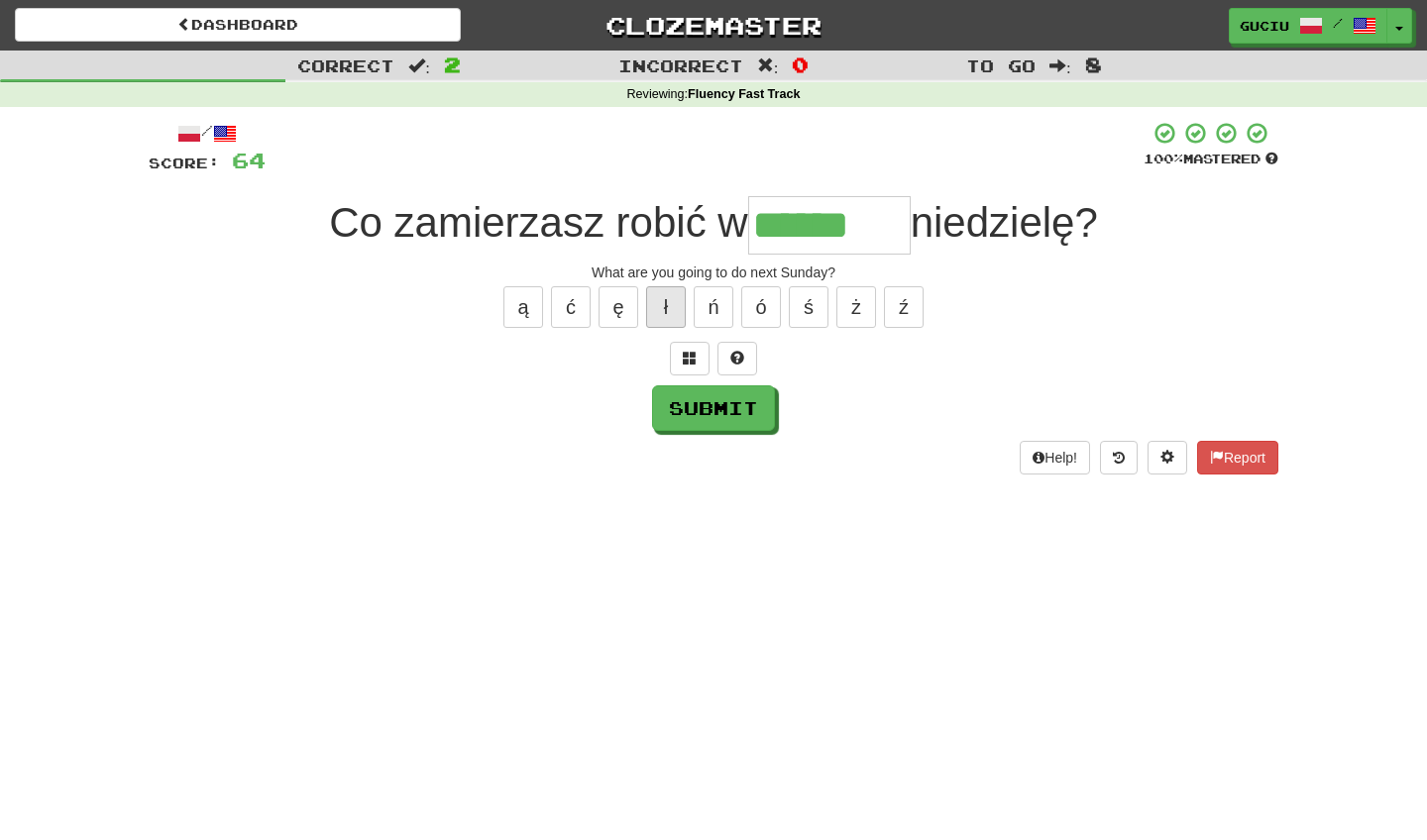 click on "ł" at bounding box center (666, 307) 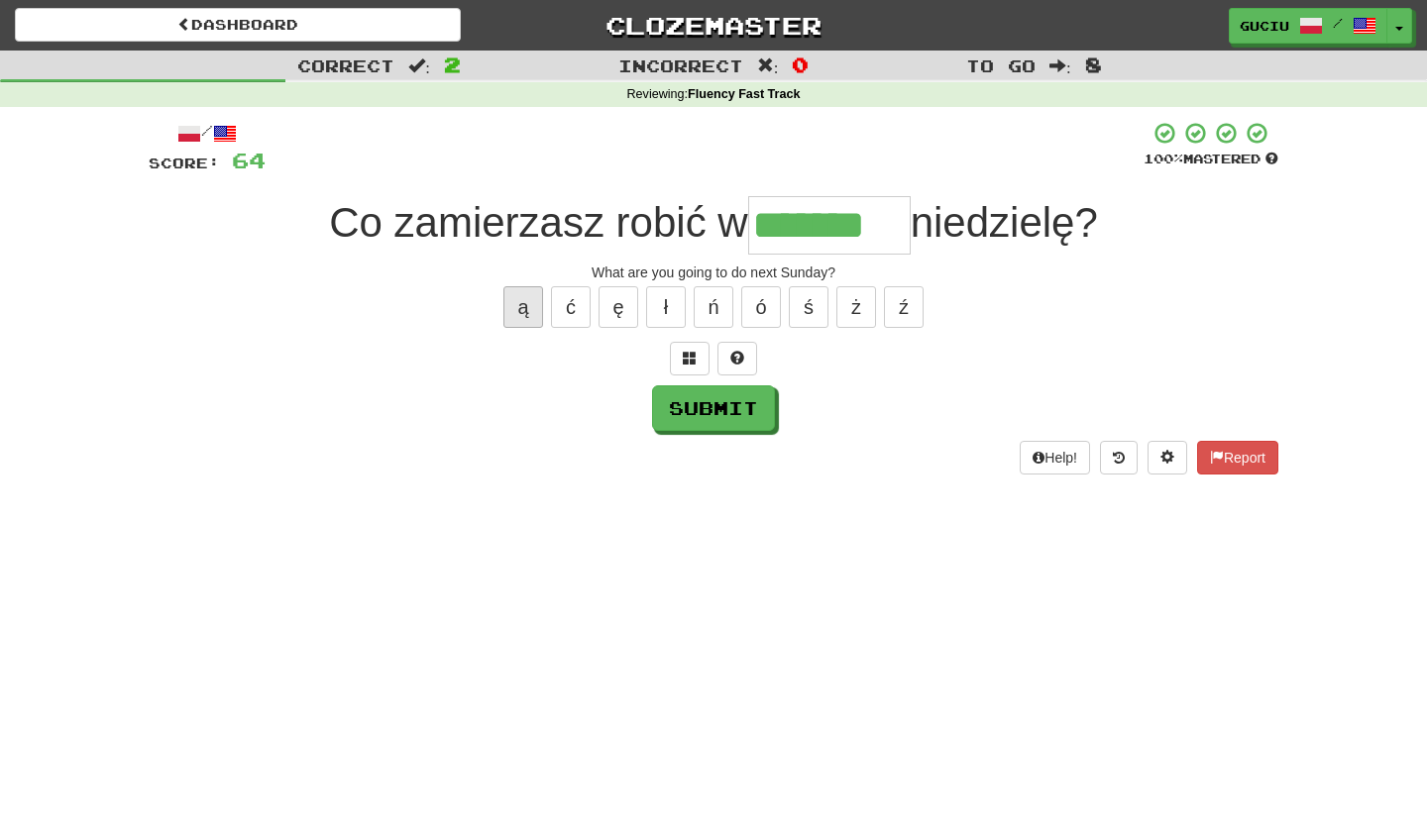 click on "ą" at bounding box center (523, 307) 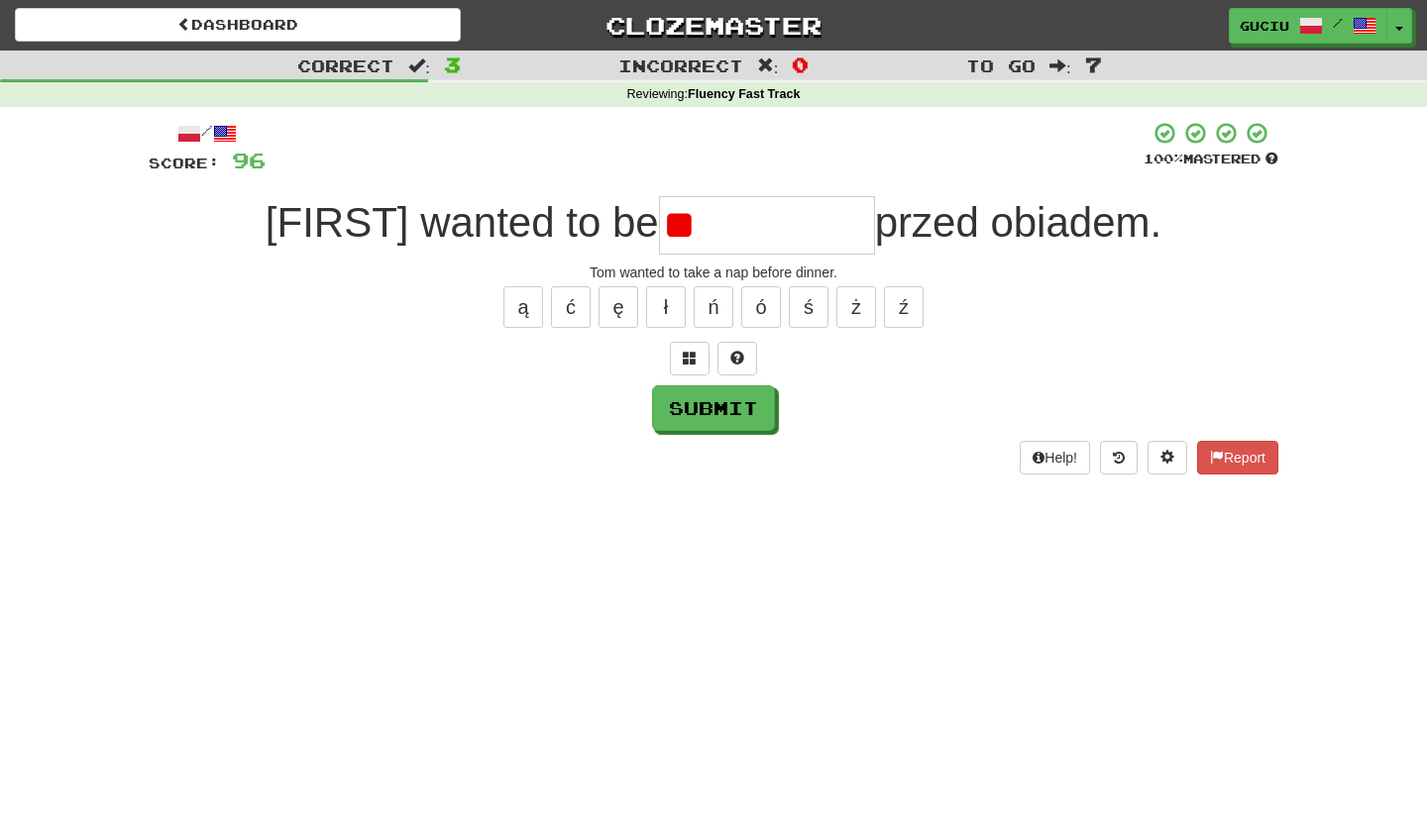 type on "*" 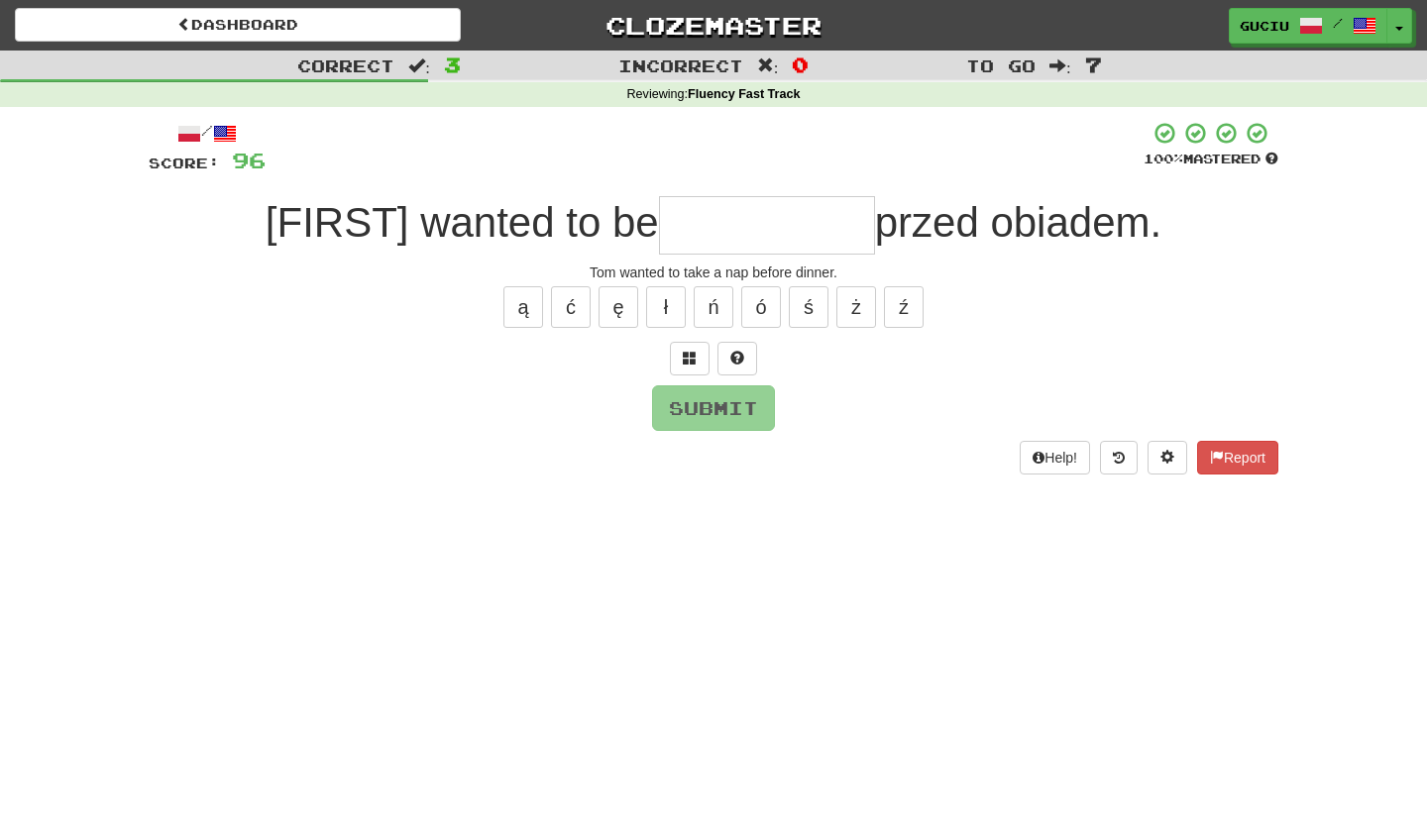type on "*" 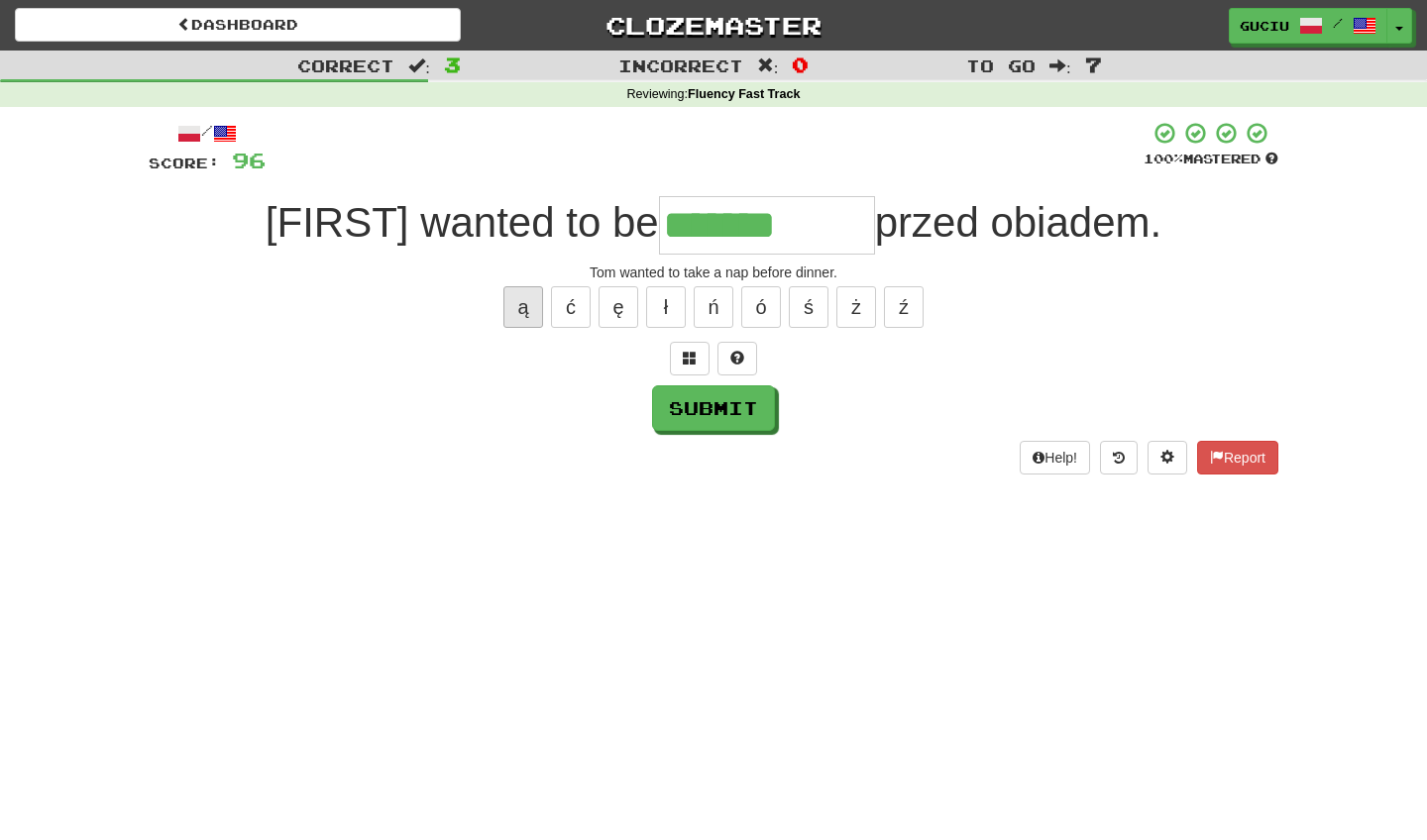 click on "ą" at bounding box center (523, 307) 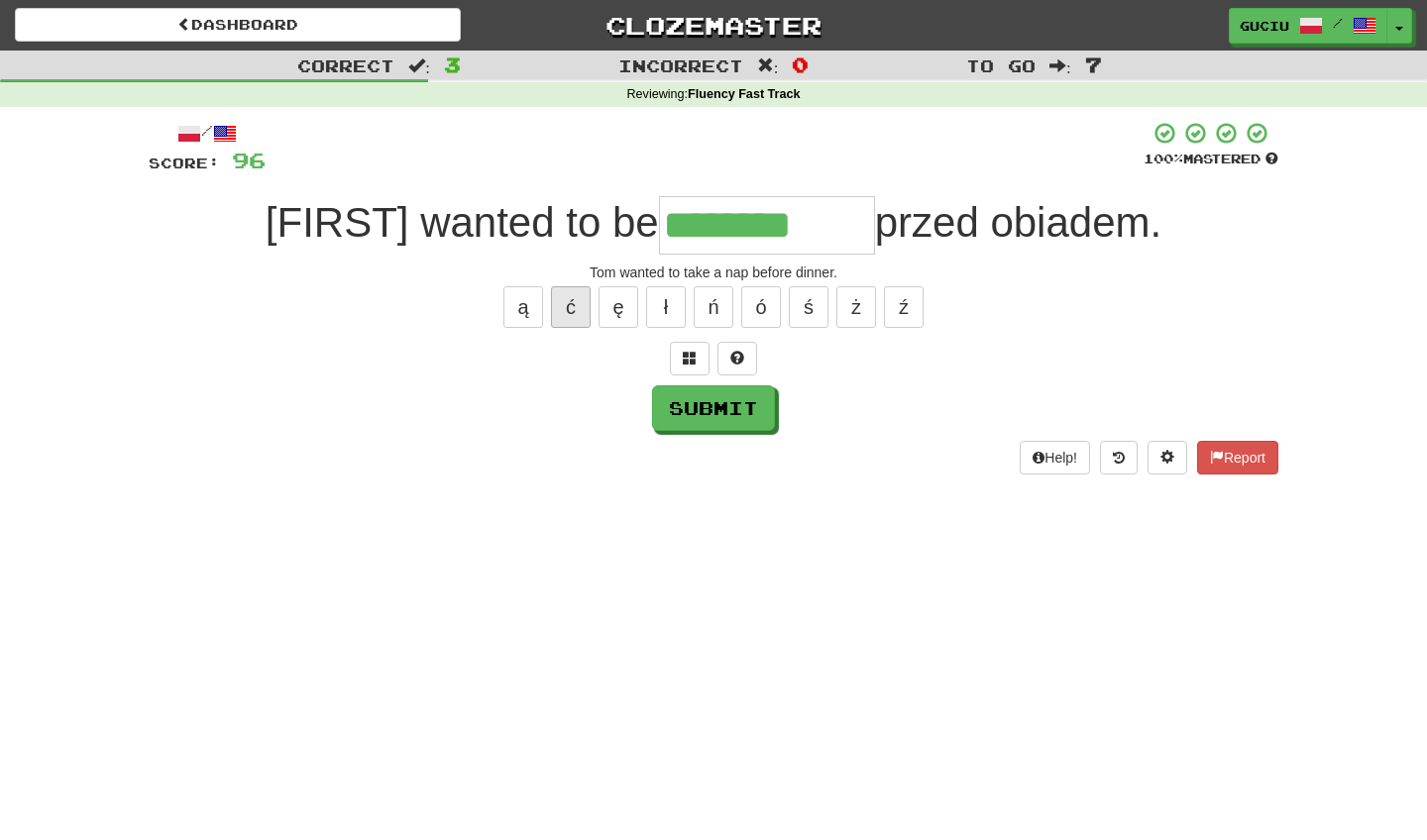 click on "ć" at bounding box center (571, 307) 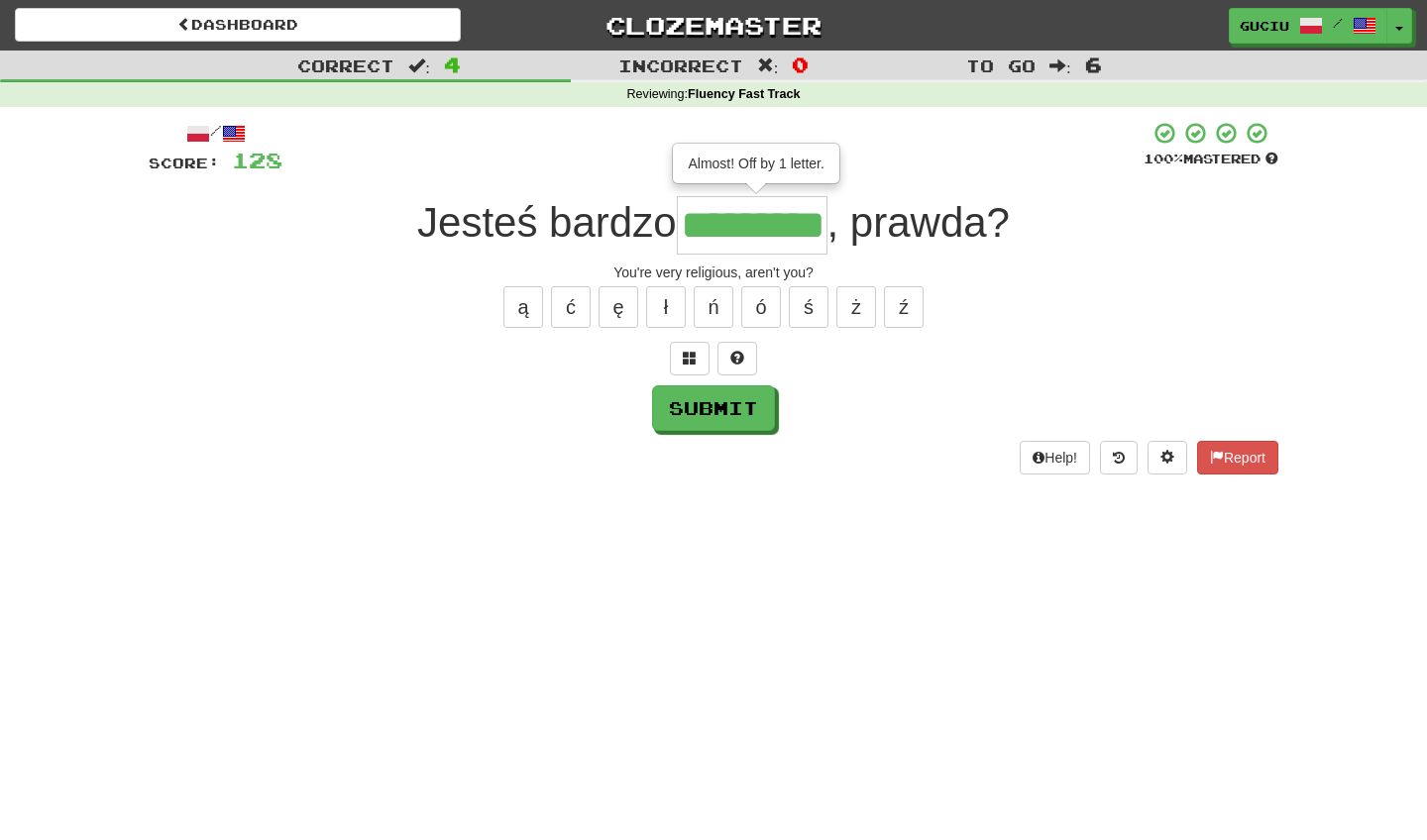 type on "*********" 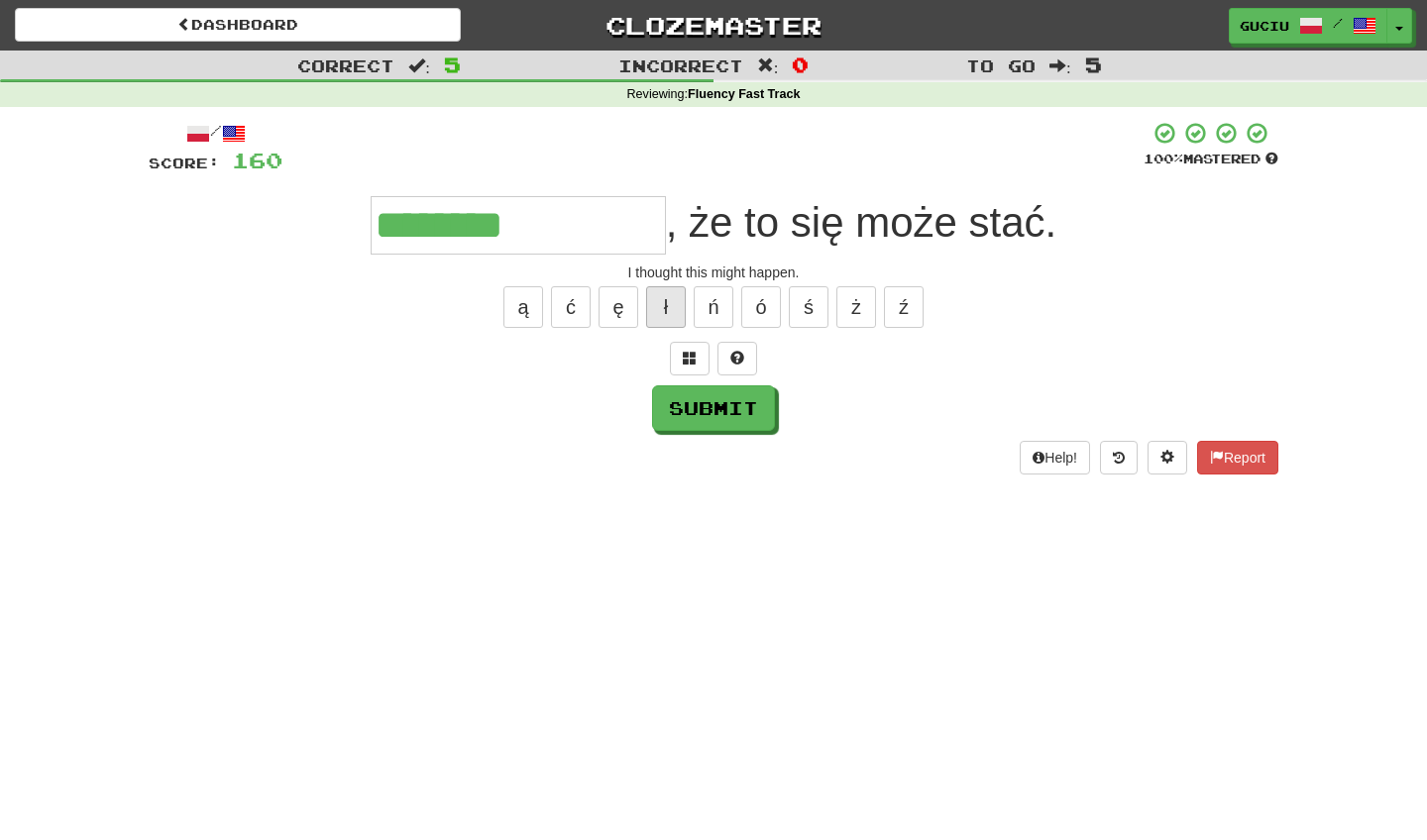 click on "ł" at bounding box center [666, 307] 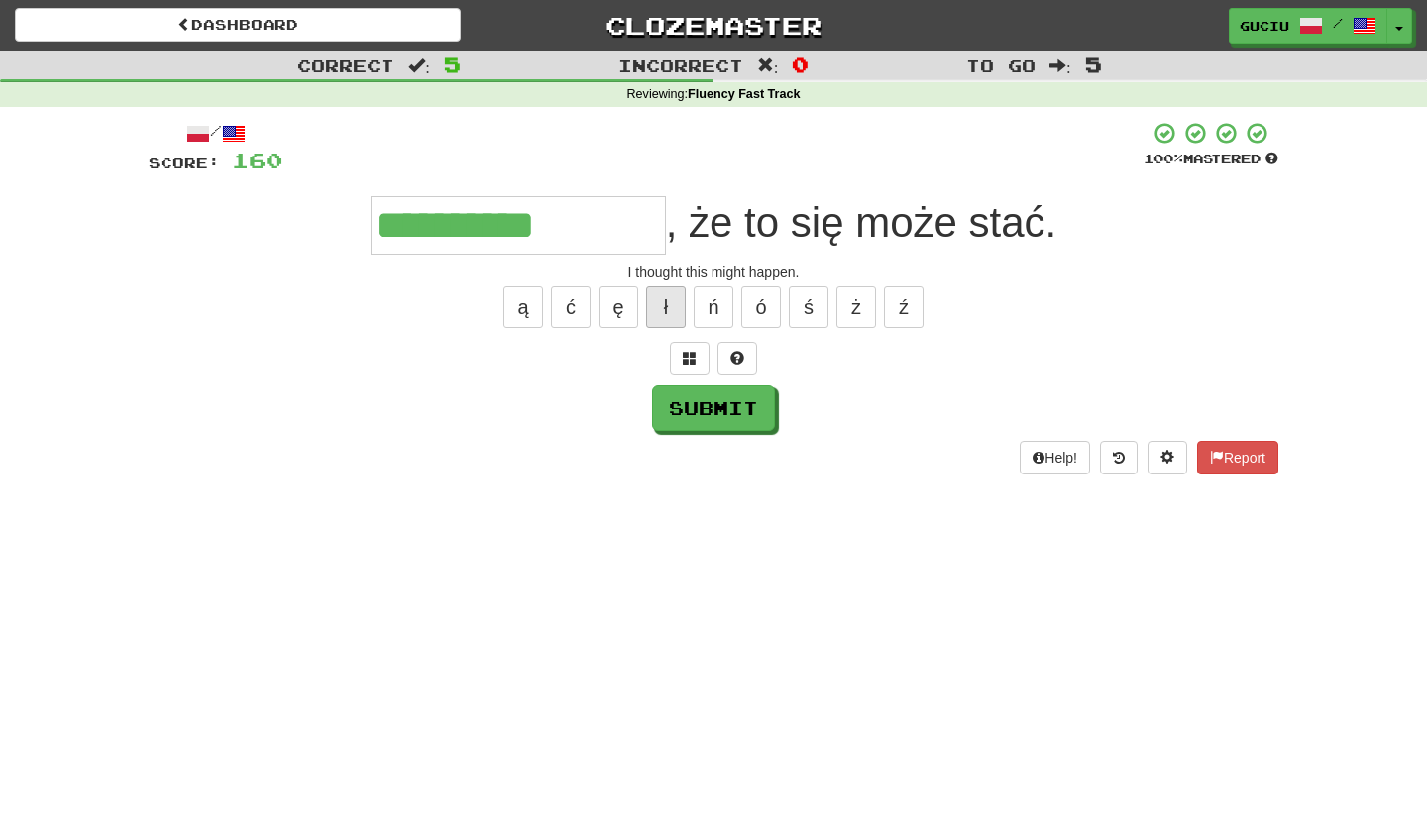 click on "ł" at bounding box center [666, 307] 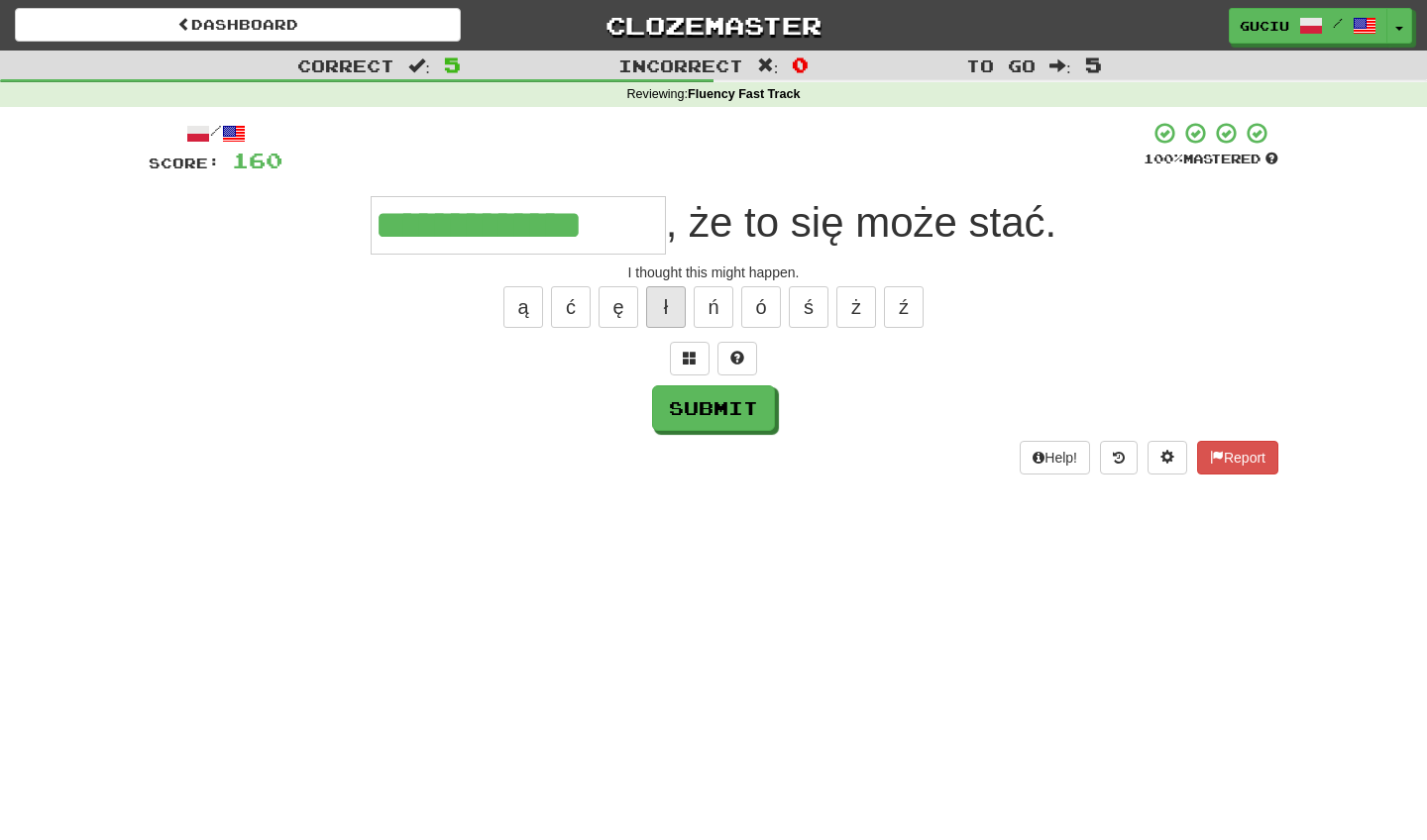 type on "**********" 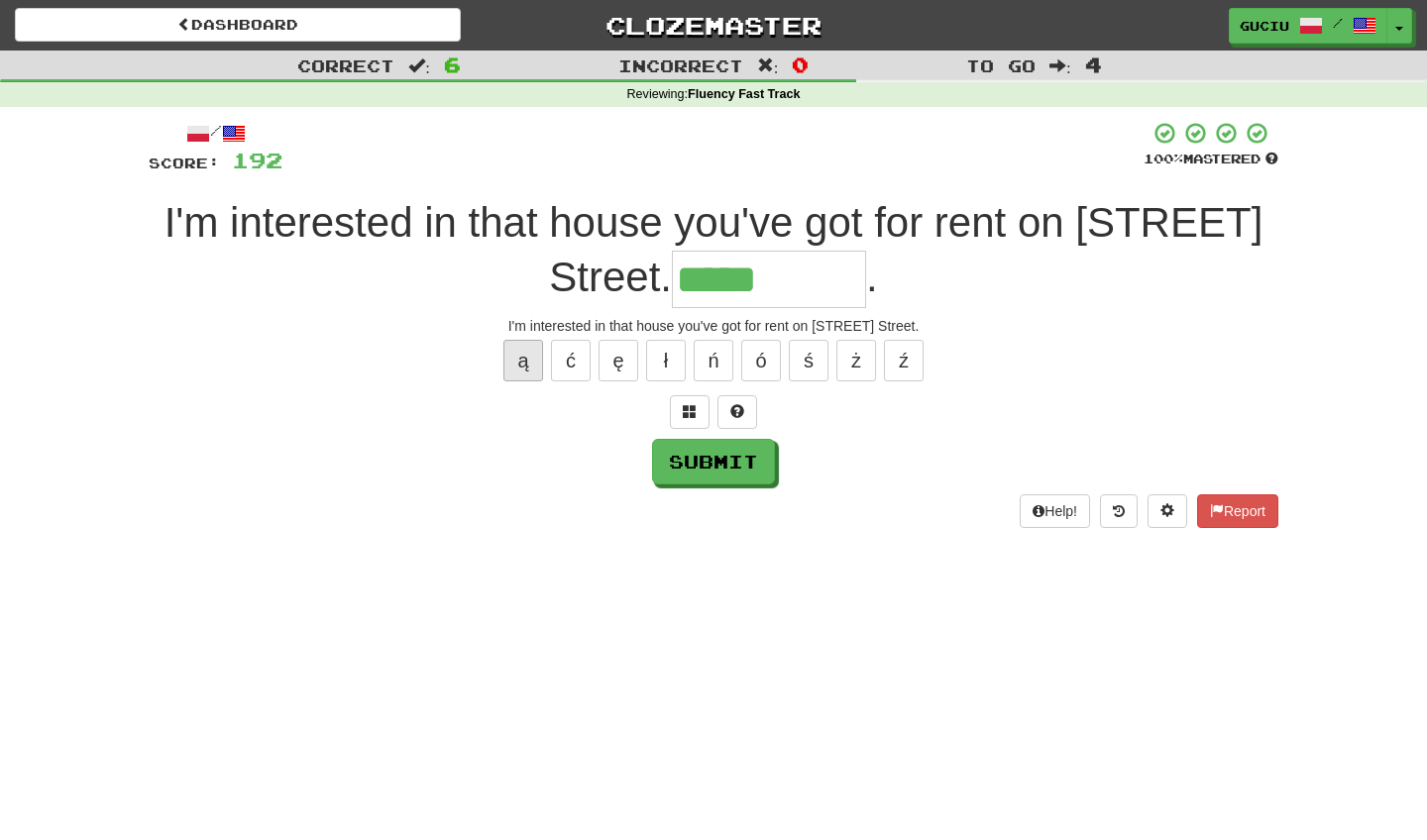 click on "ą" at bounding box center [523, 361] 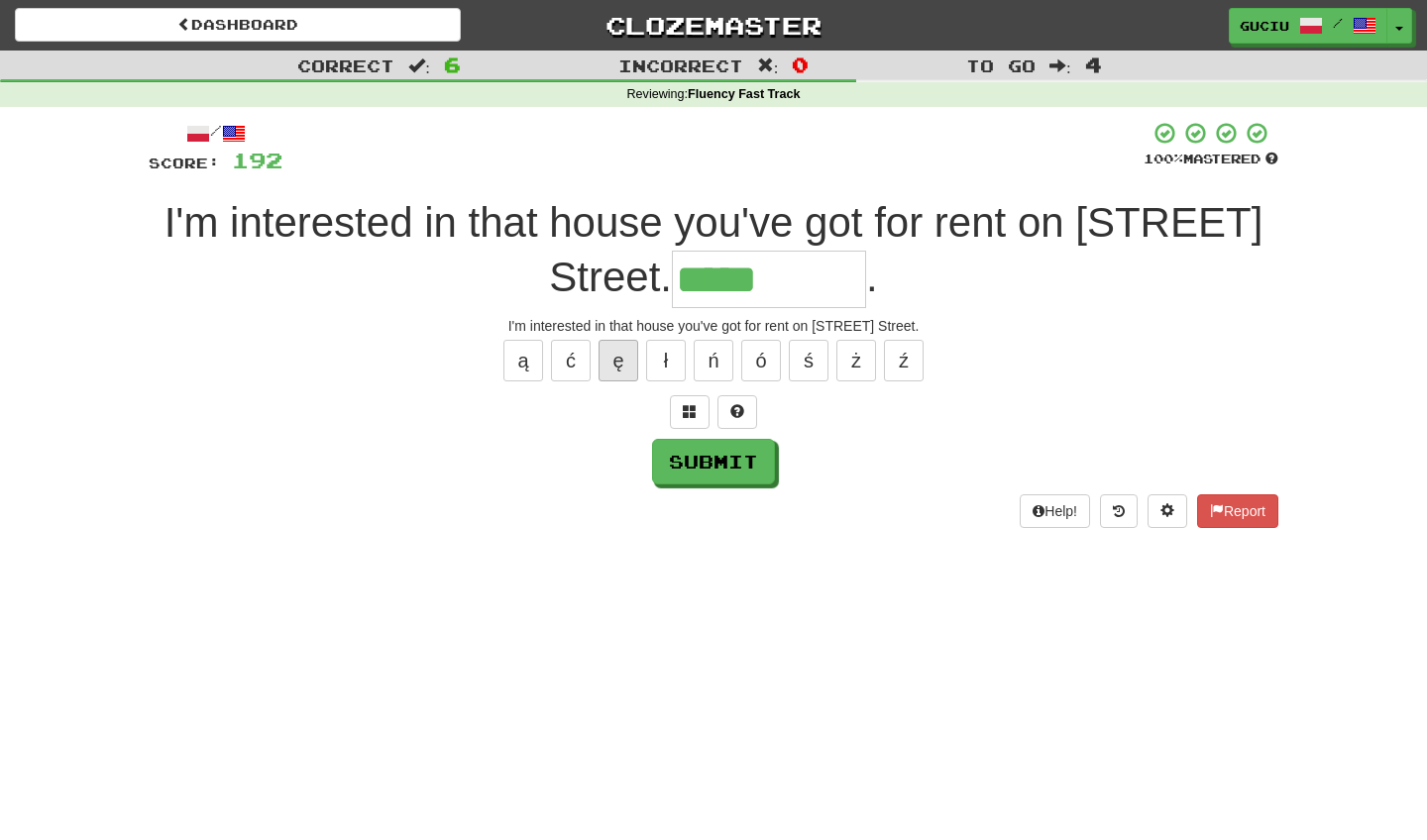 click on "ę" at bounding box center [618, 361] 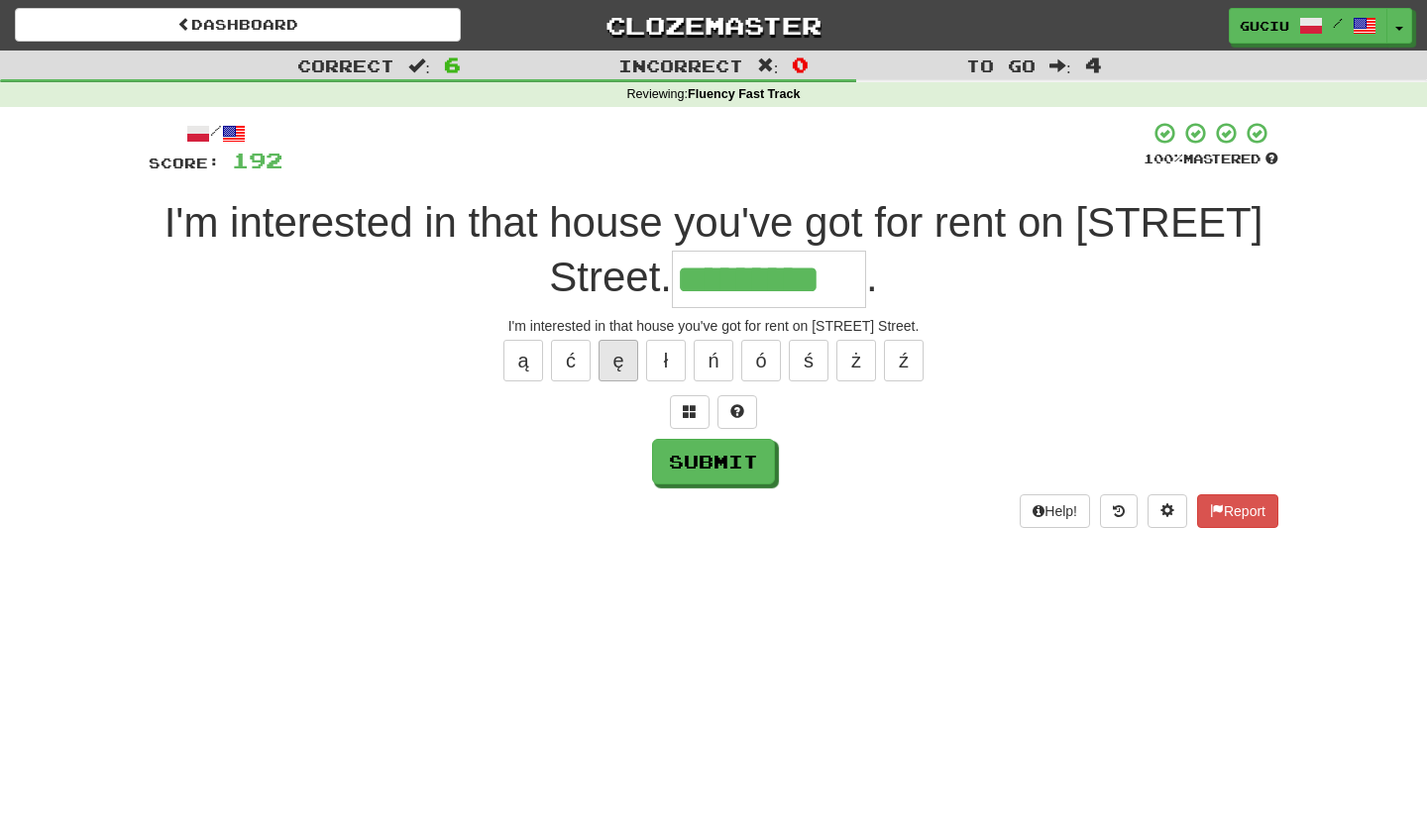 type on "*********" 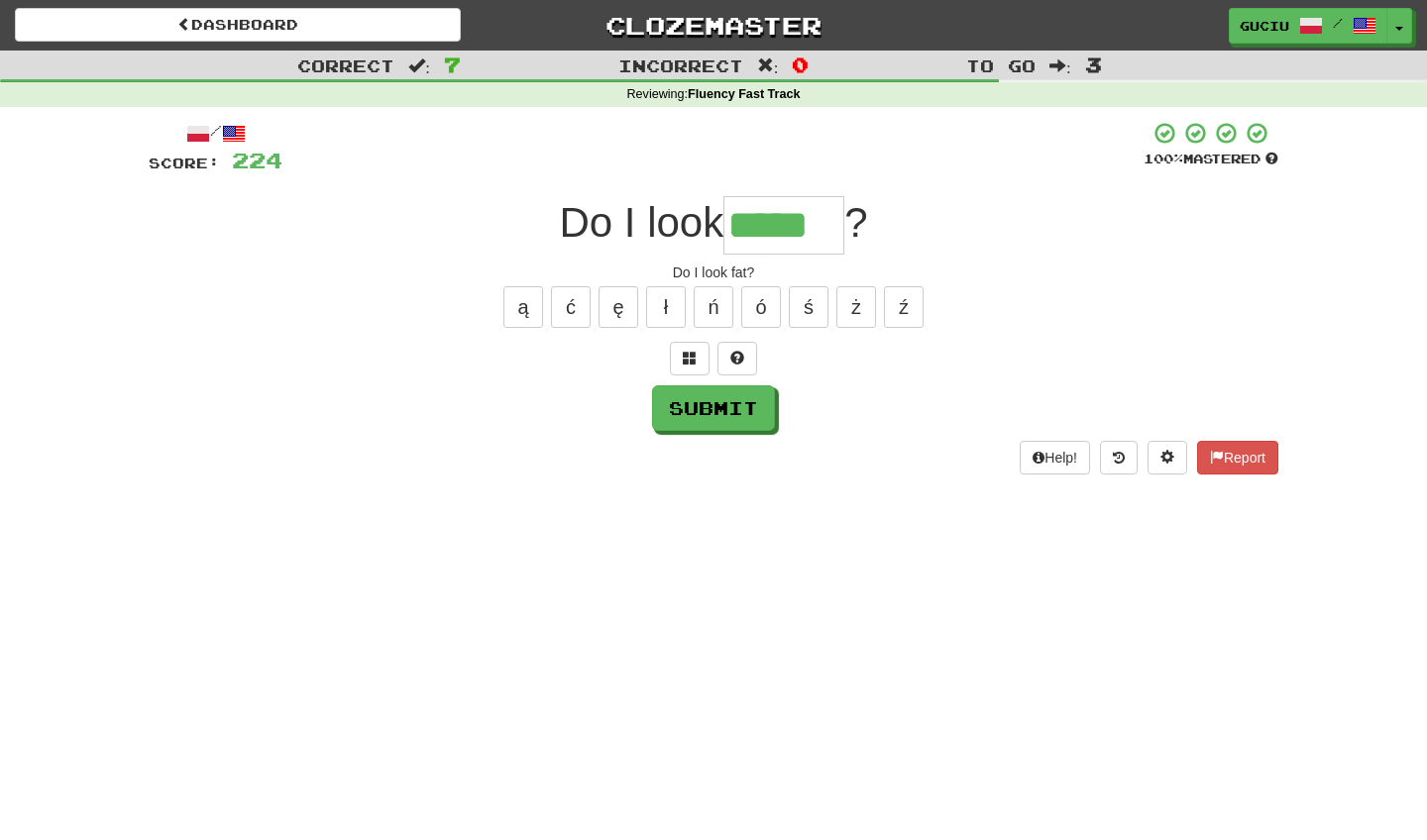 type on "*****" 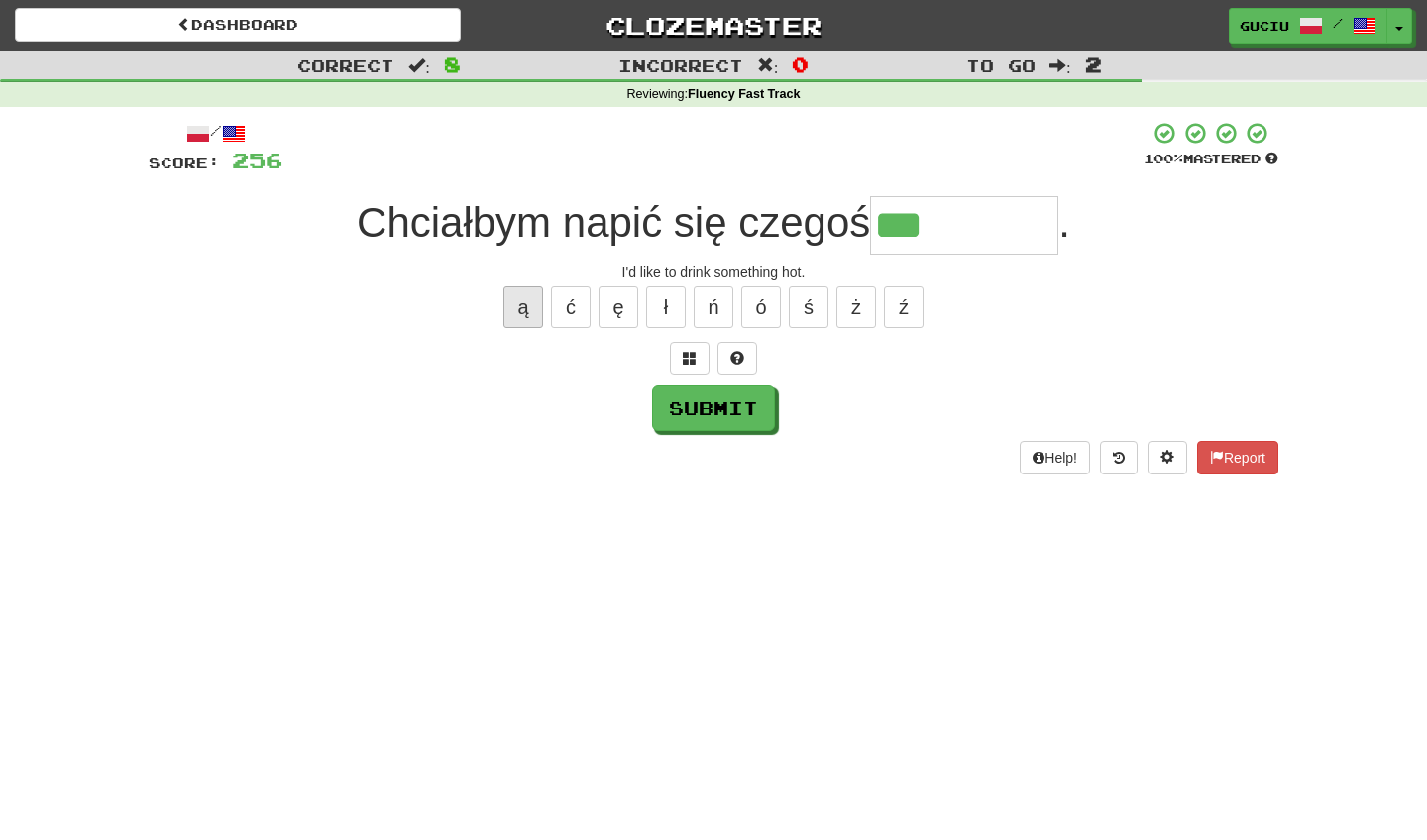 click on "ą" at bounding box center (523, 307) 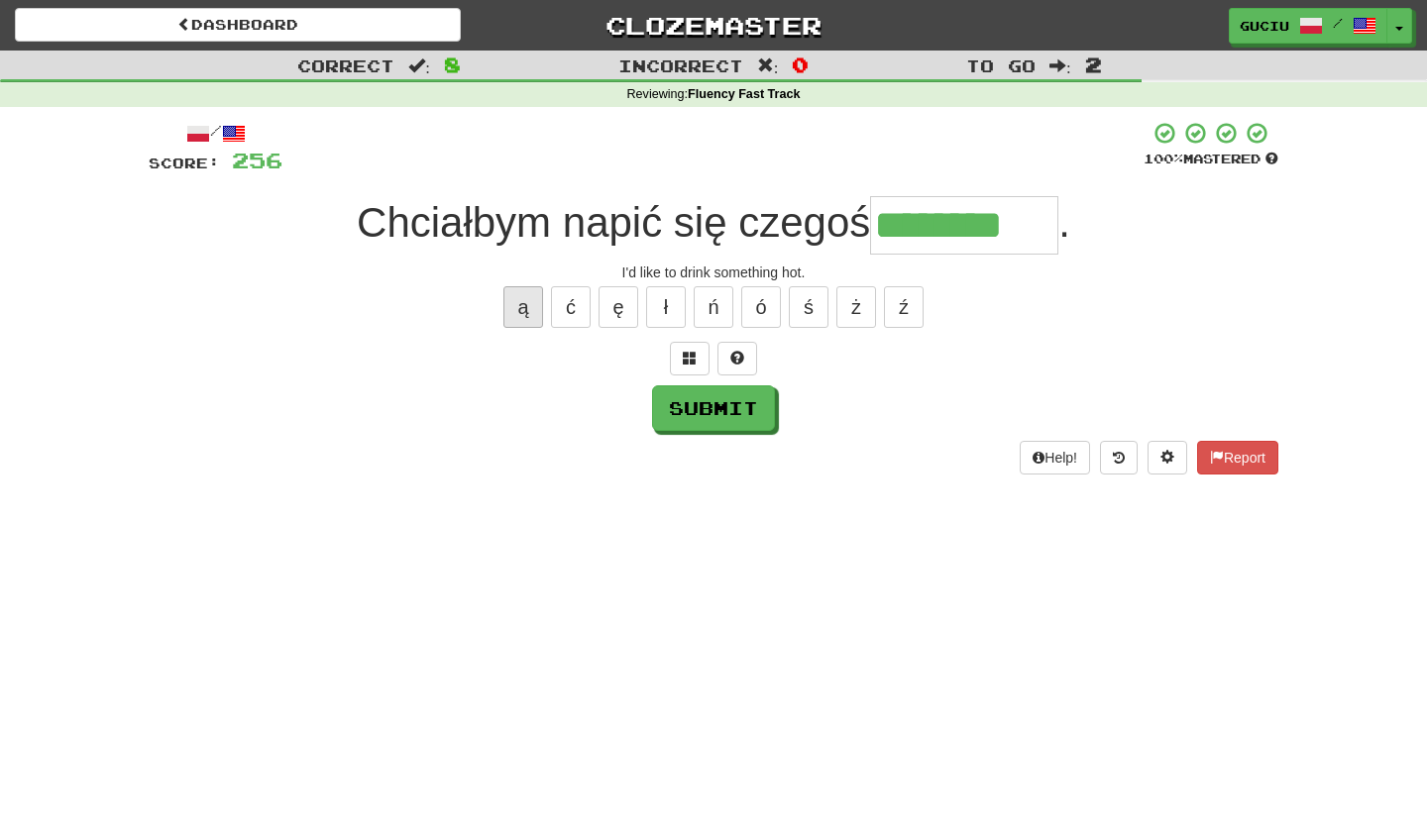 type on "********" 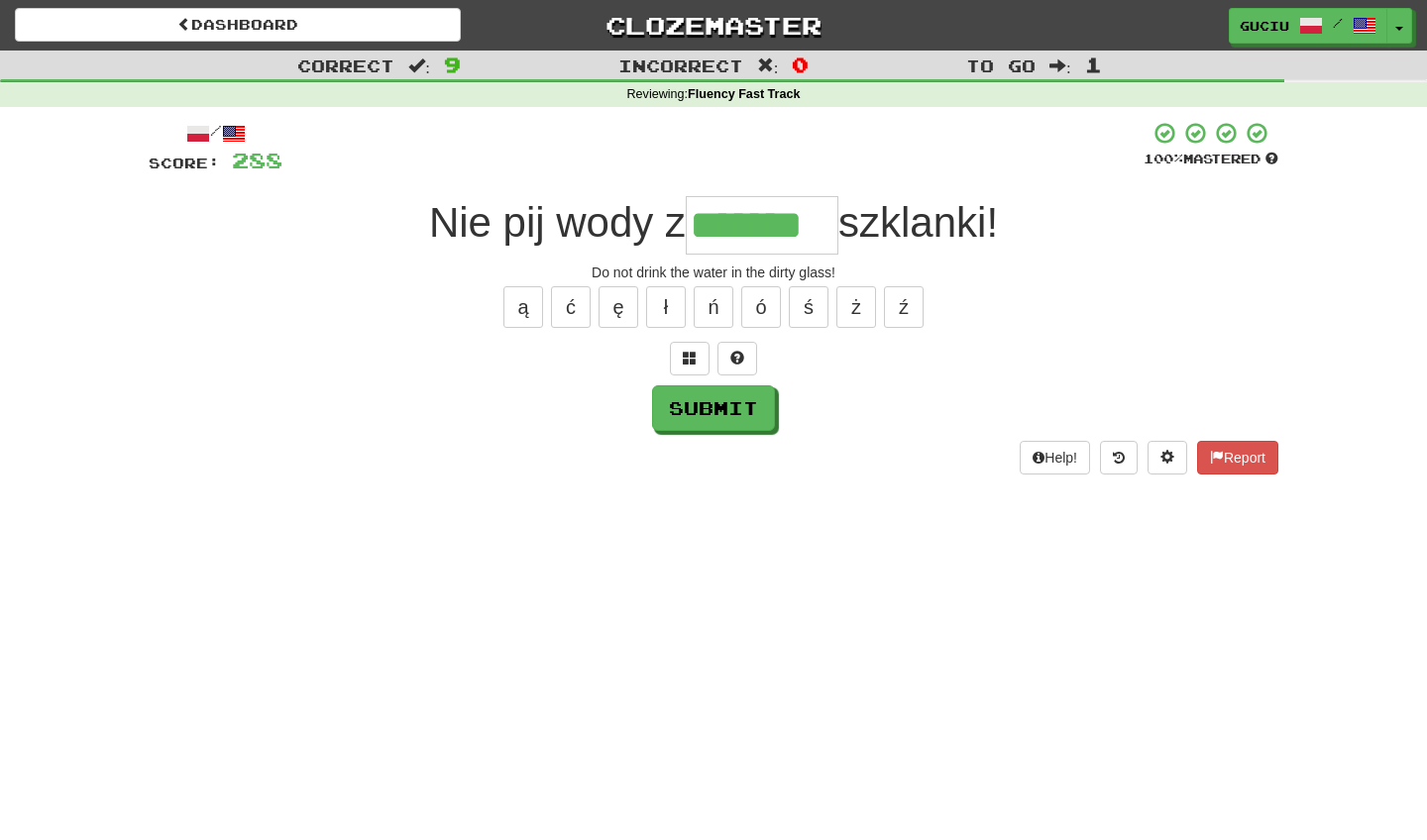 type on "*******" 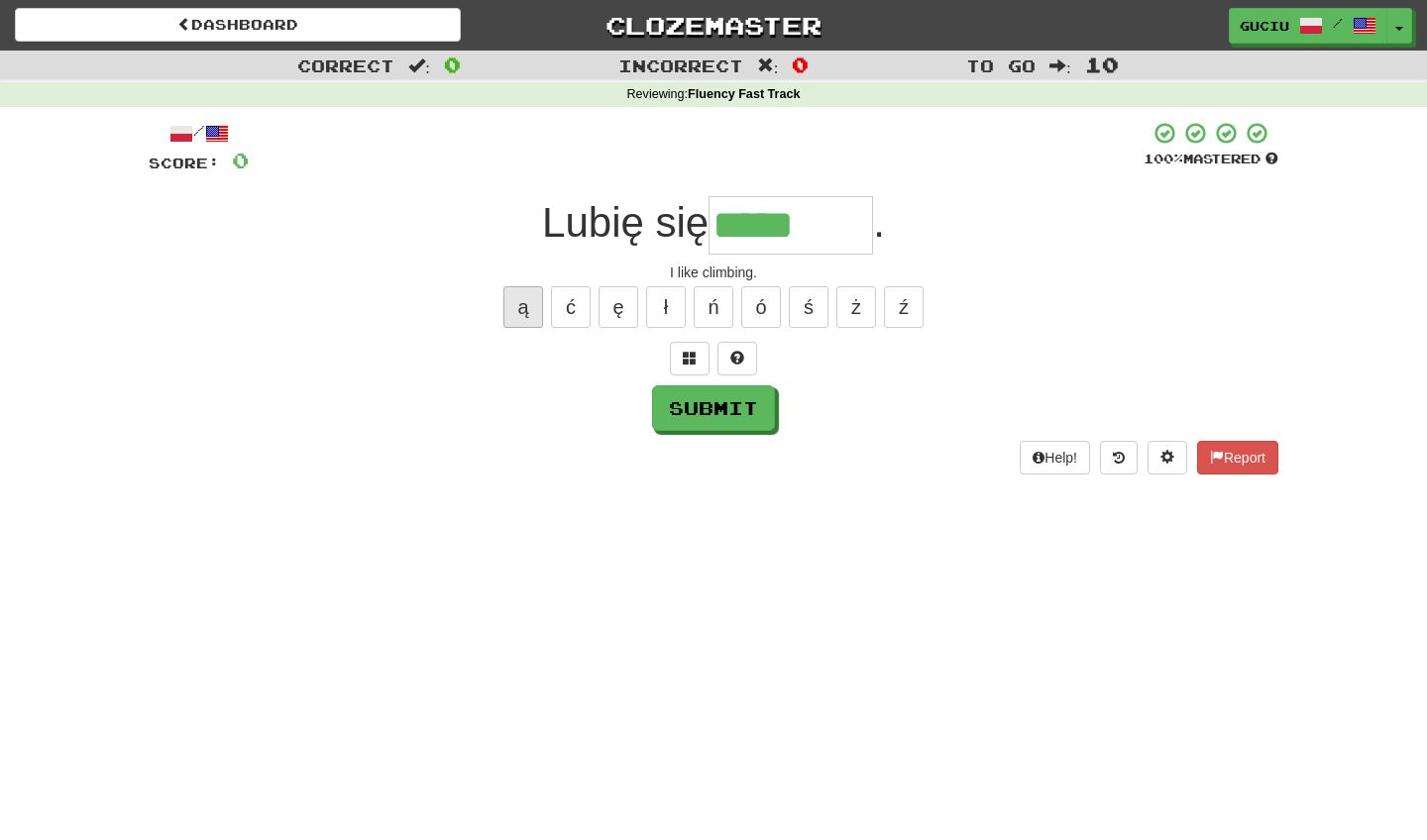 click on "ą" at bounding box center [523, 307] 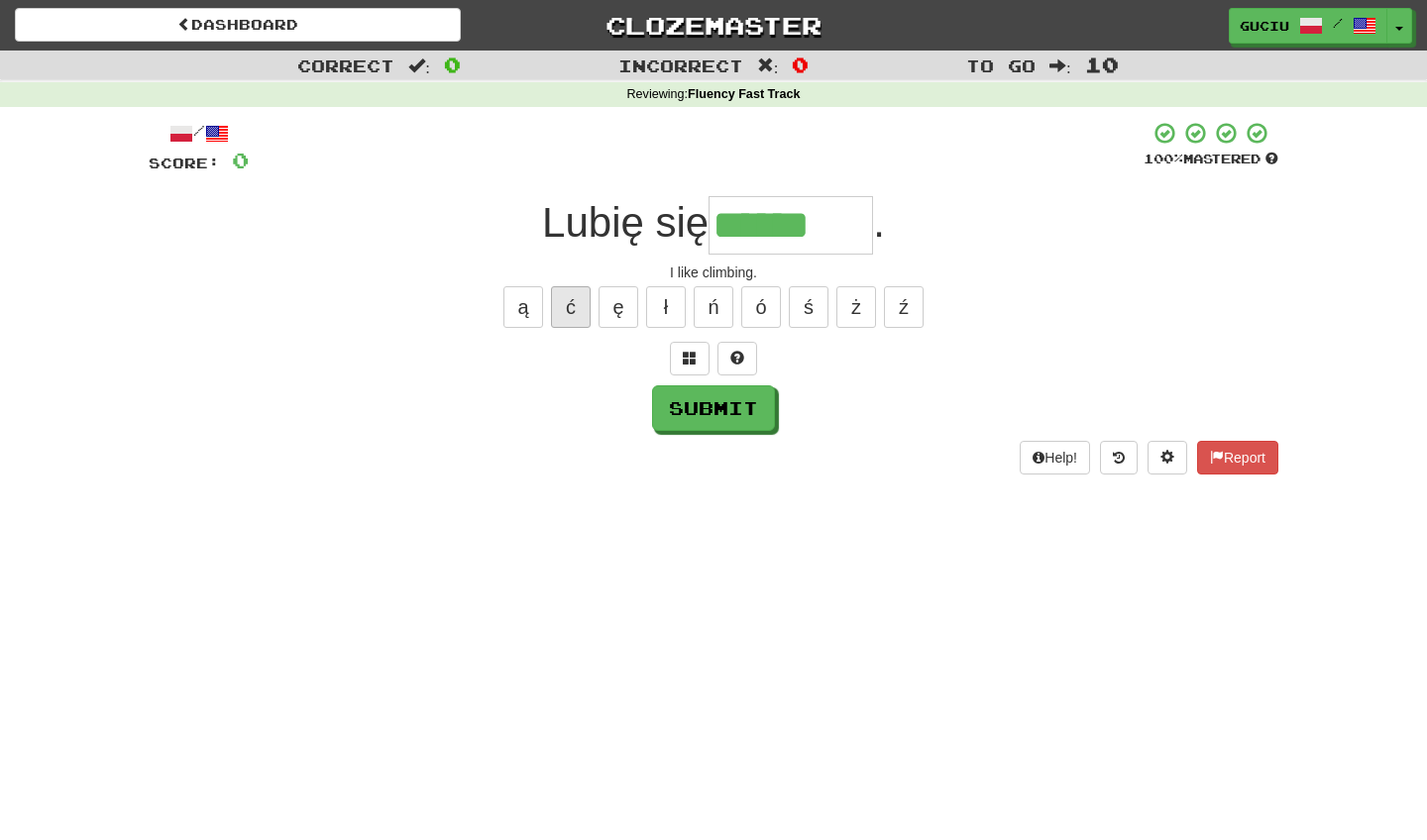 drag, startPoint x: 582, startPoint y: 308, endPoint x: 582, endPoint y: 295, distance: 13 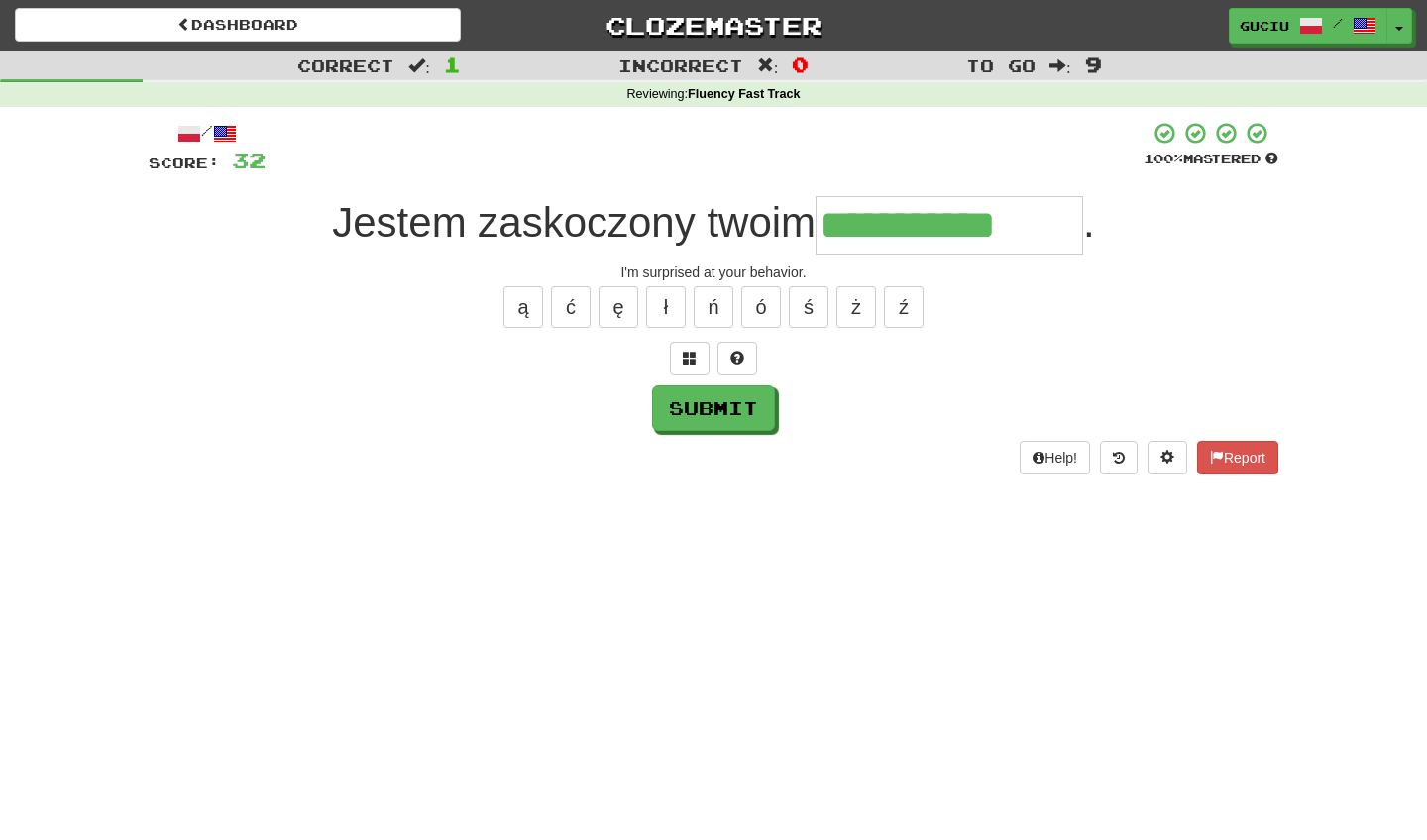 type on "**********" 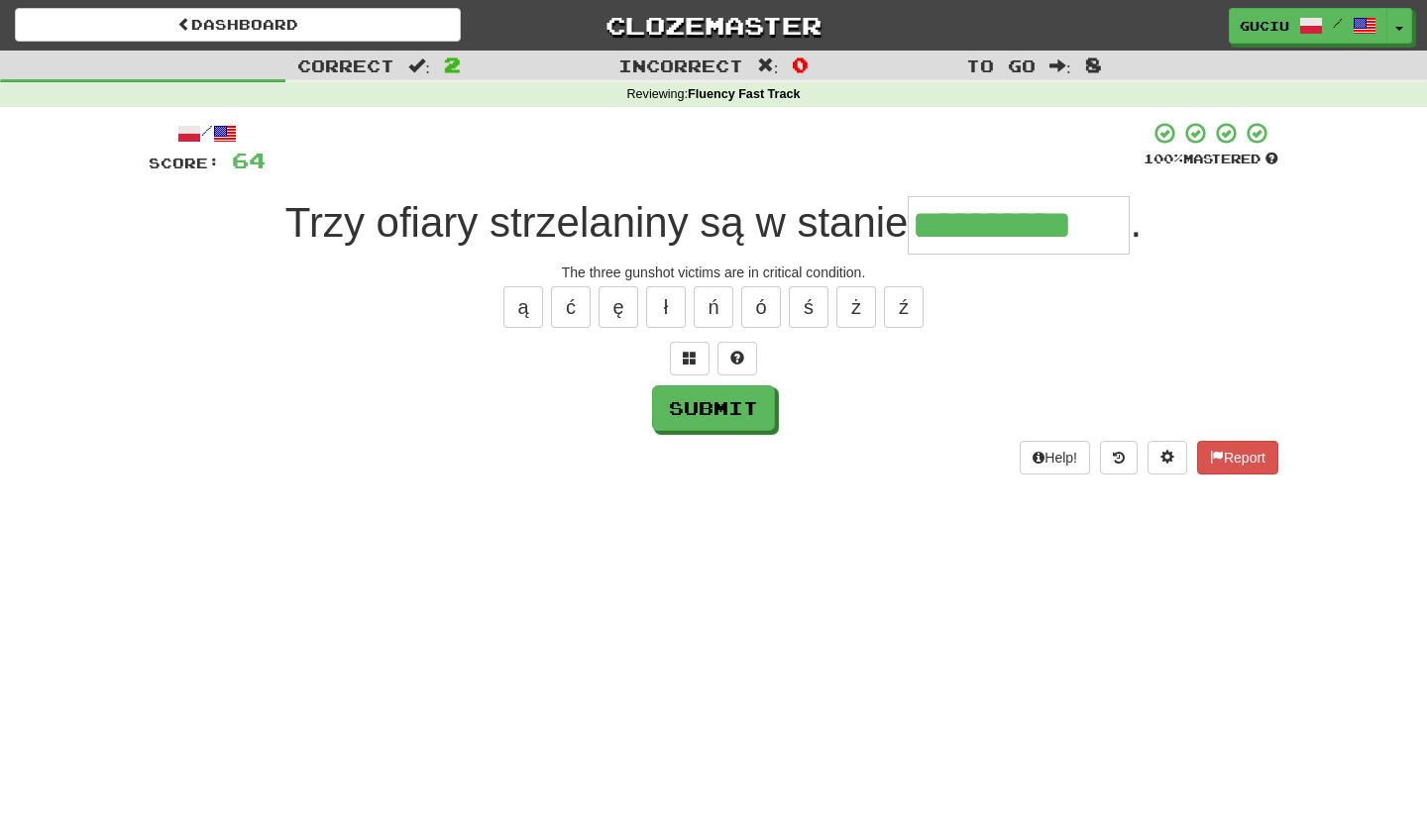 type on "**********" 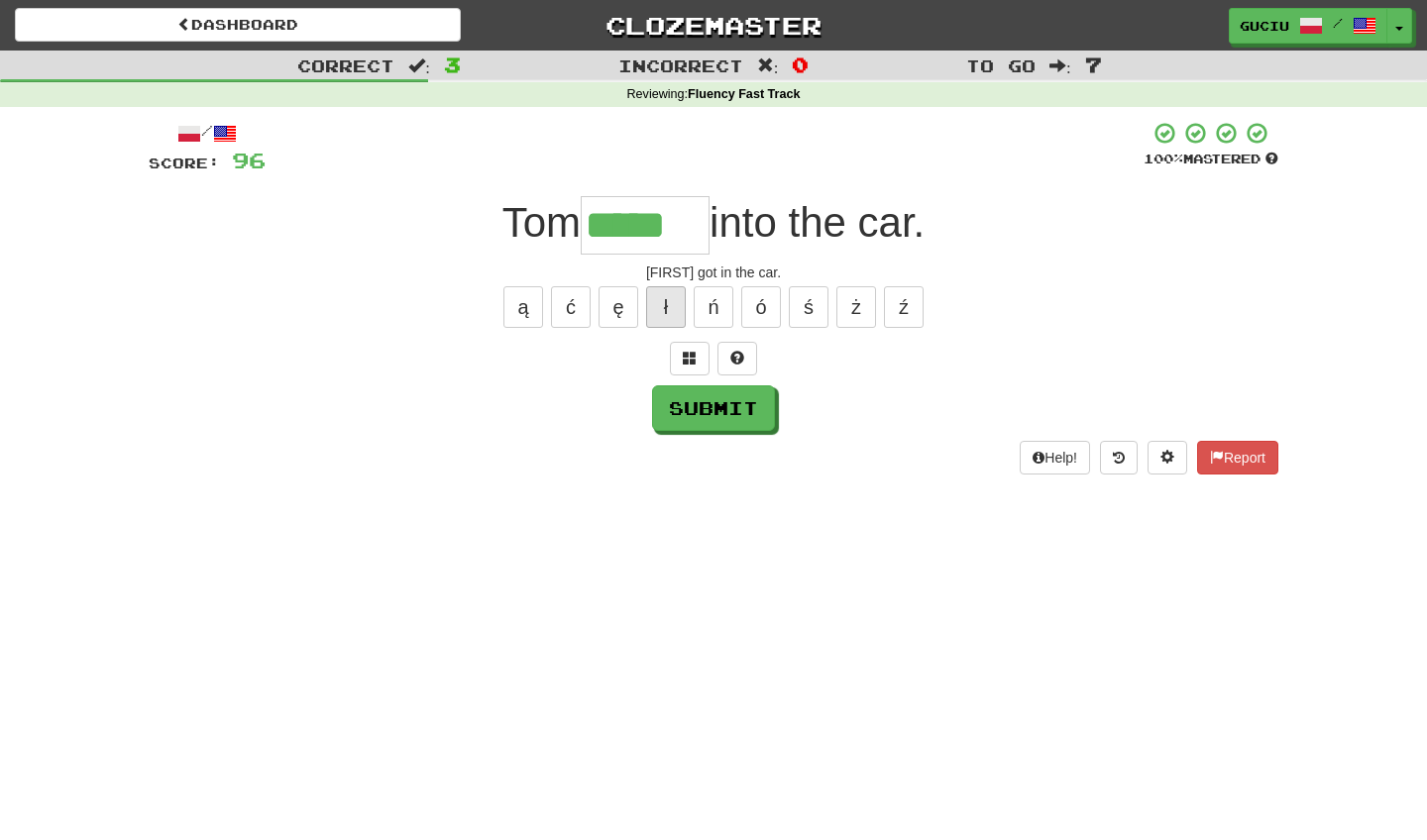 click on "ł" at bounding box center [666, 307] 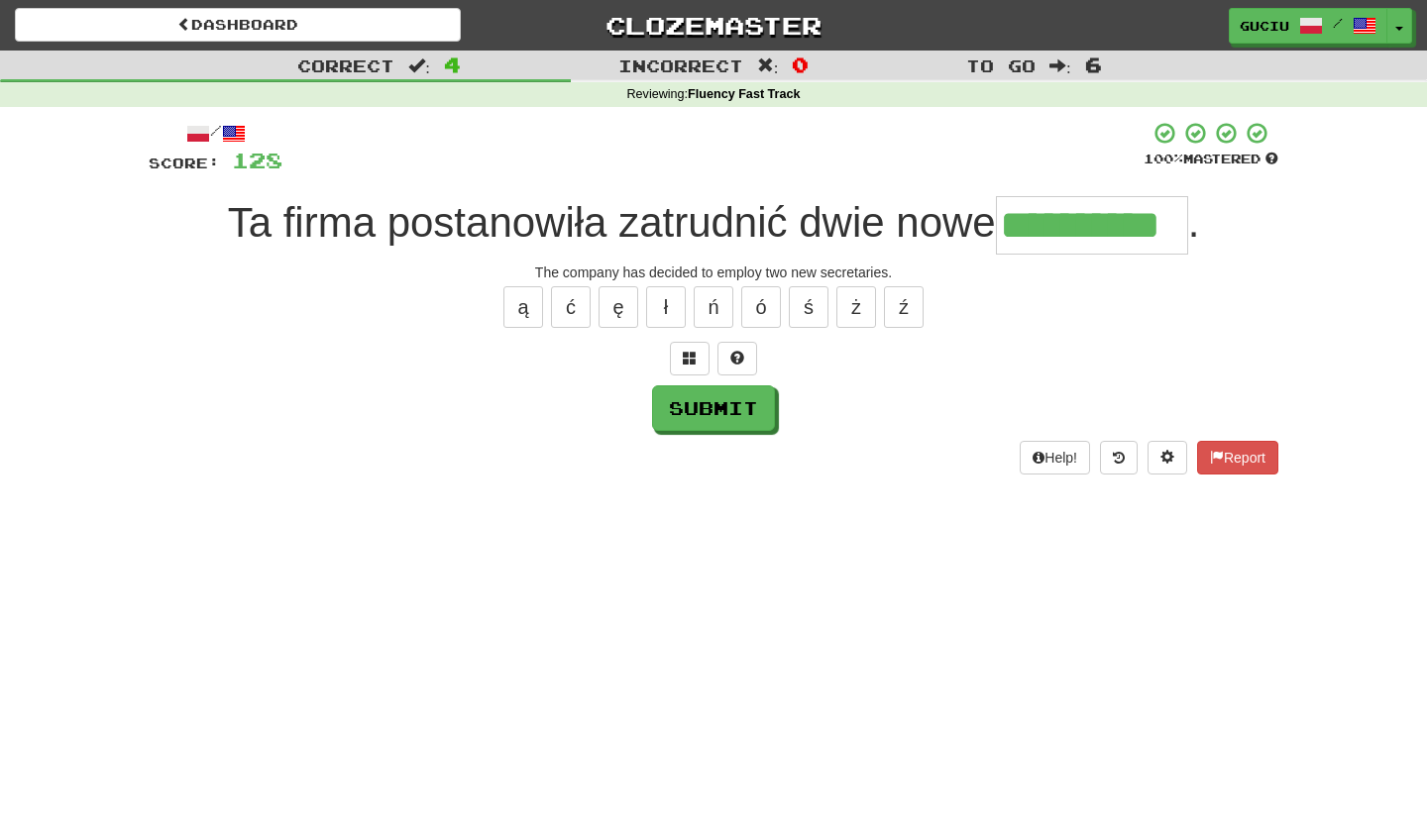 type on "**********" 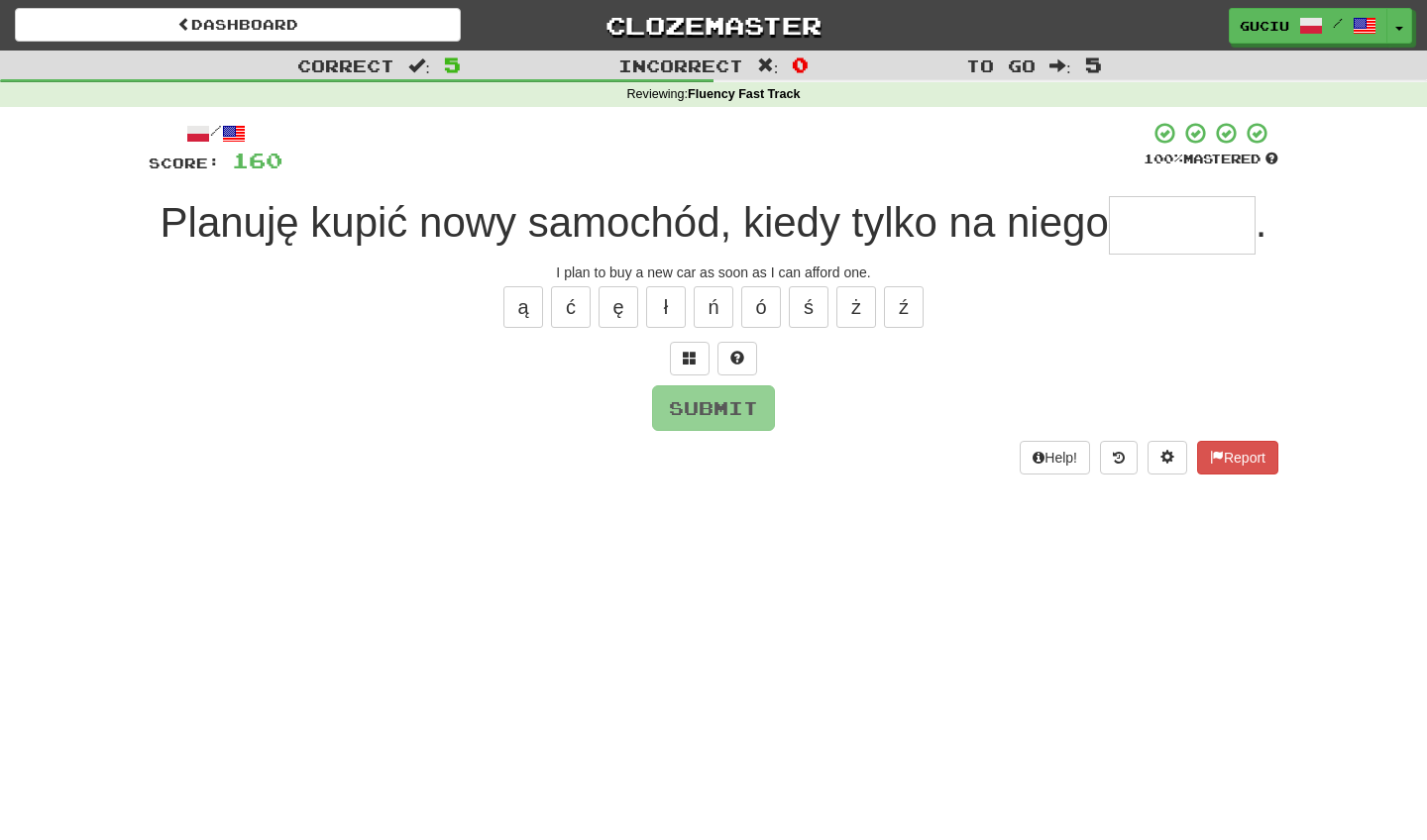 type on "*" 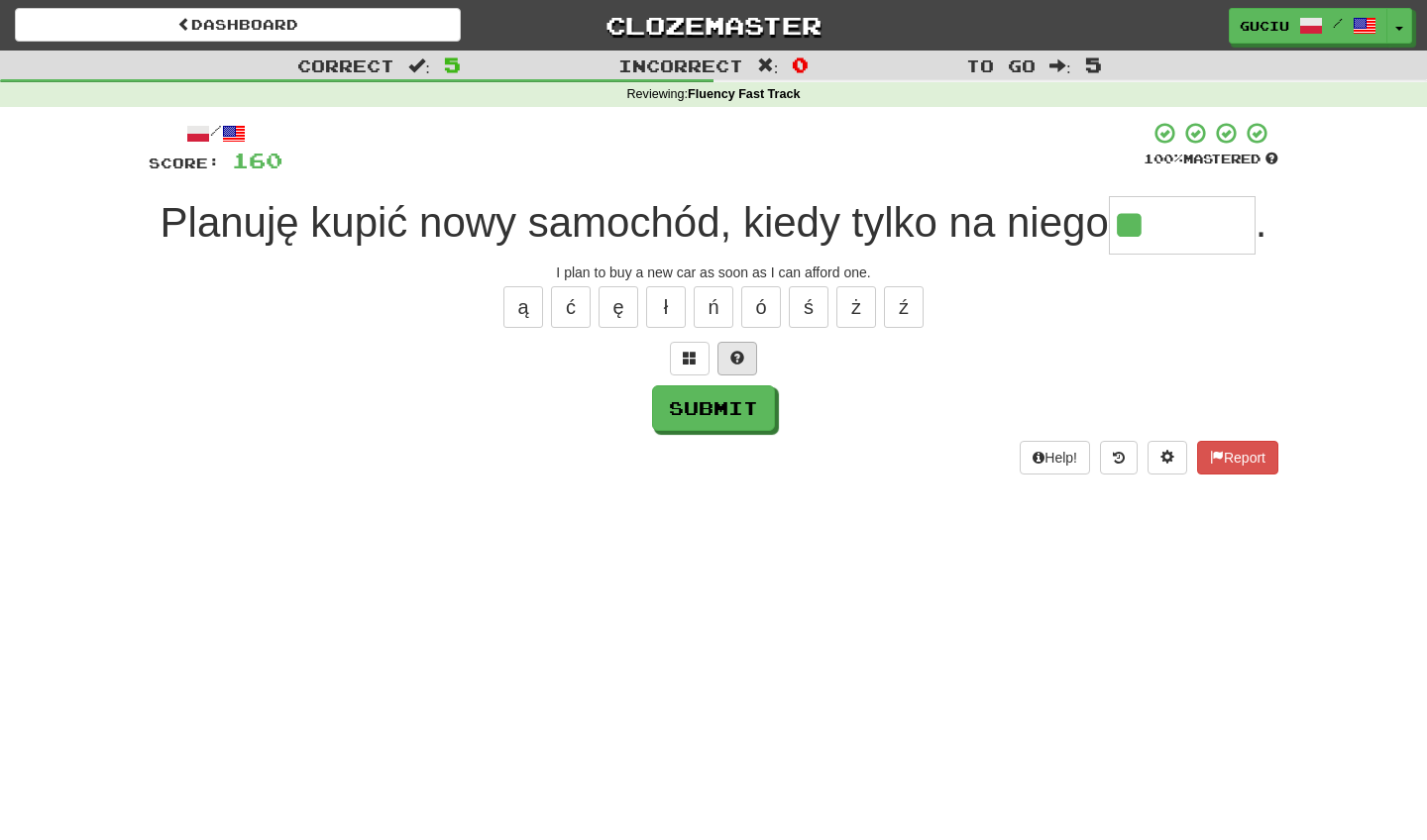 click at bounding box center [737, 359] 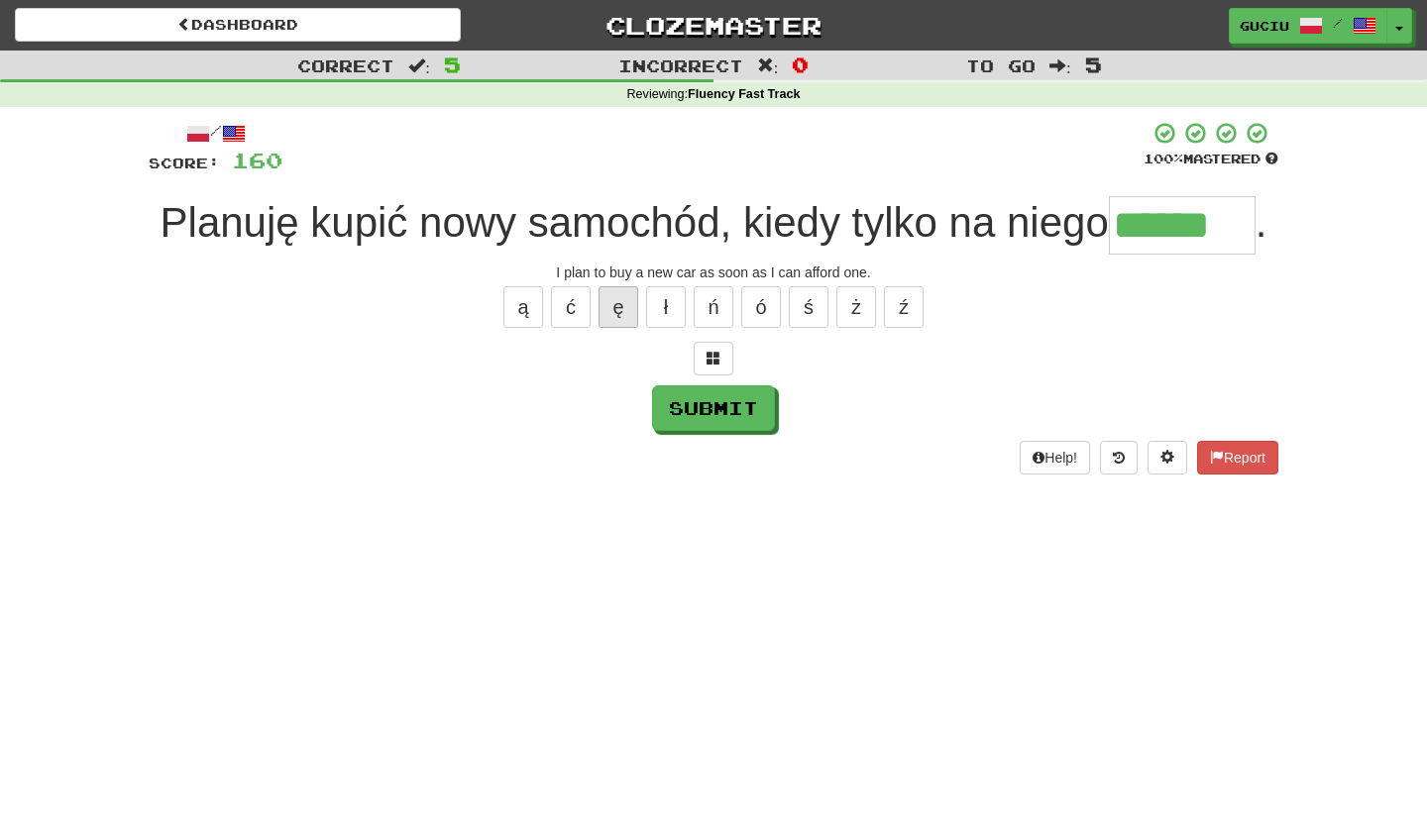 click on "ę" at bounding box center (618, 307) 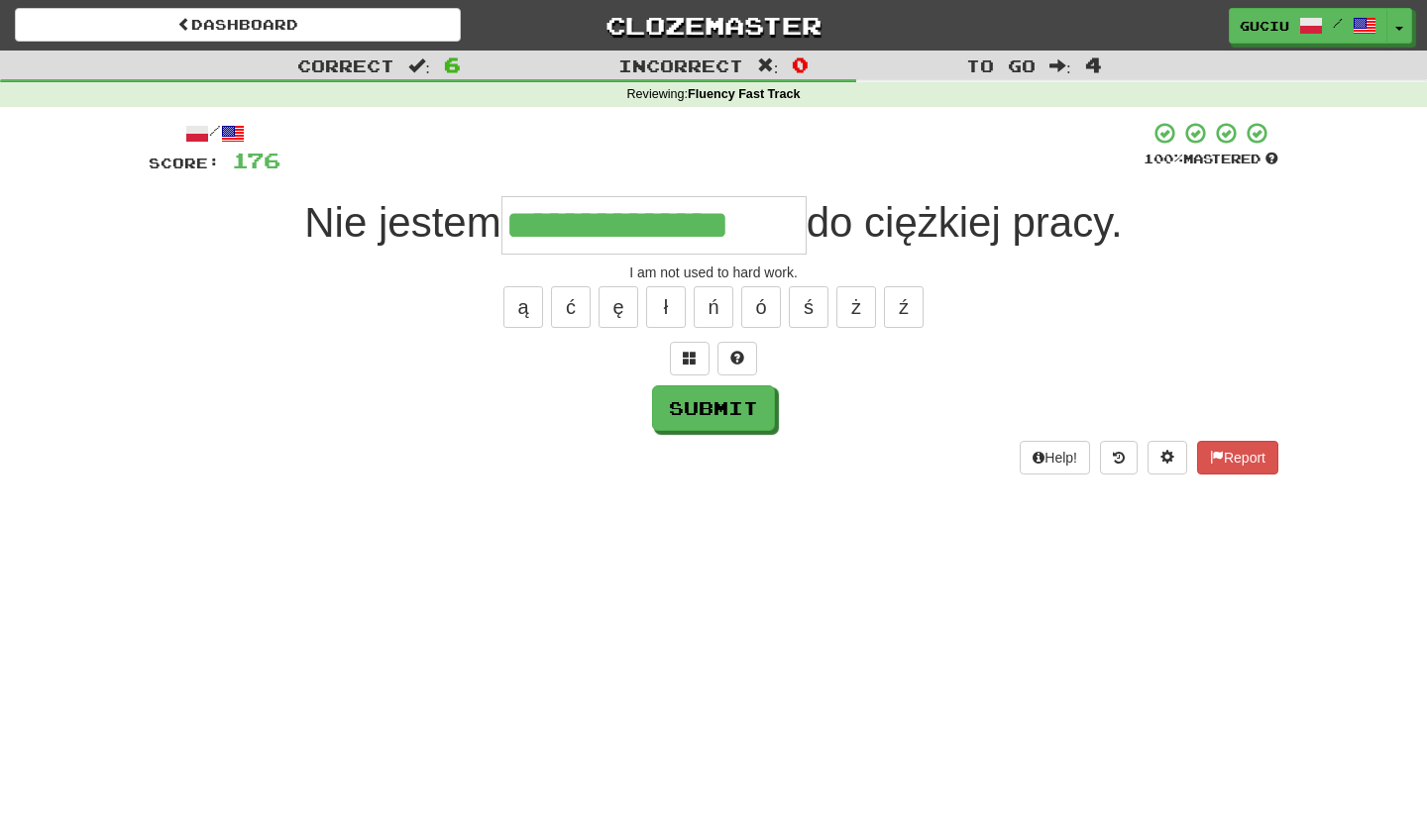 type on "**********" 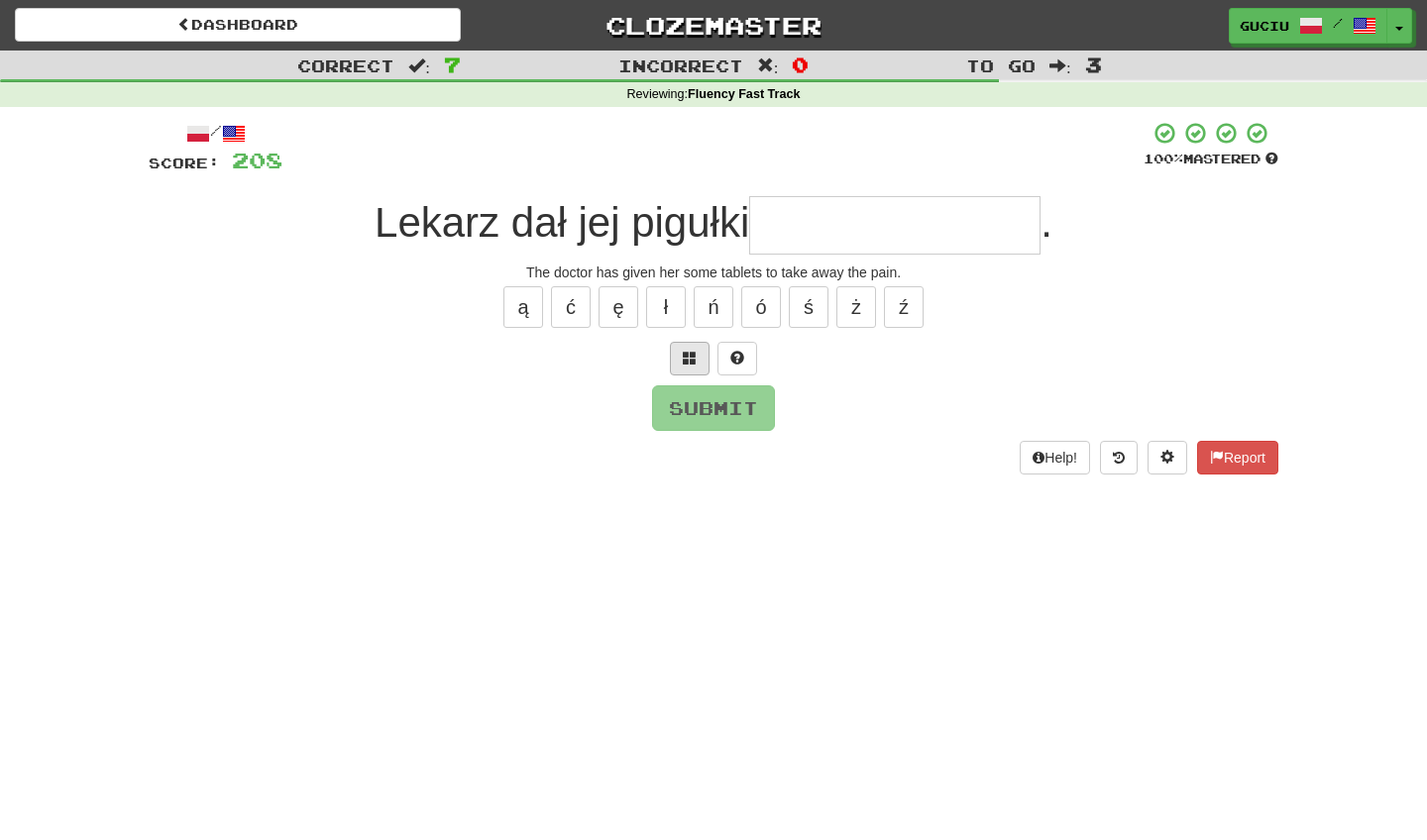 click at bounding box center (690, 358) 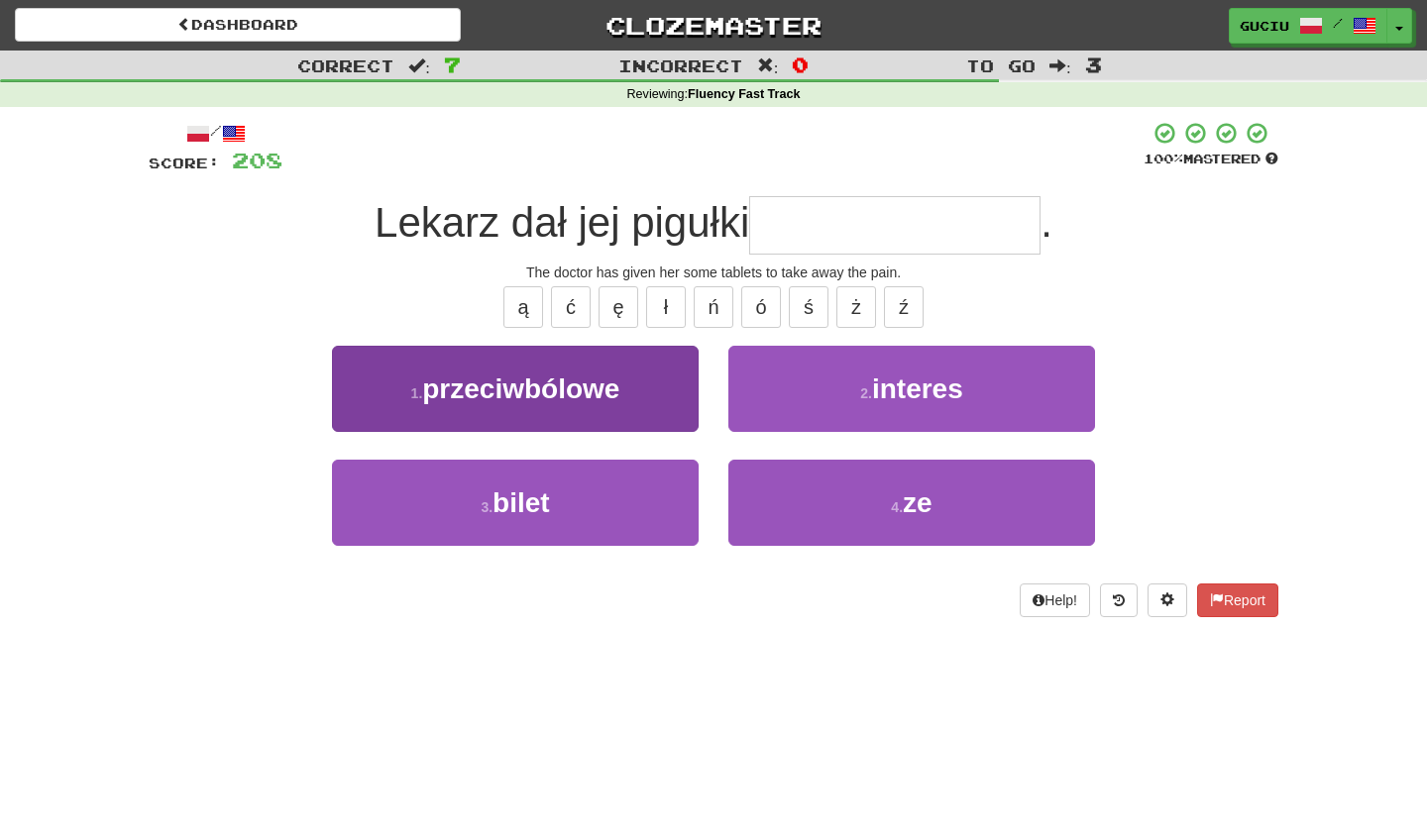 click on "przeciwbólowe" at bounding box center (520, 388) 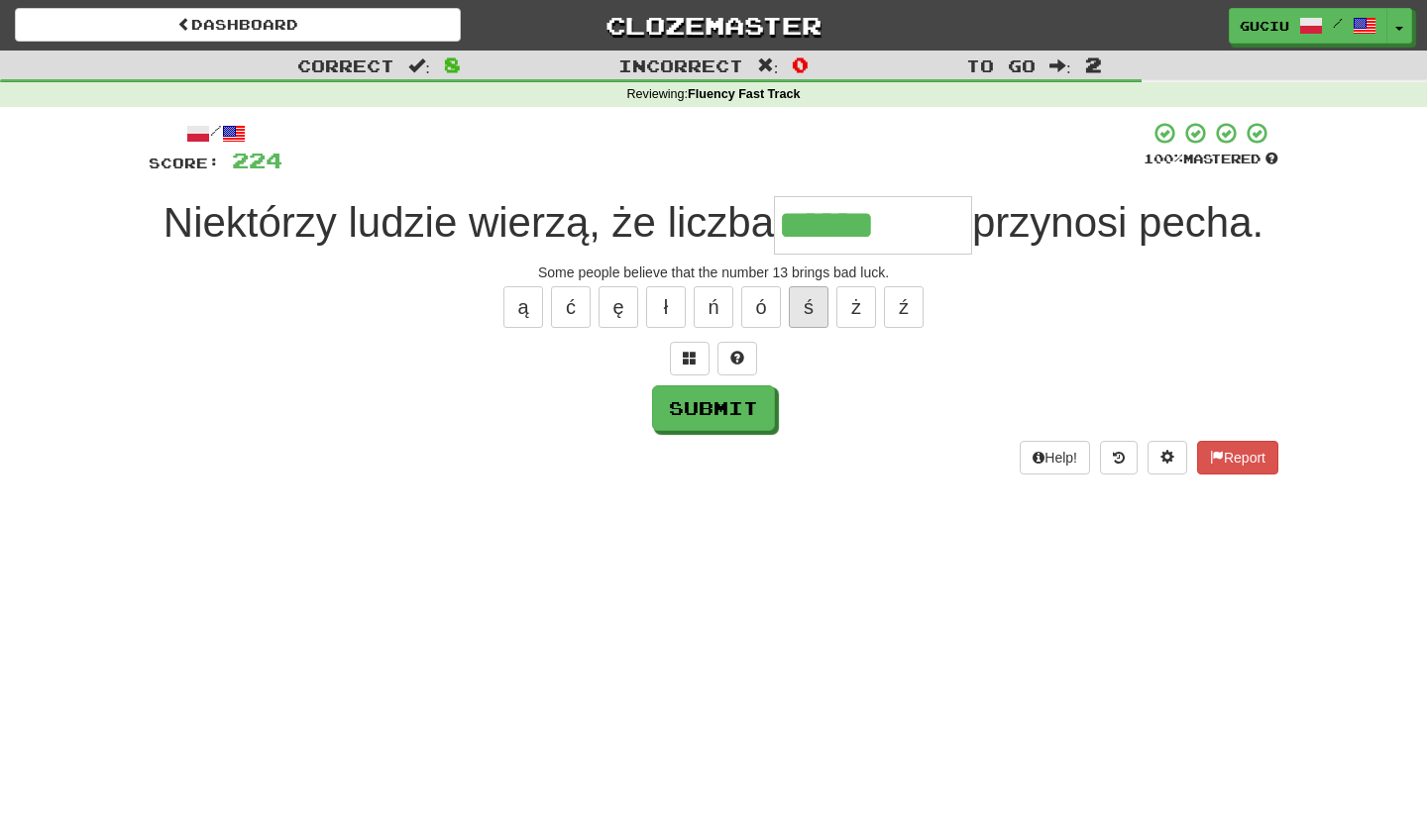 click on "ś" at bounding box center (809, 307) 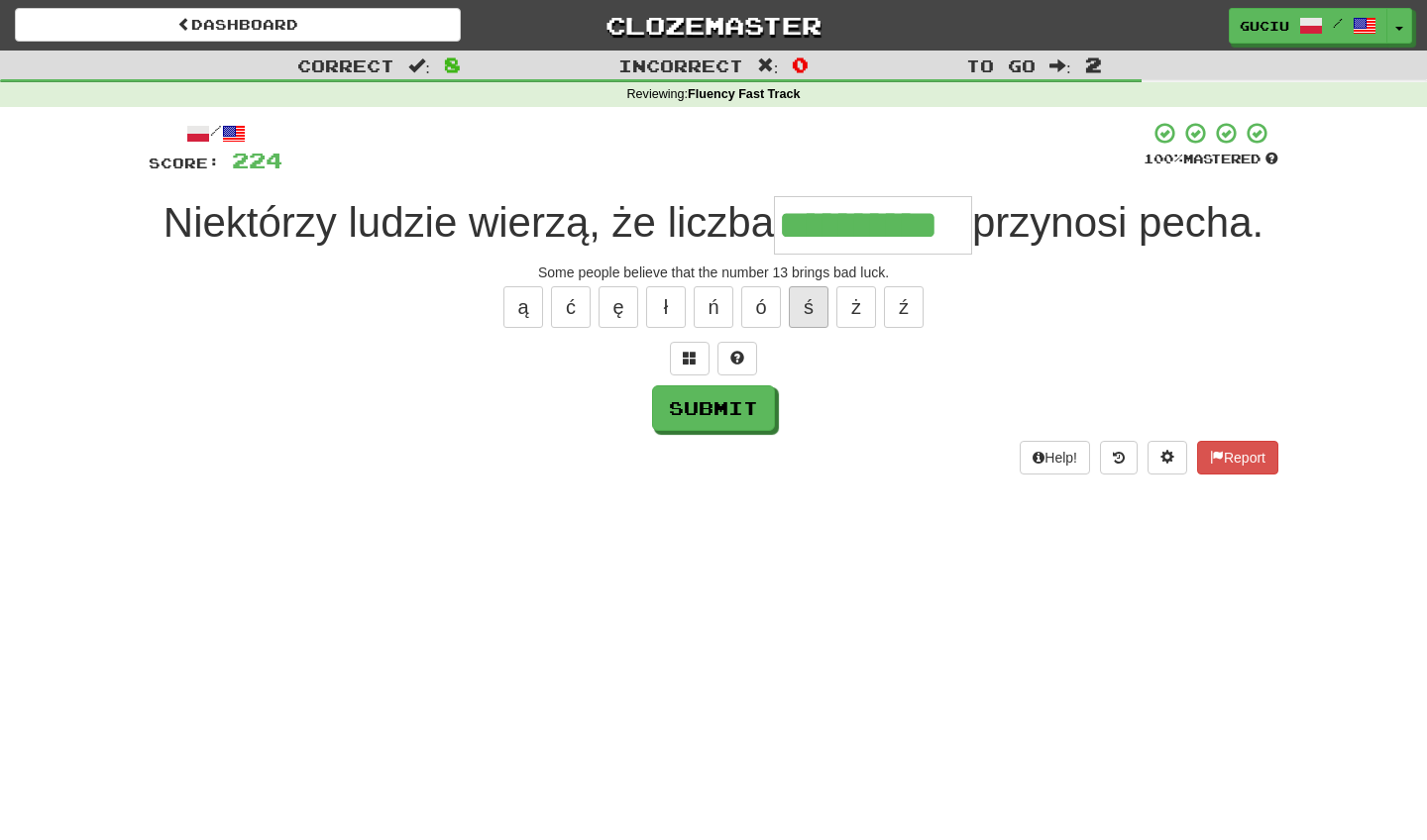 type on "**********" 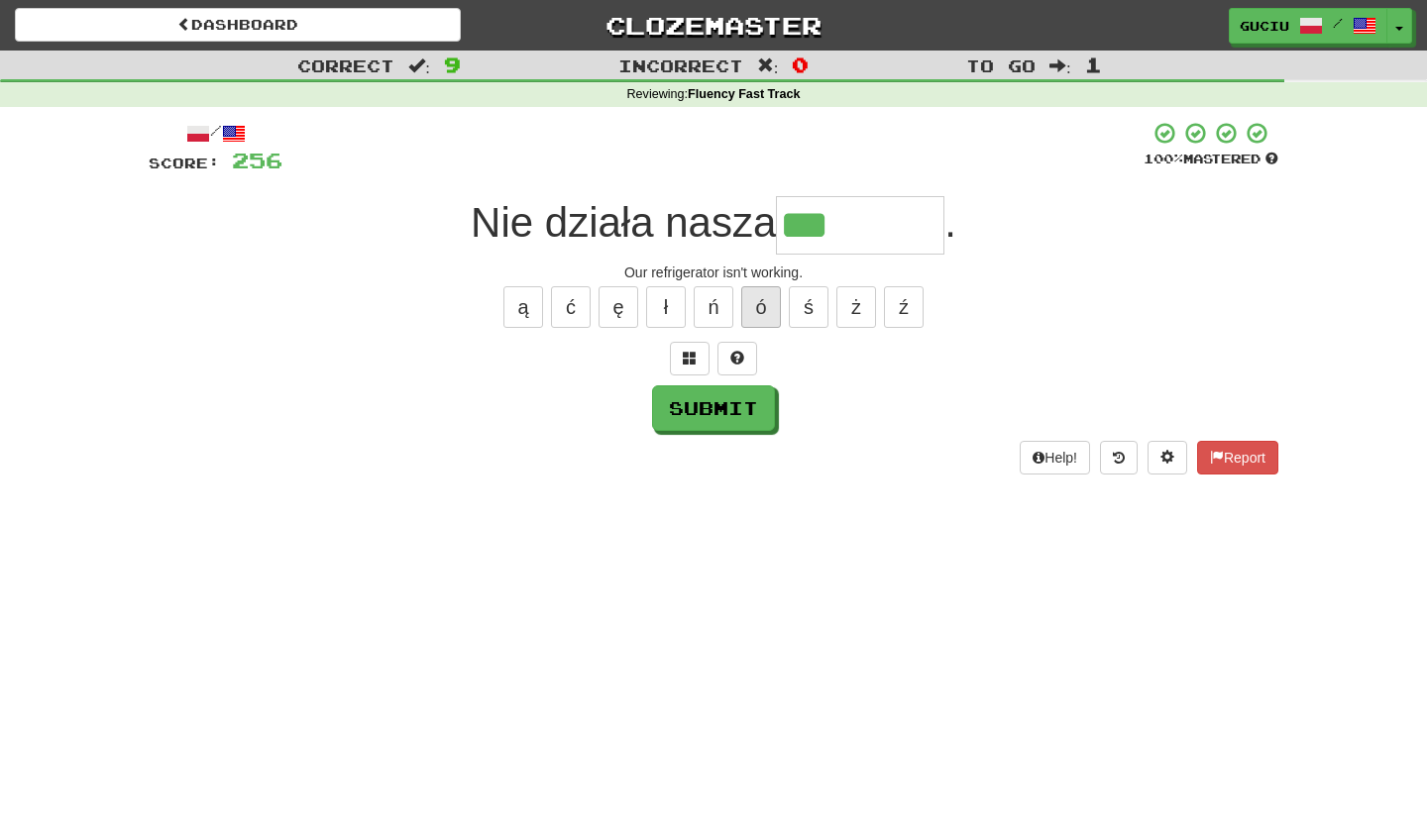click on "ó" at bounding box center [761, 307] 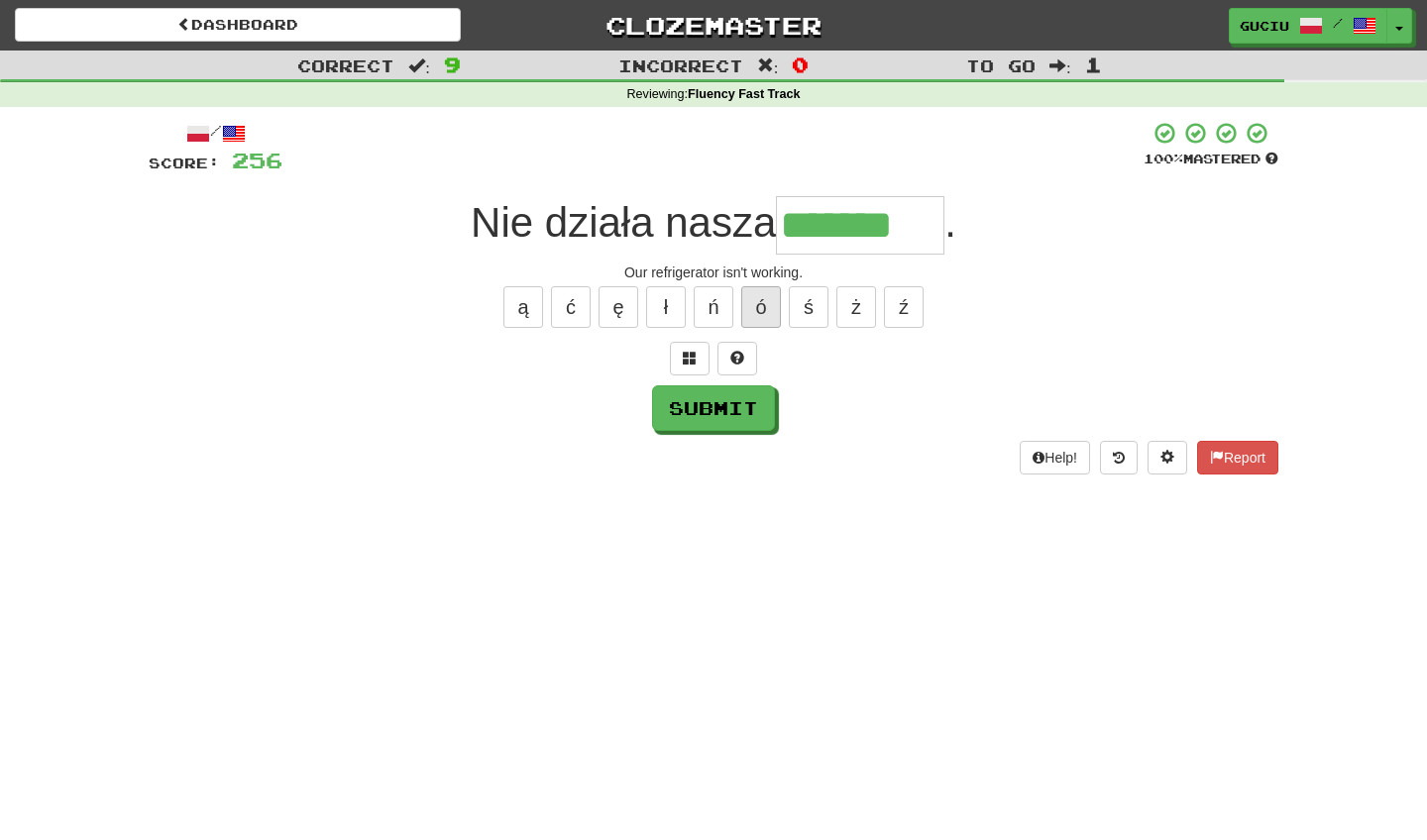type on "*******" 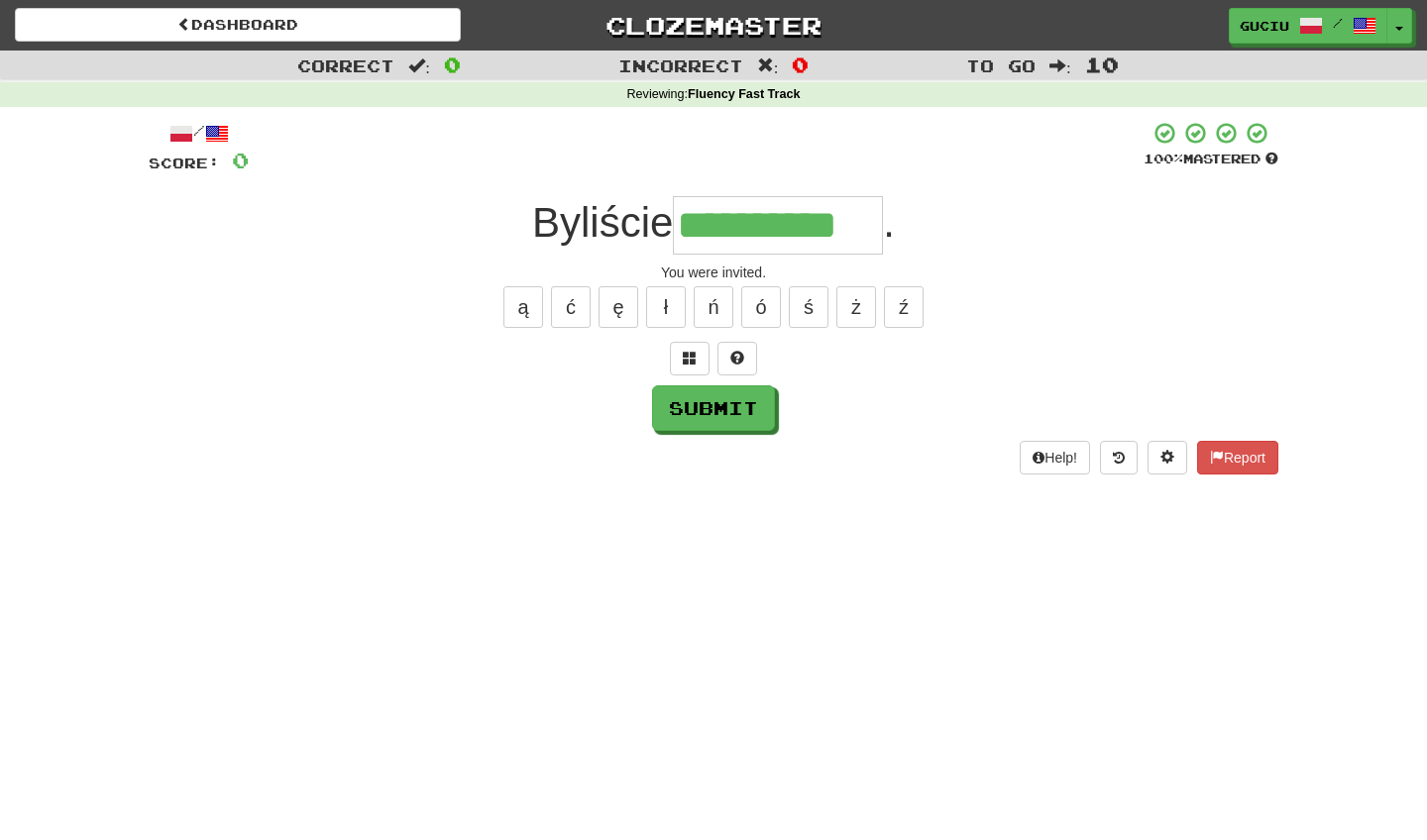type on "**********" 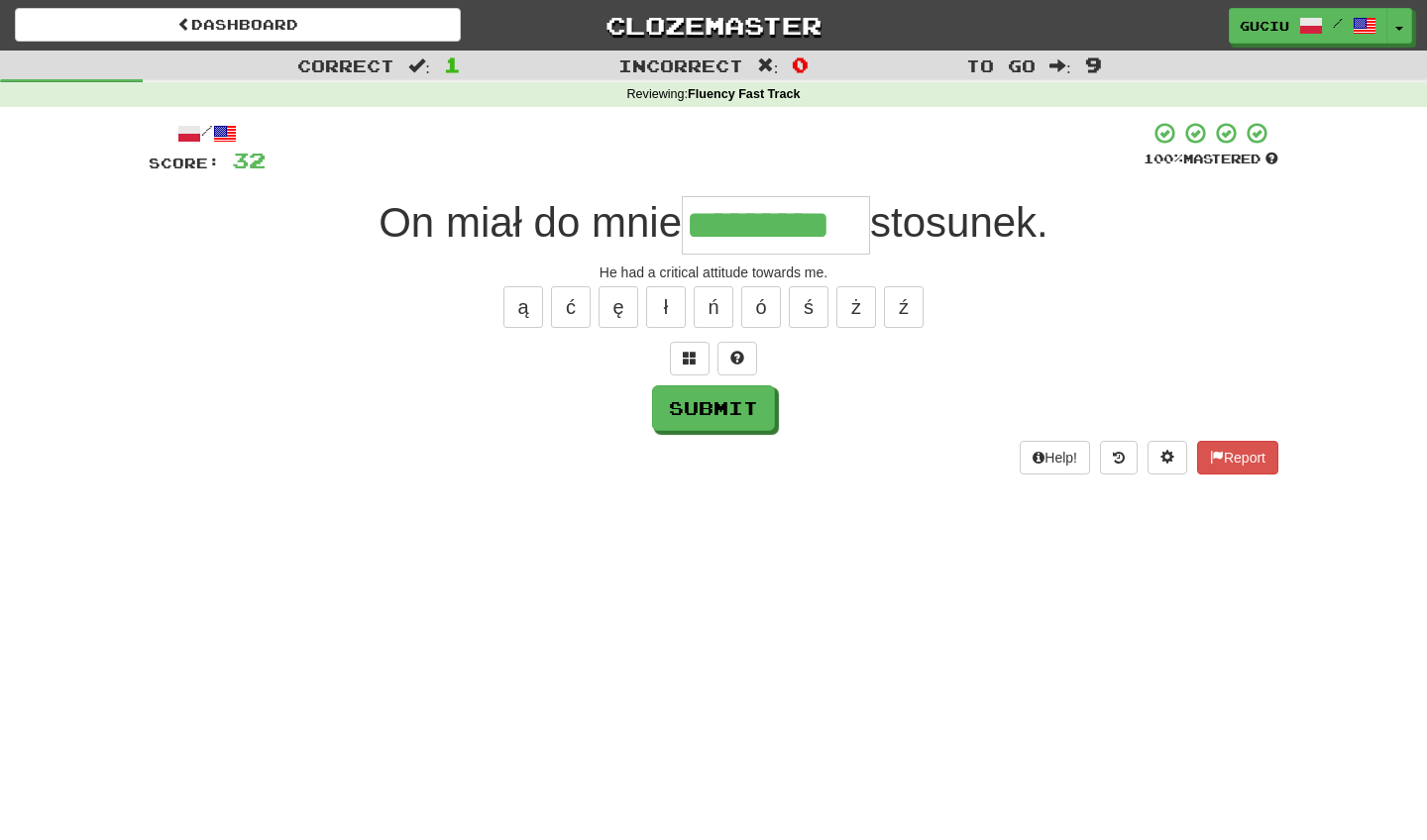 type on "*********" 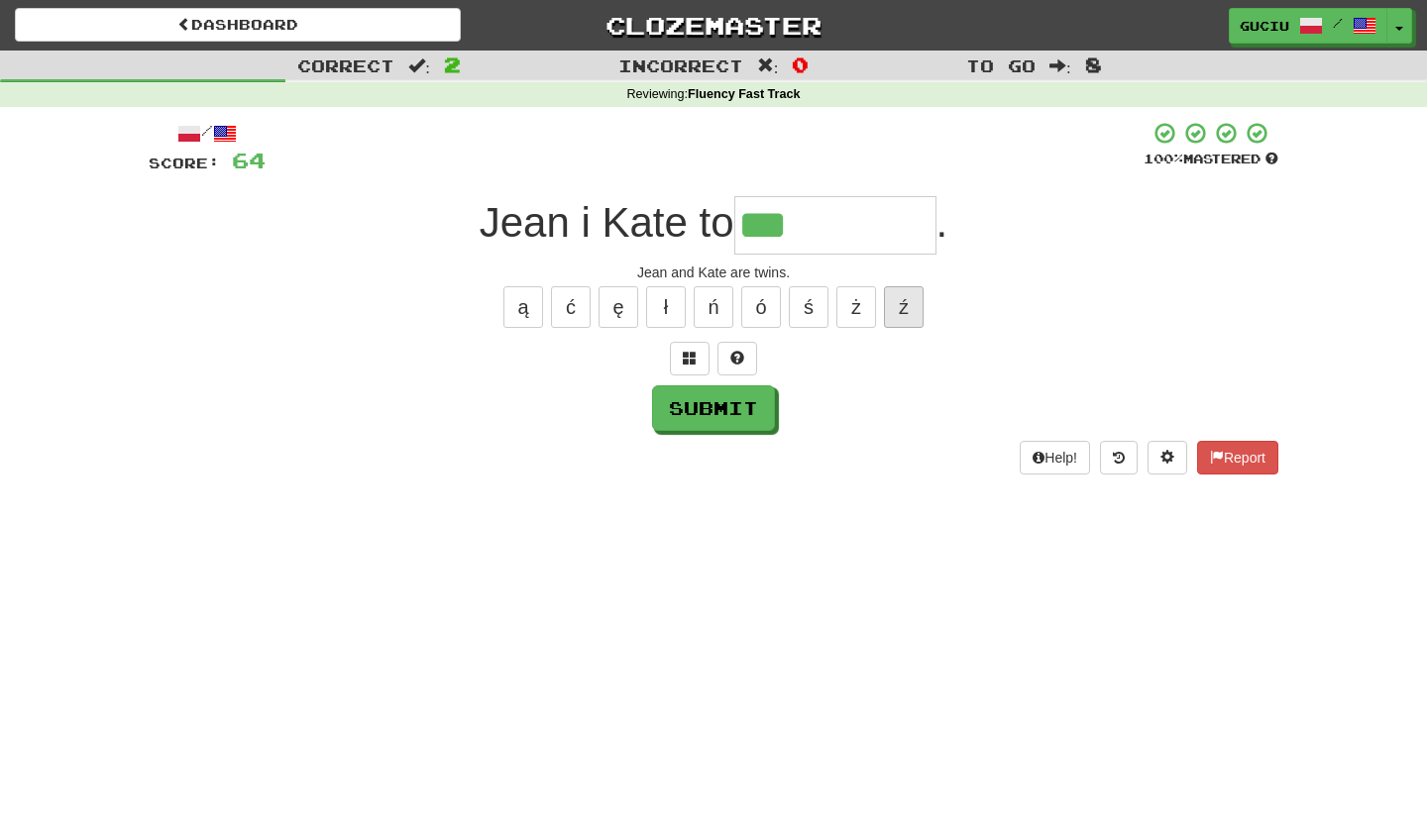 click on "ź" at bounding box center (904, 307) 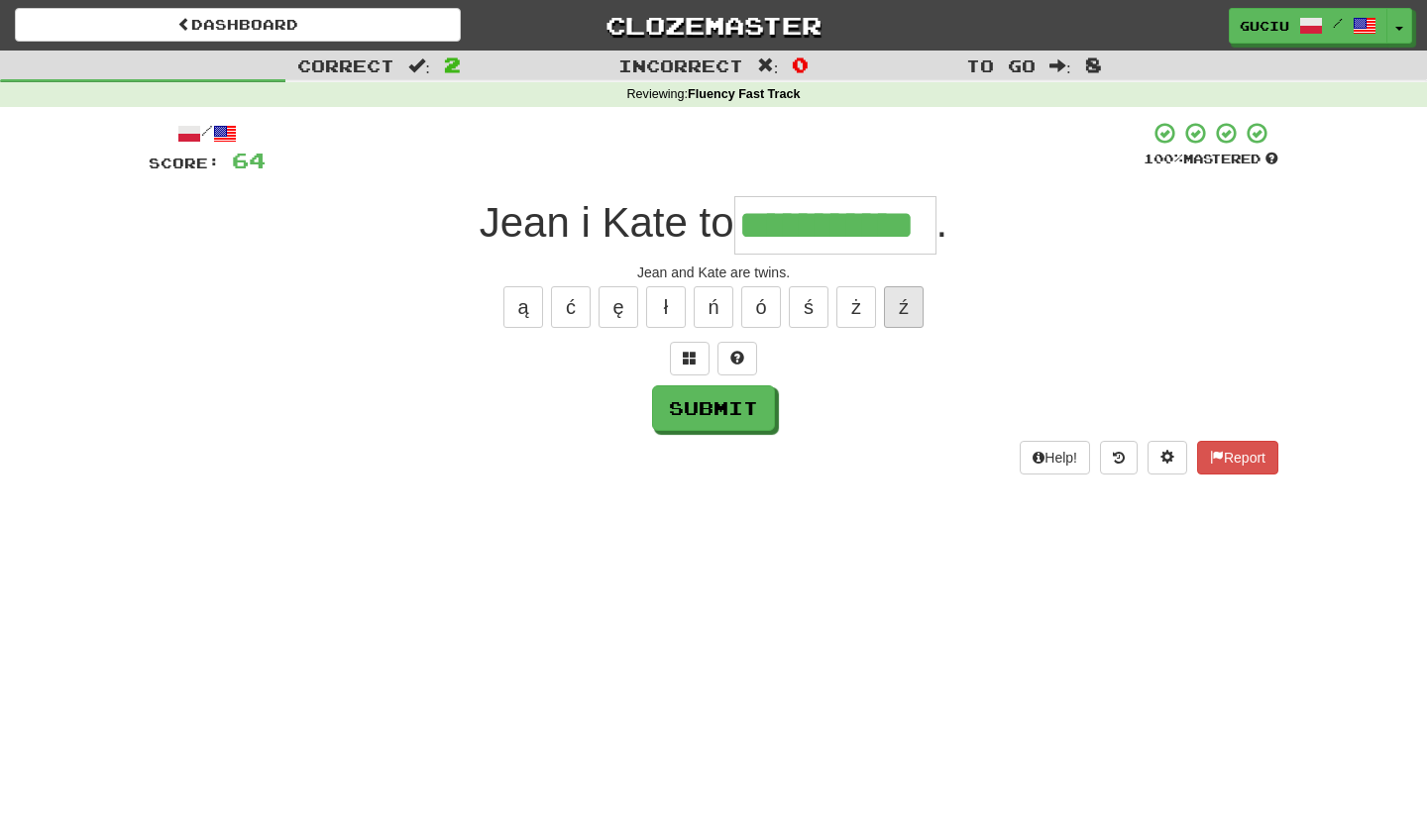 type on "**********" 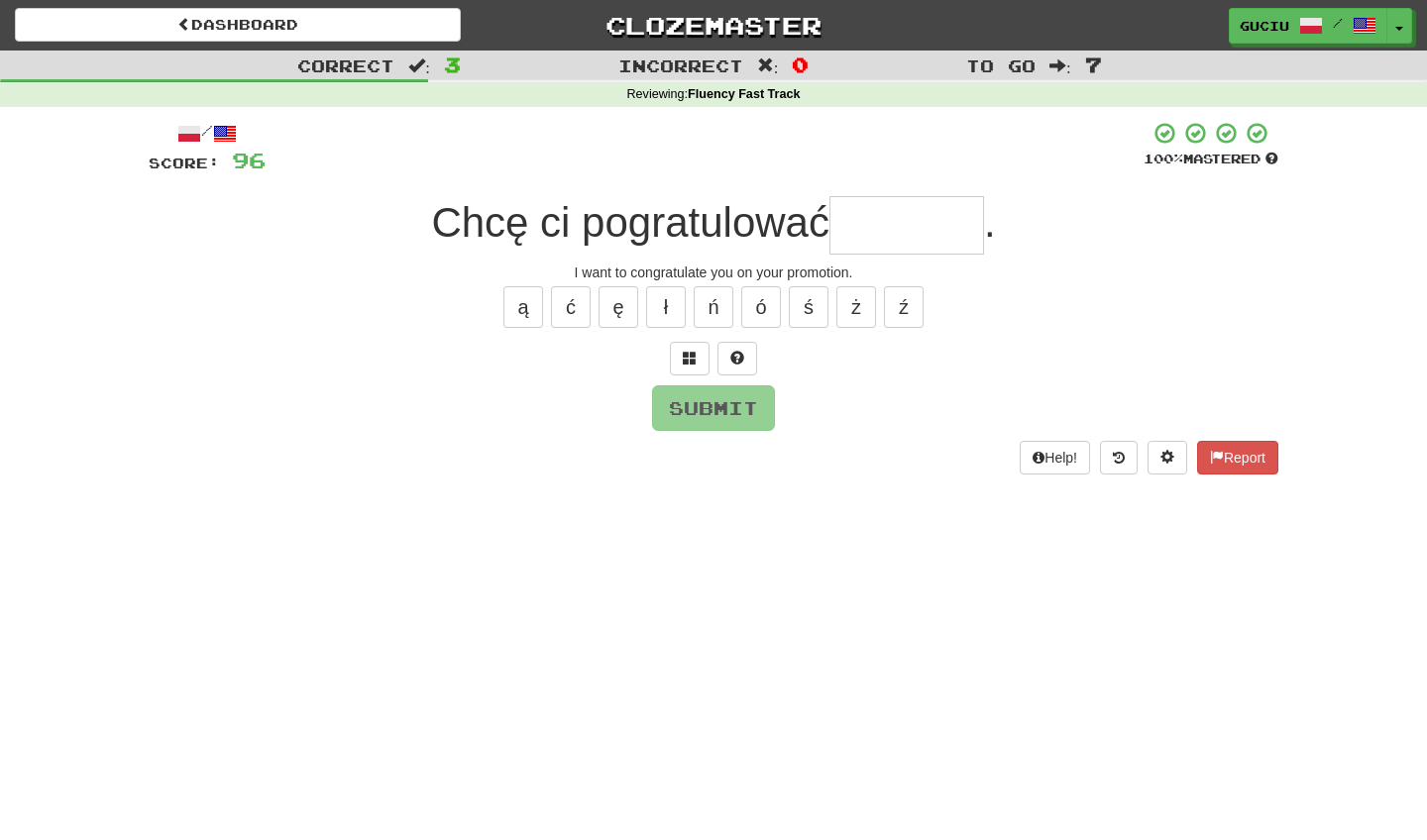 type on "*" 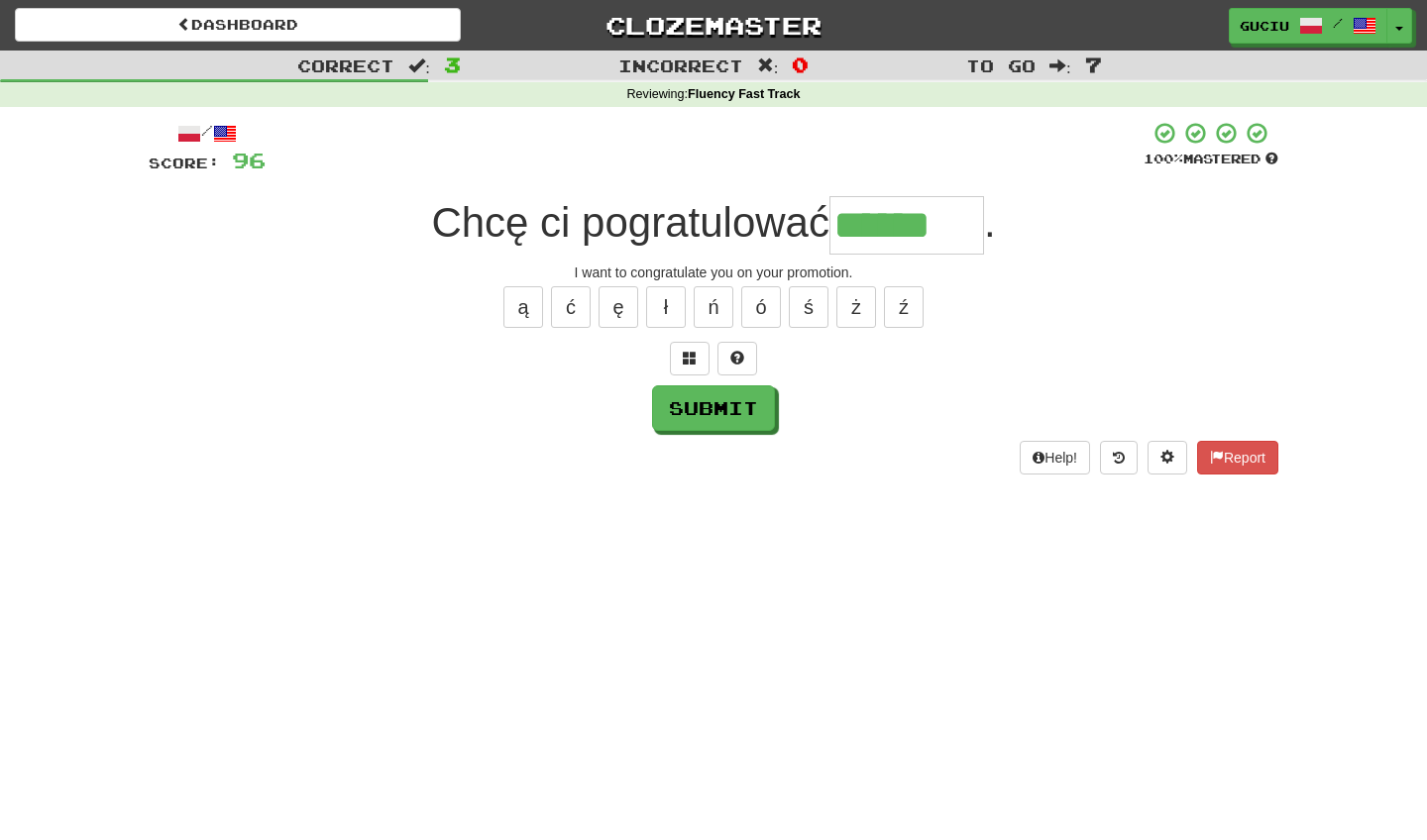 type on "******" 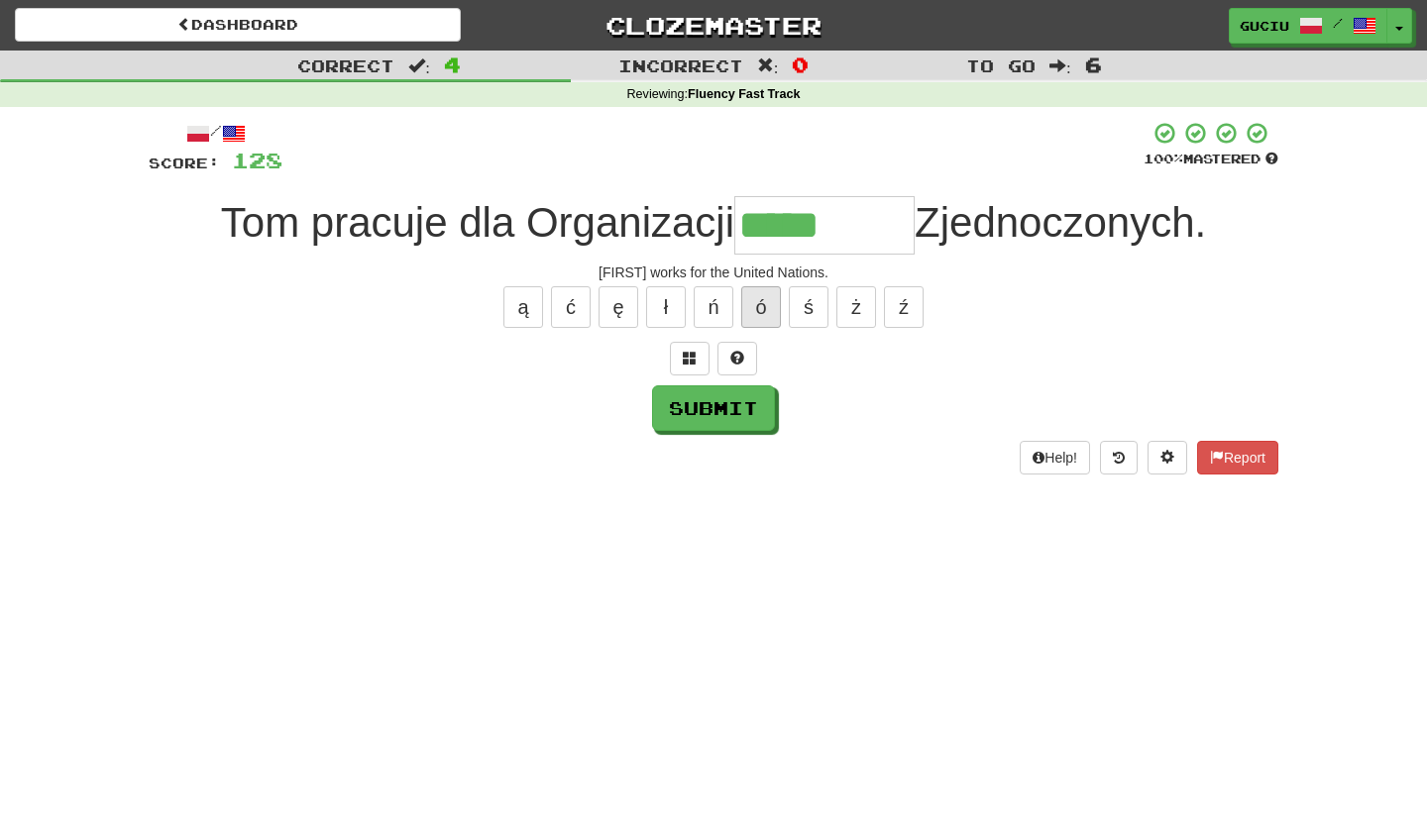 click on "ó" at bounding box center (761, 307) 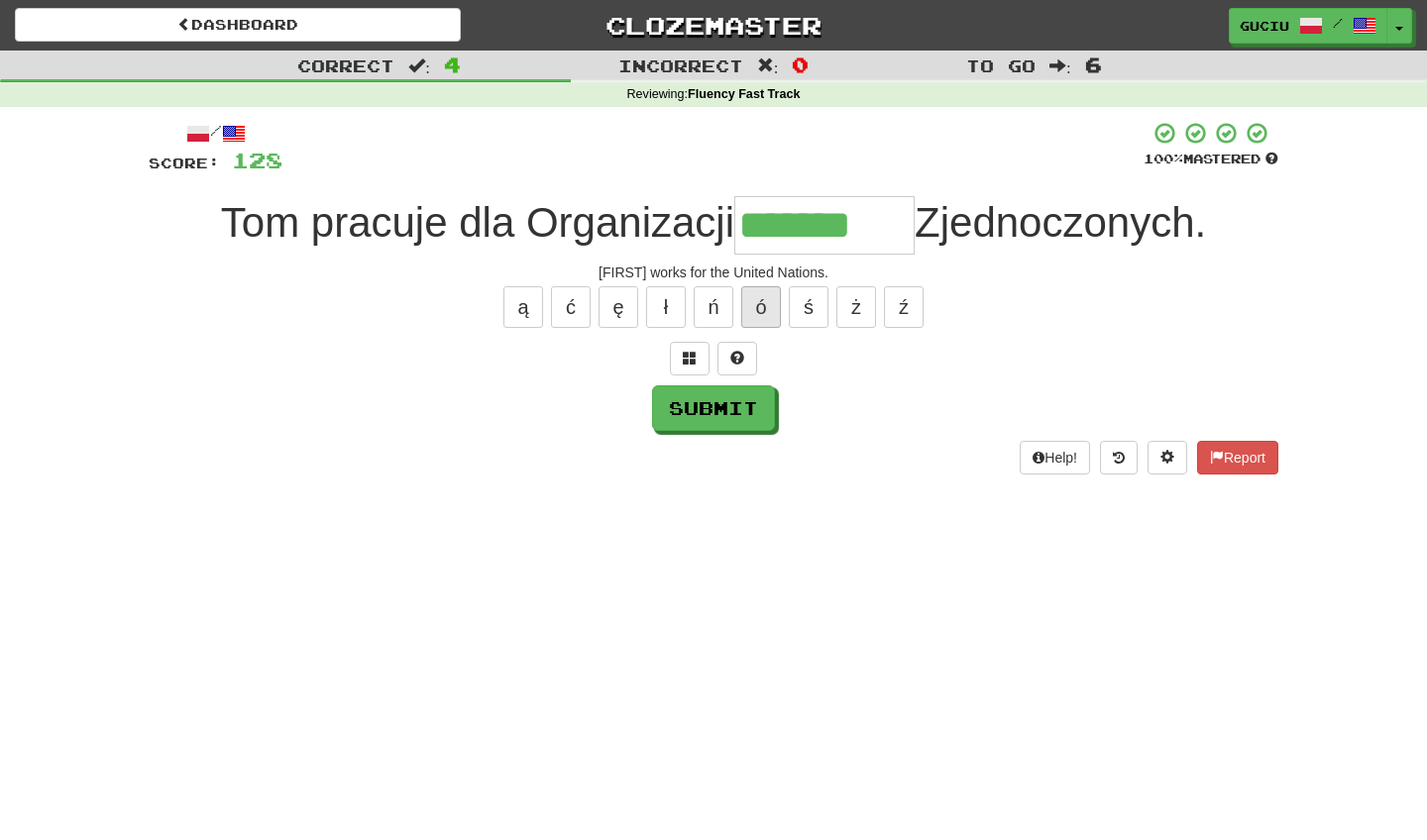 type on "*******" 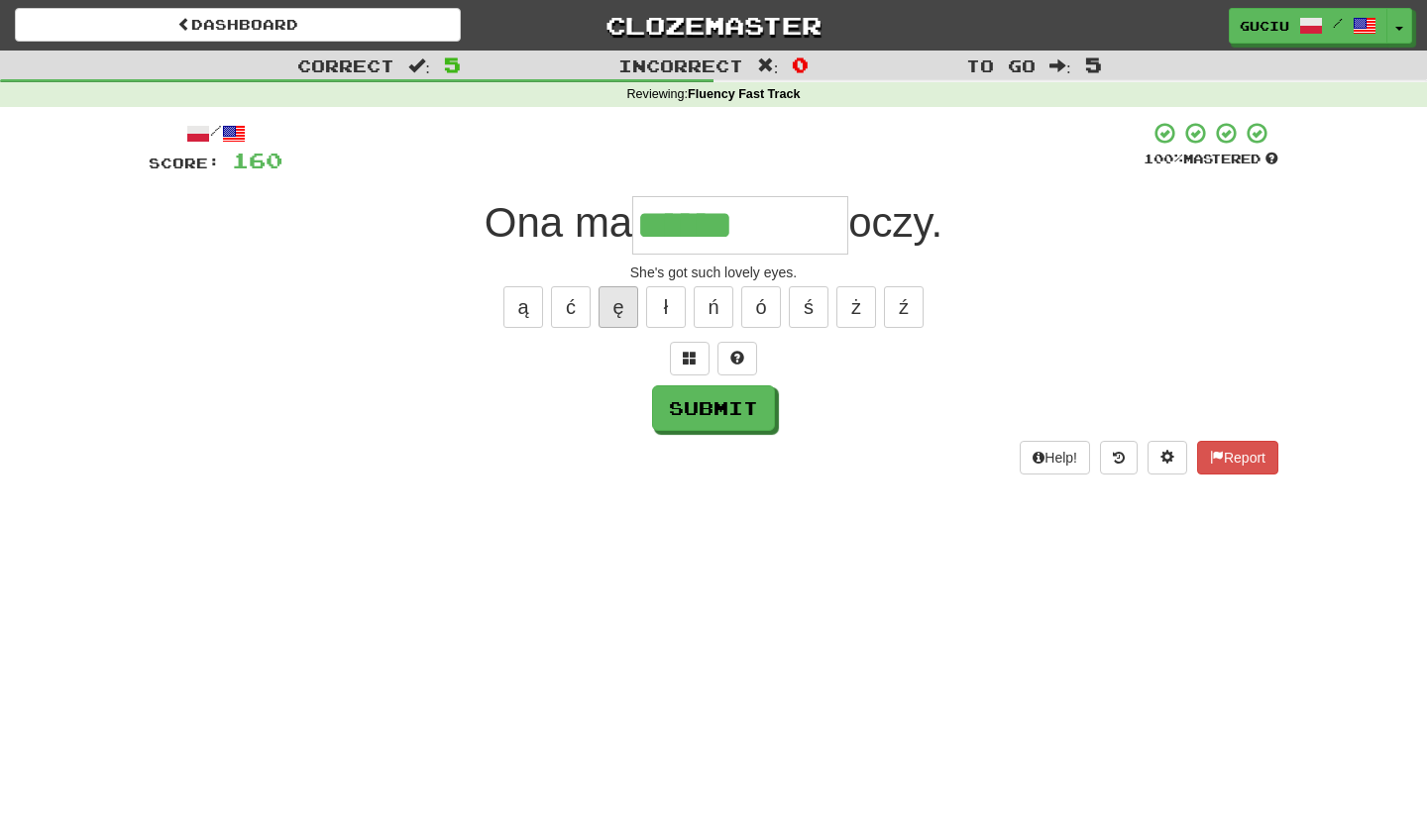 click on "ę" at bounding box center [618, 307] 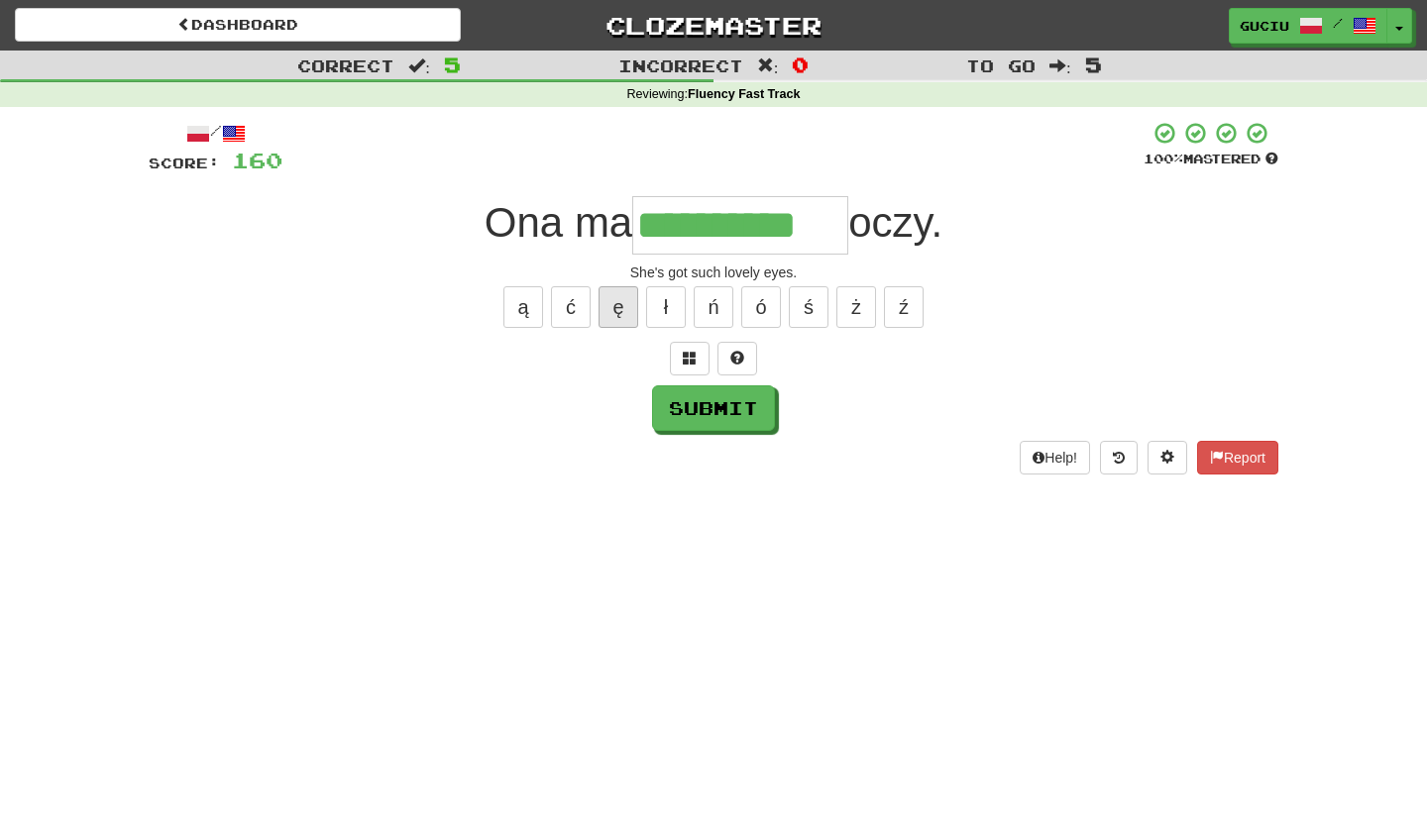 type on "**********" 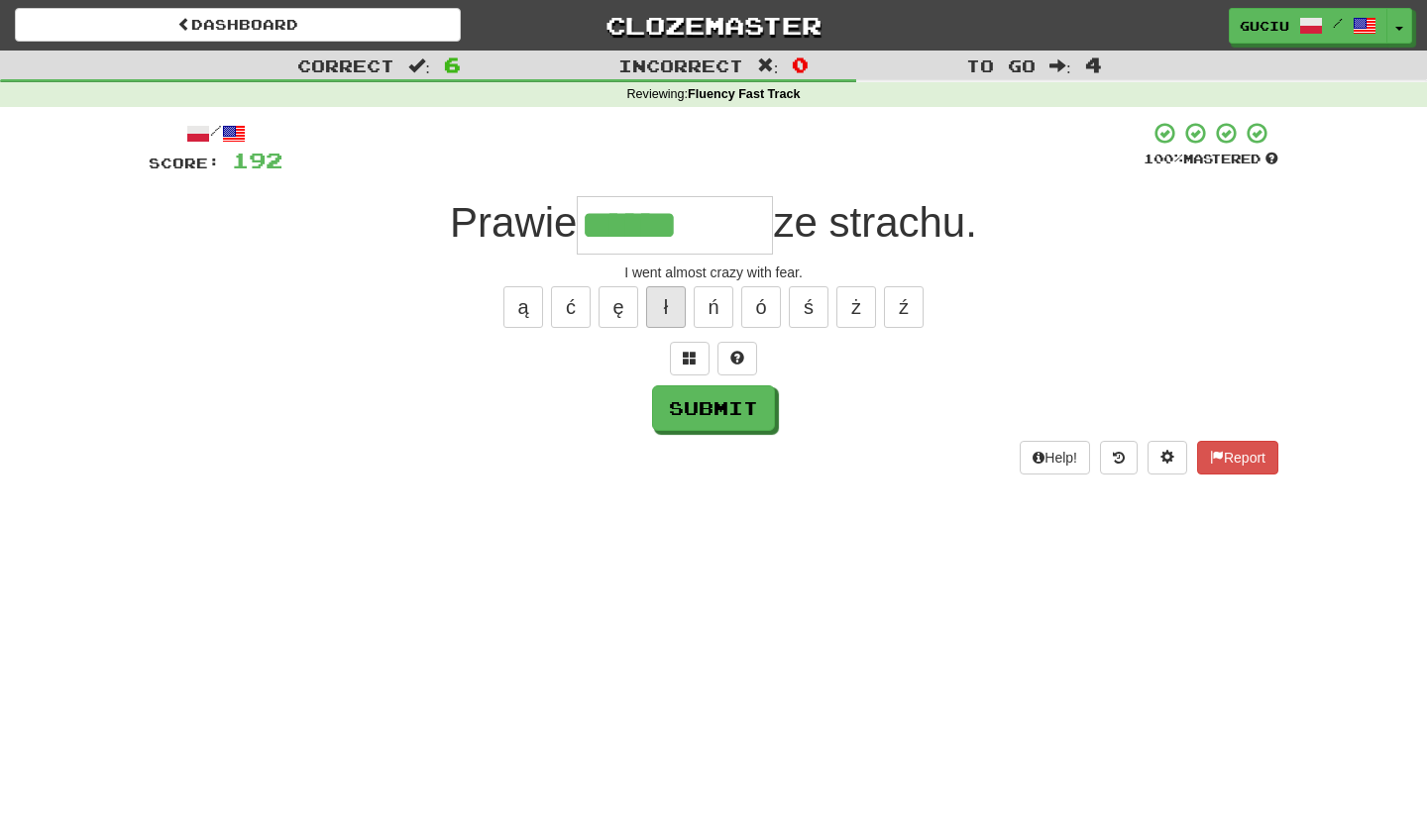 click on "ł" at bounding box center [666, 307] 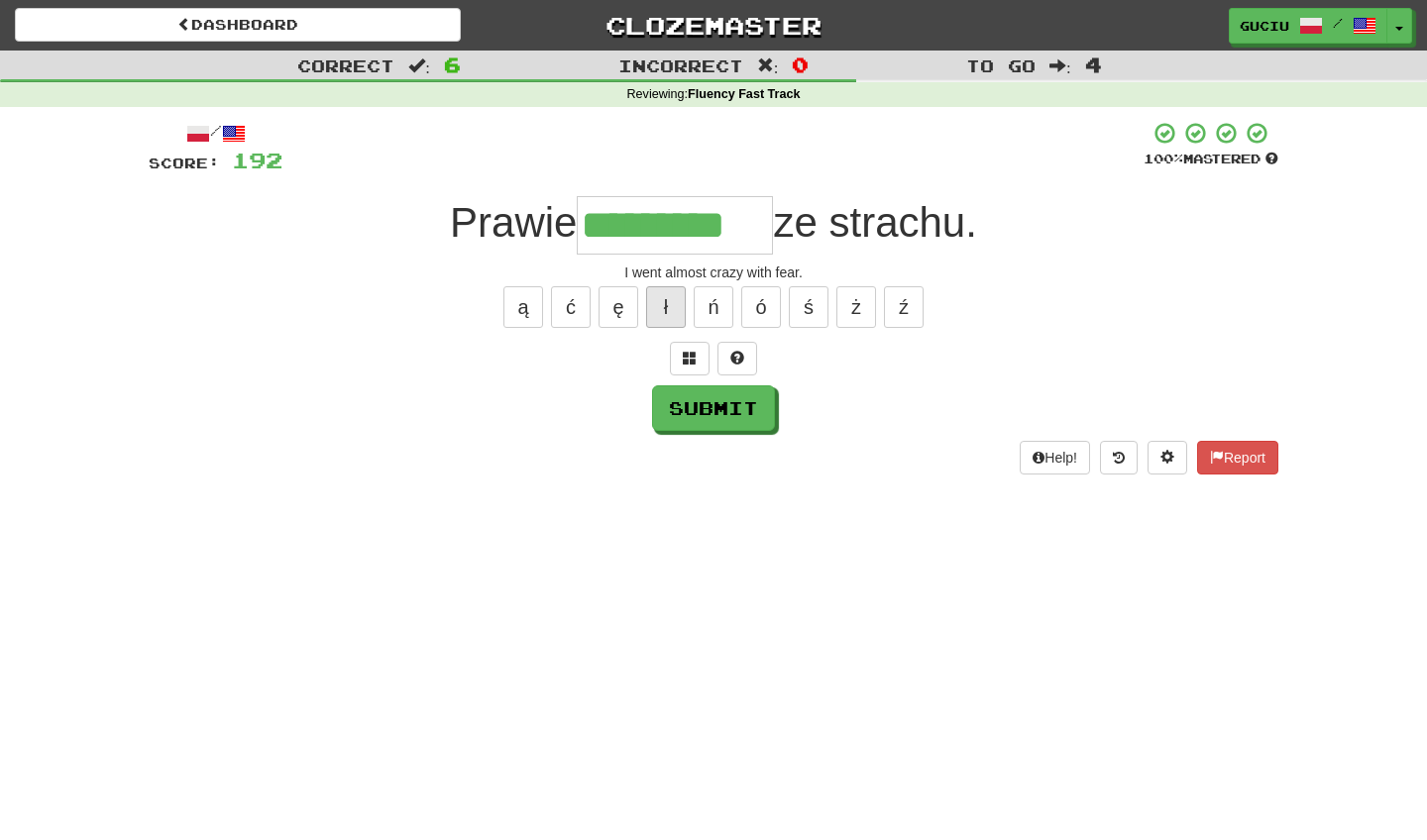 type on "*********" 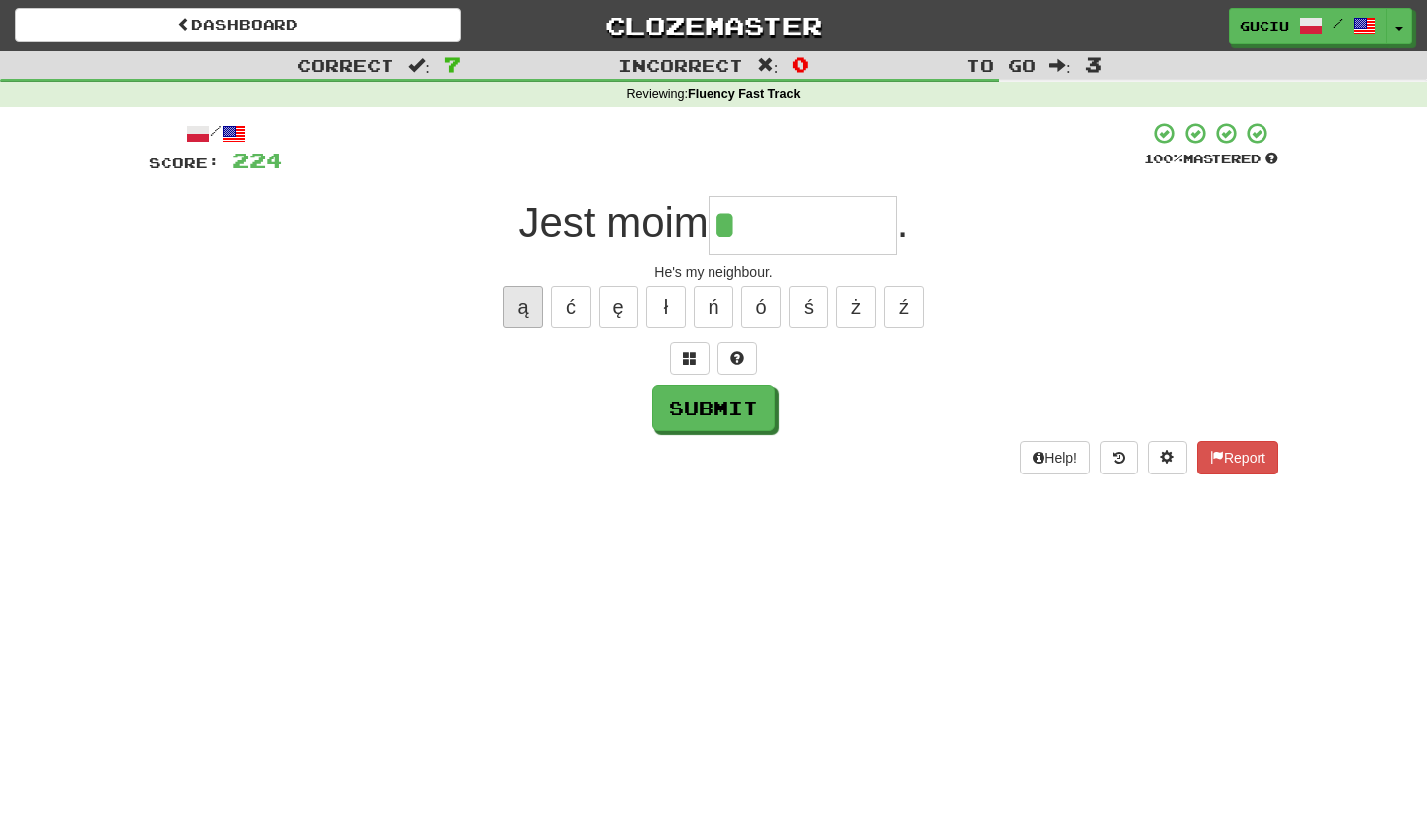 click on "ą" at bounding box center [523, 307] 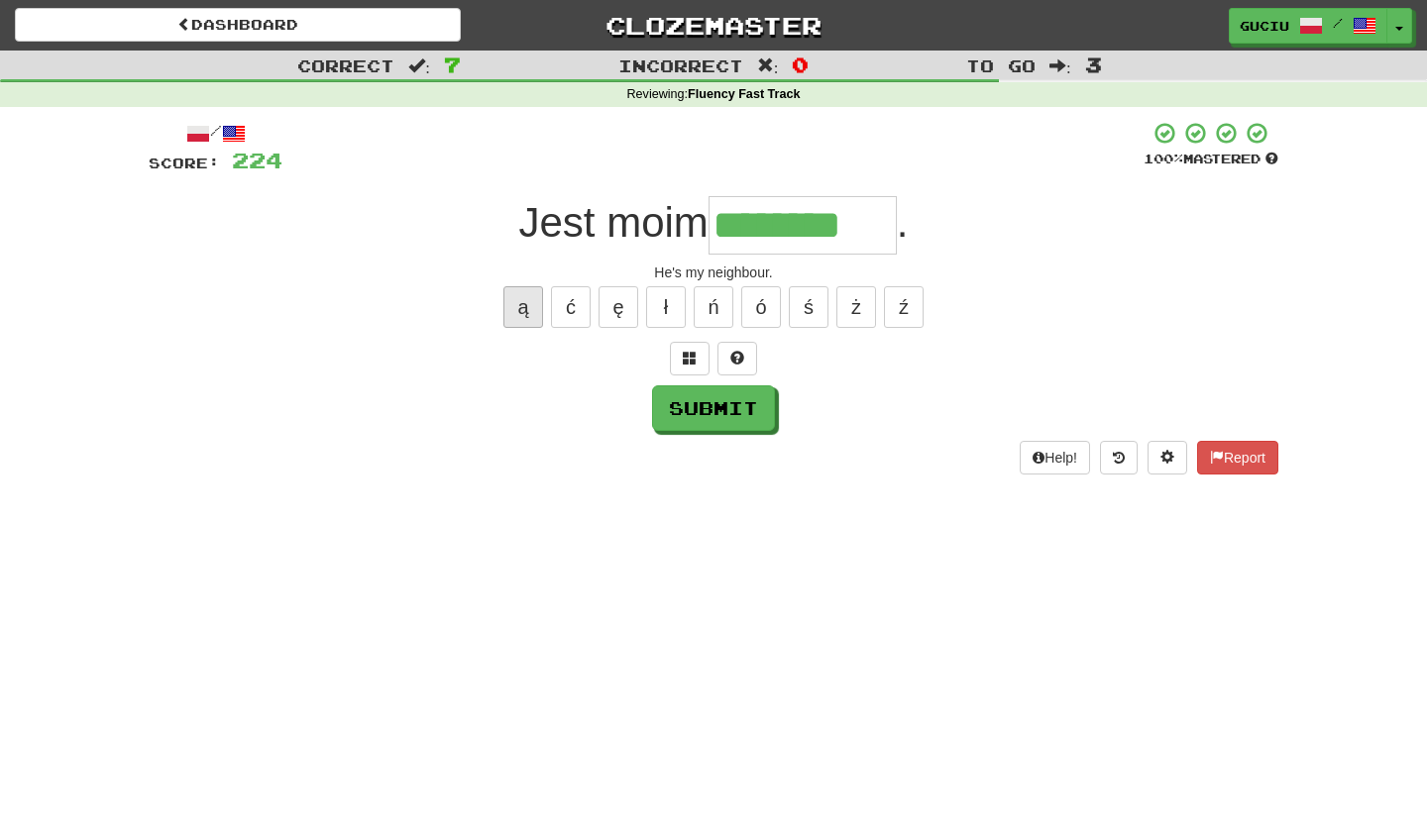 type on "********" 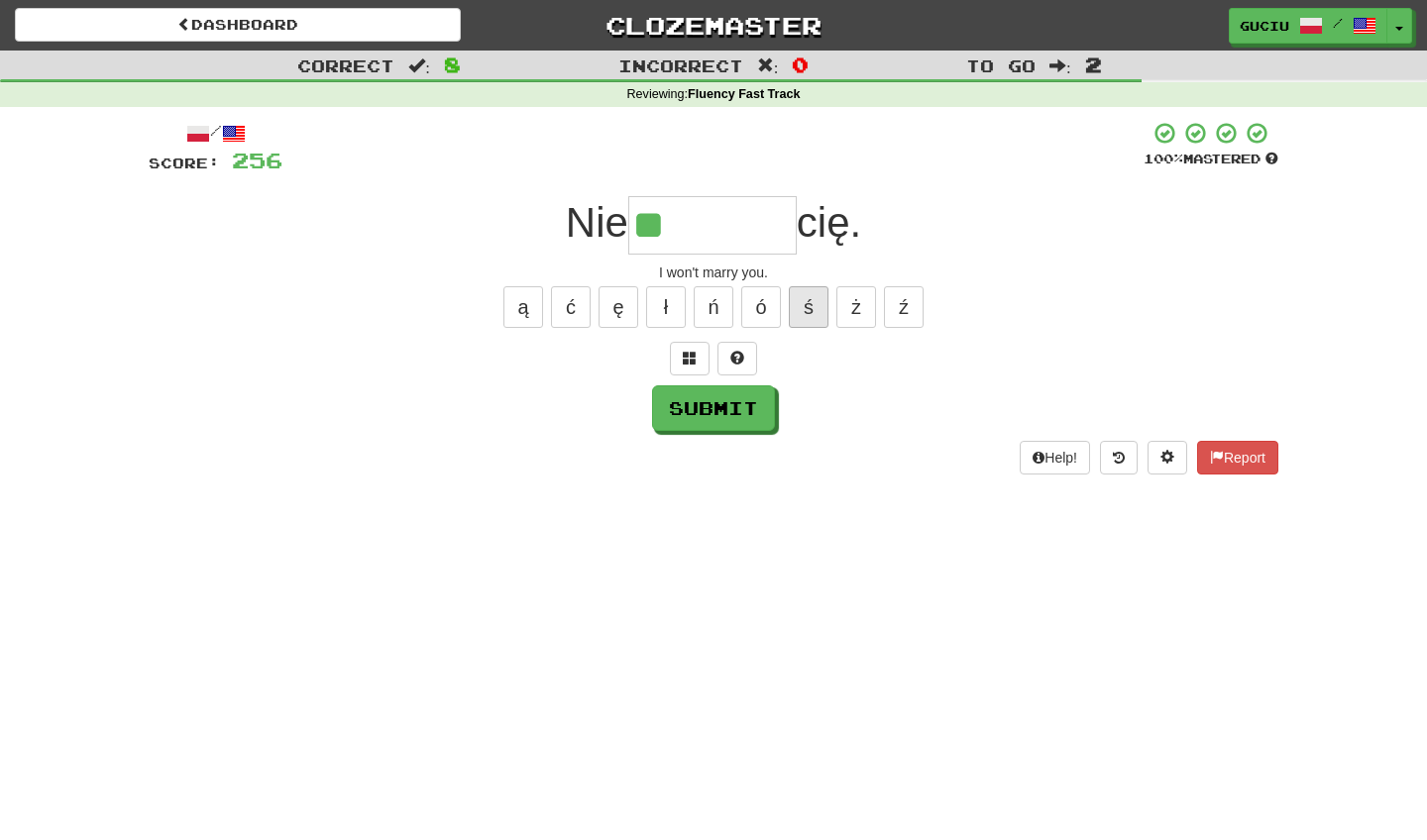 click on "ś" at bounding box center (809, 307) 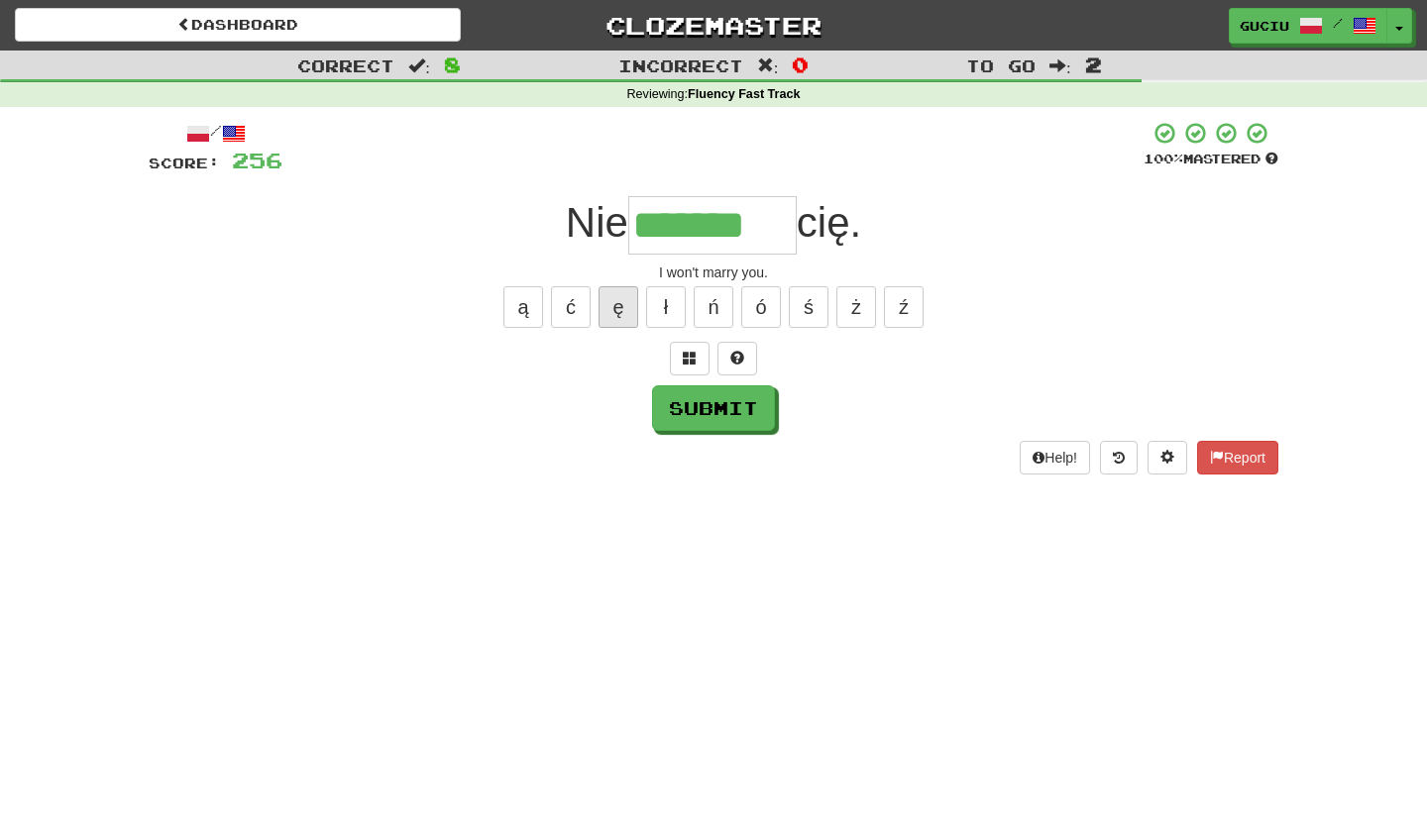 click on "ę" at bounding box center (618, 307) 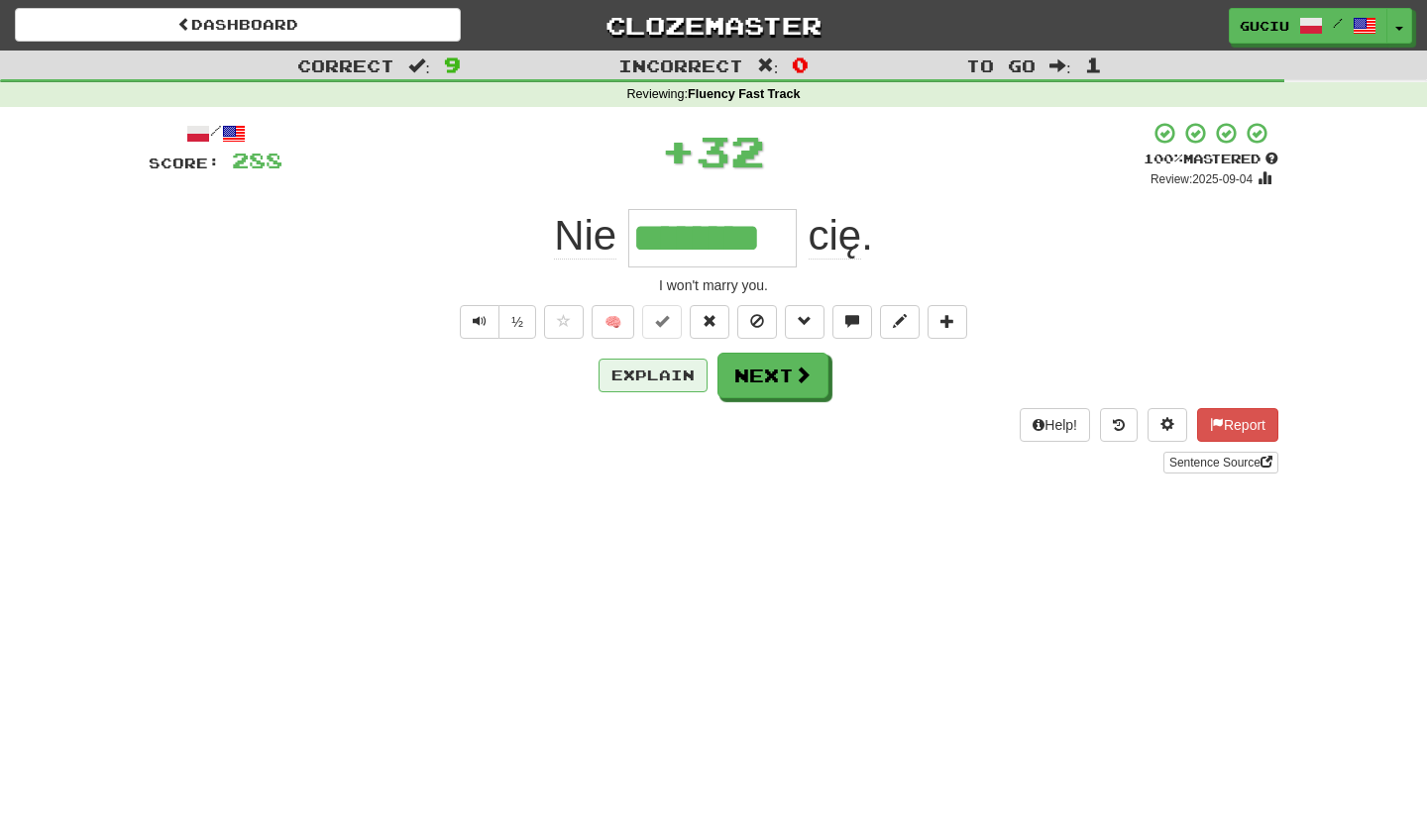 click on "Explain" at bounding box center [653, 375] 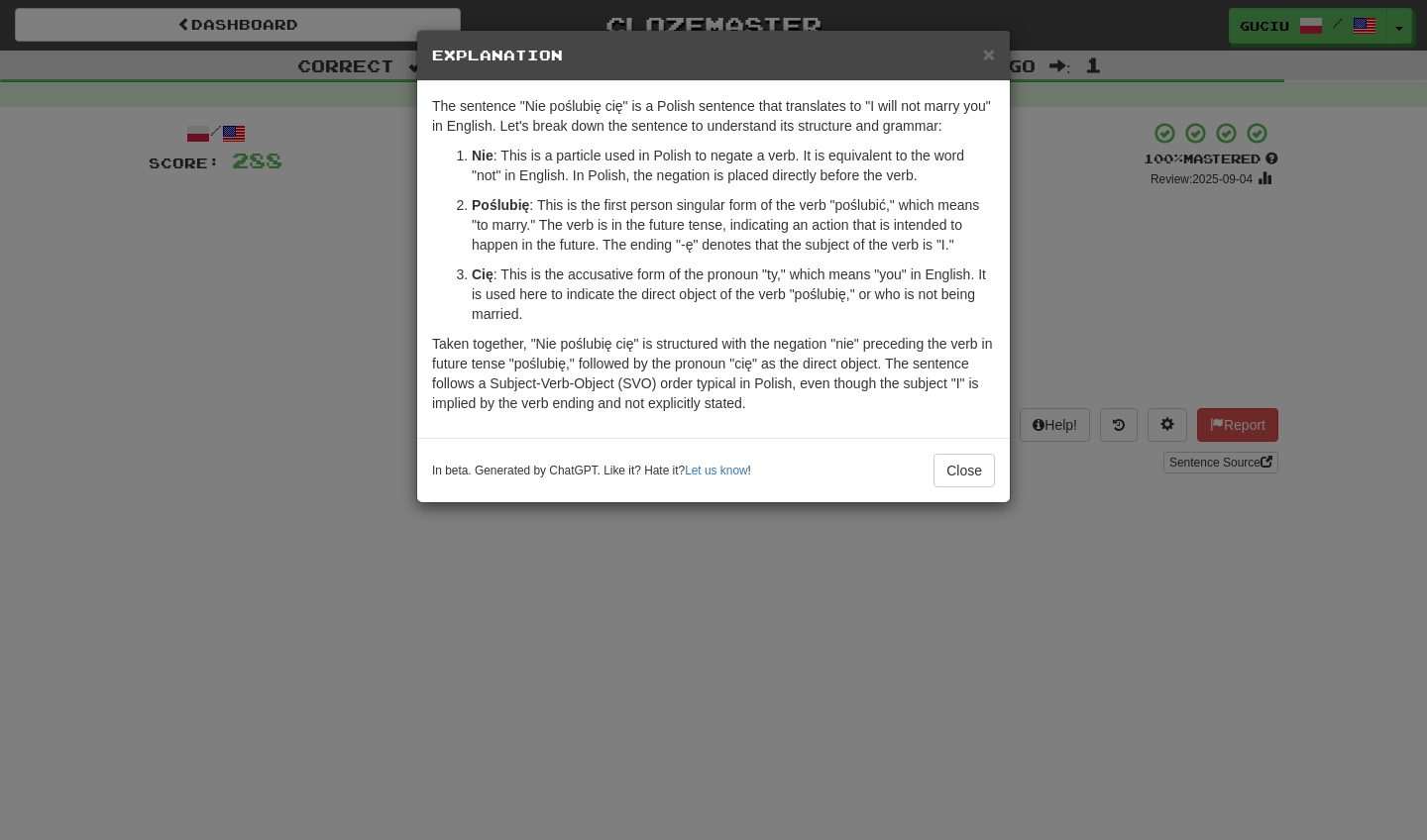 click on "× Explanation The sentence "Nie poślubię cię" is a Polish sentence that translates to "I will not marry you" in English. Let's break down the sentence to understand its structure and grammar:
Nie : This is a particle used in Polish to negate a verb. It is equivalent to the word "not" in English. In Polish, the negation is placed directly before the verb.
Poślubię : This is the first person singular form of the verb "poślubić," which means "to marry." The verb is in the future tense, indicating an action that is intended to happen in the future. The ending "-ę" denotes that the subject of the verb is "I."
Cię : This is the accusative form of the pronoun "ty," which means "you" in English. It is used here to indicate the direct object of the verb "poślubię," or who is not being married.
In beta. Generated by ChatGPT. Like it? Hate it?  Let us know ! Close" at bounding box center (714, 420) 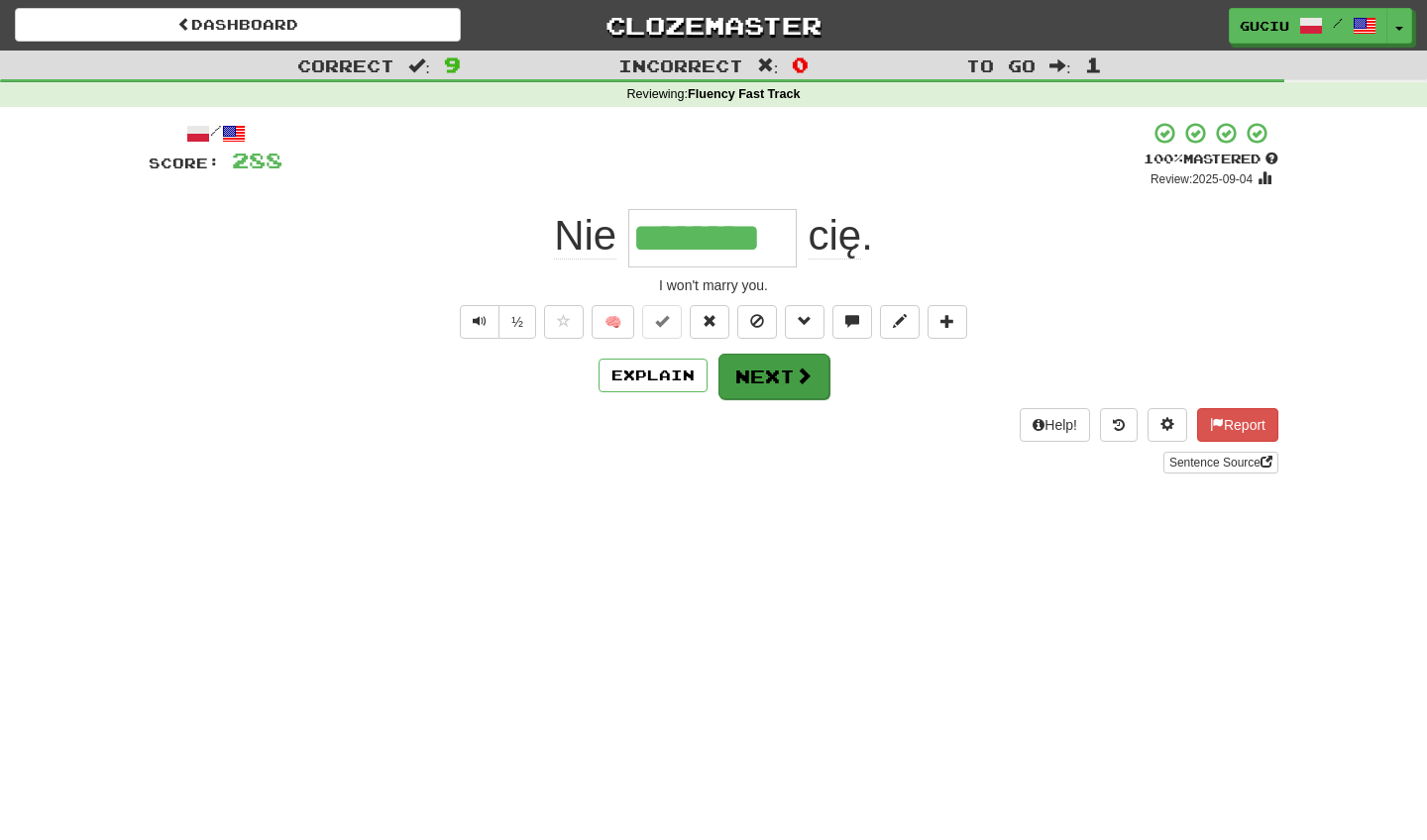 click on "Next" at bounding box center (774, 376) 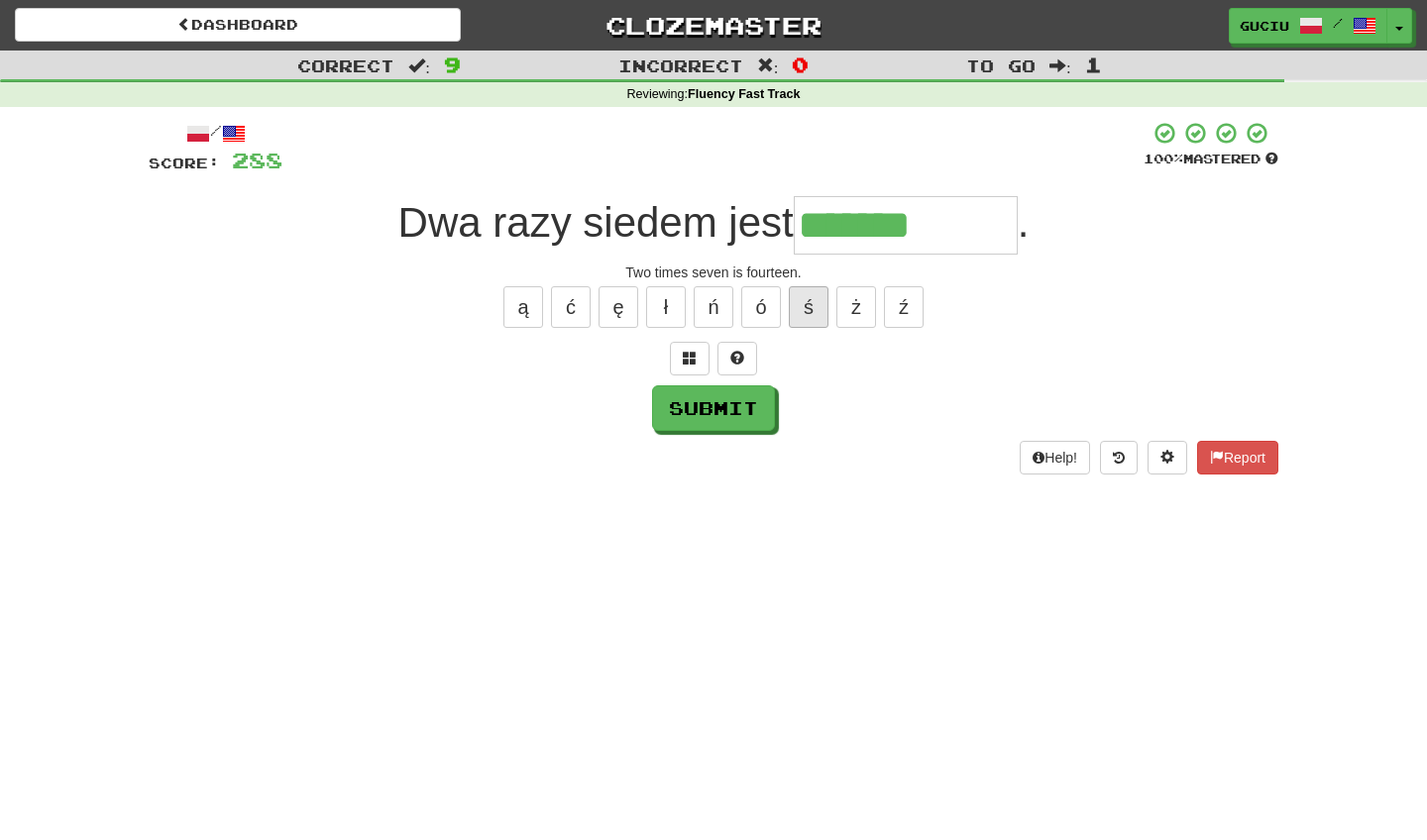 click on "ś" at bounding box center [809, 307] 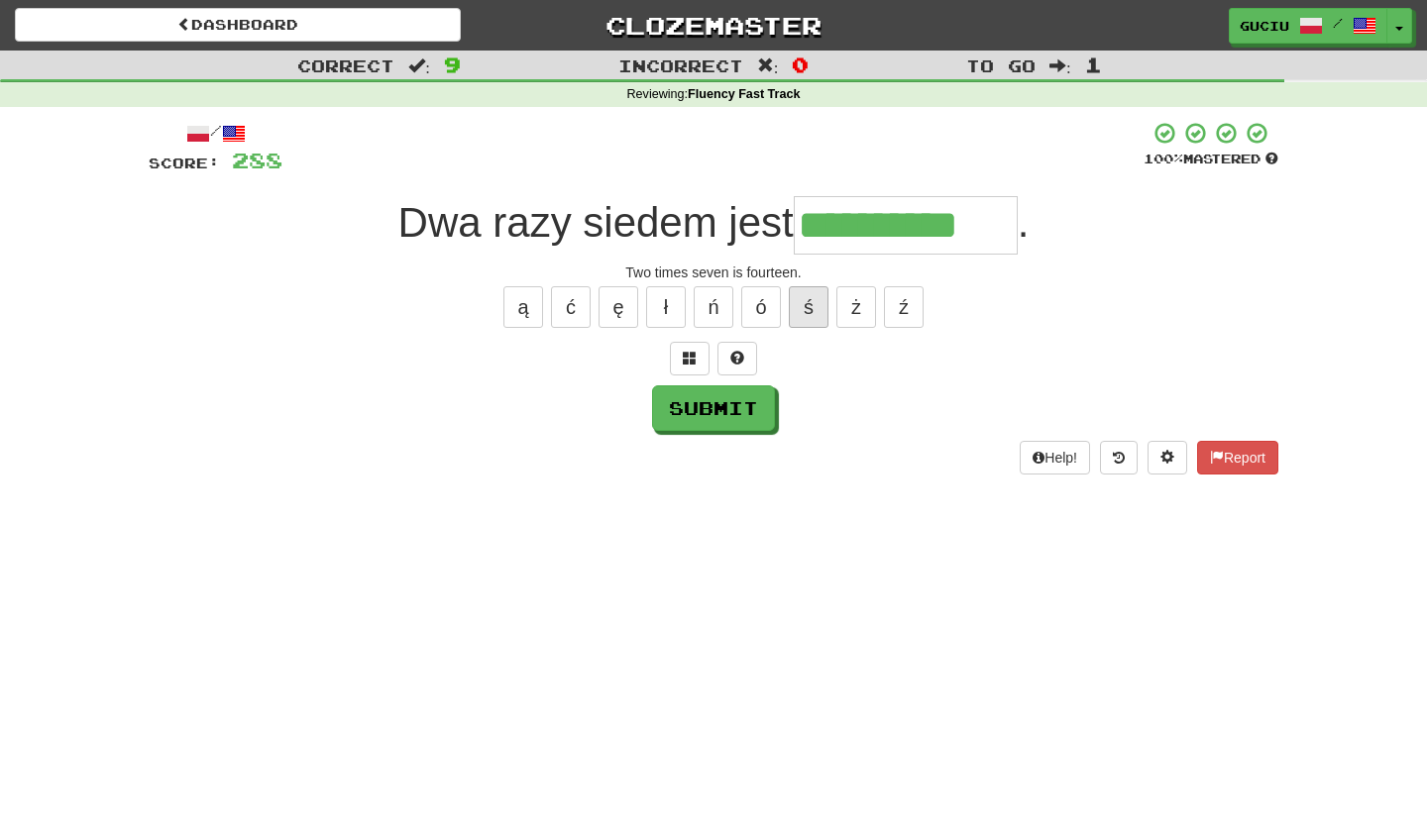 type on "**********" 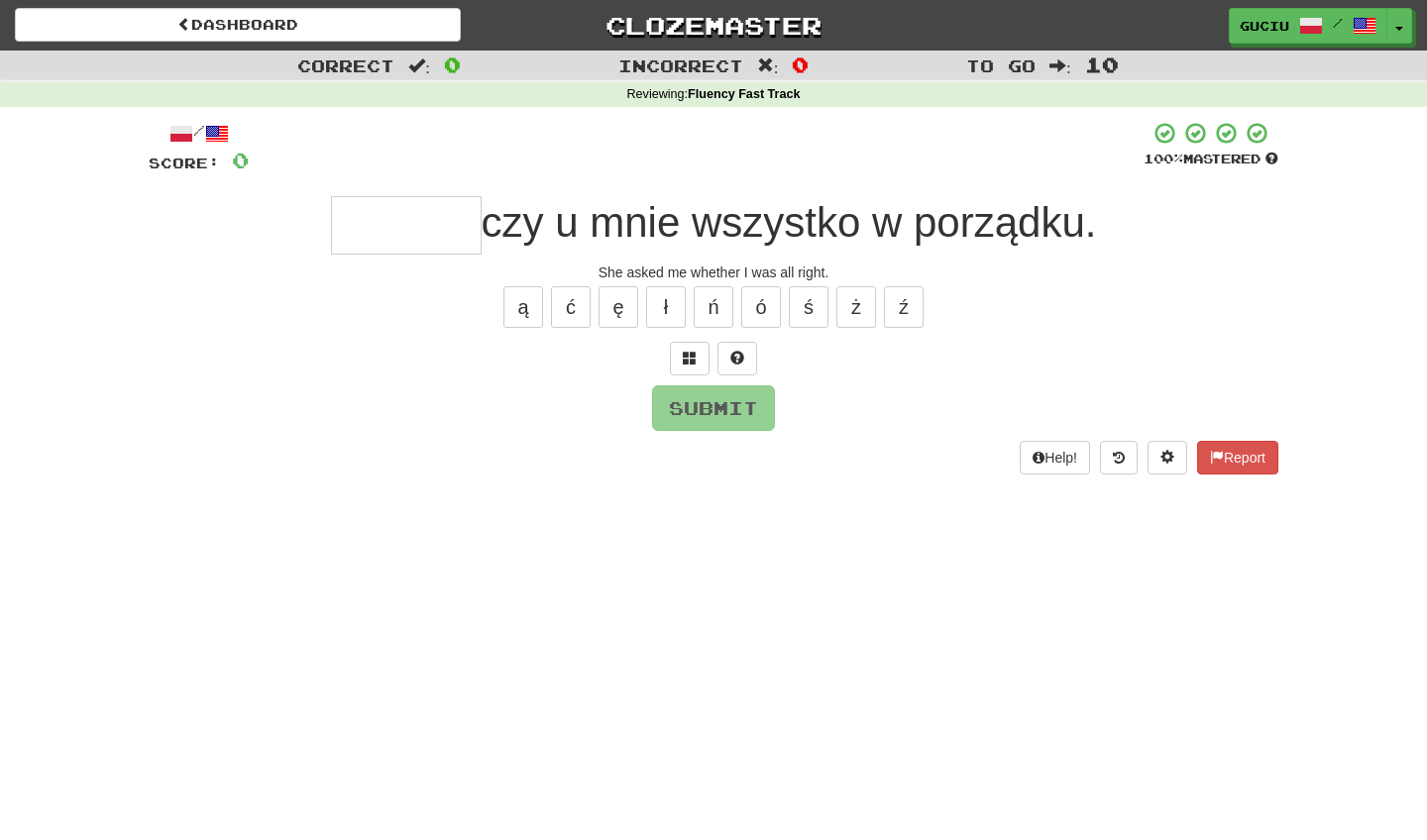 type on "*" 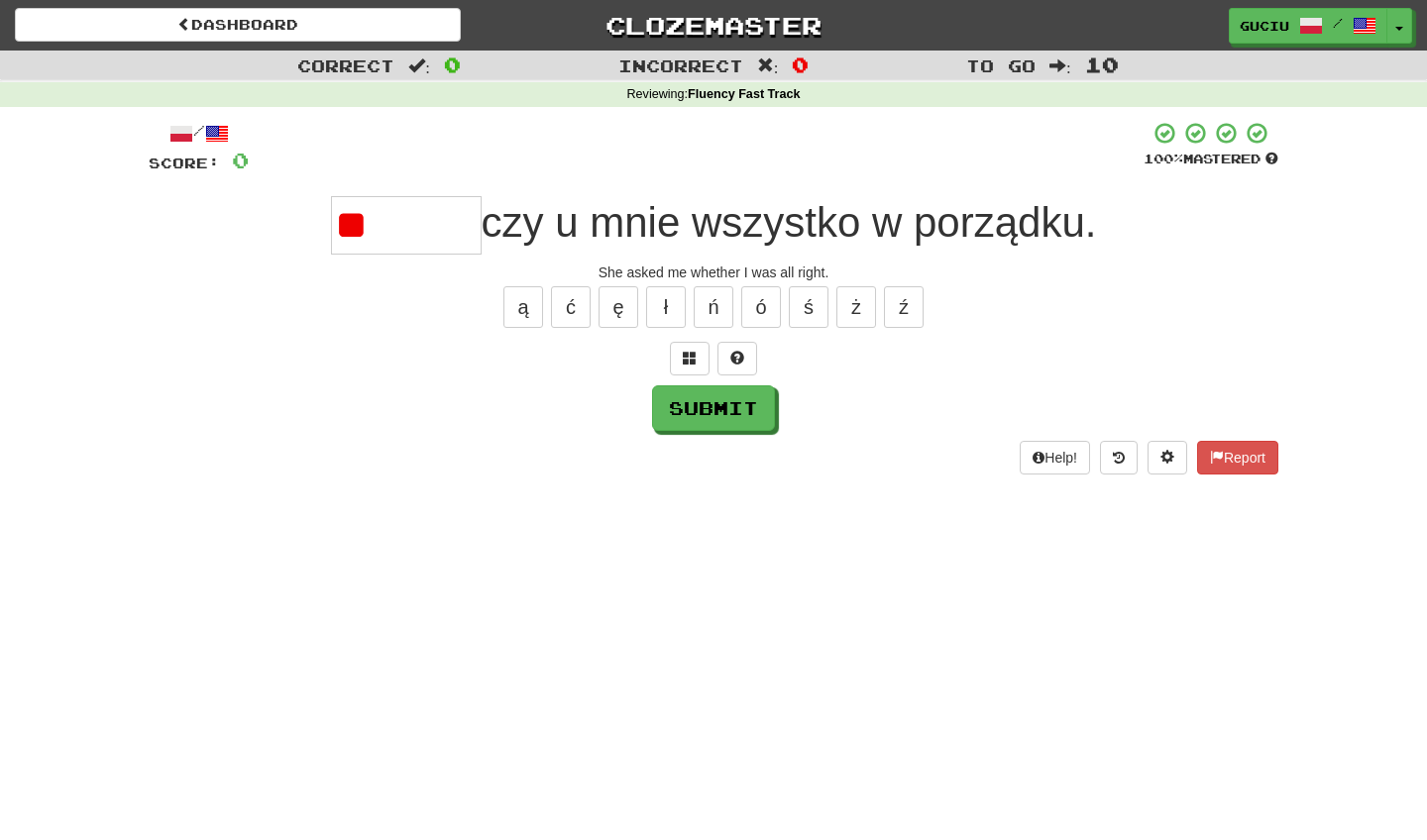 type on "*" 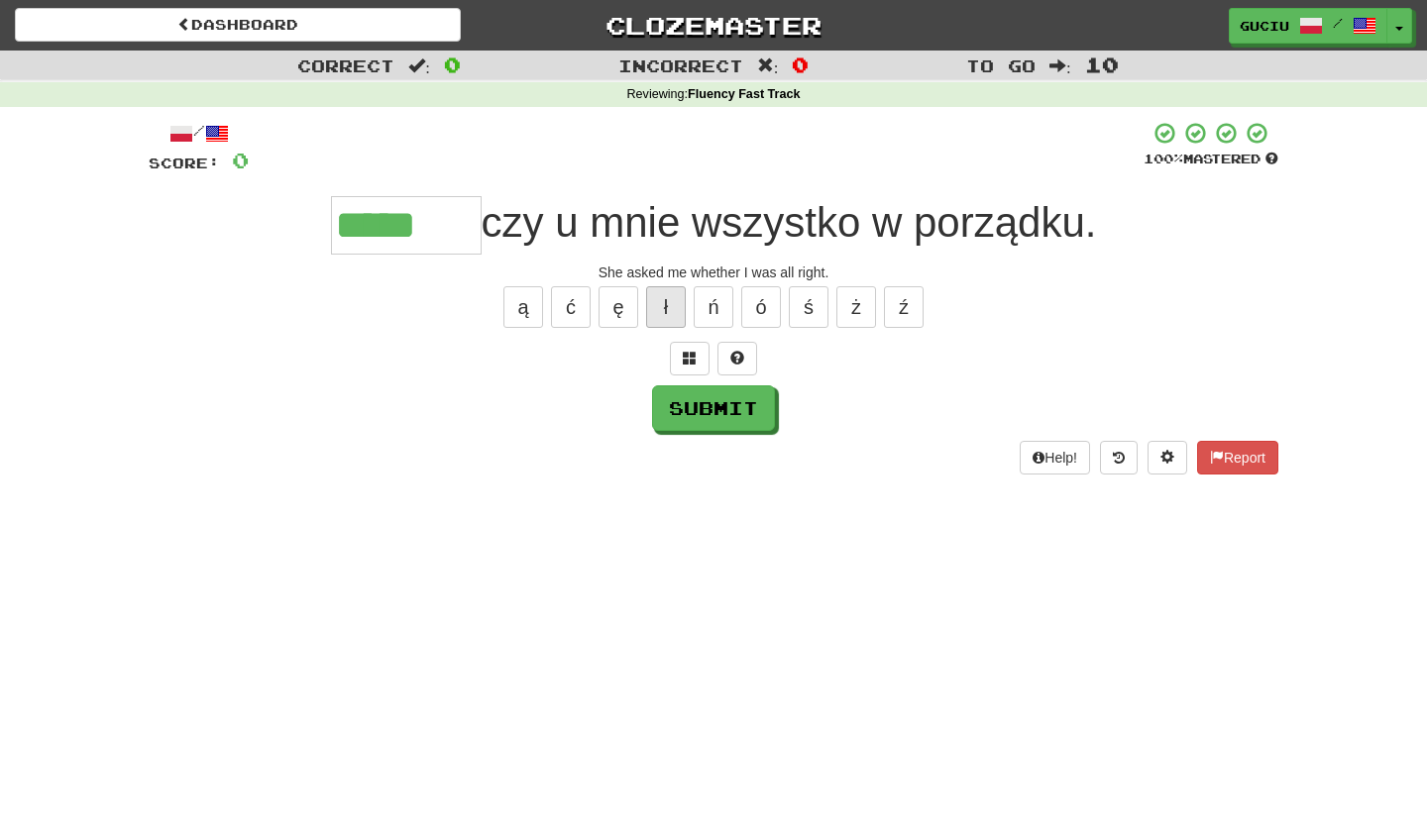 click on "ł" at bounding box center [666, 307] 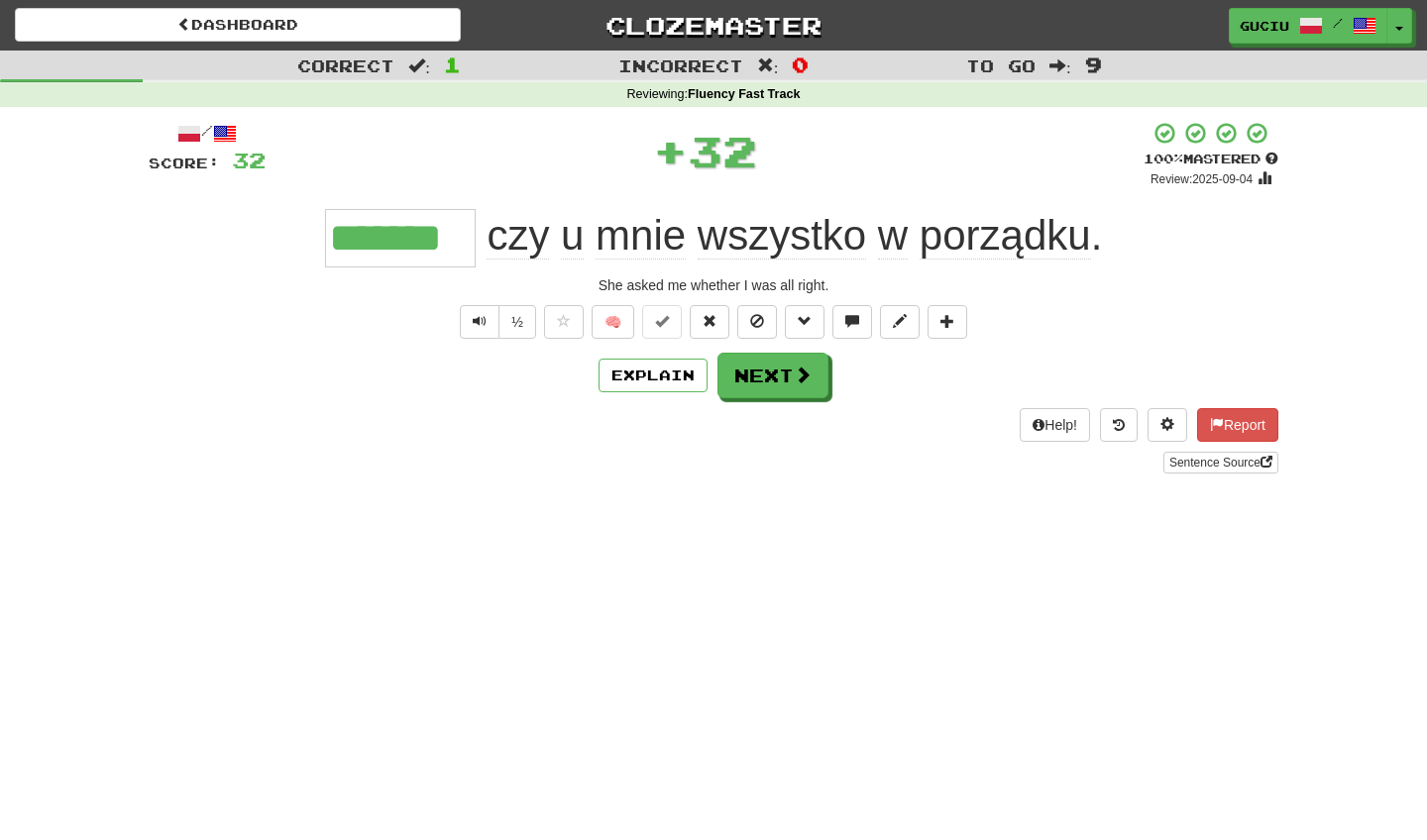 type on "*******" 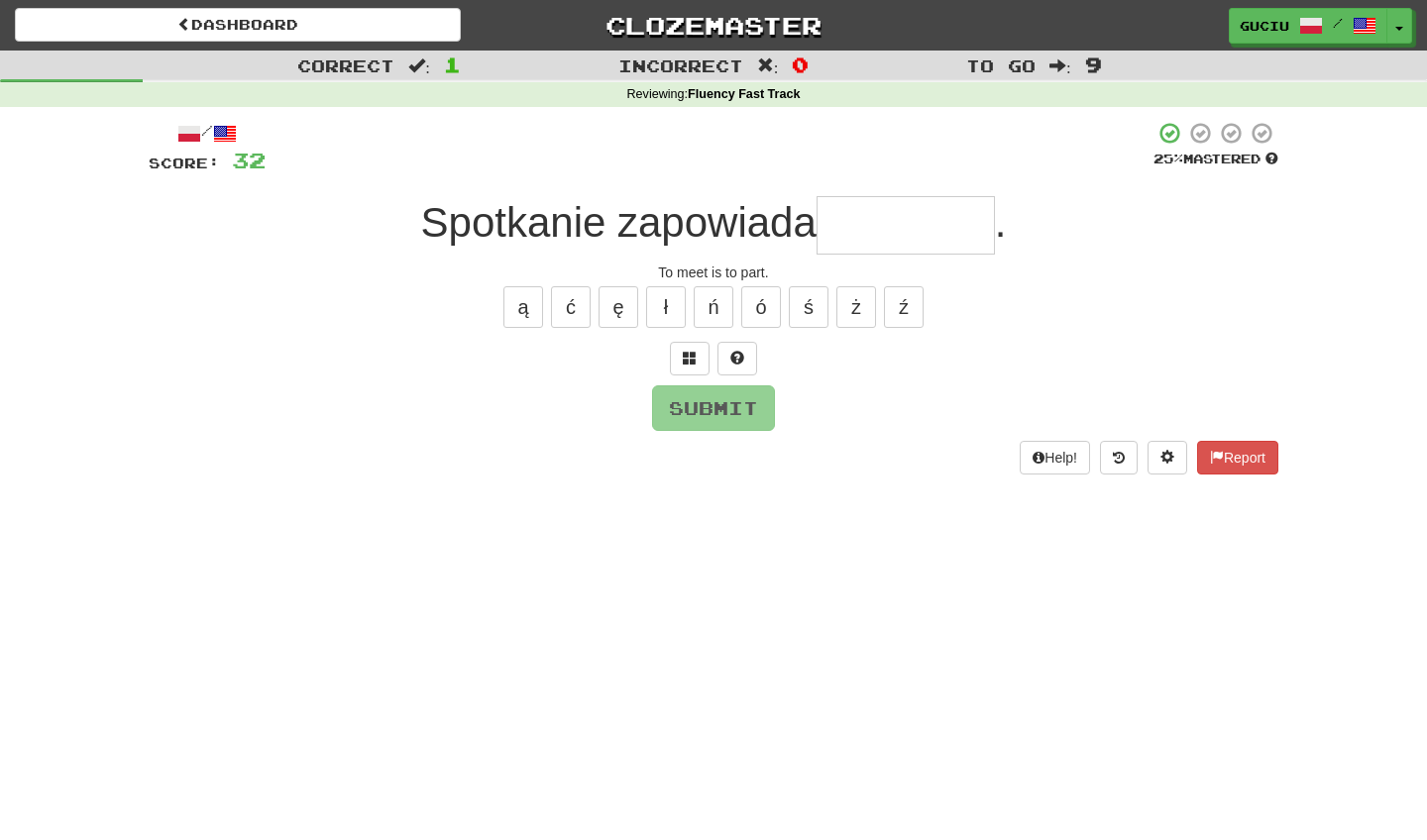 type on "*" 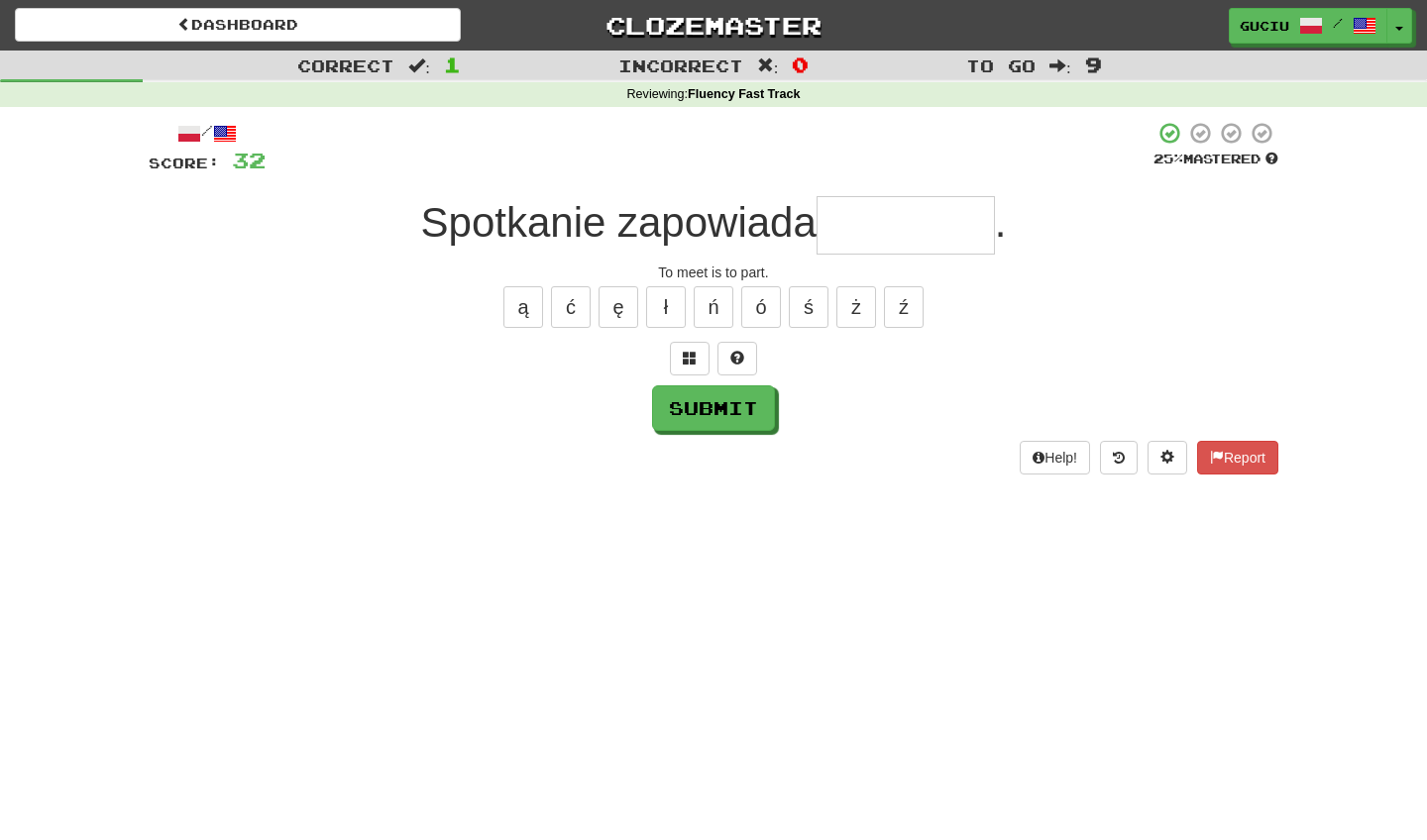 type on "*" 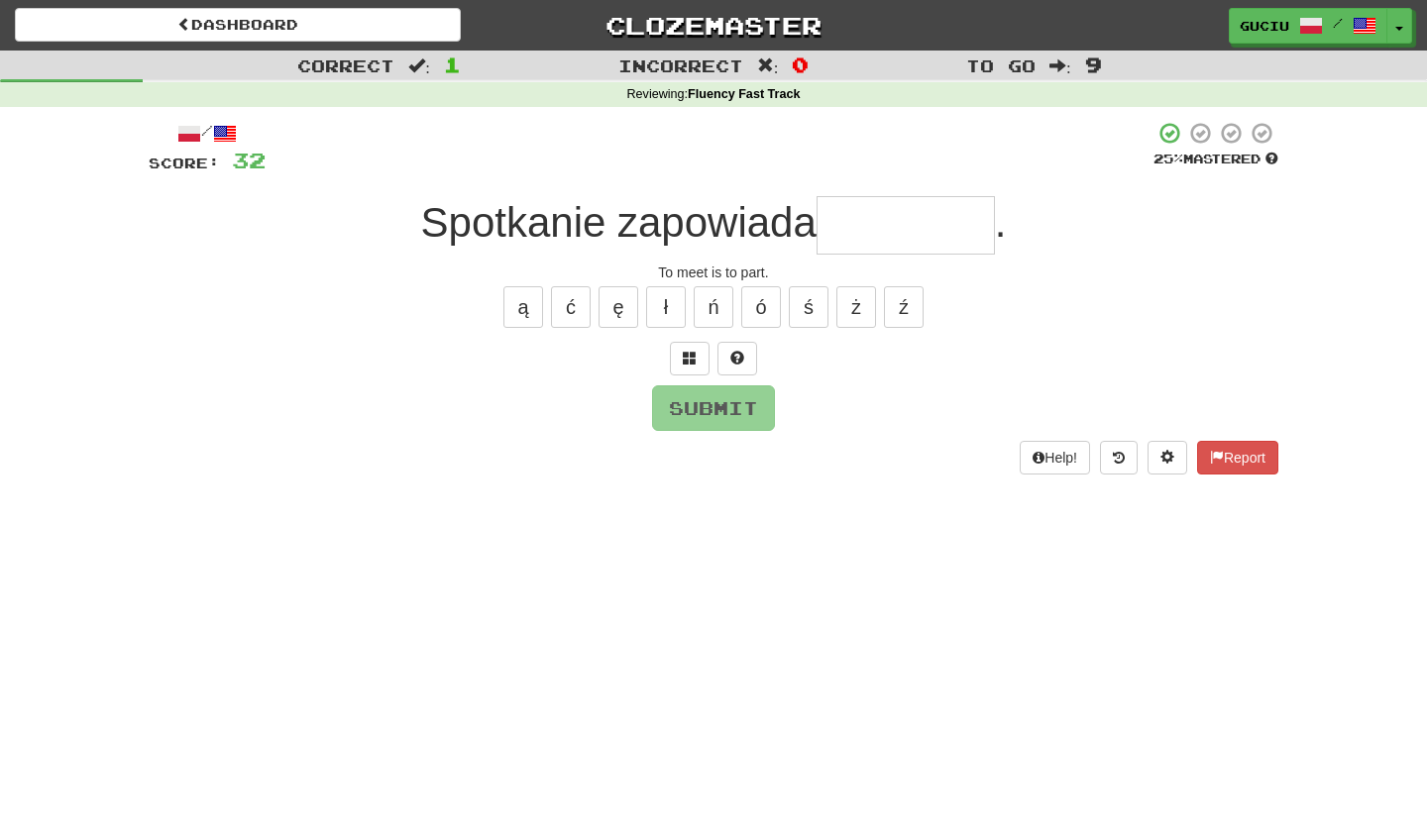 type on "*" 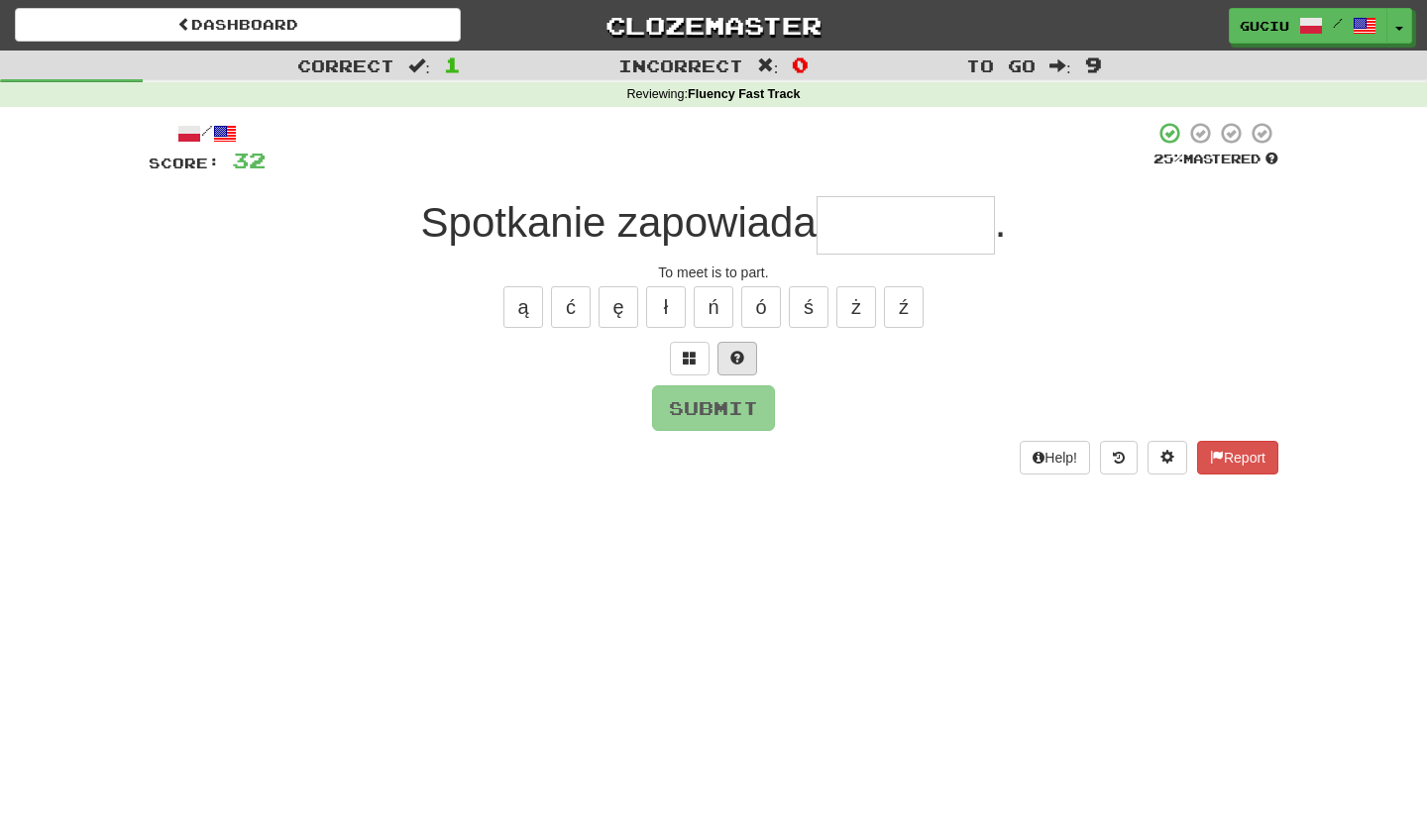 click at bounding box center (737, 359) 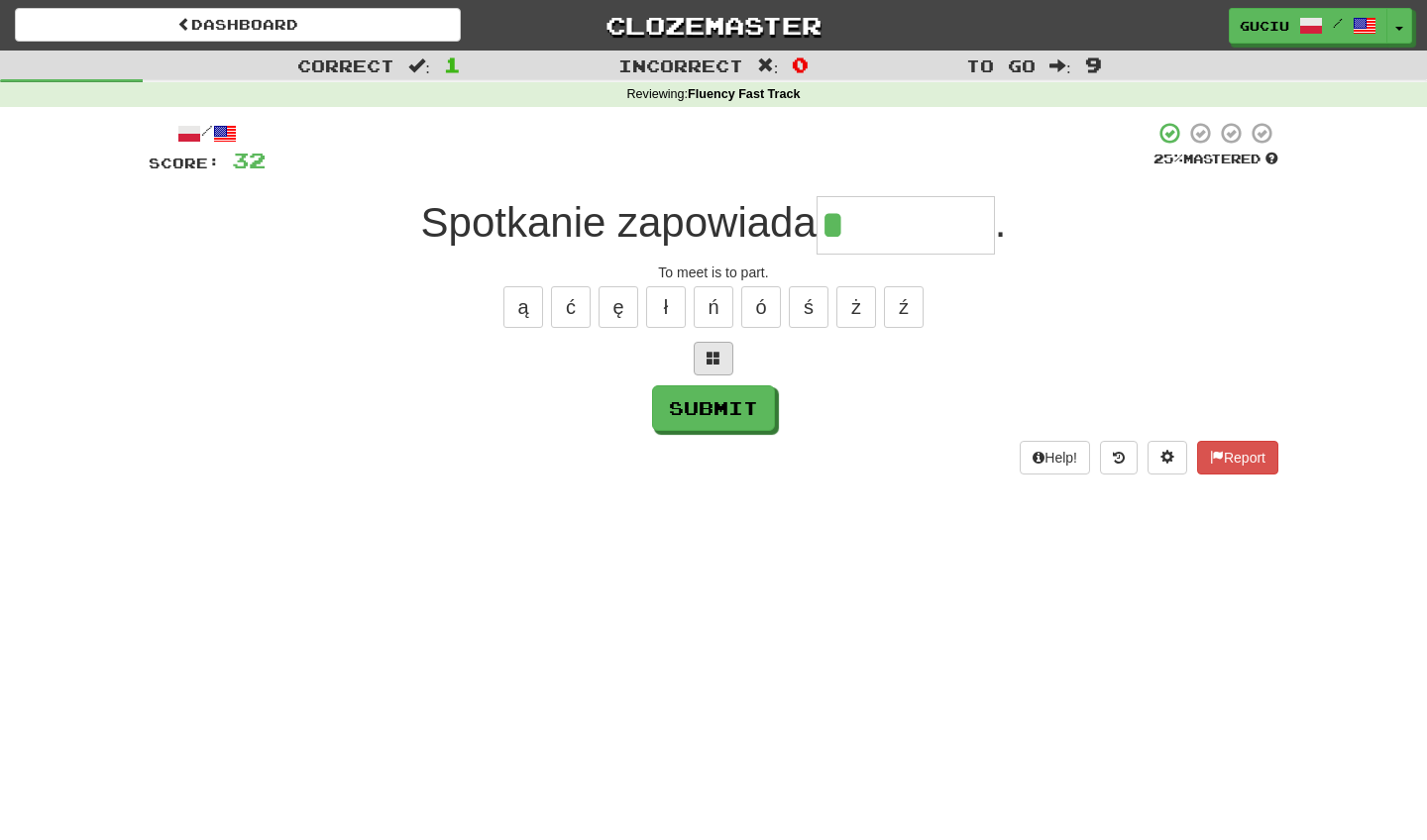 click at bounding box center [714, 358] 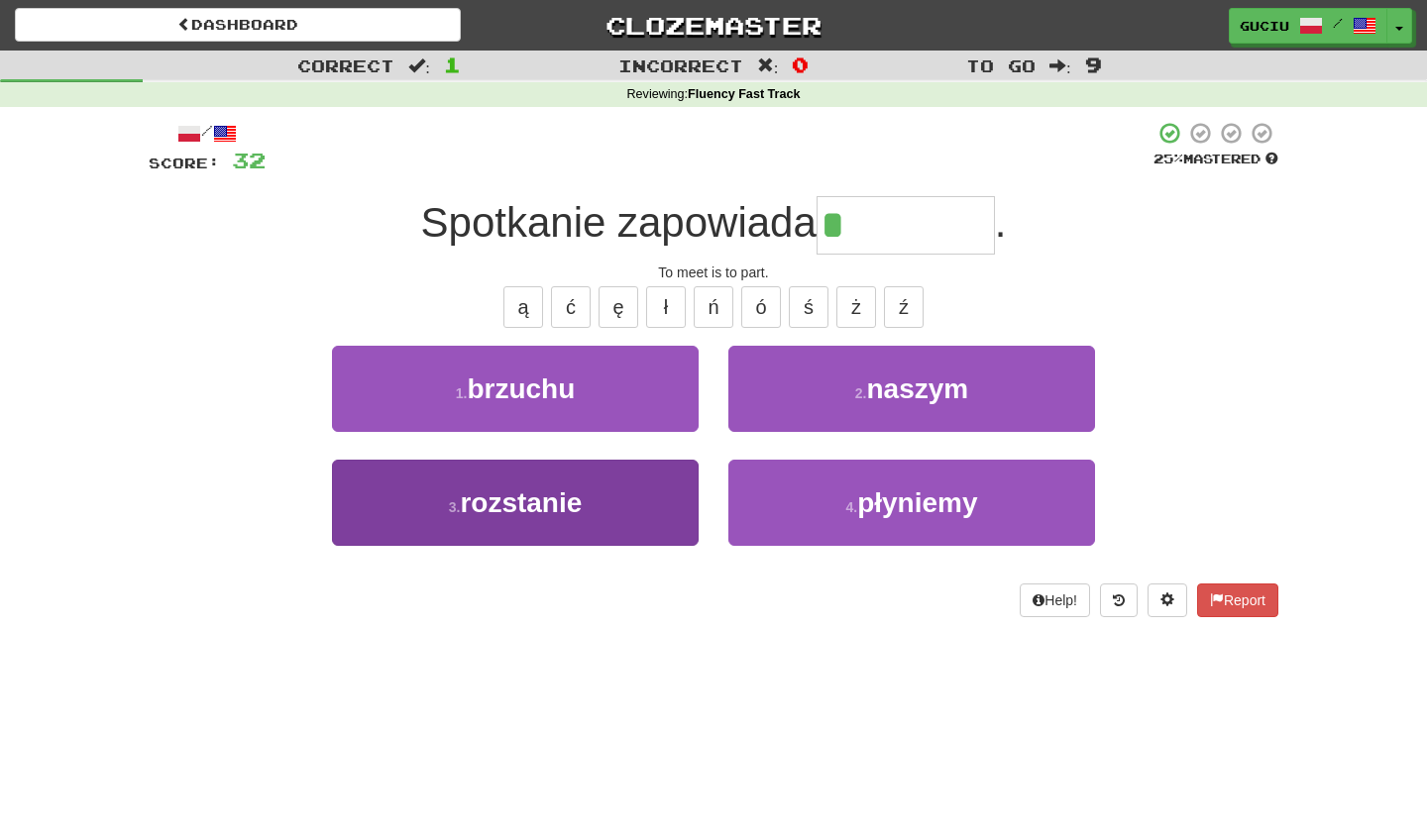 click on "3 .  rozstanie" at bounding box center [515, 502] 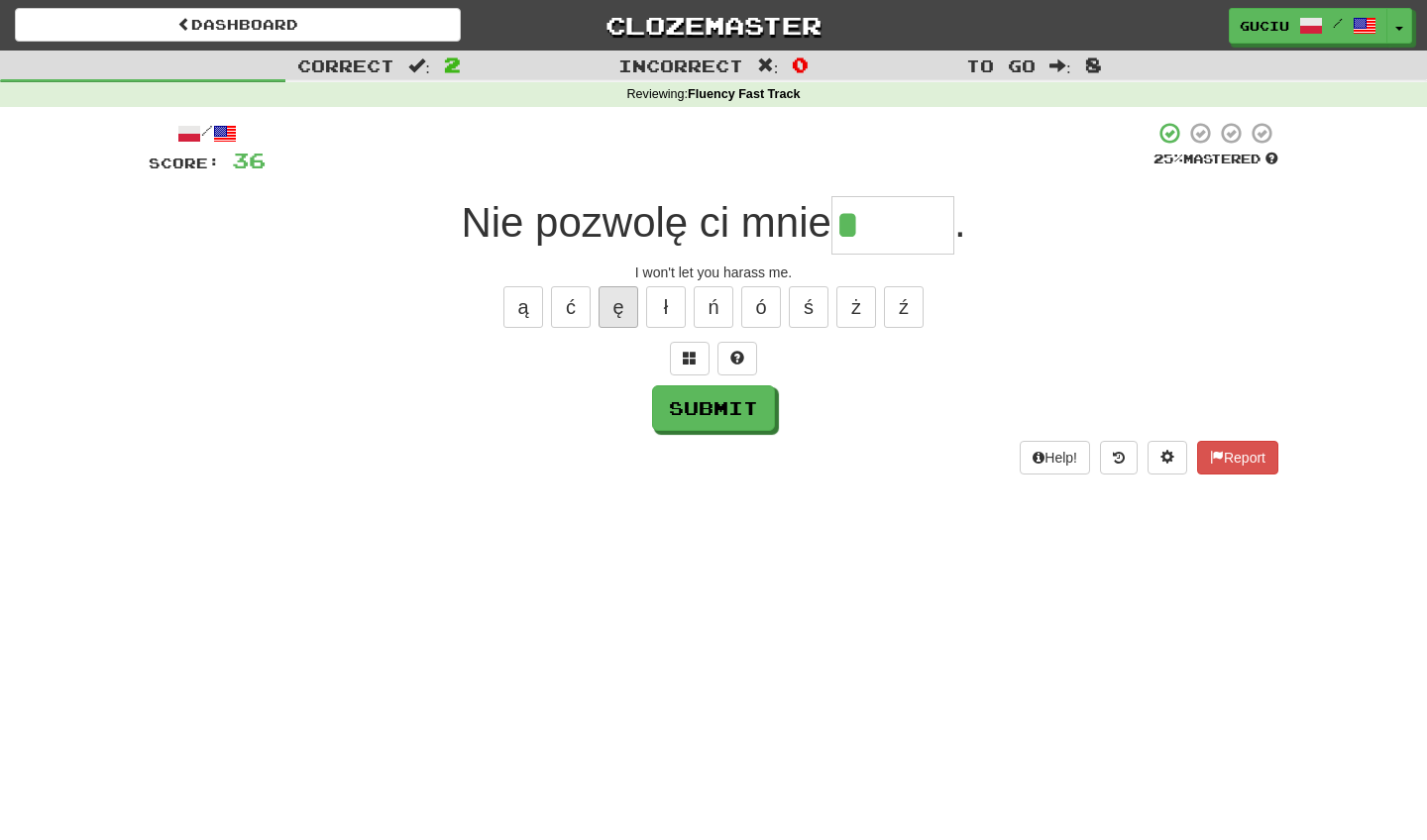 click on "ę" at bounding box center (618, 307) 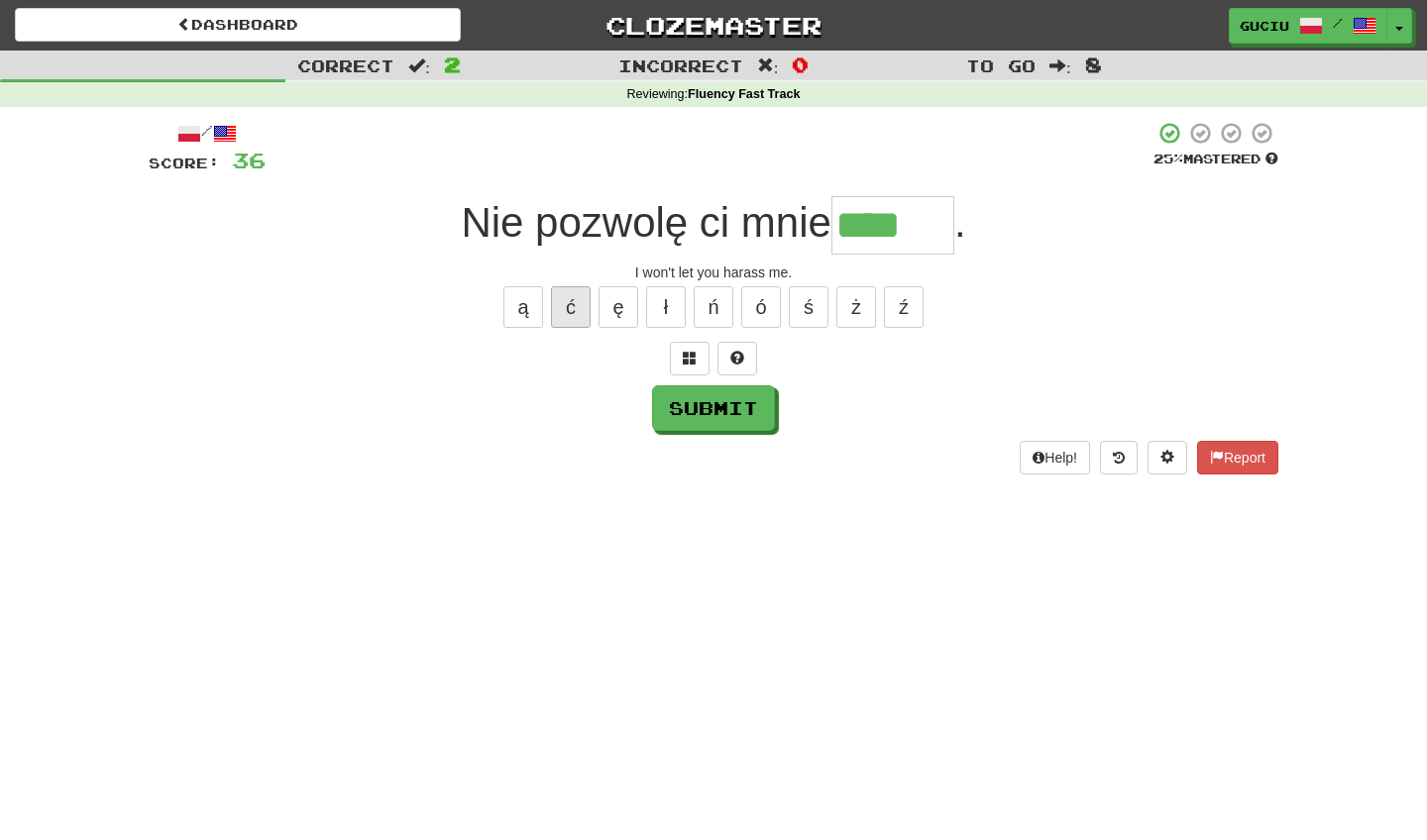 click on "ć" at bounding box center (571, 307) 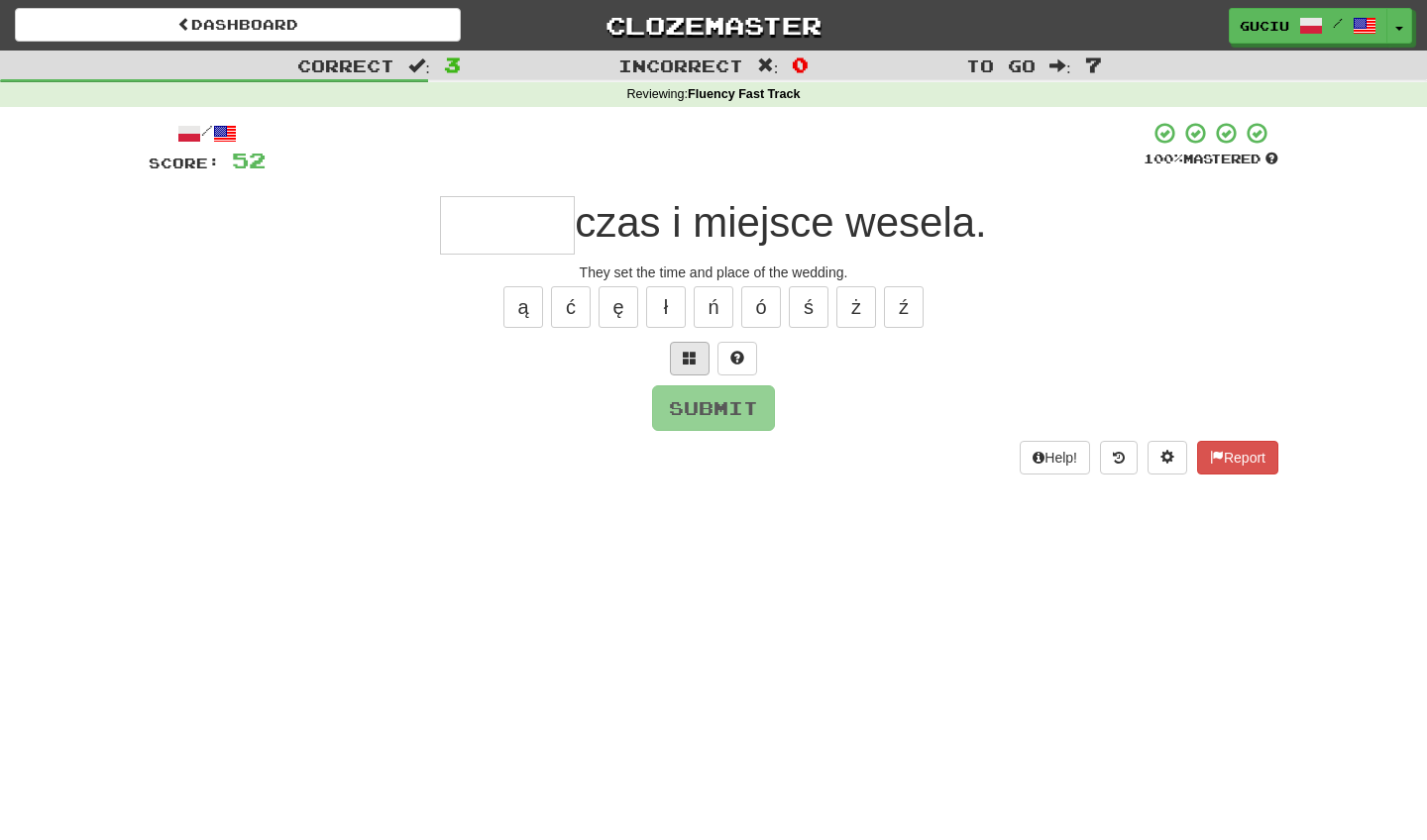 click at bounding box center (690, 359) 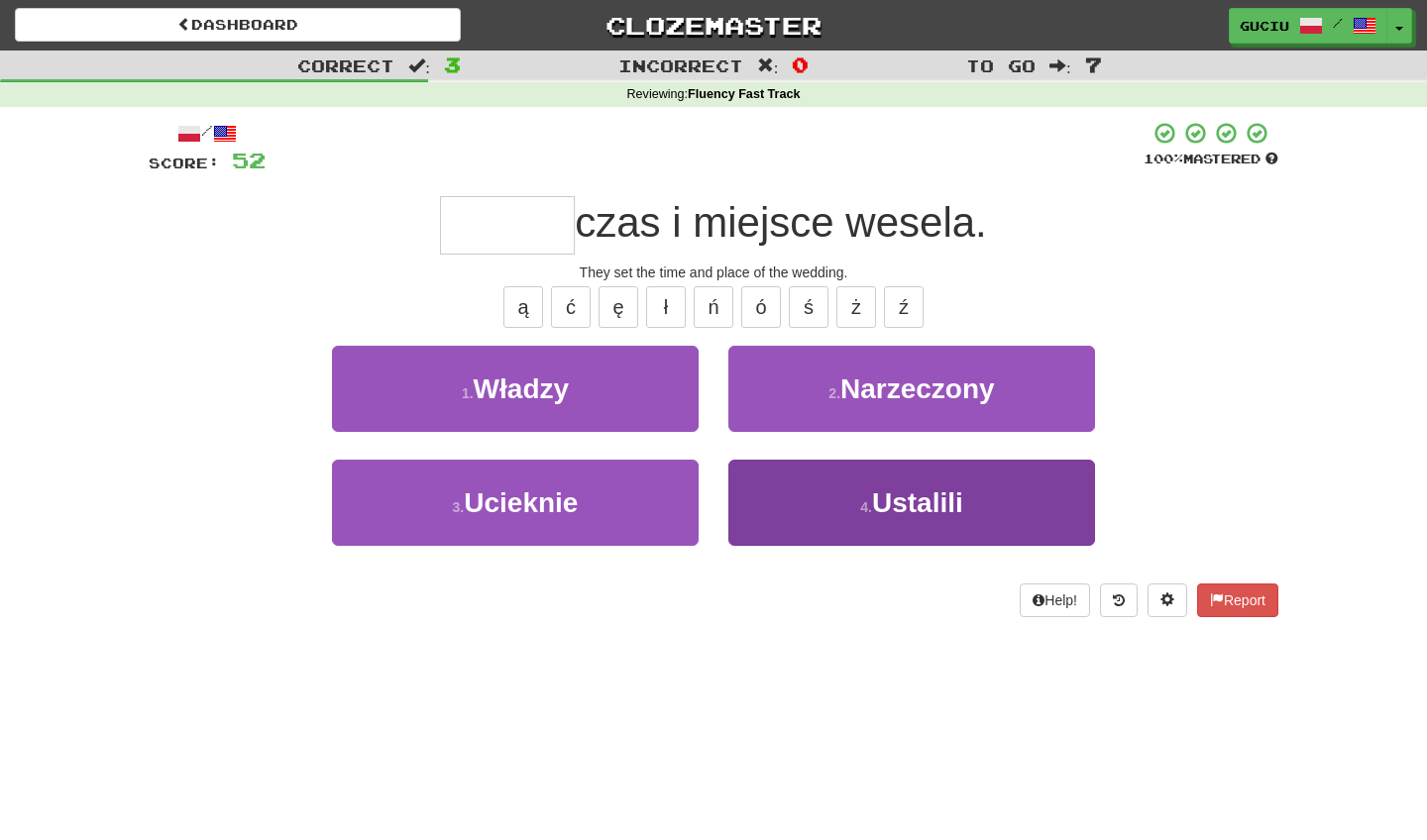 click on "4 .  Ustalili" at bounding box center (912, 502) 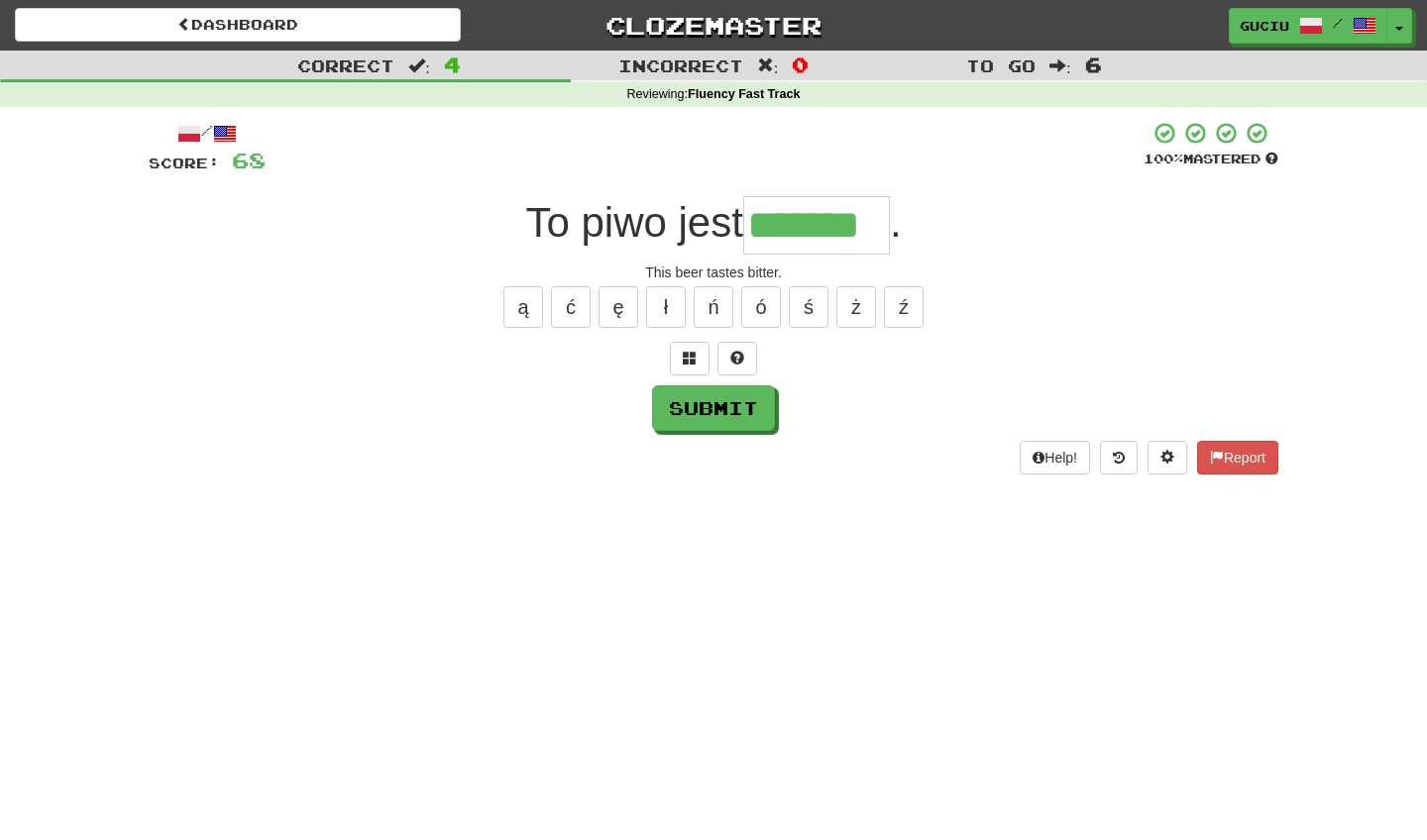 type on "*******" 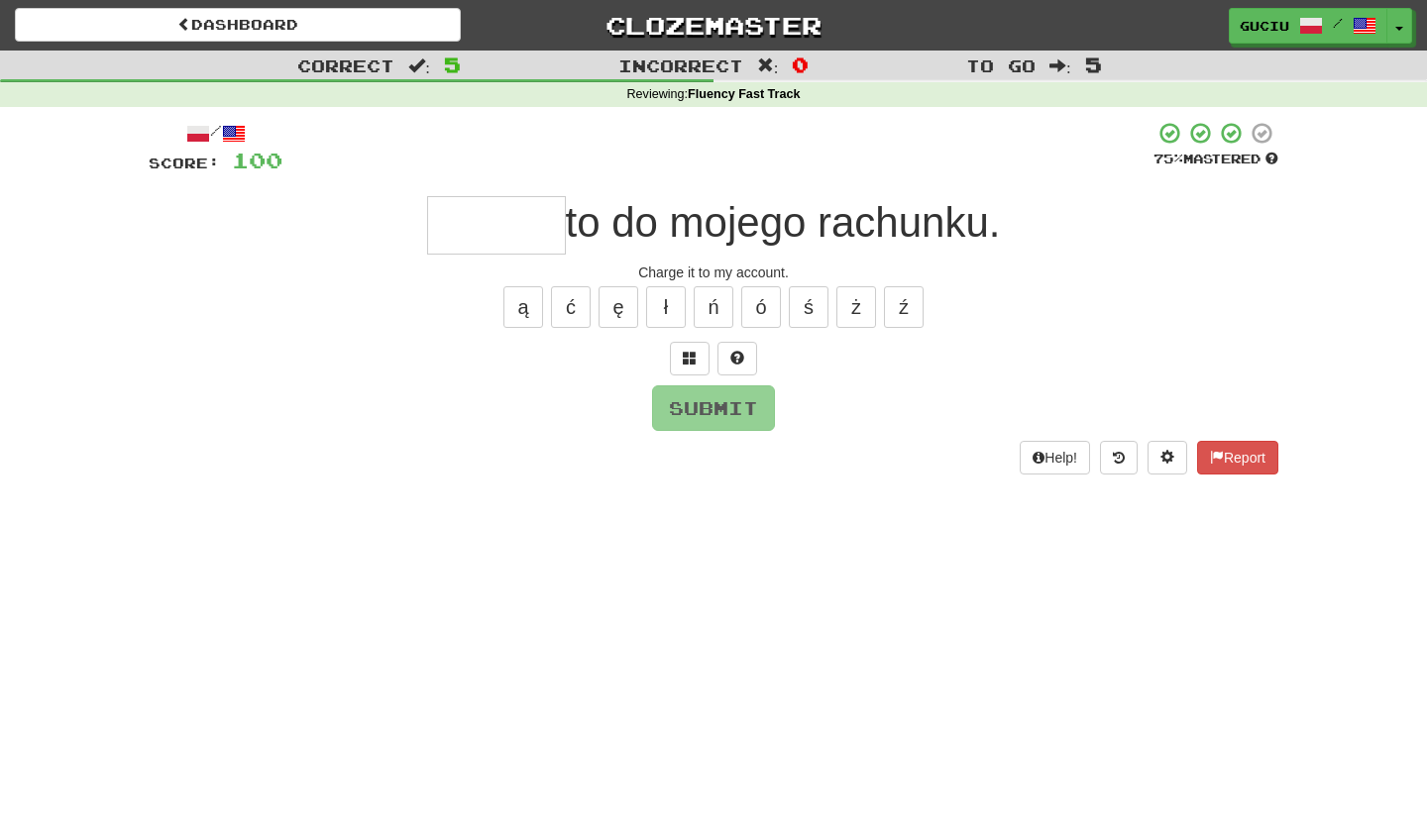 type on "*" 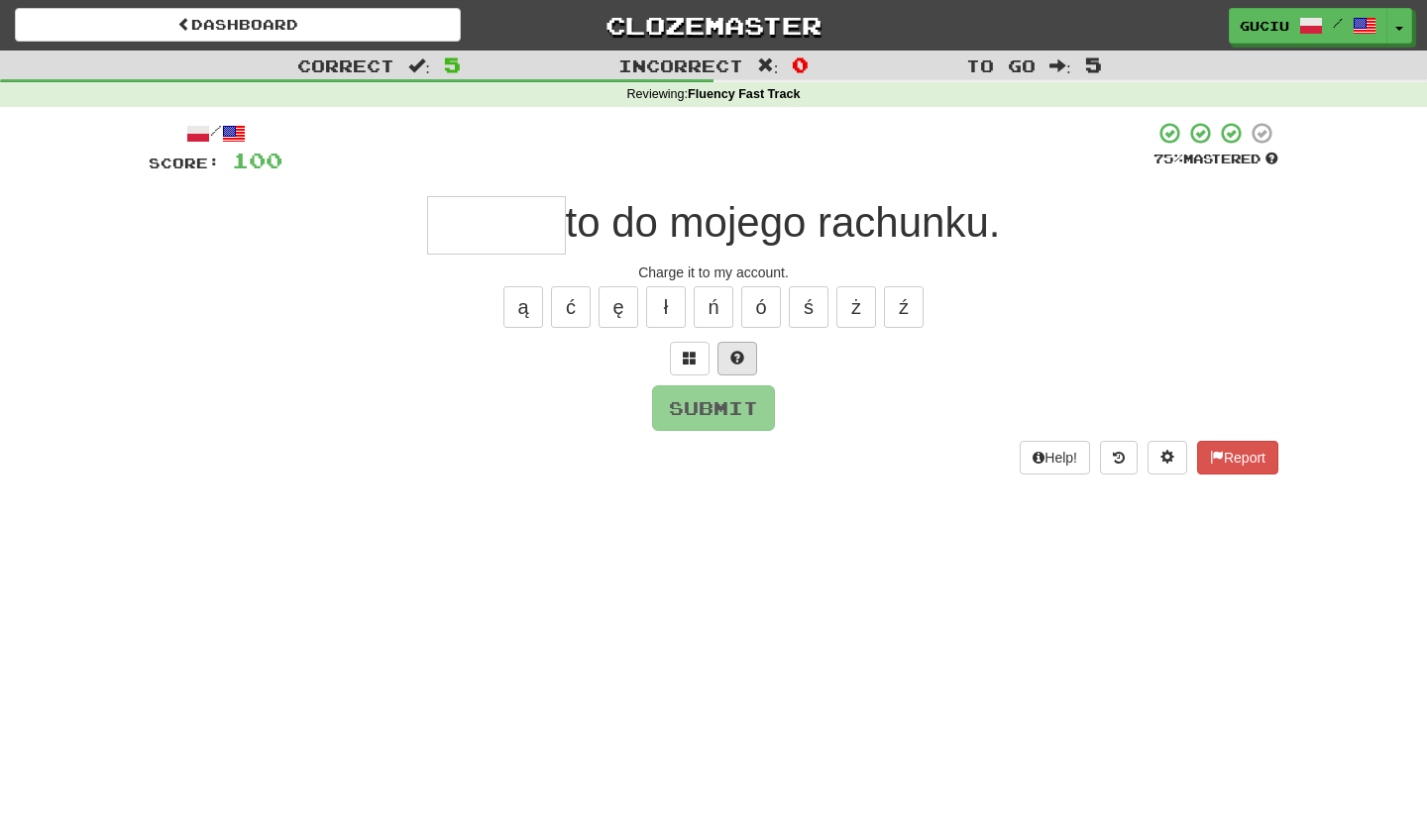 click at bounding box center (737, 359) 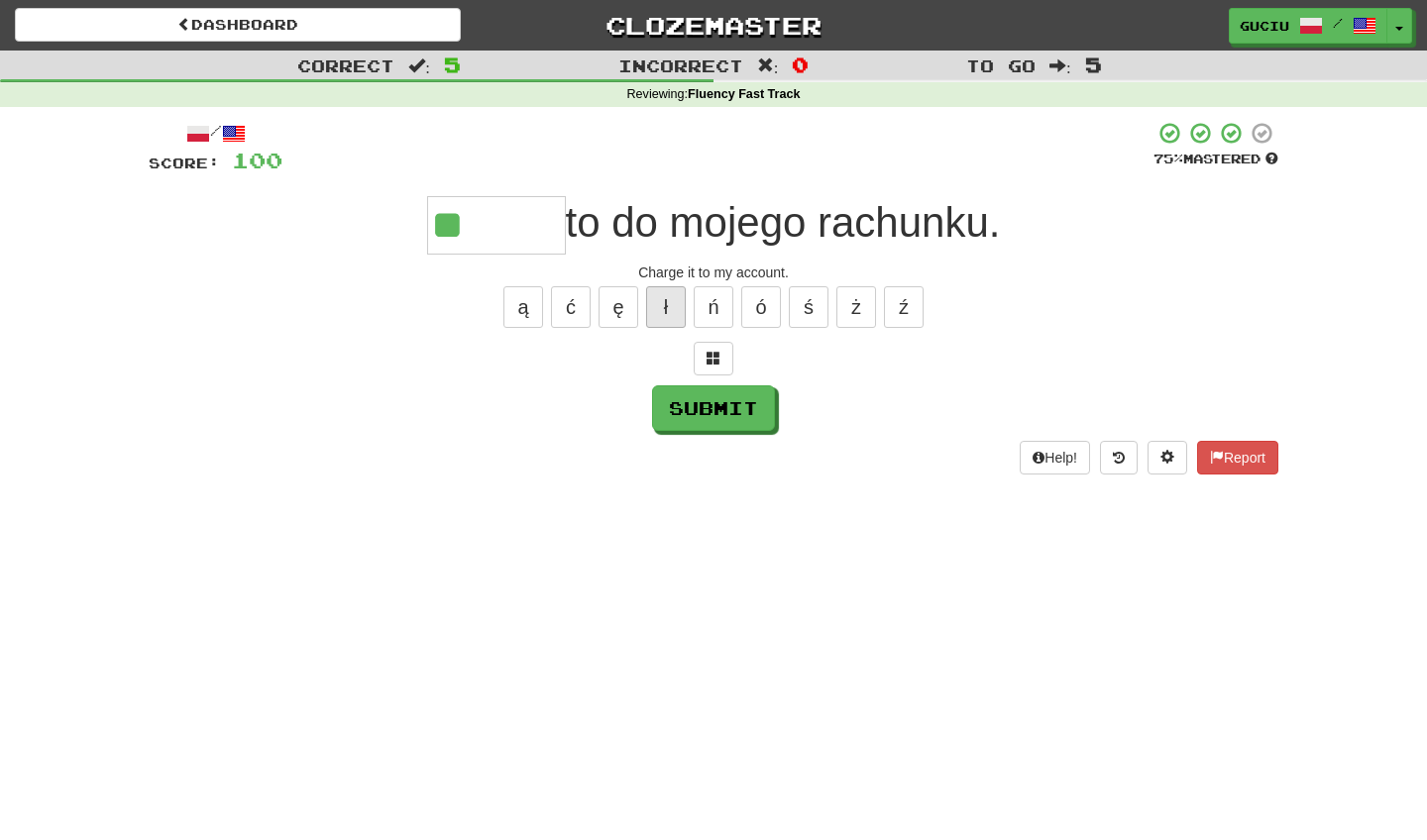 click on "ł" at bounding box center [666, 307] 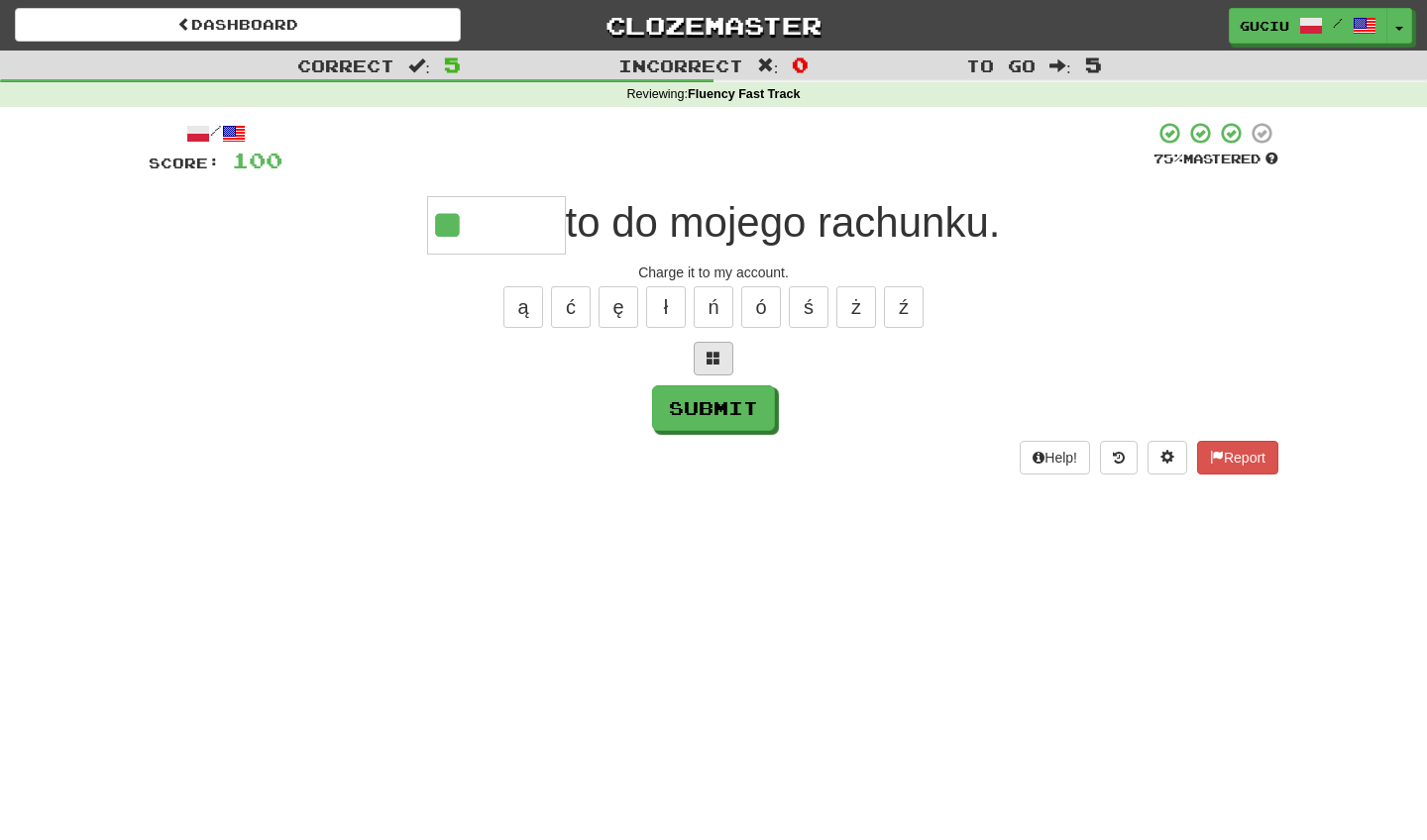 click at bounding box center [714, 359] 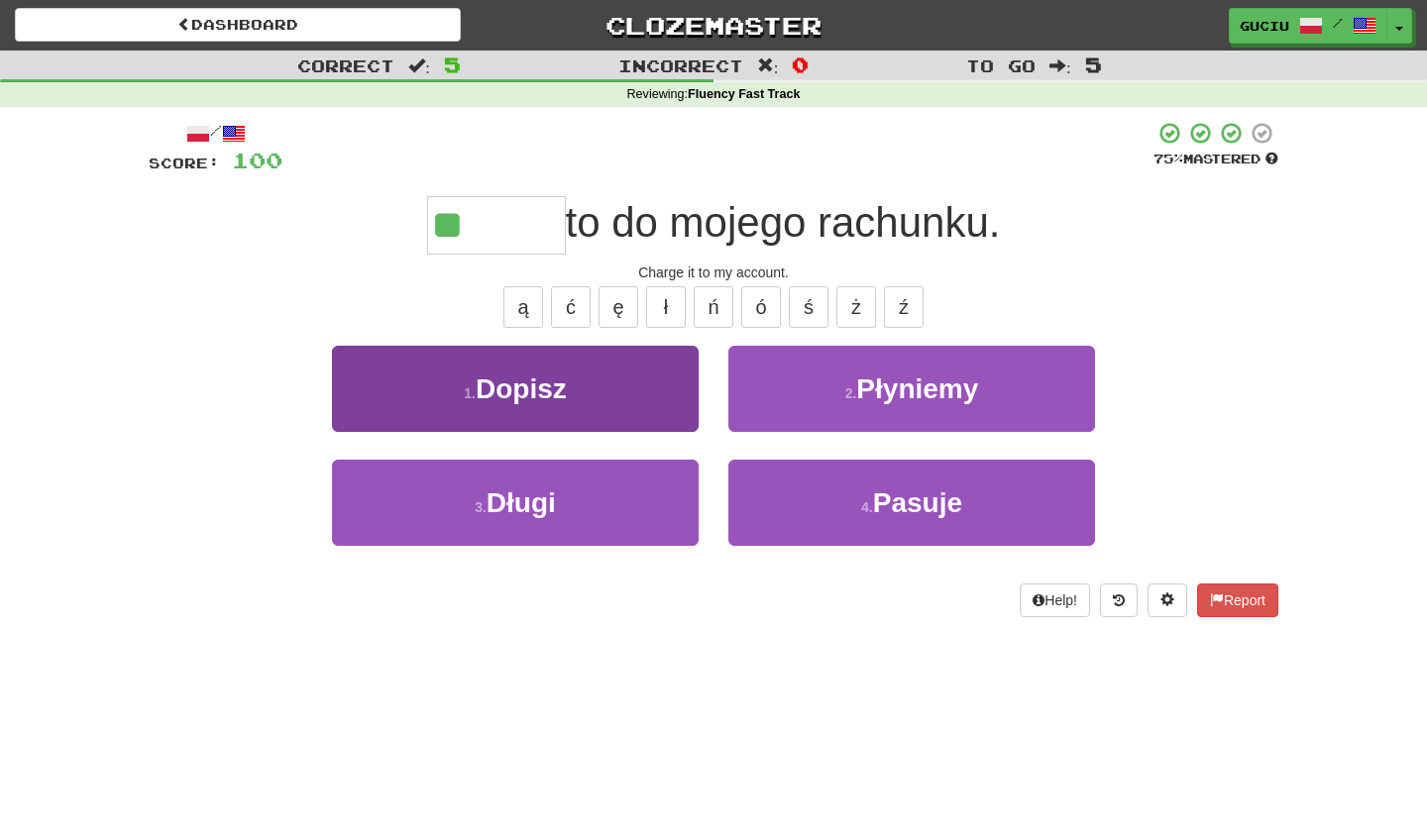 click on "1 .  Dopisz" at bounding box center (515, 388) 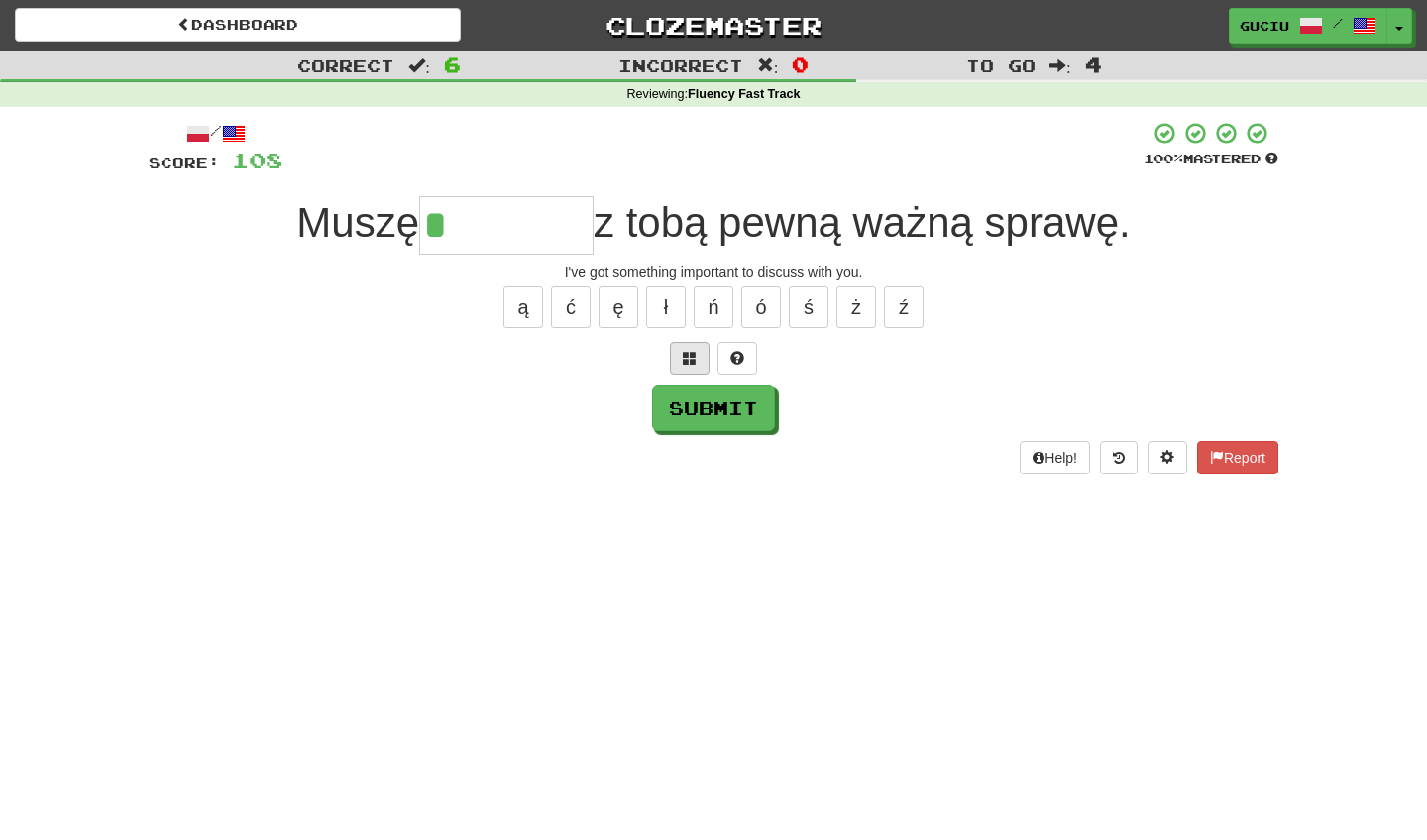 click at bounding box center [690, 359] 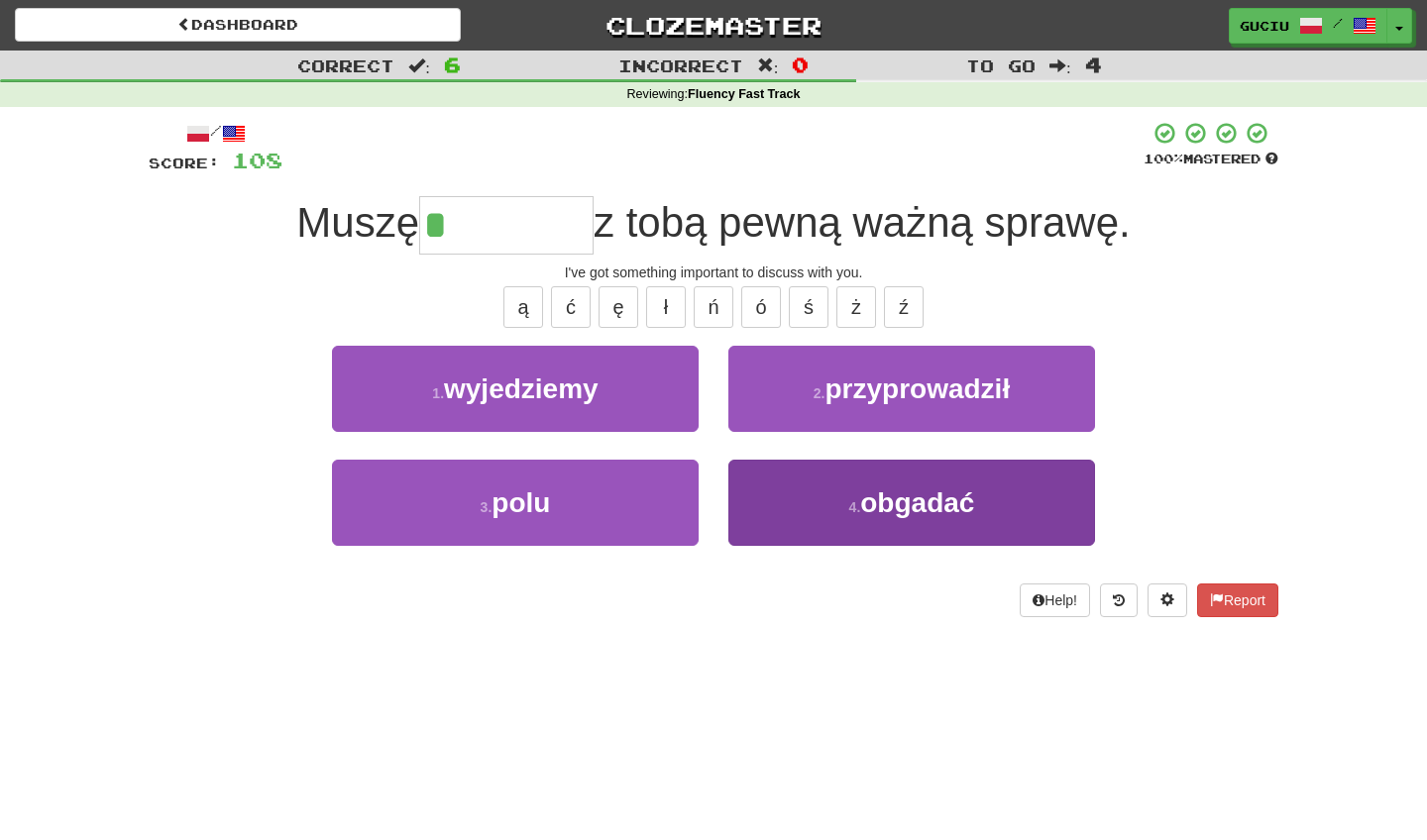 click on "4 ." at bounding box center (855, 507) 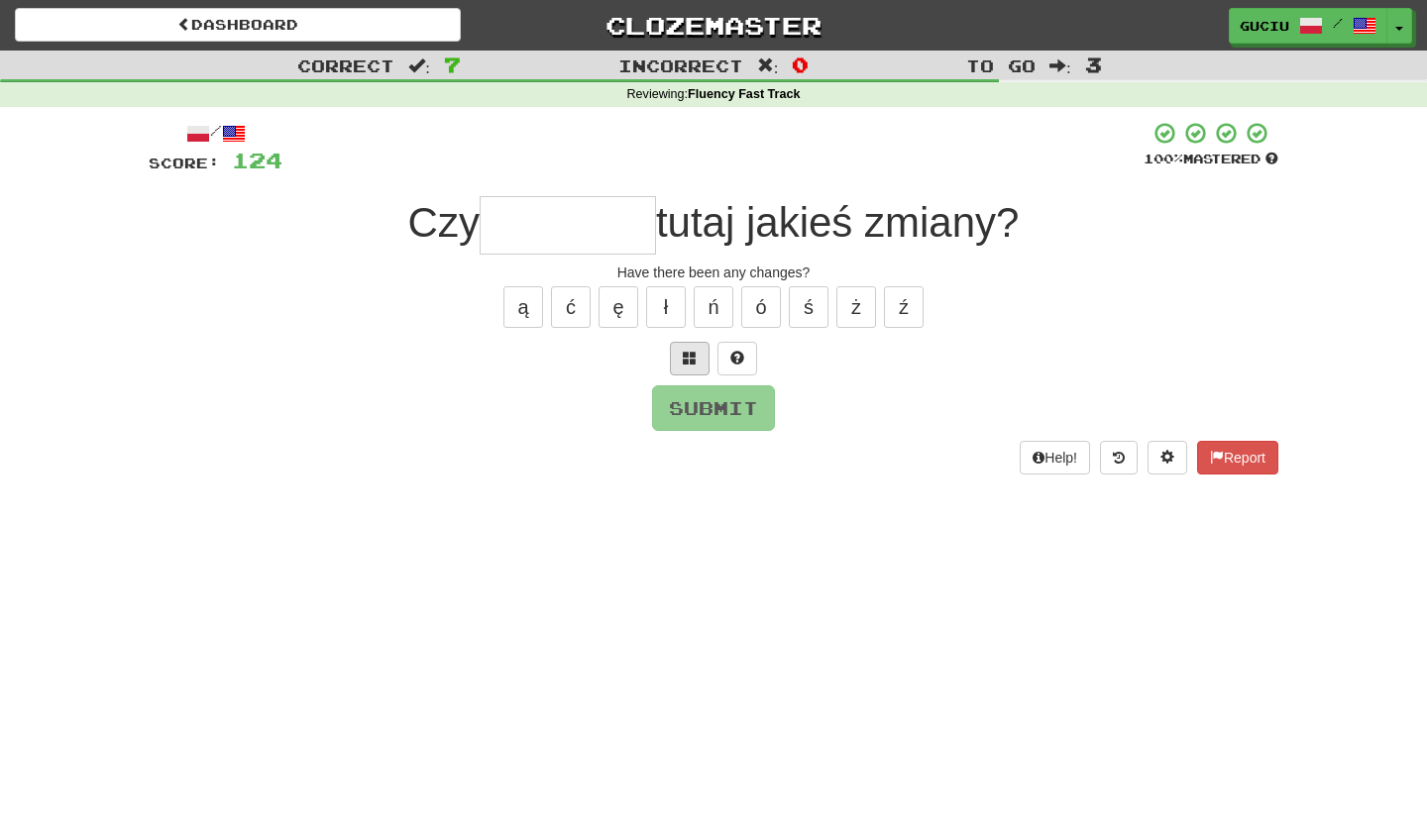 click at bounding box center (690, 358) 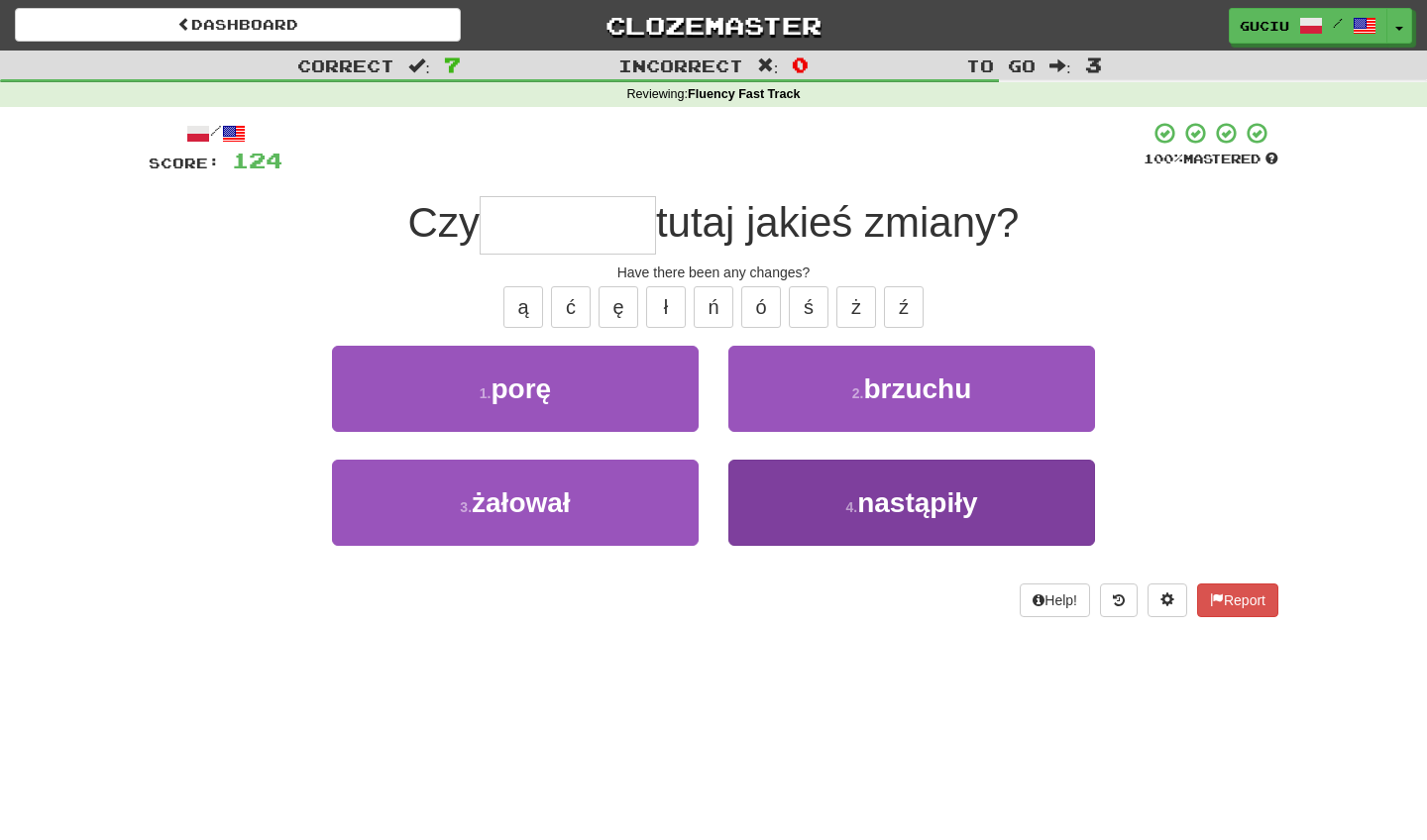 click on "nastąpiły" at bounding box center [917, 502] 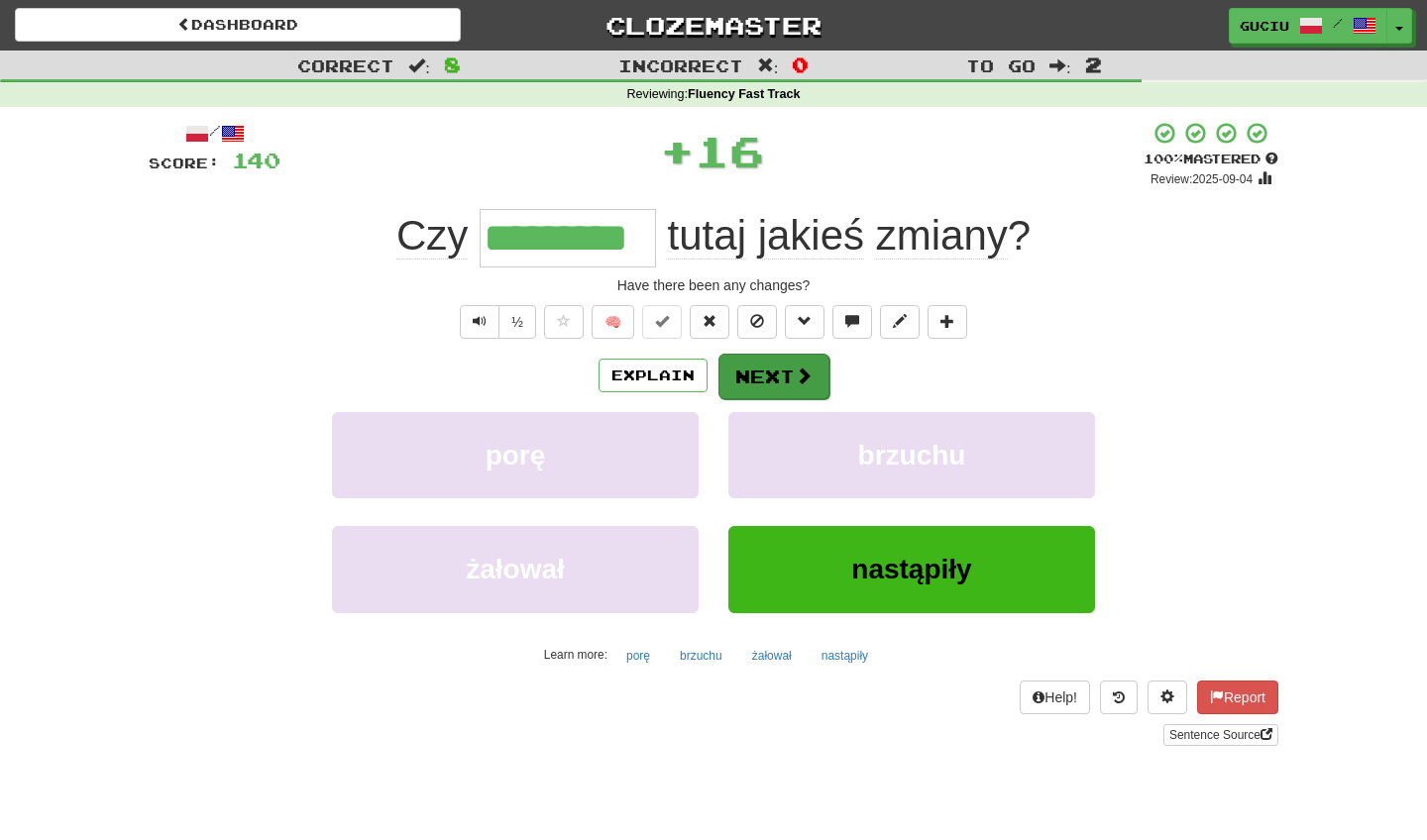 click at bounding box center (804, 375) 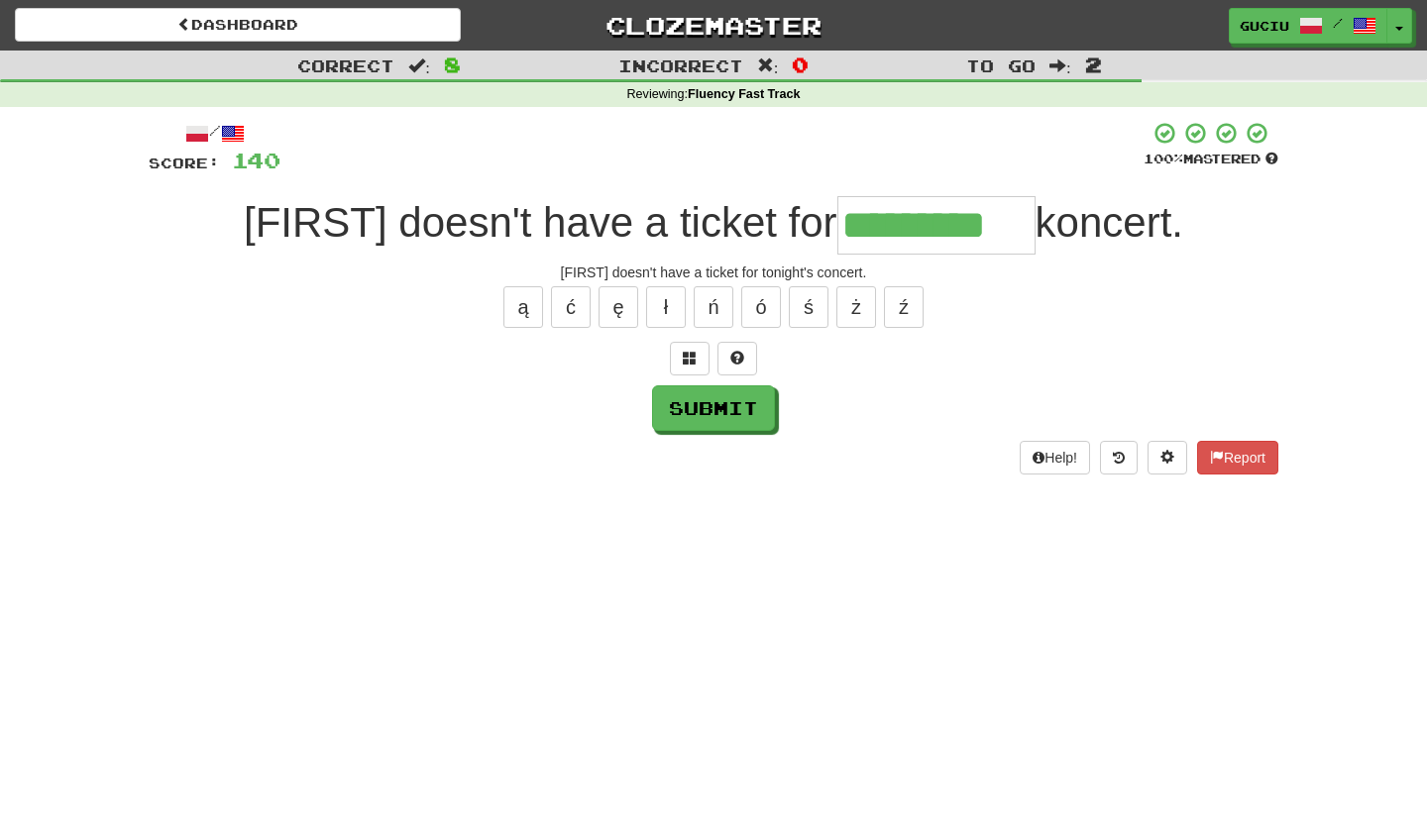 type on "*********" 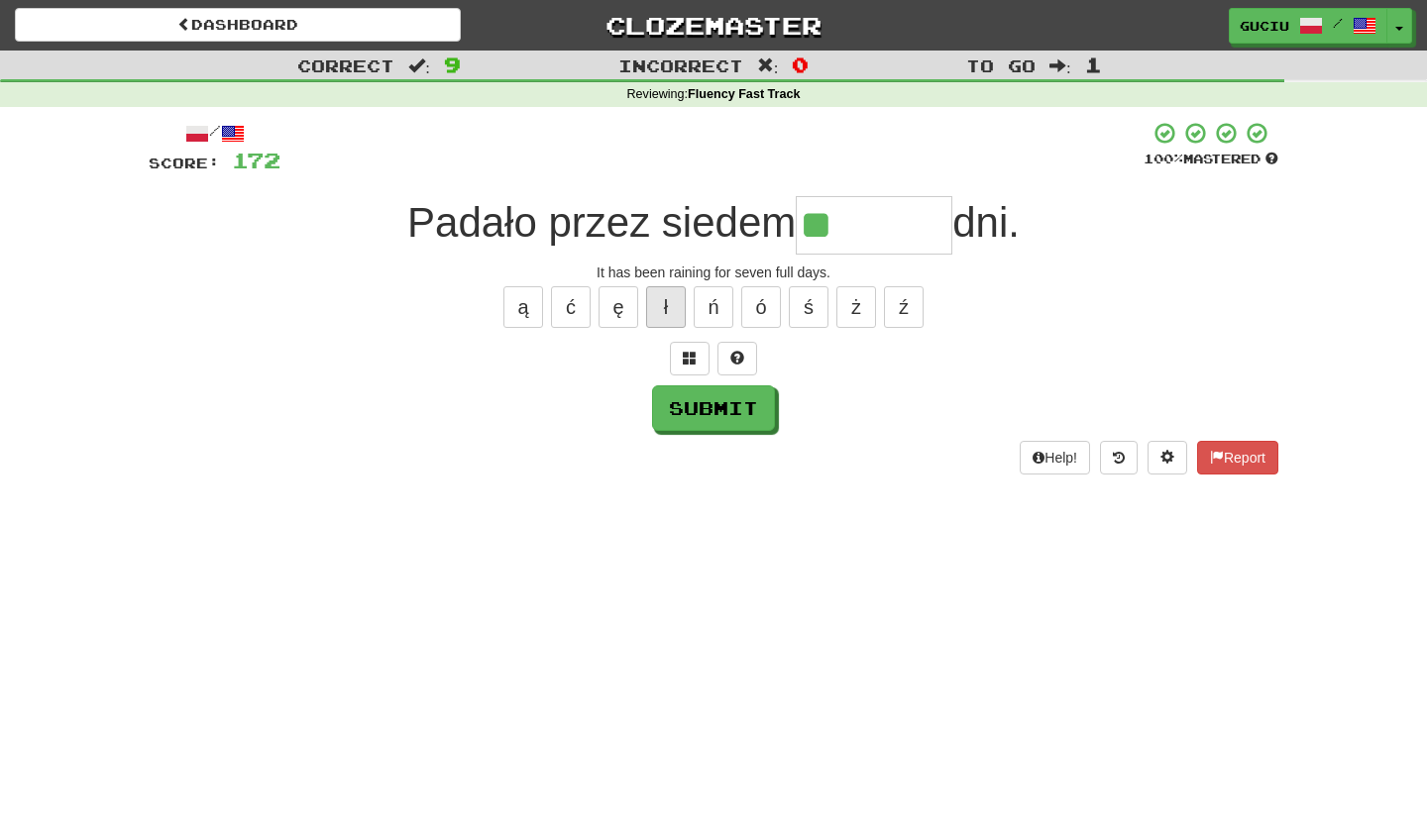 click on "ł" at bounding box center (666, 307) 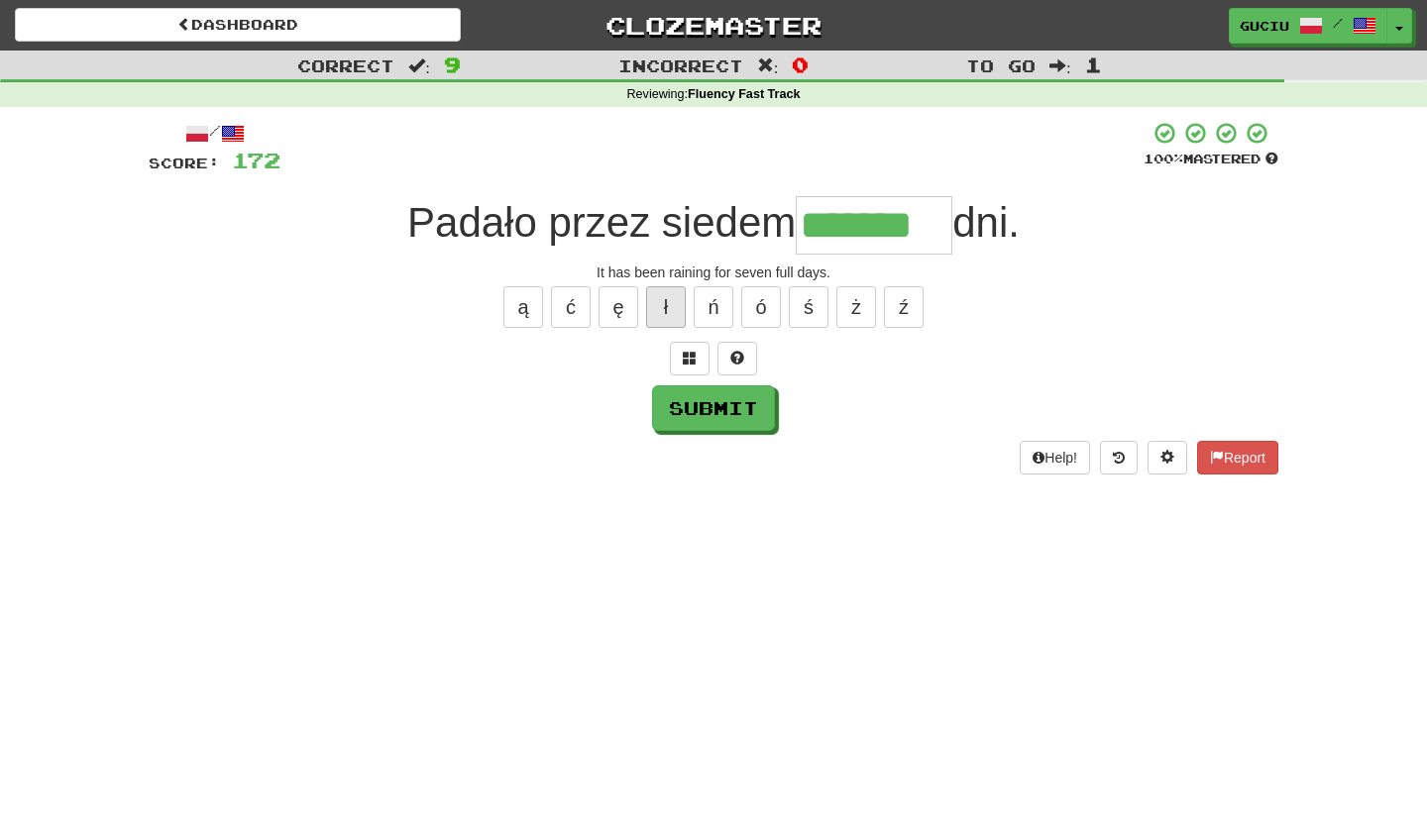 type on "*******" 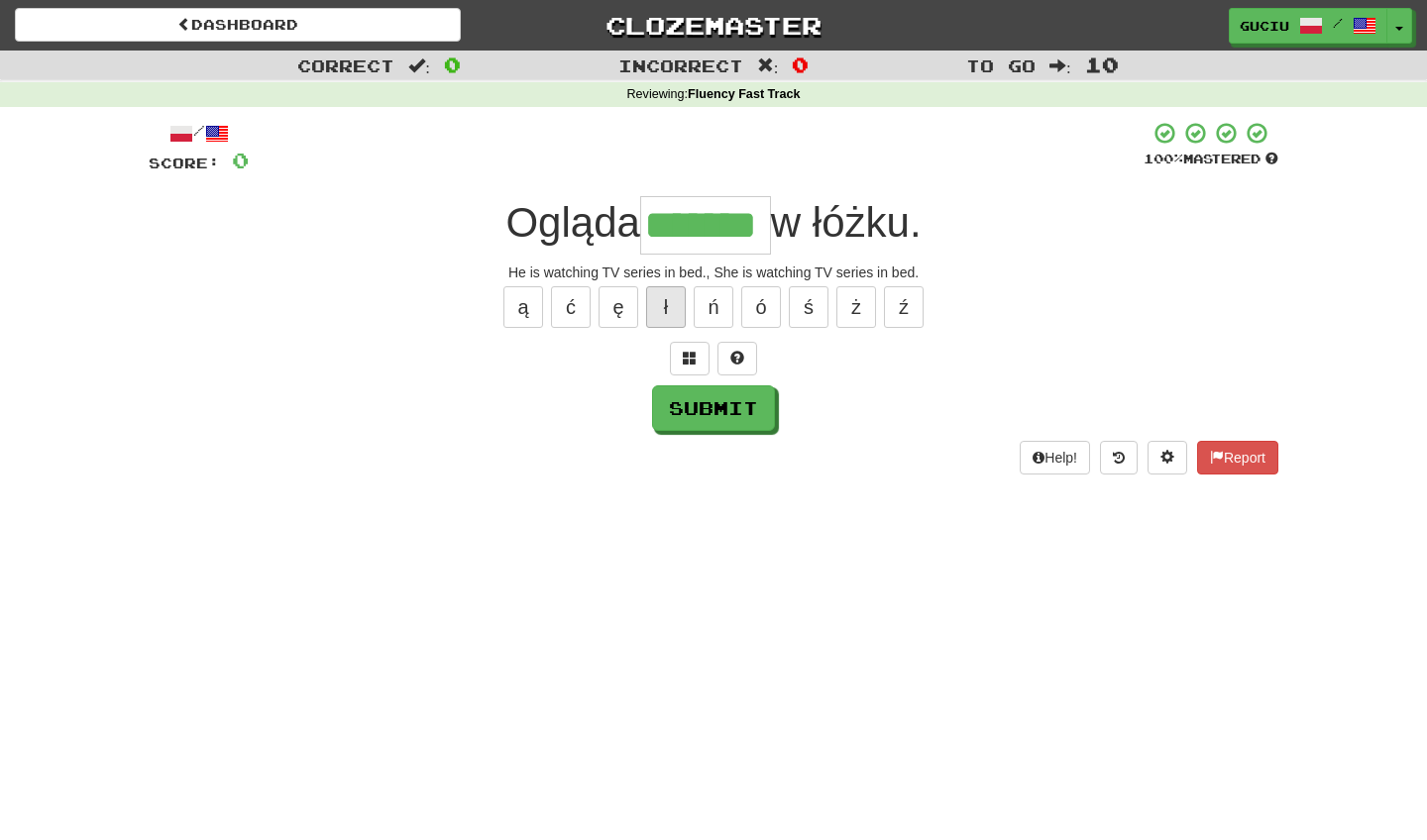 type on "*******" 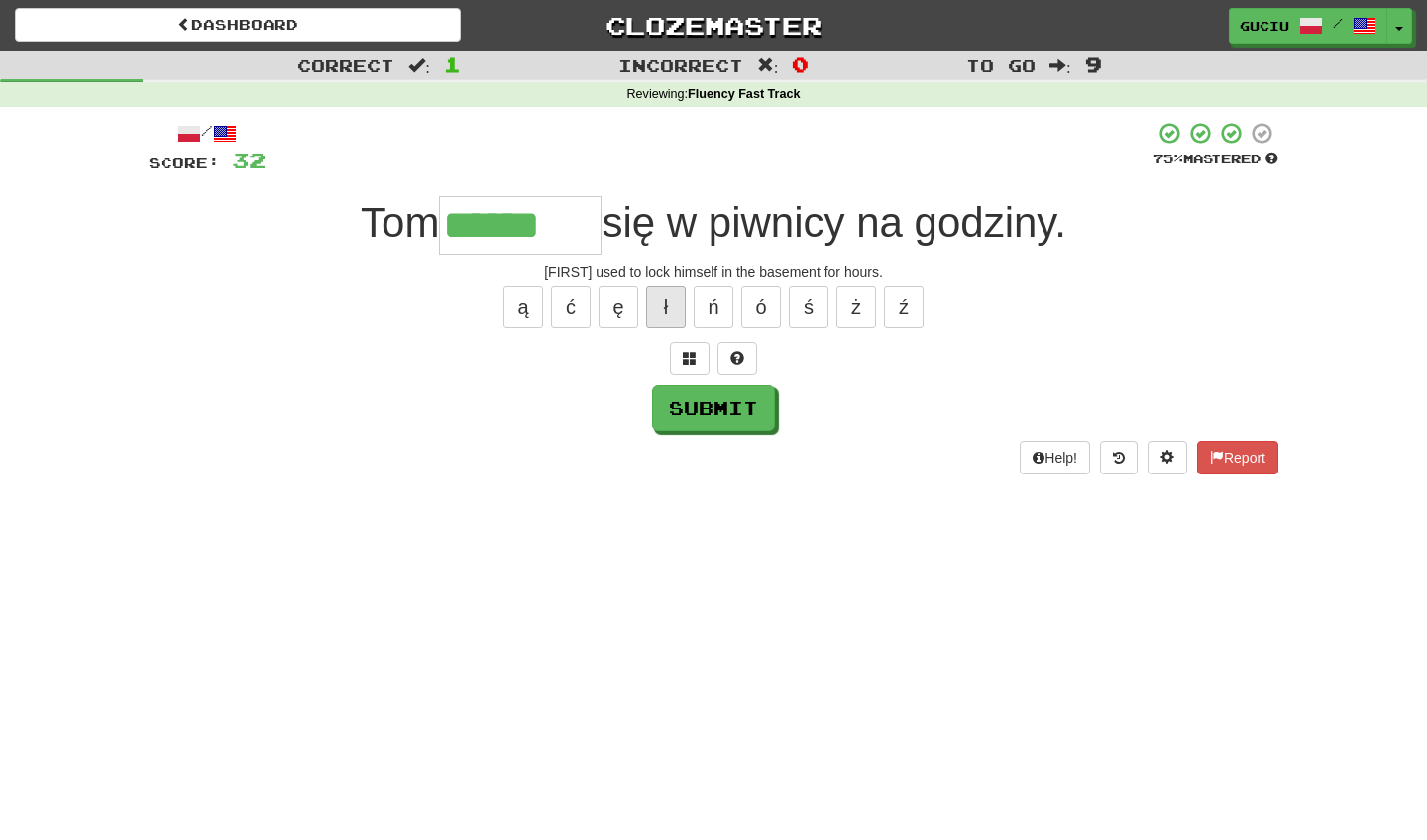 click on "ł" at bounding box center [666, 307] 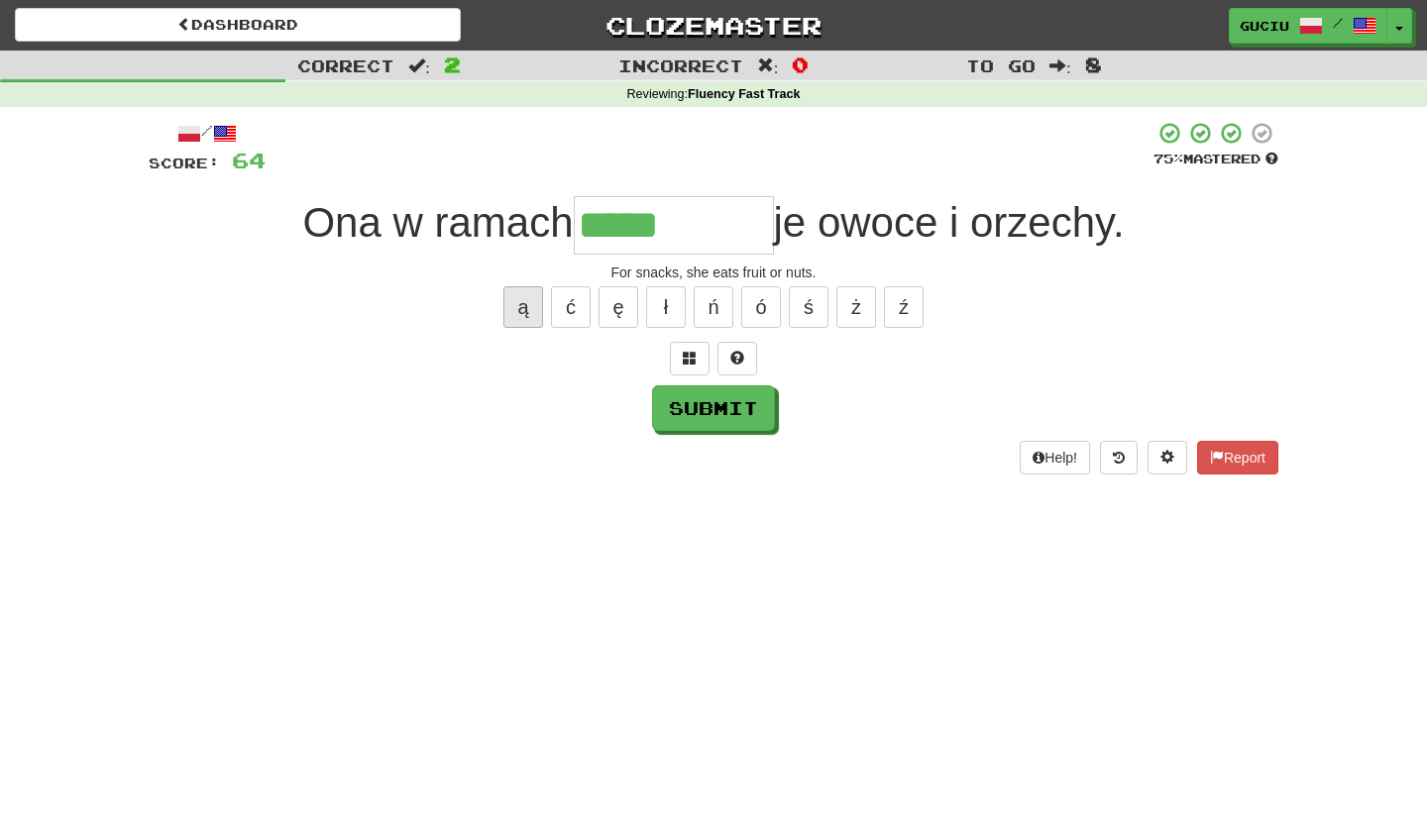 click on "ą" at bounding box center [523, 307] 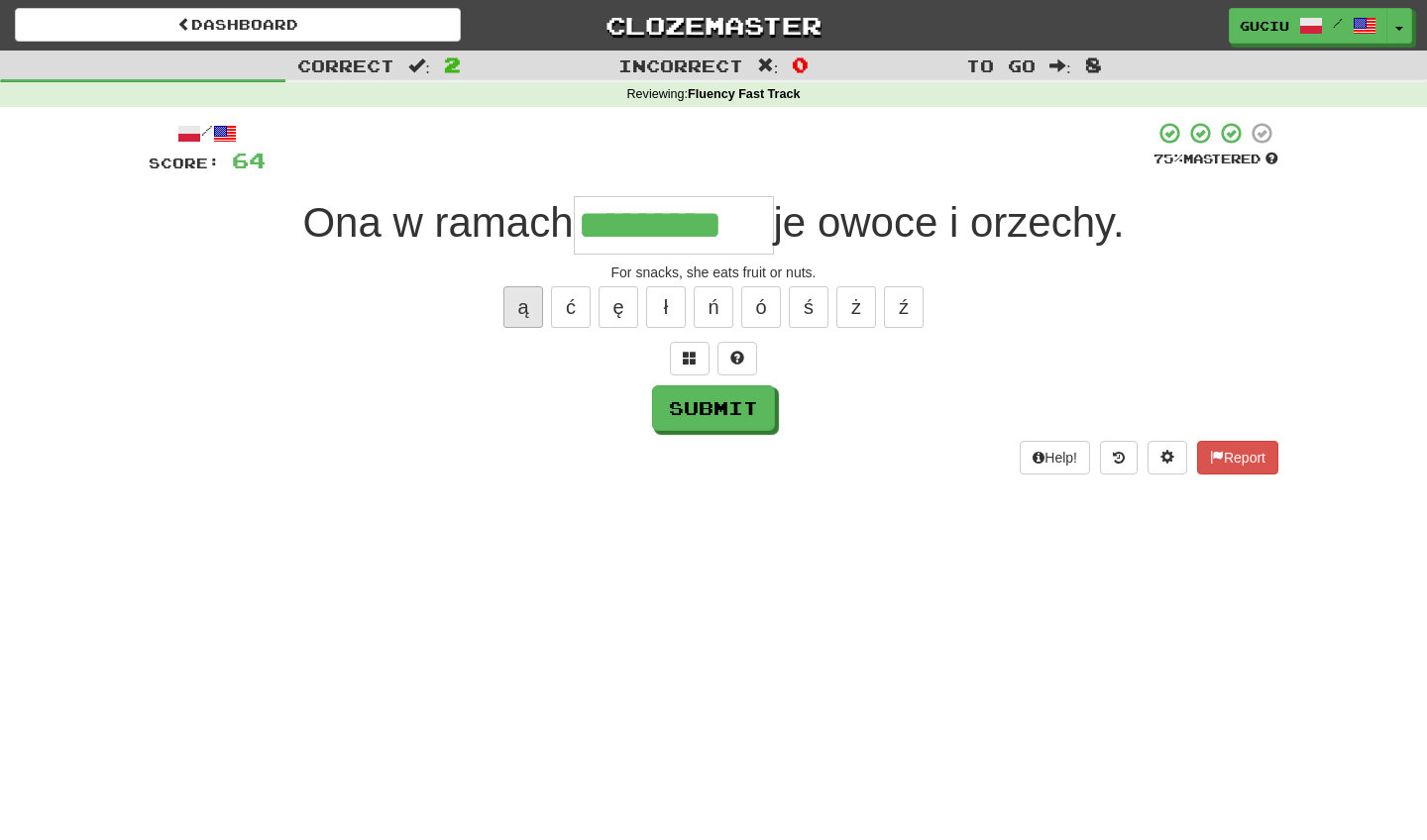 type on "*********" 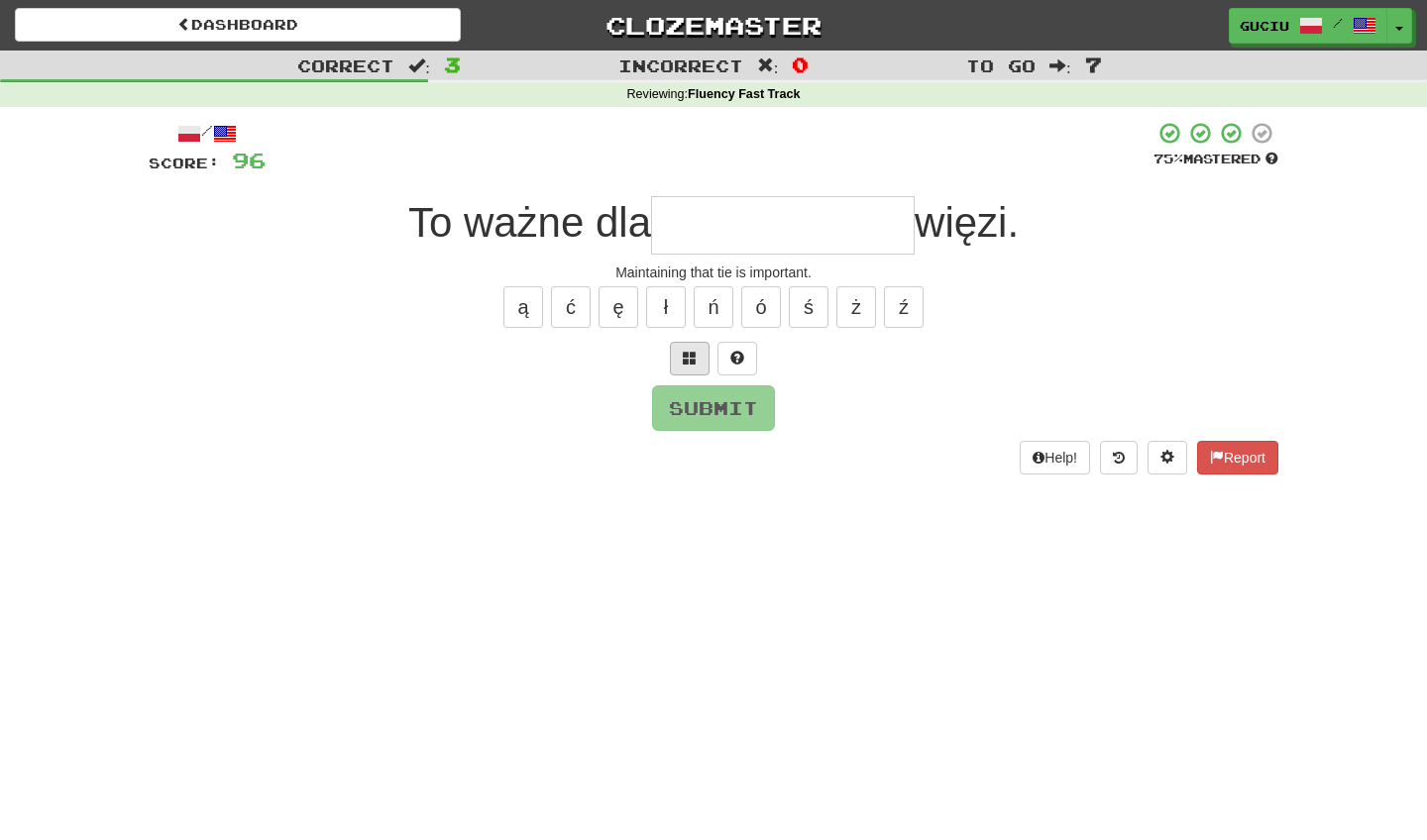 click at bounding box center [690, 358] 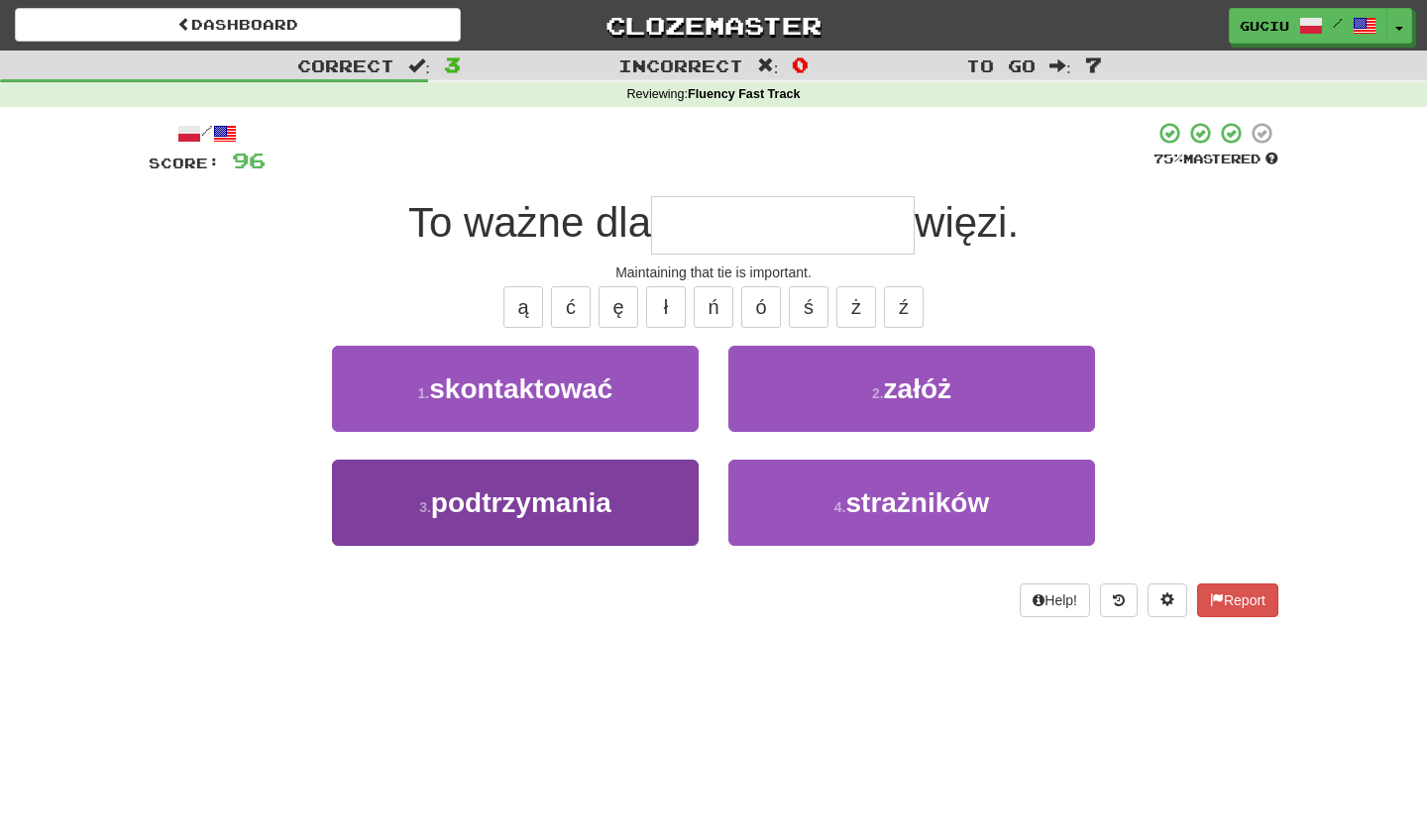 click on "3 .  podtrzymania" at bounding box center [515, 502] 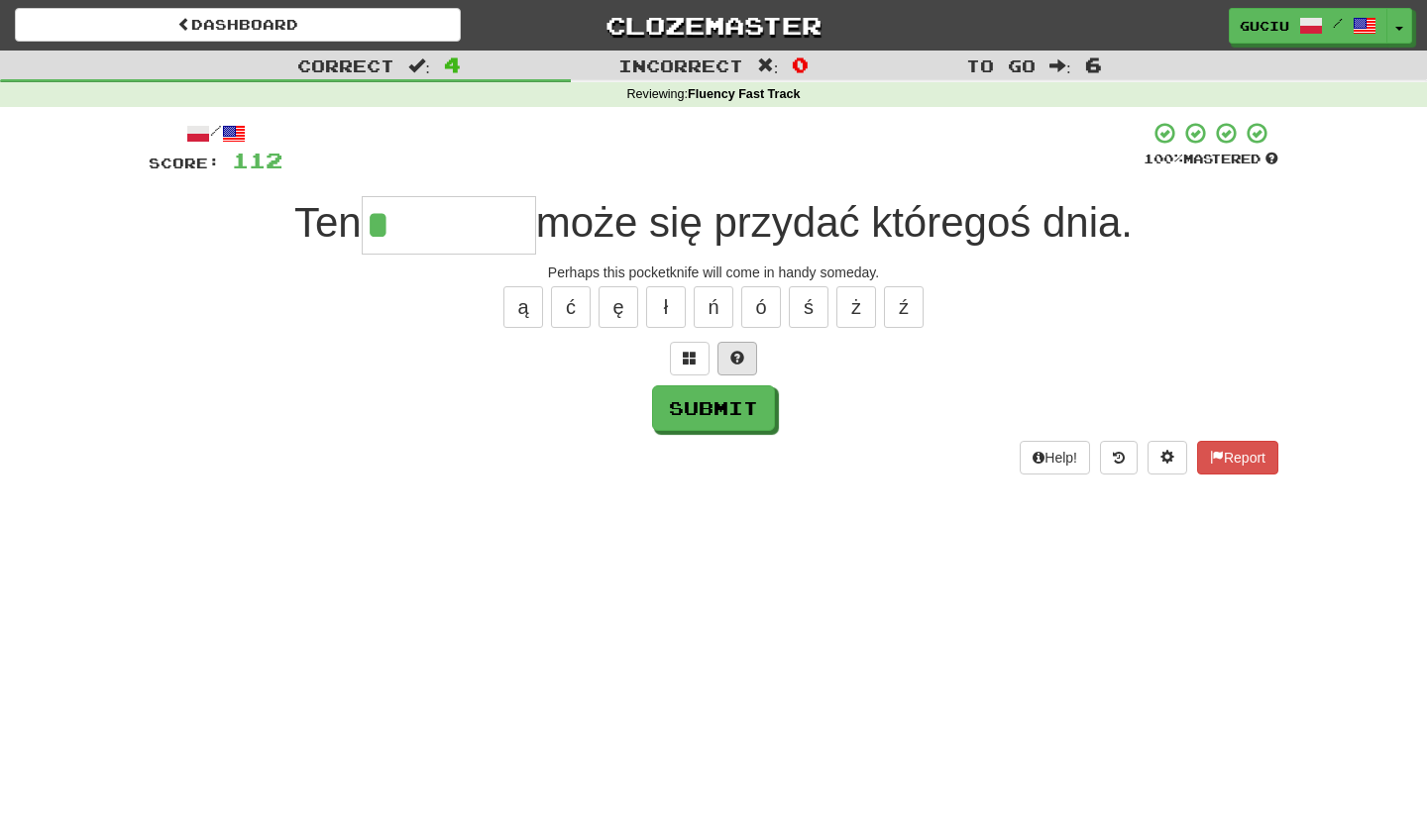 click at bounding box center [737, 358] 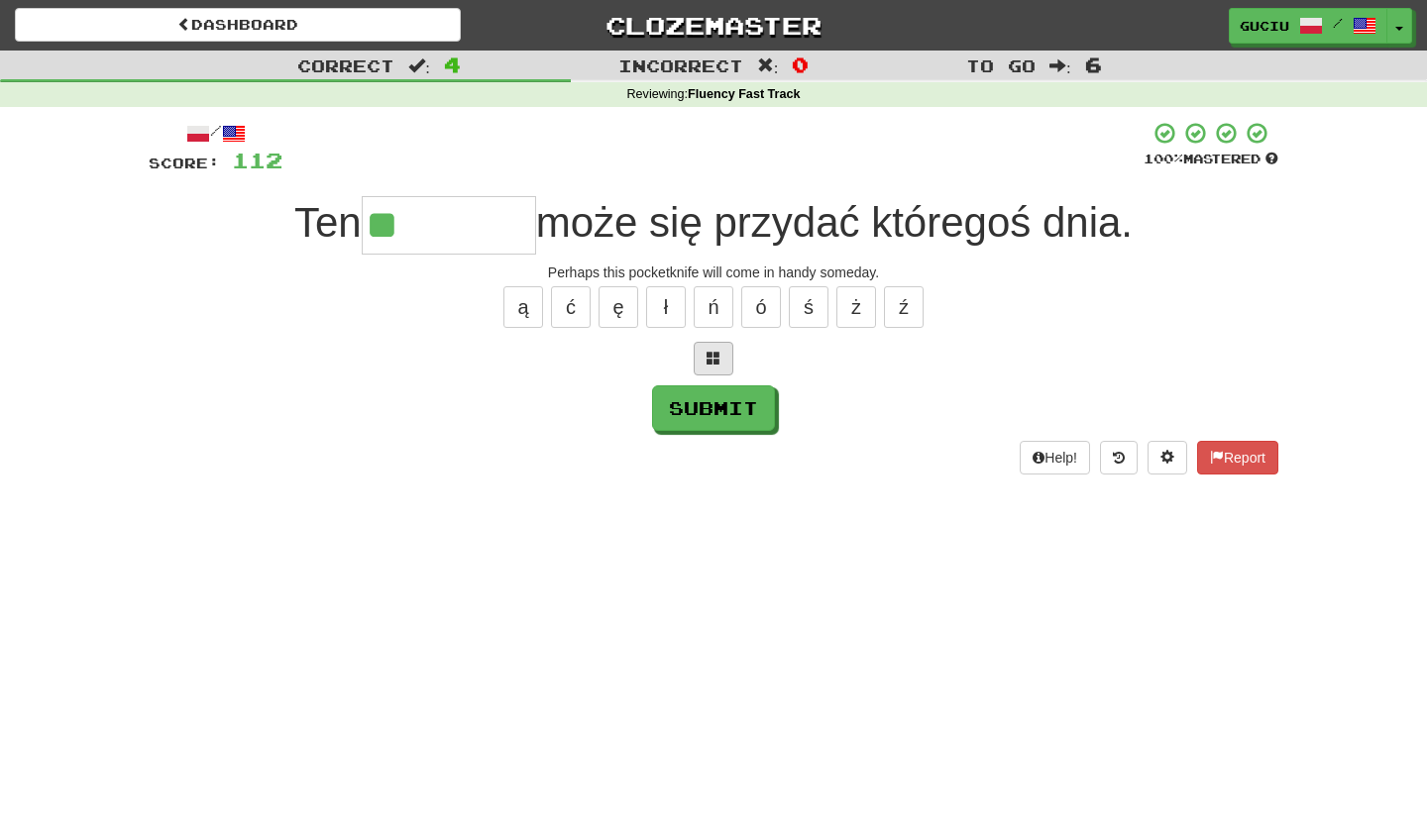 click at bounding box center (714, 358) 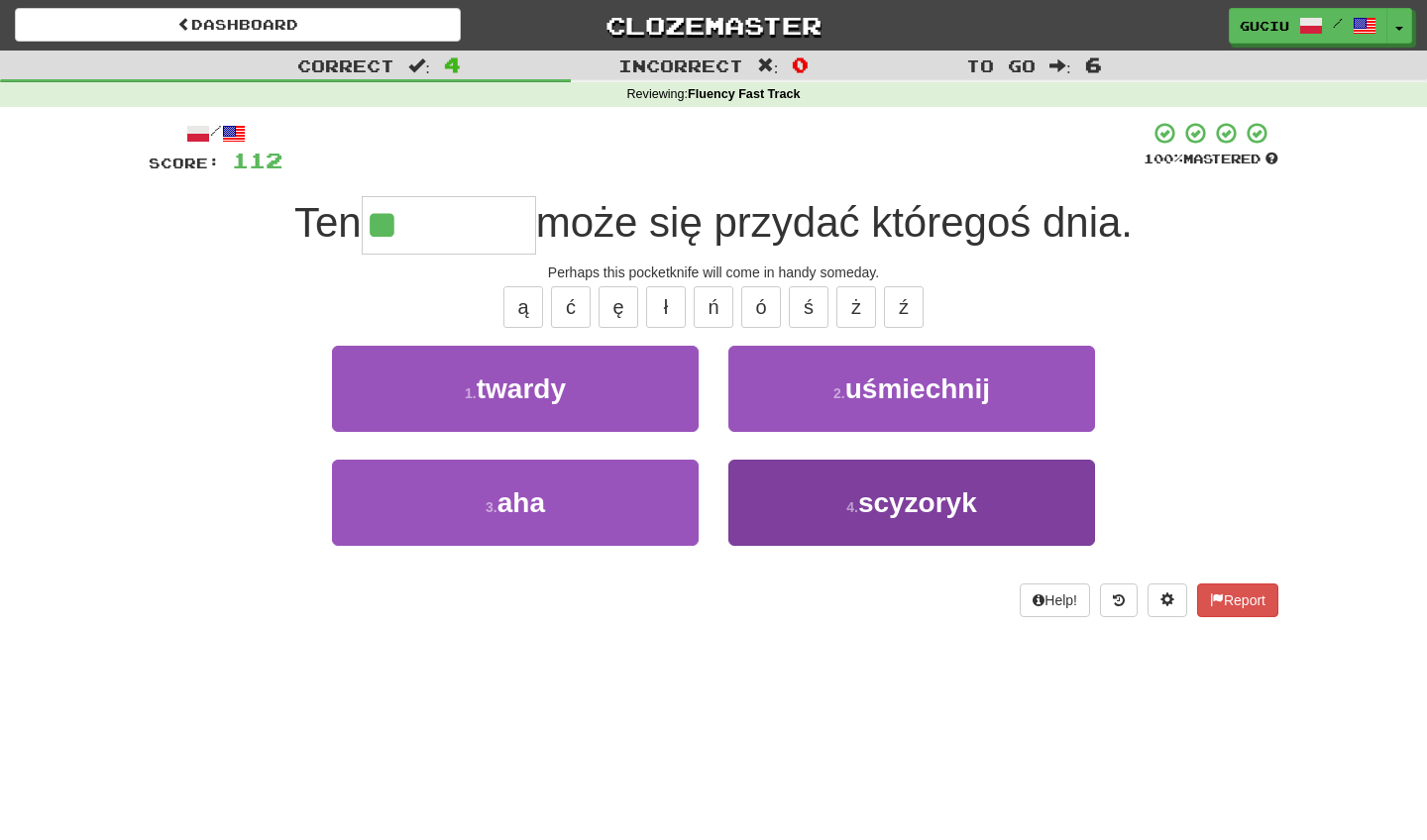 click on "4 .  scyzoryk" at bounding box center (912, 502) 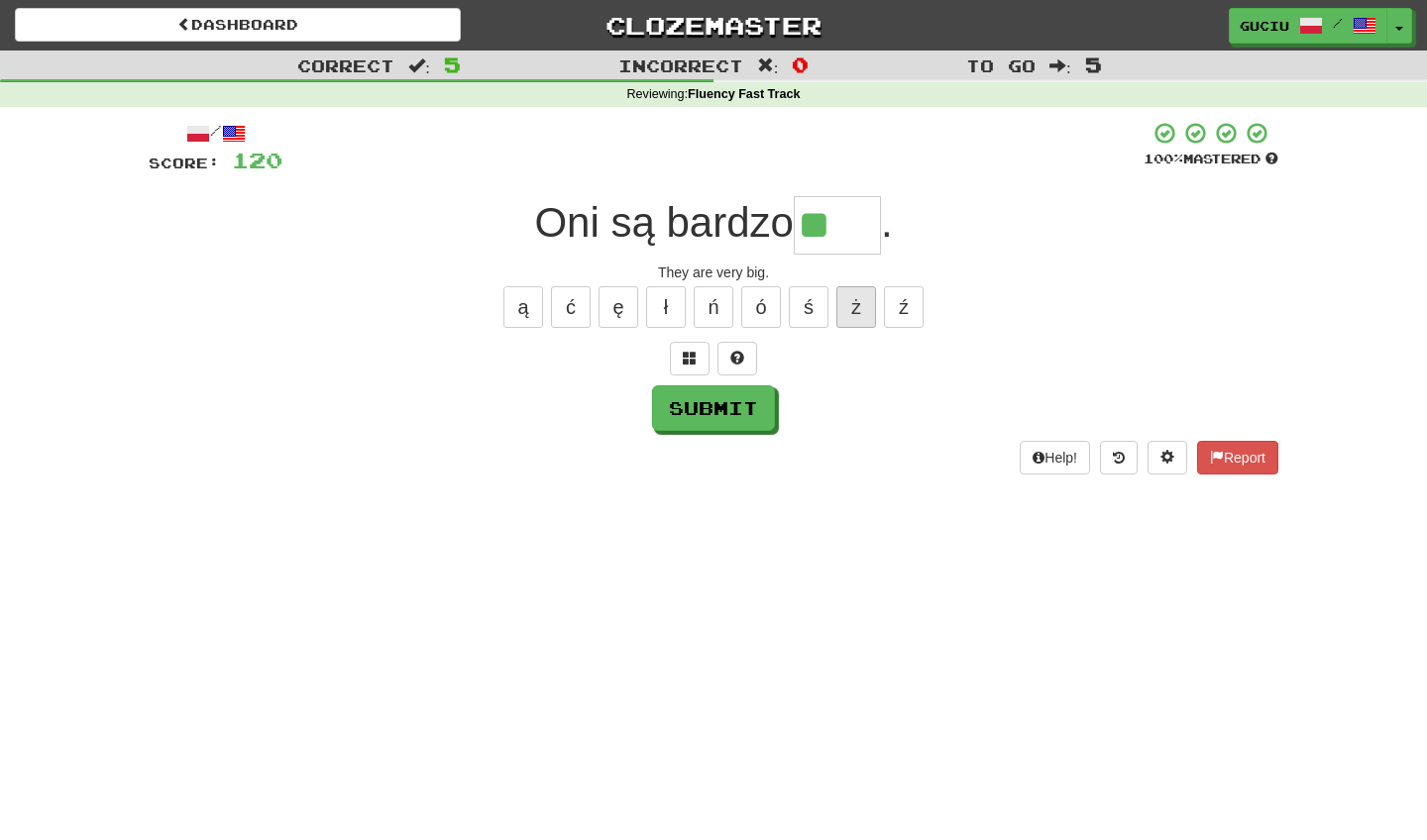 click on "ż" at bounding box center (856, 307) 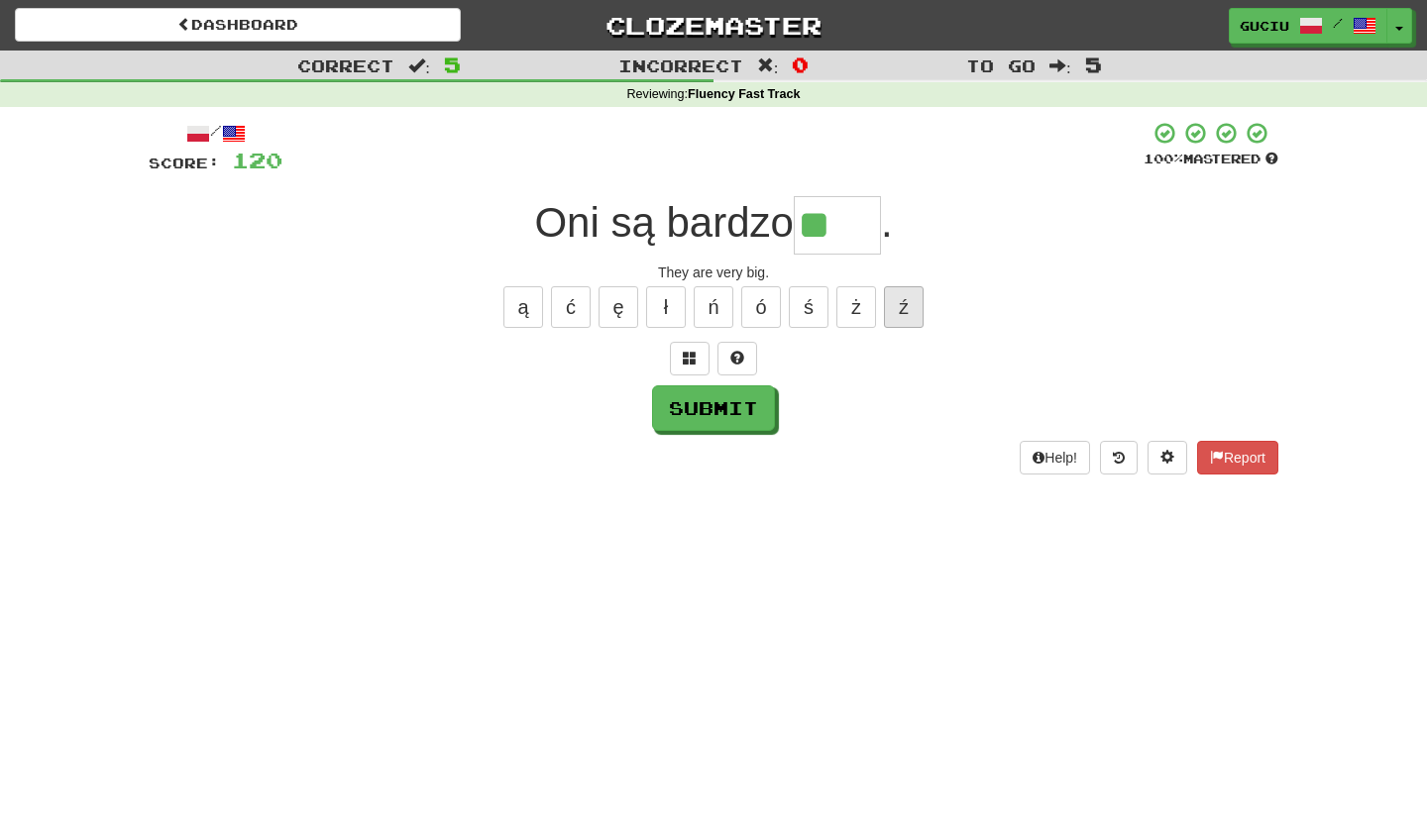 click on "ź" at bounding box center [904, 307] 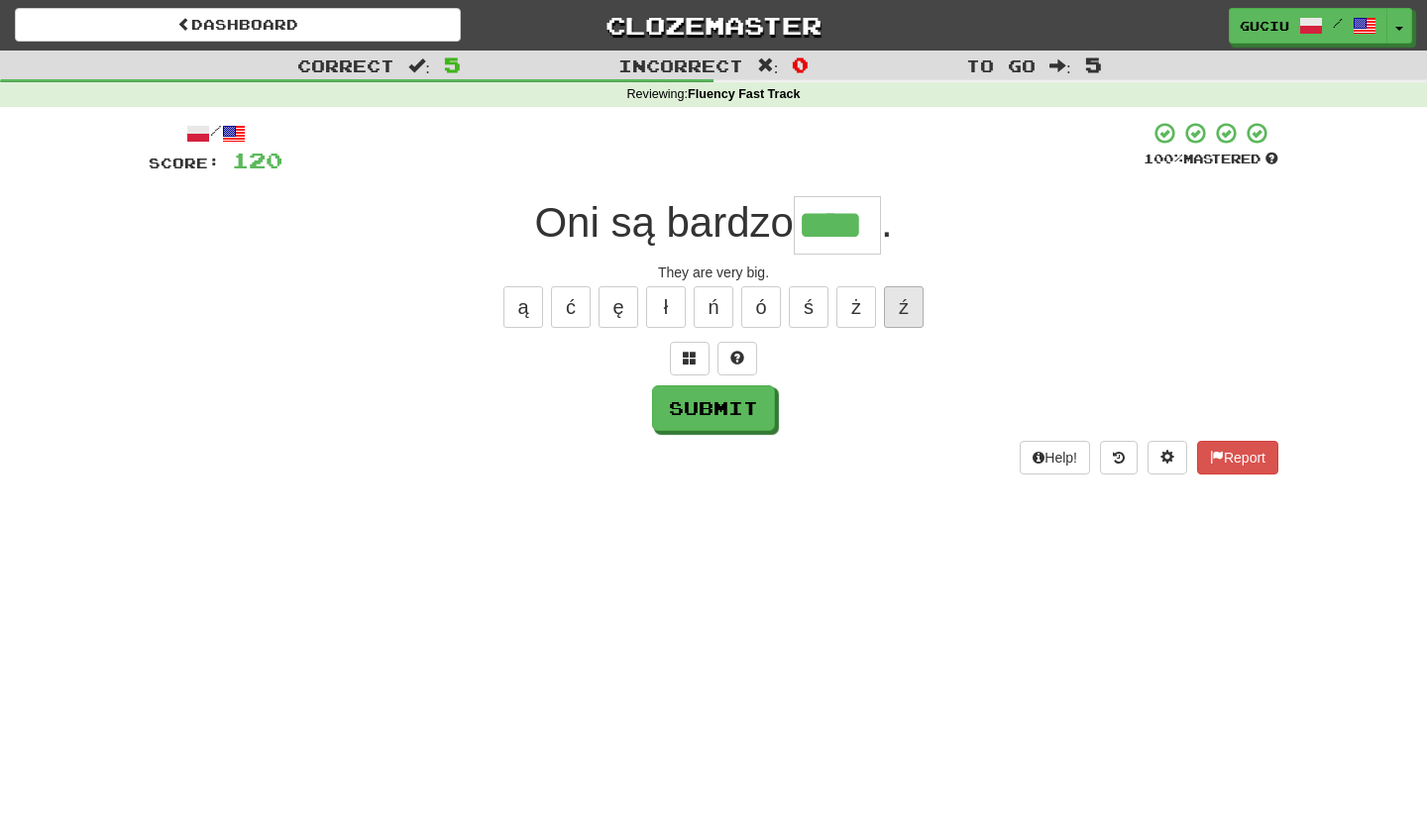 type on "****" 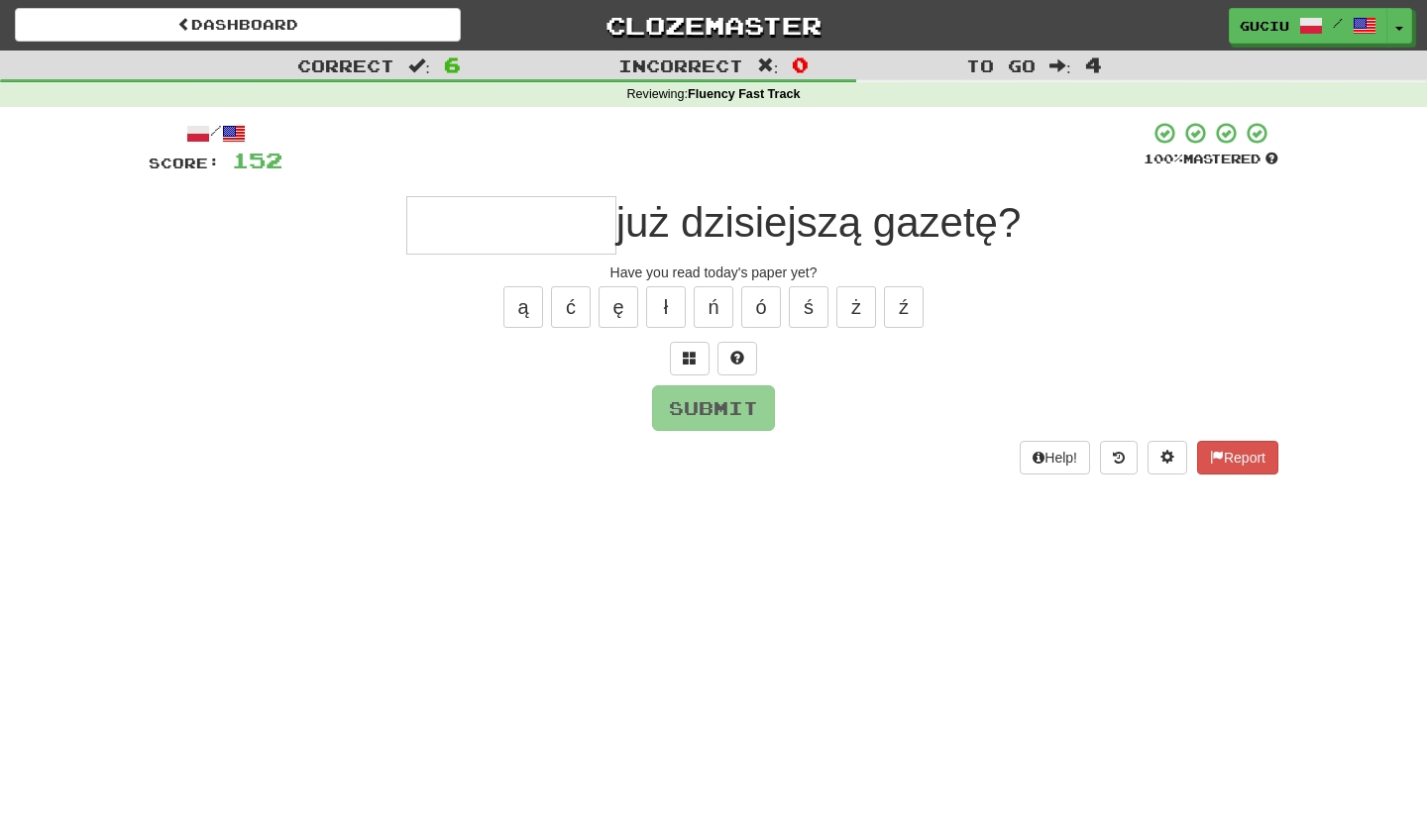 type on "*" 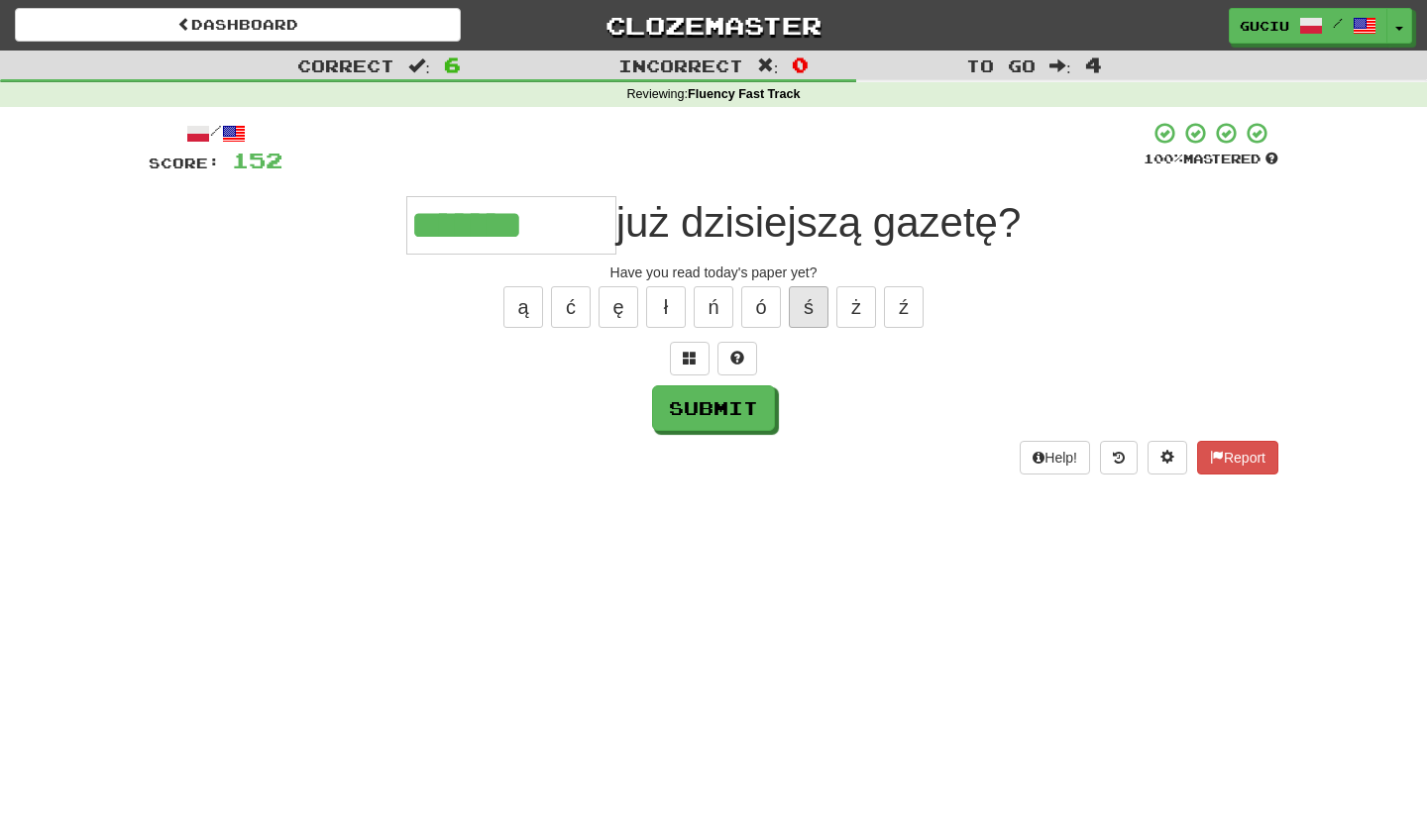 click on "ś" at bounding box center [809, 307] 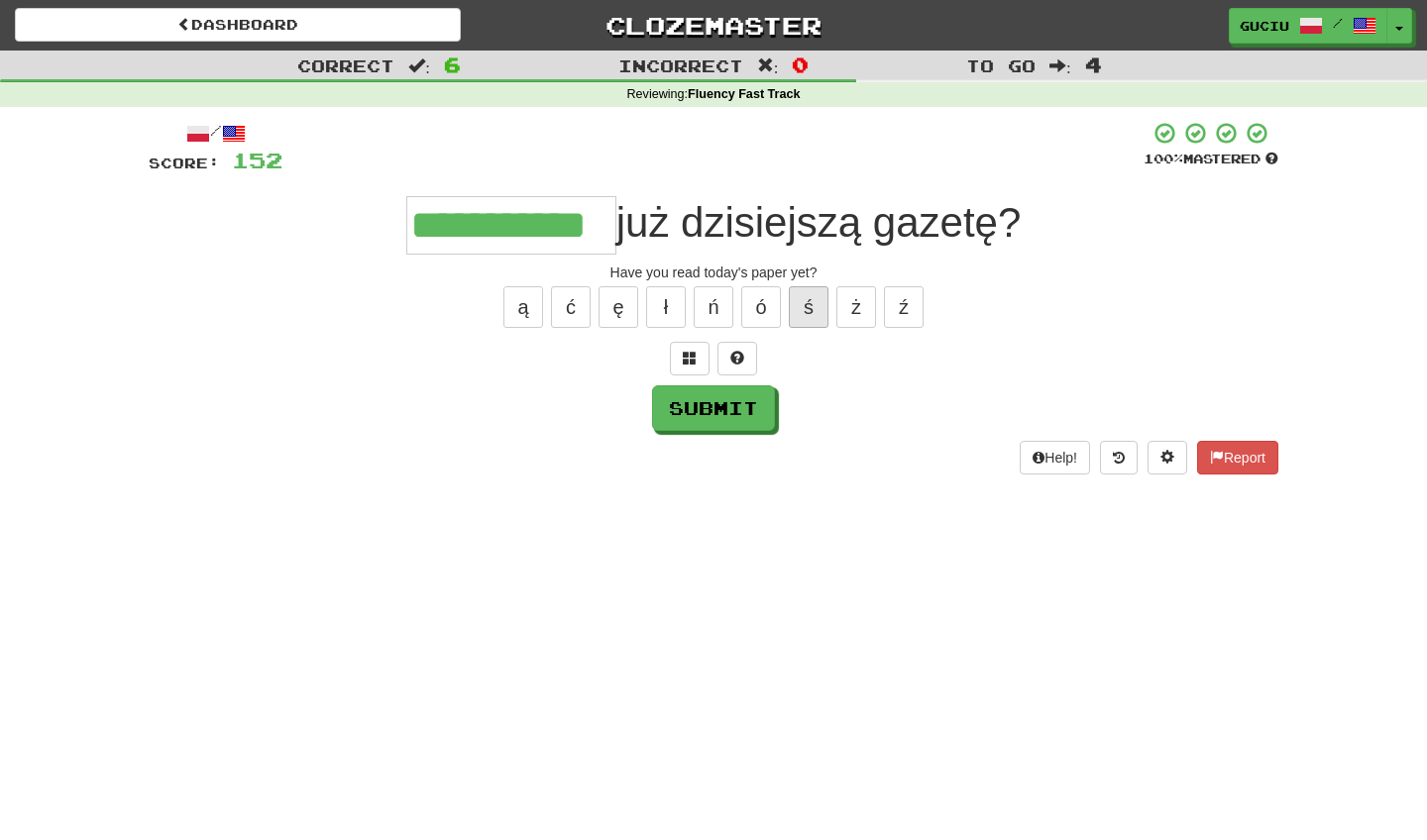 type on "**********" 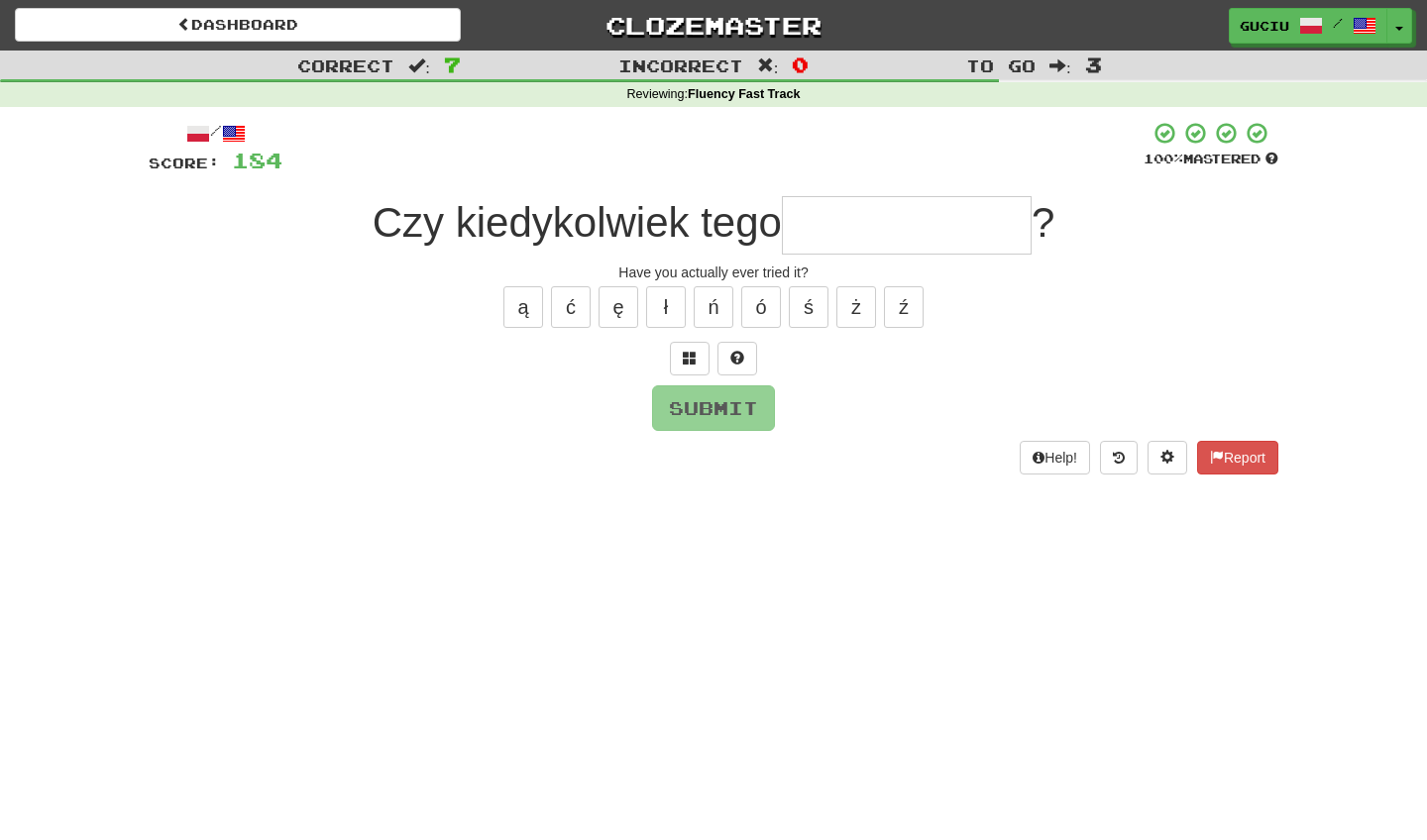 type on "**********" 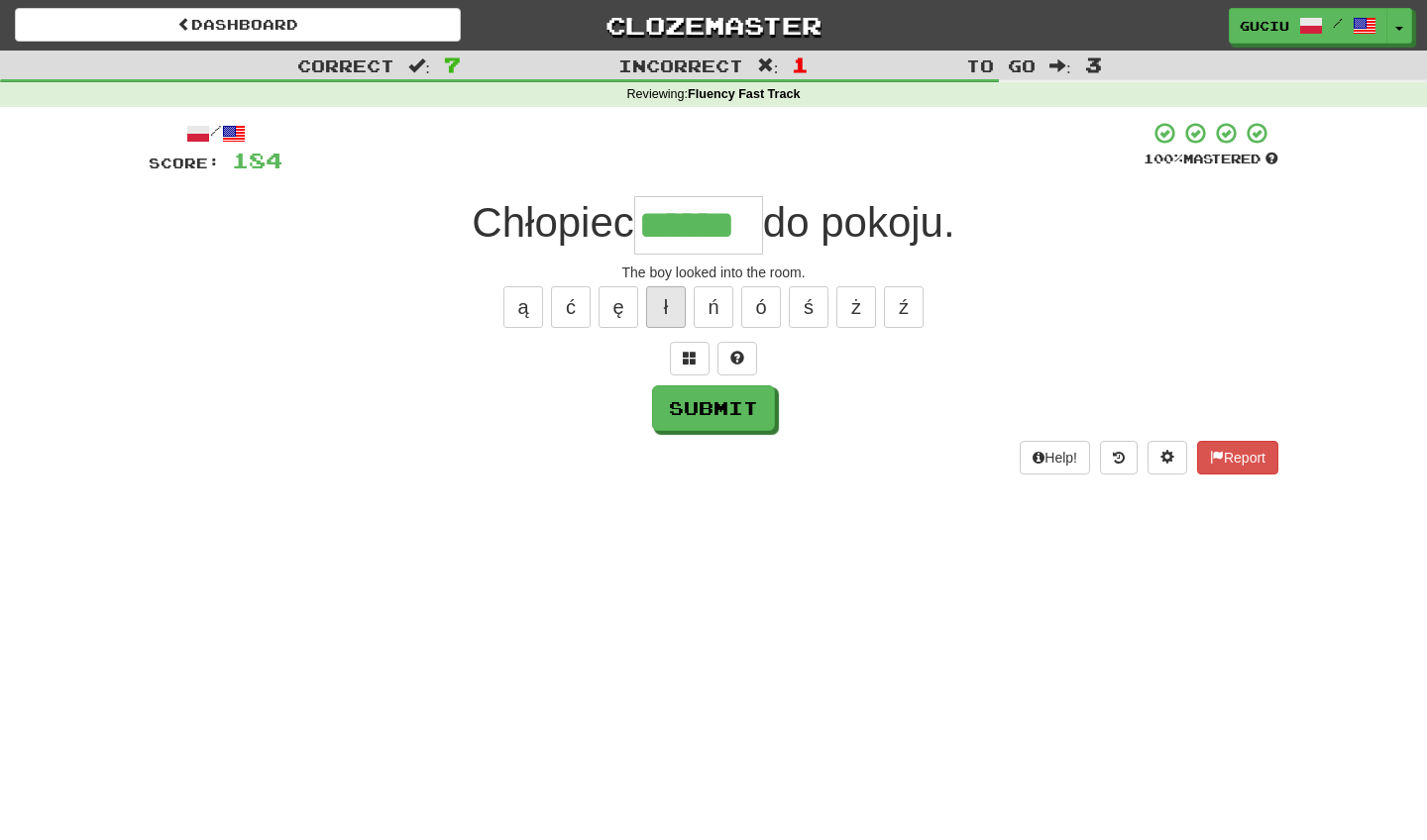 click on "ł" at bounding box center (666, 307) 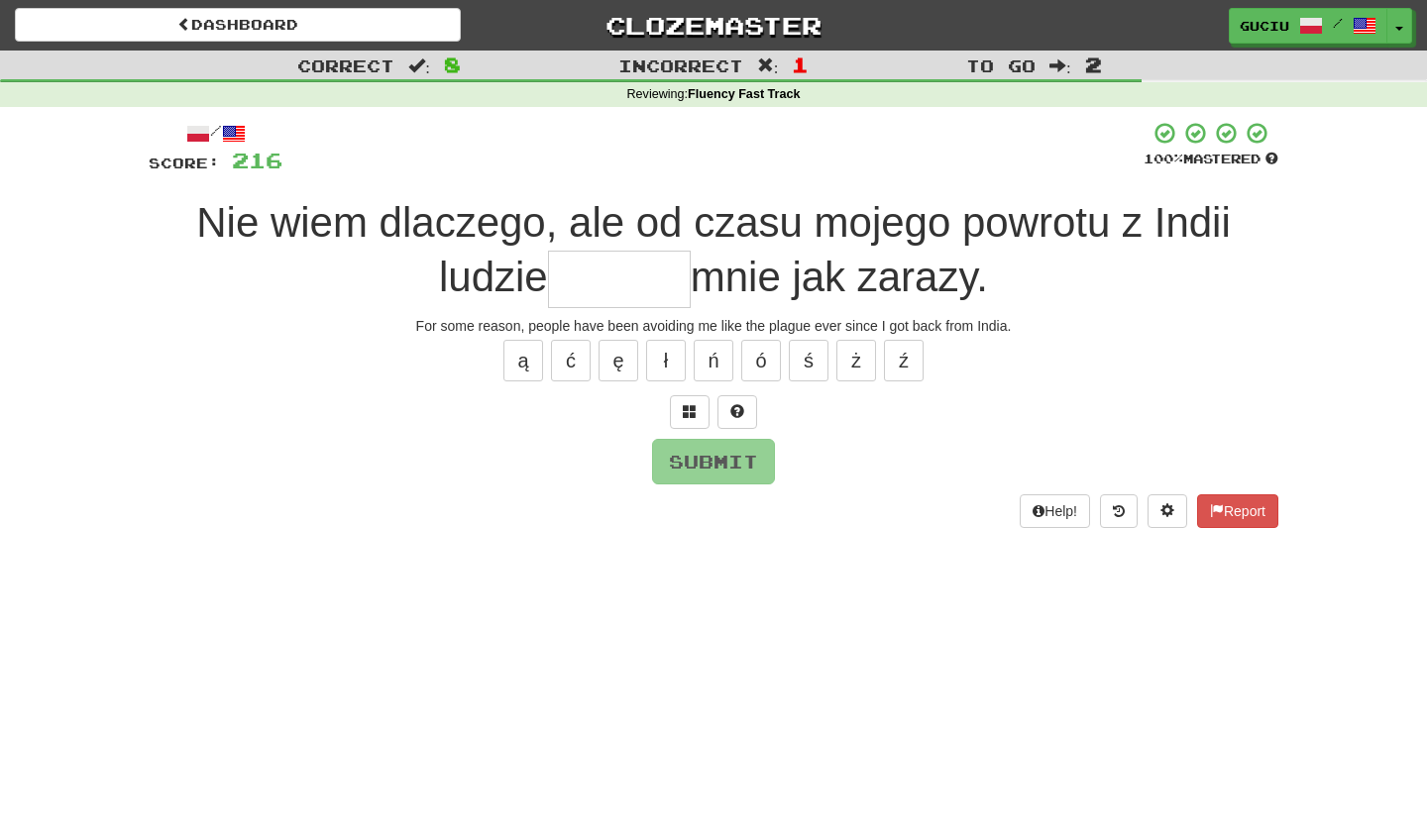 drag, startPoint x: 920, startPoint y: 56, endPoint x: 941, endPoint y: 503, distance: 447.49302 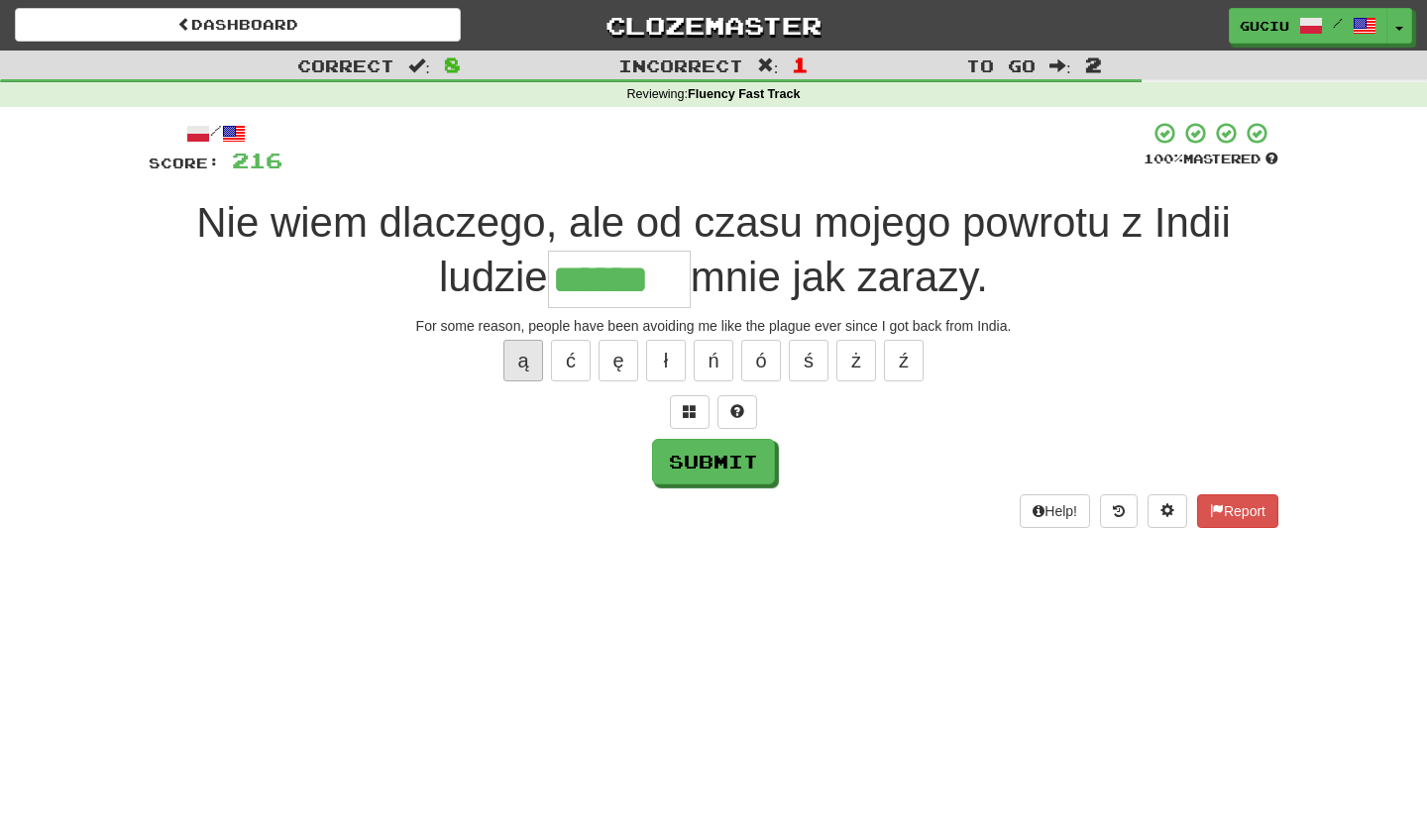 click on "ą" at bounding box center [523, 361] 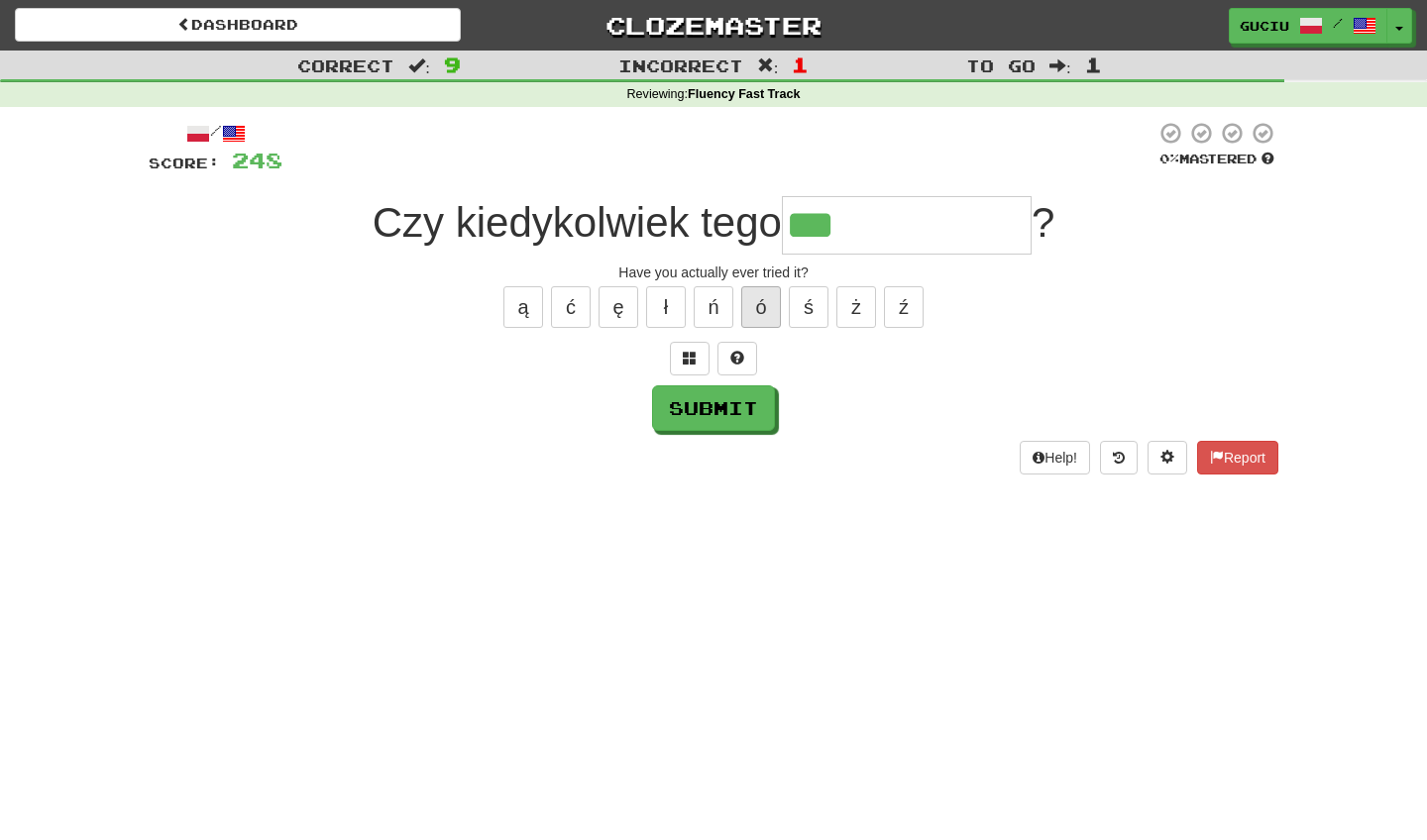 click on "ó" at bounding box center (761, 307) 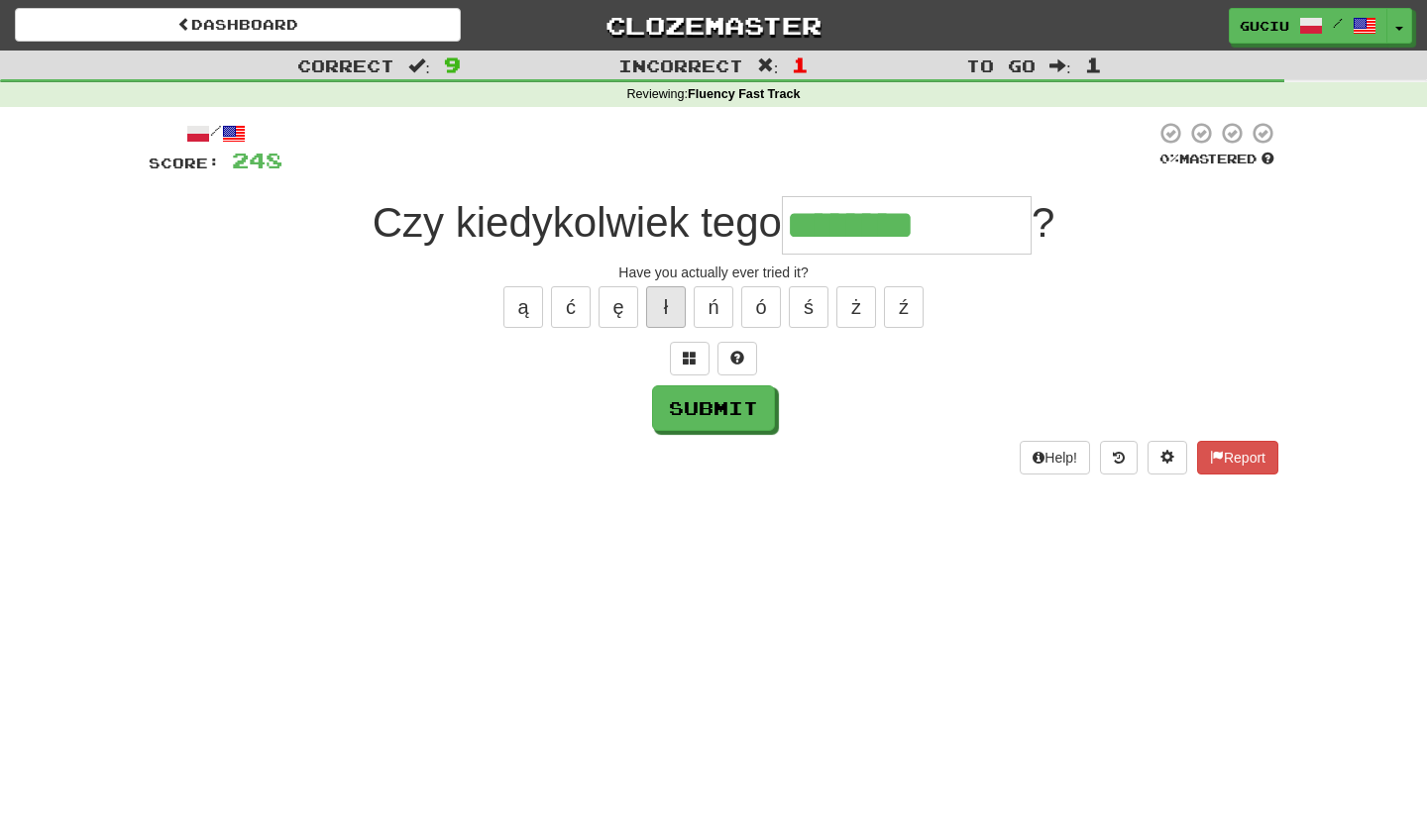 click on "ł" at bounding box center (666, 307) 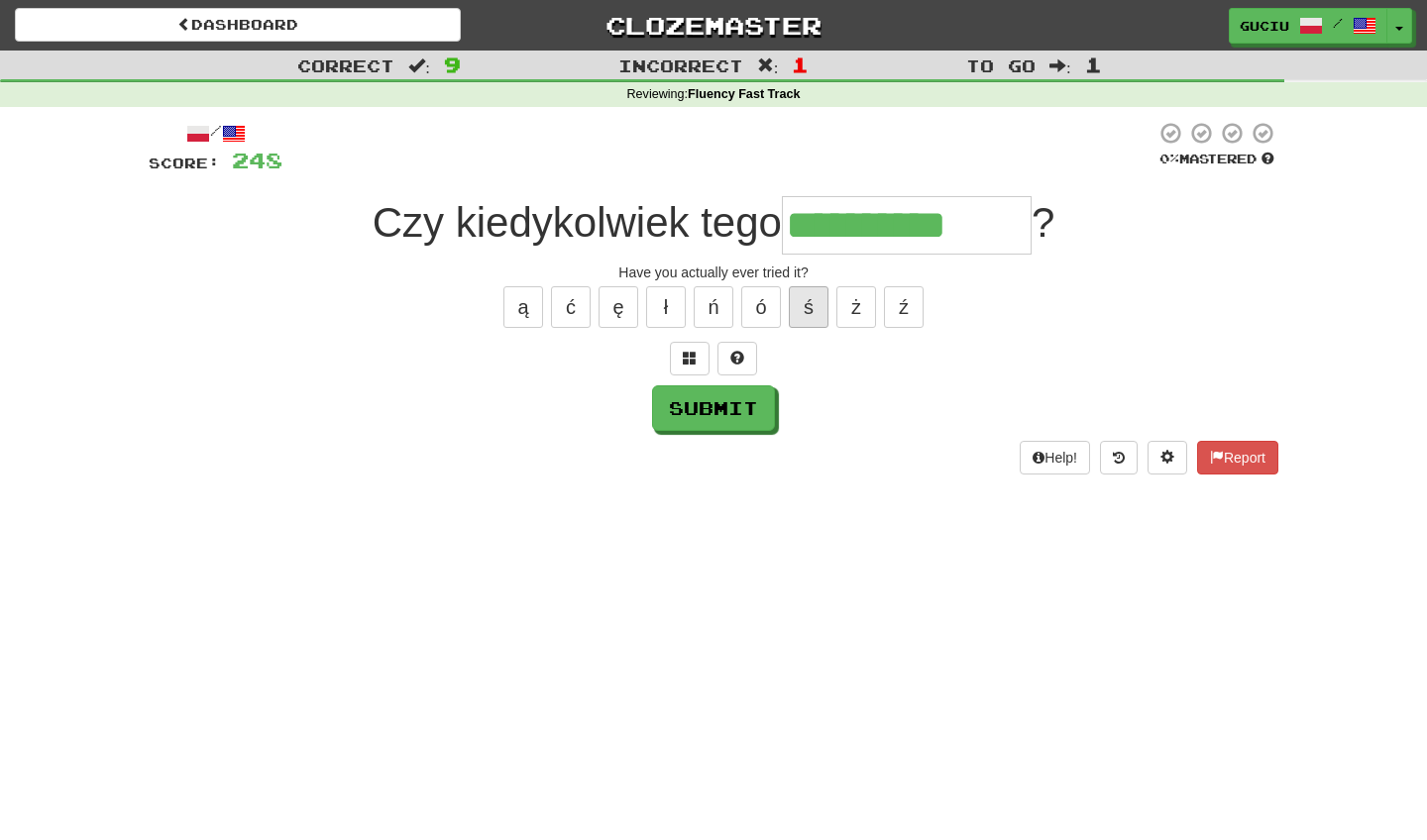 click on "ś" at bounding box center [809, 307] 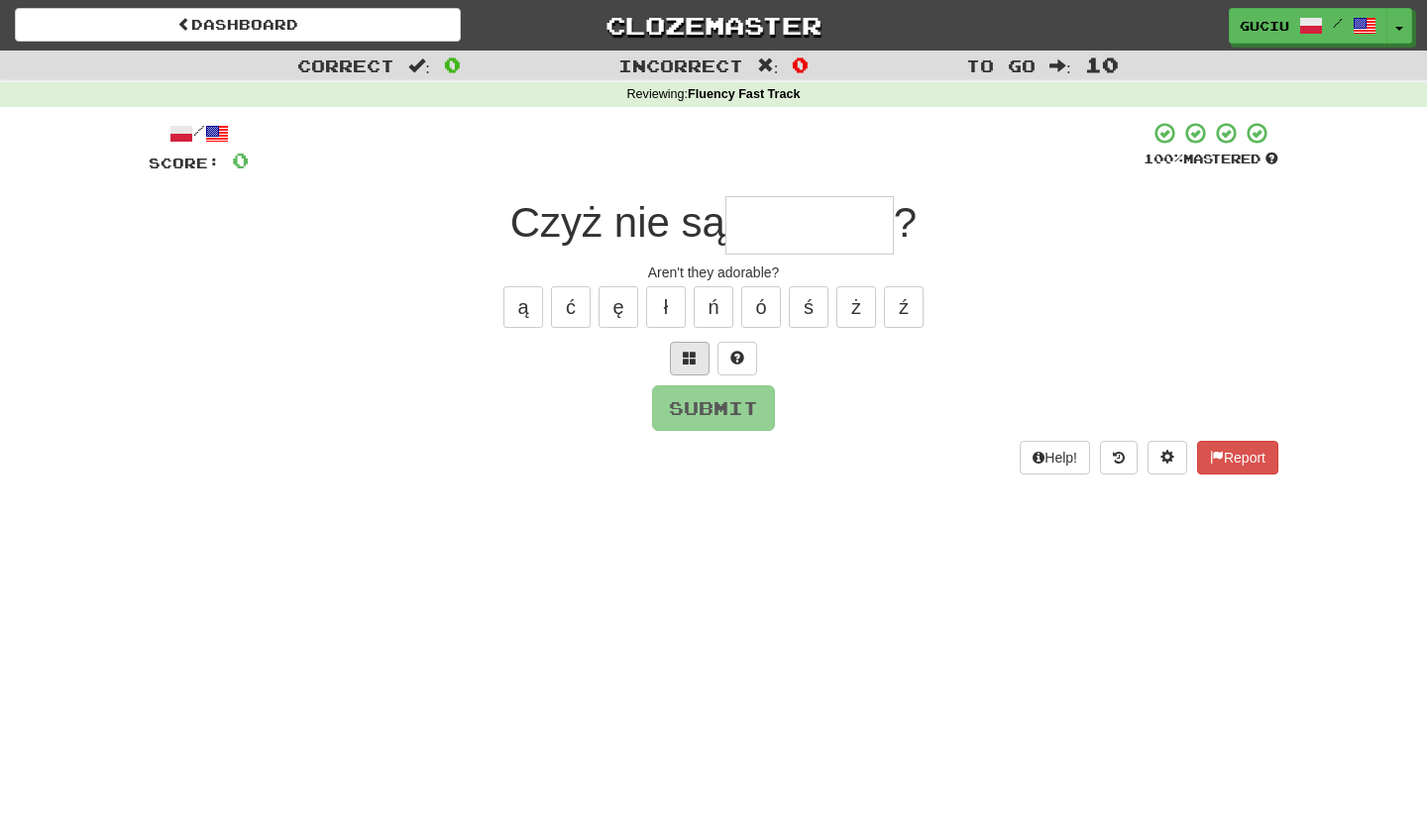 click at bounding box center (690, 359) 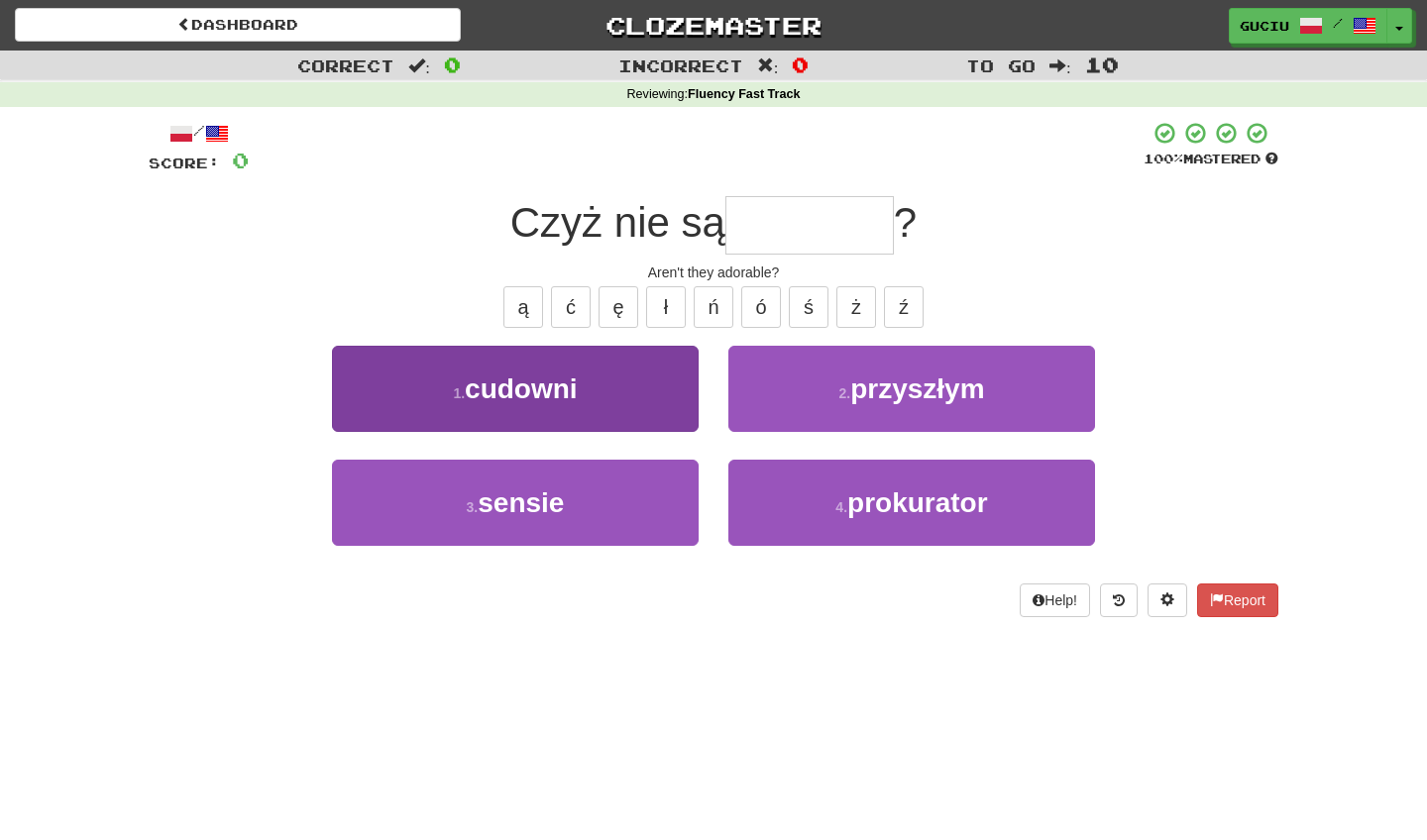 click on "1 .  cudowni" at bounding box center [515, 388] 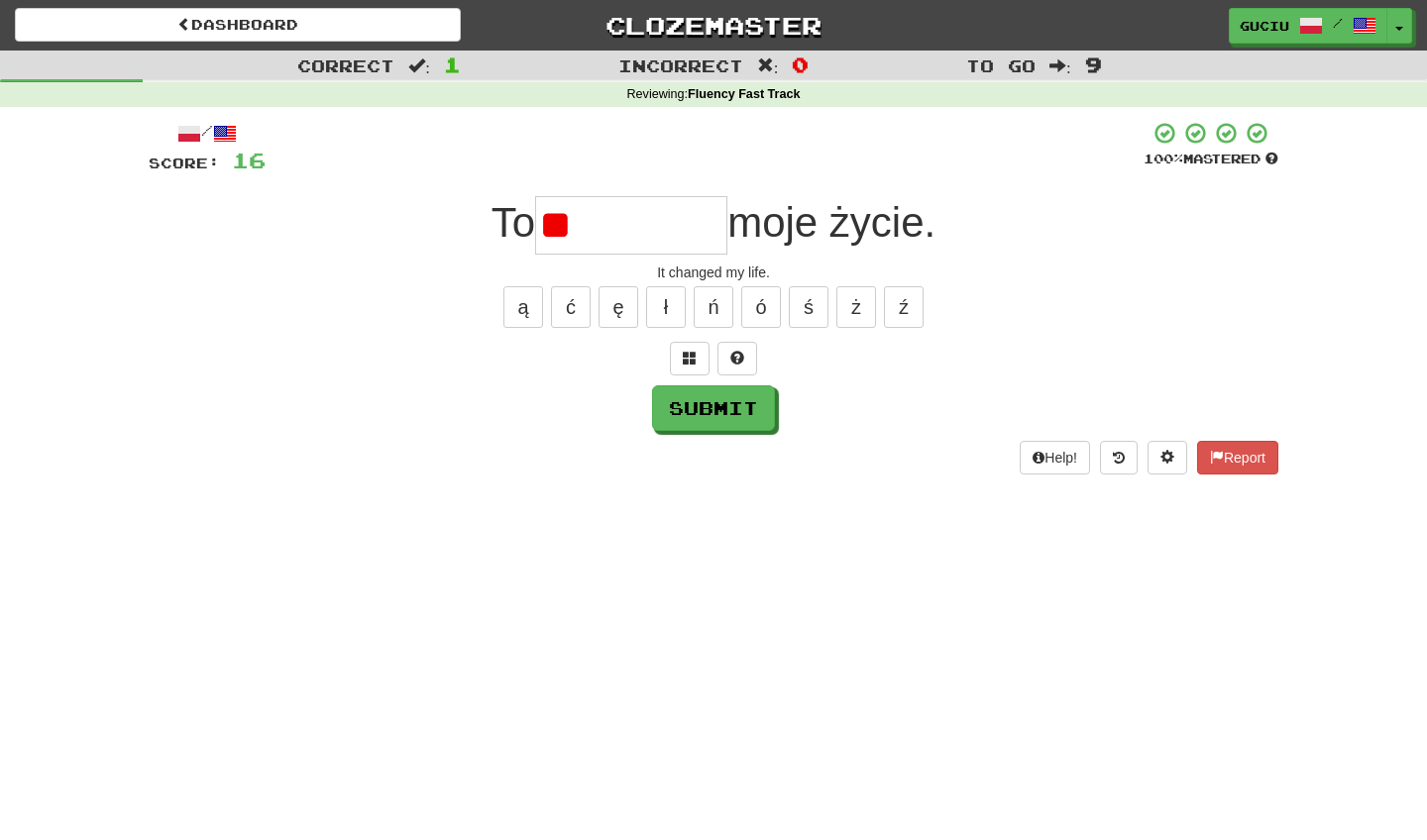 type on "*" 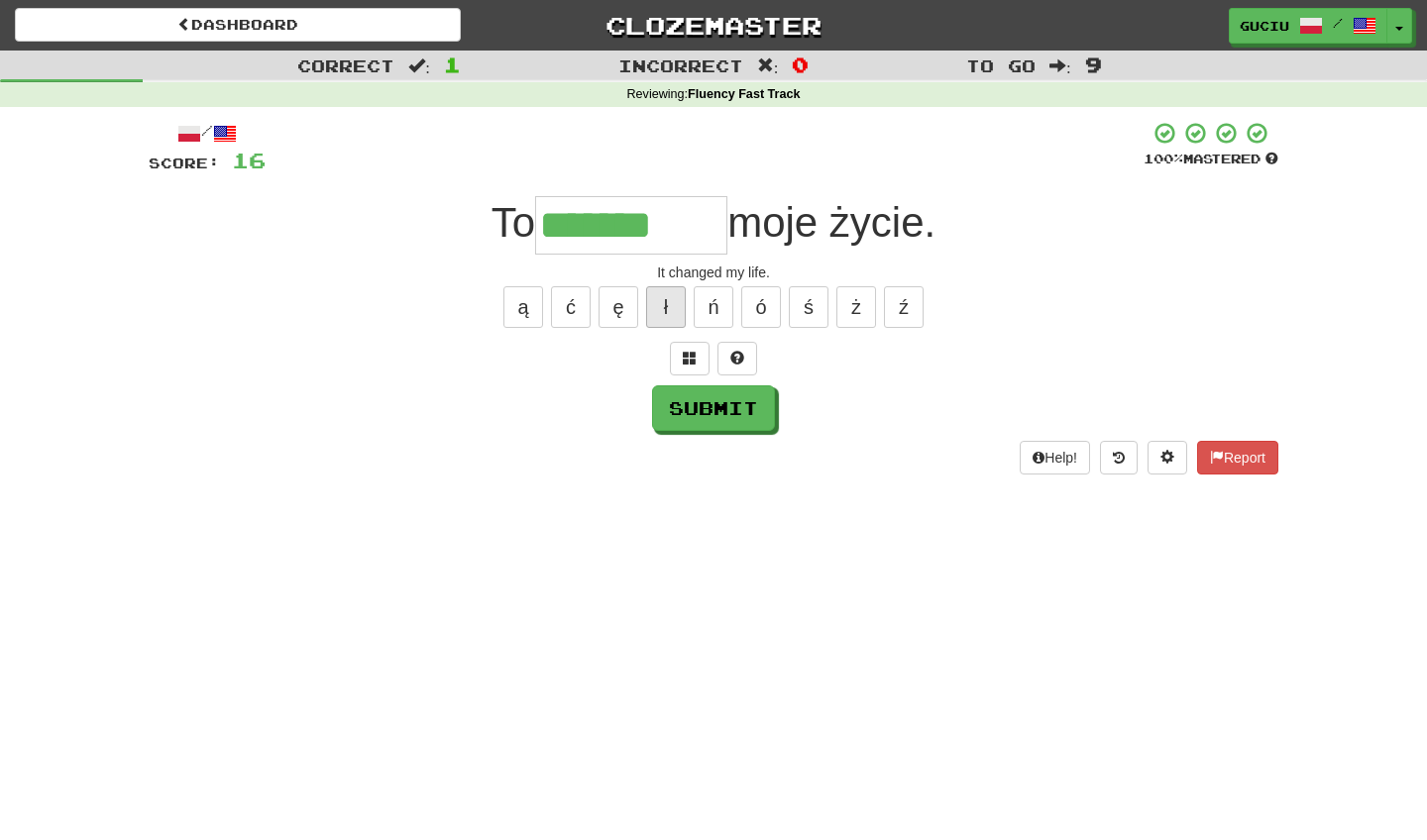 click on "ł" at bounding box center [666, 307] 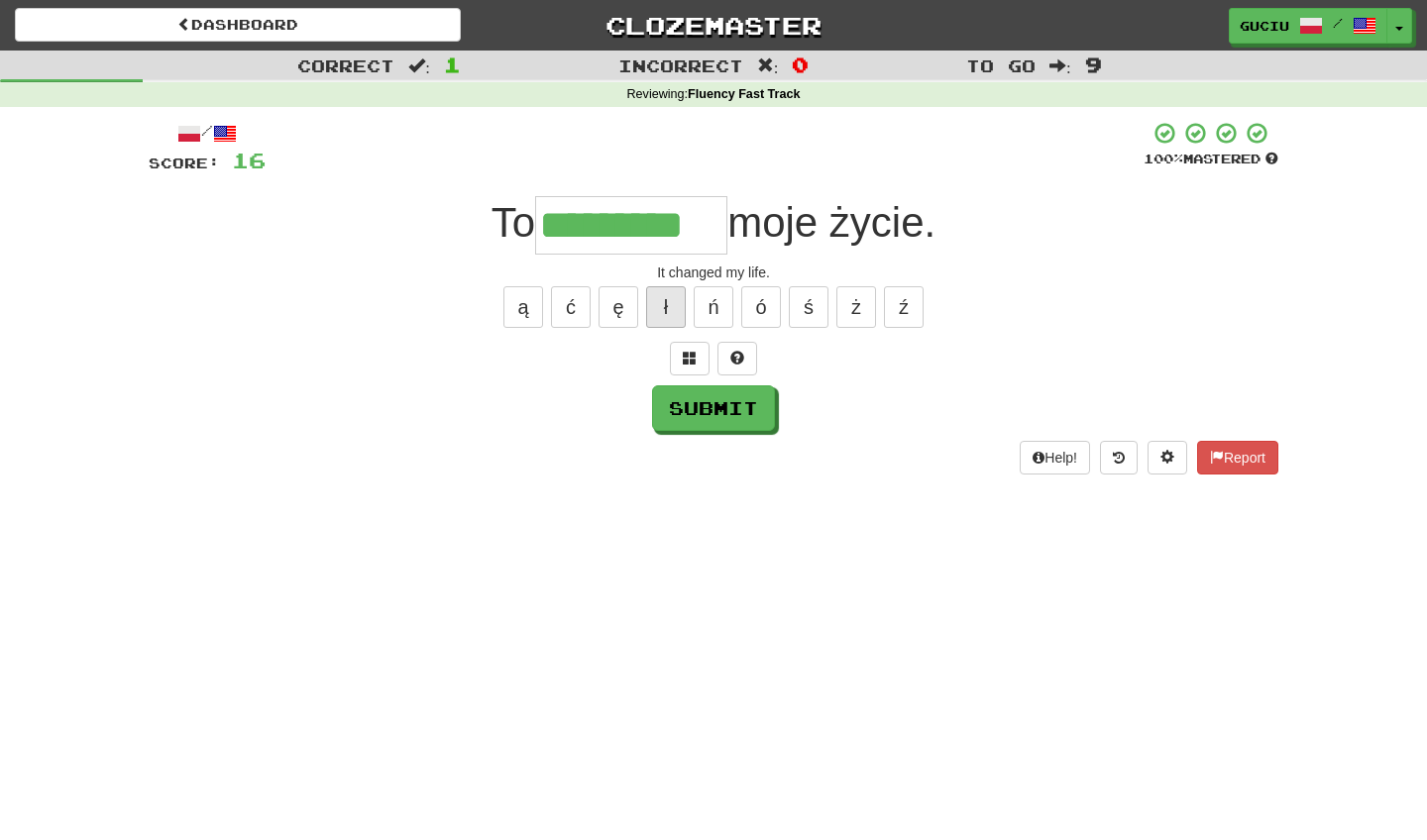 type on "*********" 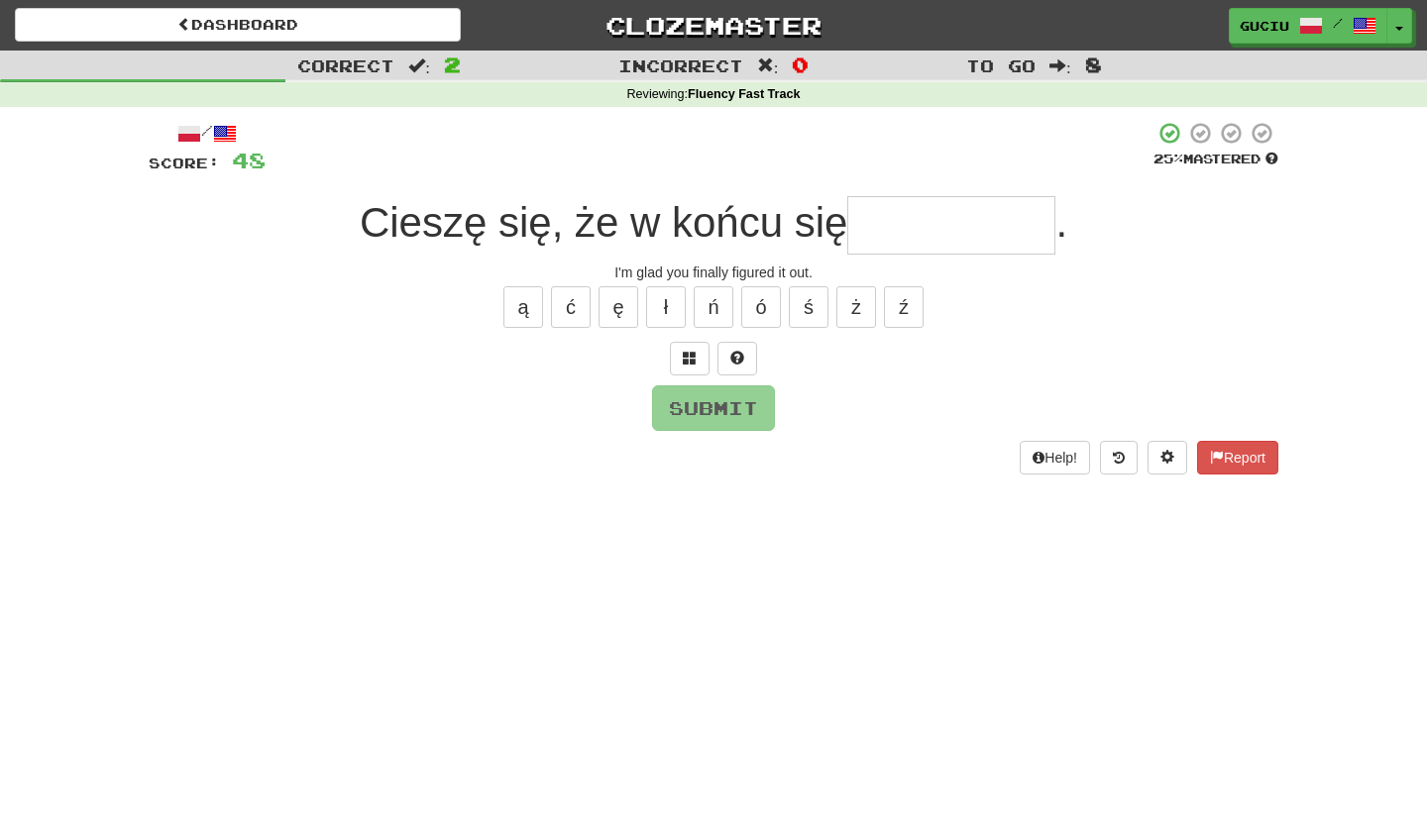 type on "*" 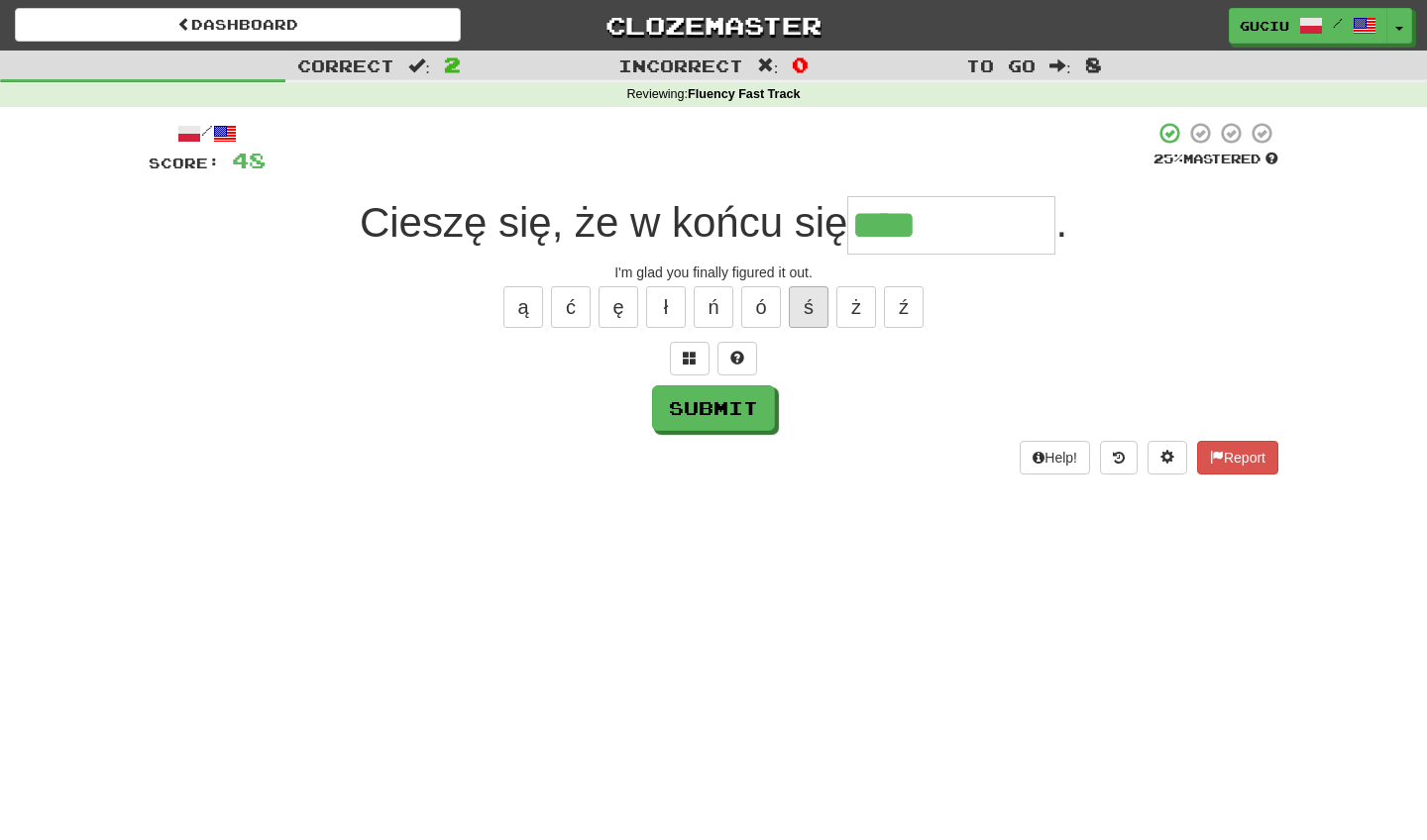 click on "ś" at bounding box center (809, 307) 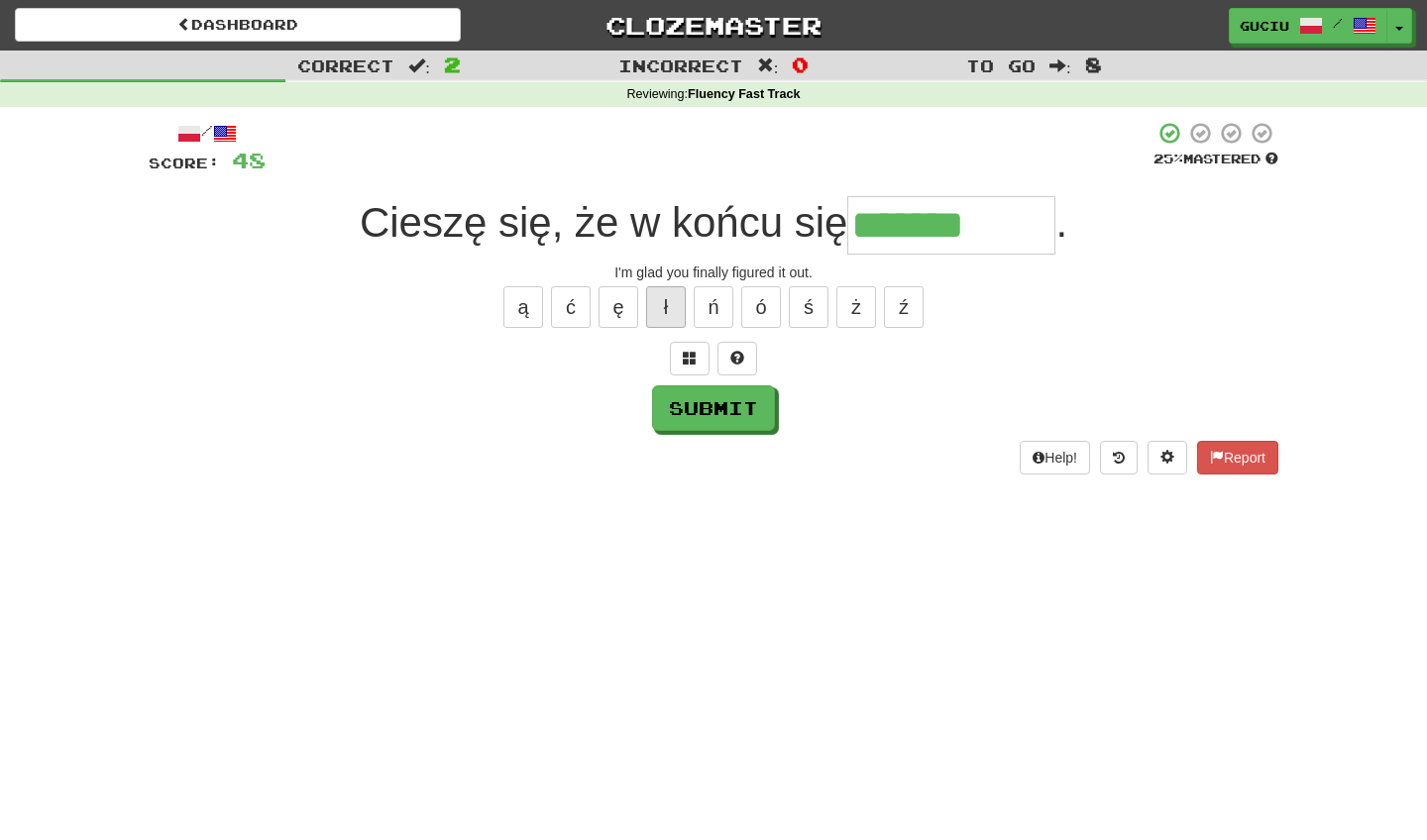 click on "ł" at bounding box center [666, 307] 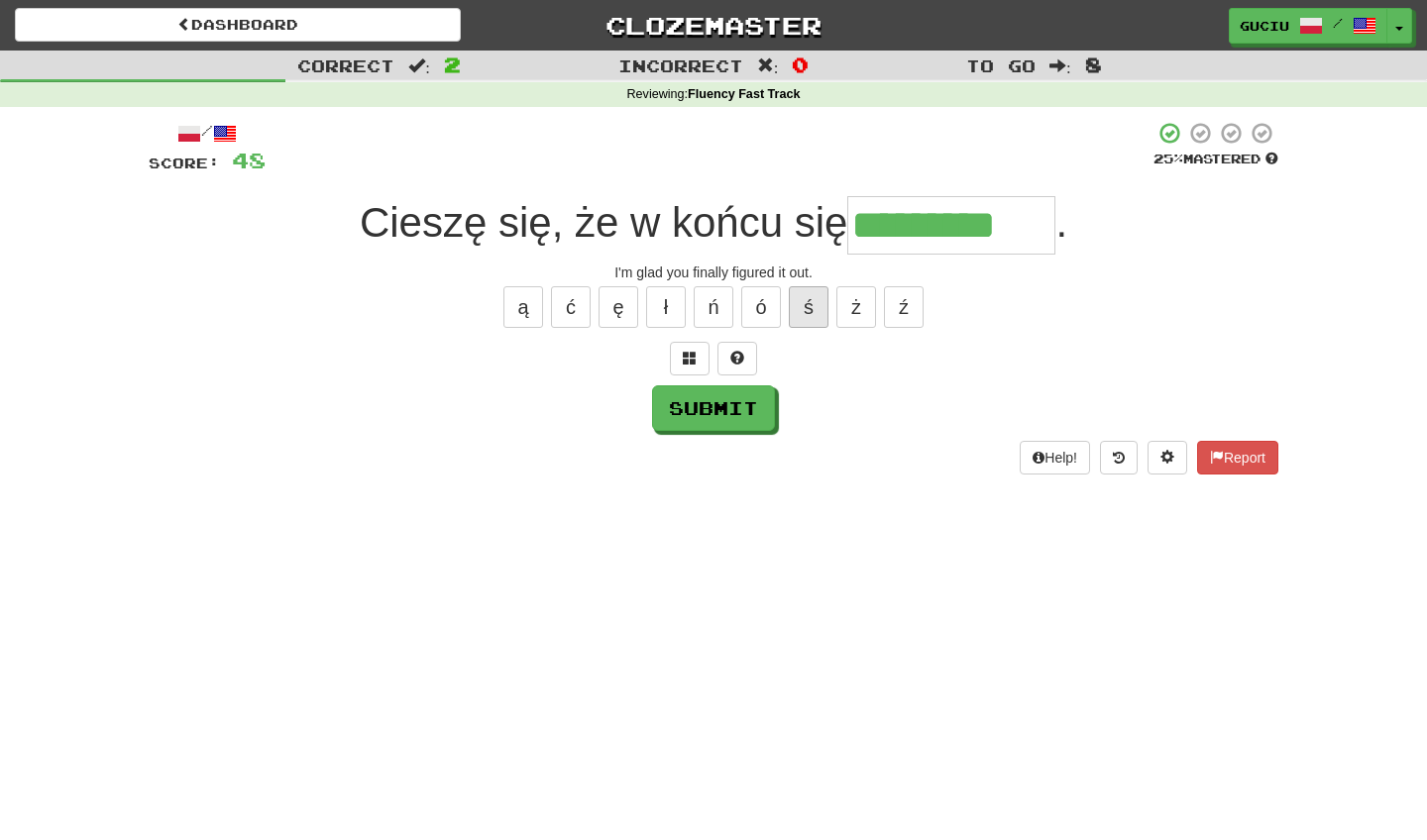 click on "ś" at bounding box center [809, 307] 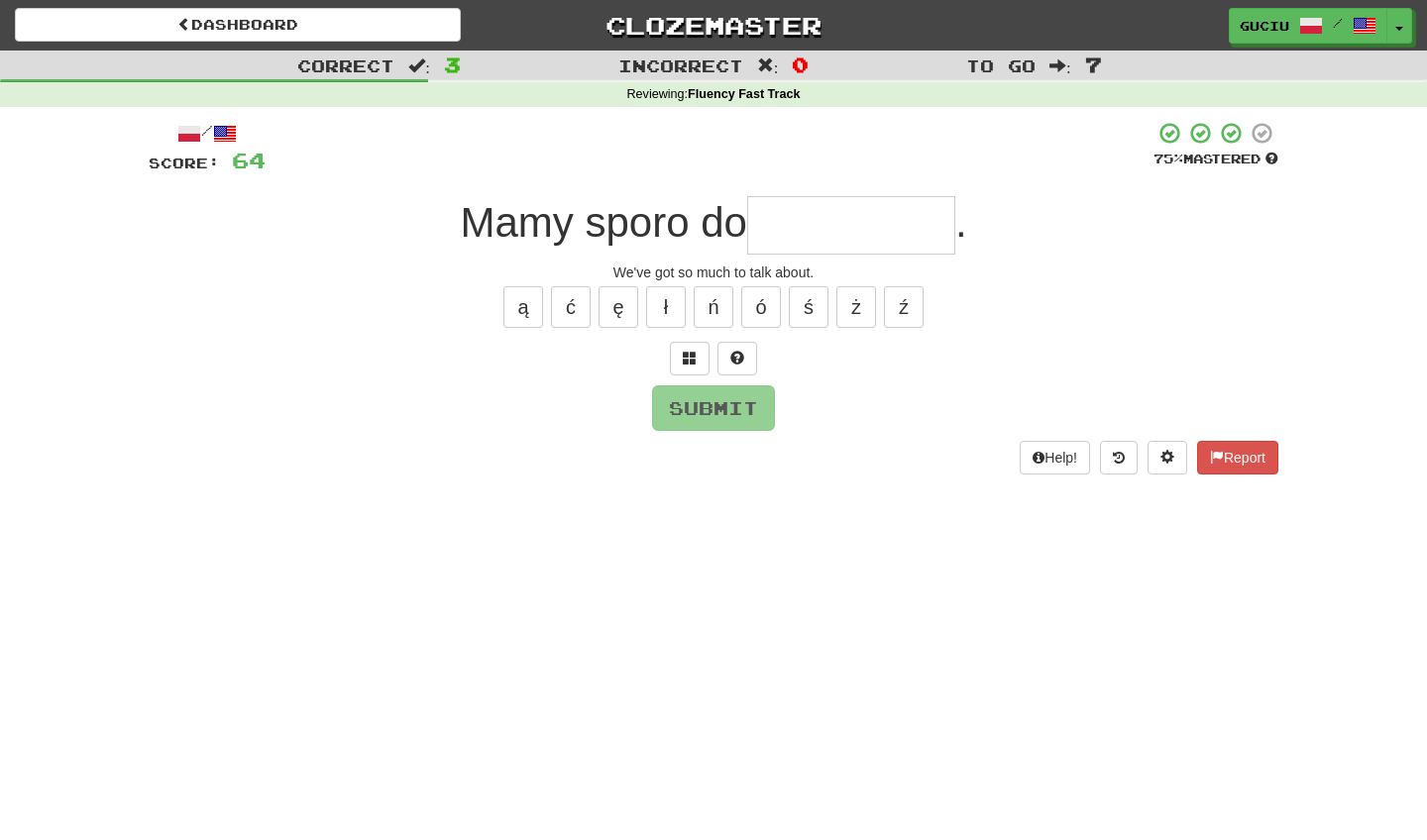 type on "*" 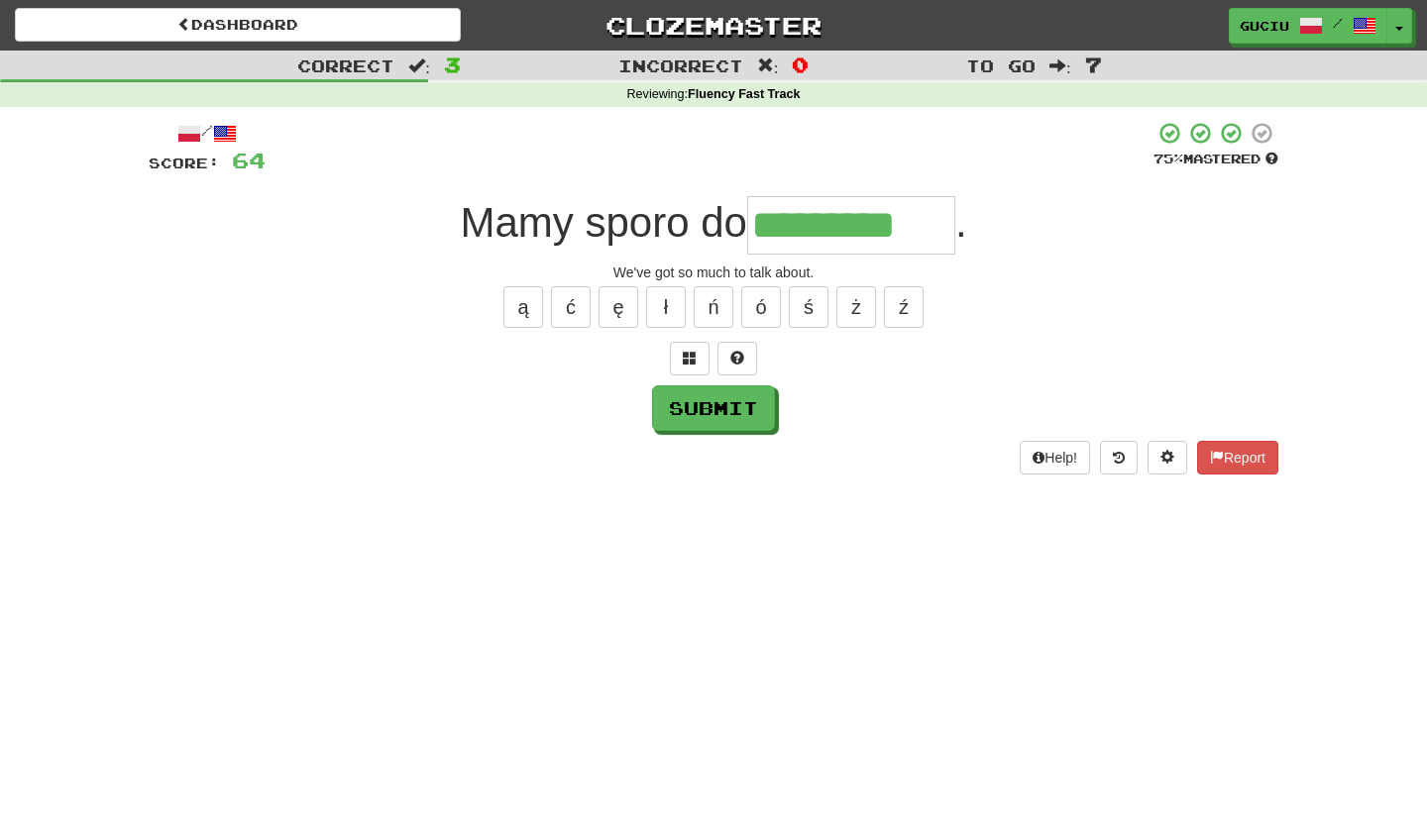 type on "*********" 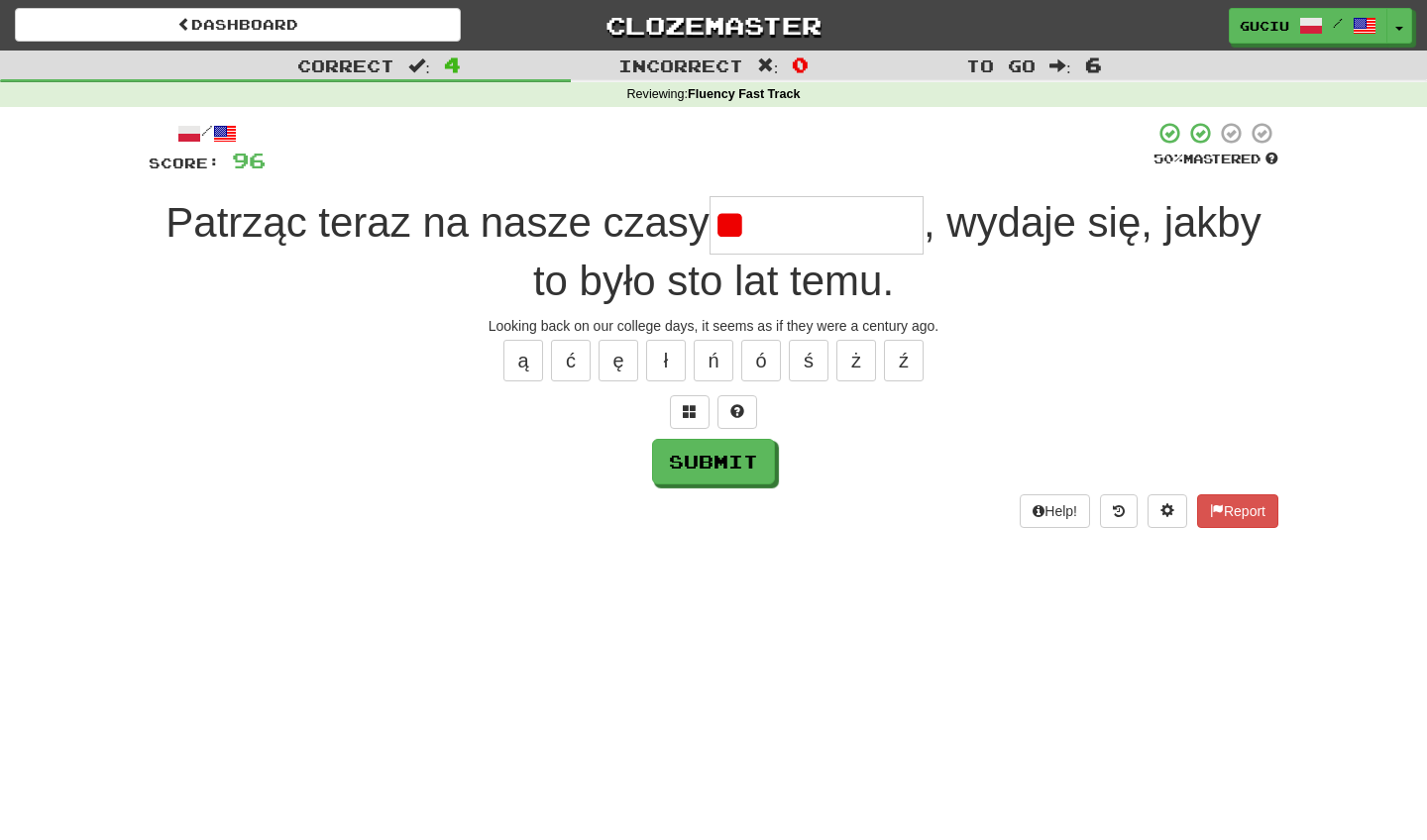 type on "*" 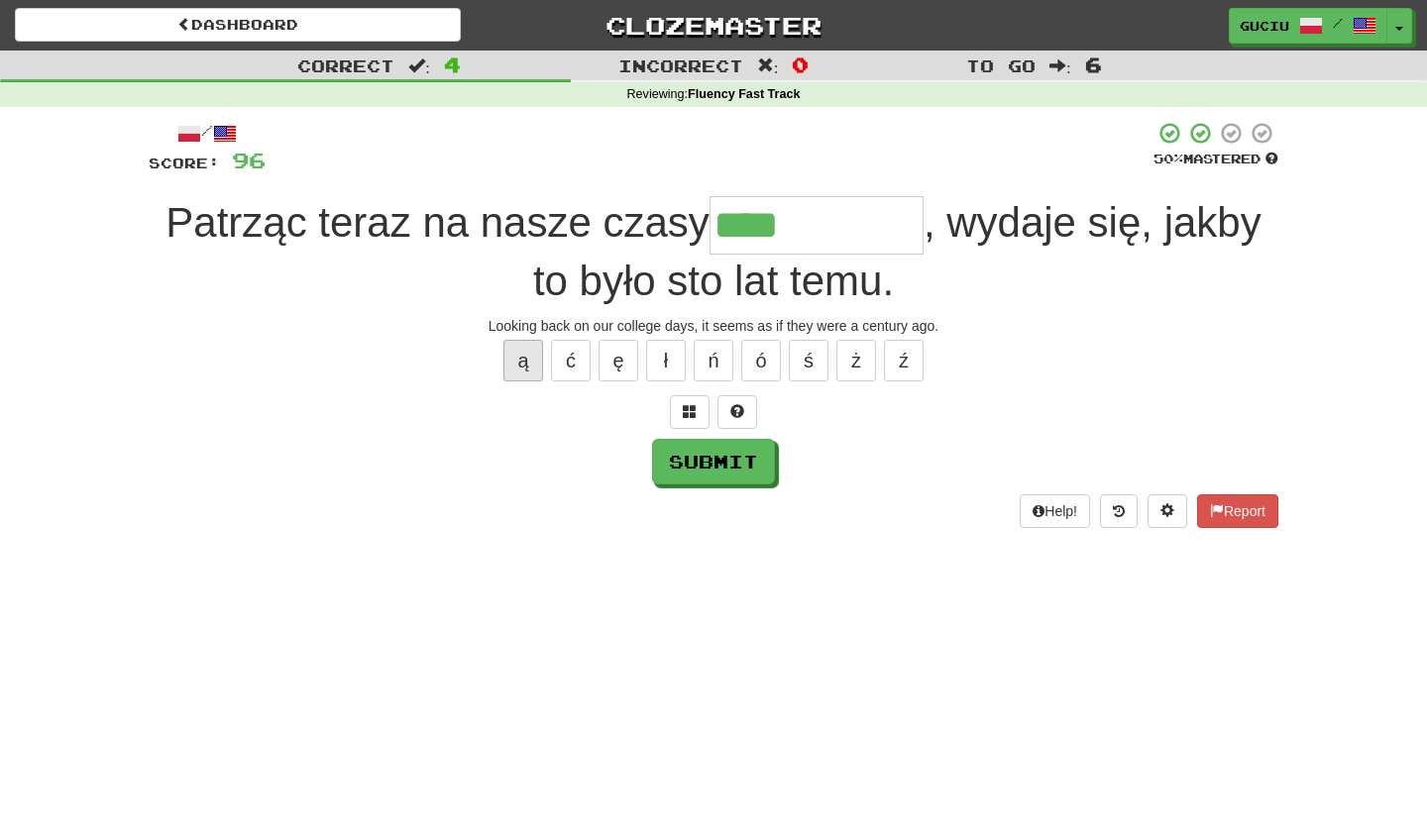 click on "ą" at bounding box center [523, 361] 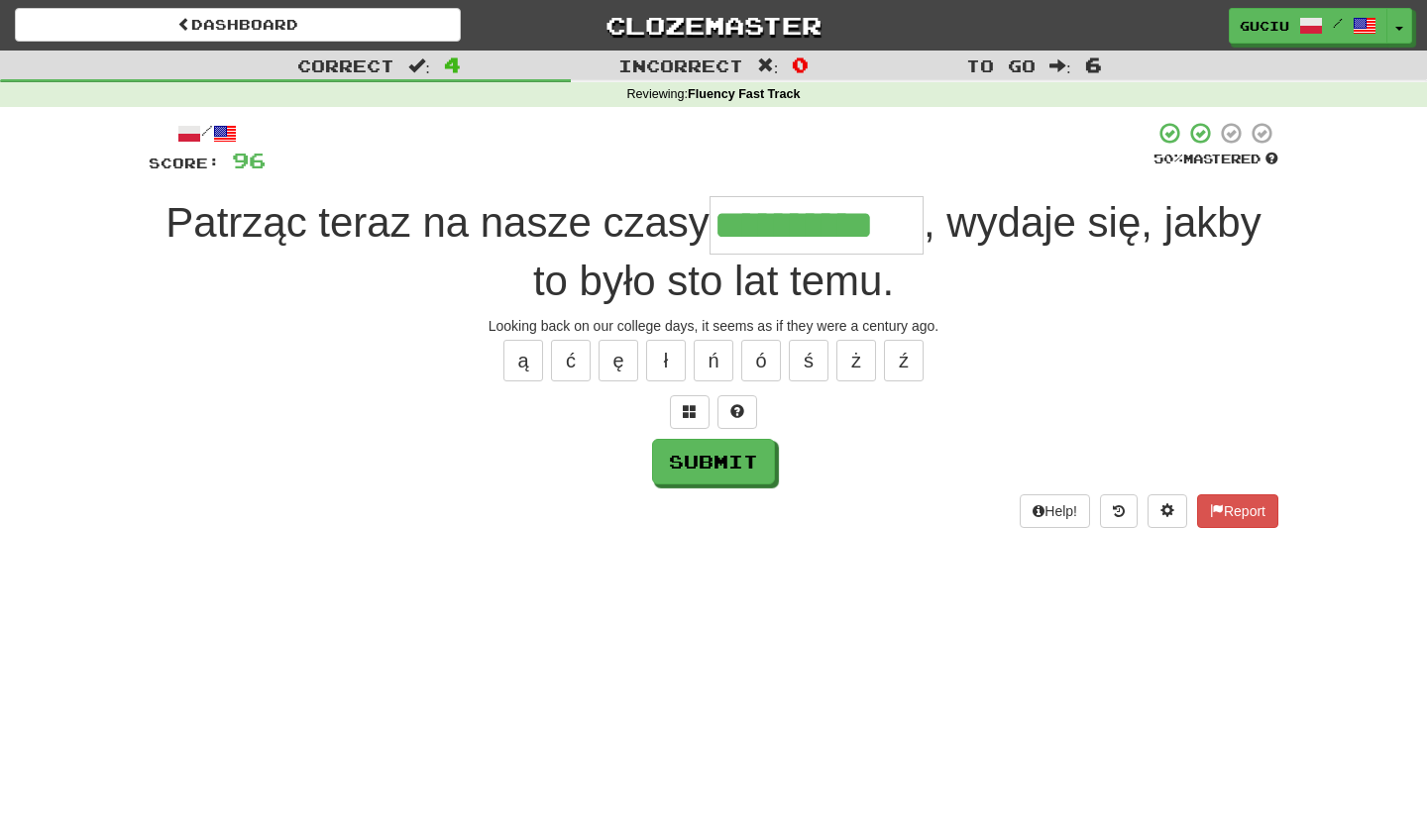 type on "**********" 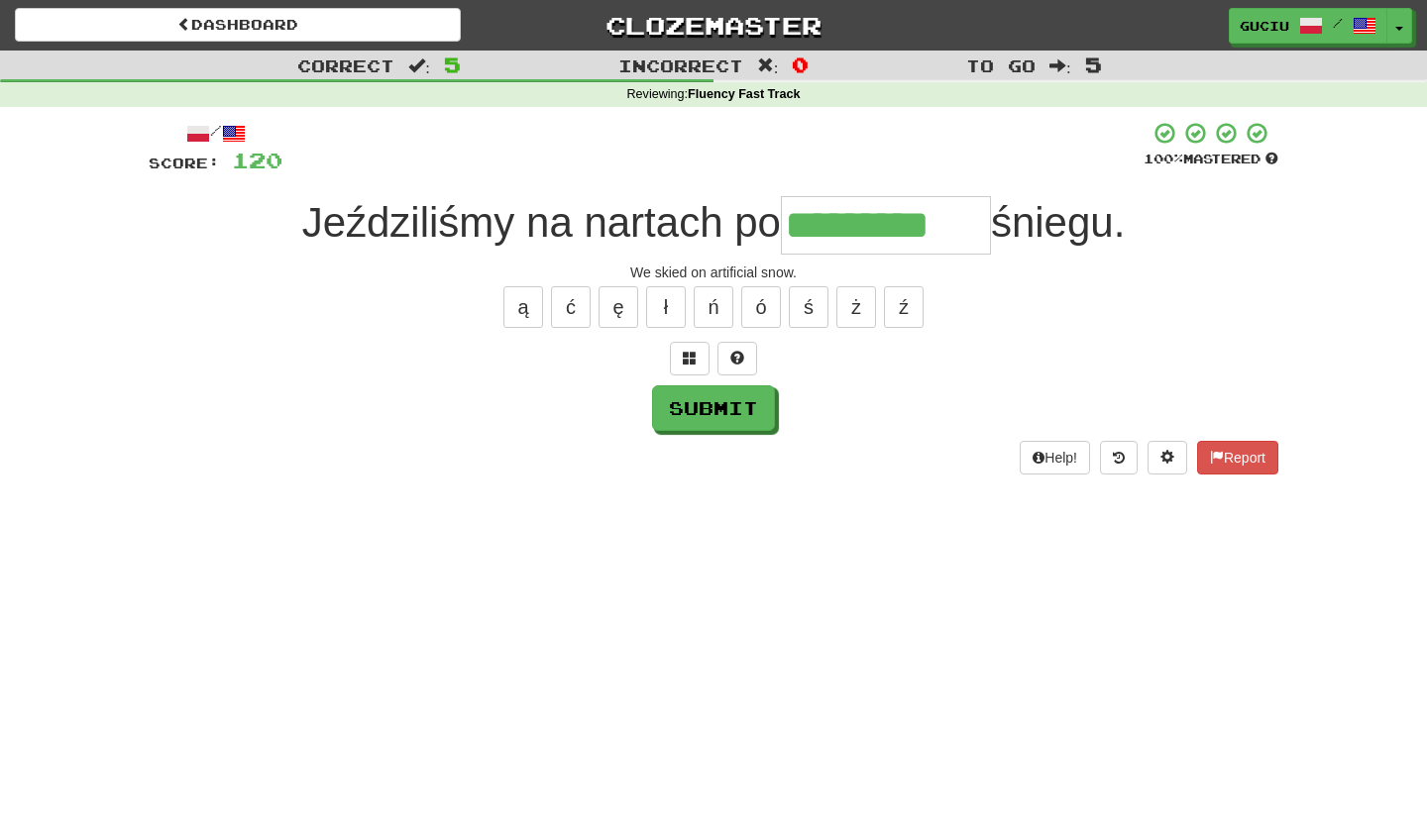 type on "*********" 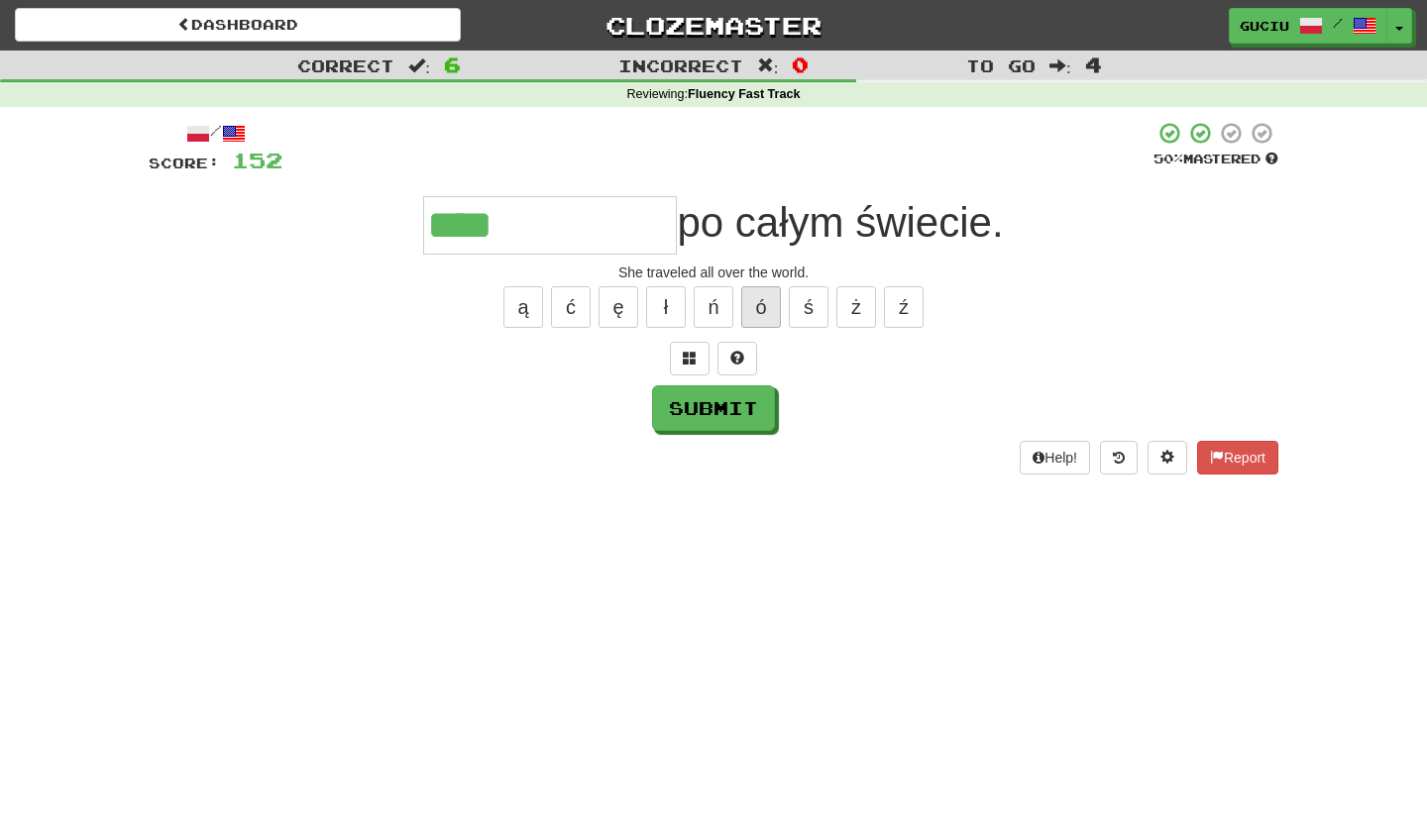 click on "ó" at bounding box center (761, 307) 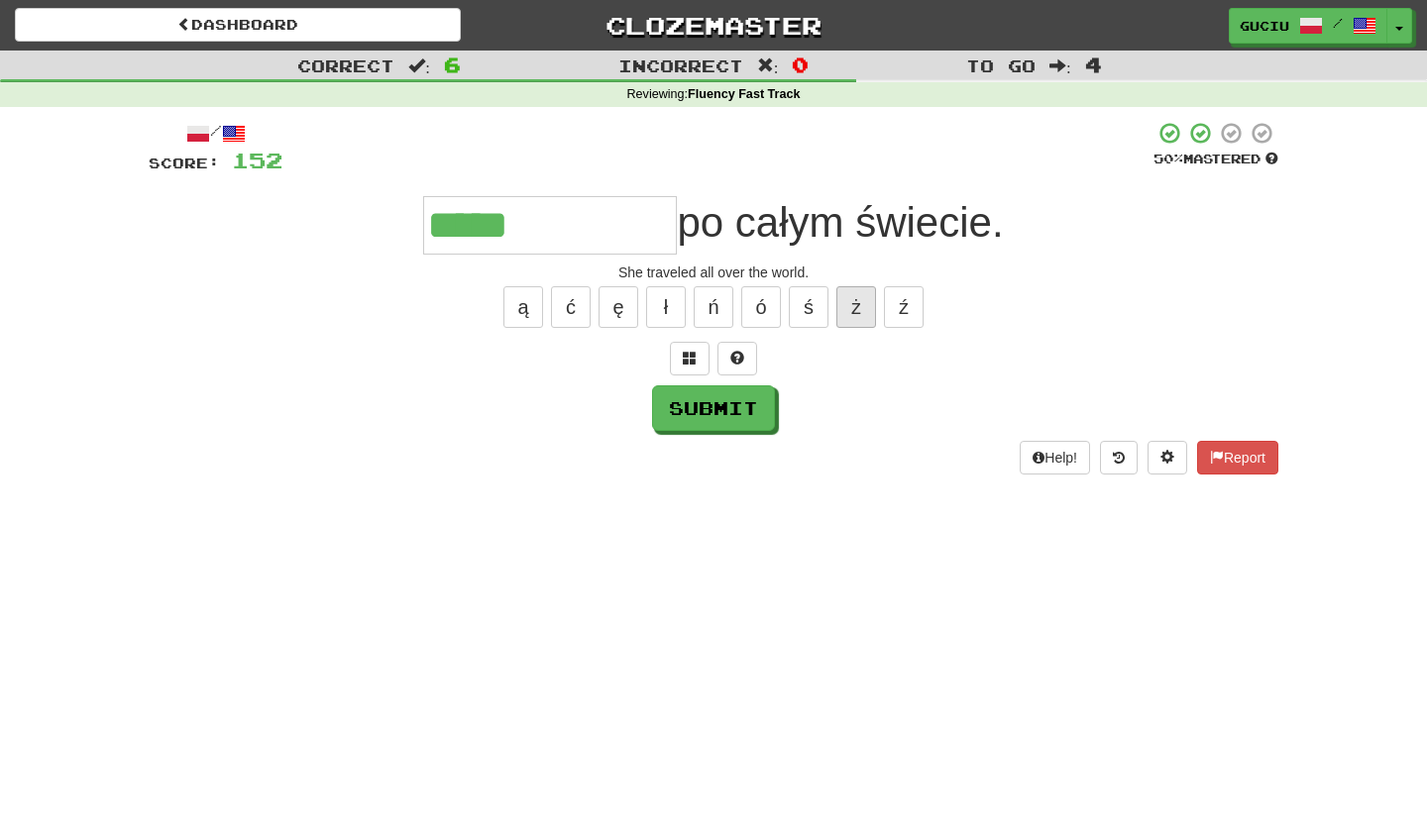 click on "ż" at bounding box center [856, 307] 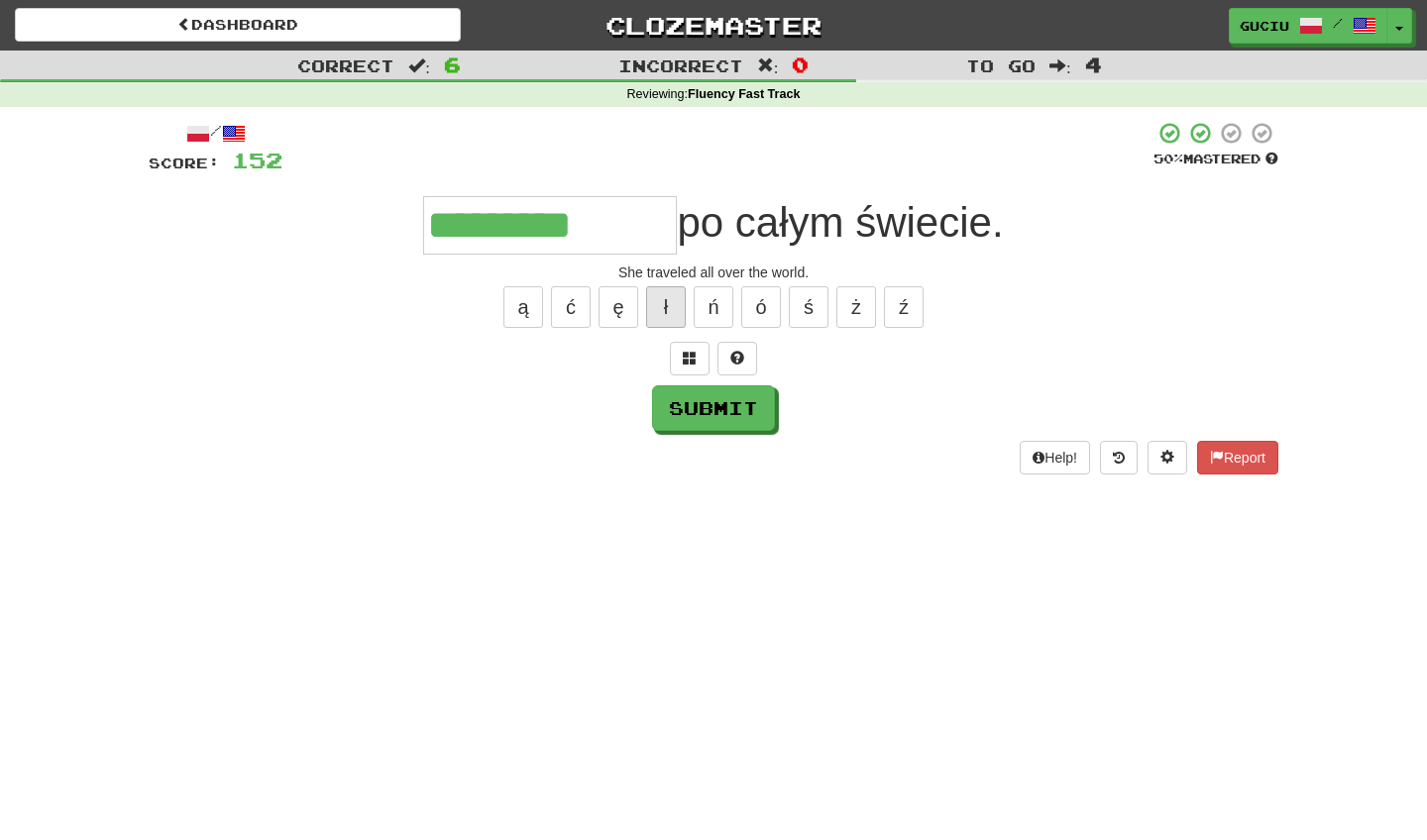 click on "ł" at bounding box center [666, 307] 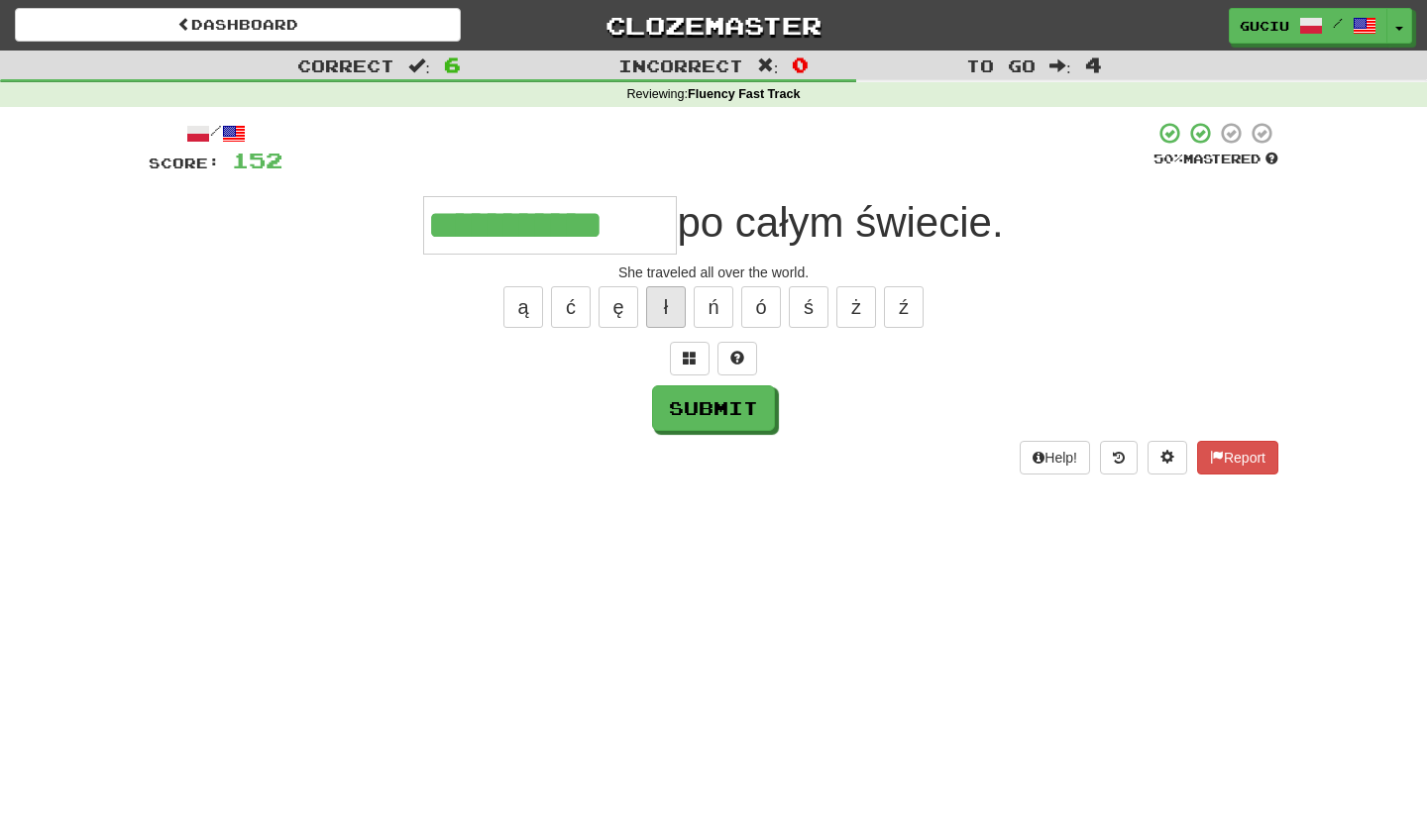 type on "**********" 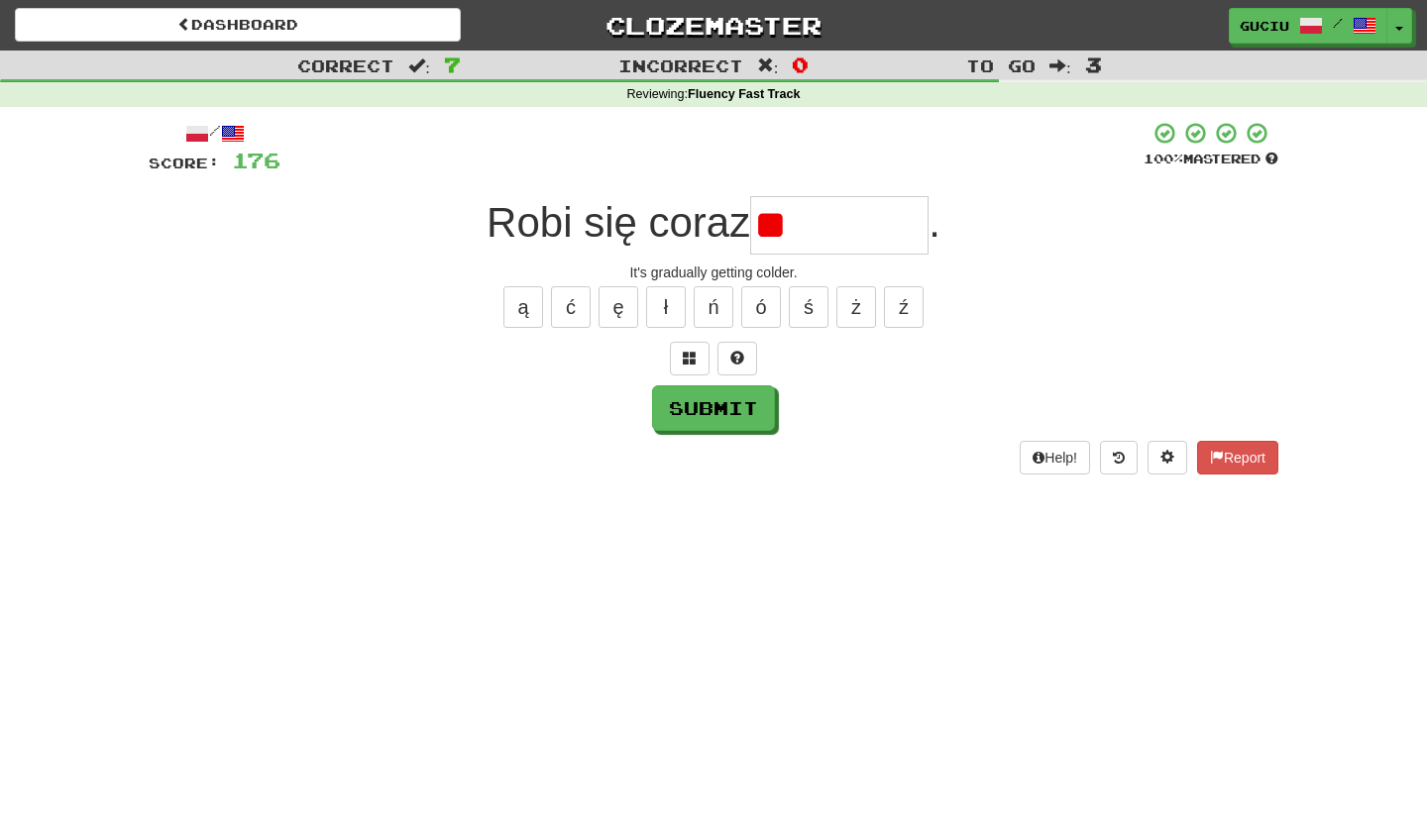 type on "*" 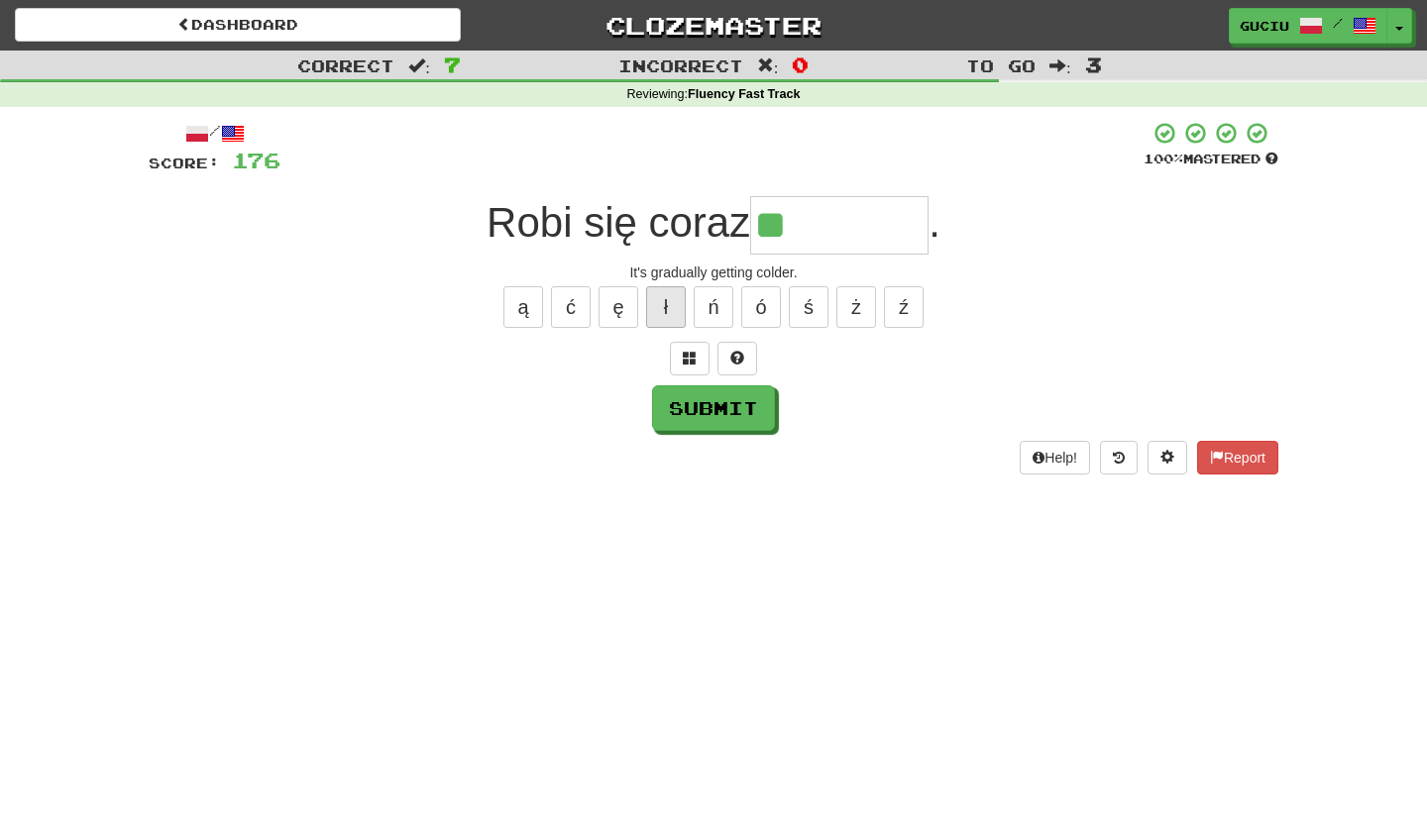 click on "ł" at bounding box center [666, 307] 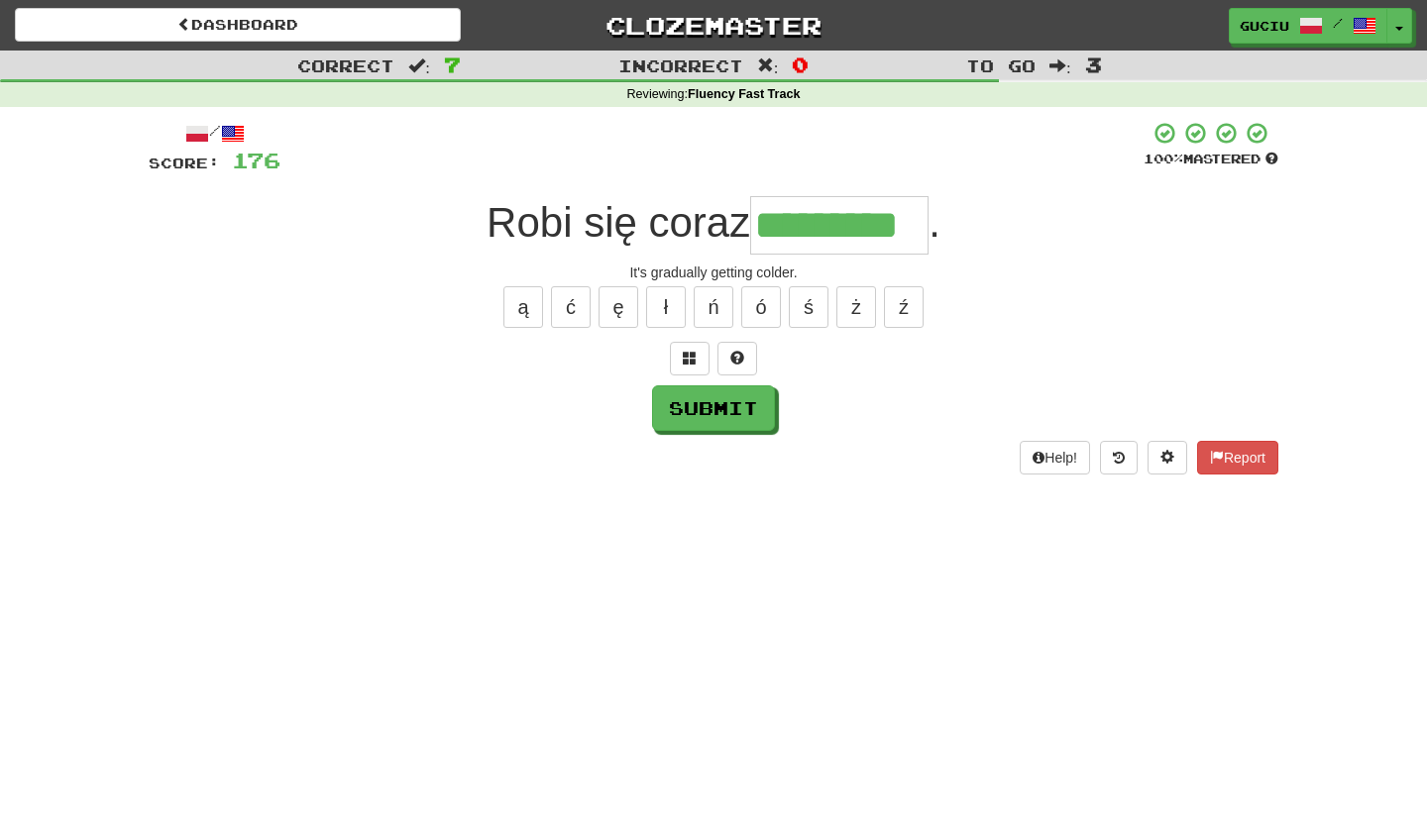type on "*********" 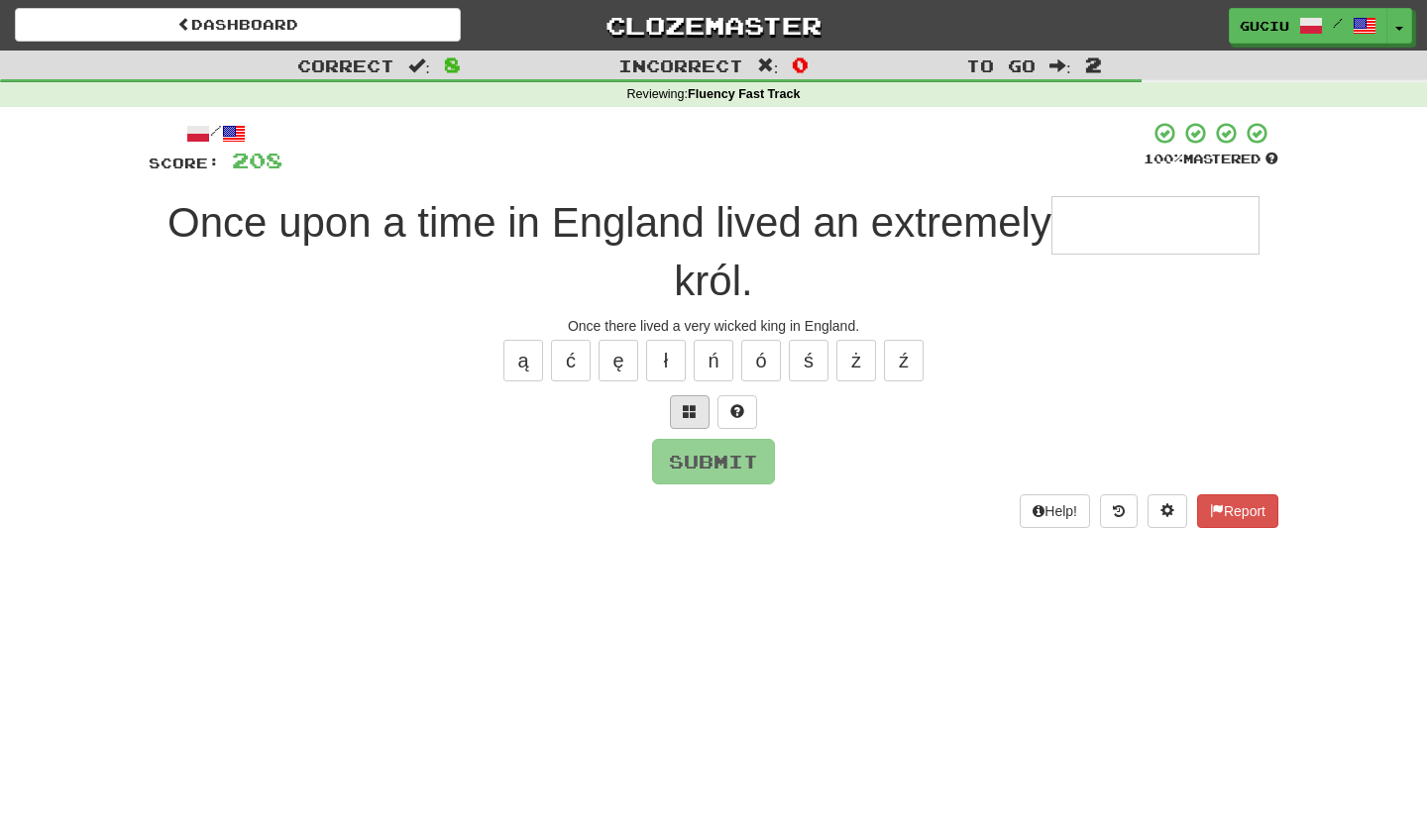 click at bounding box center [690, 411] 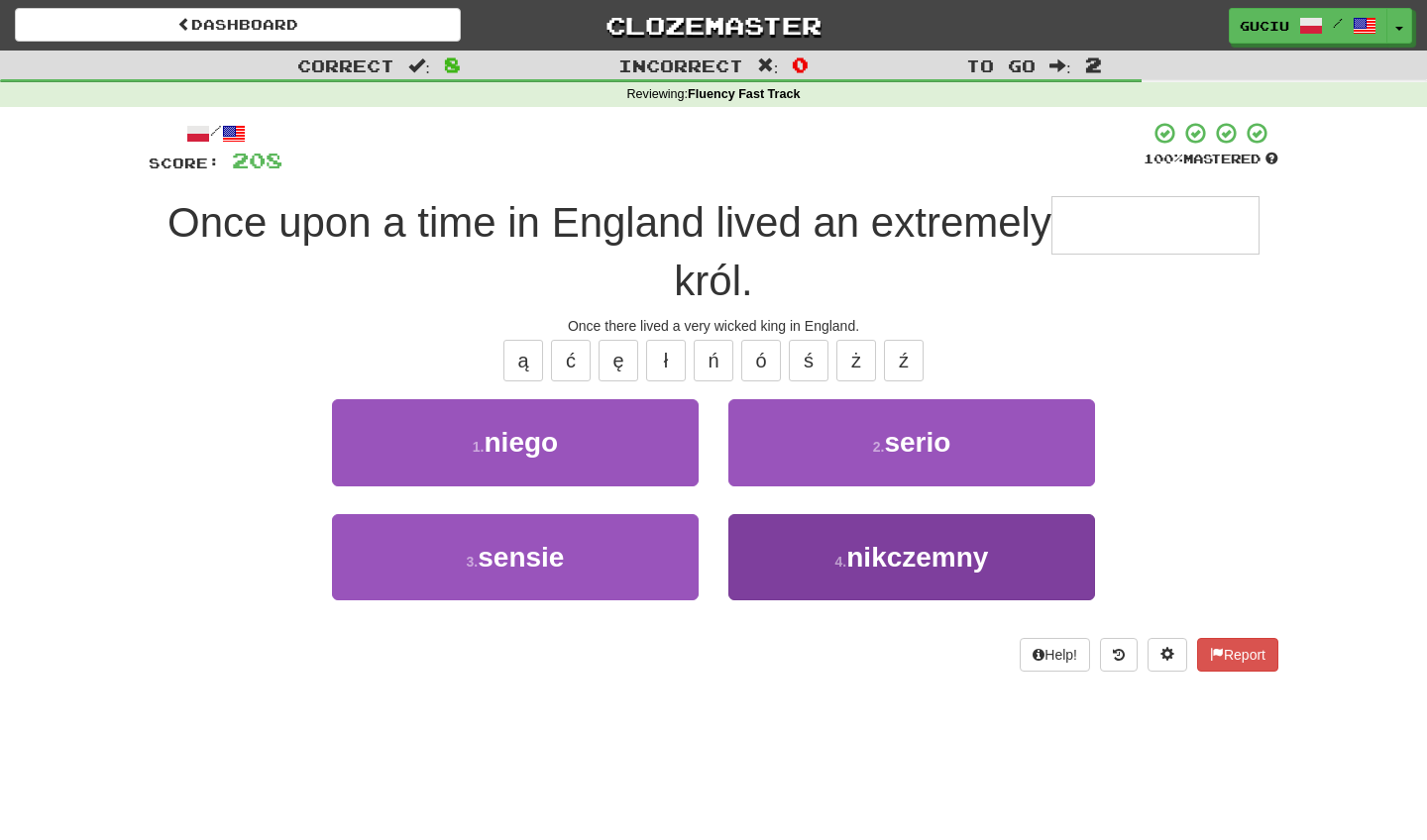 click on "4 .  nikczemny" at bounding box center [912, 557] 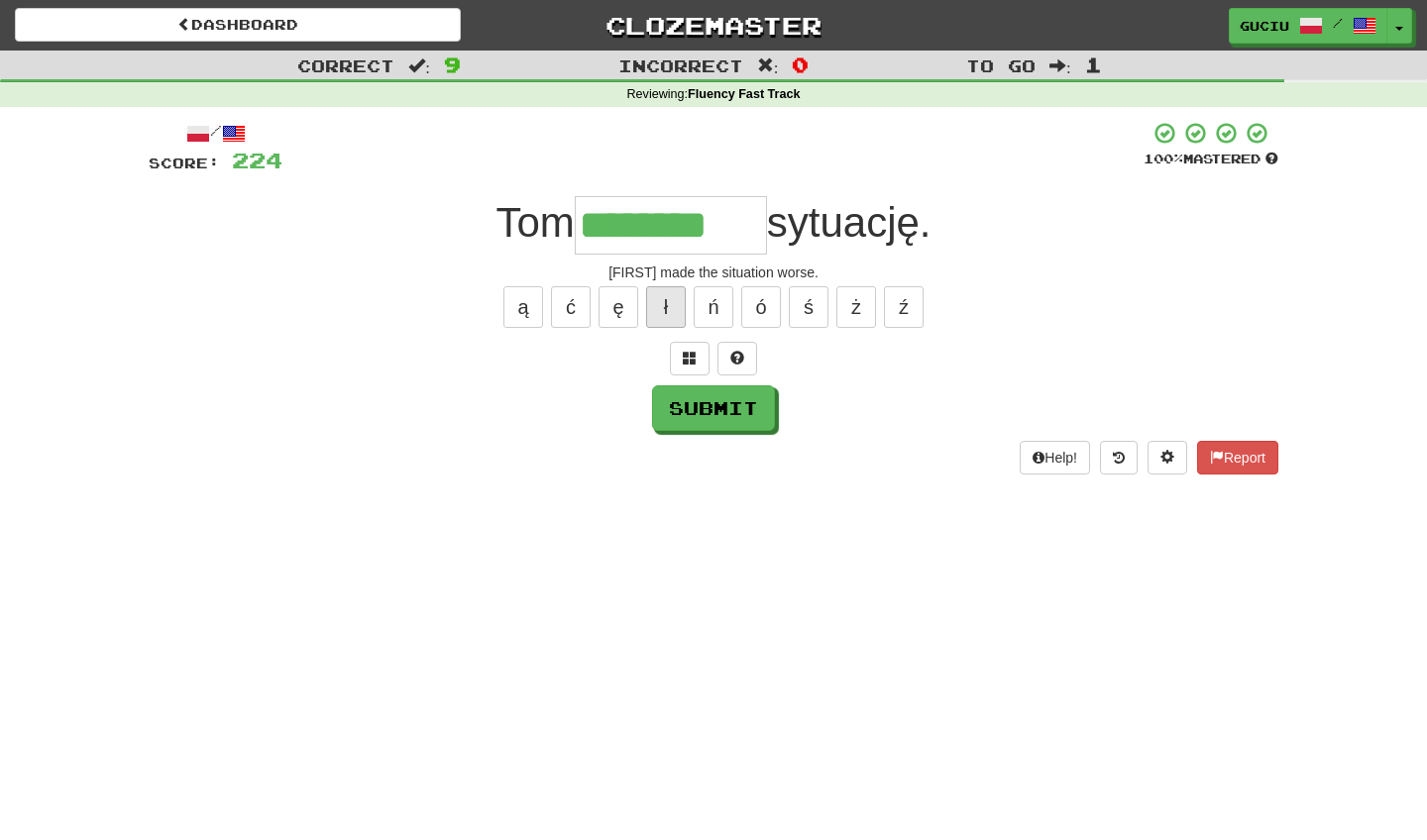 click on "ł" at bounding box center (666, 307) 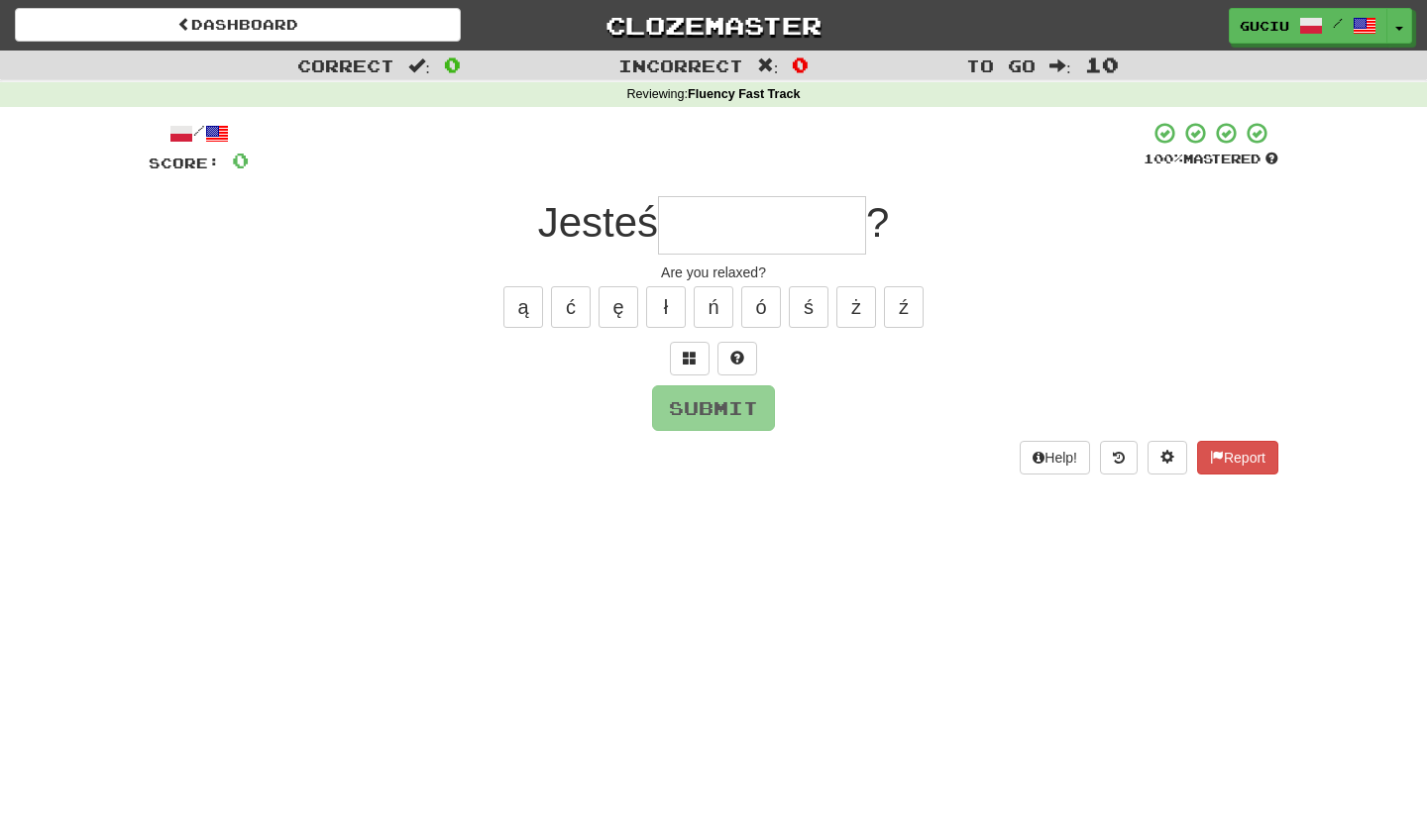 type on "*" 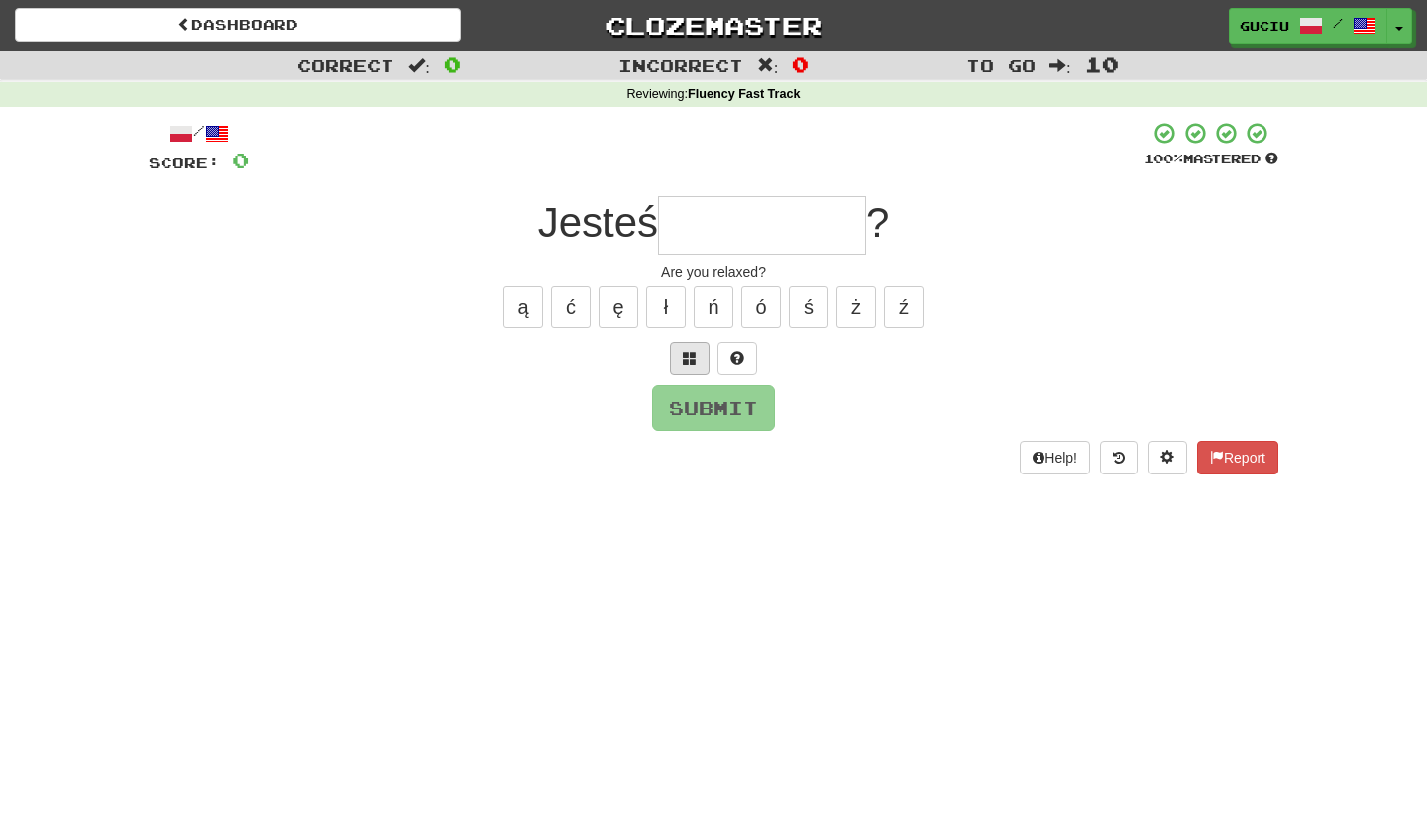 click at bounding box center (690, 359) 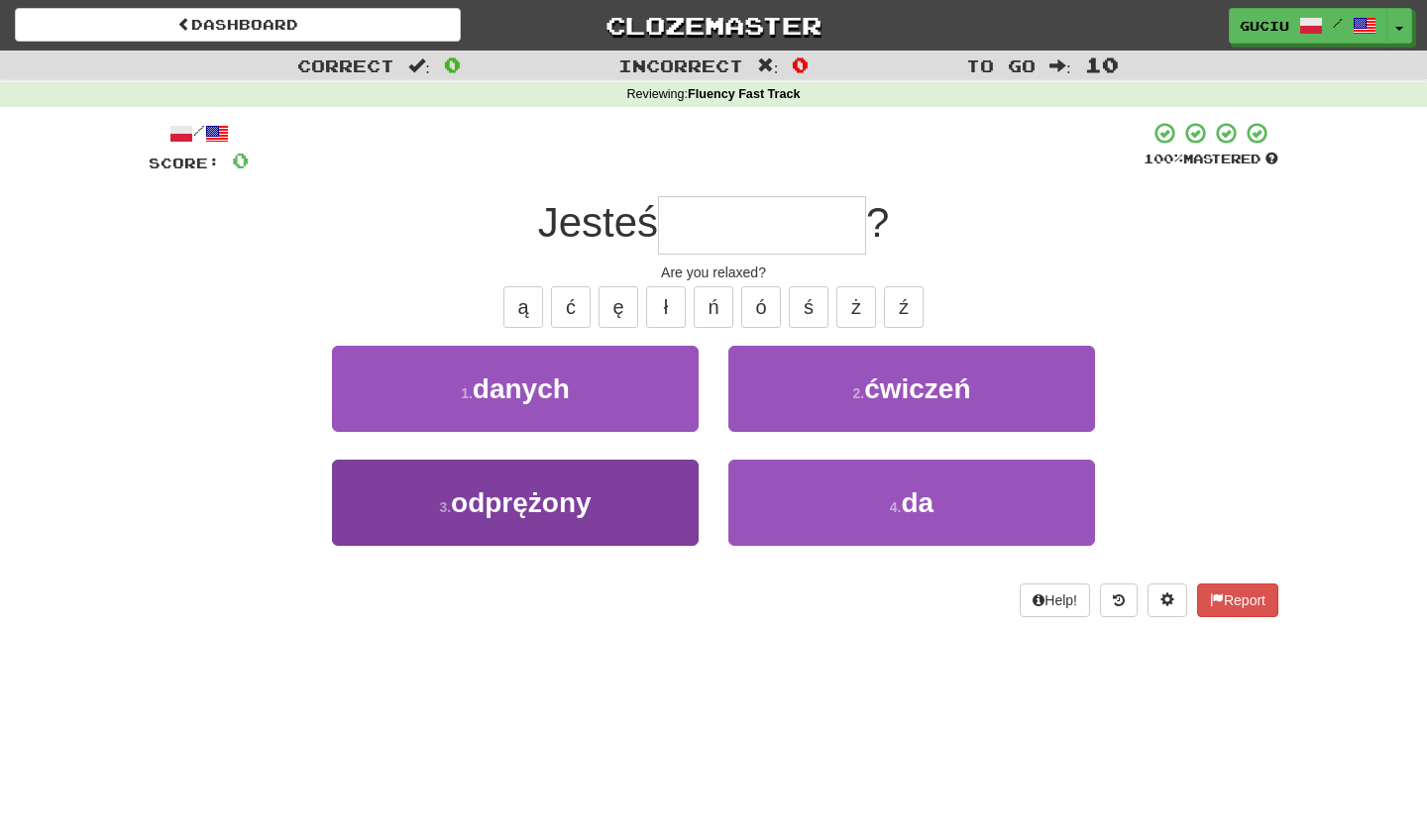 click on "3 .  odprężony" at bounding box center [515, 502] 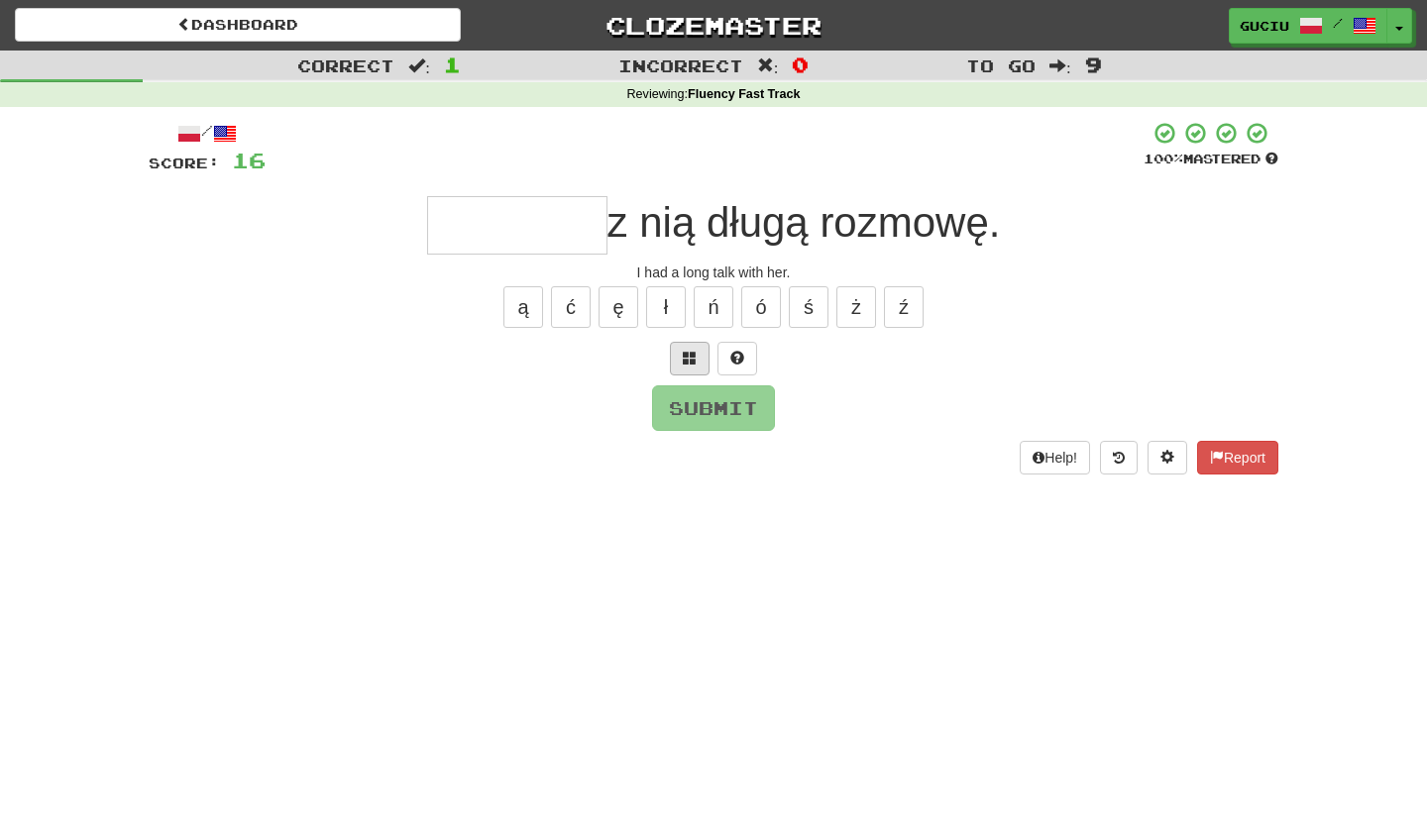 click at bounding box center [690, 359] 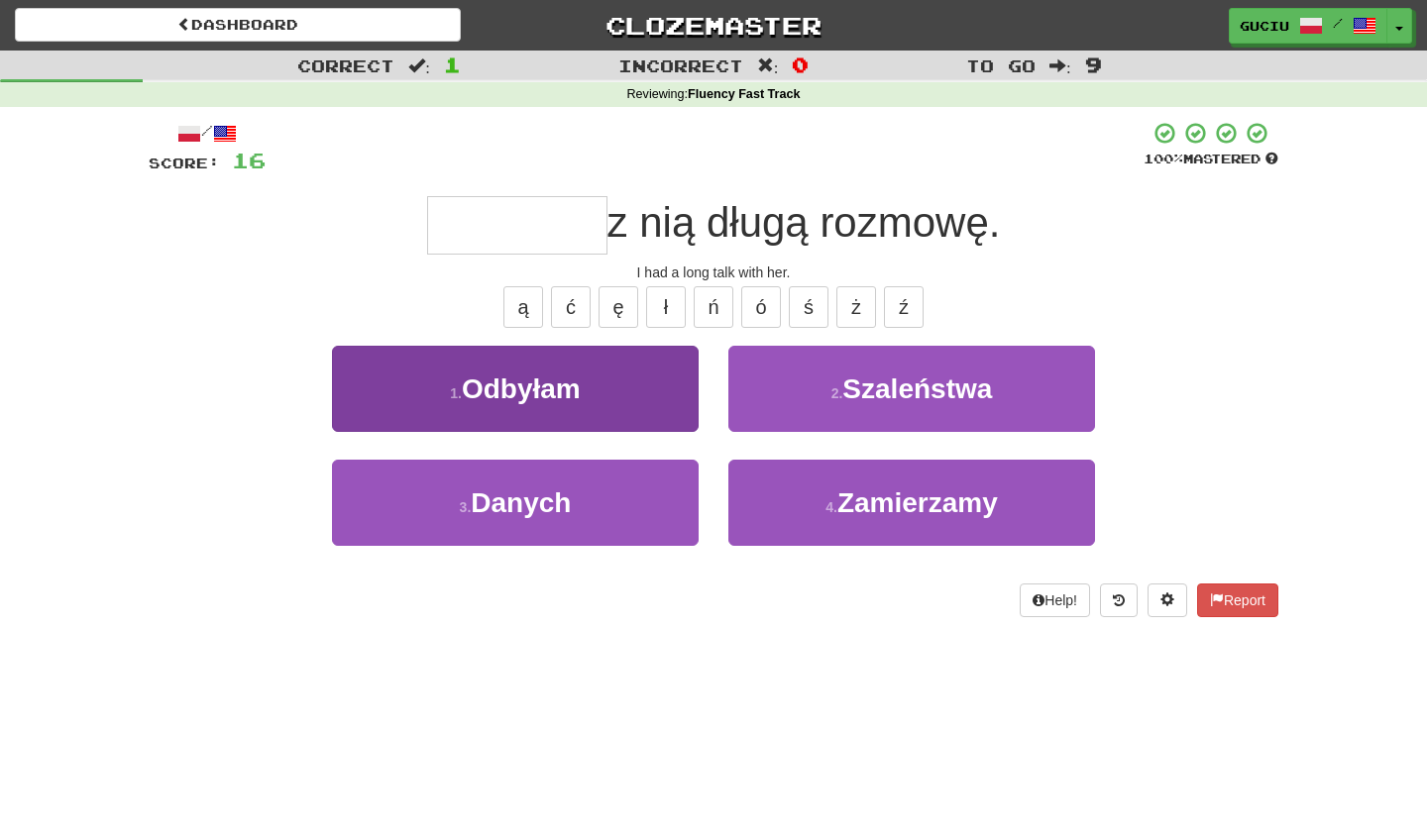 click on "1 .  Odbyłam" at bounding box center [515, 388] 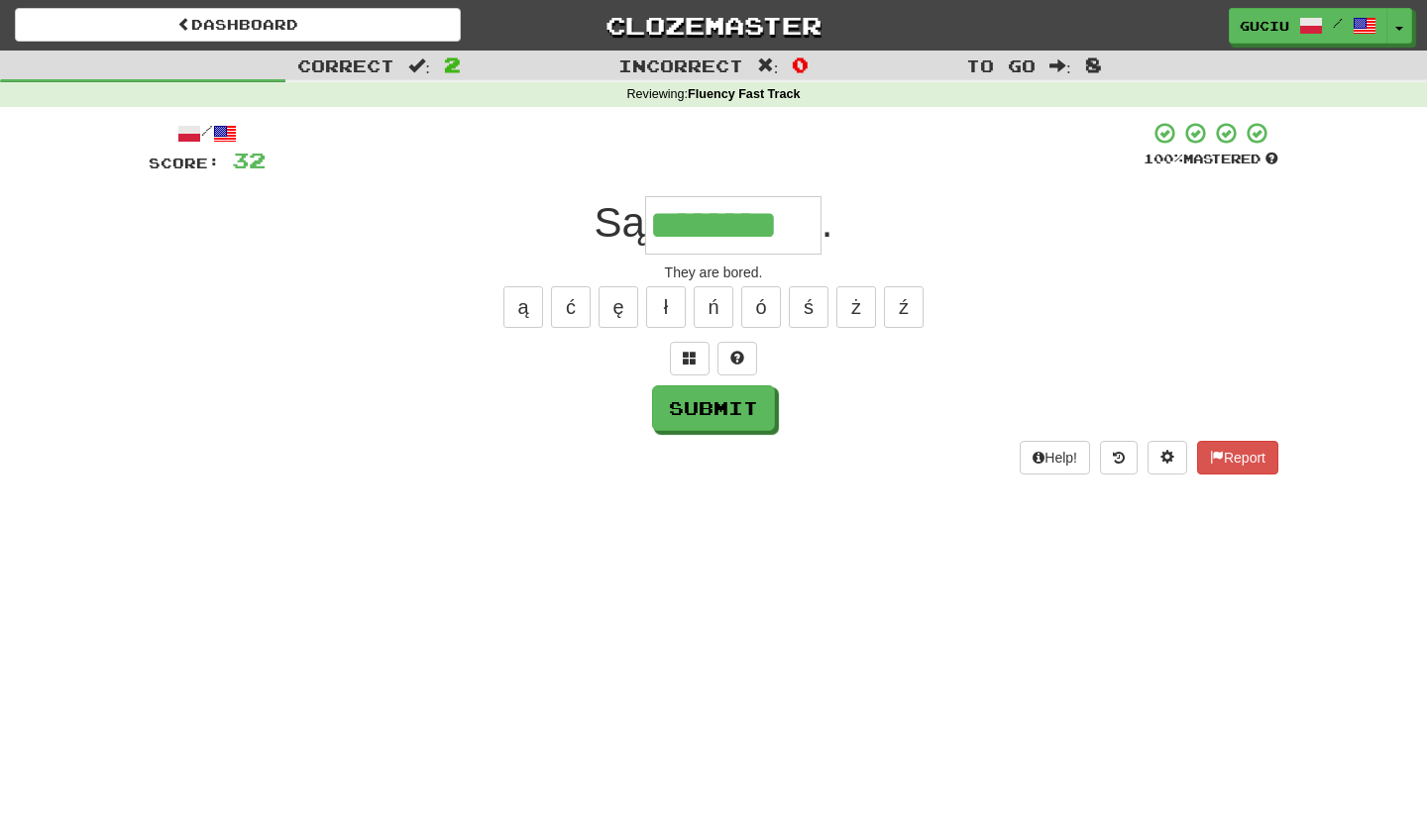type on "********" 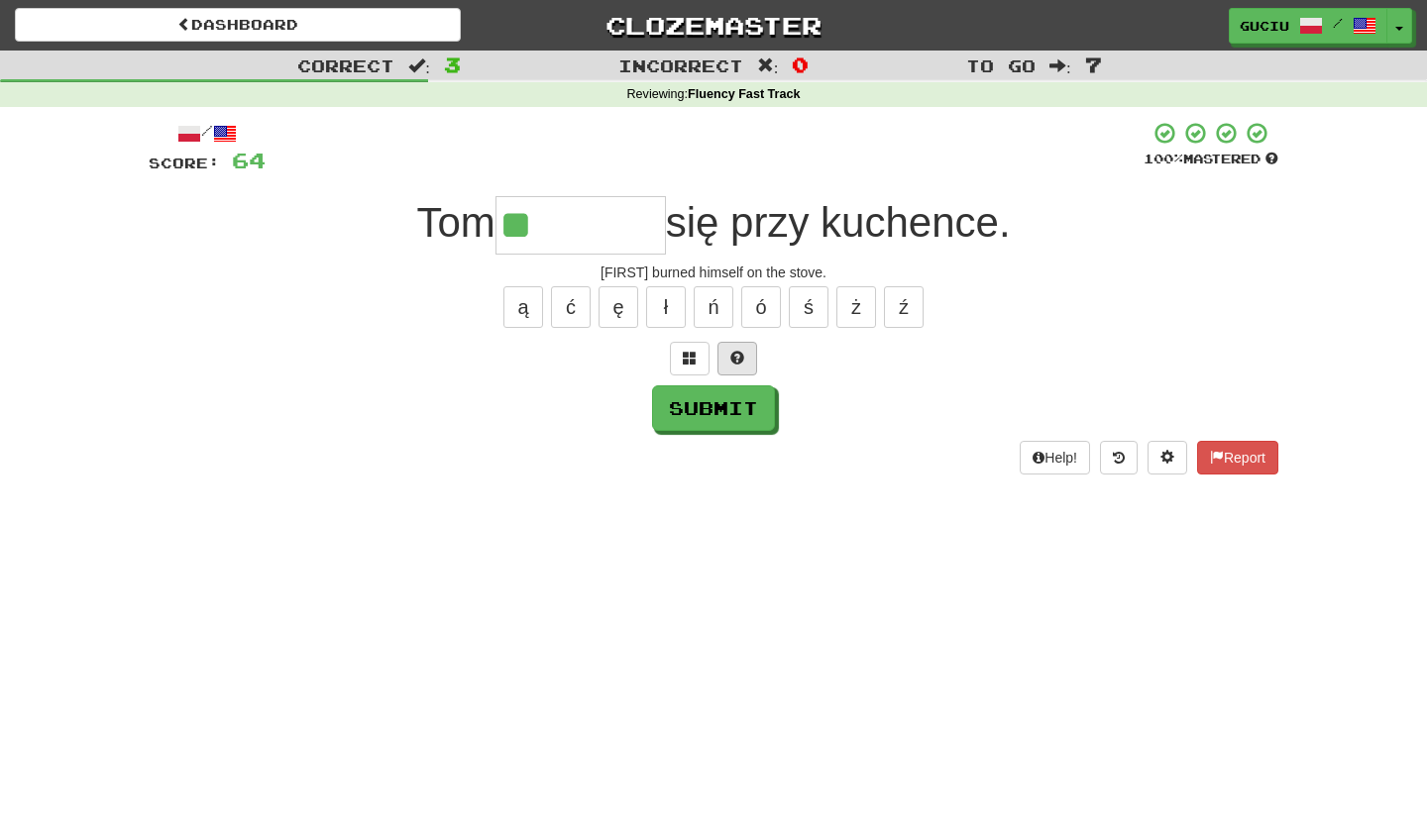 click at bounding box center [737, 359] 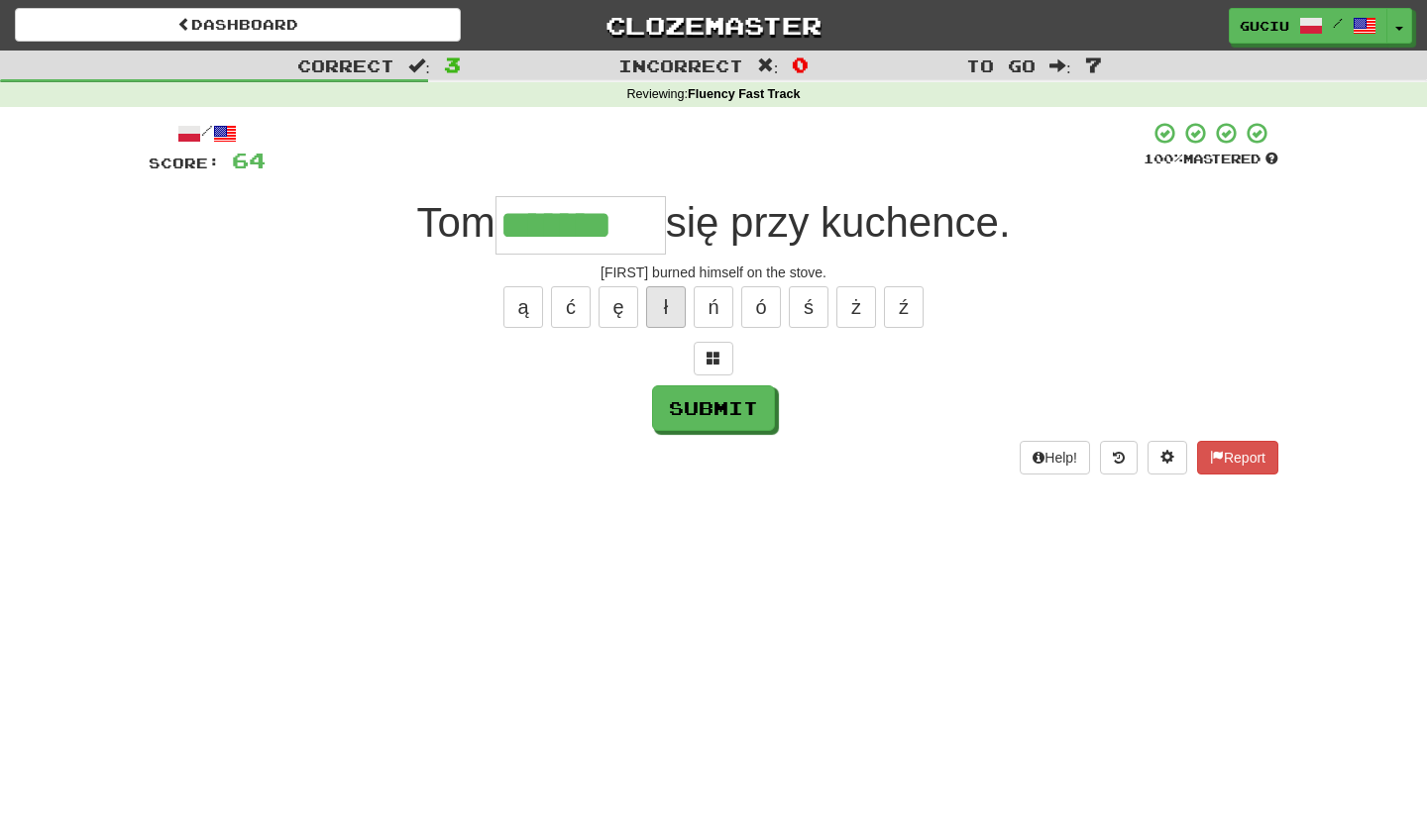 click on "ł" at bounding box center (666, 307) 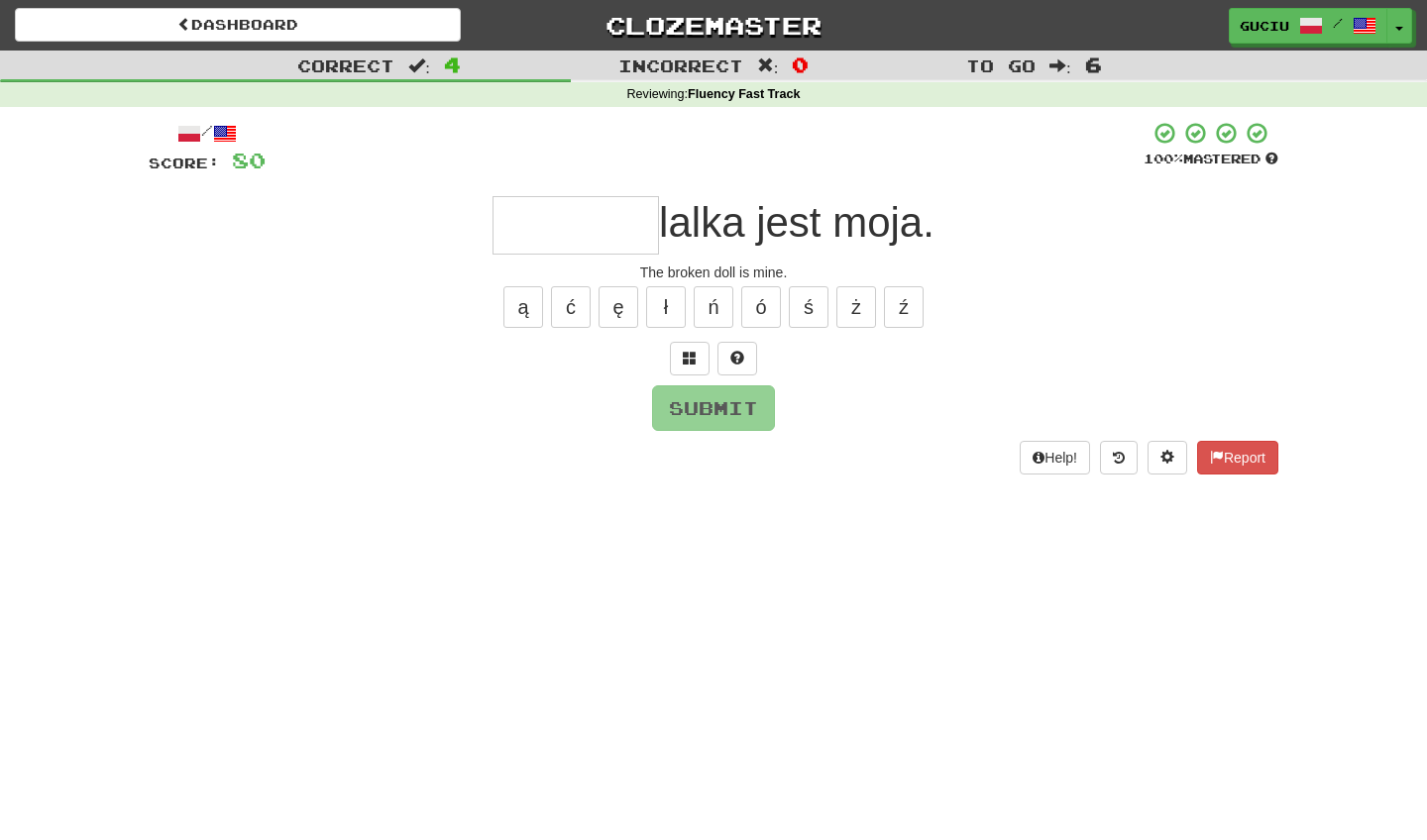 type on "*" 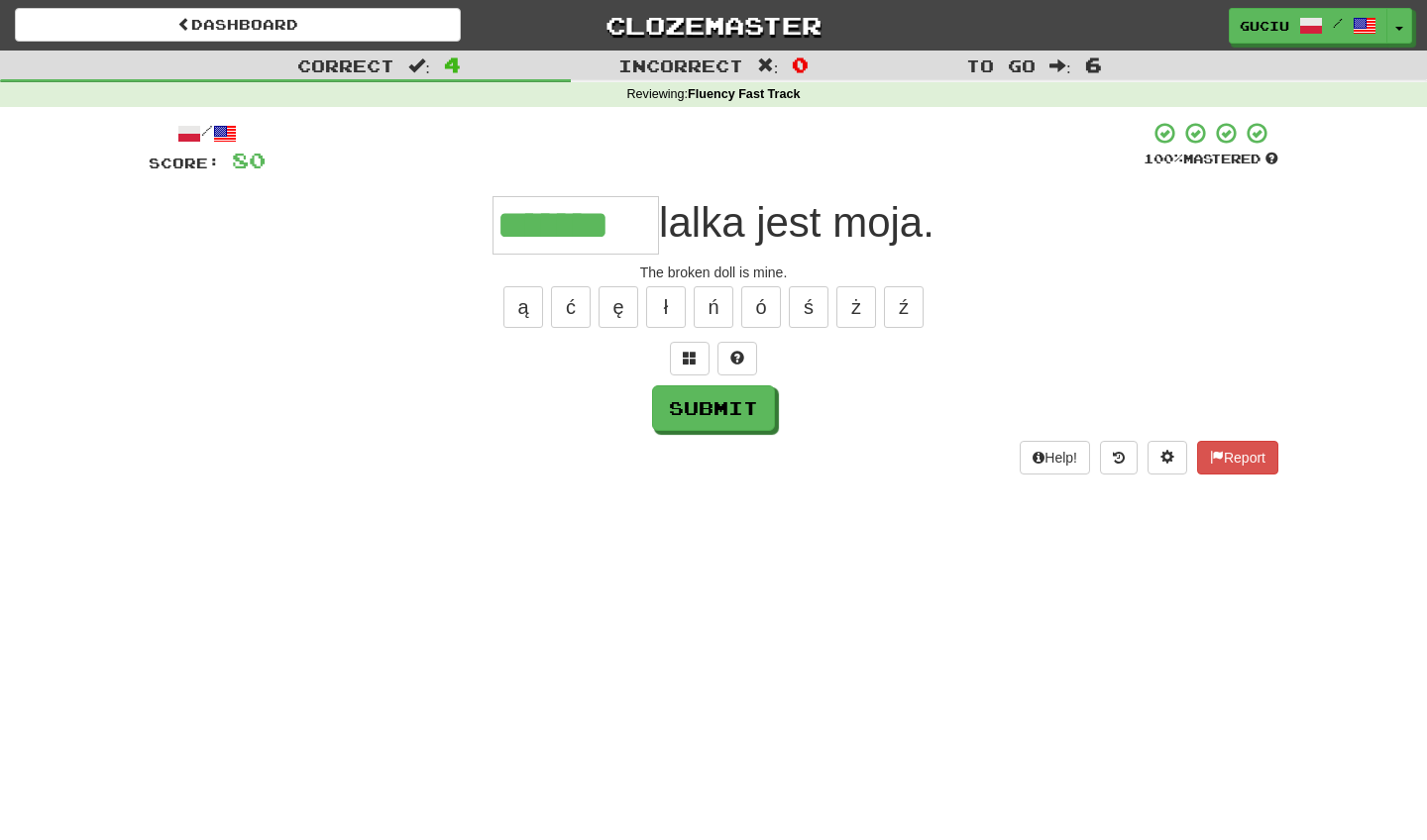 type on "*******" 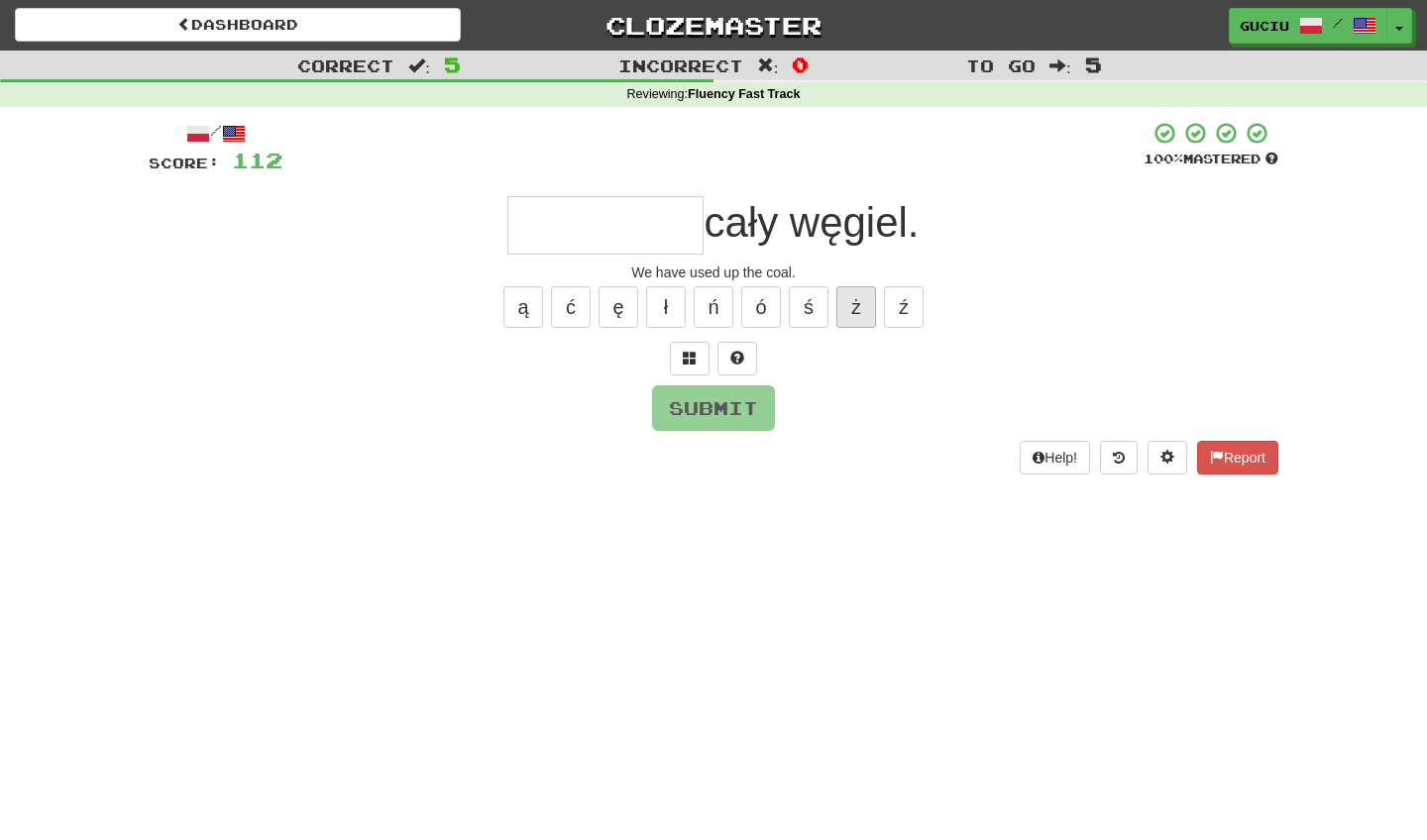 click on "ż" at bounding box center (856, 307) 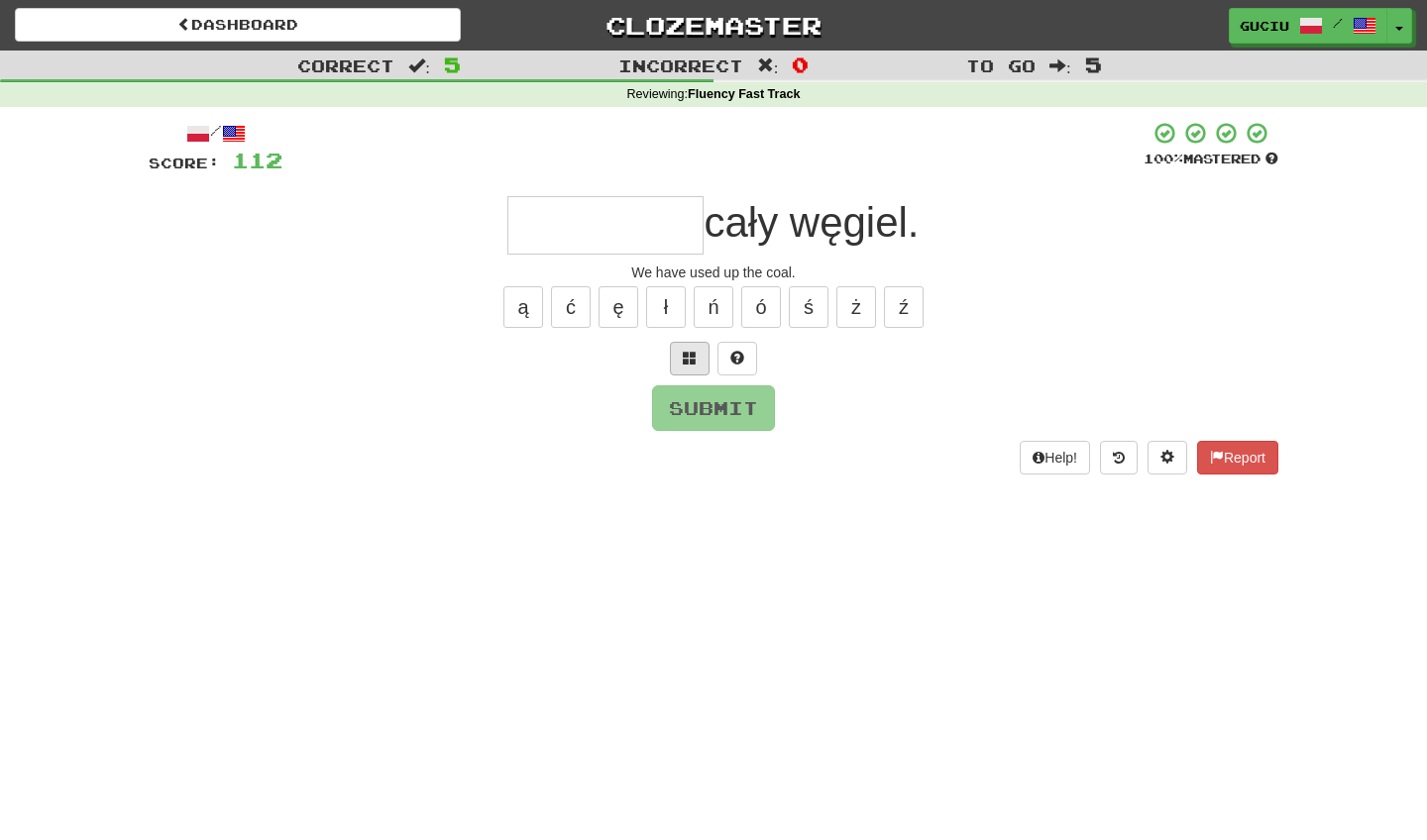 click at bounding box center (690, 358) 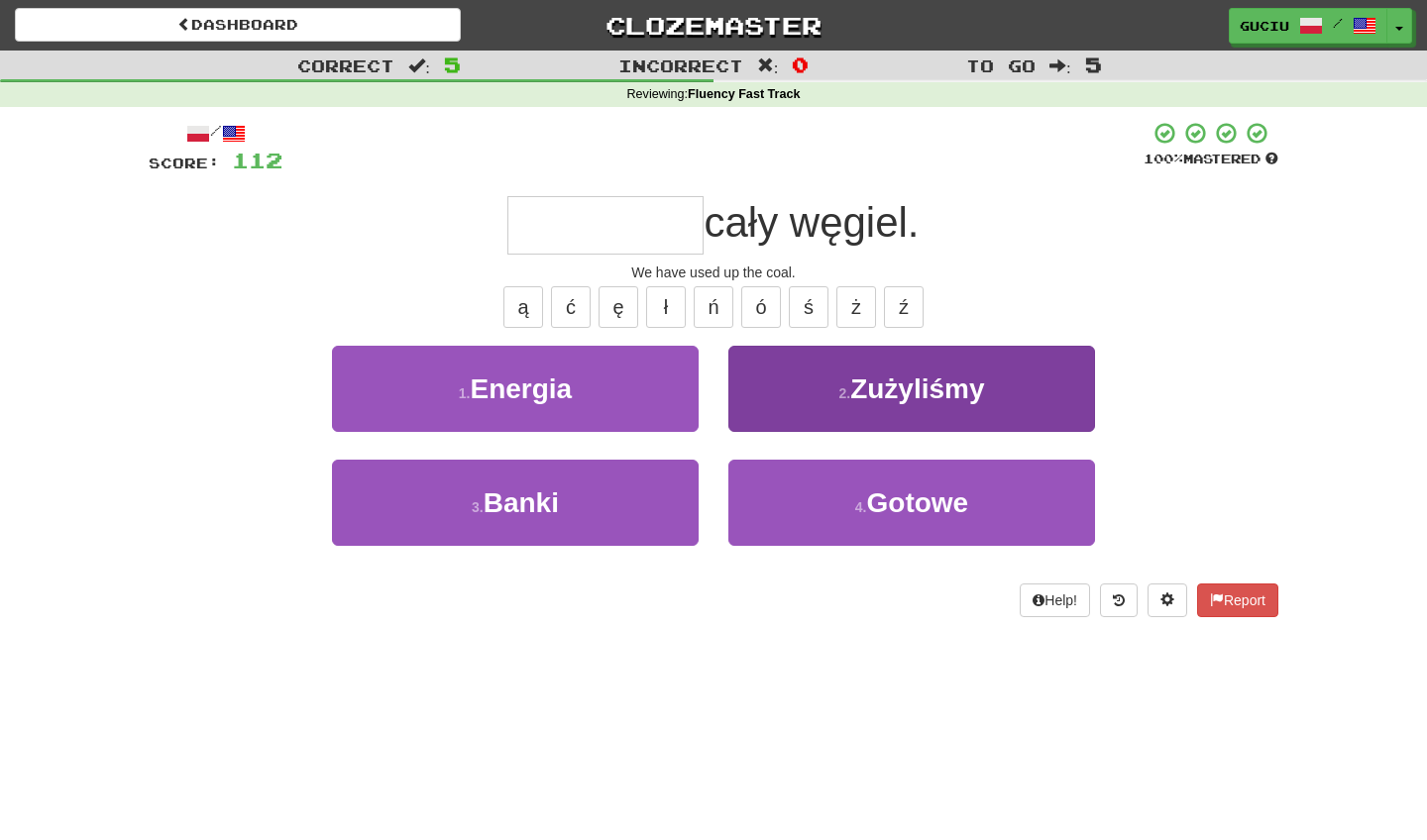 click on "Zużyliśmy" at bounding box center (917, 388) 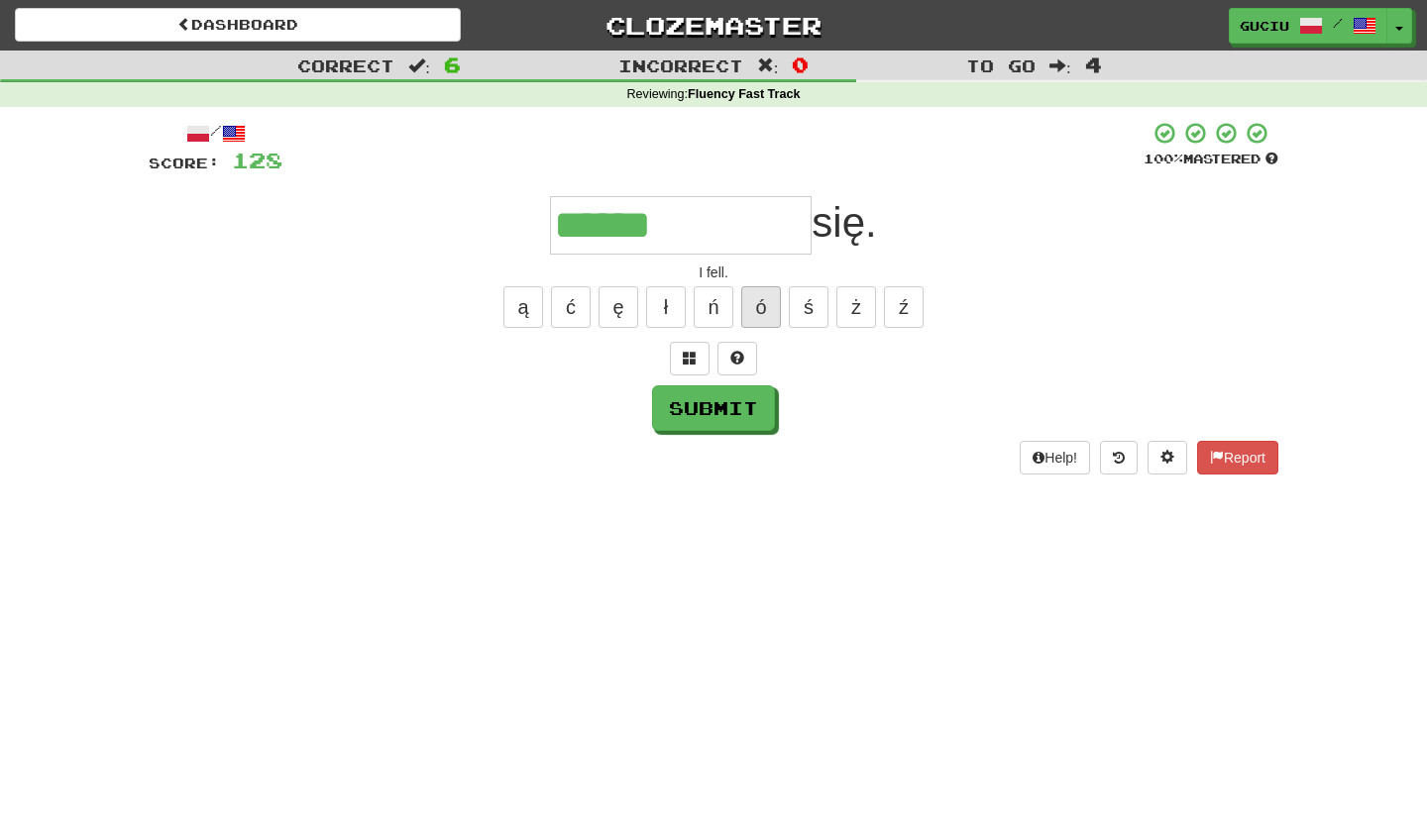 click on "ó" at bounding box center [761, 307] 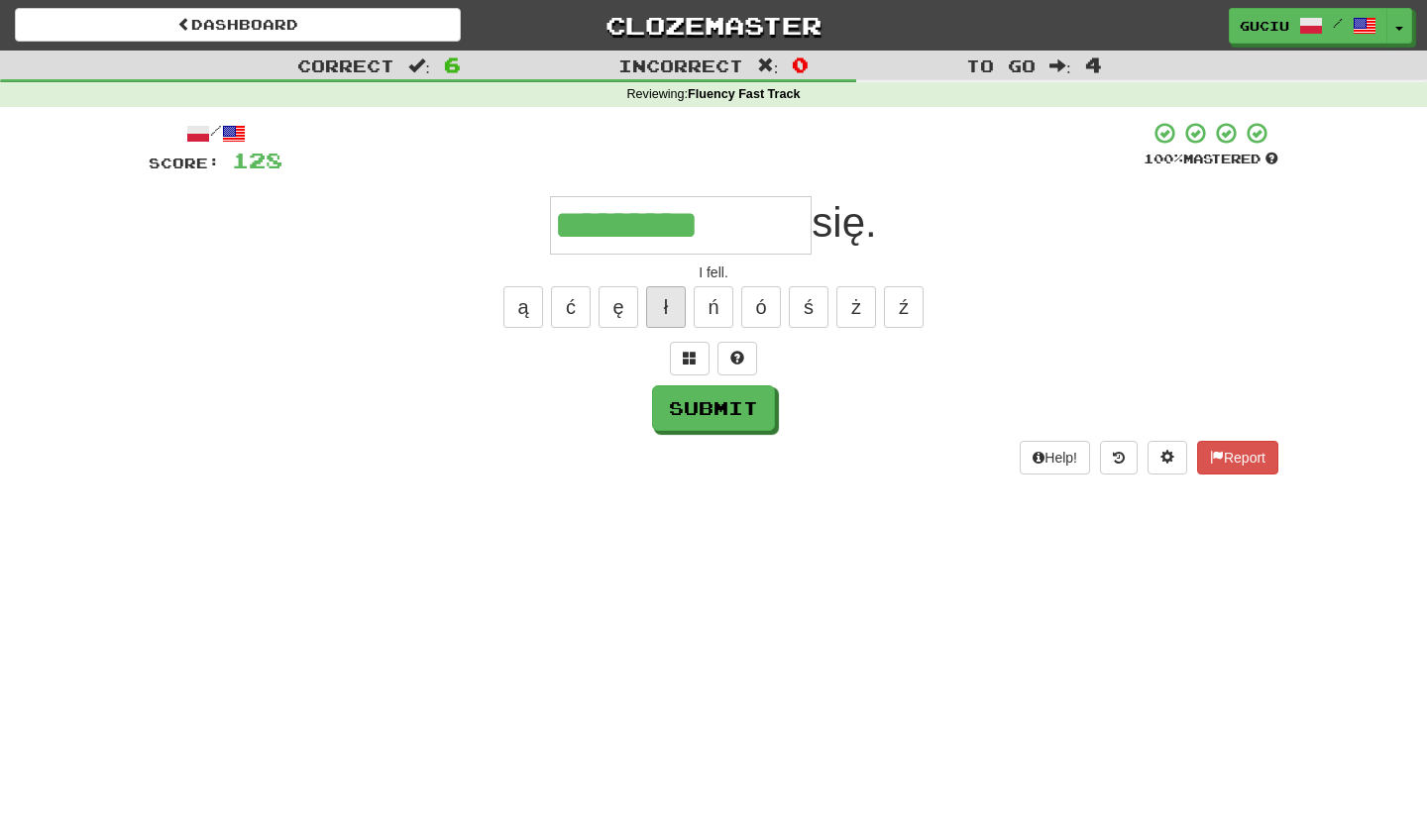 click on "ł" at bounding box center [666, 307] 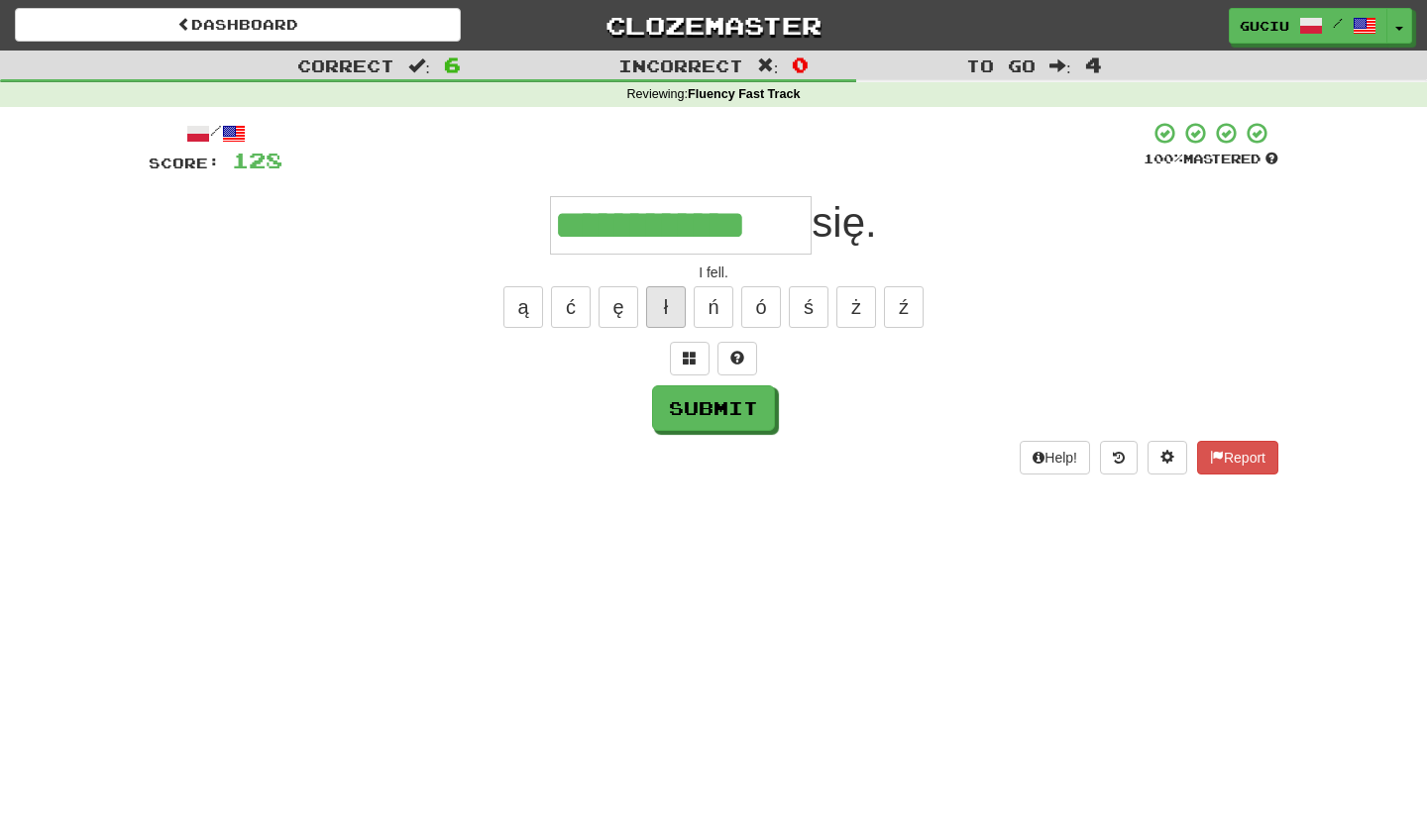 type on "**********" 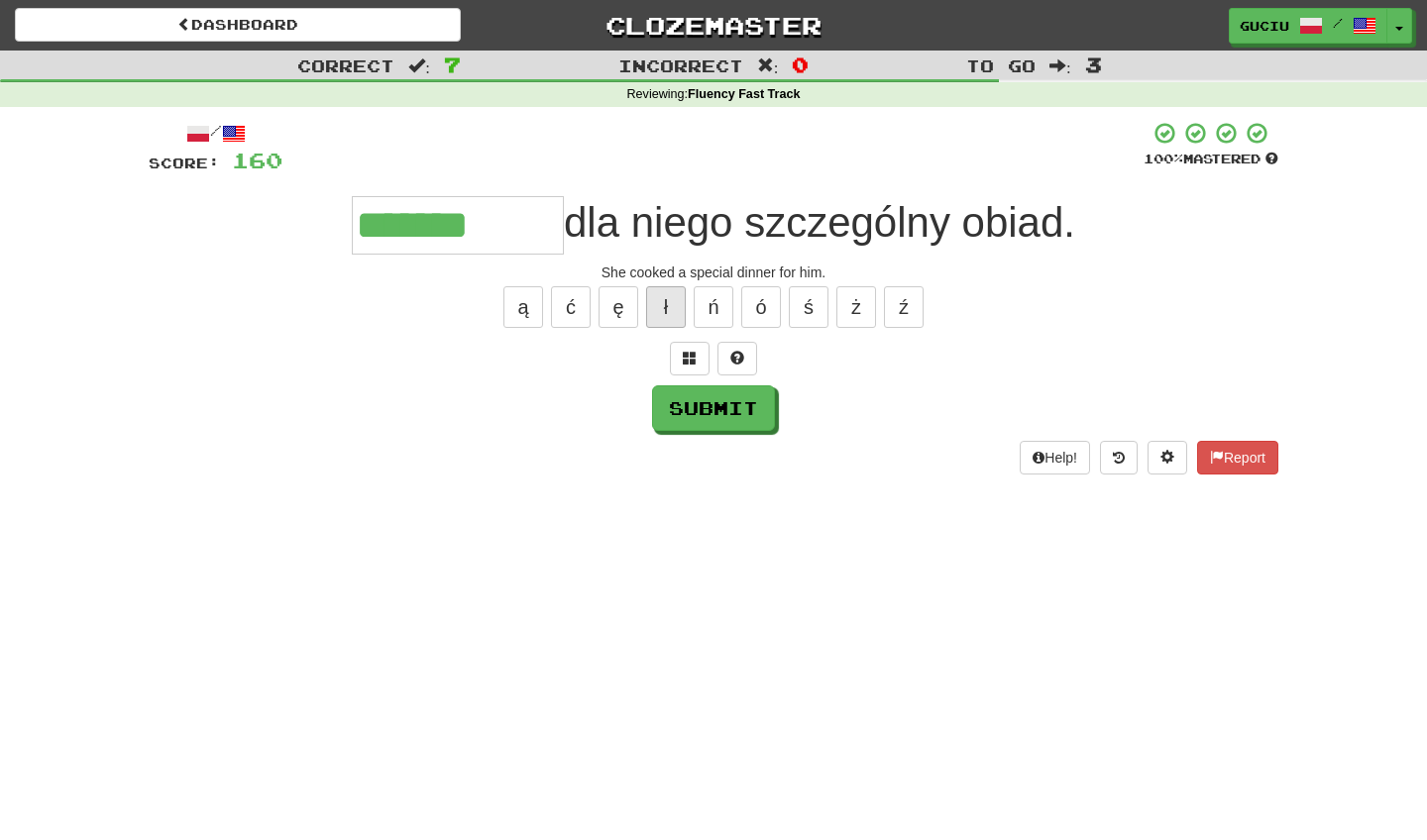 click on "ł" at bounding box center (666, 307) 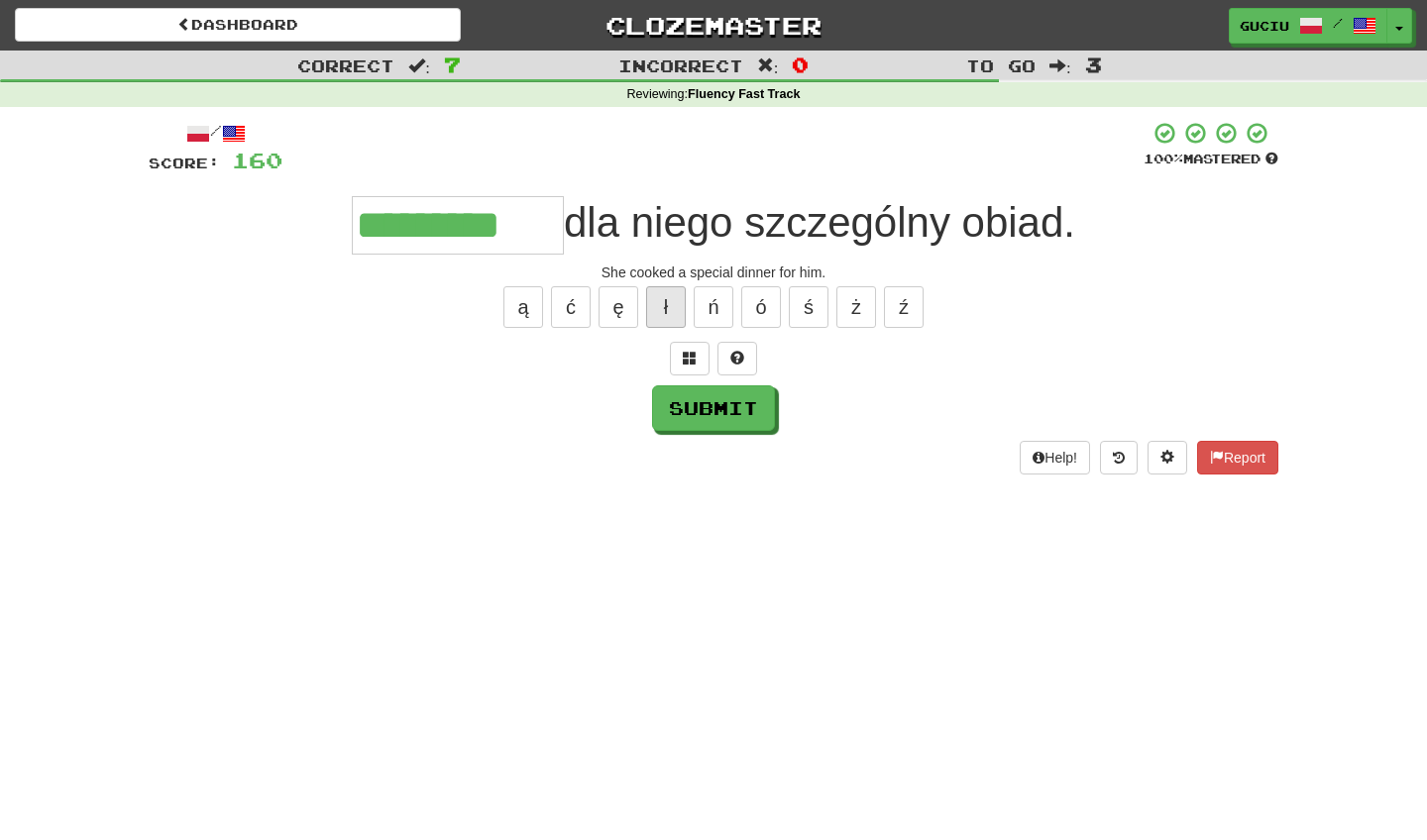 type on "*********" 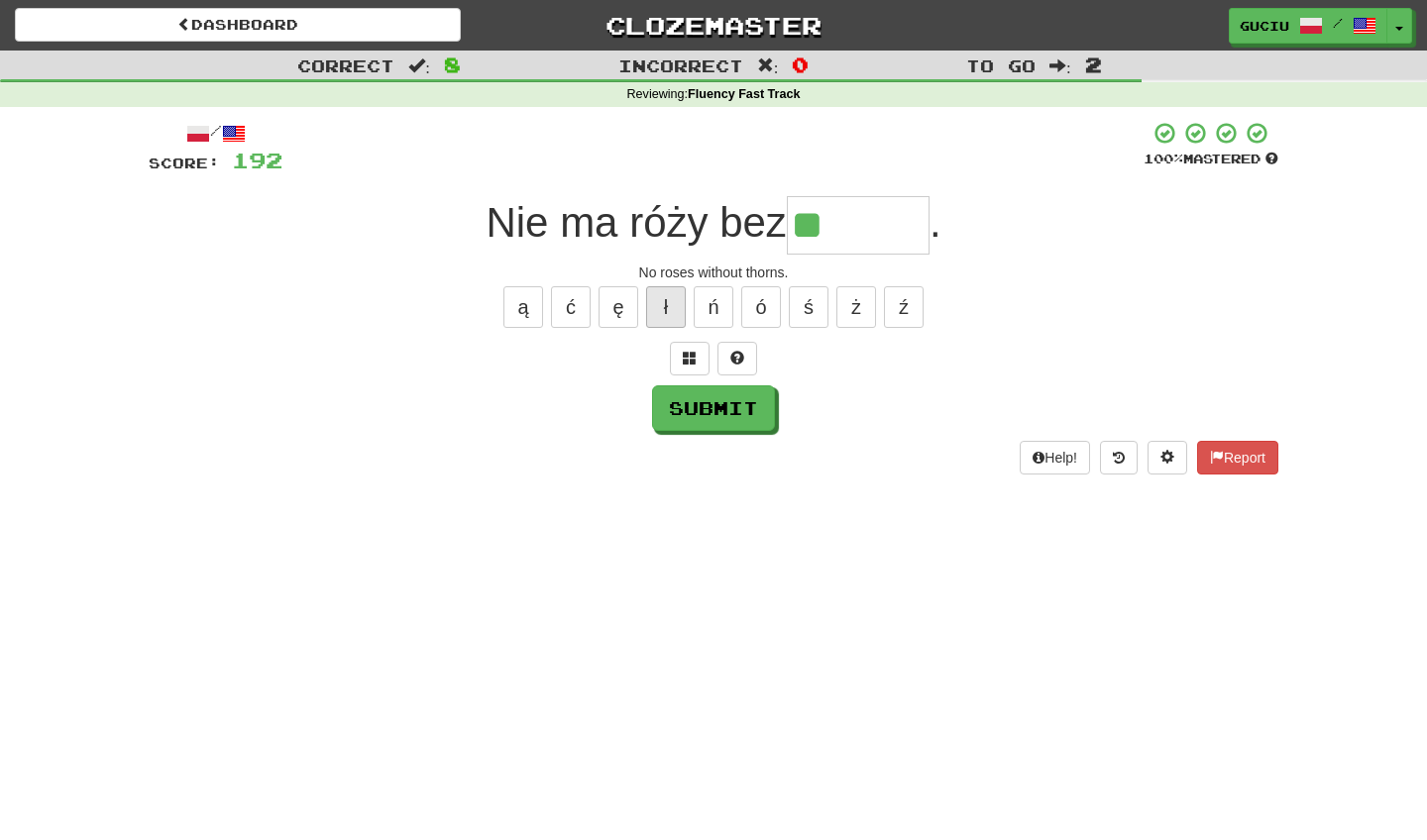 click on "ł" at bounding box center (666, 307) 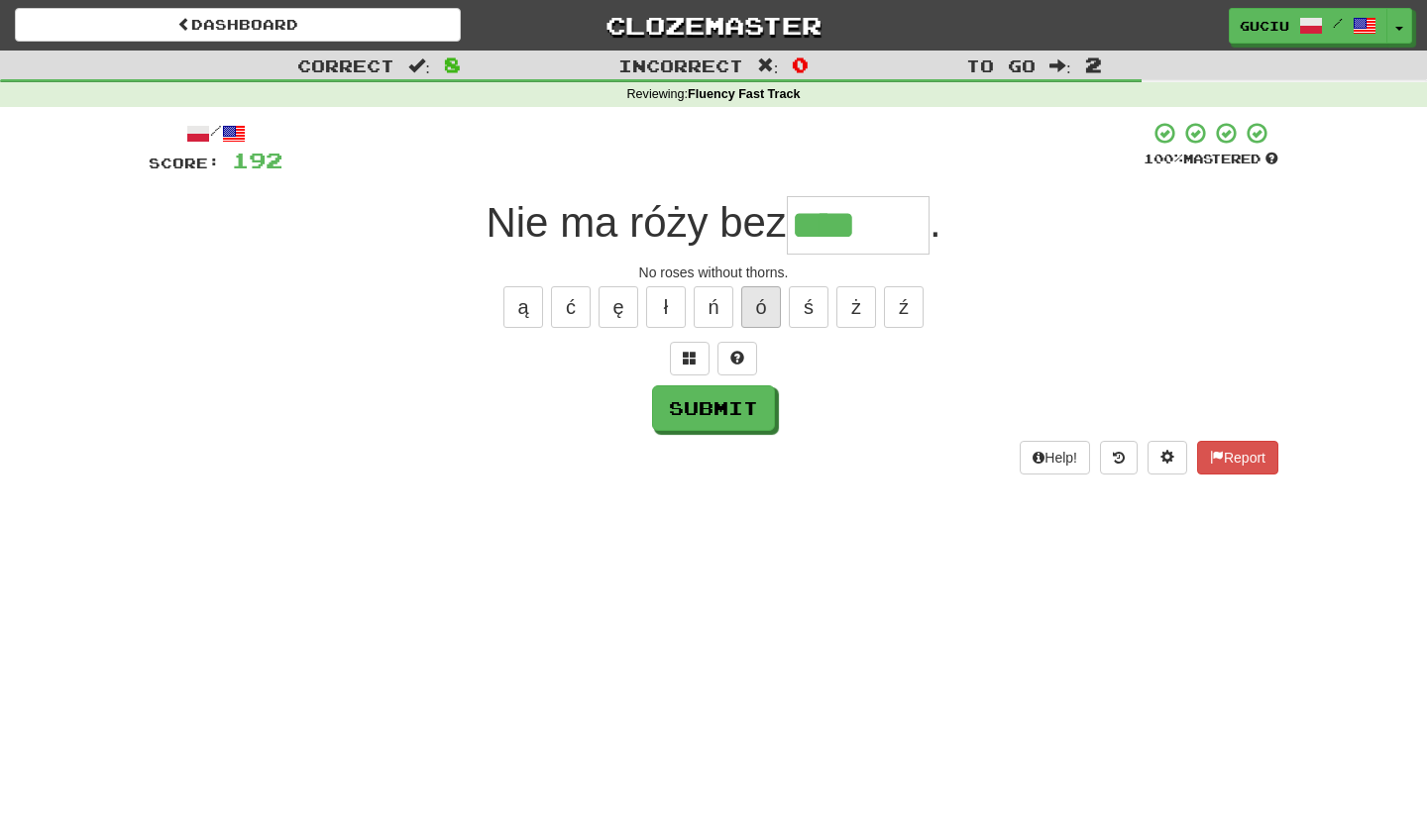 click on "ó" at bounding box center [761, 307] 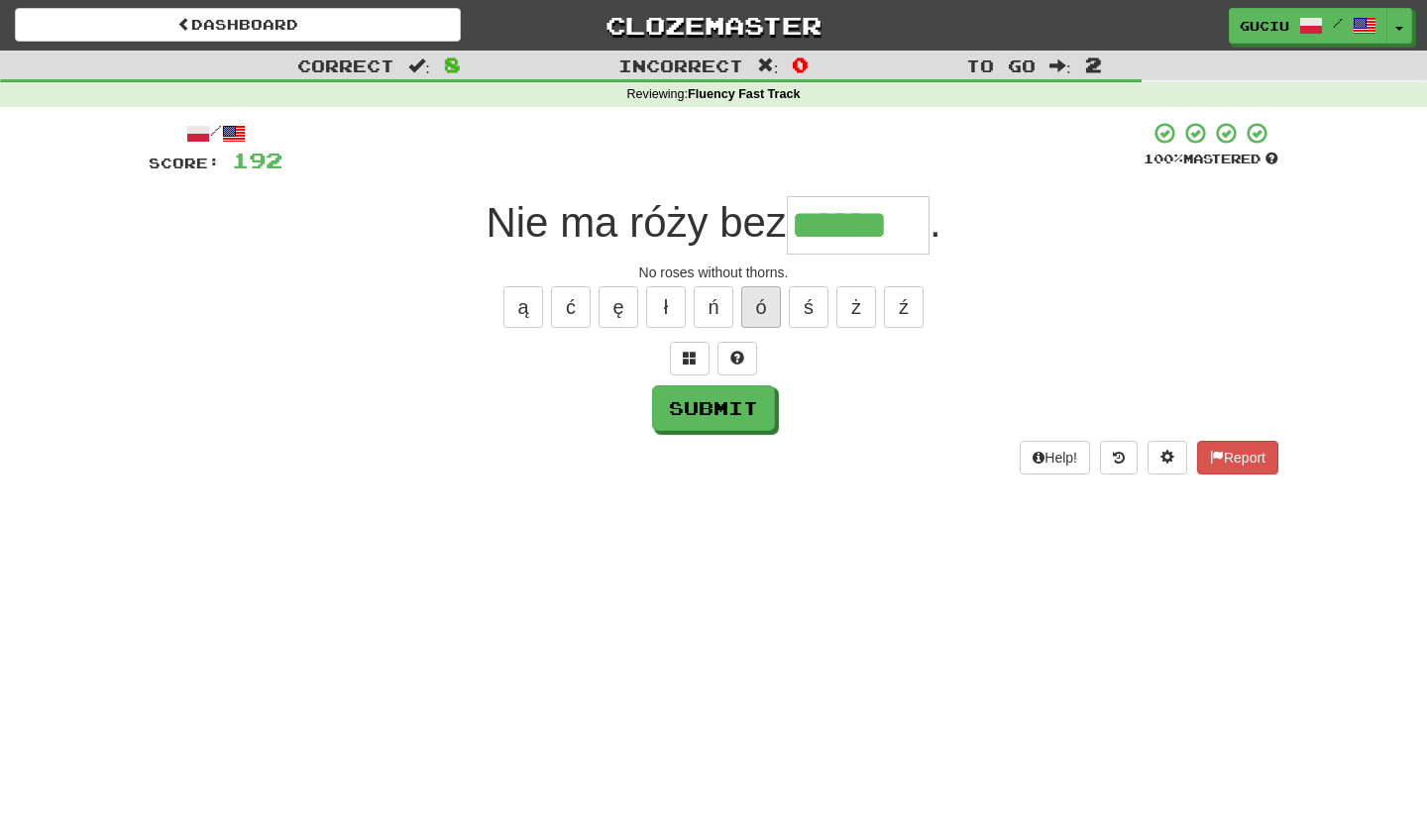 type on "******" 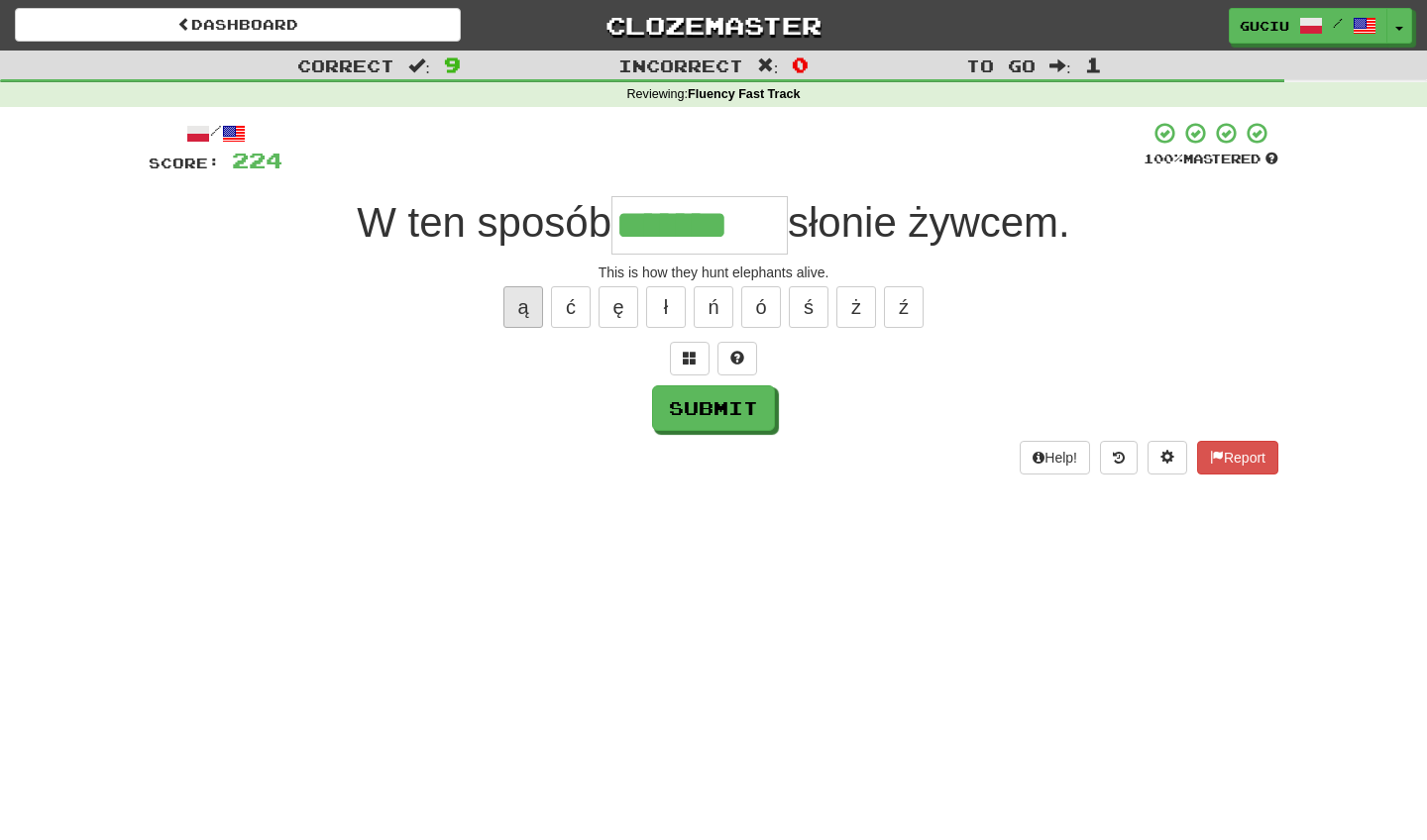 click on "ą" at bounding box center (523, 307) 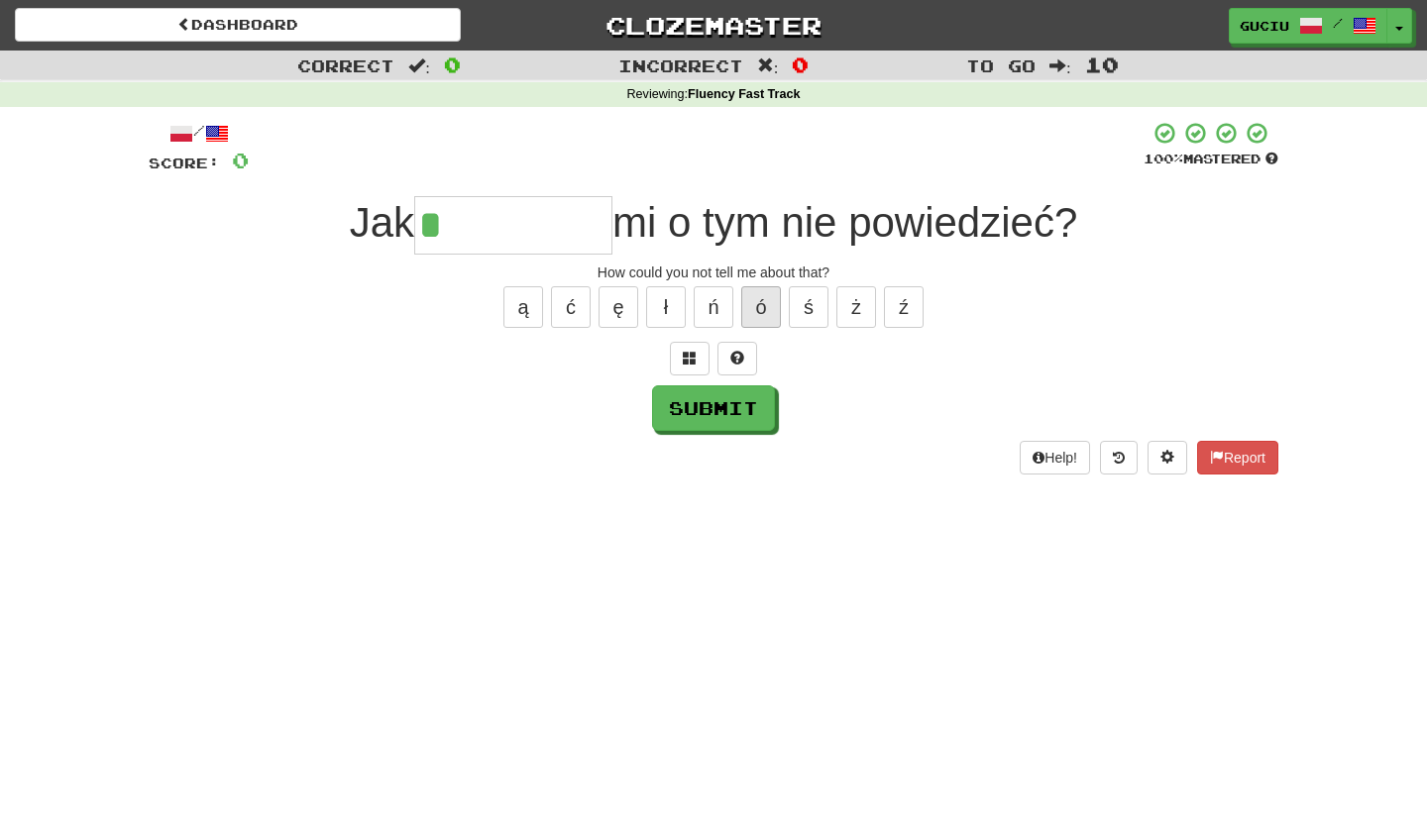 click on "ó" at bounding box center [761, 307] 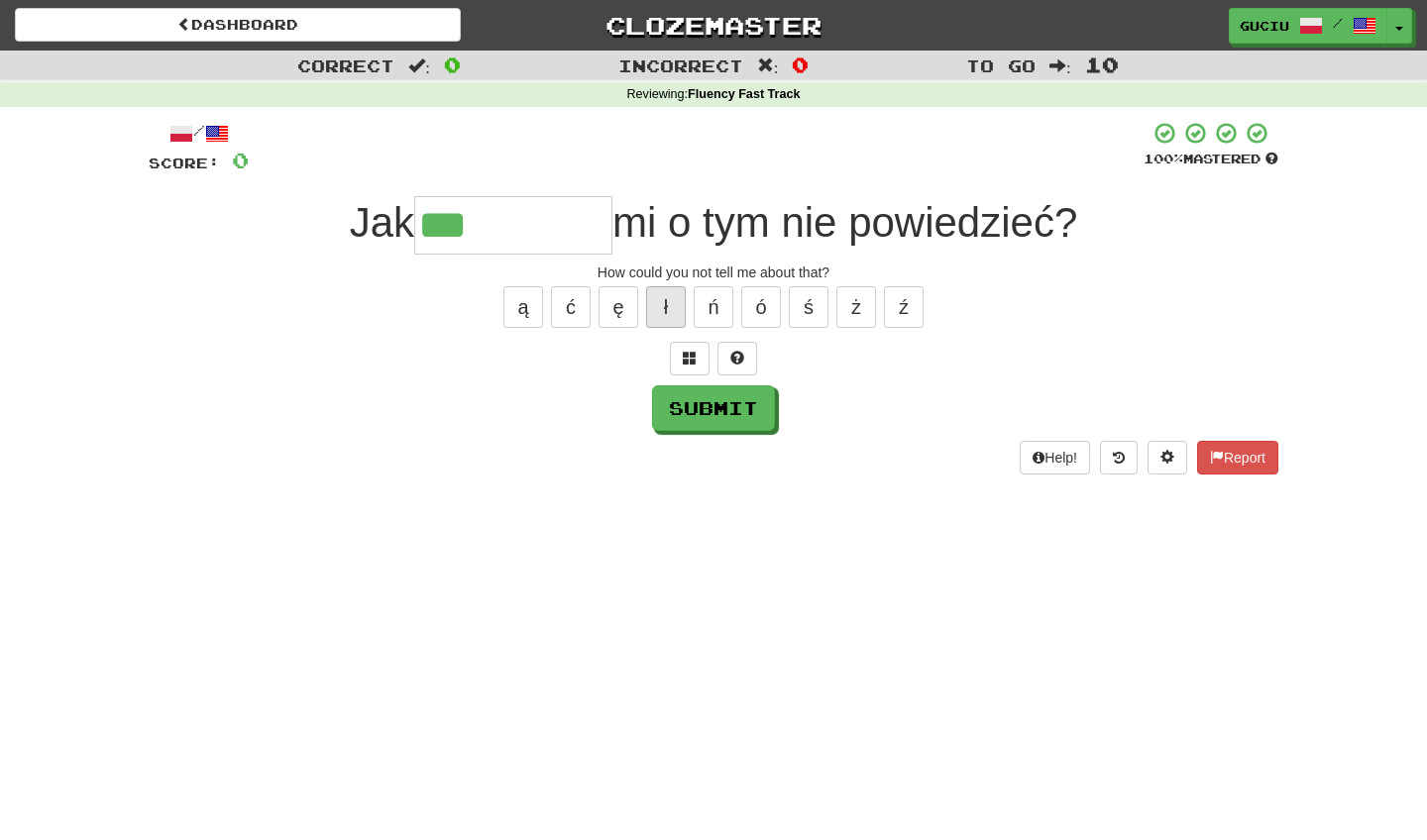 click on "ł" at bounding box center (666, 307) 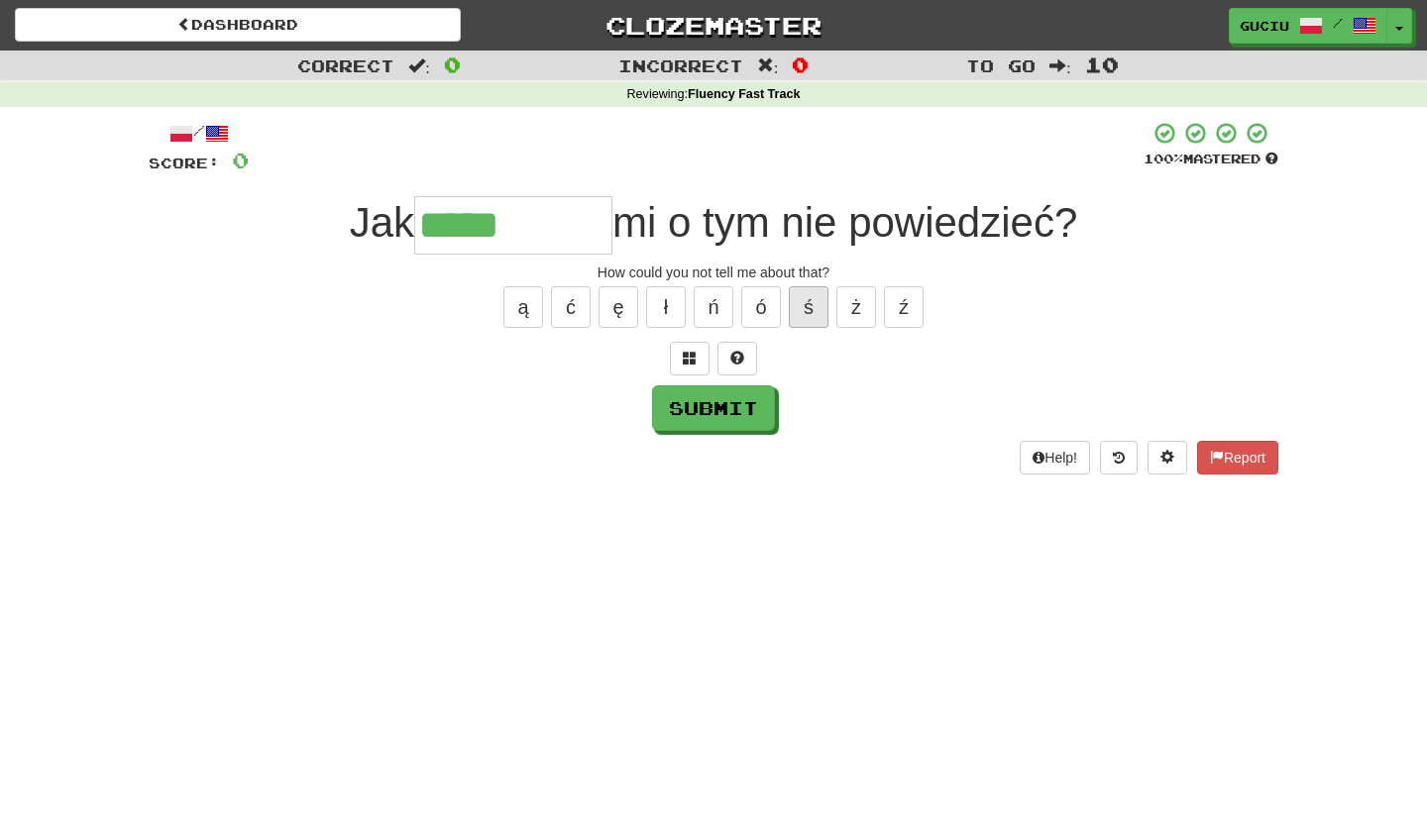 click on "ś" at bounding box center [809, 307] 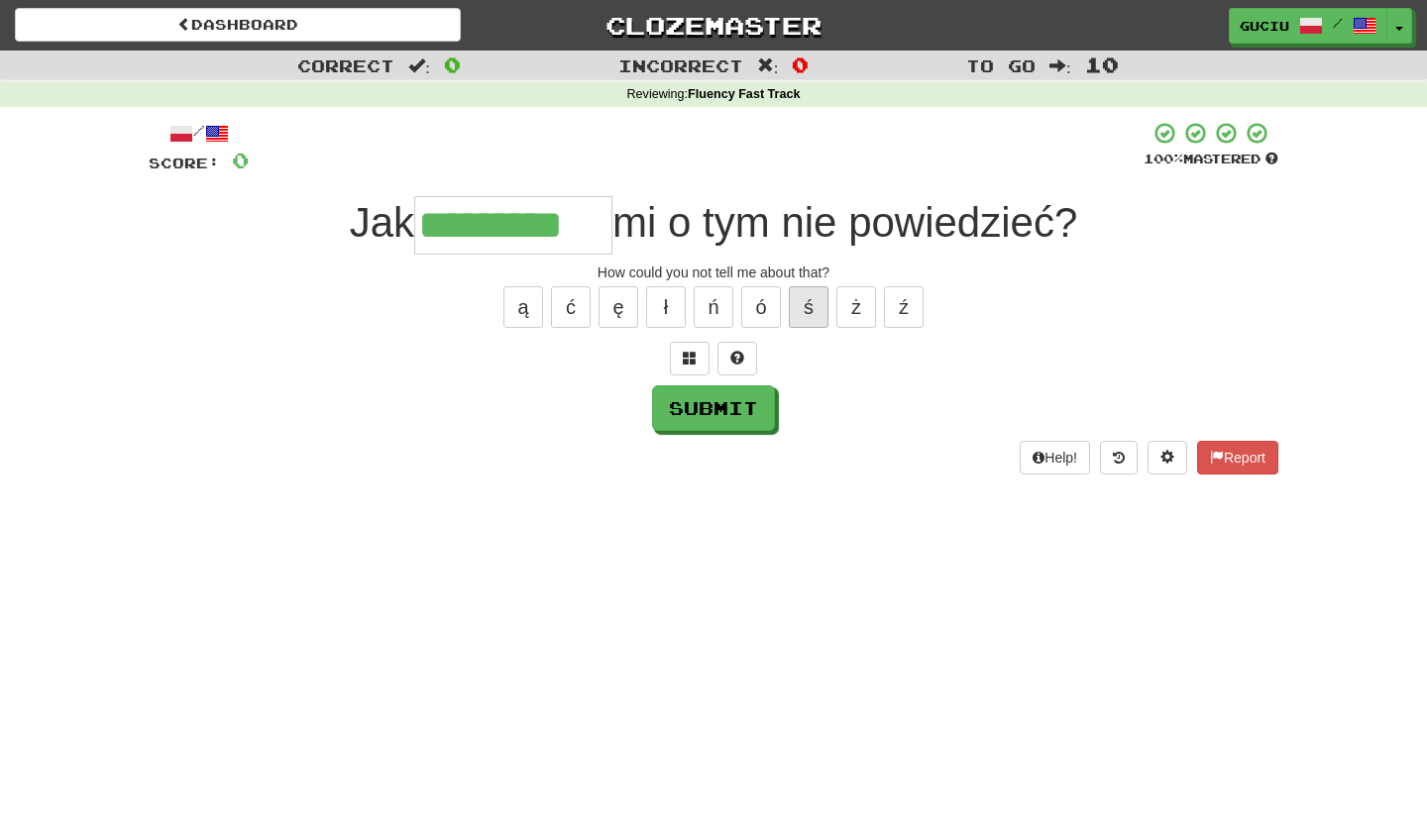 type on "*********" 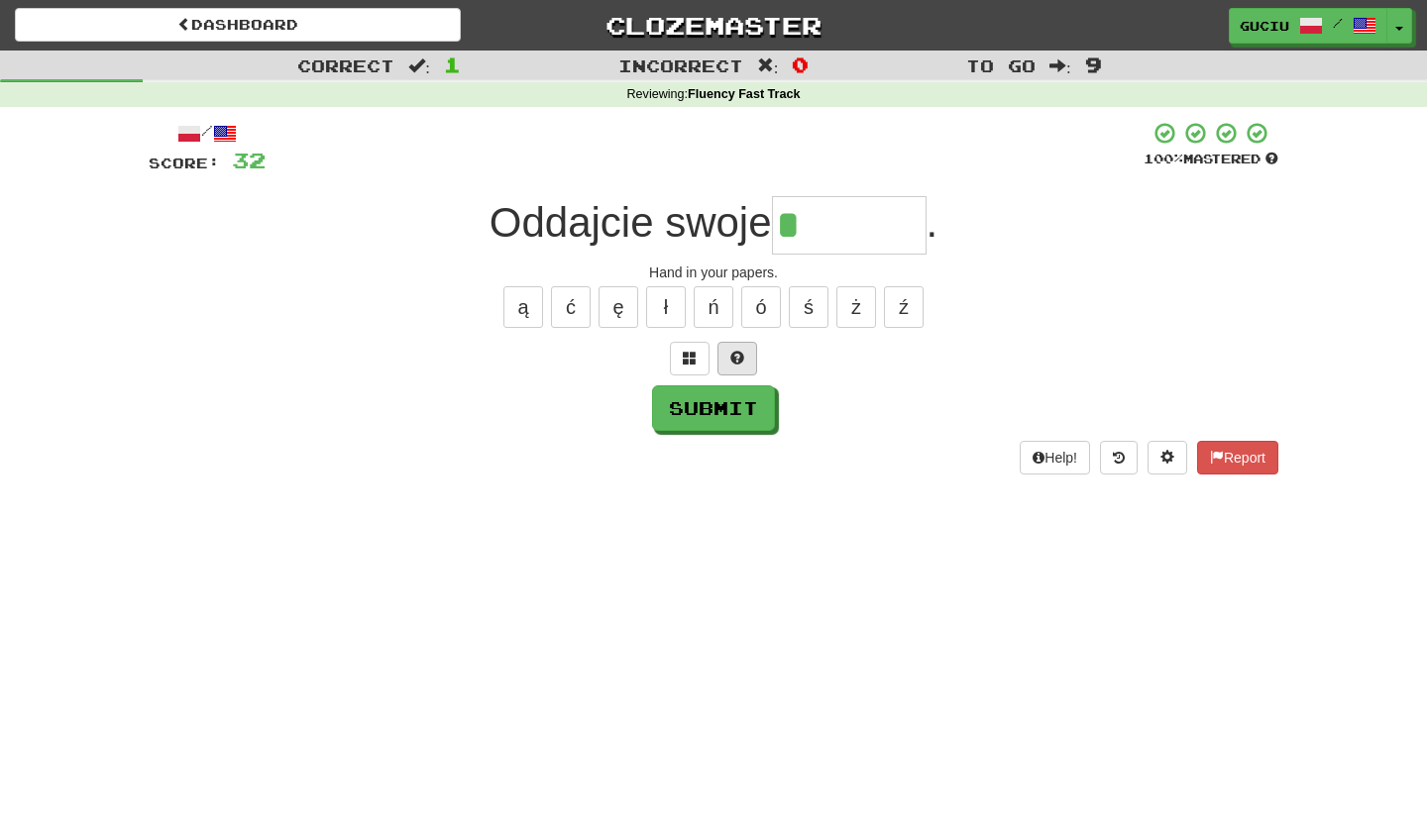 click at bounding box center (737, 358) 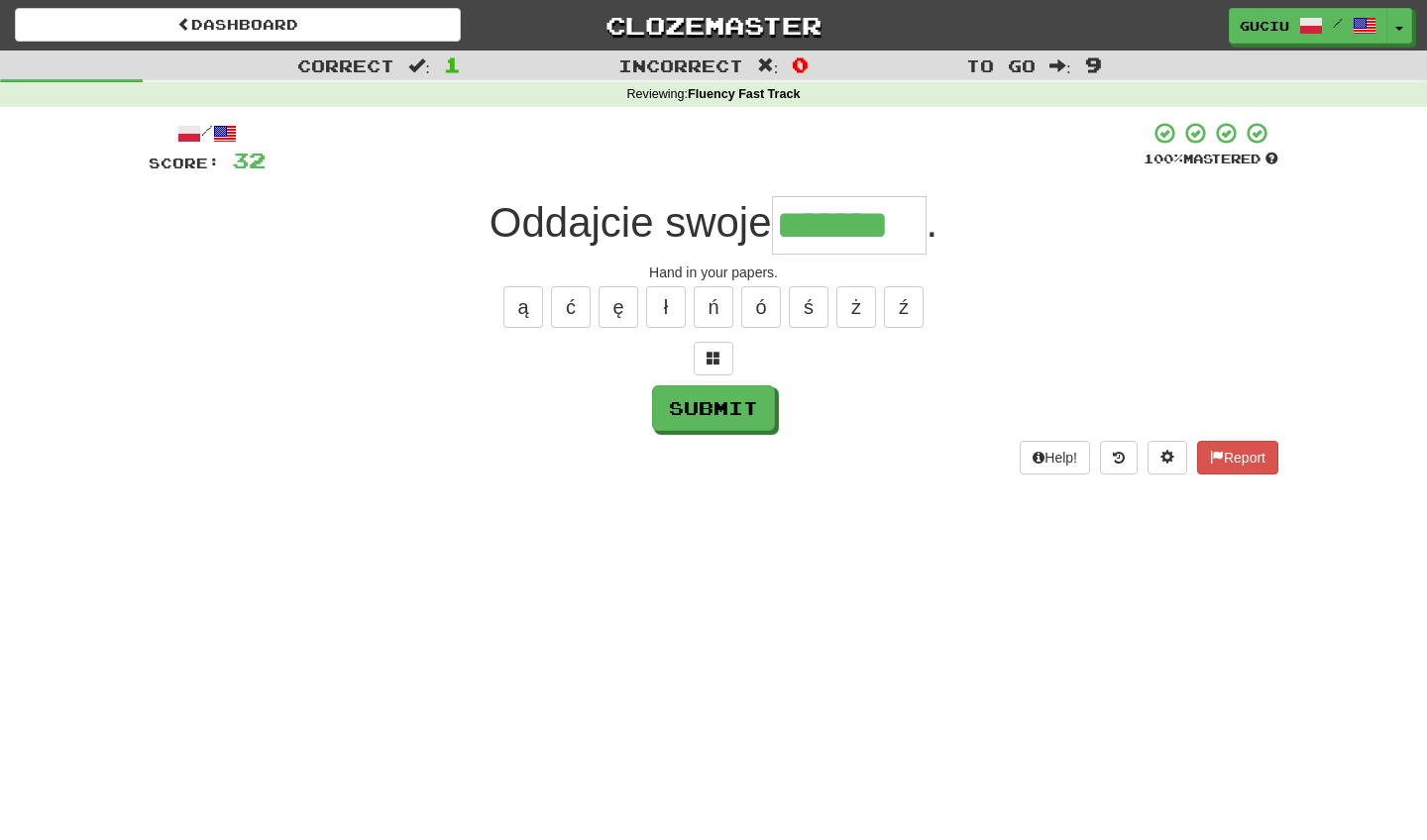 type on "*******" 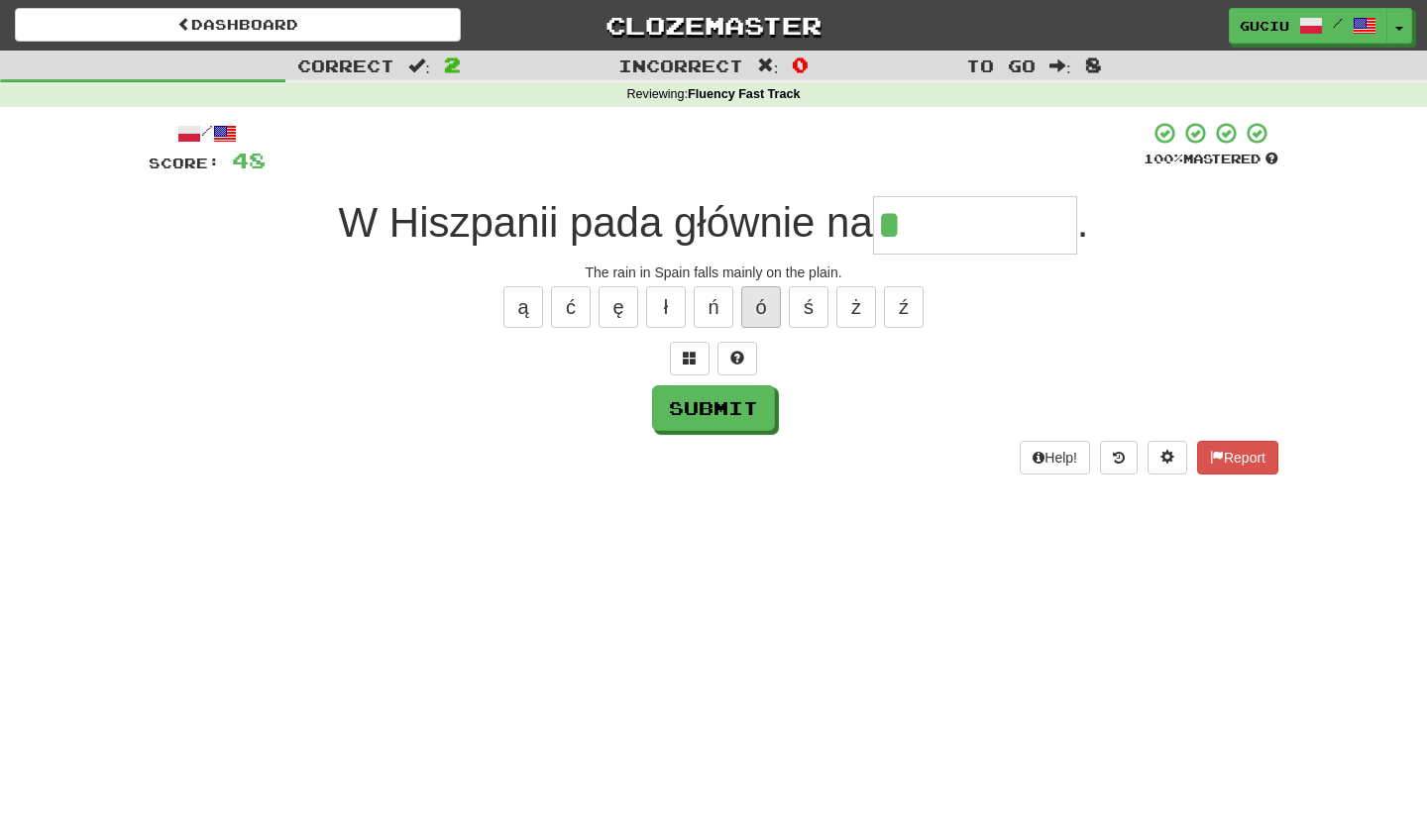 click on "ó" at bounding box center [761, 307] 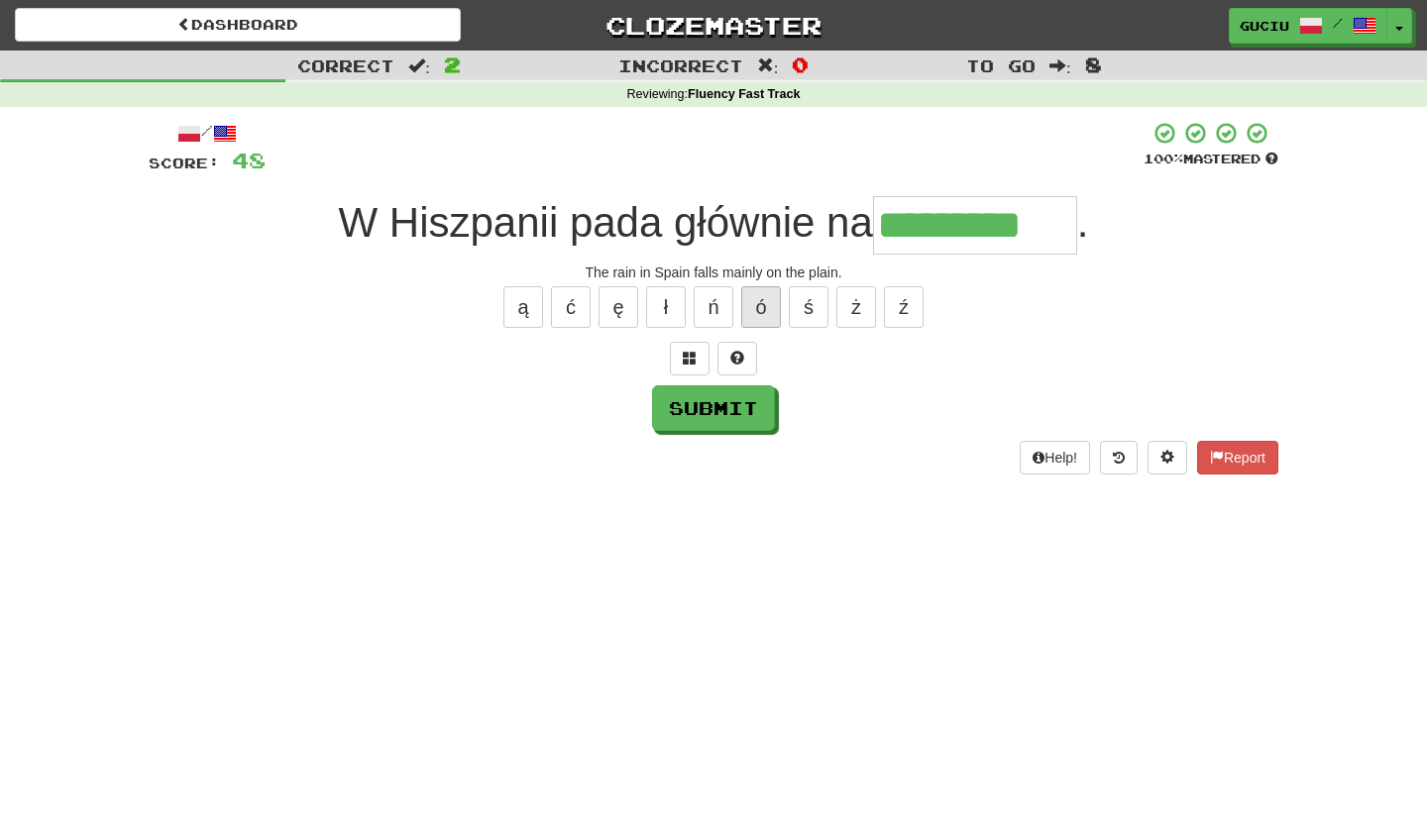 type on "*********" 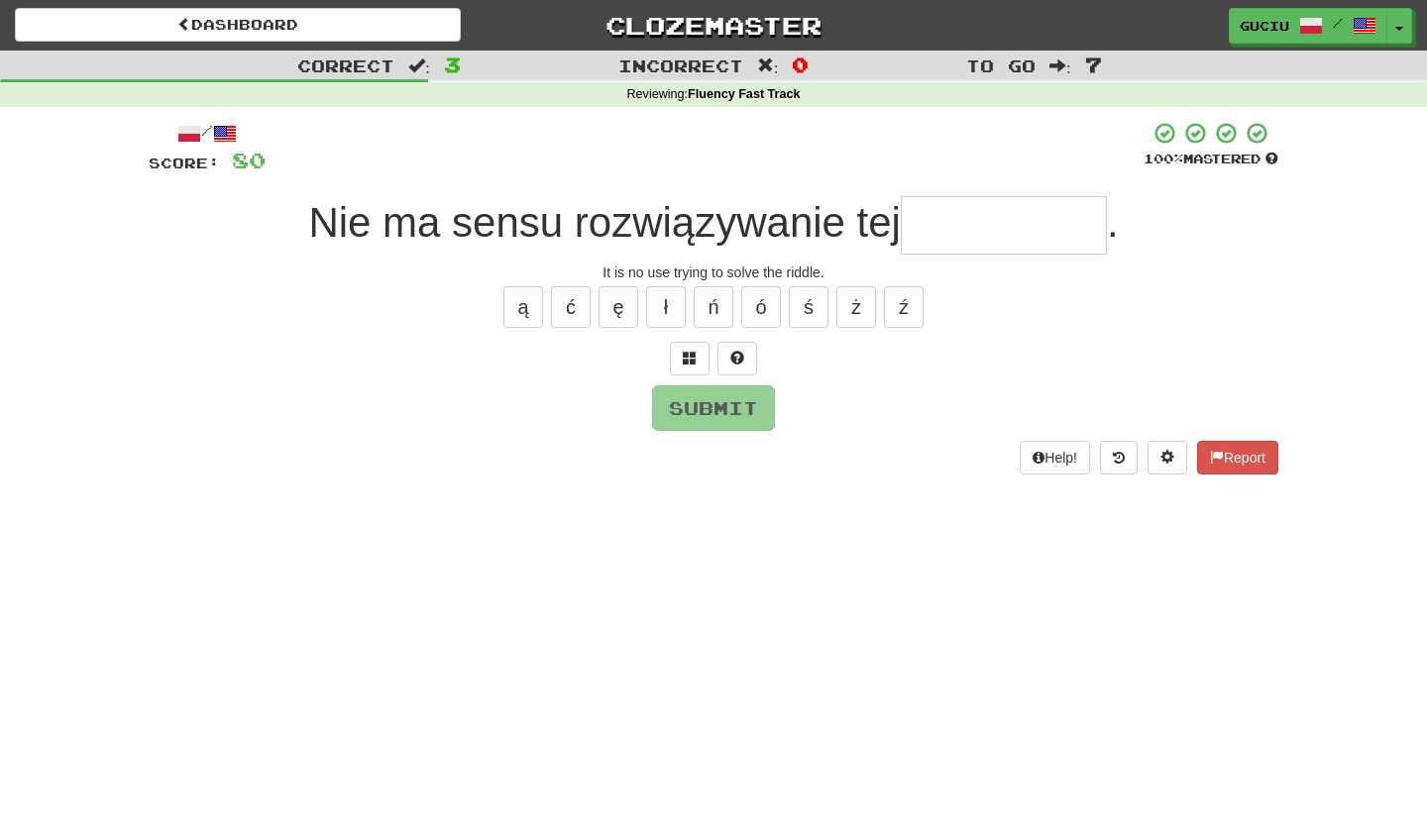 type on "*" 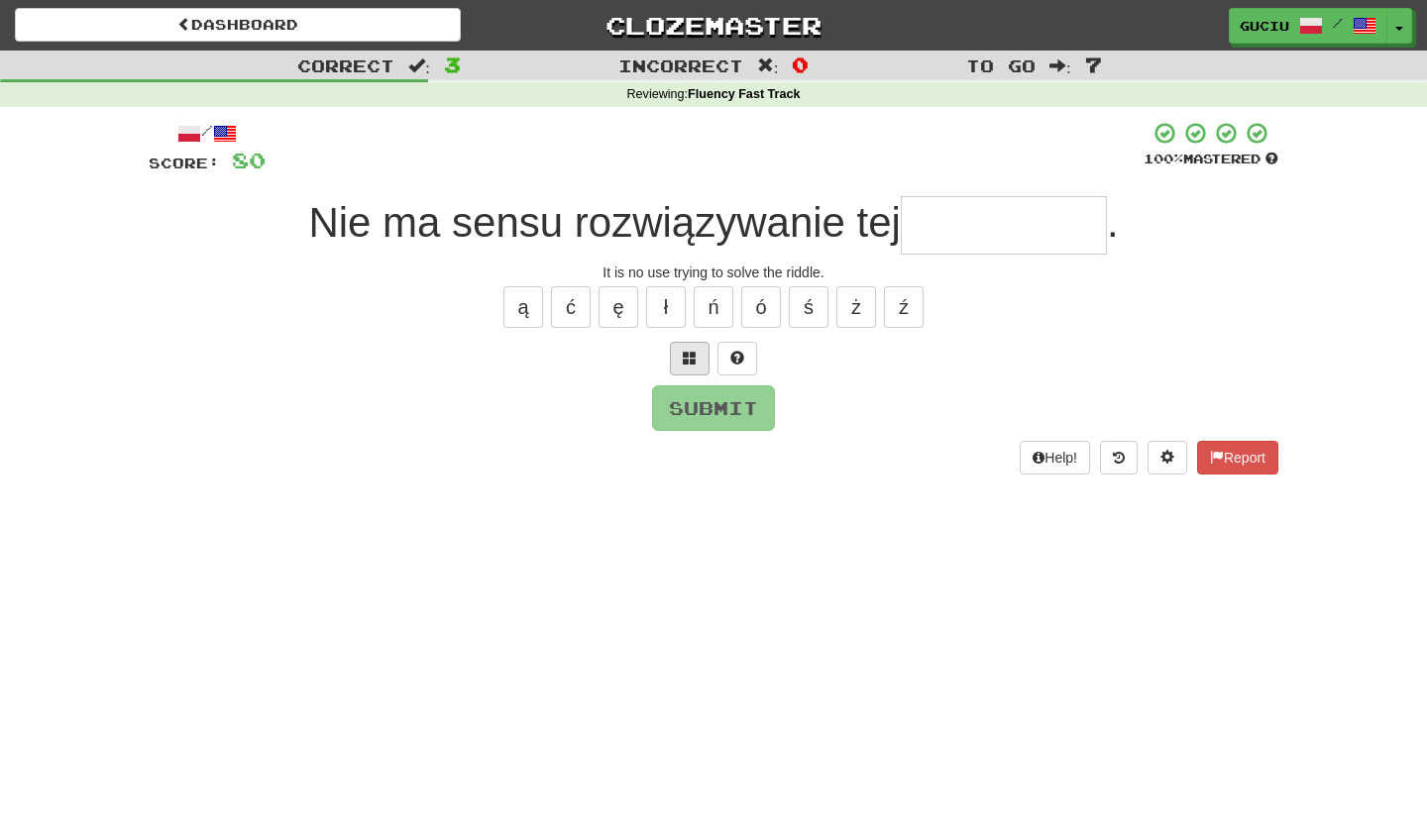 type on "*" 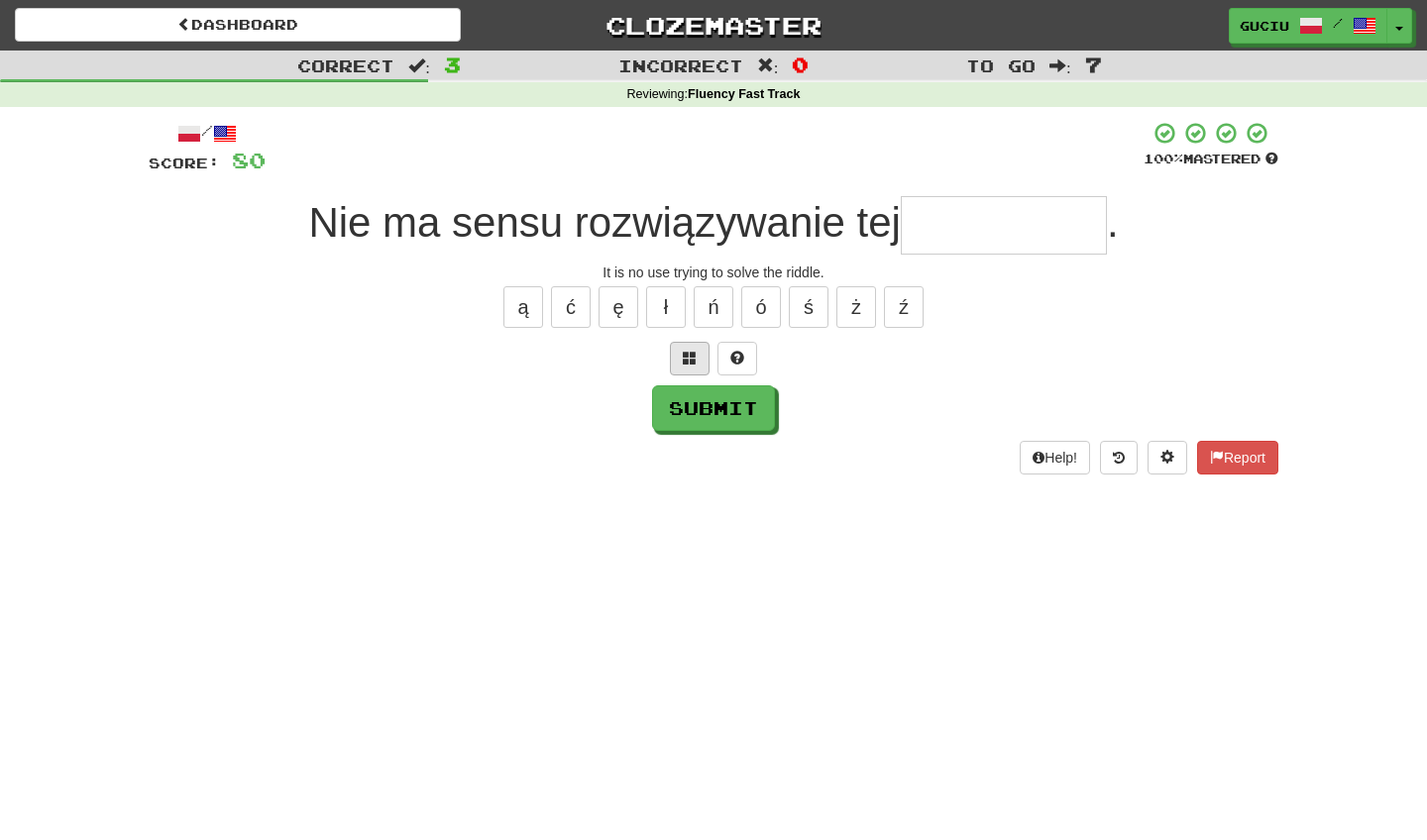 type on "*" 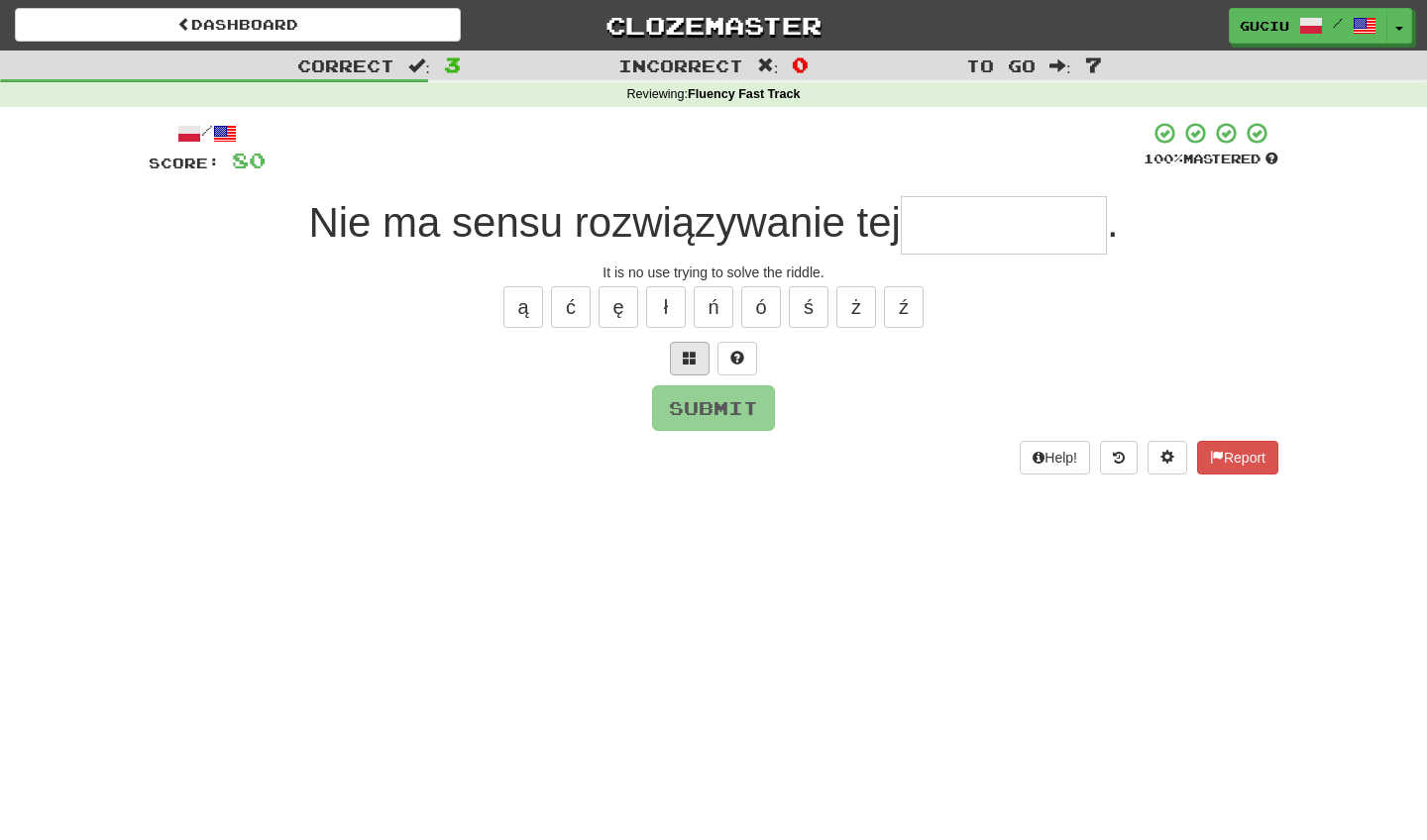 click at bounding box center [690, 358] 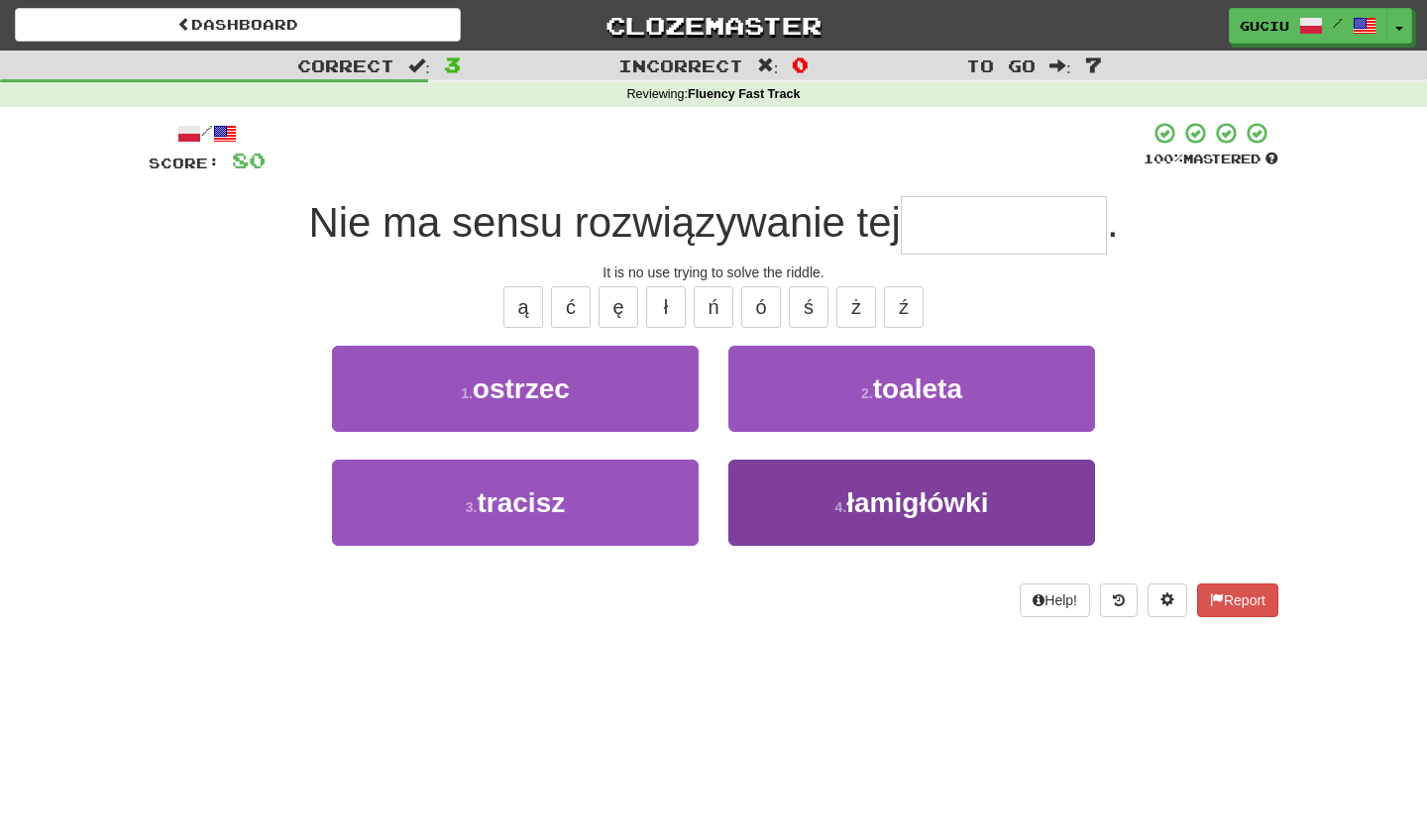 click on "4 .  łamigłówki" at bounding box center [912, 502] 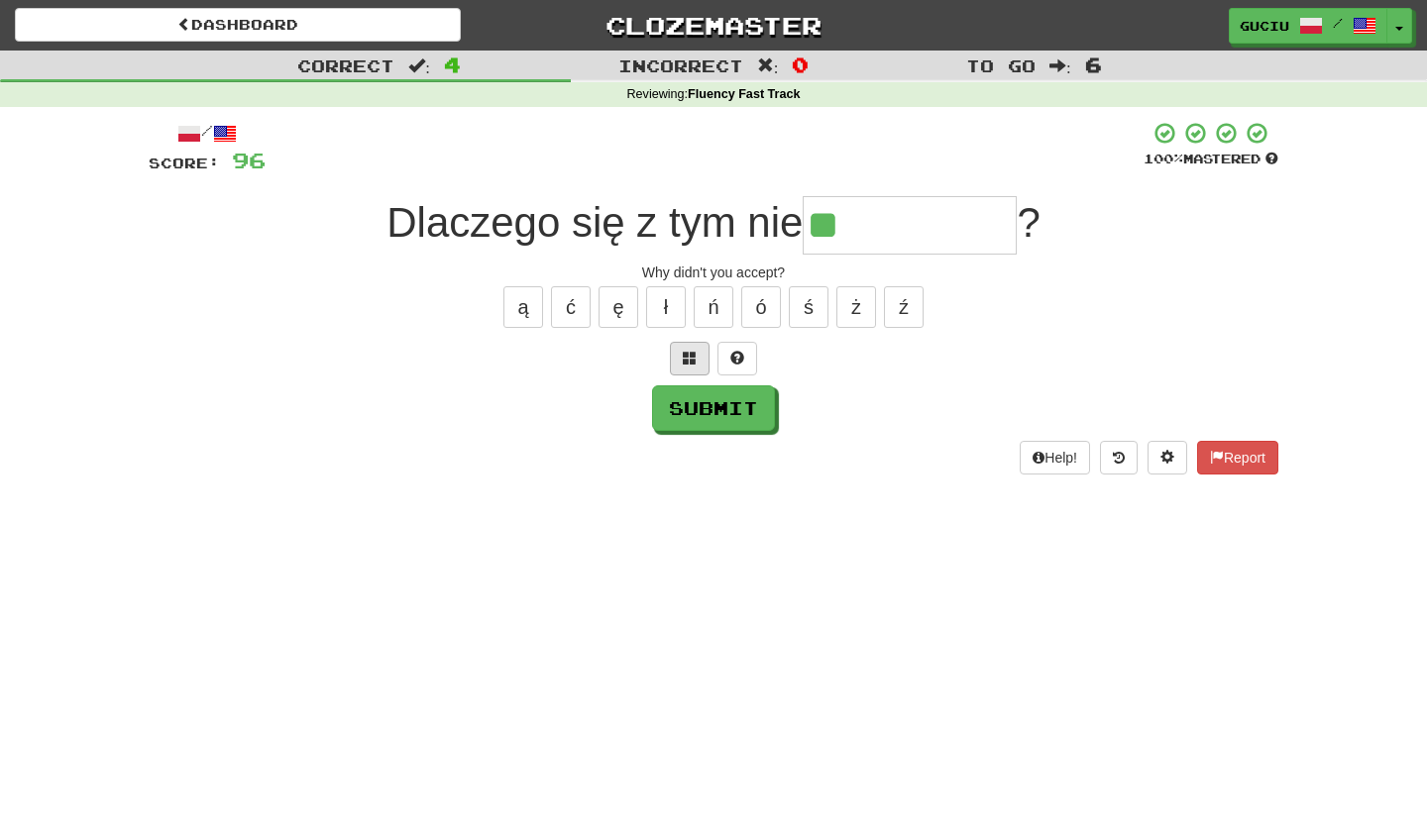 click at bounding box center [690, 358] 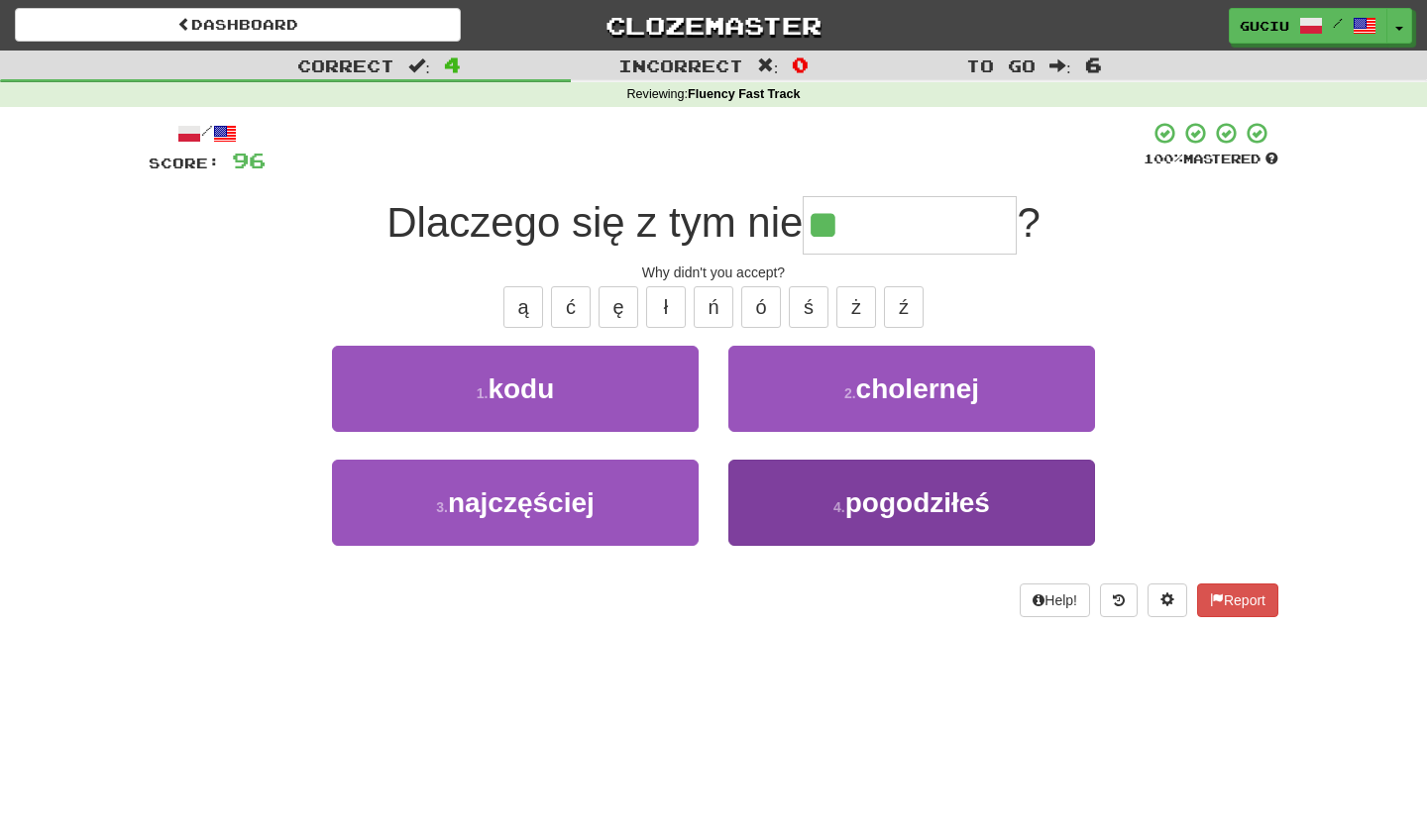 click on "4 .  pogodziłeś" at bounding box center [912, 502] 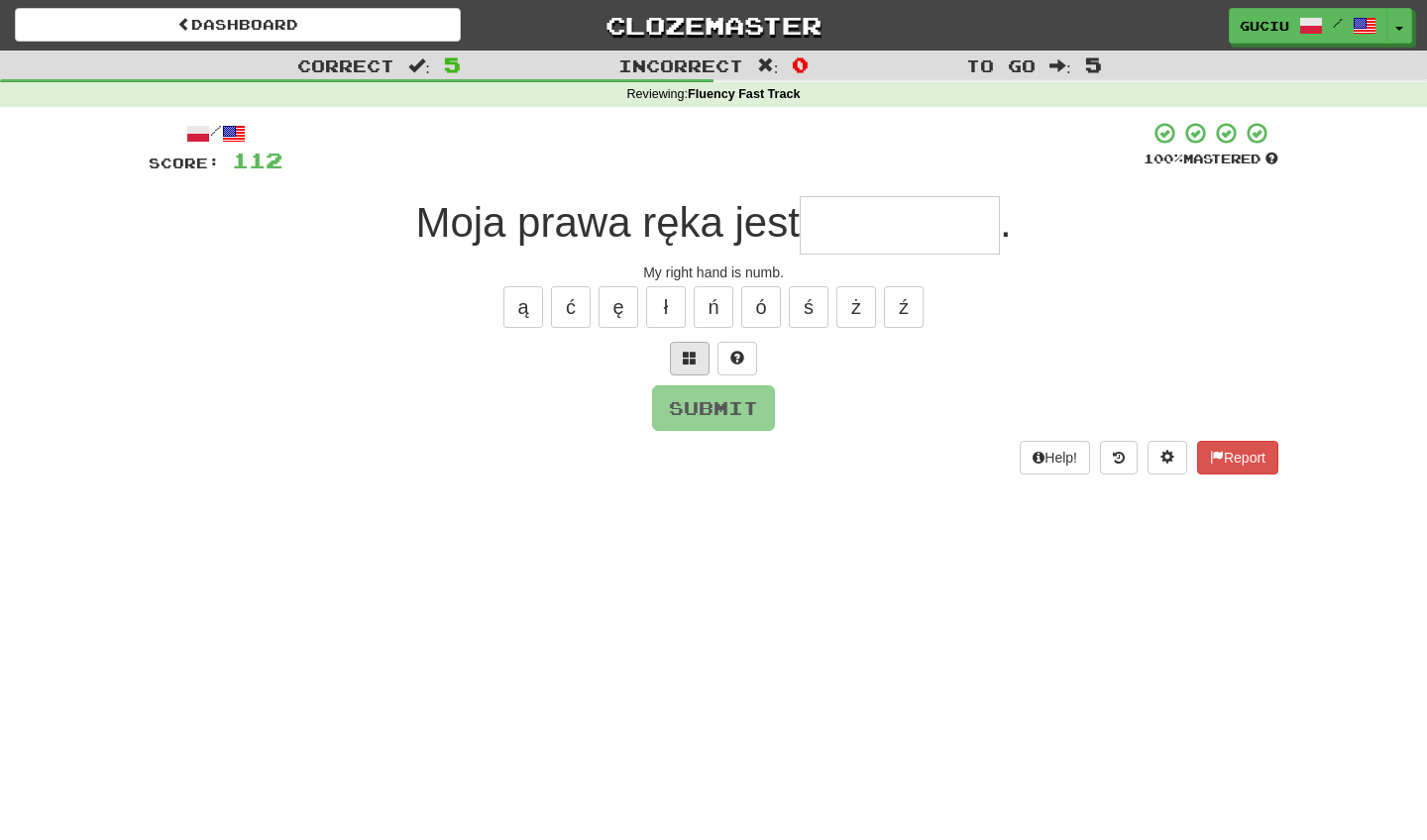 click at bounding box center (690, 359) 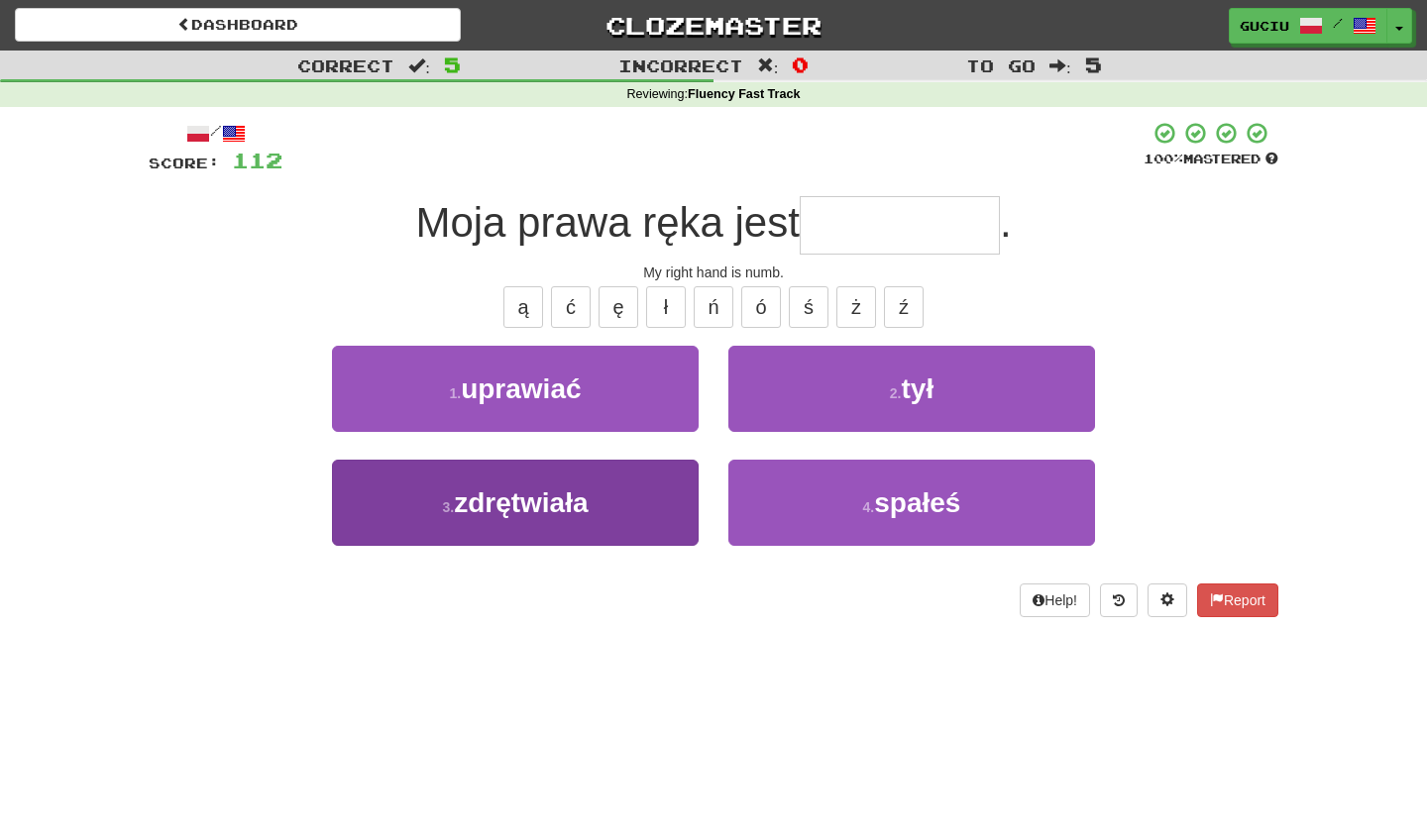 click on "3 .  zdrętwiała" at bounding box center (515, 502) 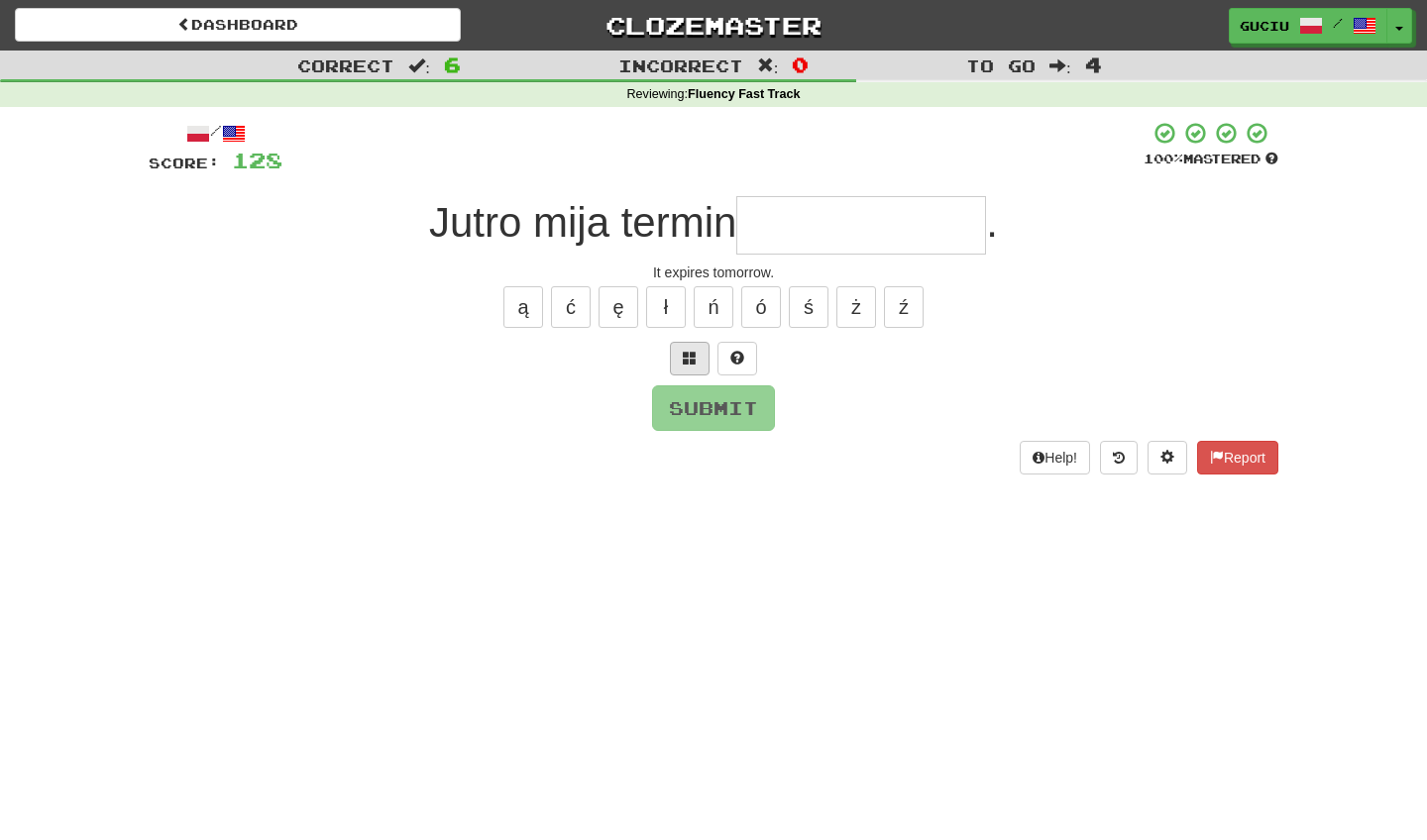 click at bounding box center [690, 358] 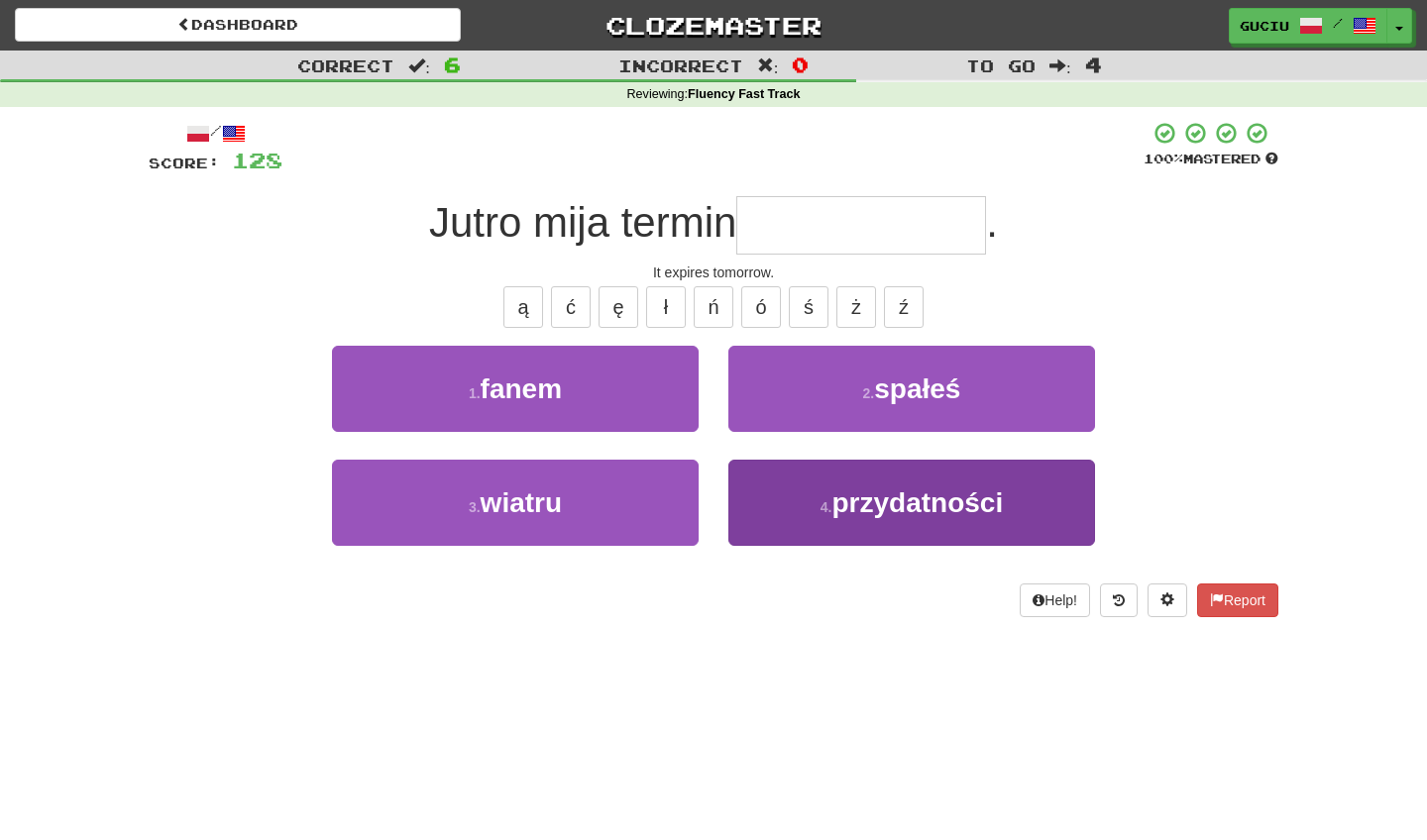 click on "przydatności" at bounding box center [917, 502] 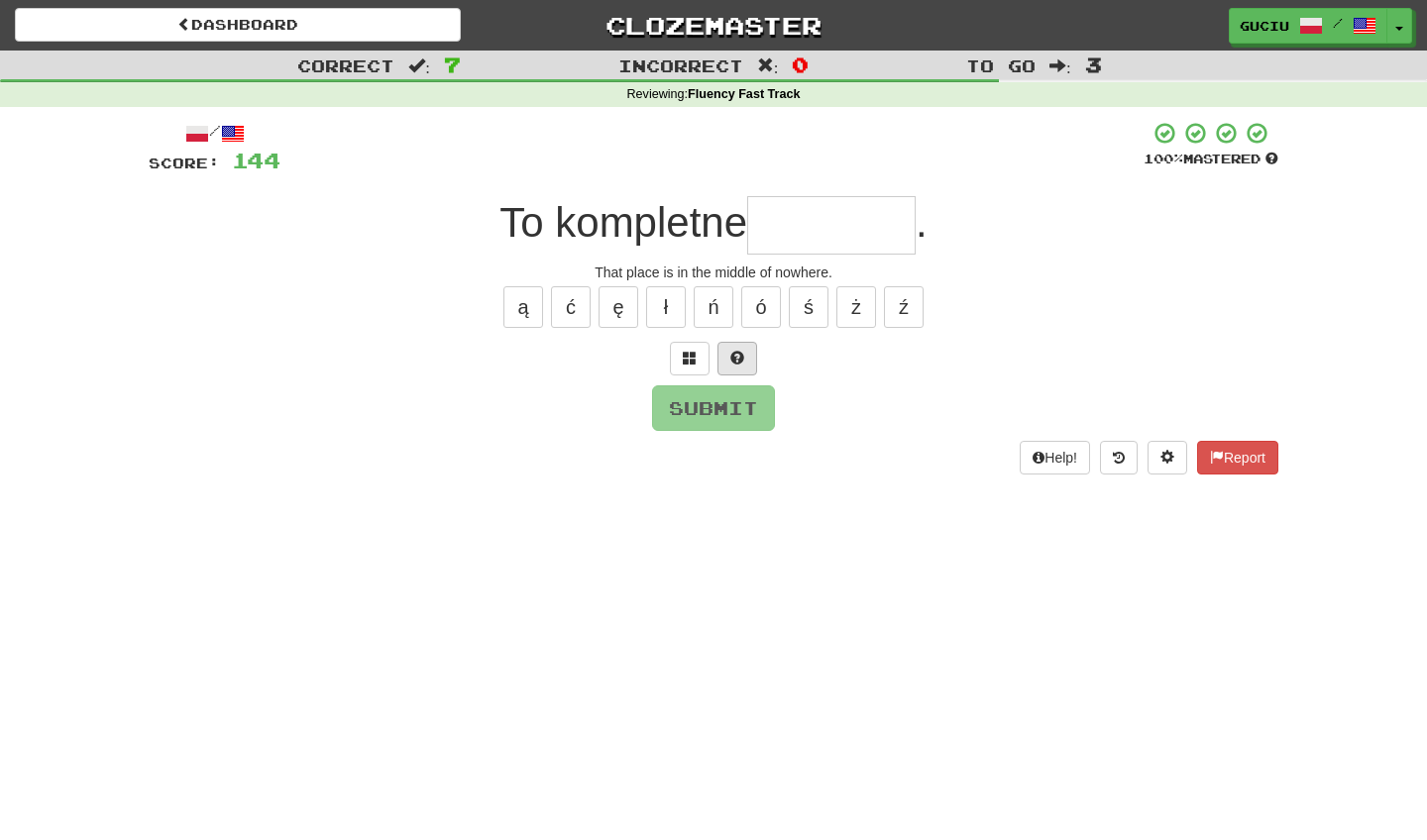 click at bounding box center (737, 358) 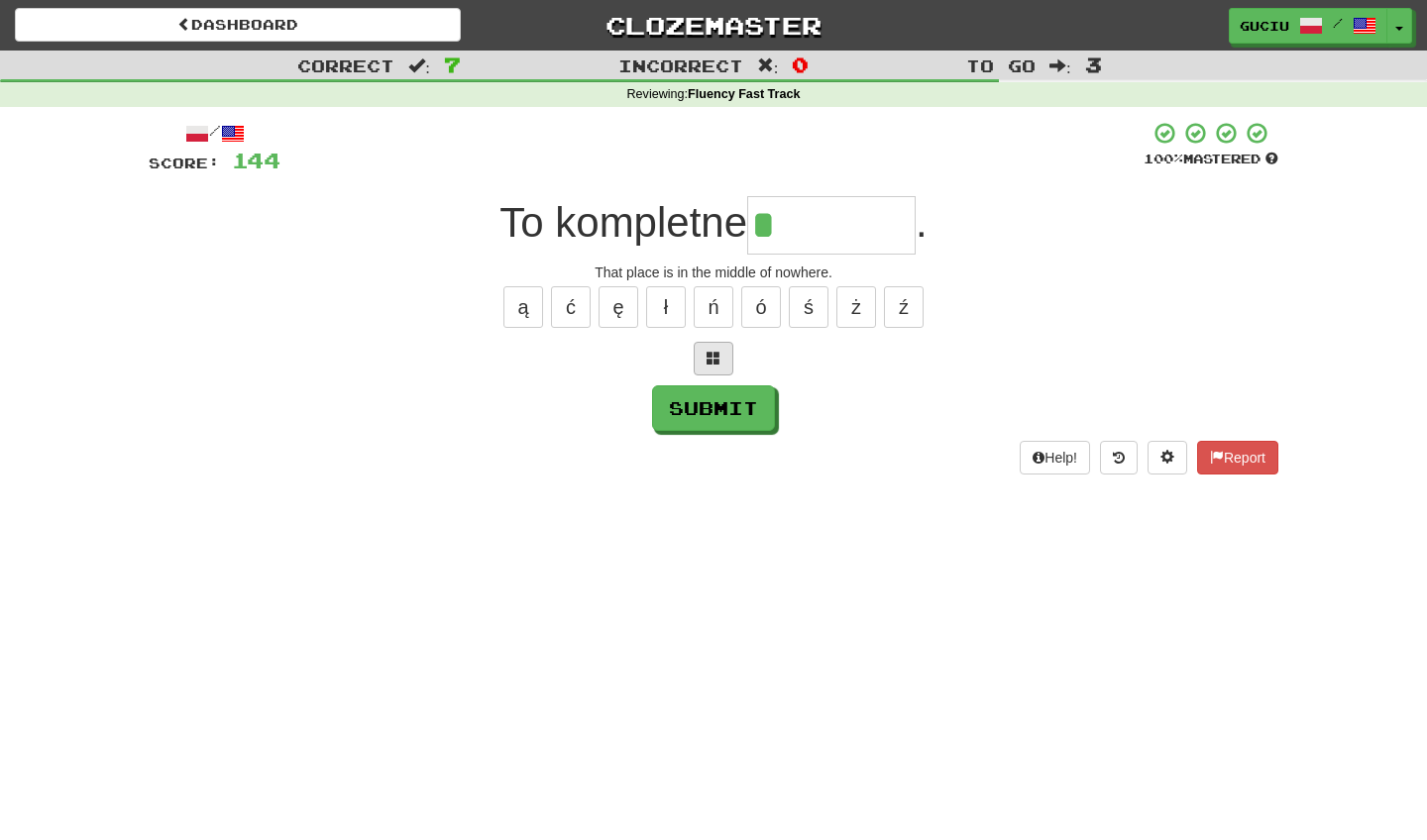 click at bounding box center [714, 358] 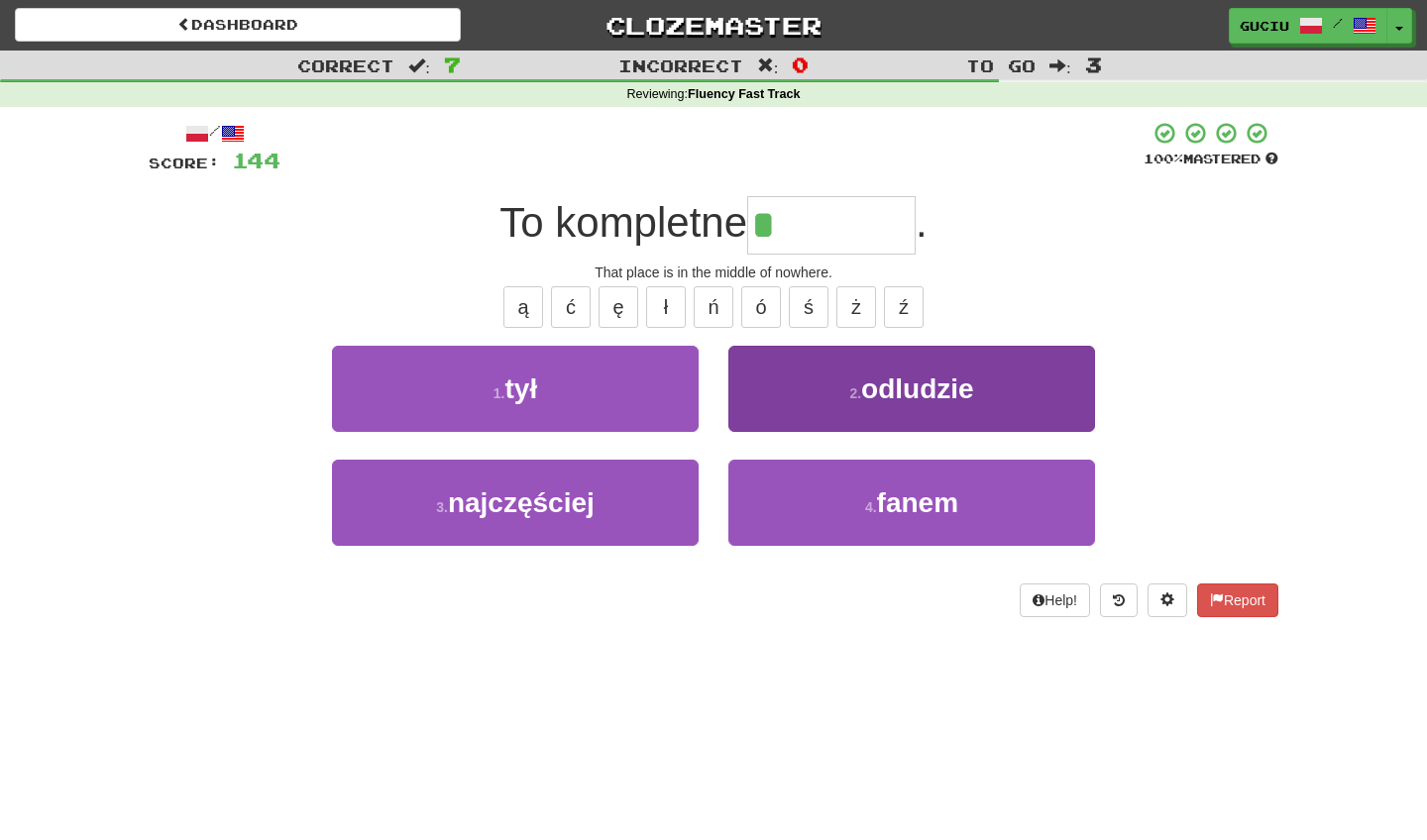 click on "2 .  odludzie" at bounding box center [912, 388] 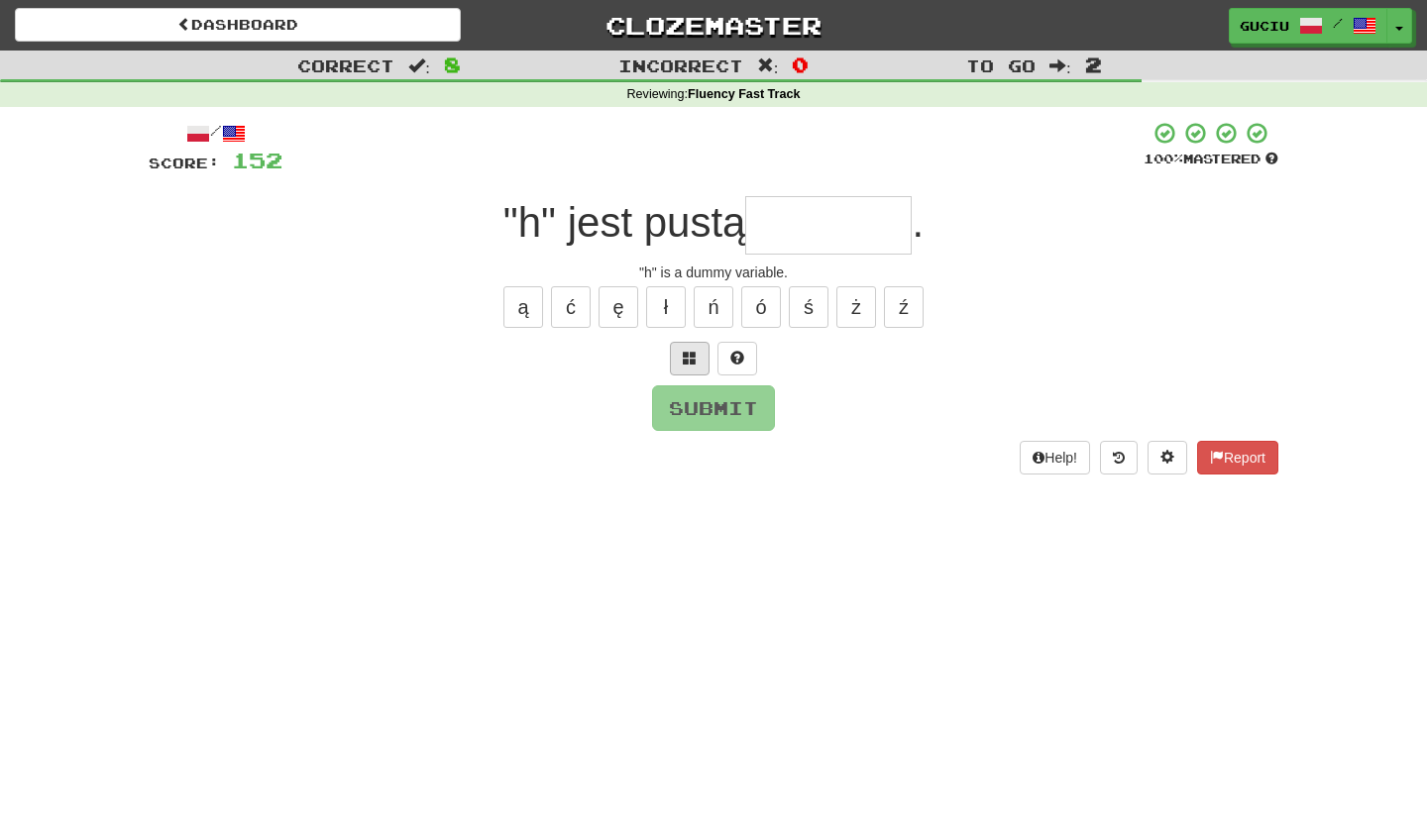 click at bounding box center (690, 359) 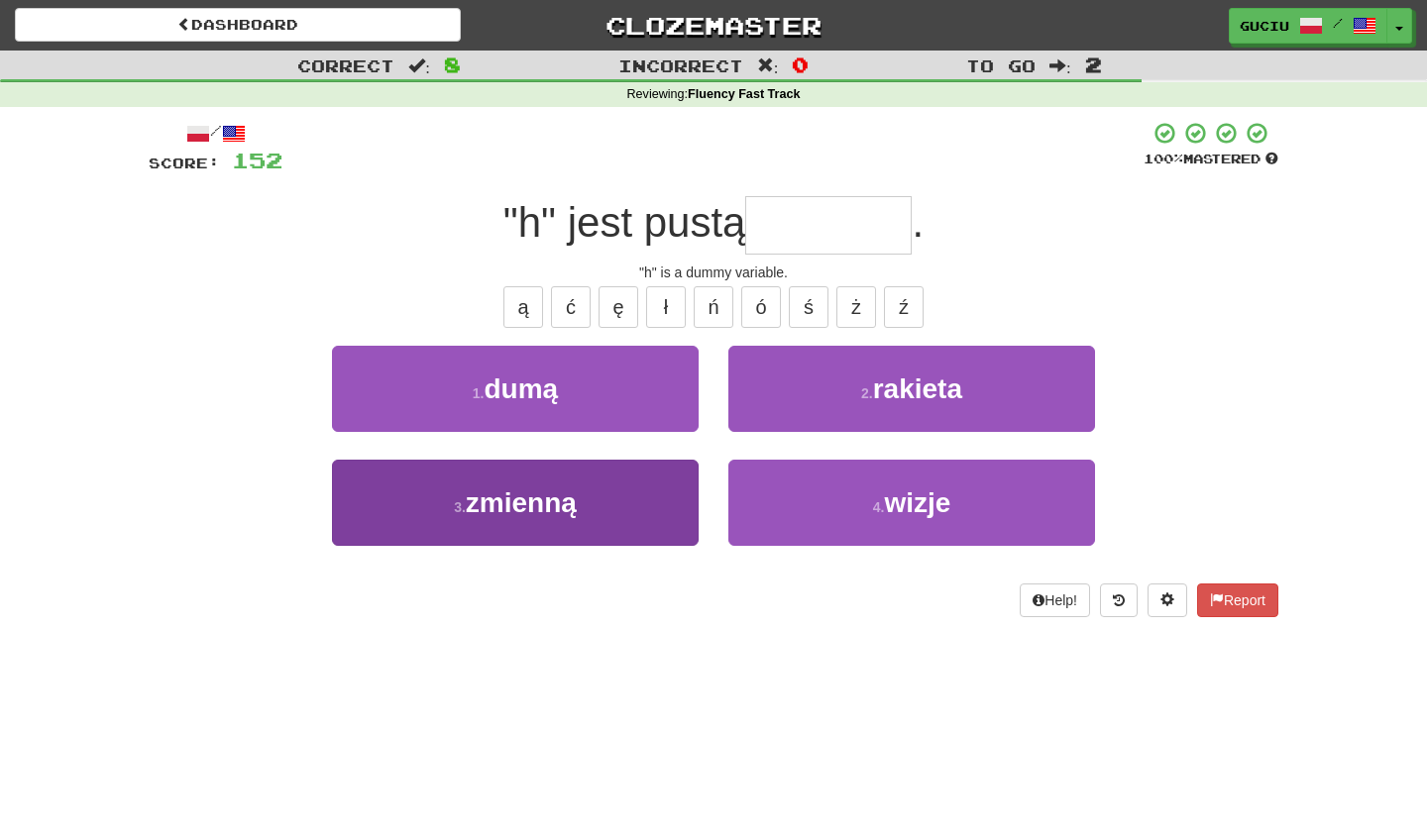 click on "3 .  zmienną" at bounding box center [515, 502] 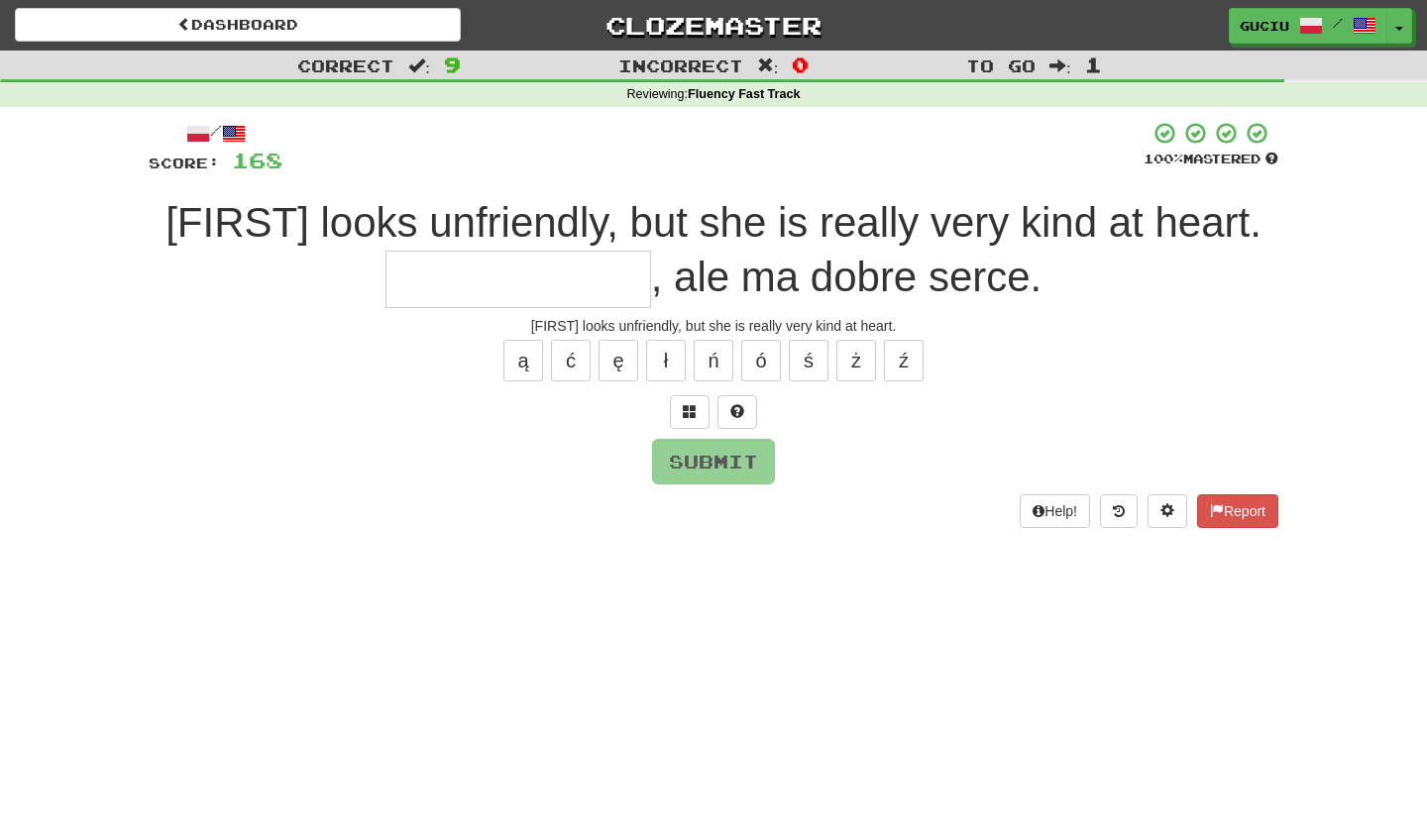 type on "*" 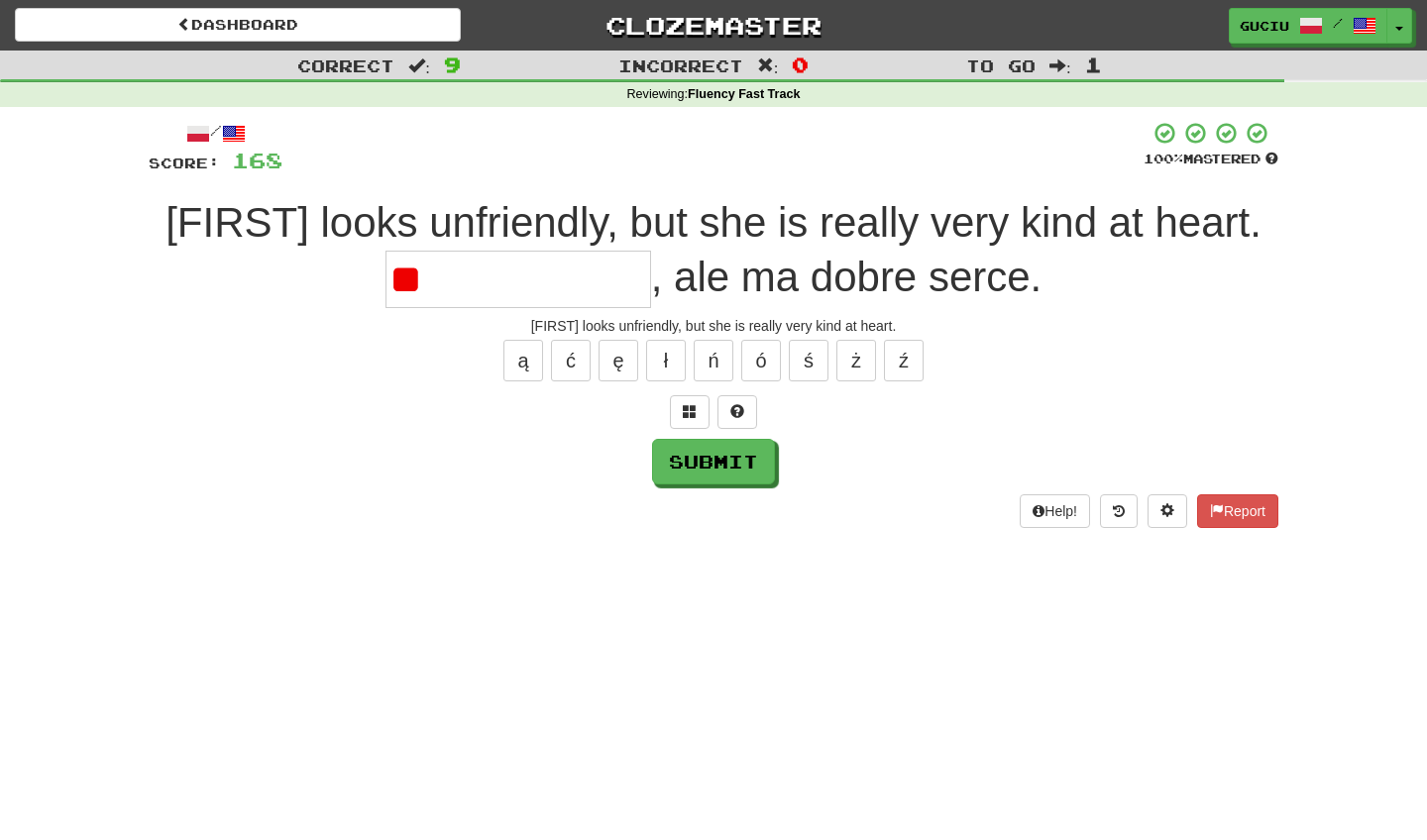 type on "*" 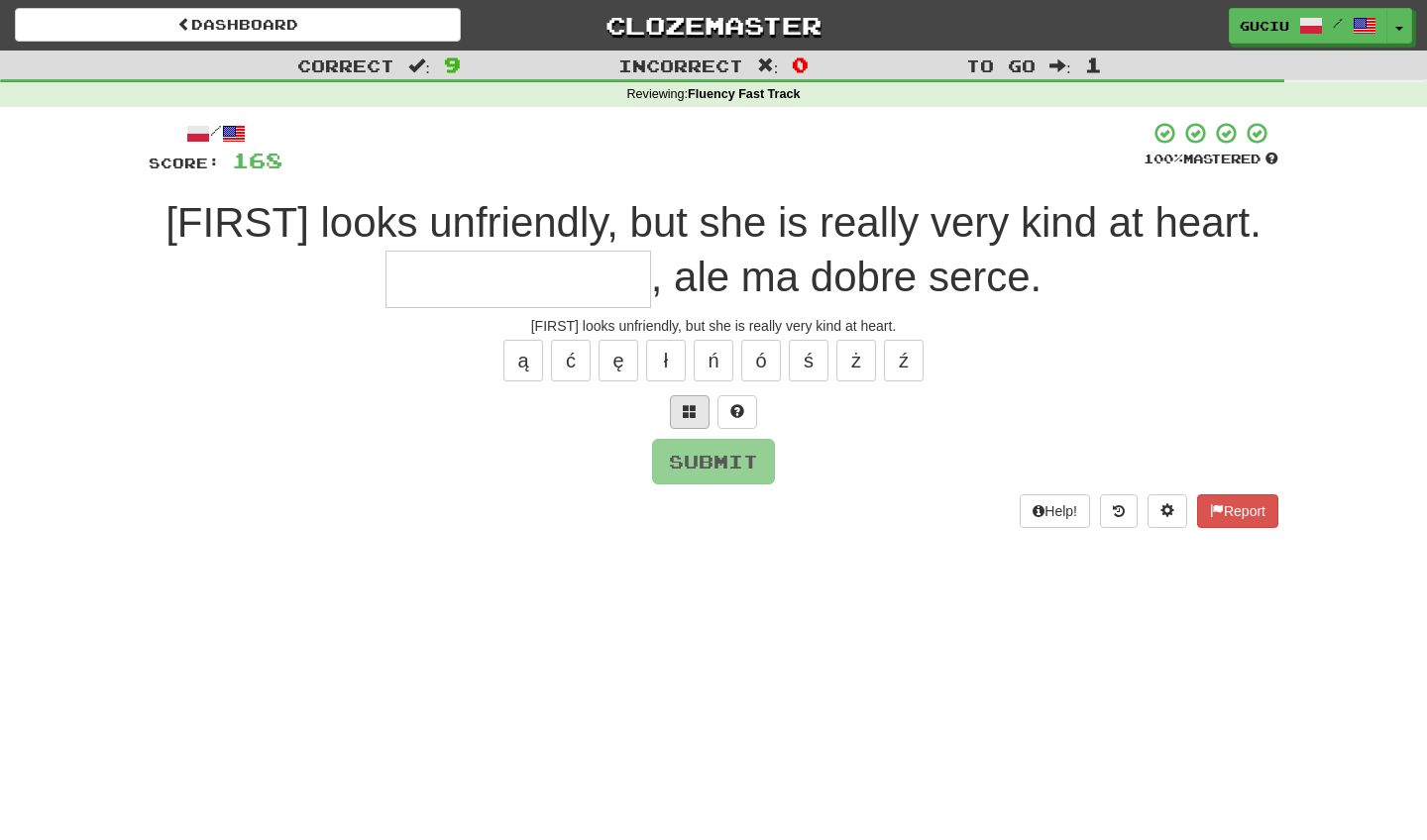 click at bounding box center [690, 411] 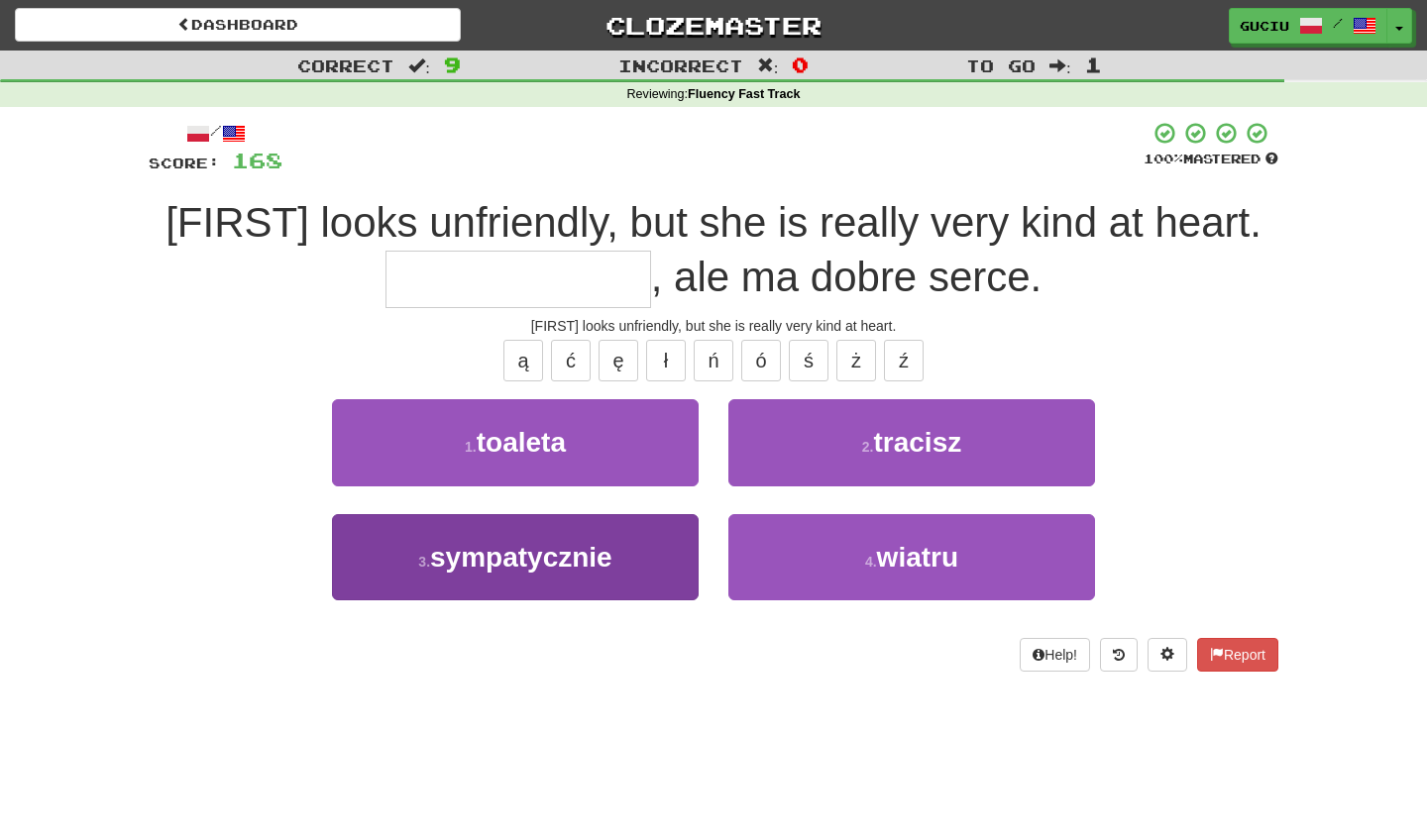 click on "3 .  sympatycznie" at bounding box center [515, 557] 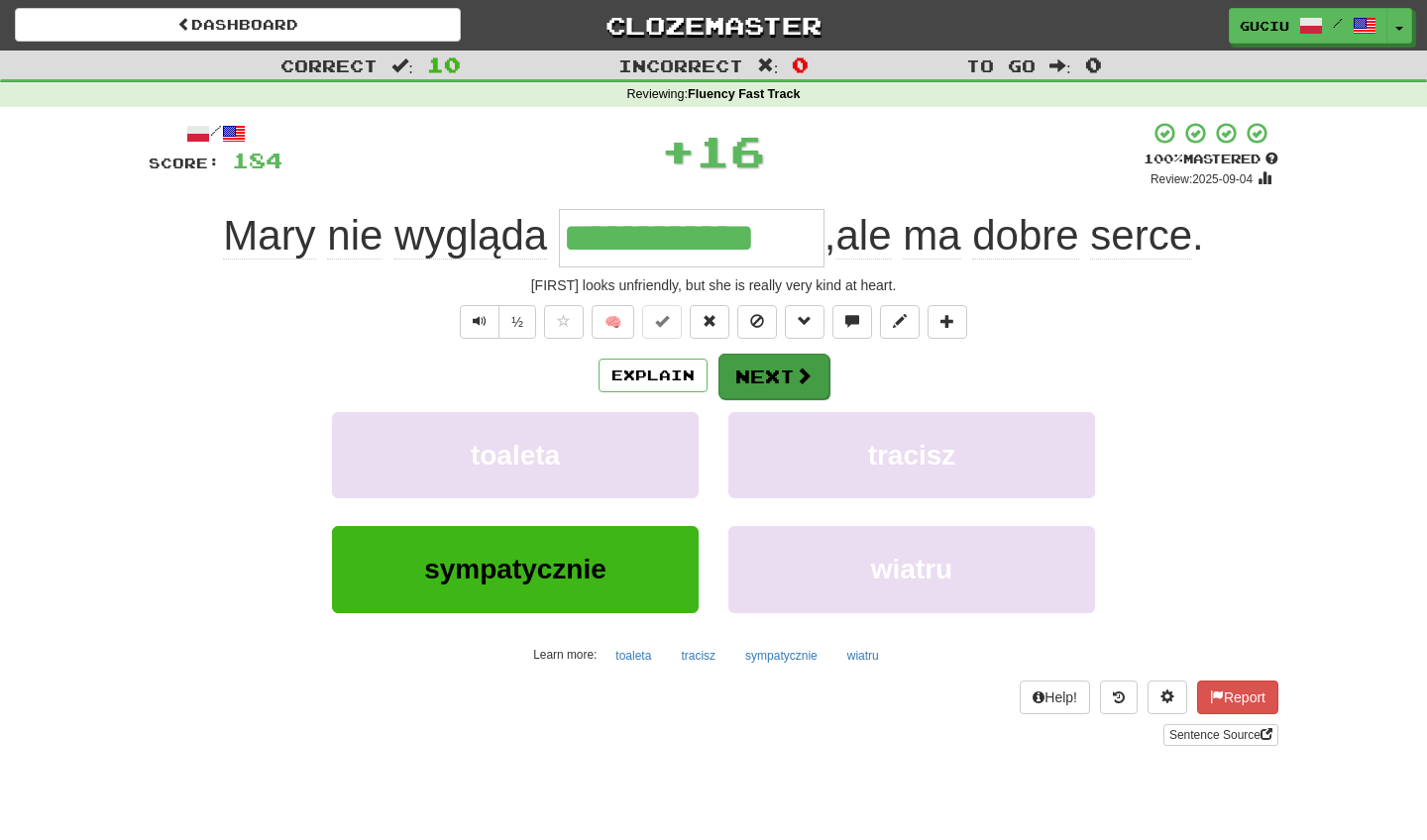 click on "Next" at bounding box center (774, 376) 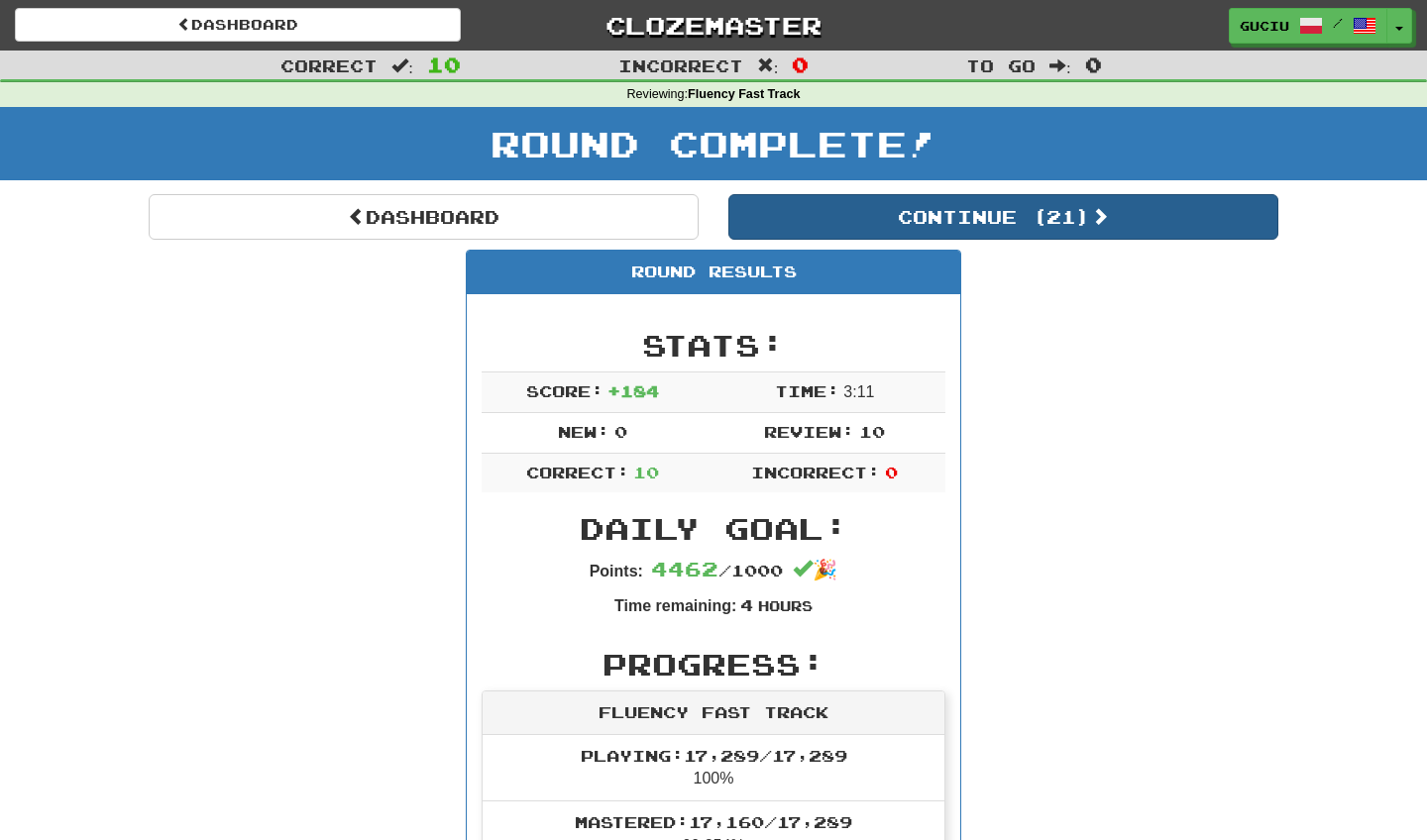 click on "Continue ( 21 )" at bounding box center (1003, 217) 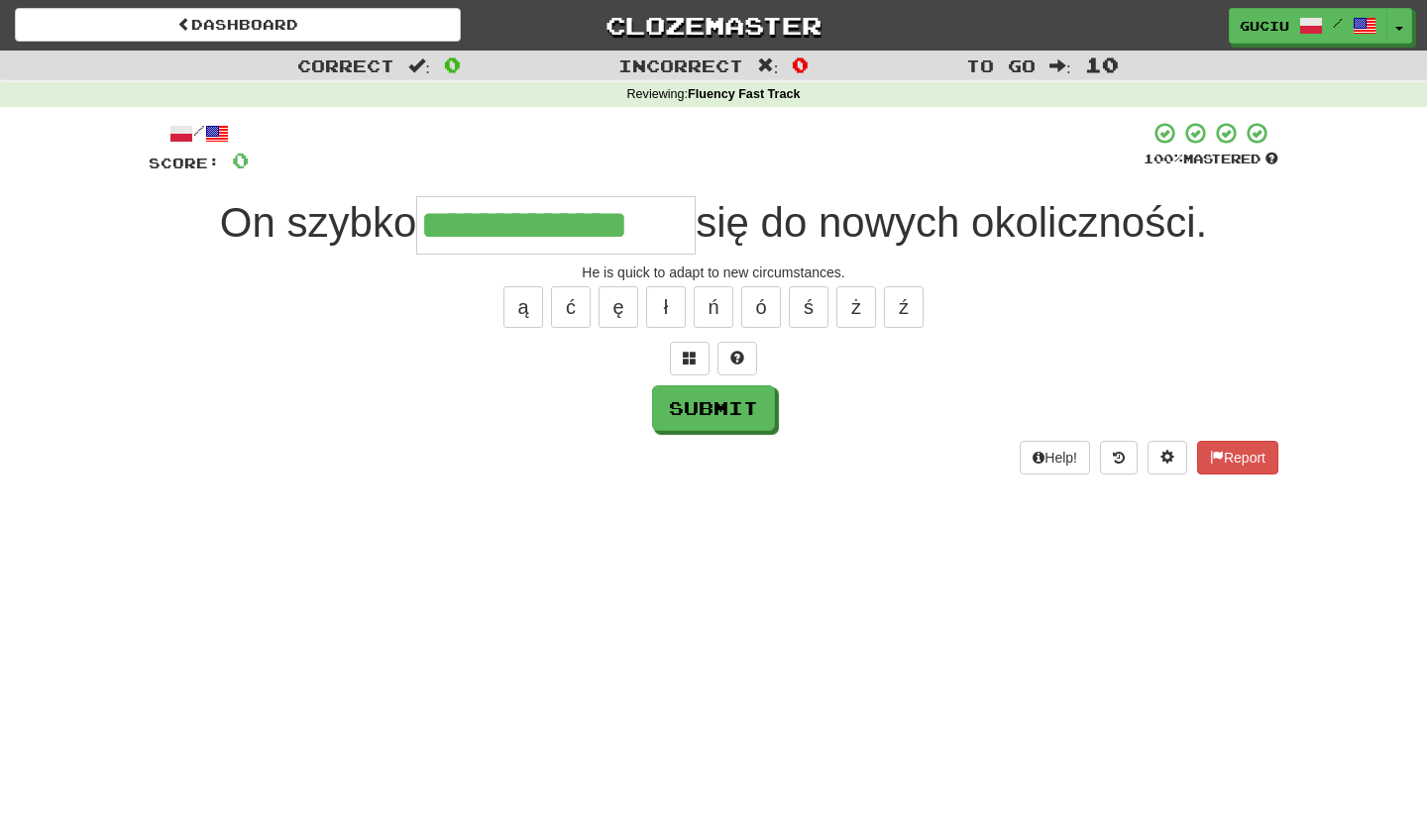 type on "**********" 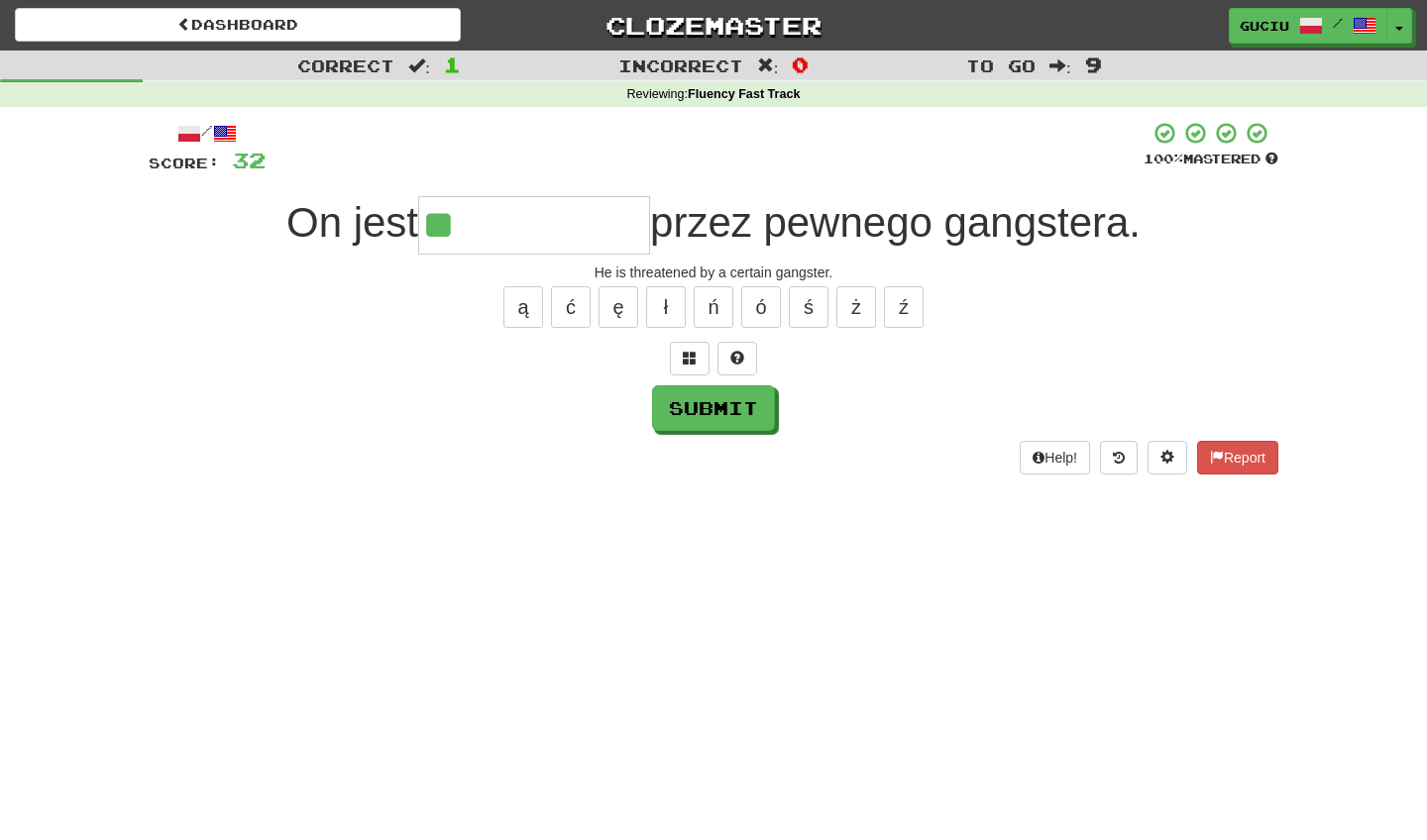 click at bounding box center [714, 359] 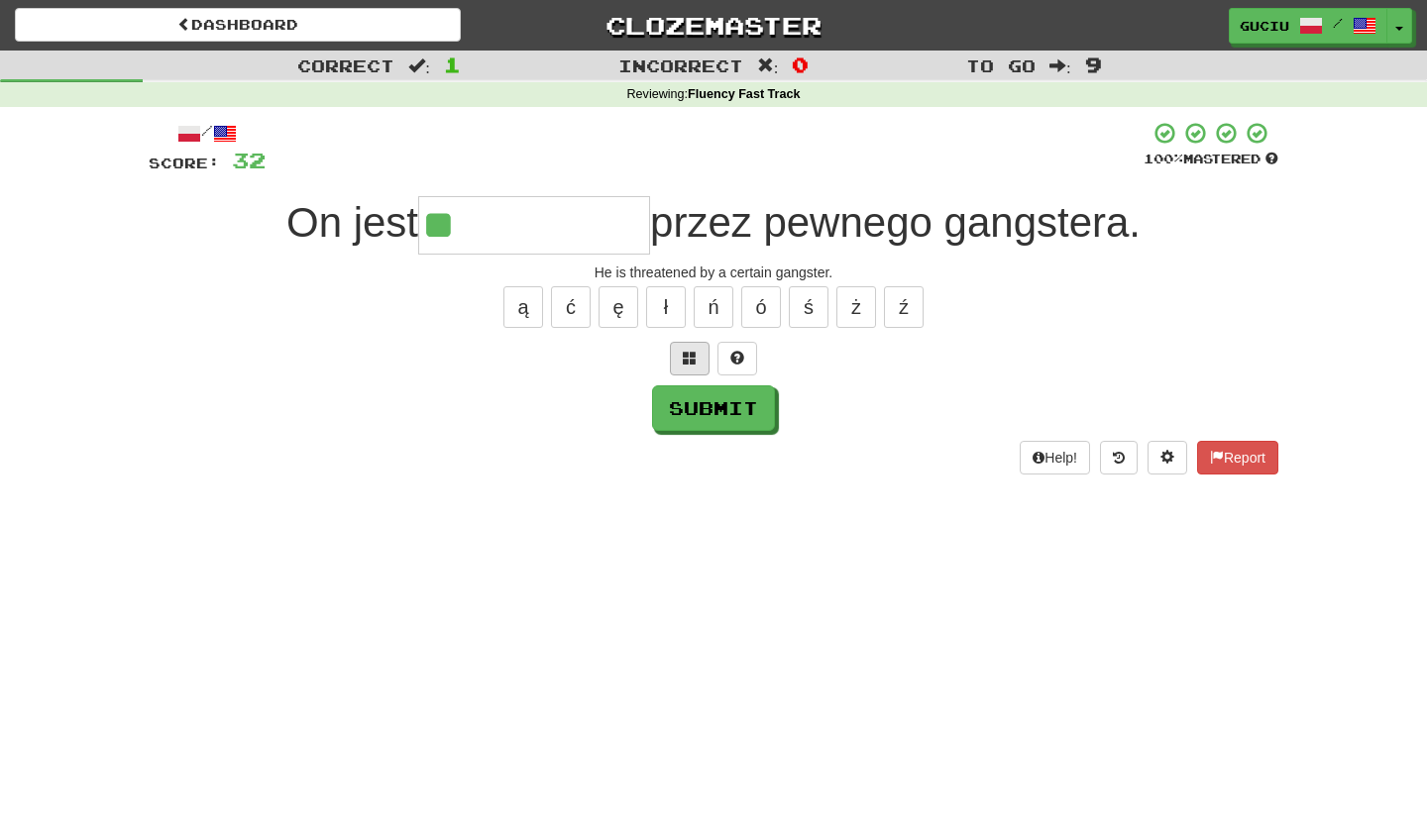 click at bounding box center (690, 359) 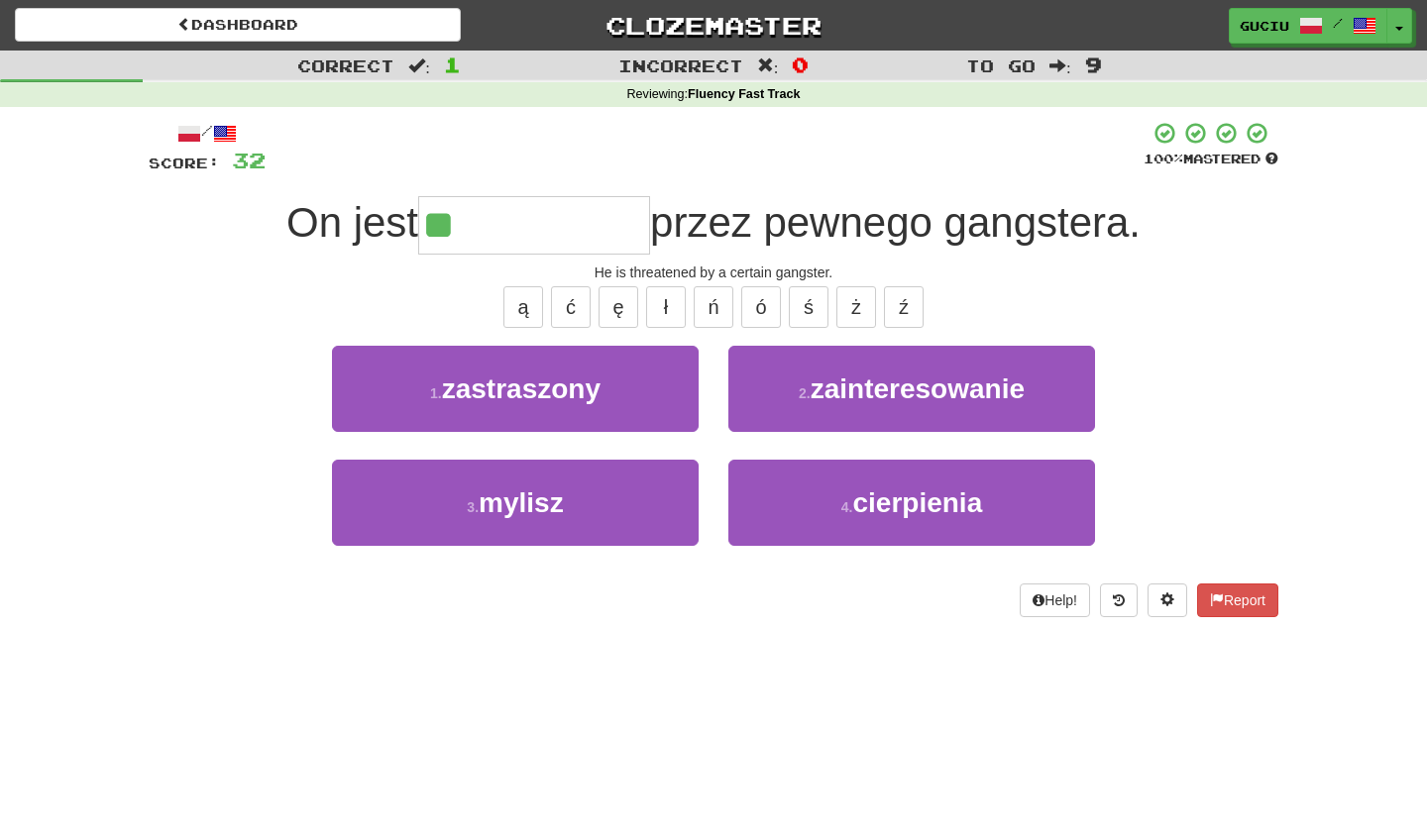 click on "1 .  zastraszony" at bounding box center (515, 402) 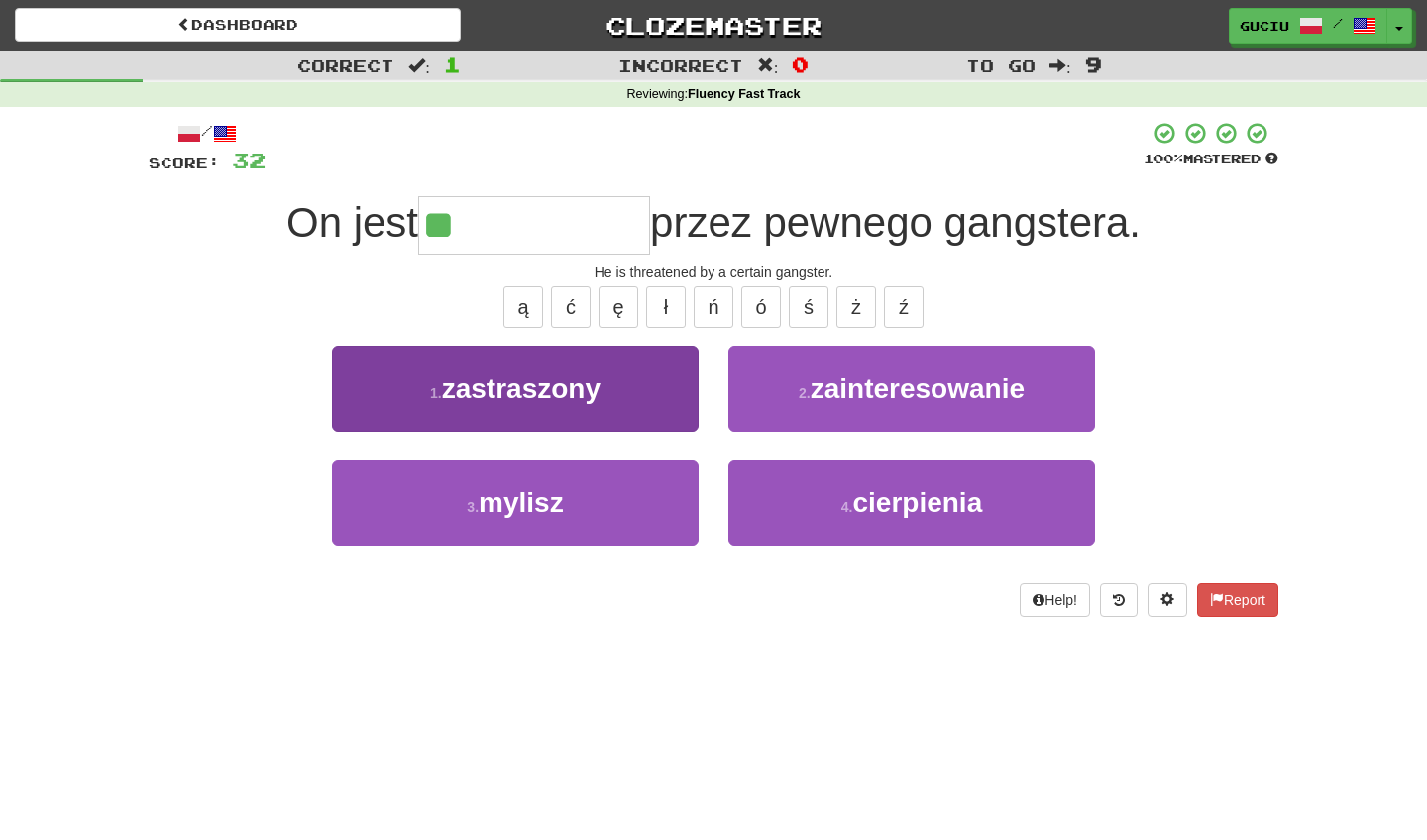 click on "1 .  zastraszony" at bounding box center (515, 388) 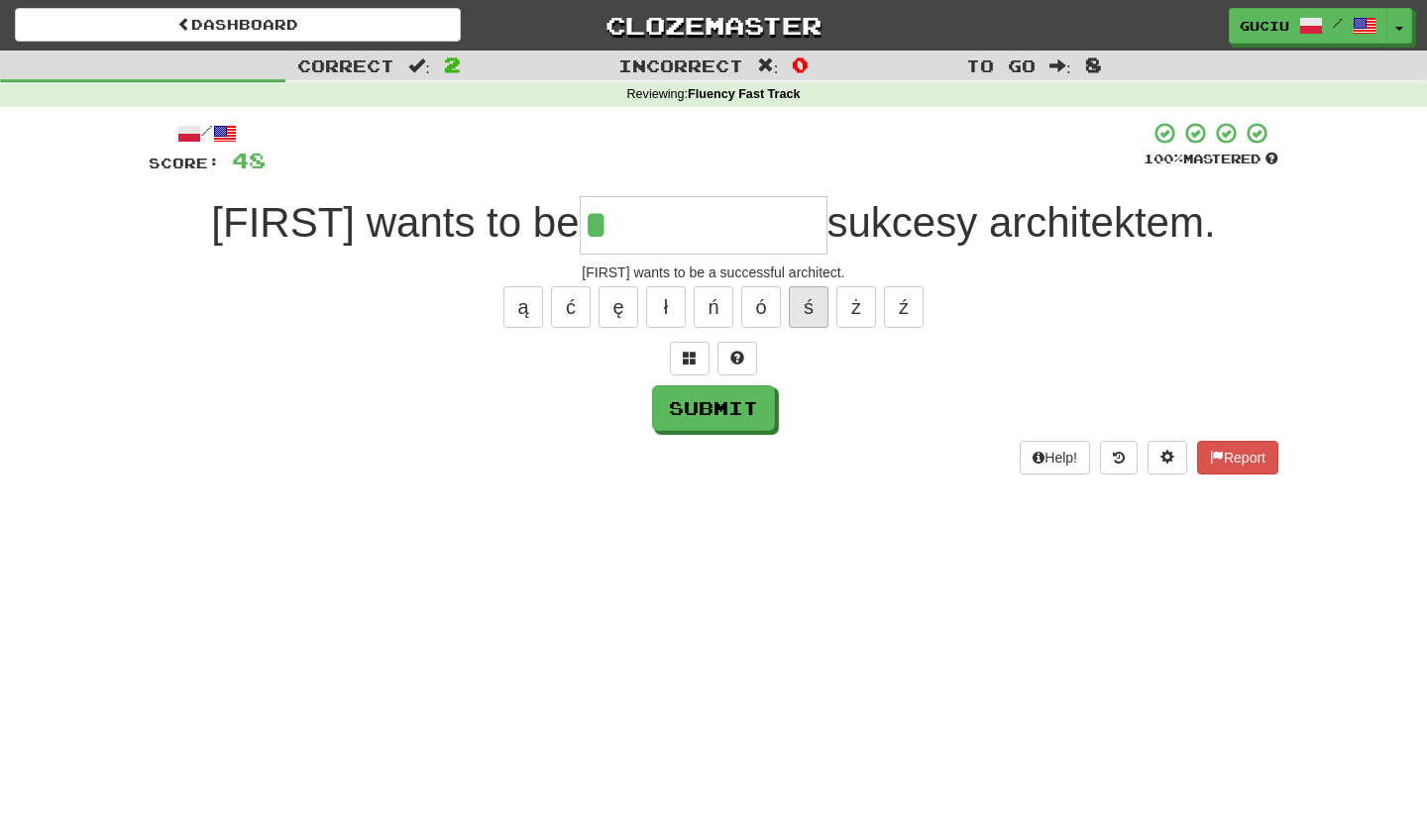 click on "ś" at bounding box center (809, 307) 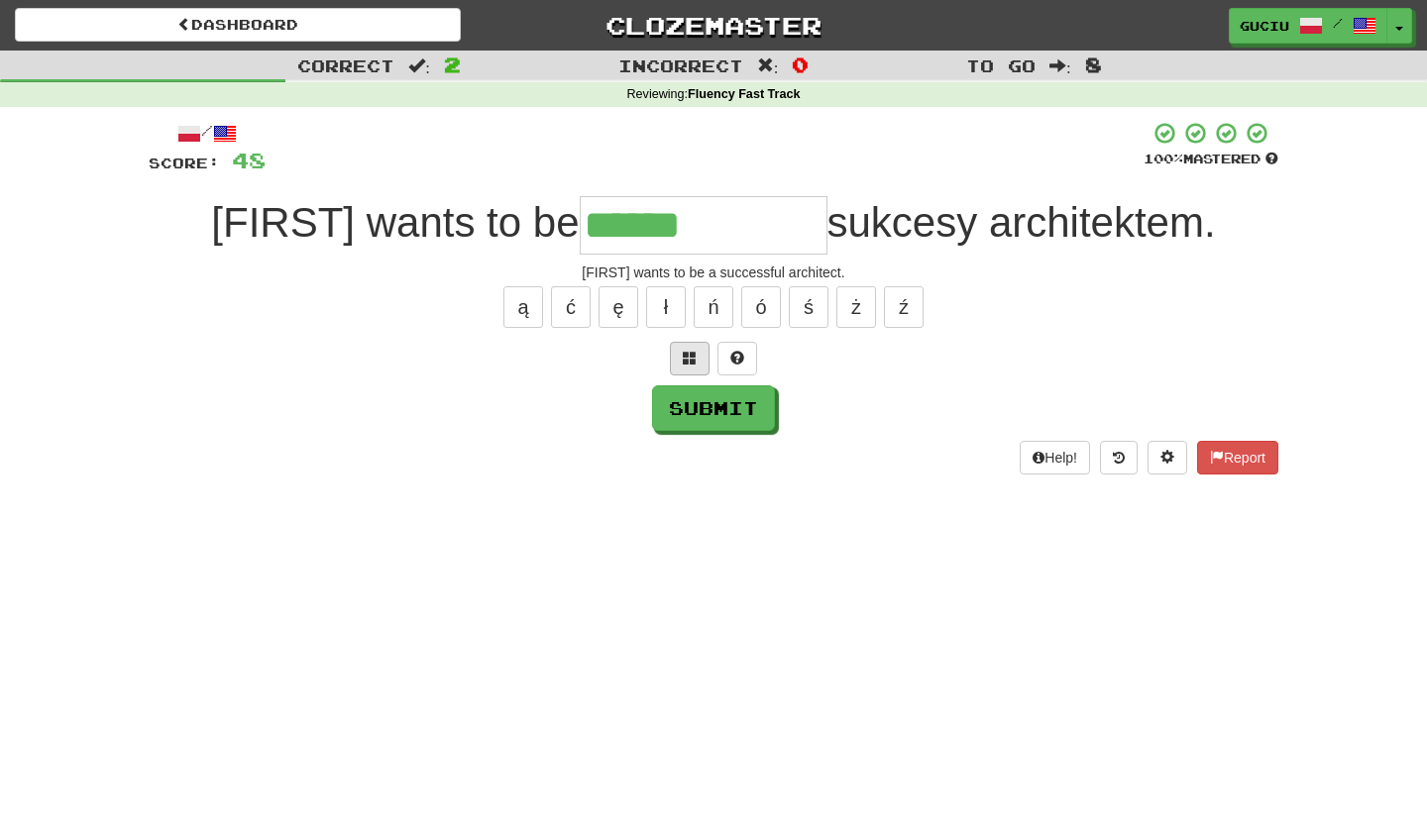 click at bounding box center [690, 359] 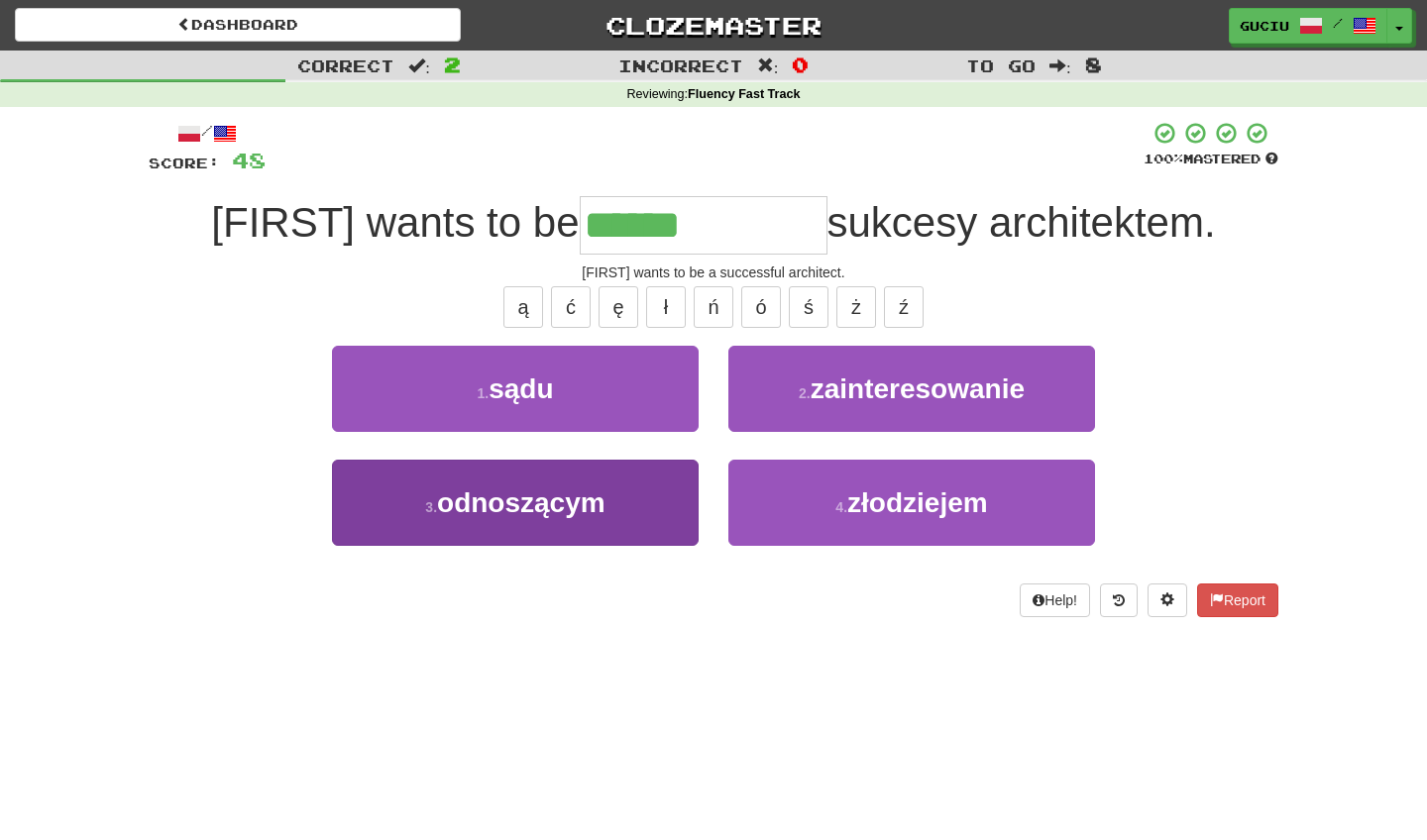 click on "odnoszącym" at bounding box center [521, 502] 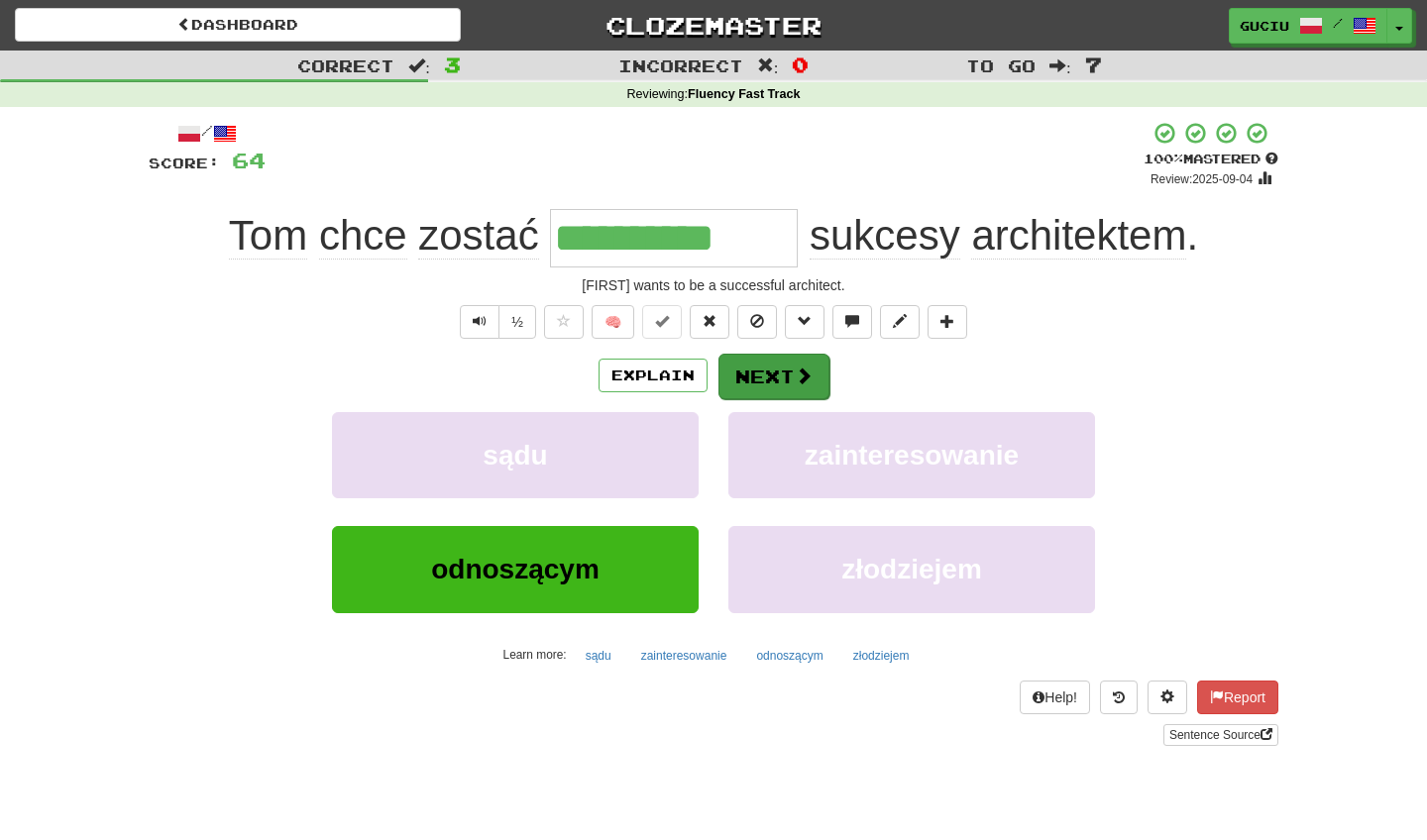 click on "Next" at bounding box center (774, 376) 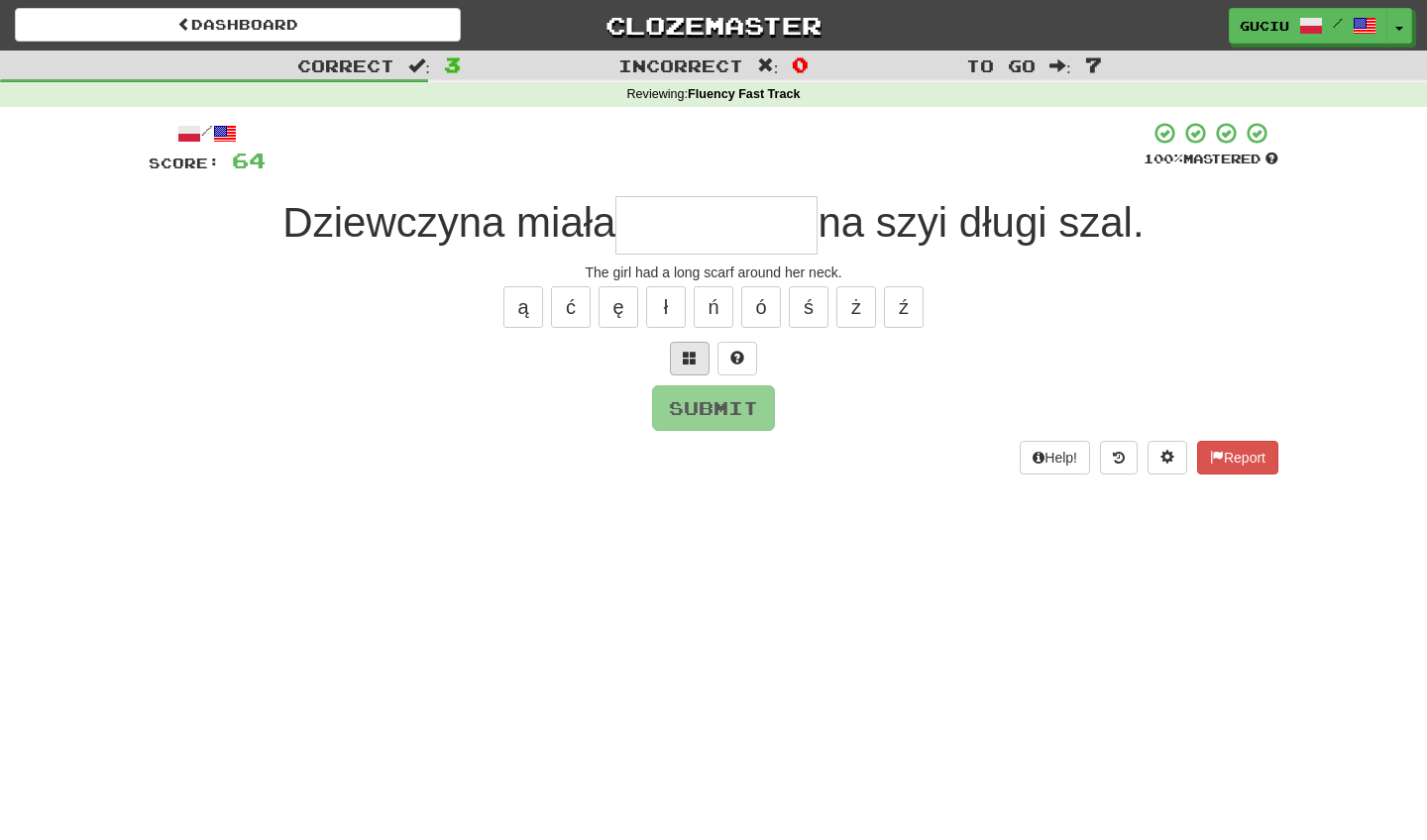 click at bounding box center [690, 359] 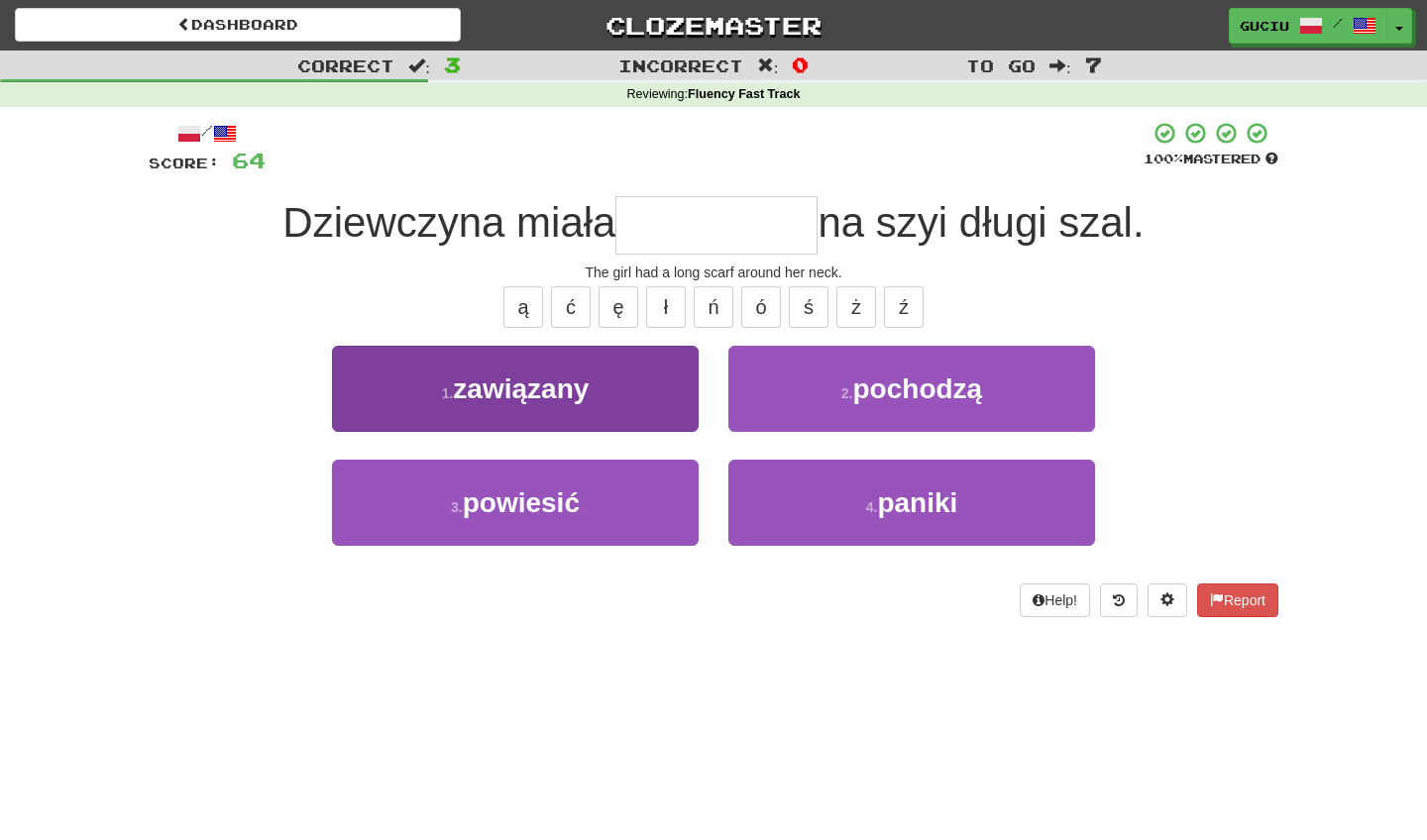 click on "1 .  zawiązany" at bounding box center [515, 388] 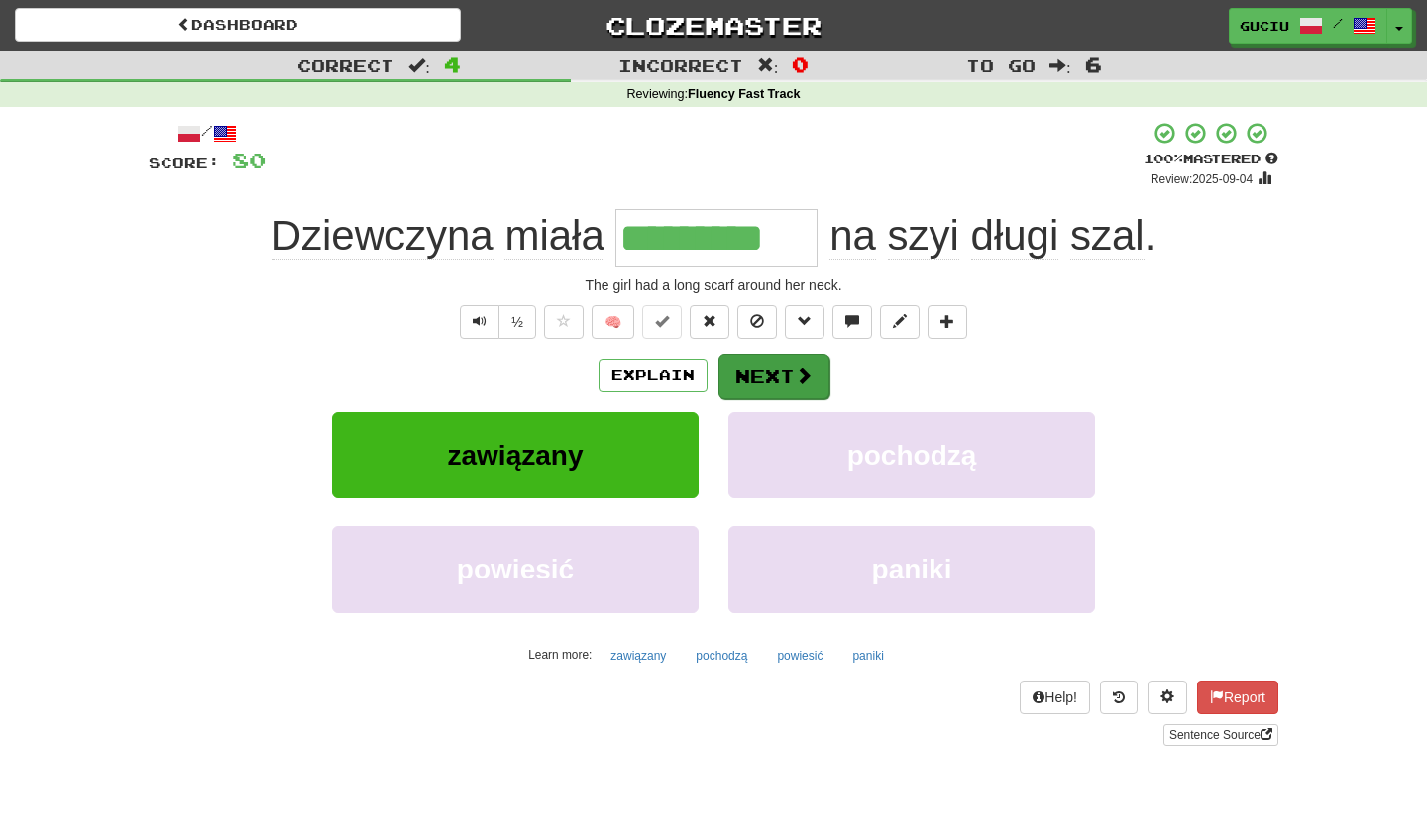click on "Next" at bounding box center (774, 376) 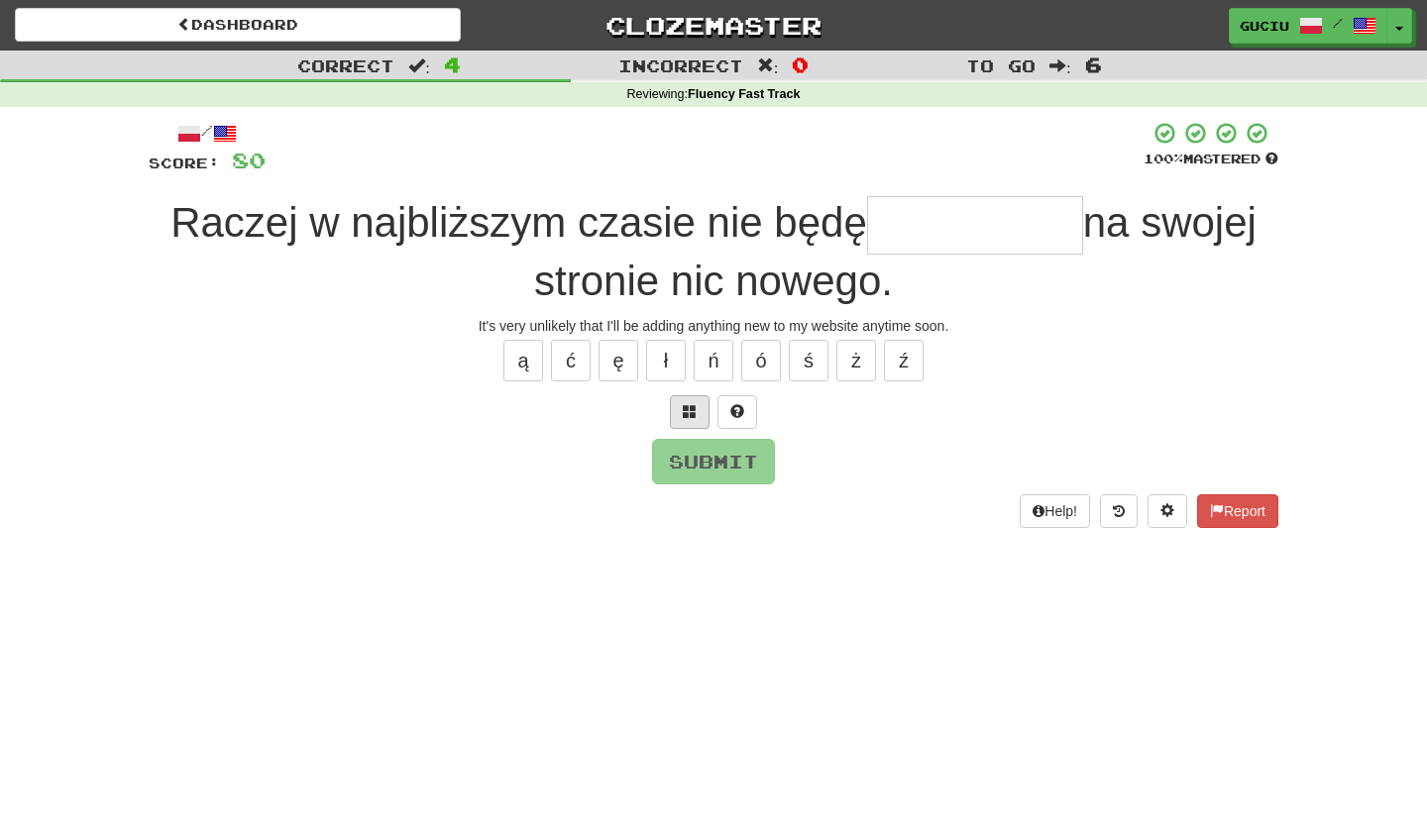 click at bounding box center (690, 412) 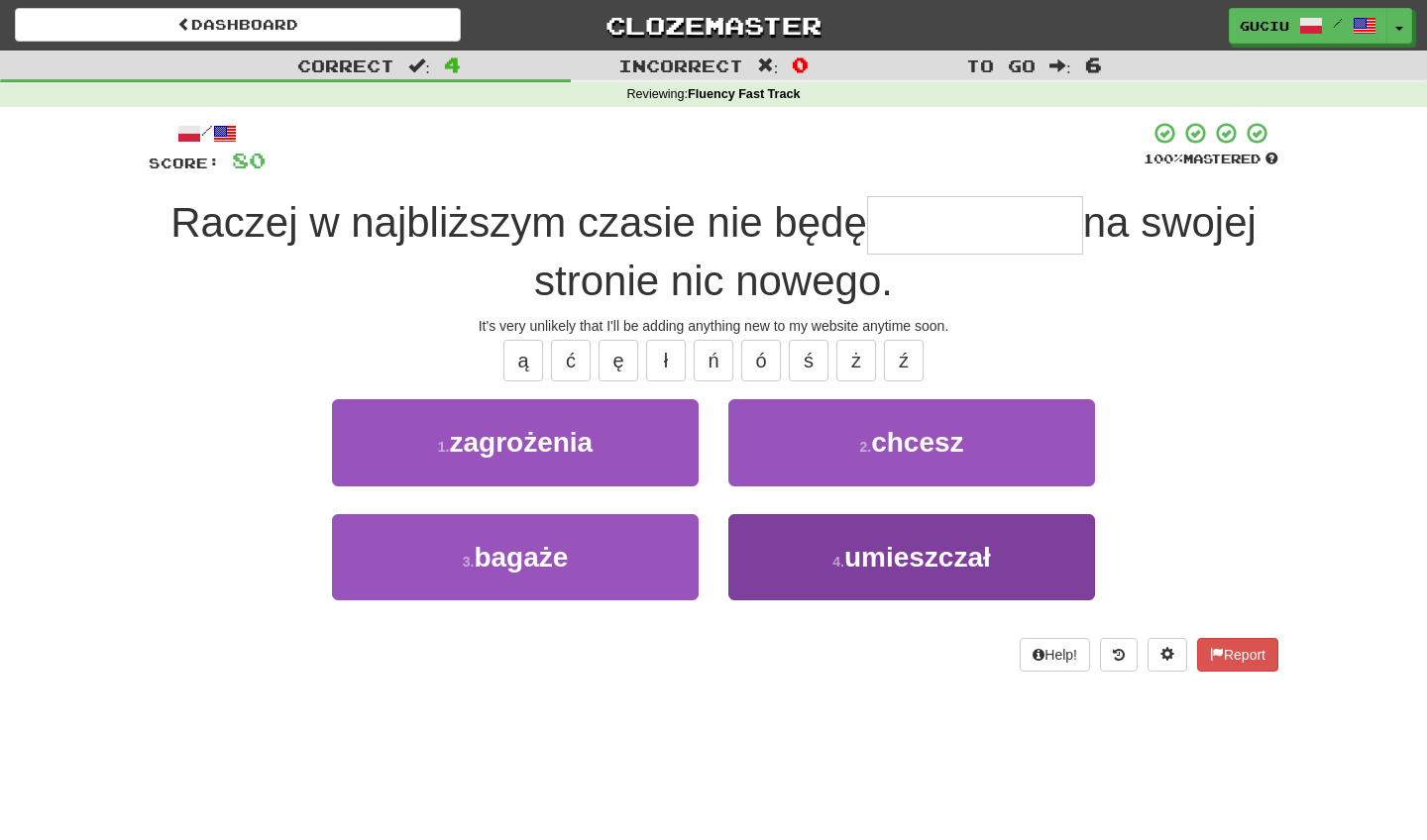 click on "4 .  umieszczał" at bounding box center [912, 557] 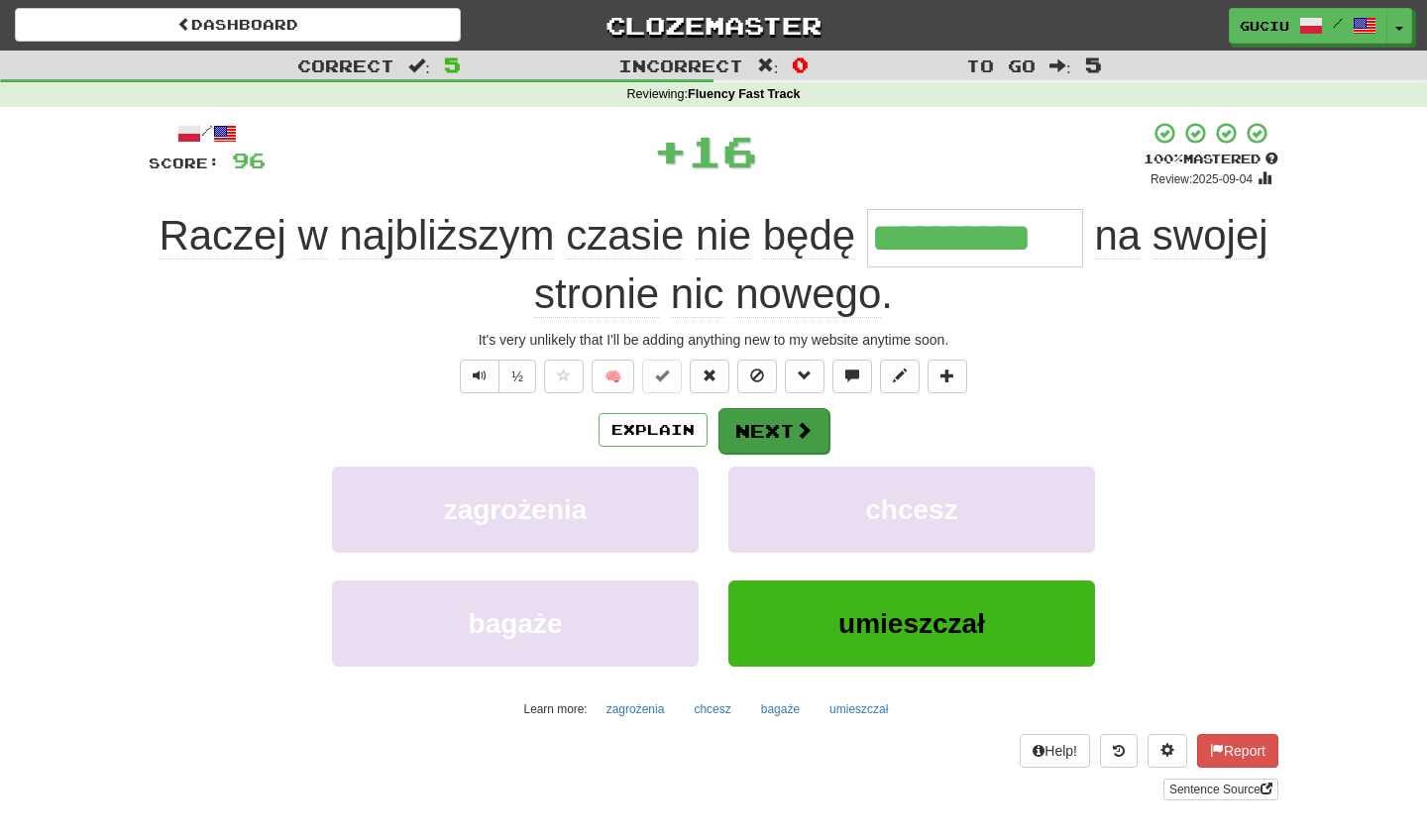 click on "Next" at bounding box center [774, 431] 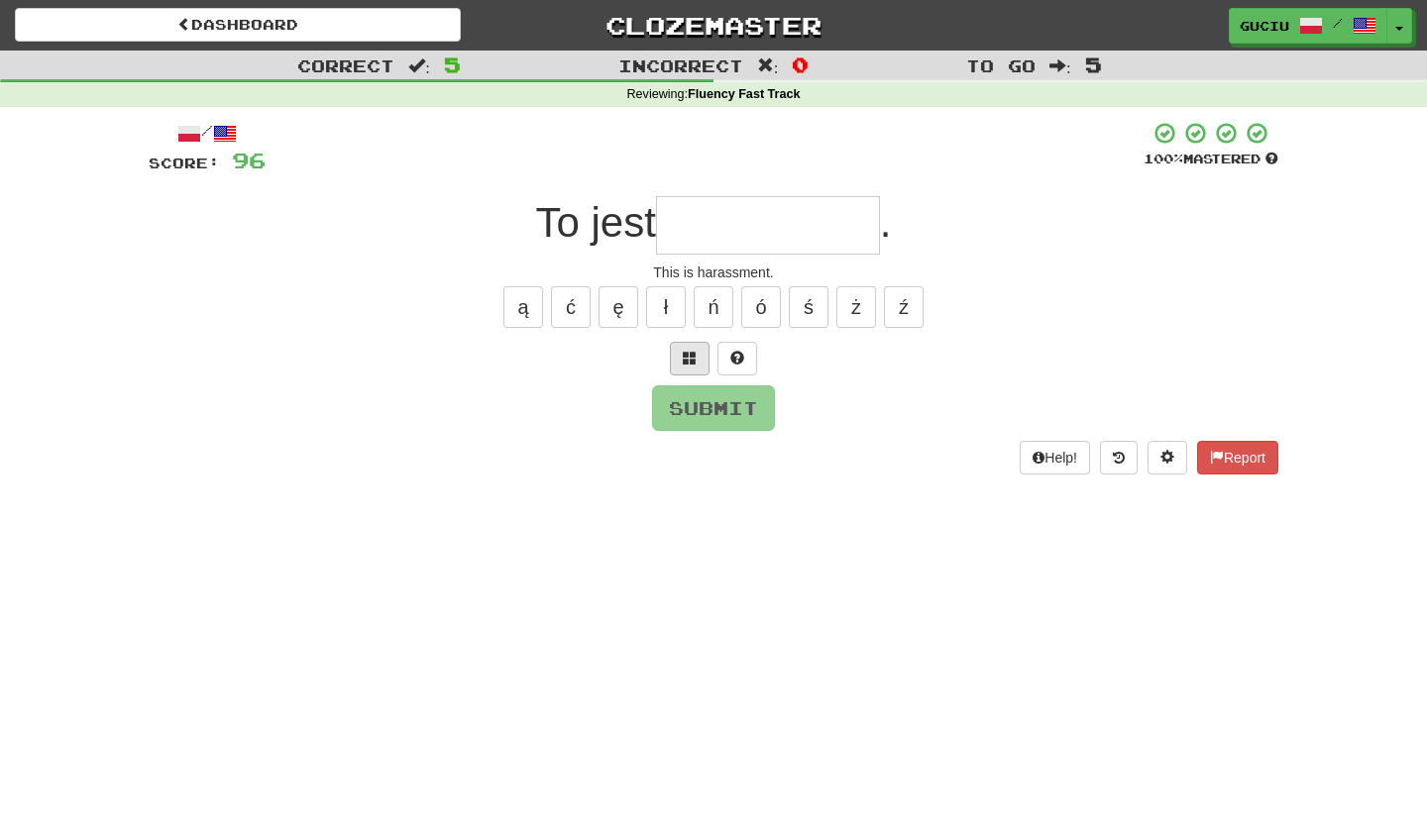 click at bounding box center (690, 359) 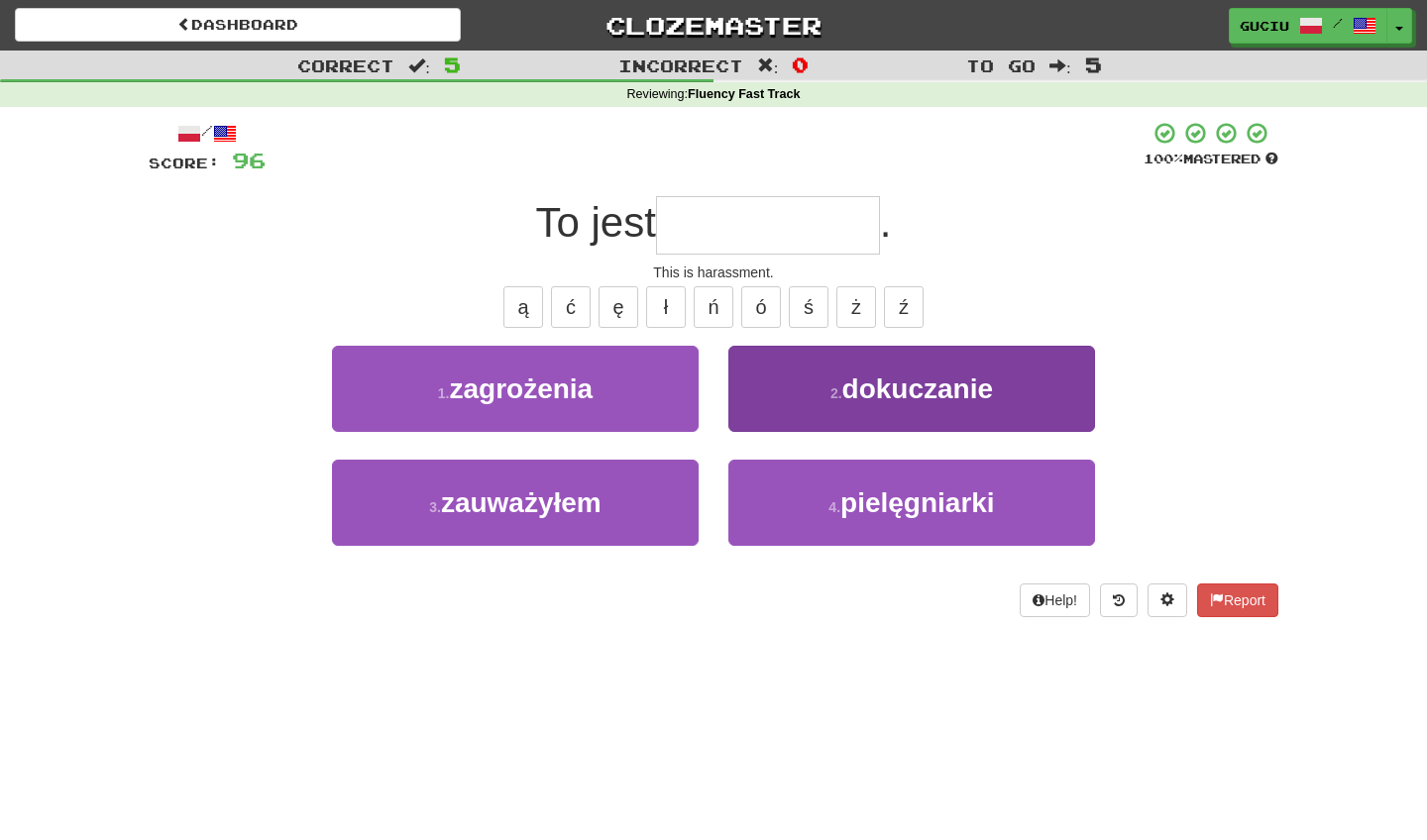 click on "2 .  dokuczanie" at bounding box center (912, 388) 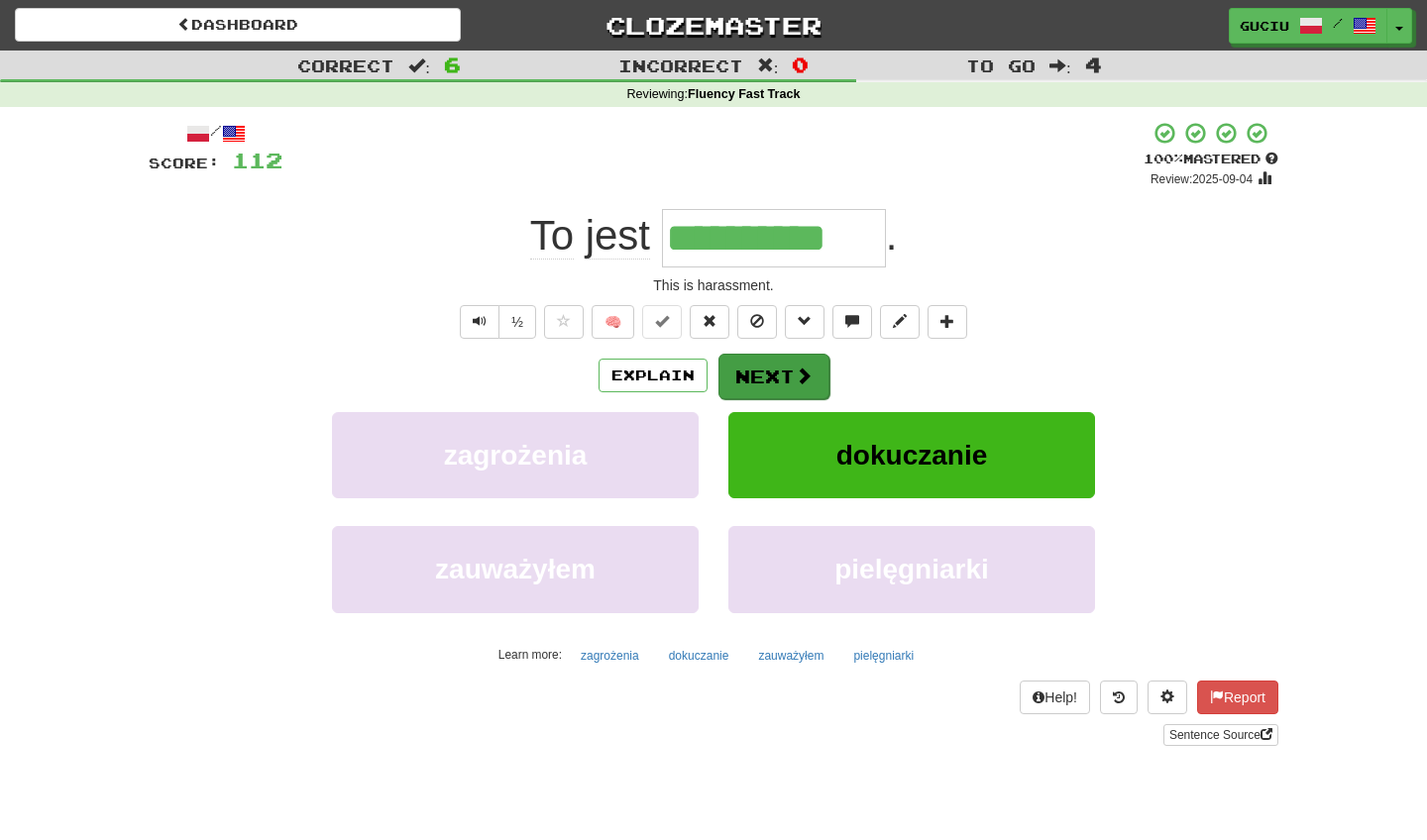 click on "Next" at bounding box center (774, 376) 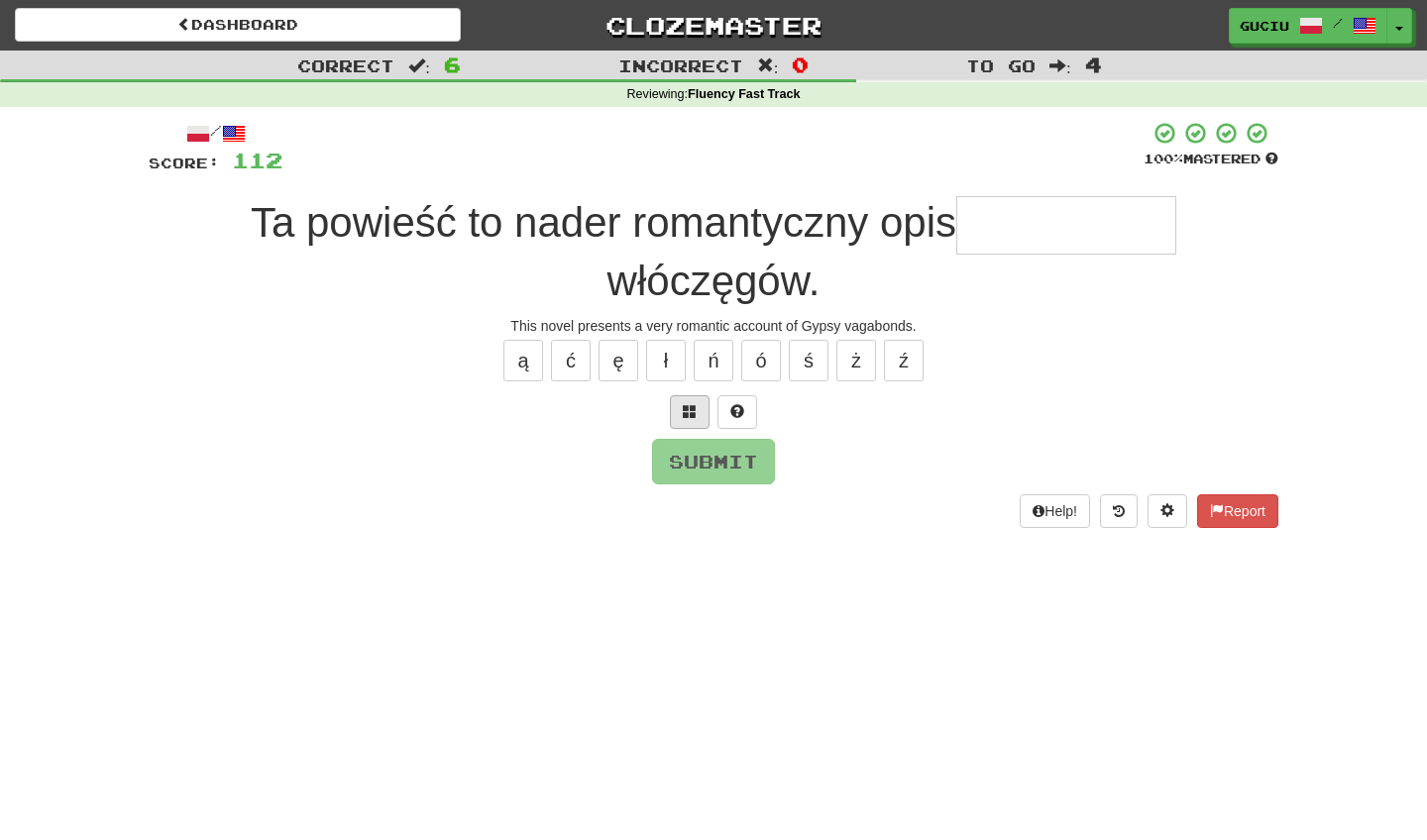 click at bounding box center [690, 411] 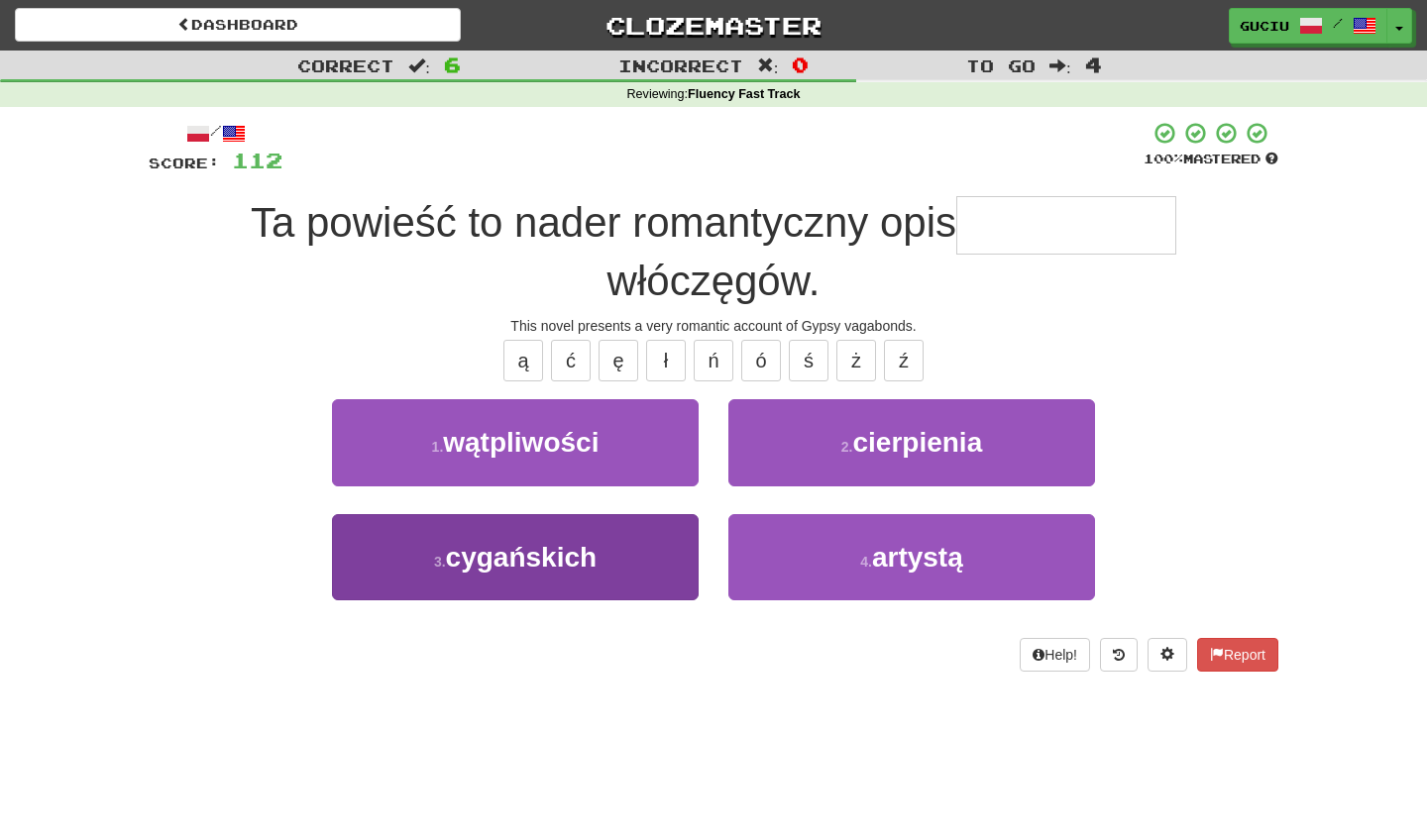 click on "3 .  cygańskich" at bounding box center (515, 557) 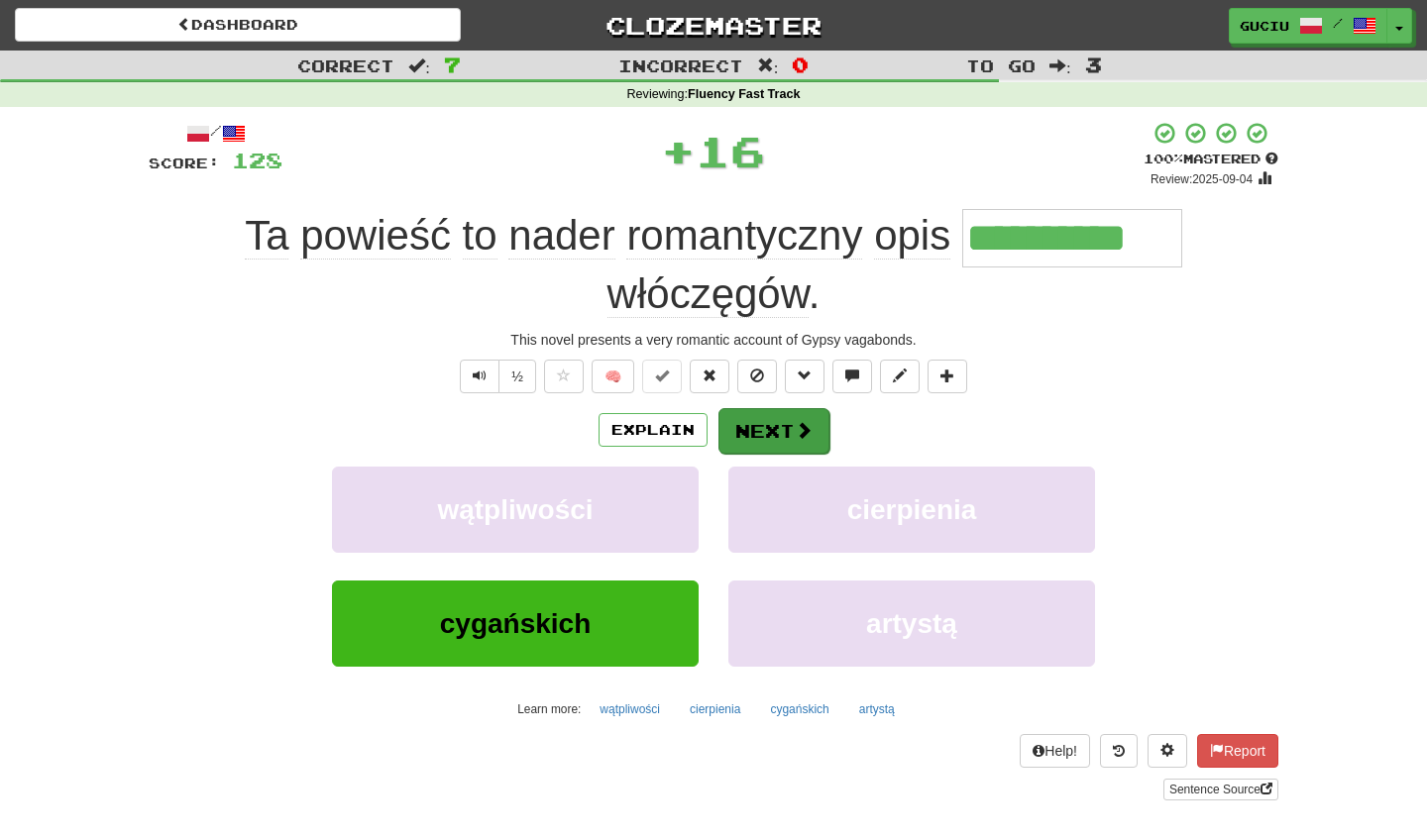 click on "Next" at bounding box center [774, 431] 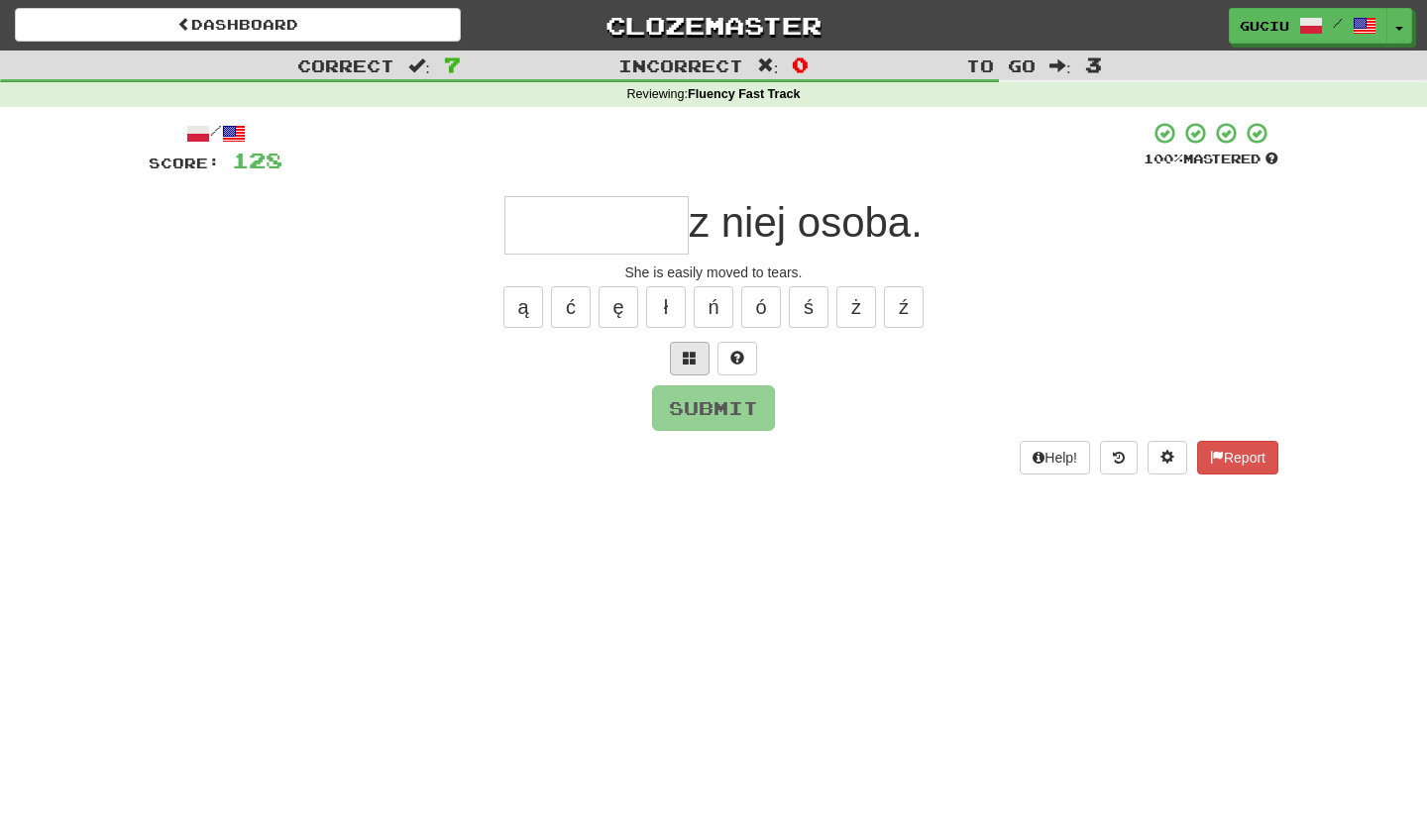 click at bounding box center (690, 359) 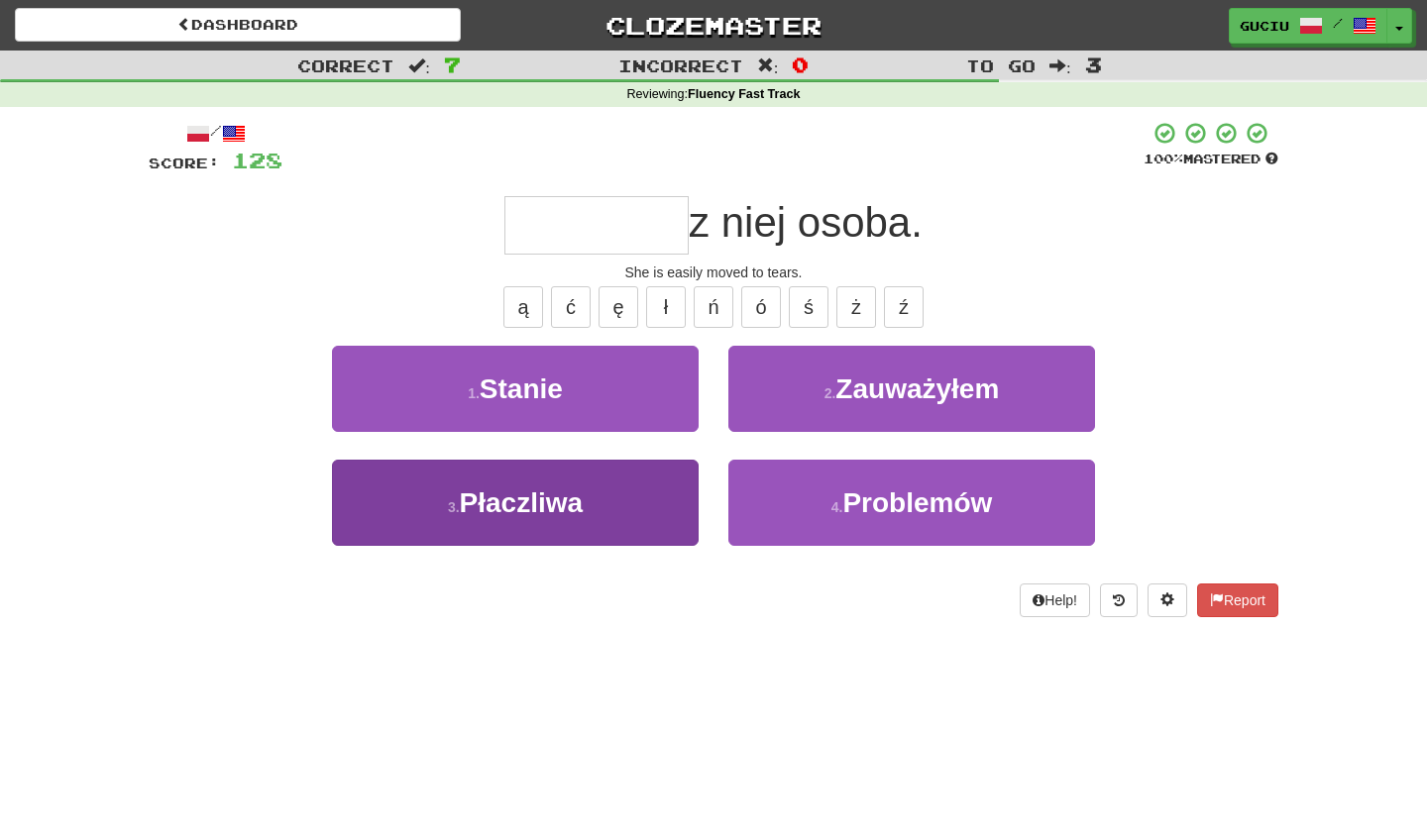 click on "3 .  Płaczliwa" at bounding box center (515, 502) 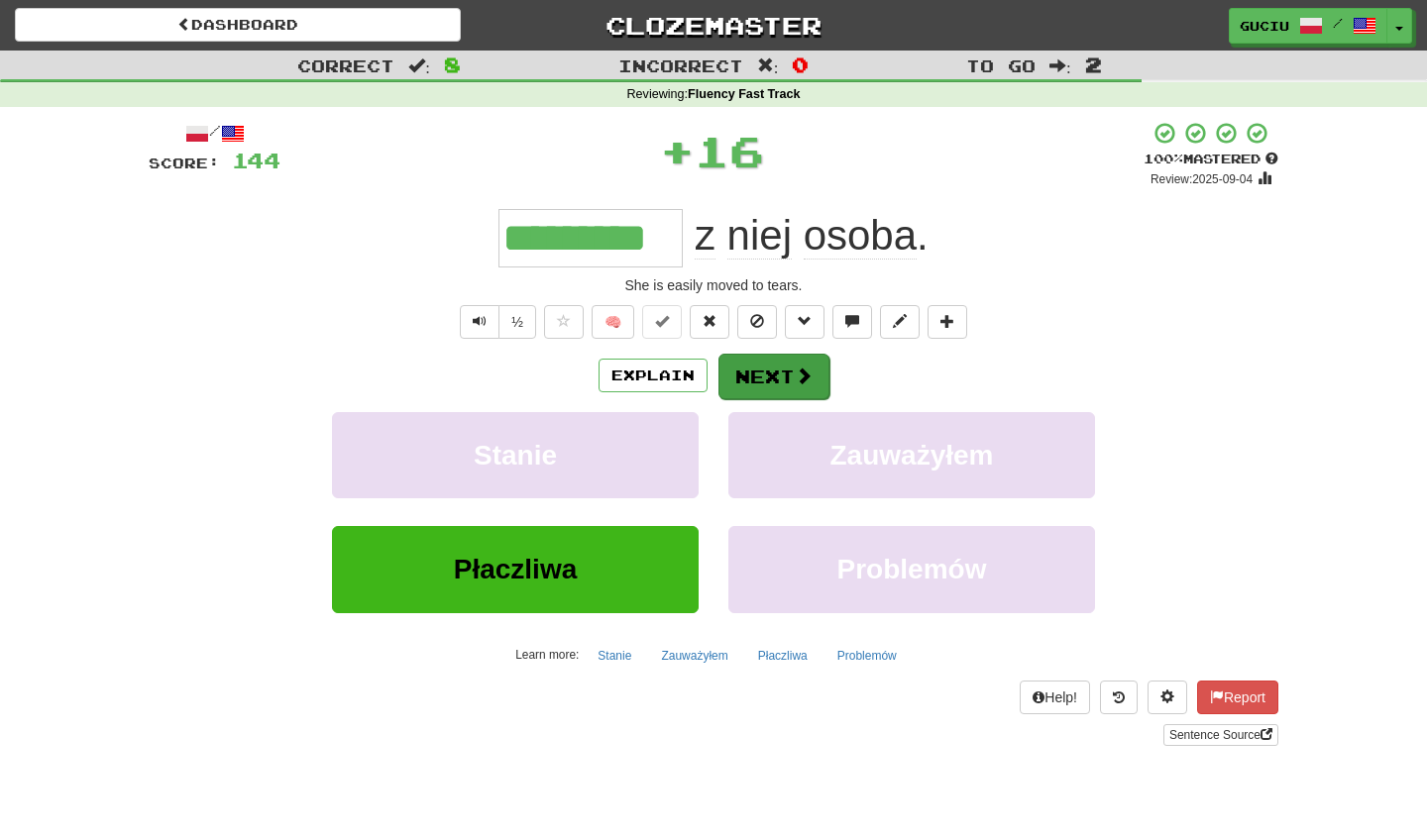 click on "Next" at bounding box center [774, 376] 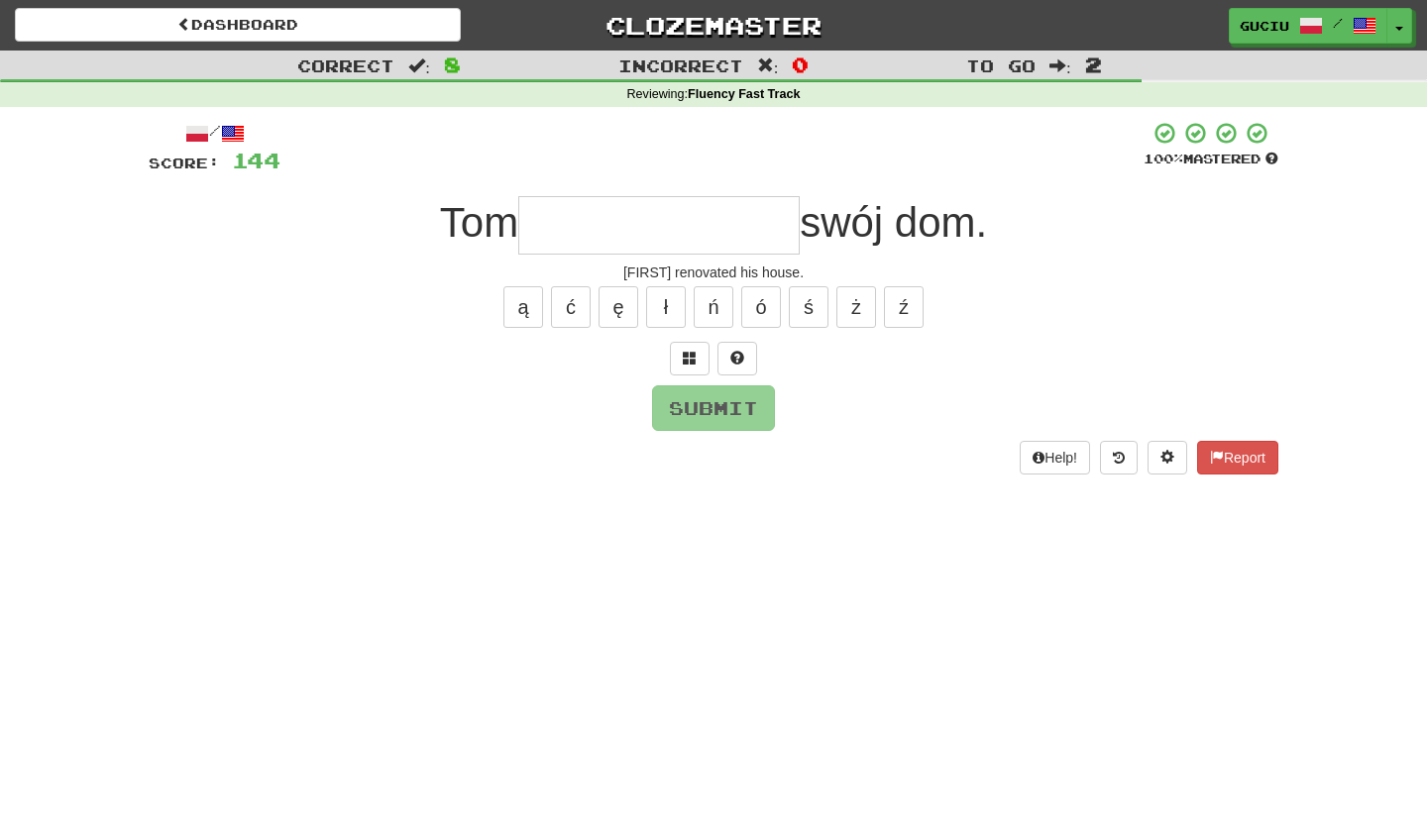 type on "*" 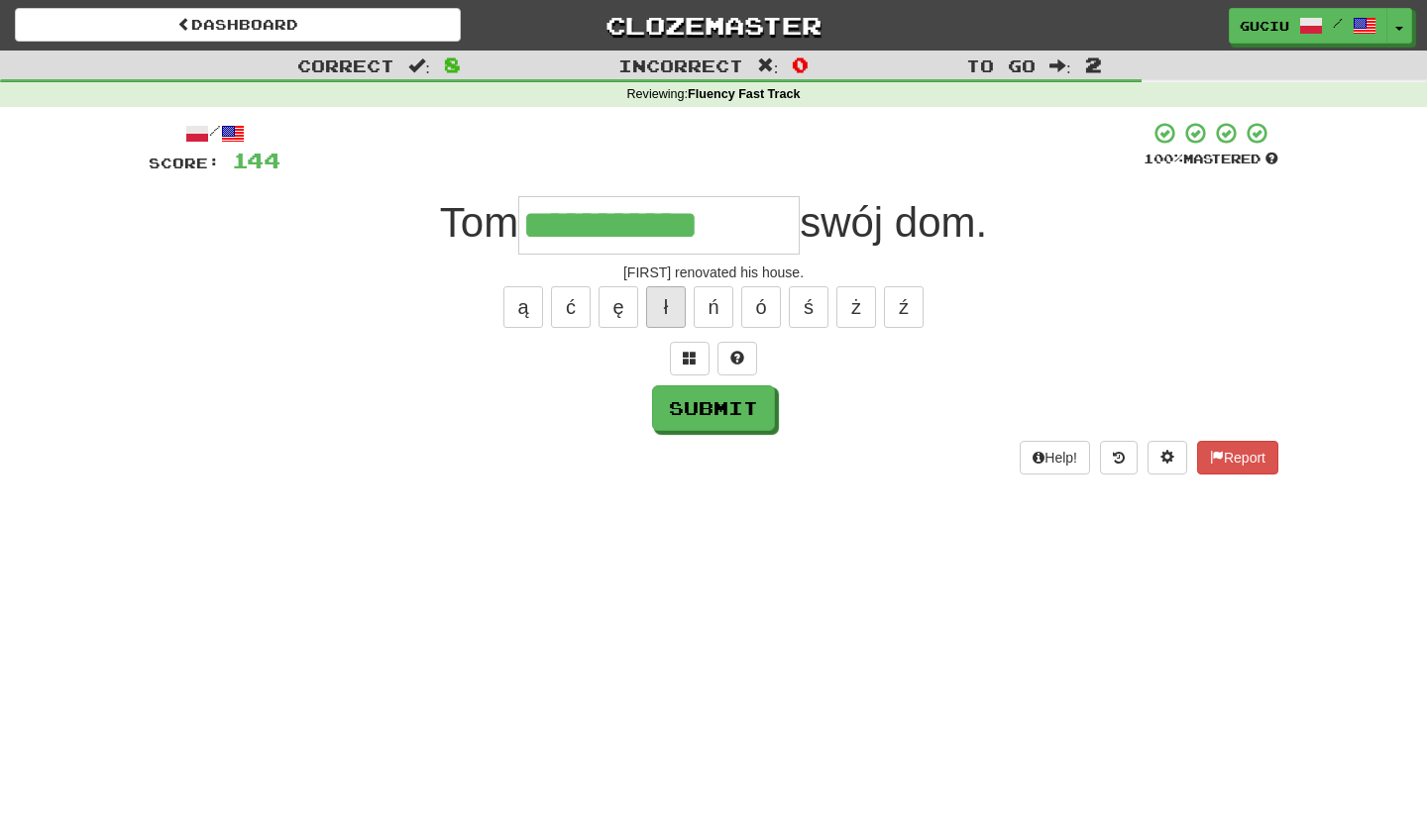 click on "ł" at bounding box center (666, 307) 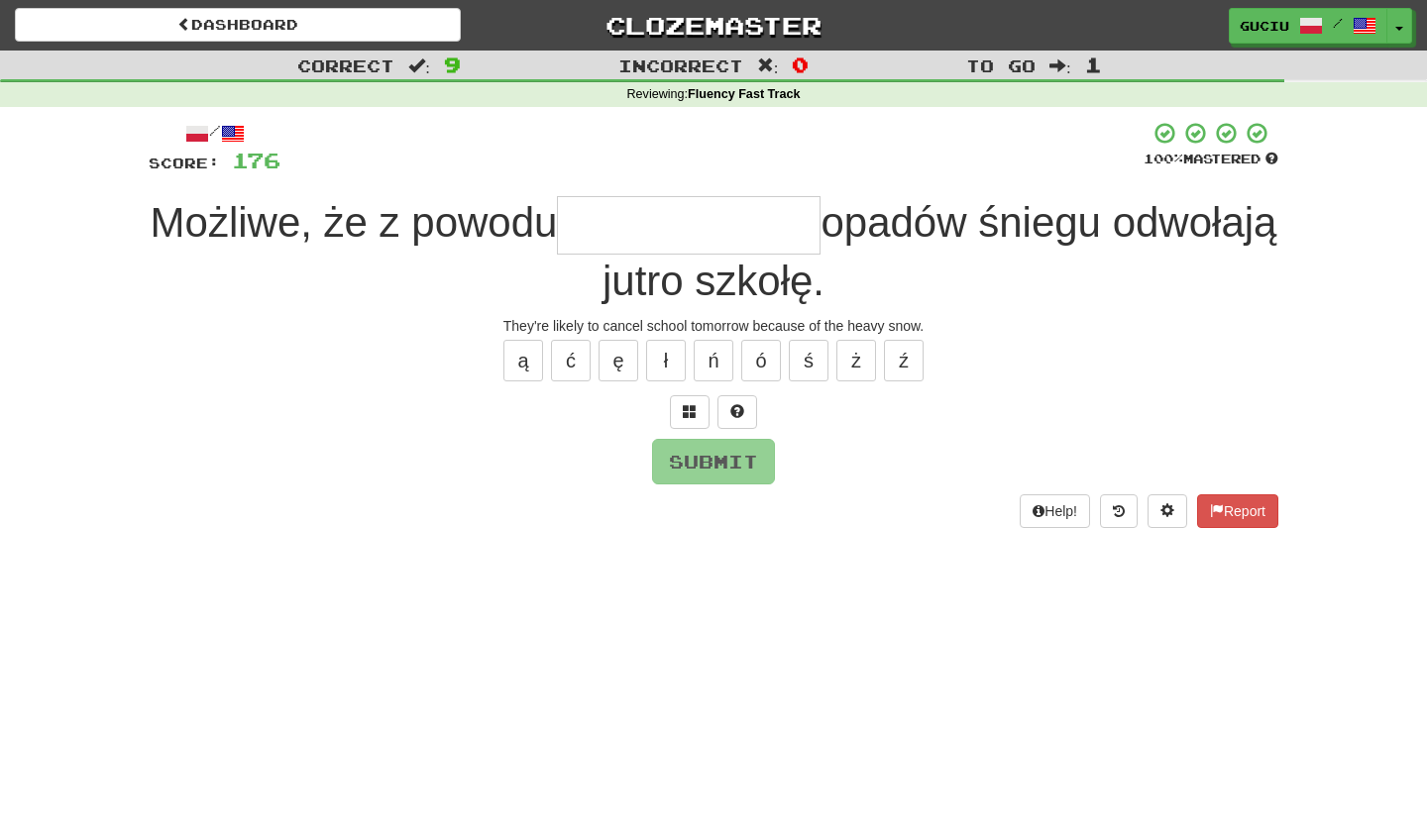 type on "*" 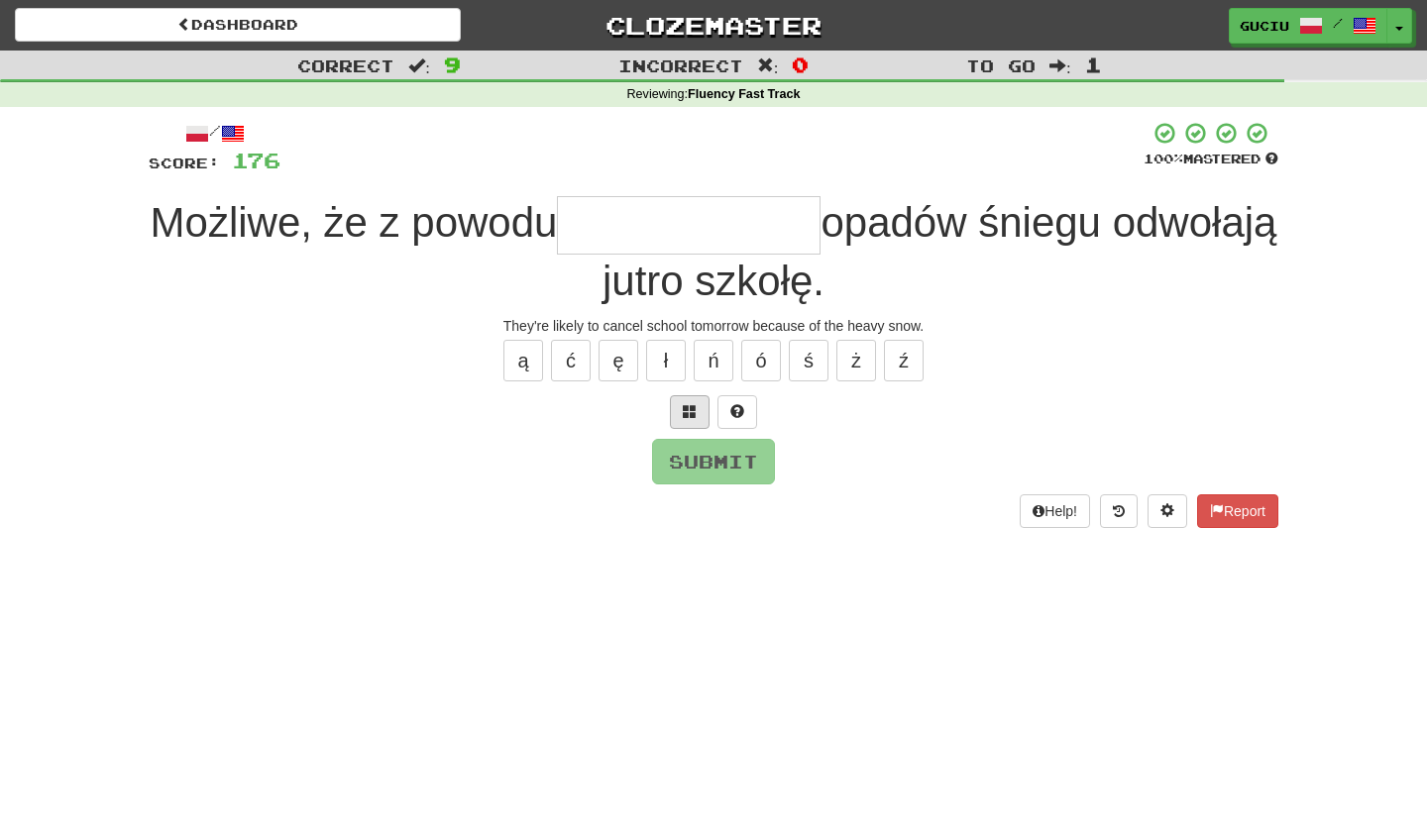 click at bounding box center [690, 411] 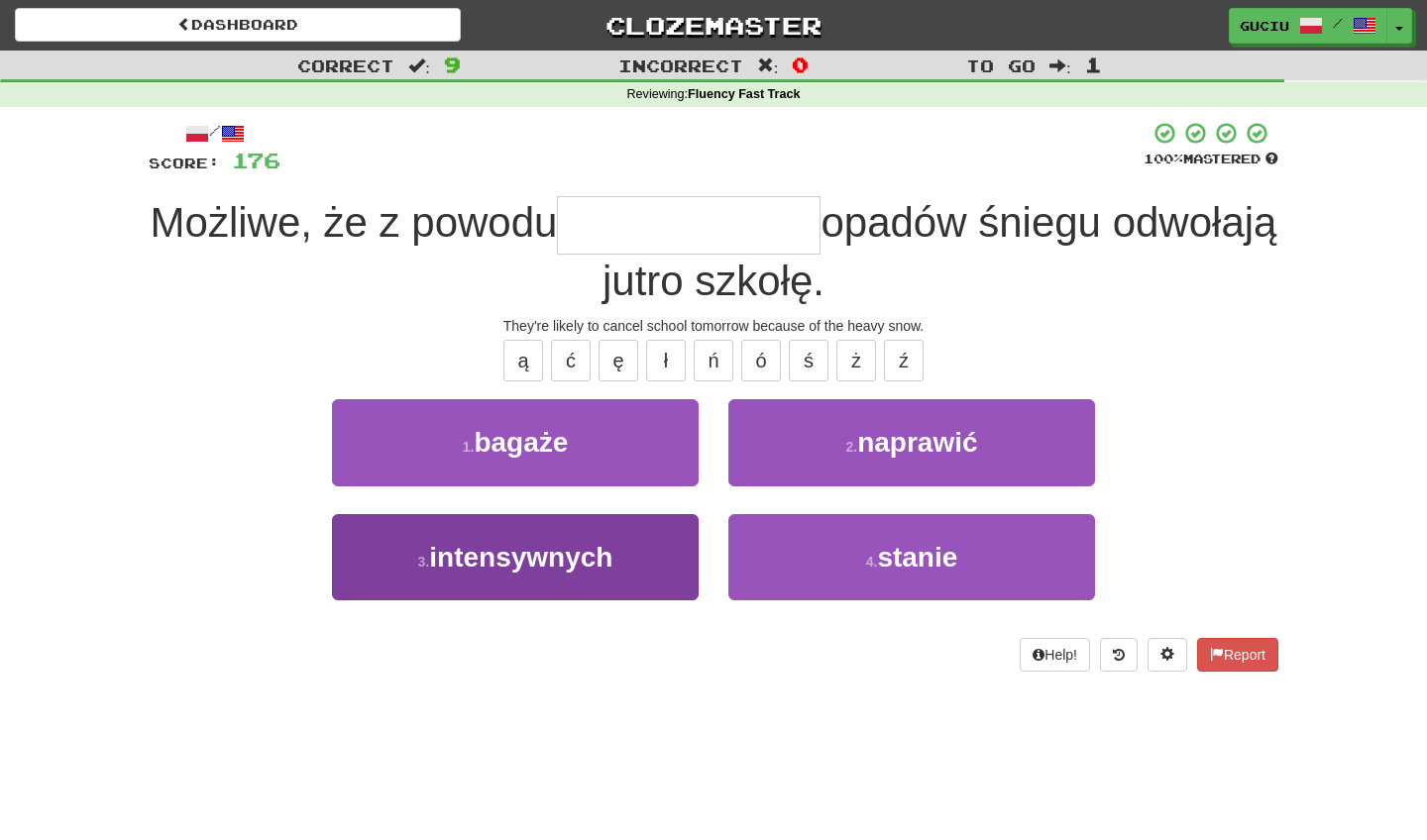 click on "3 .  intensywnych" at bounding box center [515, 557] 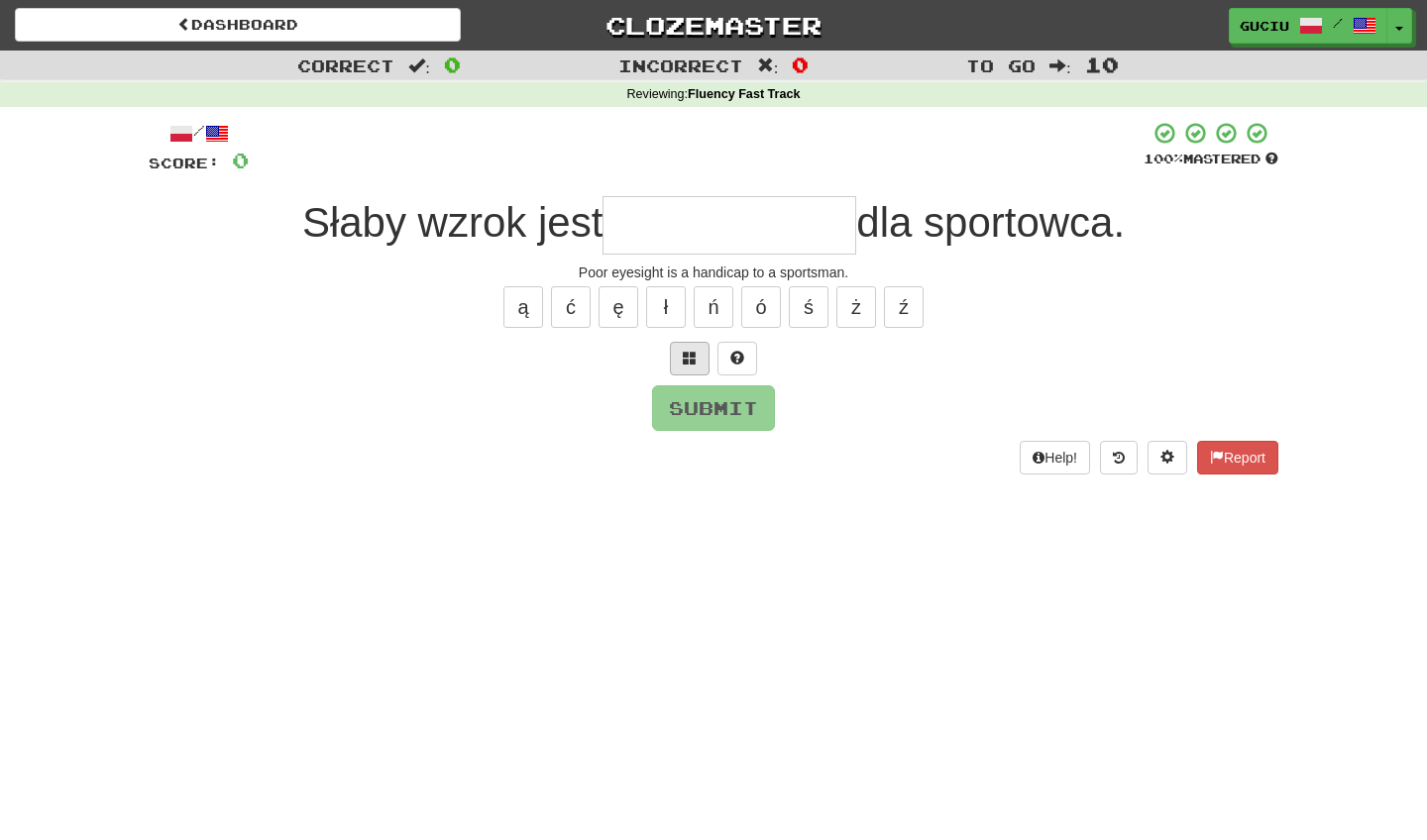 click at bounding box center (690, 359) 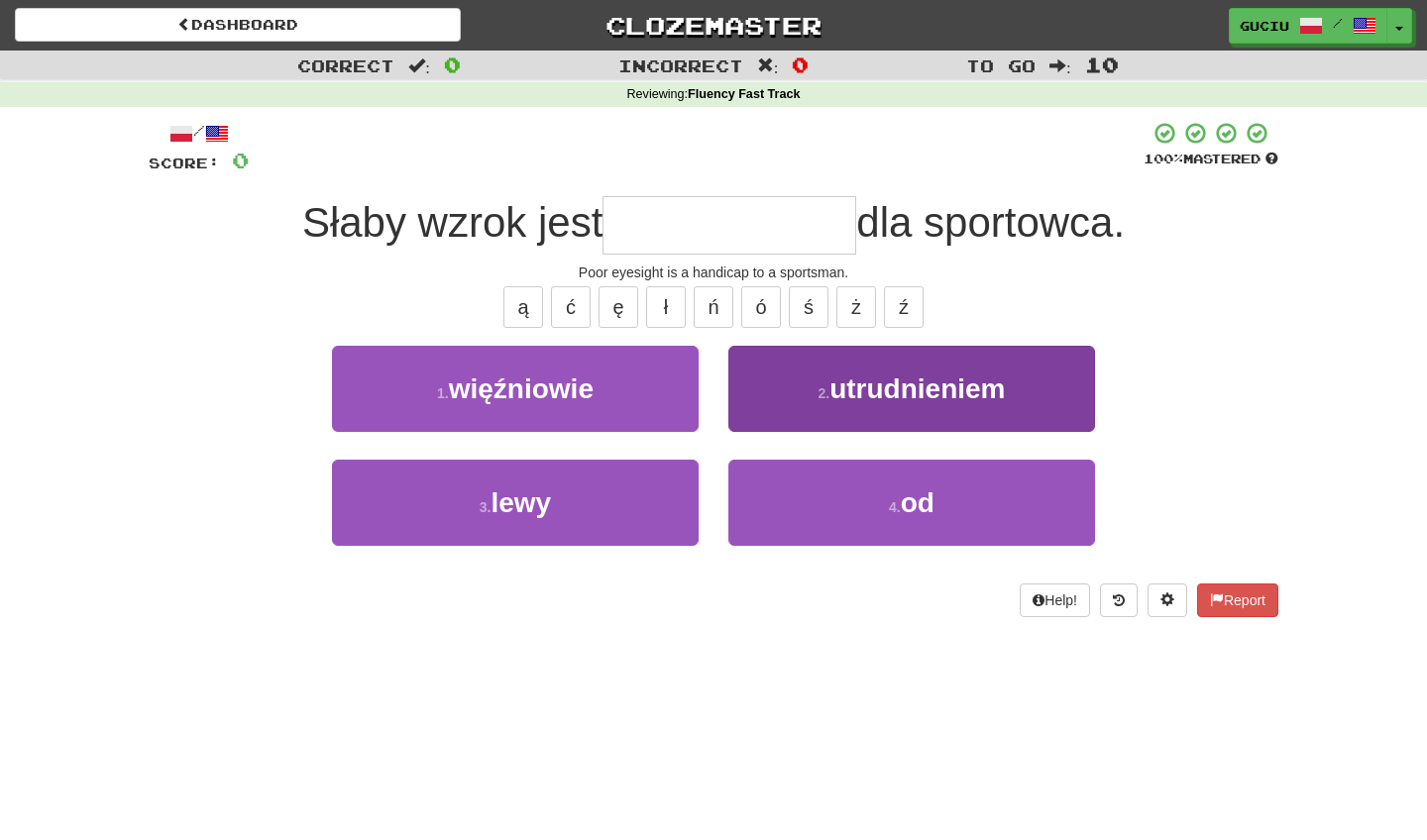 click on "2 .  utrudnieniem" at bounding box center (912, 388) 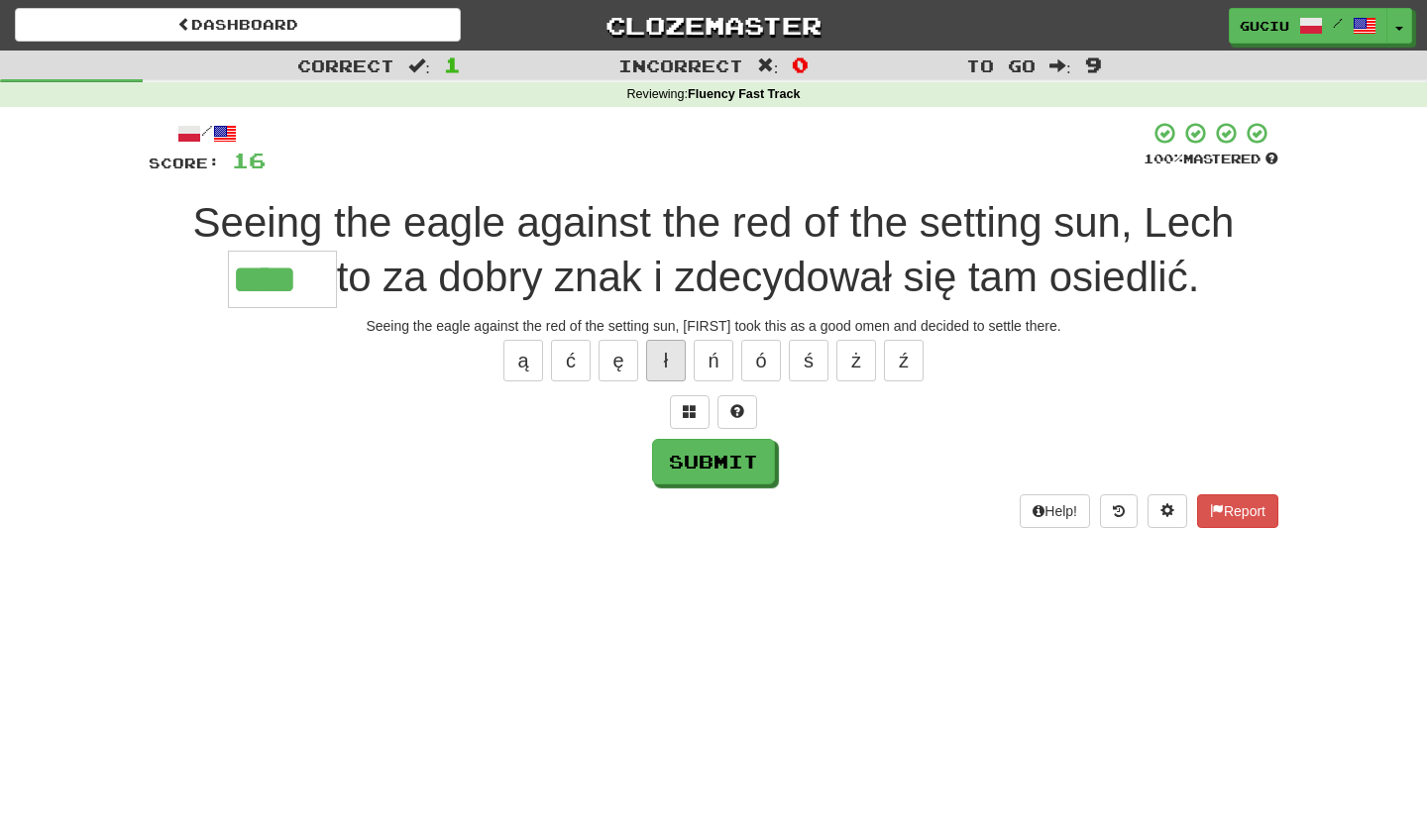 click on "ł" at bounding box center (666, 361) 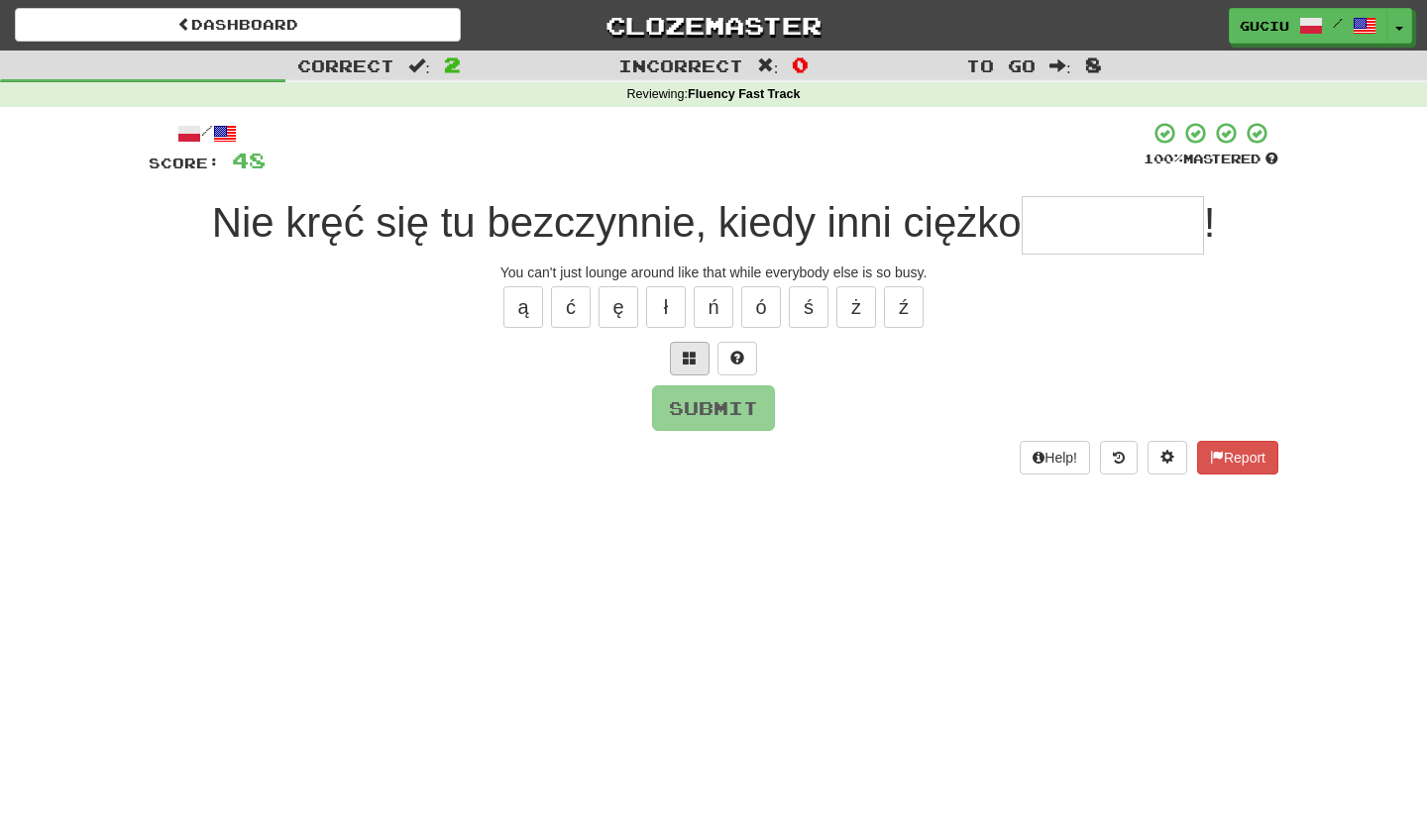 click at bounding box center (690, 359) 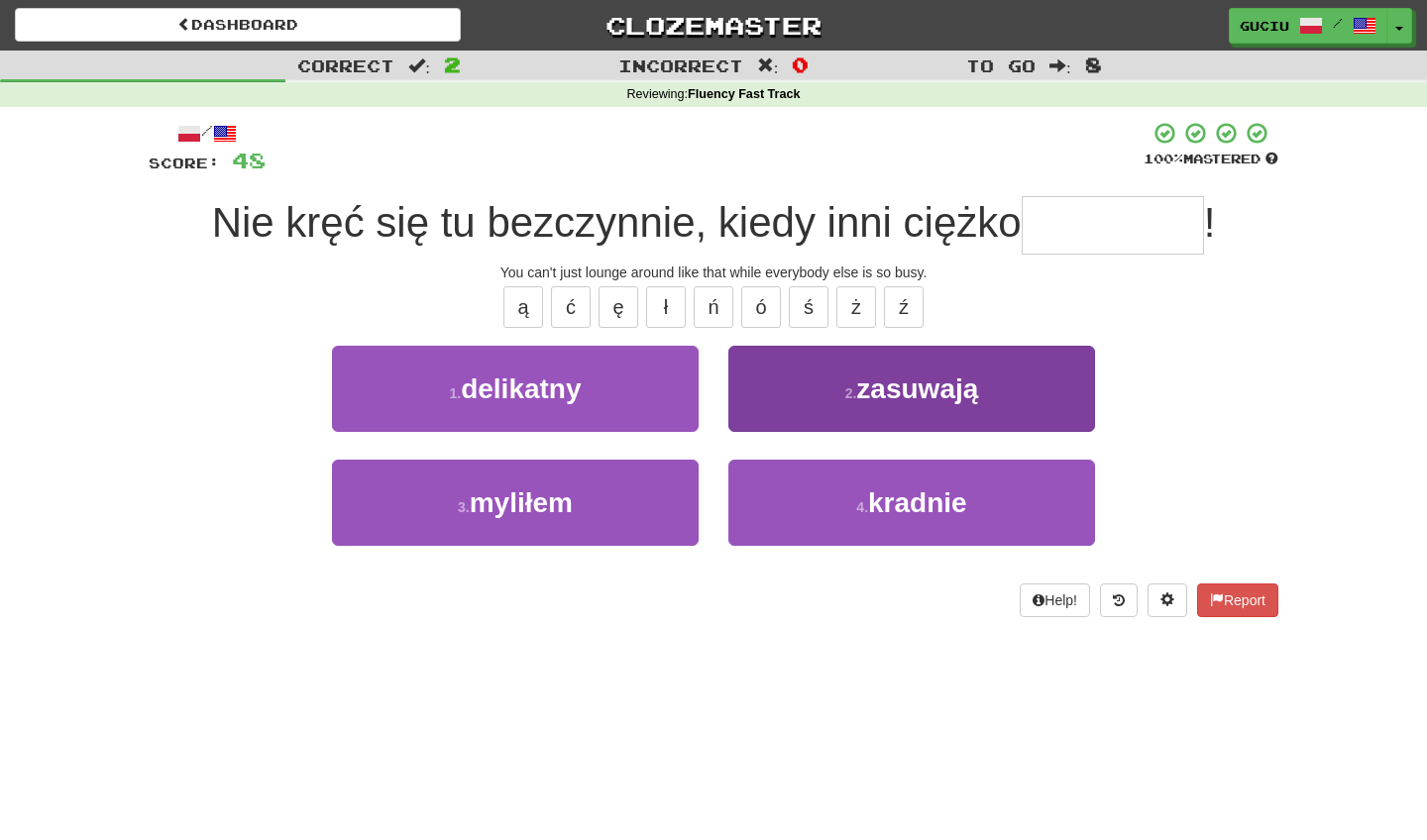 click on "2 .  zasuwają" at bounding box center [912, 388] 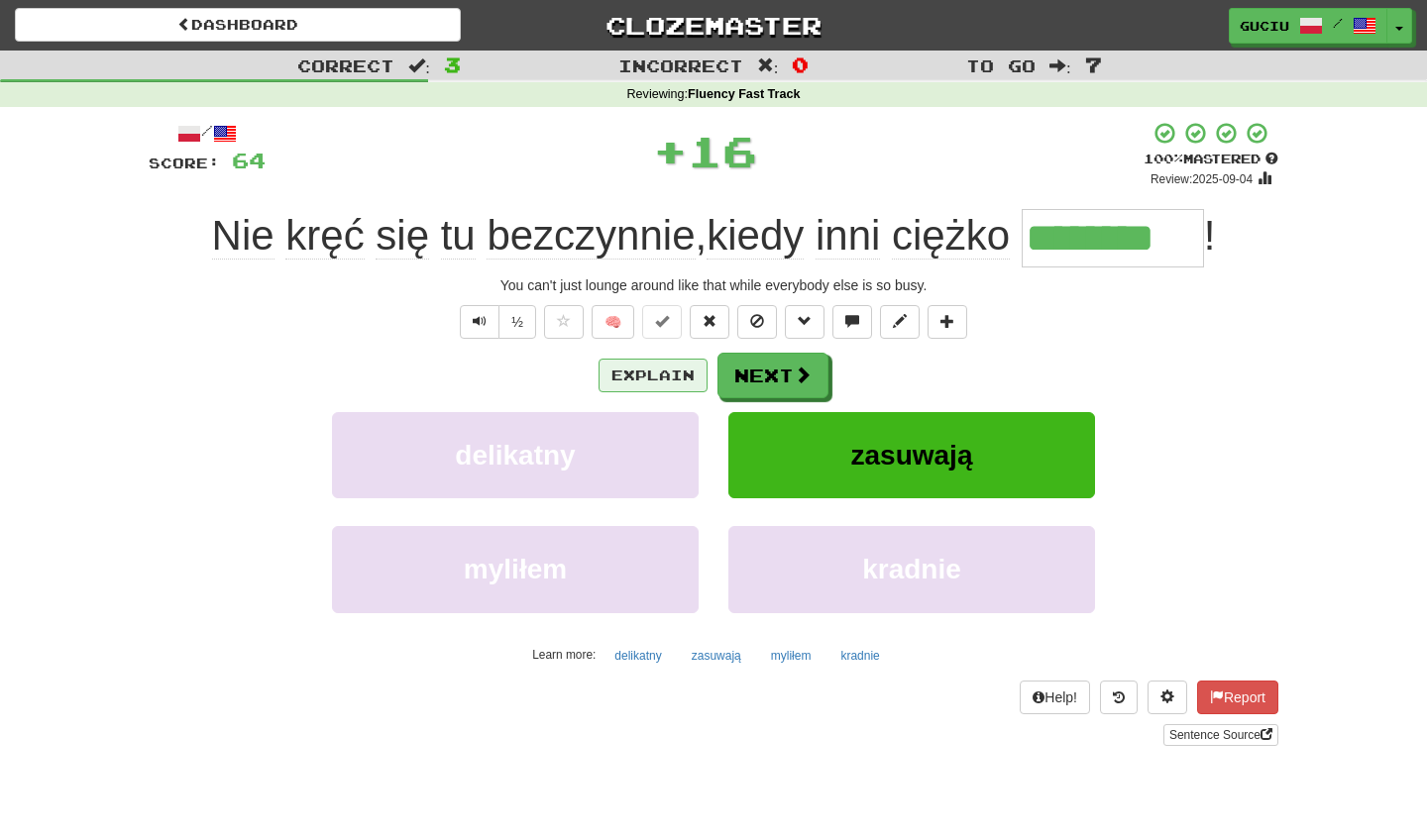 click on "Explain" at bounding box center [653, 375] 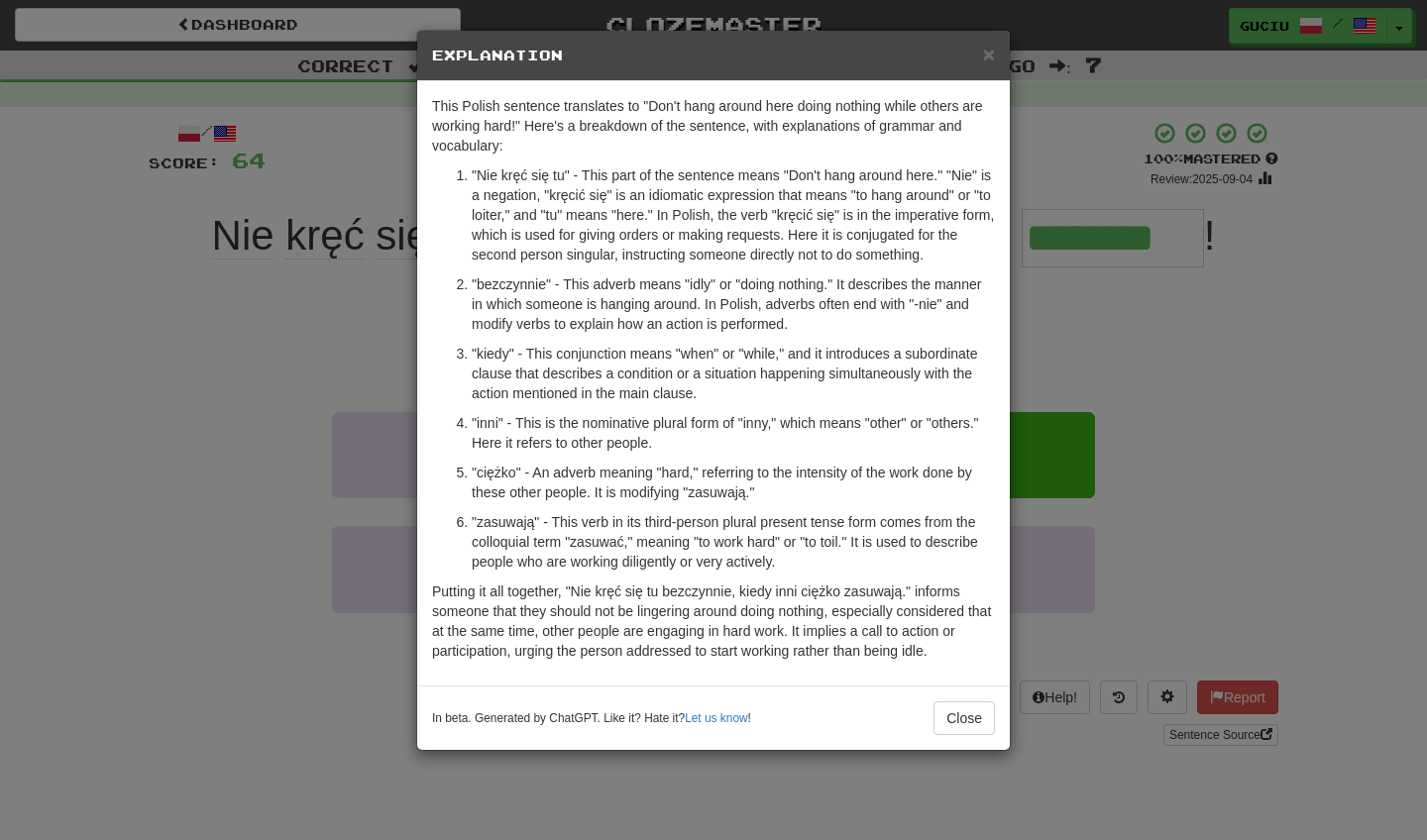 click on "× Explanation This Polish sentence translates to "Don't hang around here doing nothing while others are working hard!" Here's a breakdown of the sentence, with explanations of grammar and vocabulary:
"Nie kręć się tu" - This part of the sentence means "Don't hang around here." "Nie" is a negation, "kręcić się" is an idiomatic expression that means "to hang around" or "to loiter," and "tu" means "here." In Polish, the verb "kręcić się" is in the imperative form, which is used for giving orders or making requests. Here it is conjugated for the second person singular, instructing someone directly not to do something.
"bezczynnie" - This adverb means "idly" or "doing nothing." It describes the manner in which someone is hanging around. In Polish, adverbs often end with "-nie" and modify verbs to explain how an action is performed.
"inni" - This is the nominative plural form of "inny," which means "other" or "others." Here it refers to other people.
Let us know !" at bounding box center [714, 420] 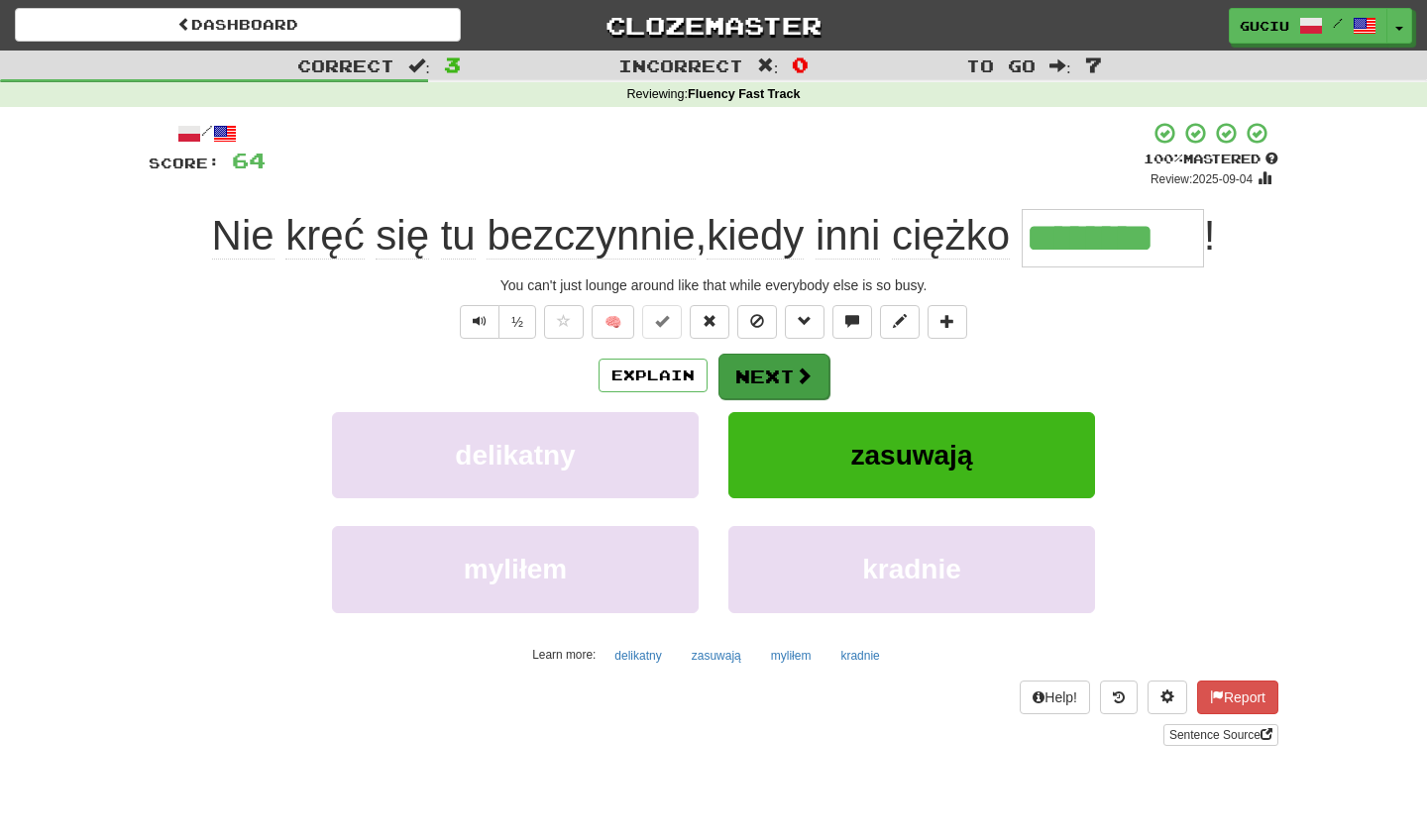 click at bounding box center (804, 375) 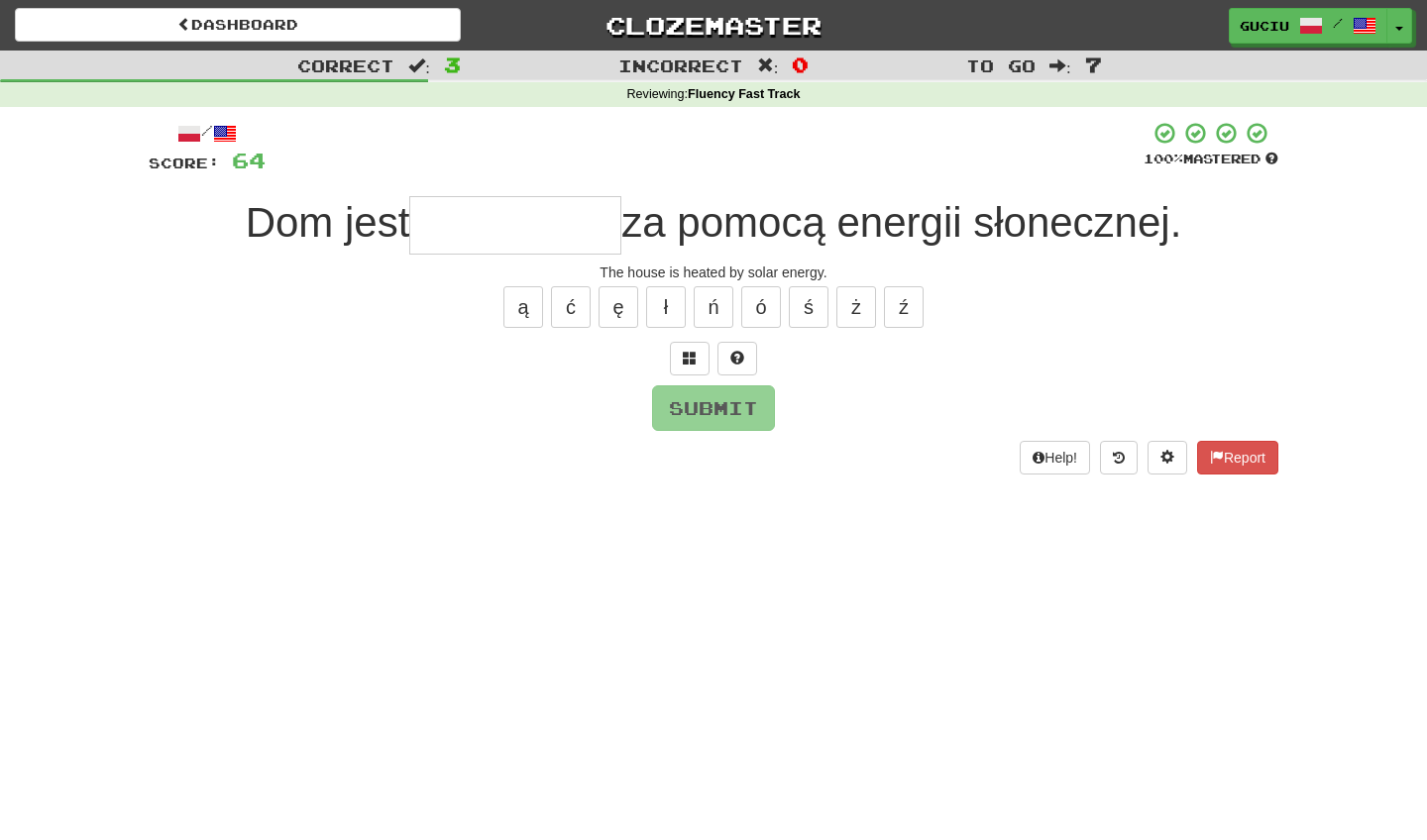 type on "*" 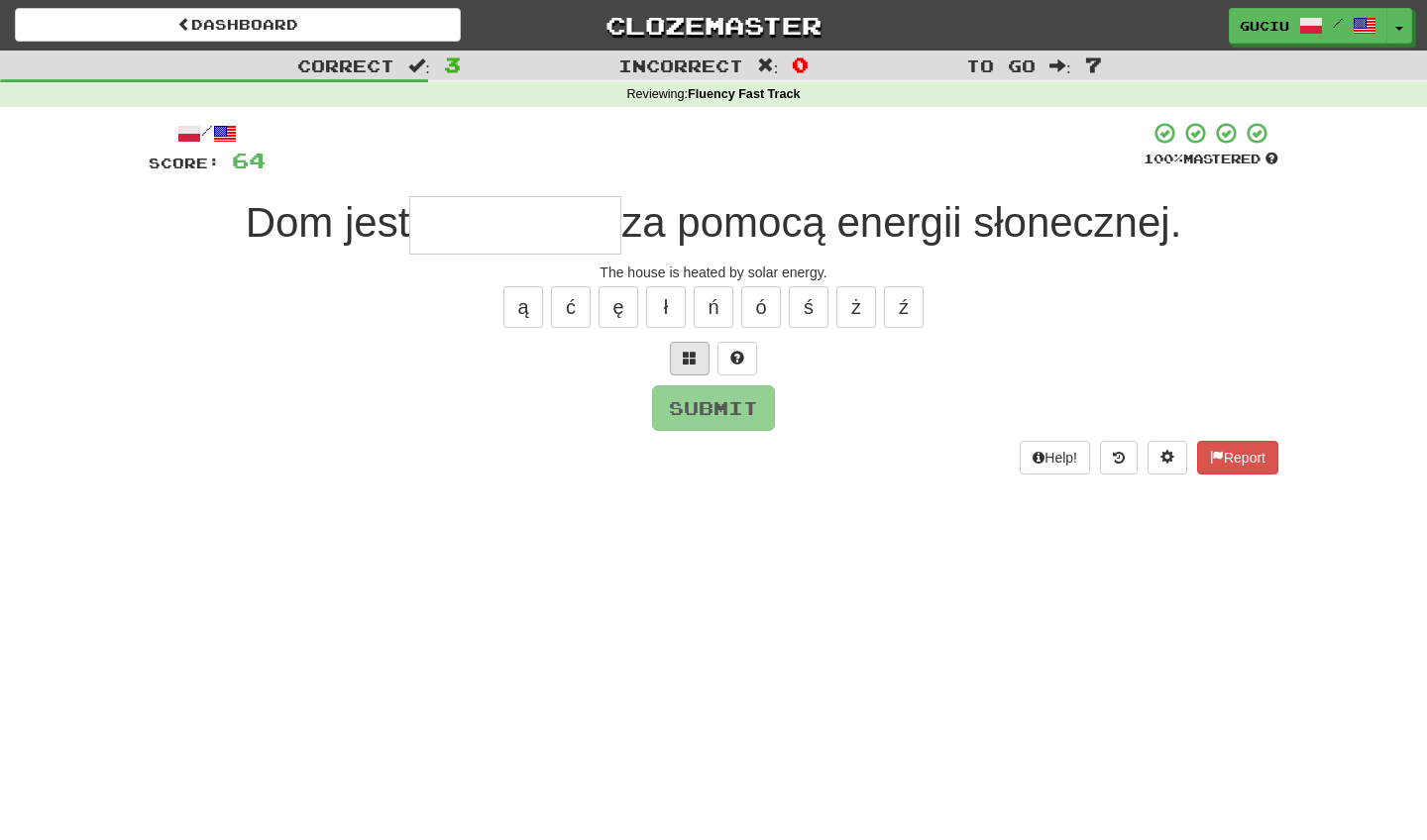 click at bounding box center (690, 359) 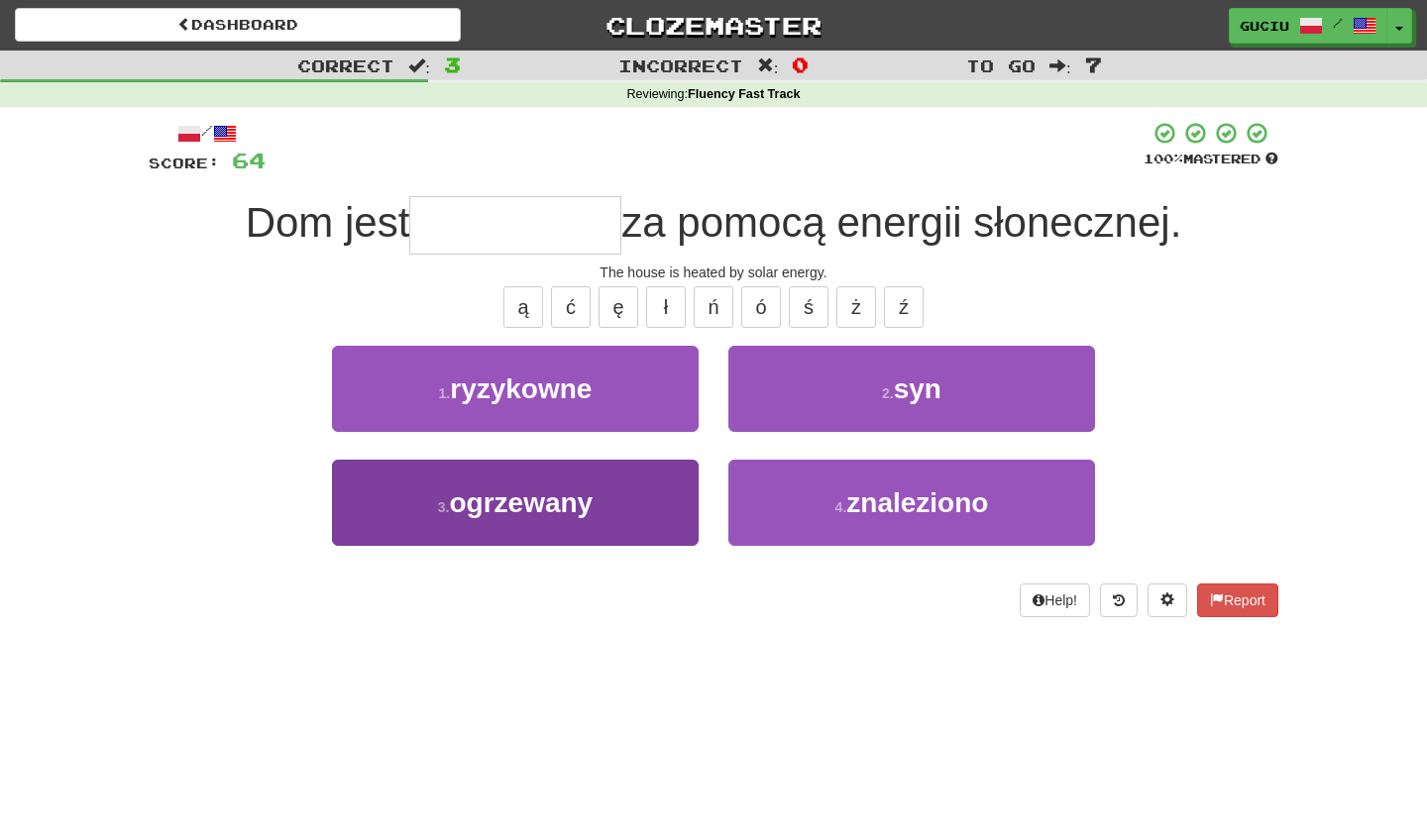 click on "3 .  ogrzewany" at bounding box center [515, 502] 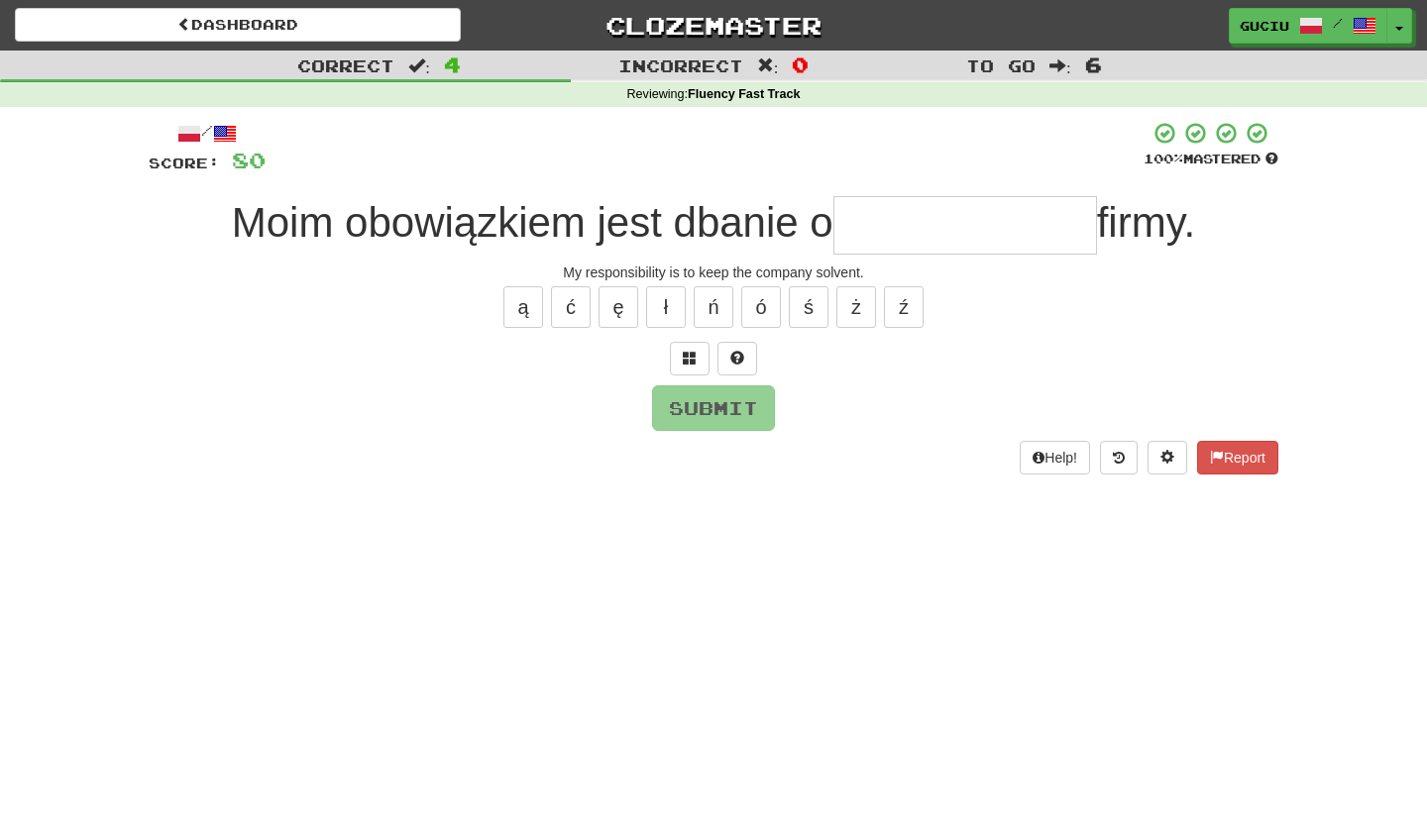 type on "*" 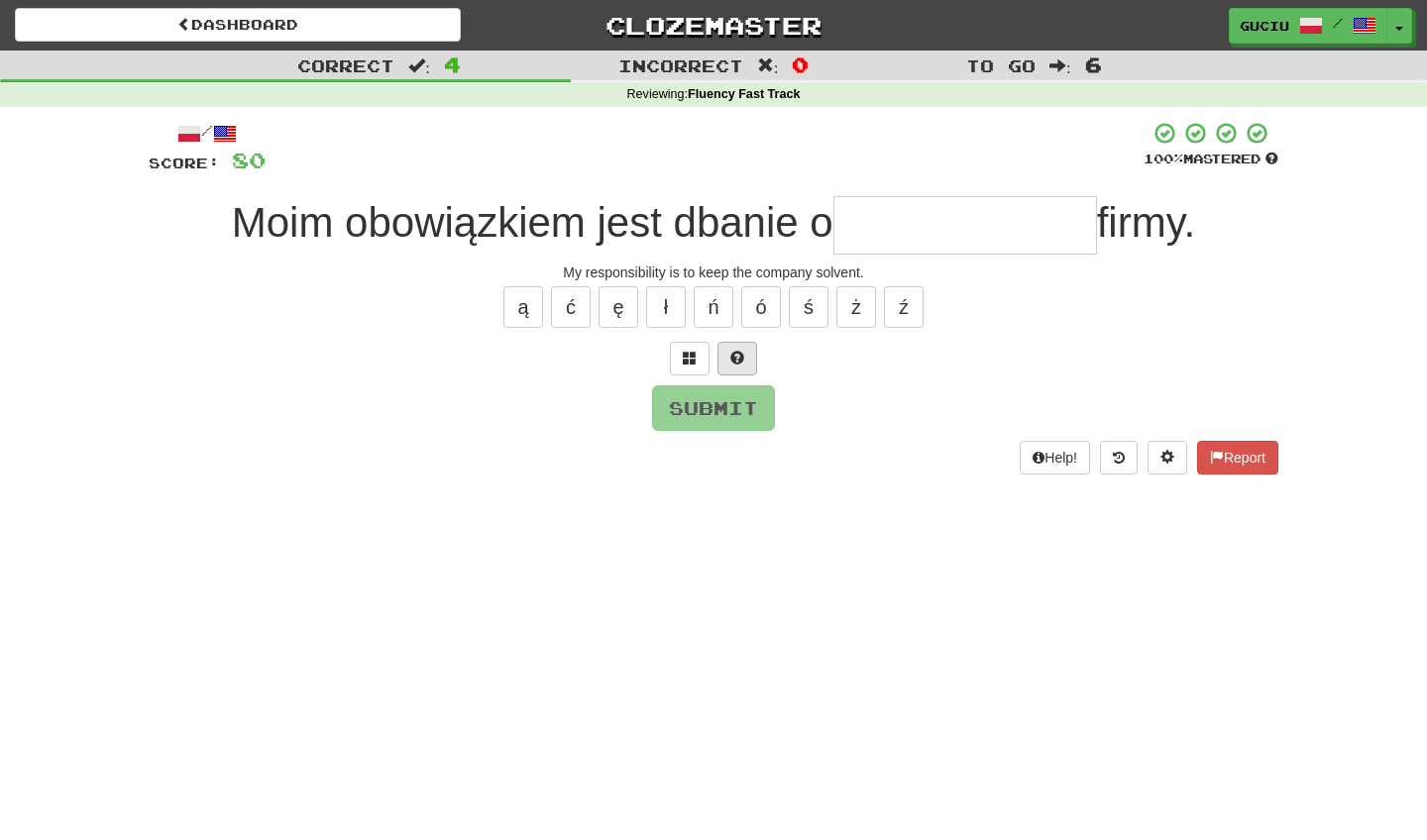click at bounding box center (737, 359) 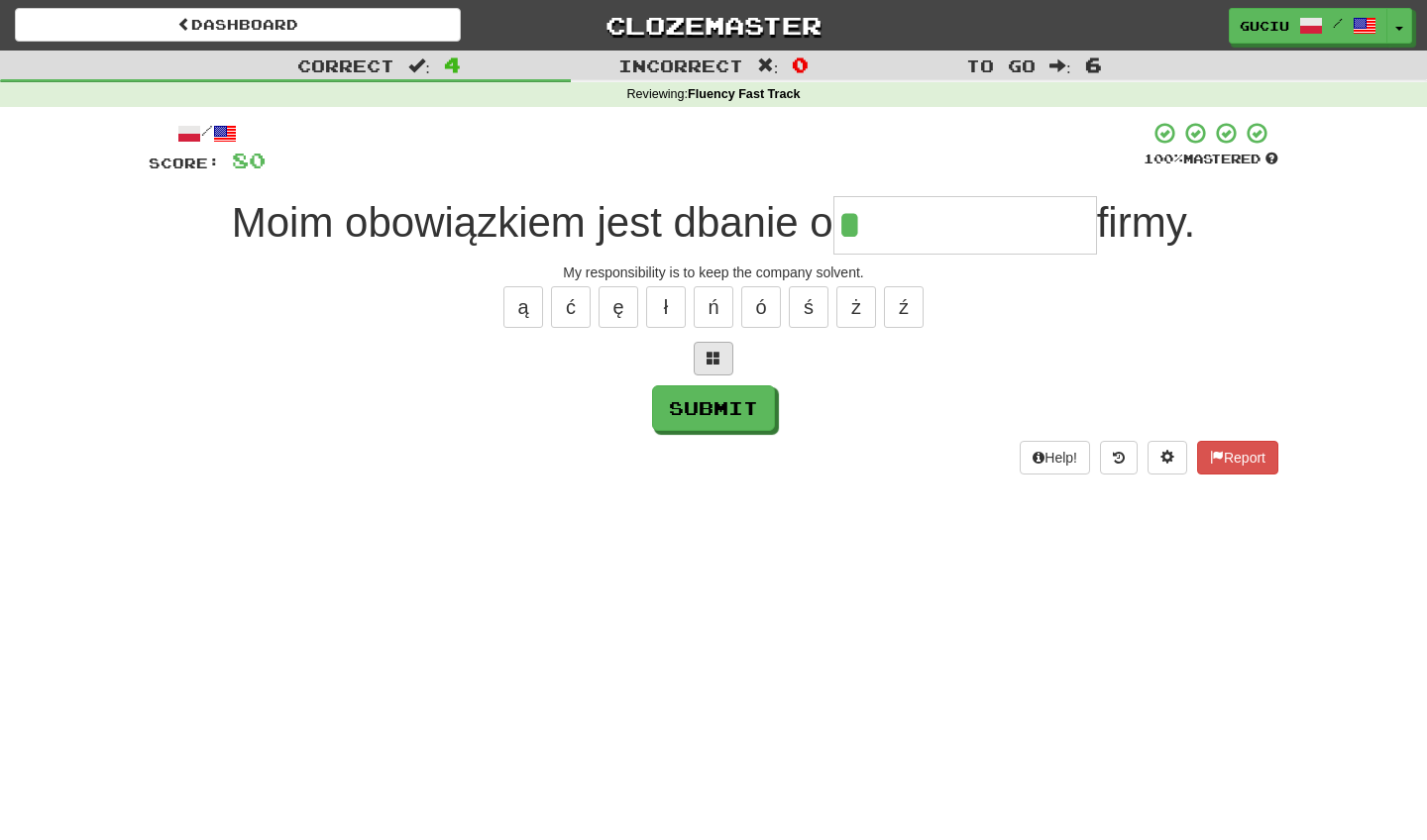 click at bounding box center [714, 359] 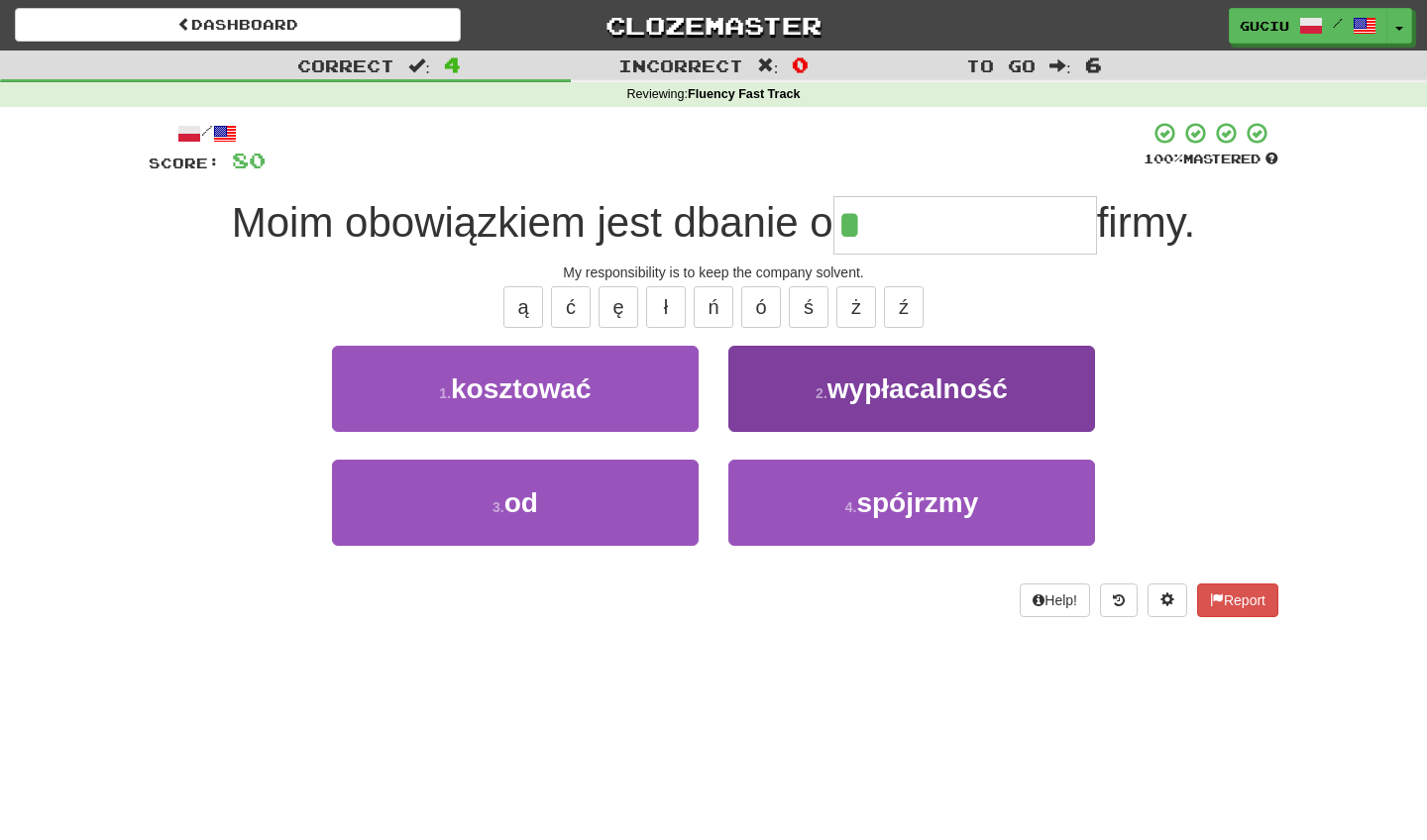 click on "2 ." at bounding box center [822, 393] 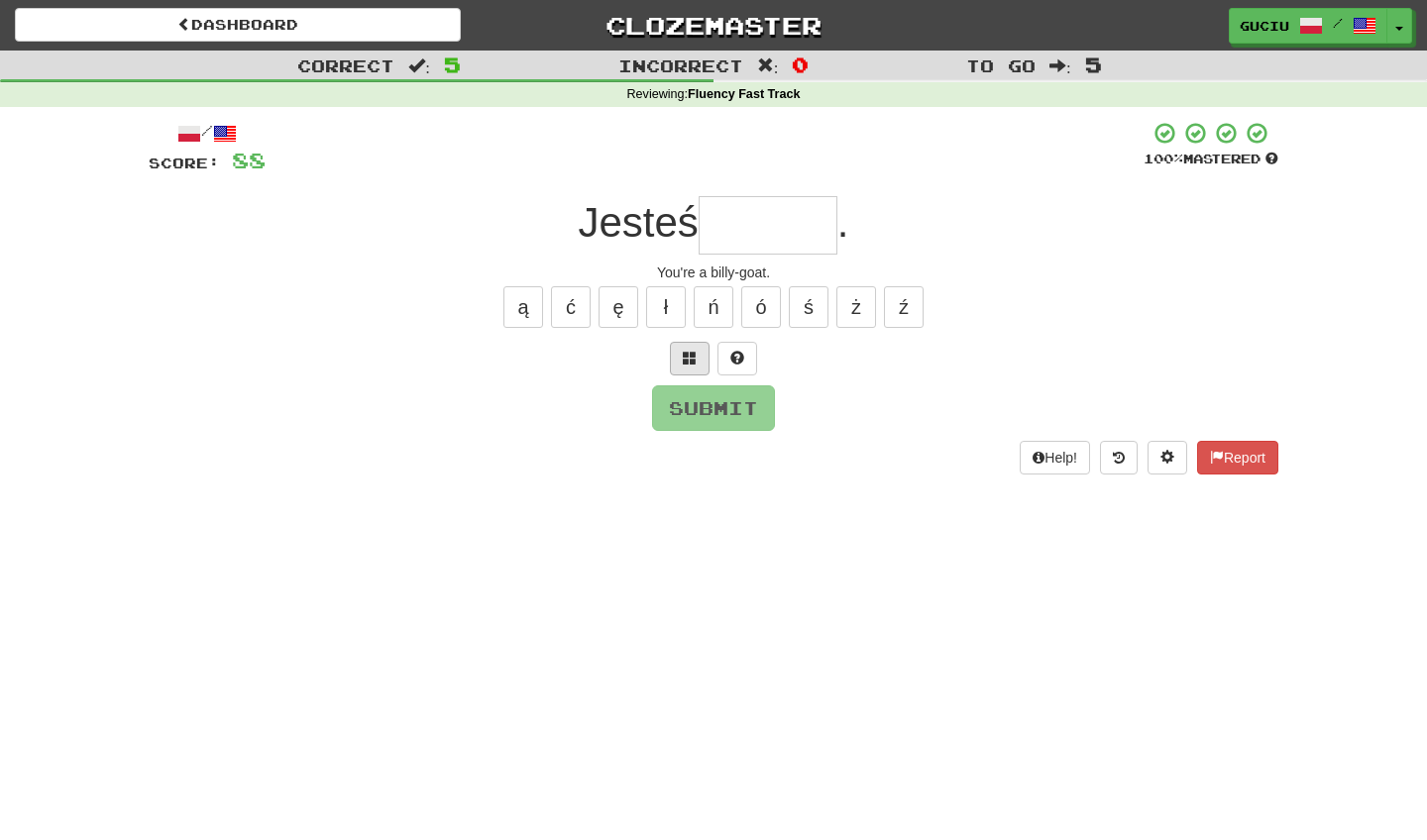 click at bounding box center [690, 358] 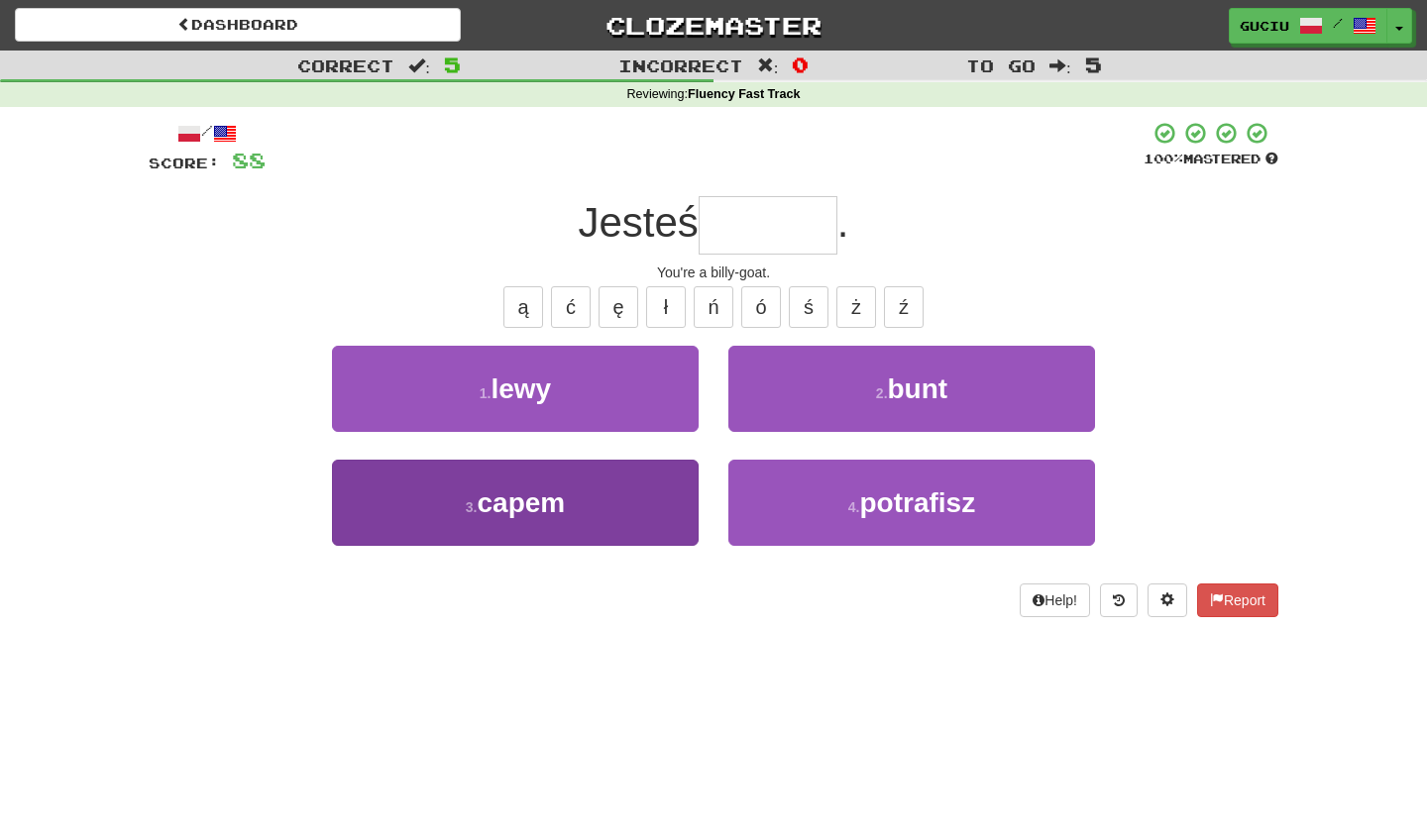 click on "3 .  capem" at bounding box center [515, 502] 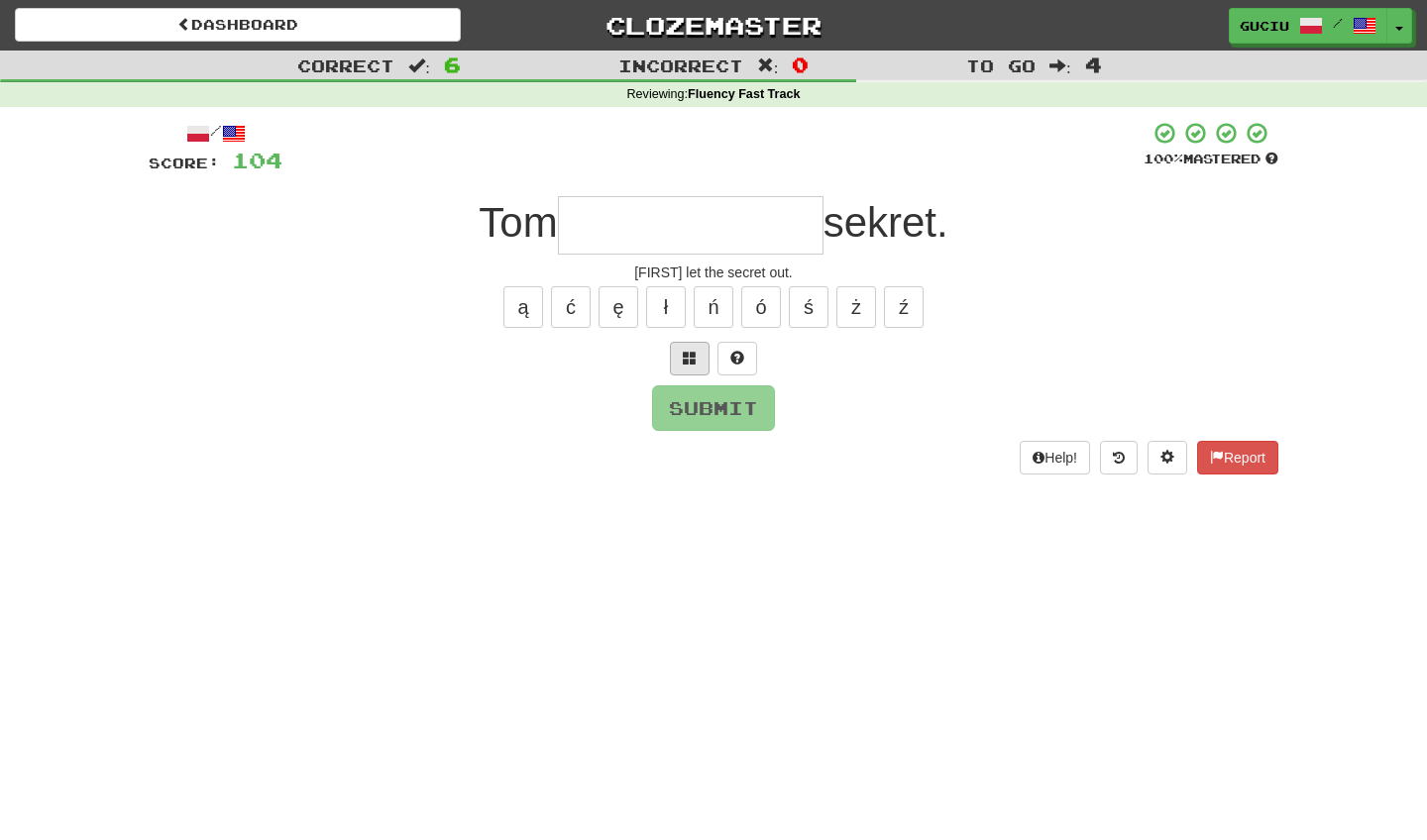 click at bounding box center [690, 359] 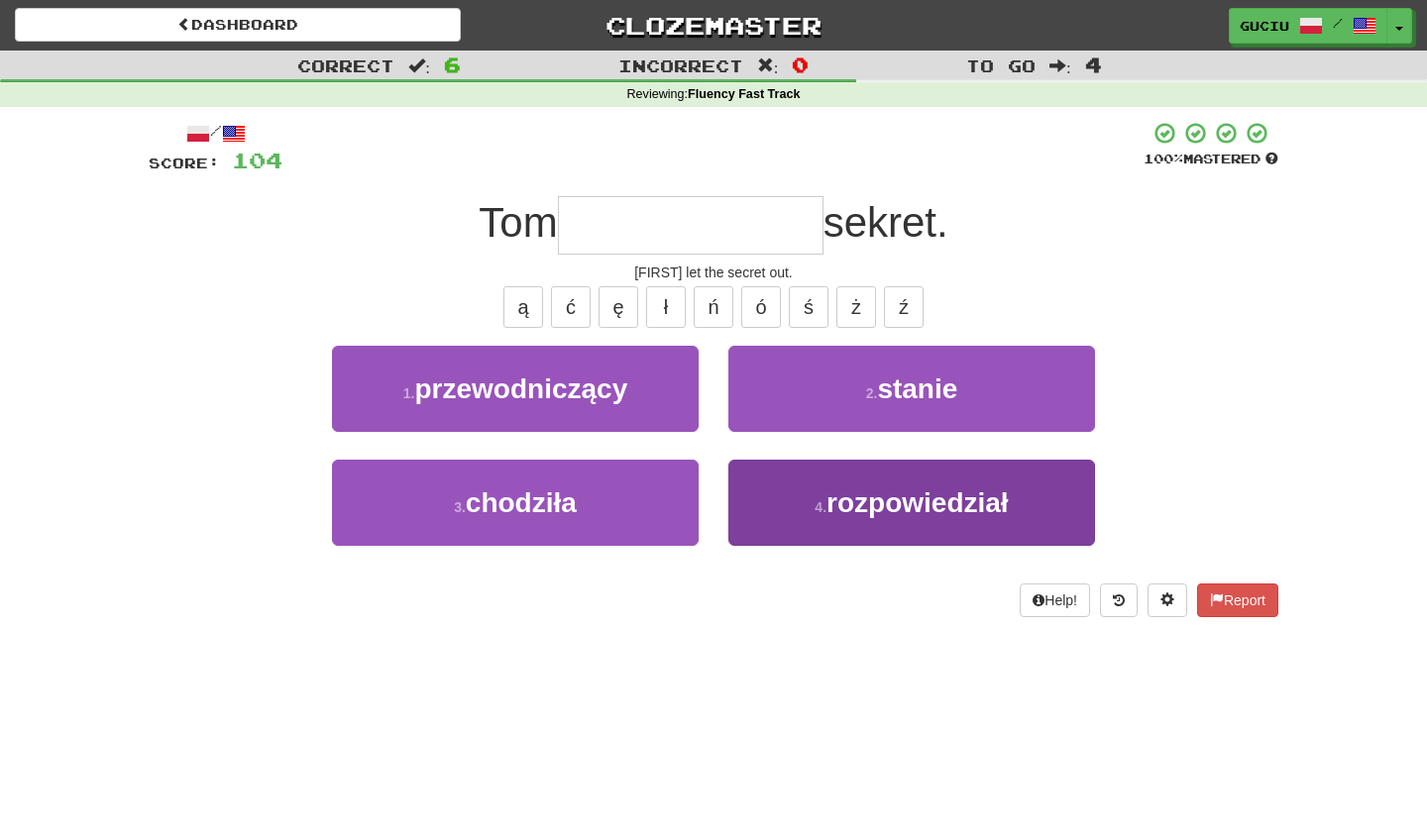 click on "rozpowiedział" at bounding box center (918, 502) 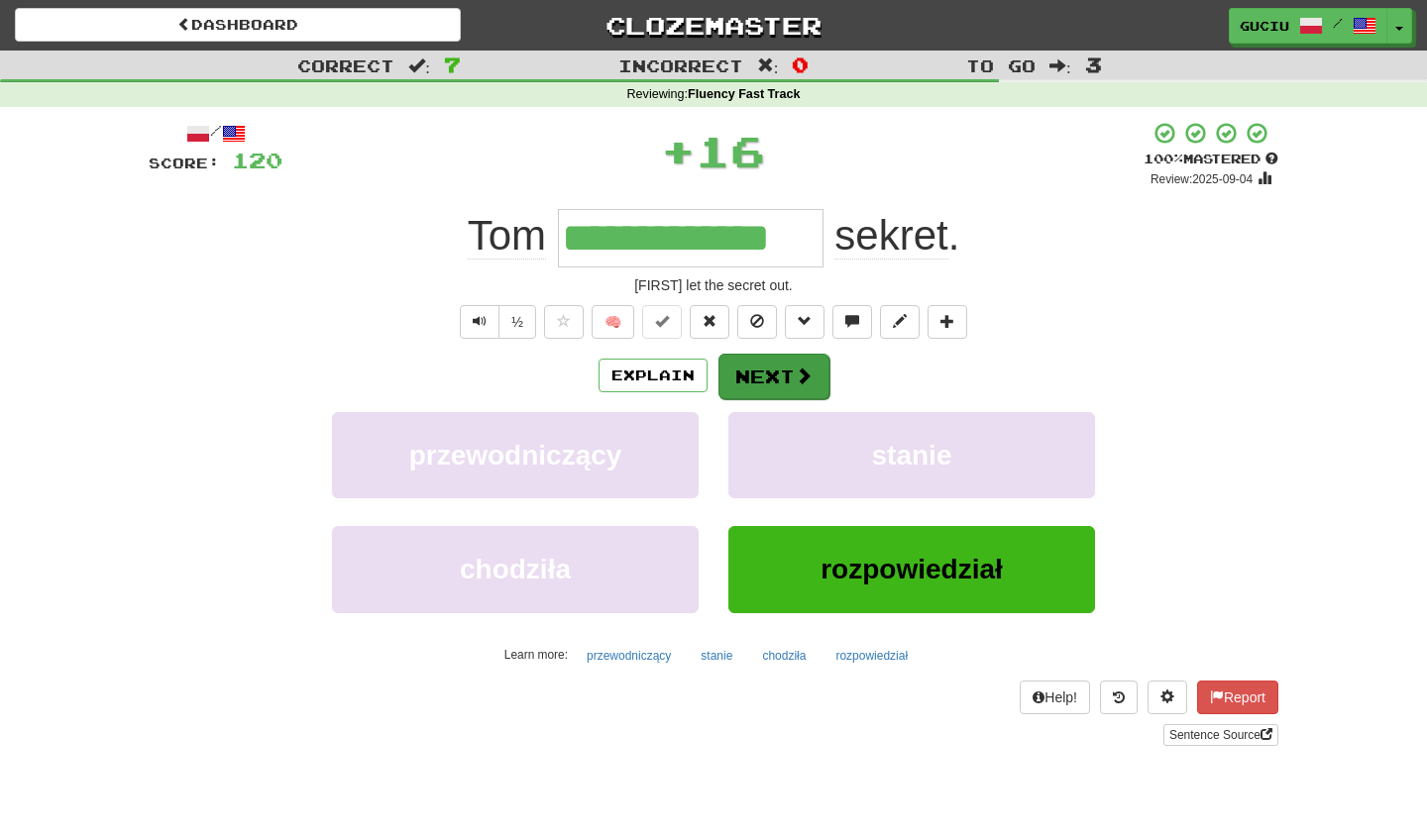 click on "Next" at bounding box center [774, 376] 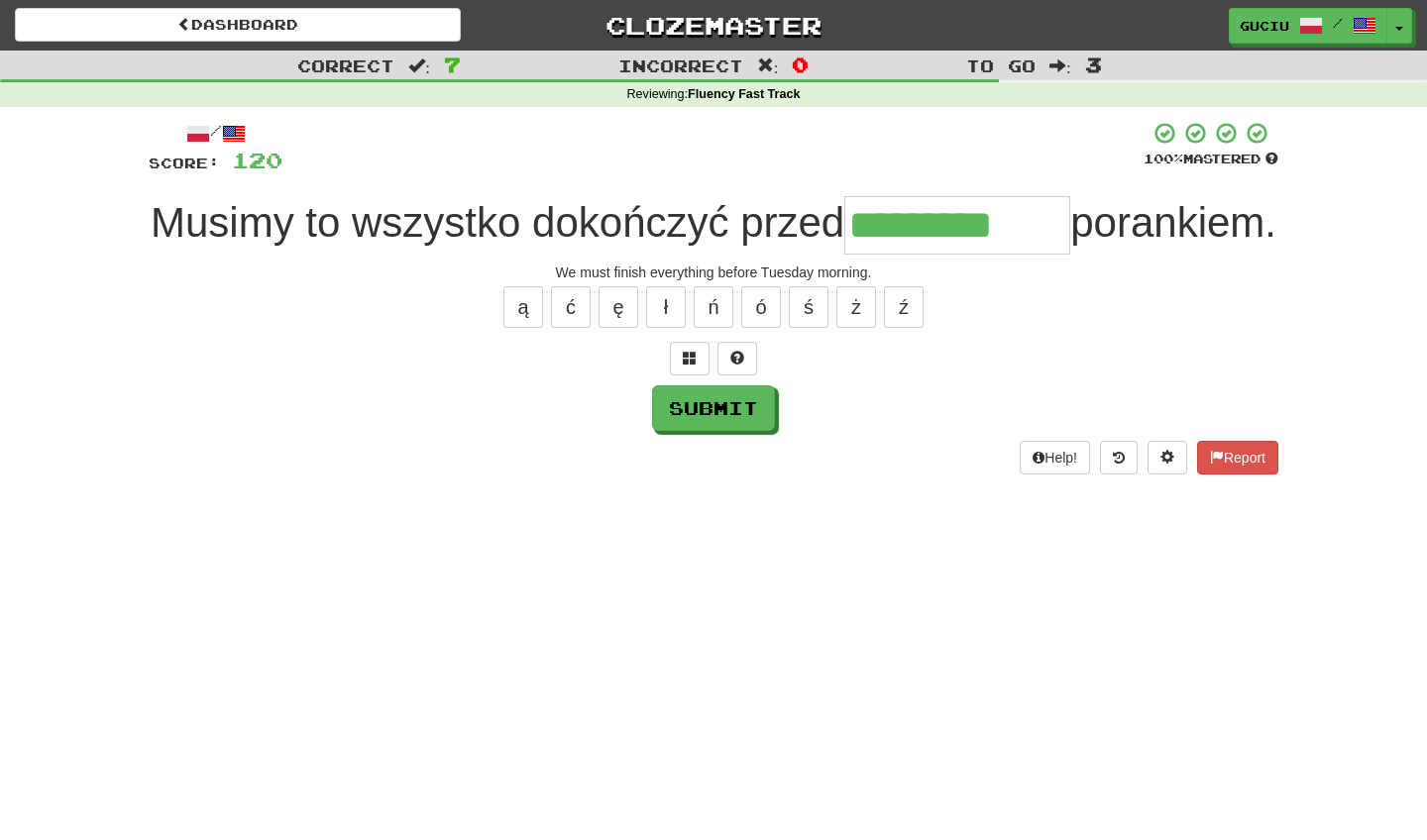 type on "*********" 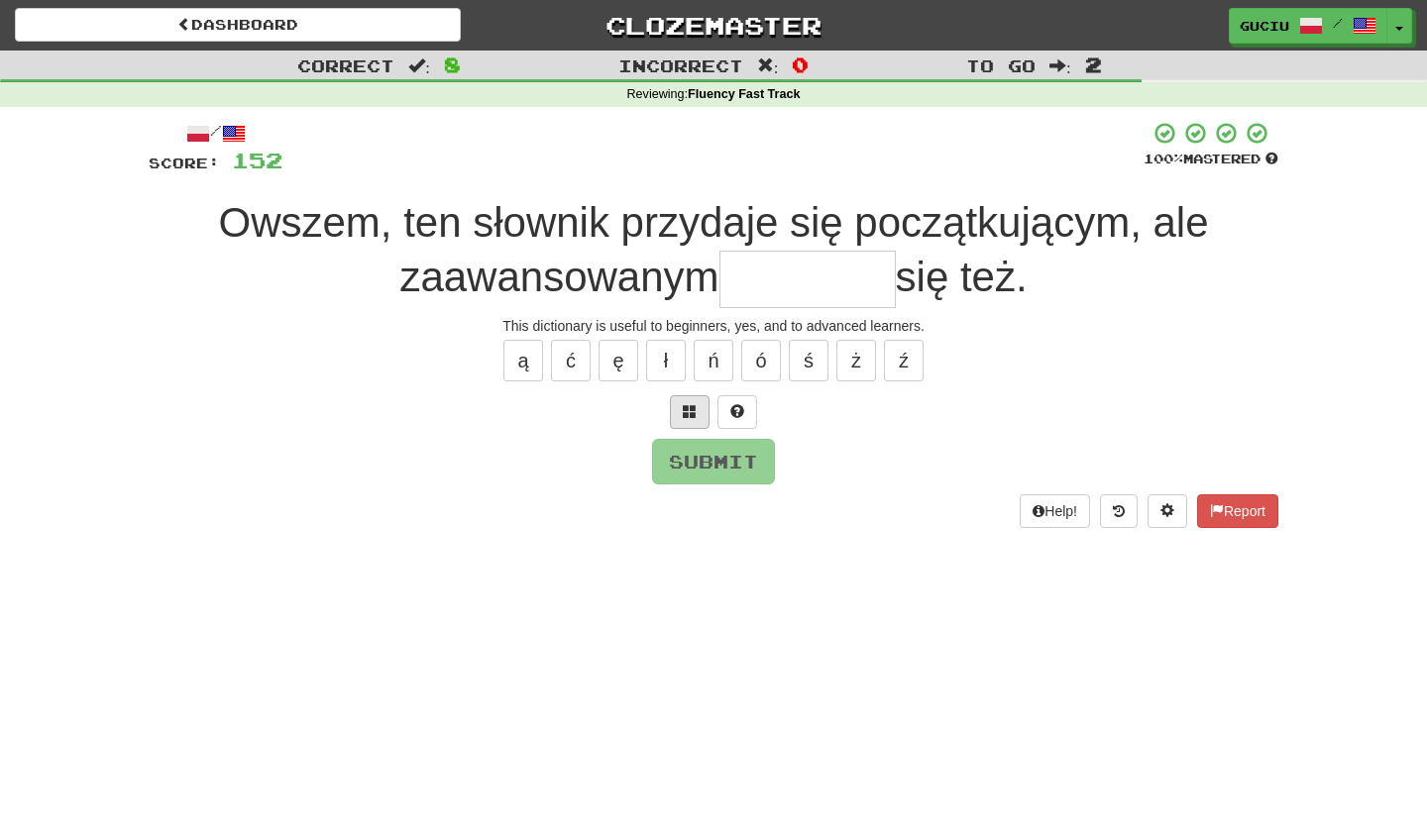 click at bounding box center (690, 411) 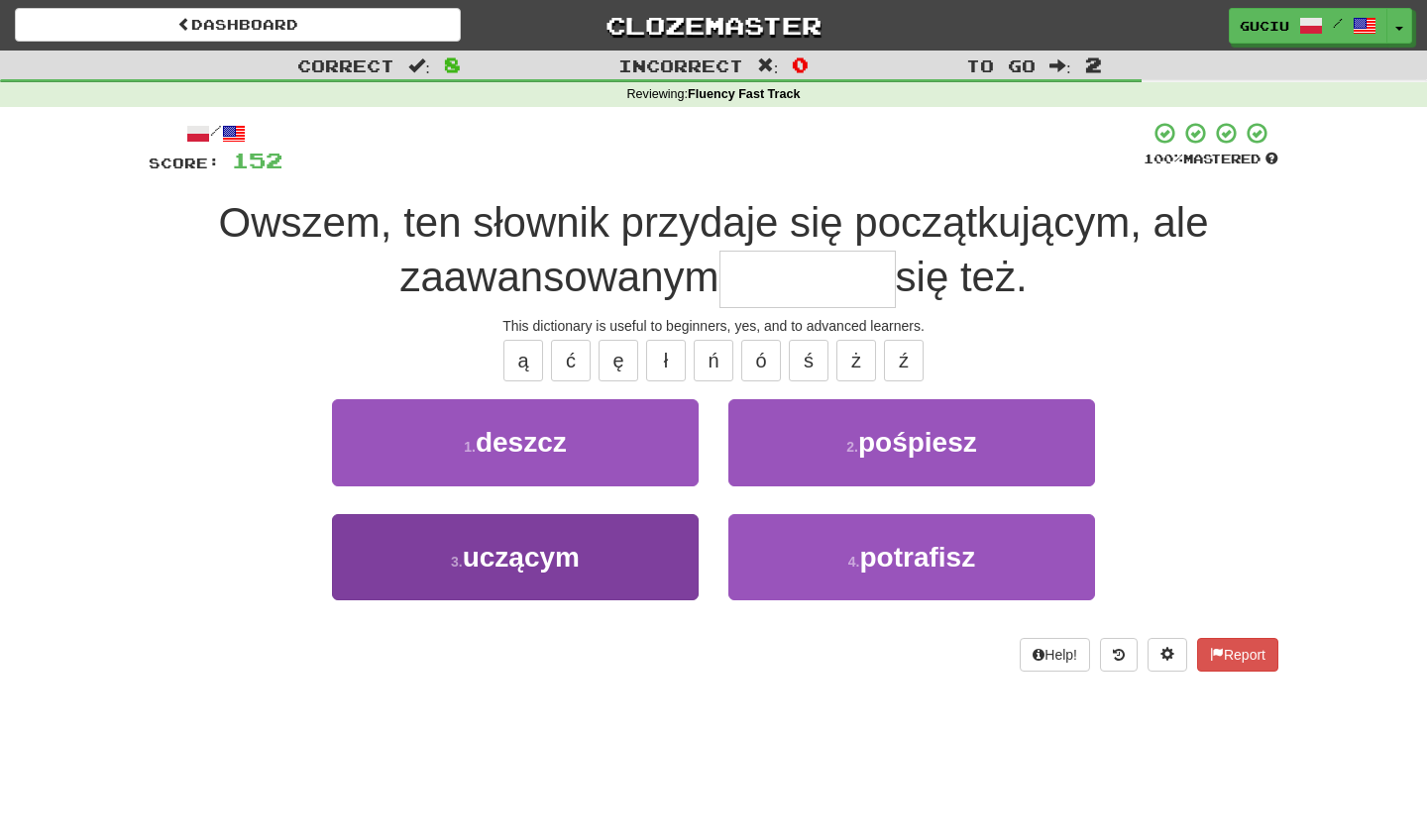 click on "3 .  uczącym" at bounding box center [515, 557] 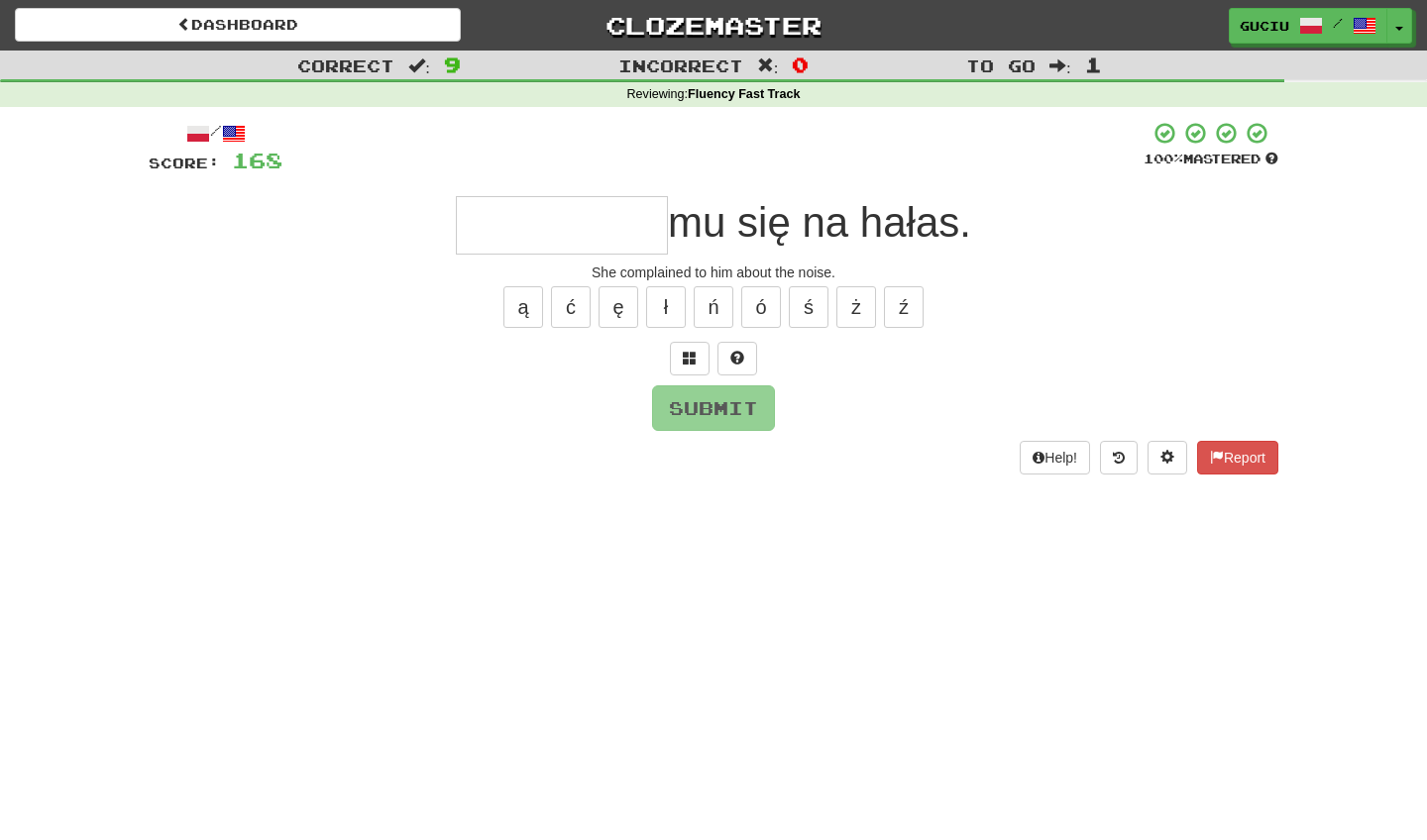 type on "*" 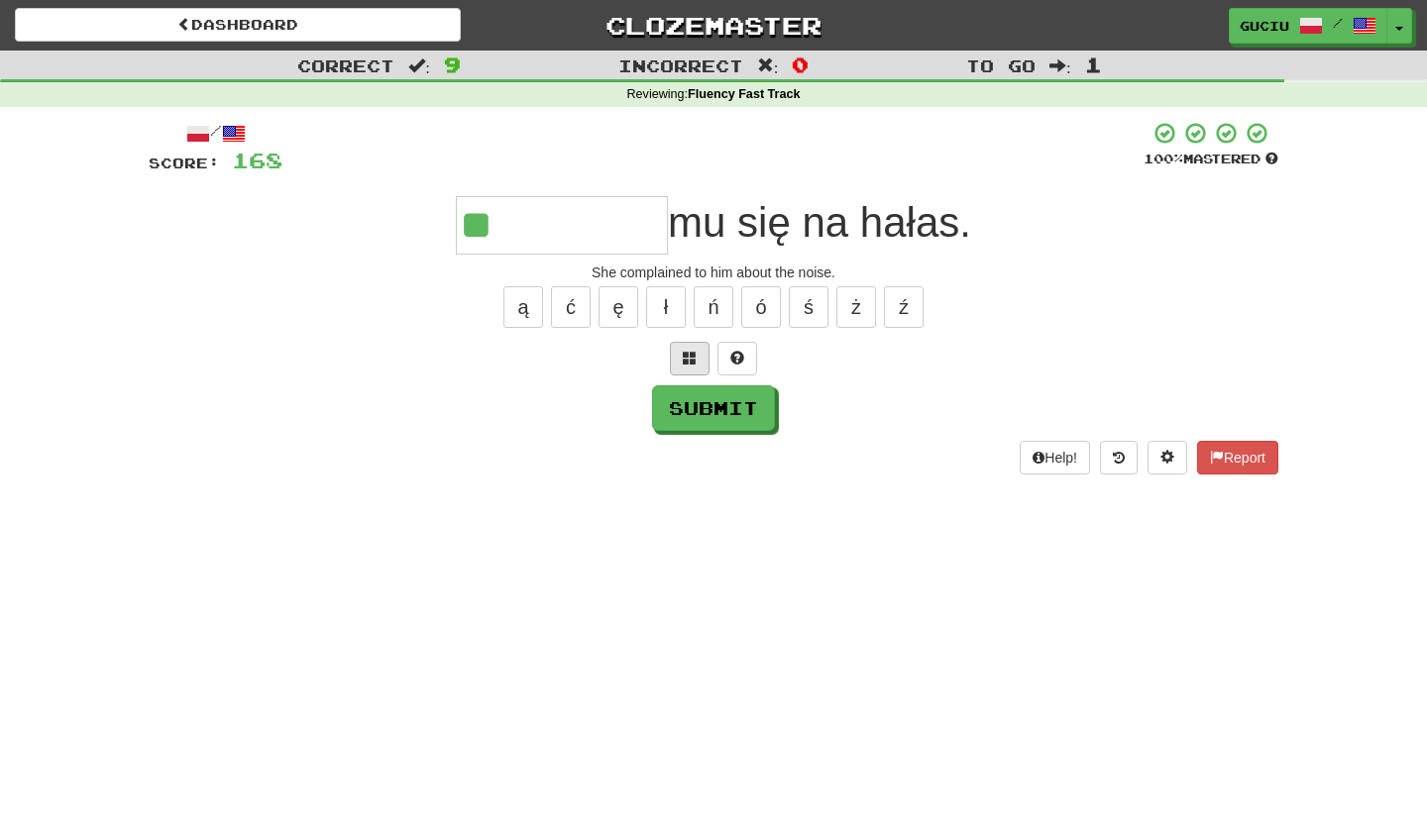 click at bounding box center [690, 358] 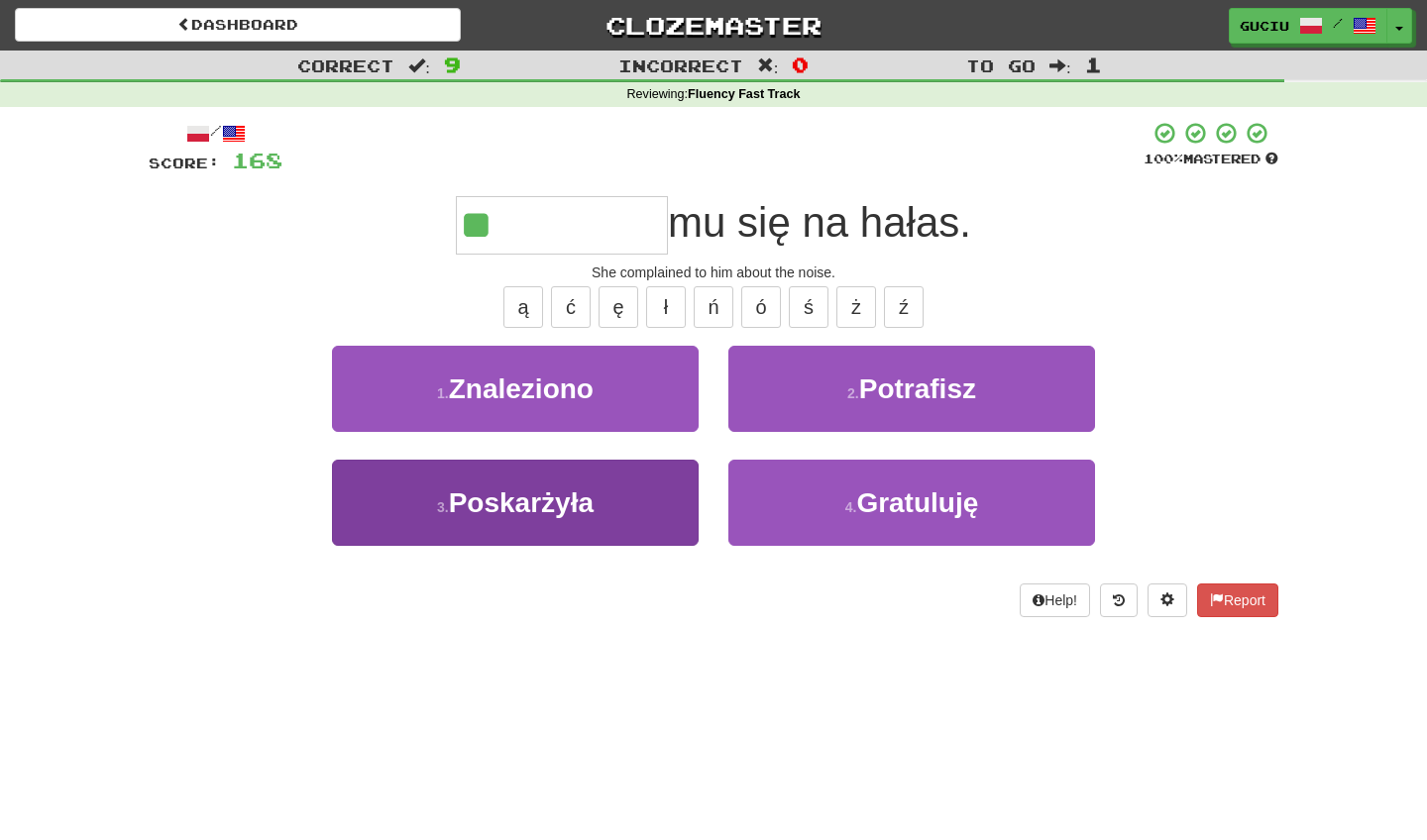click on "3 .  Poskarżyła" at bounding box center [515, 502] 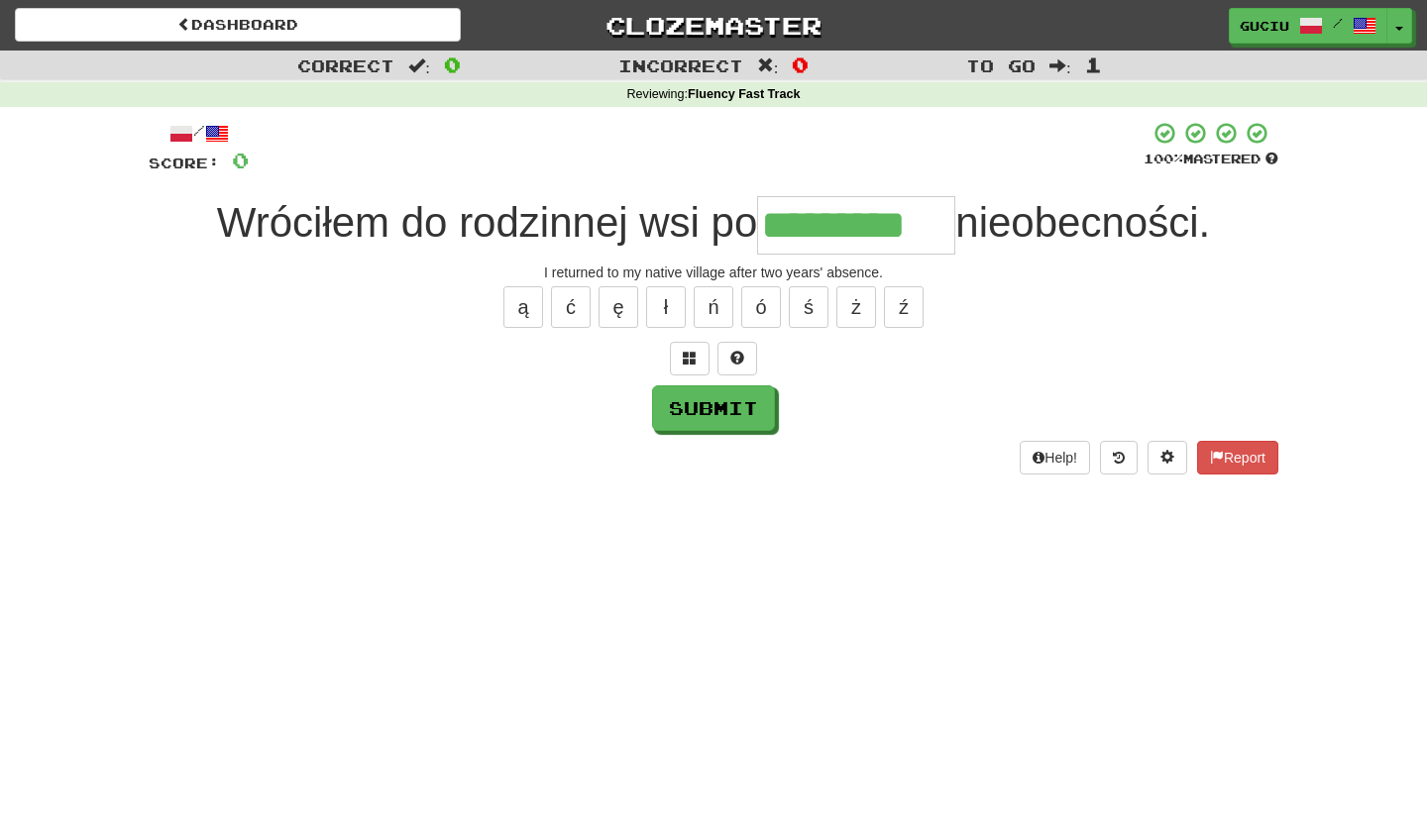 type on "**********" 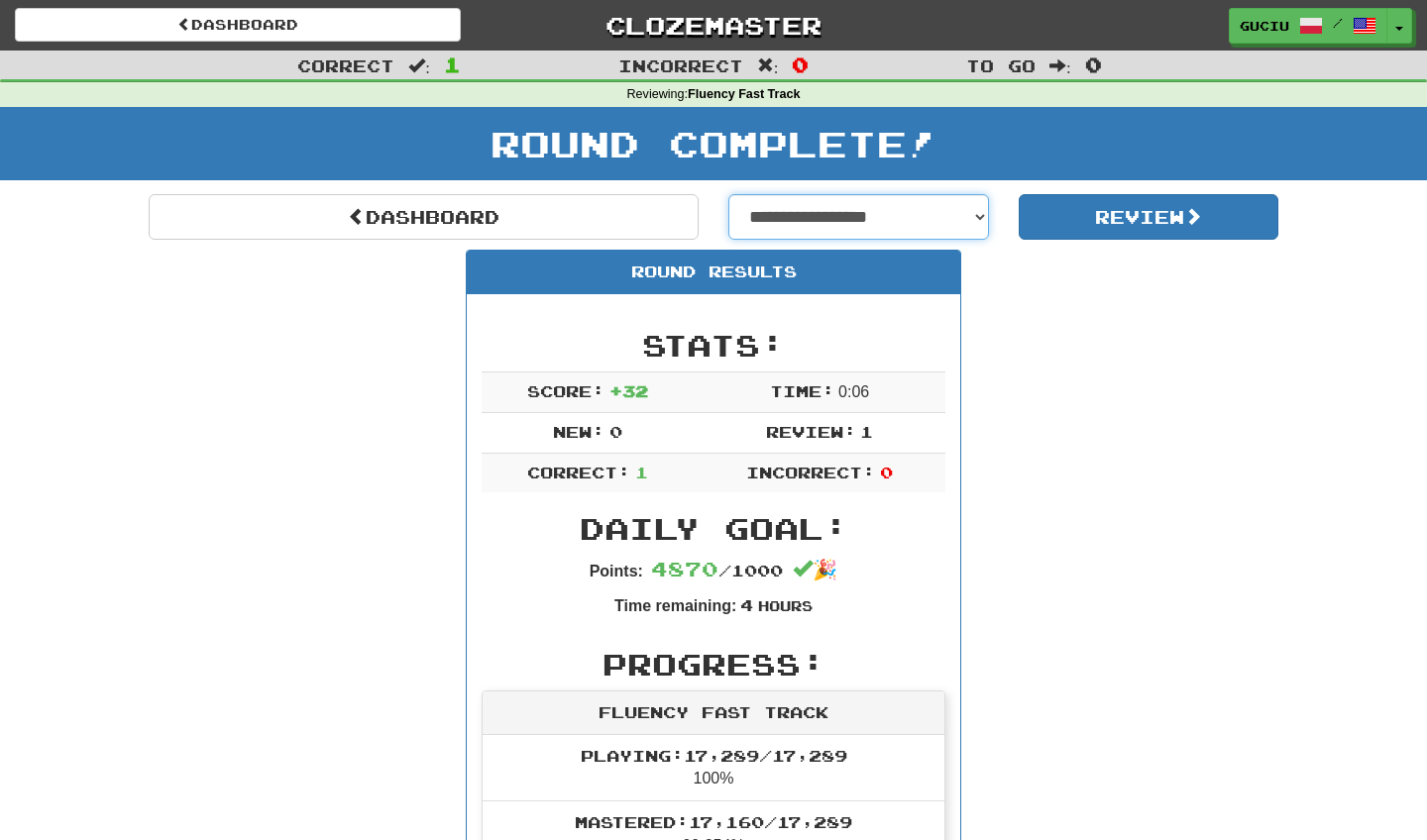 type 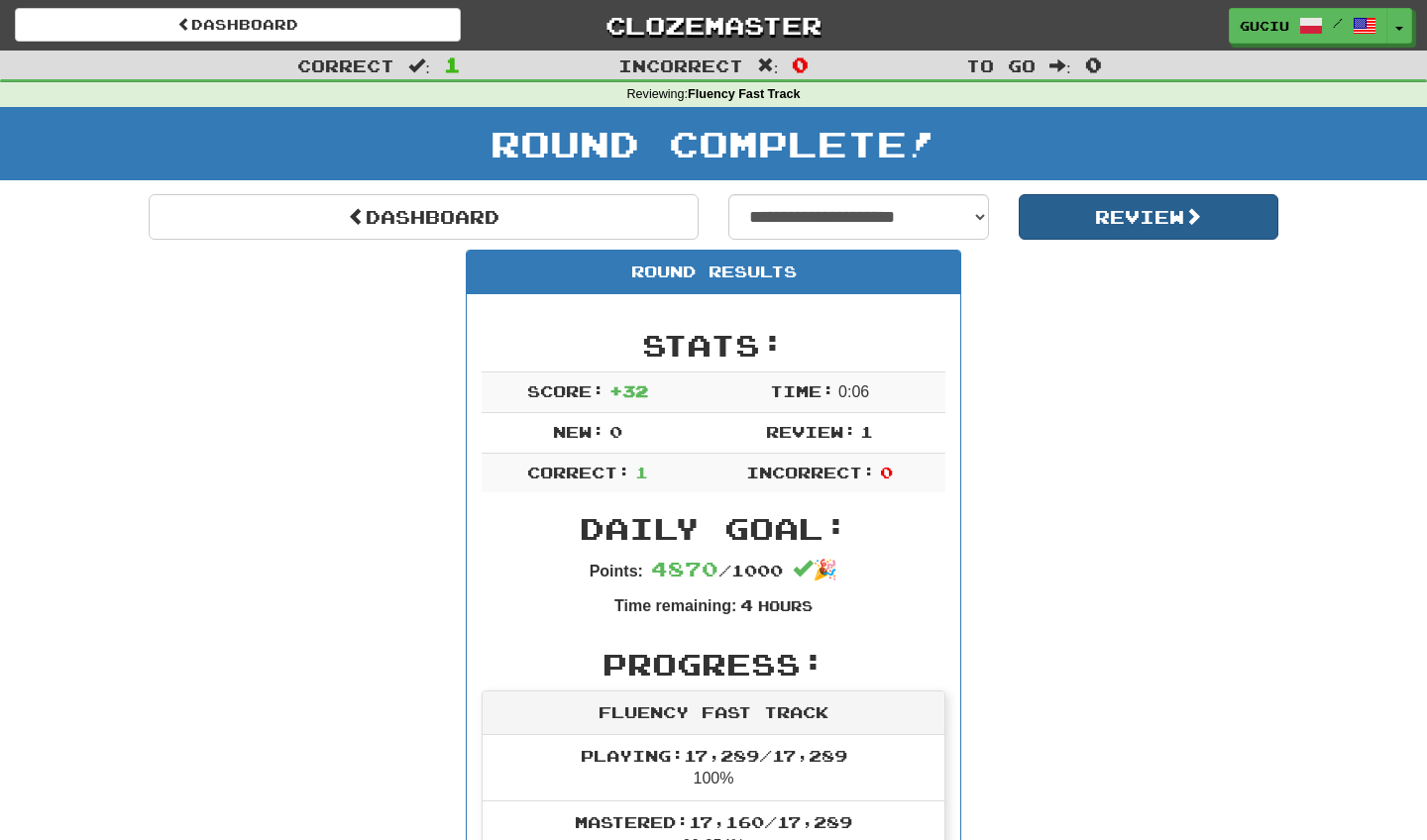 click on "Review" at bounding box center (1149, 217) 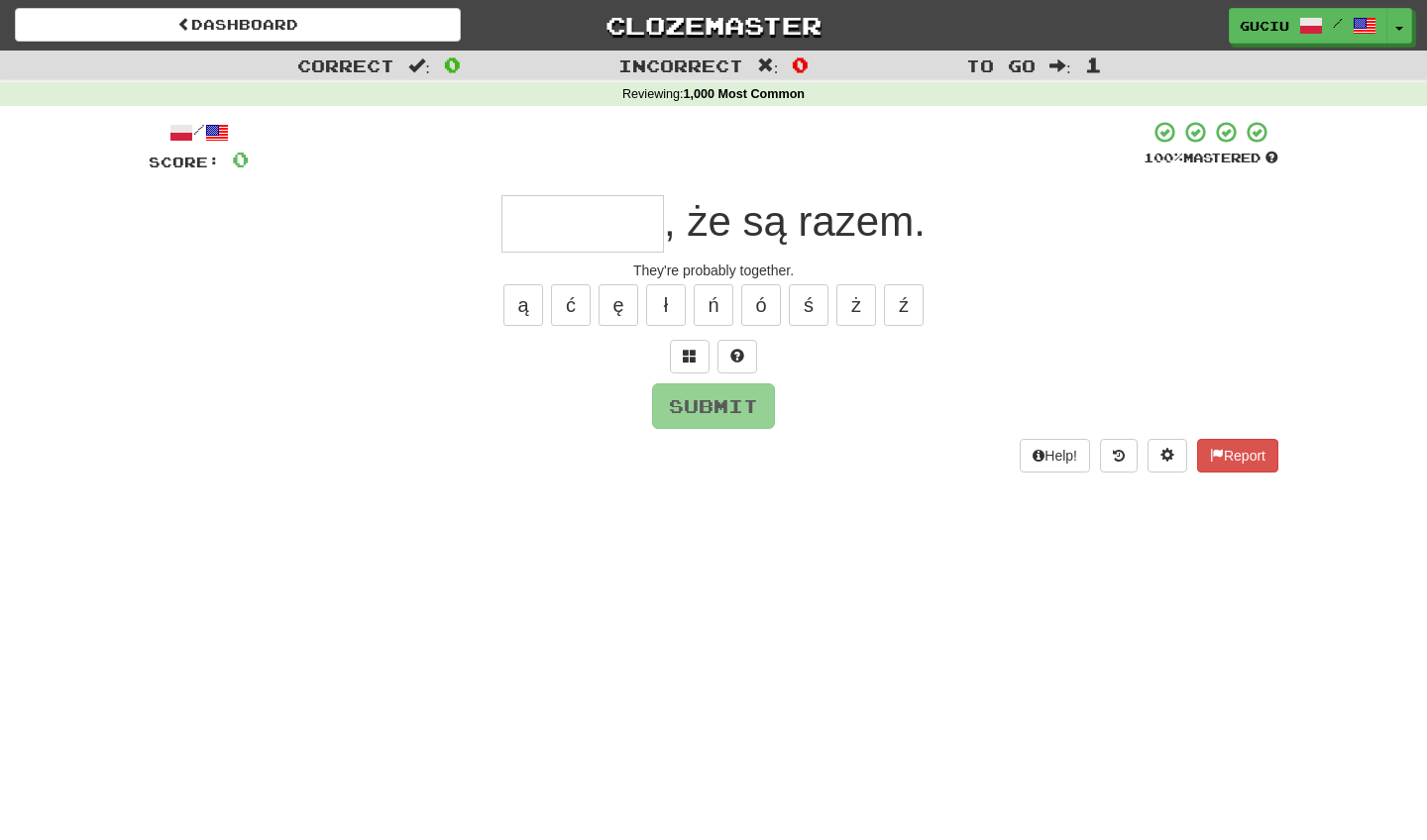 scroll, scrollTop: 0, scrollLeft: 0, axis: both 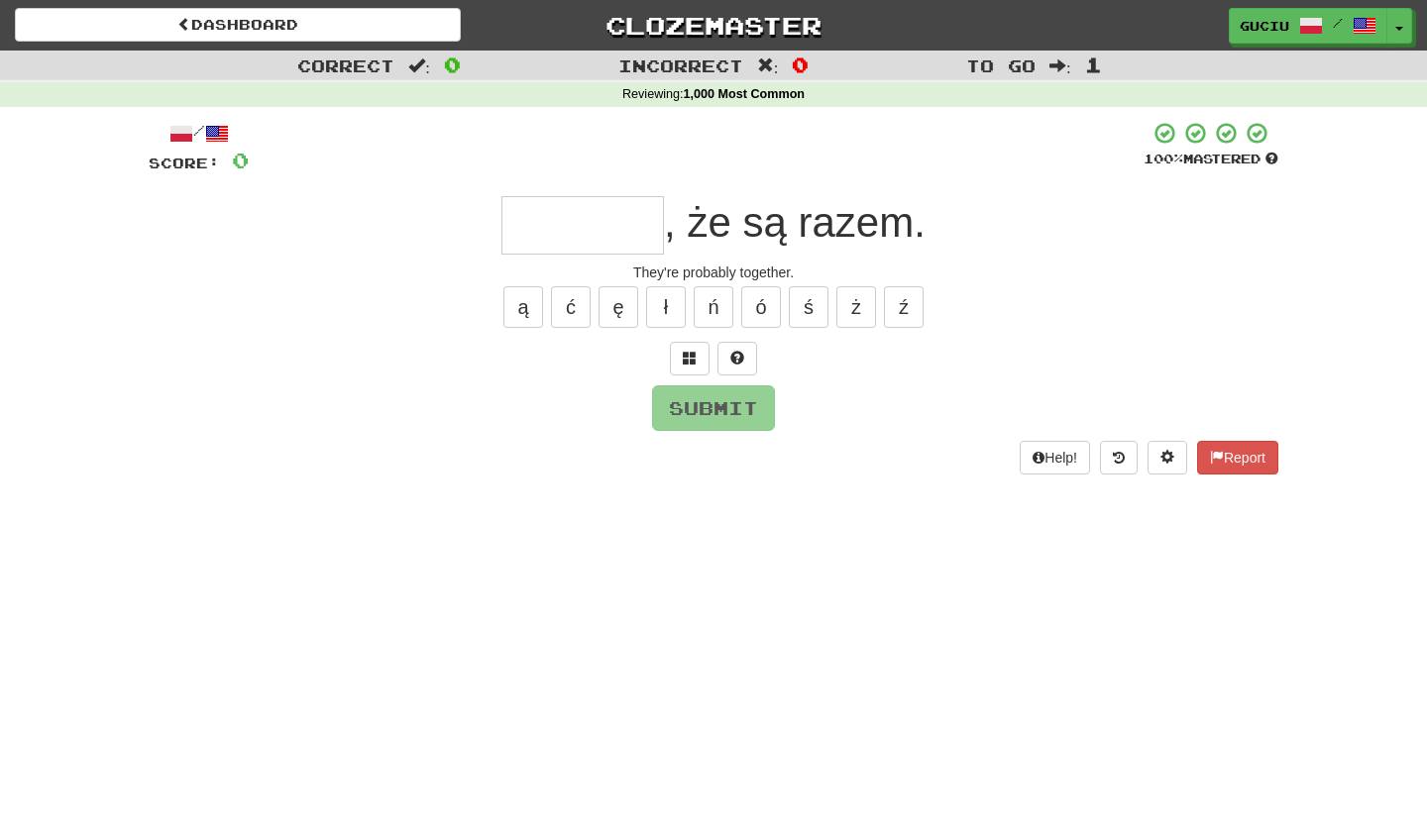 type on "*" 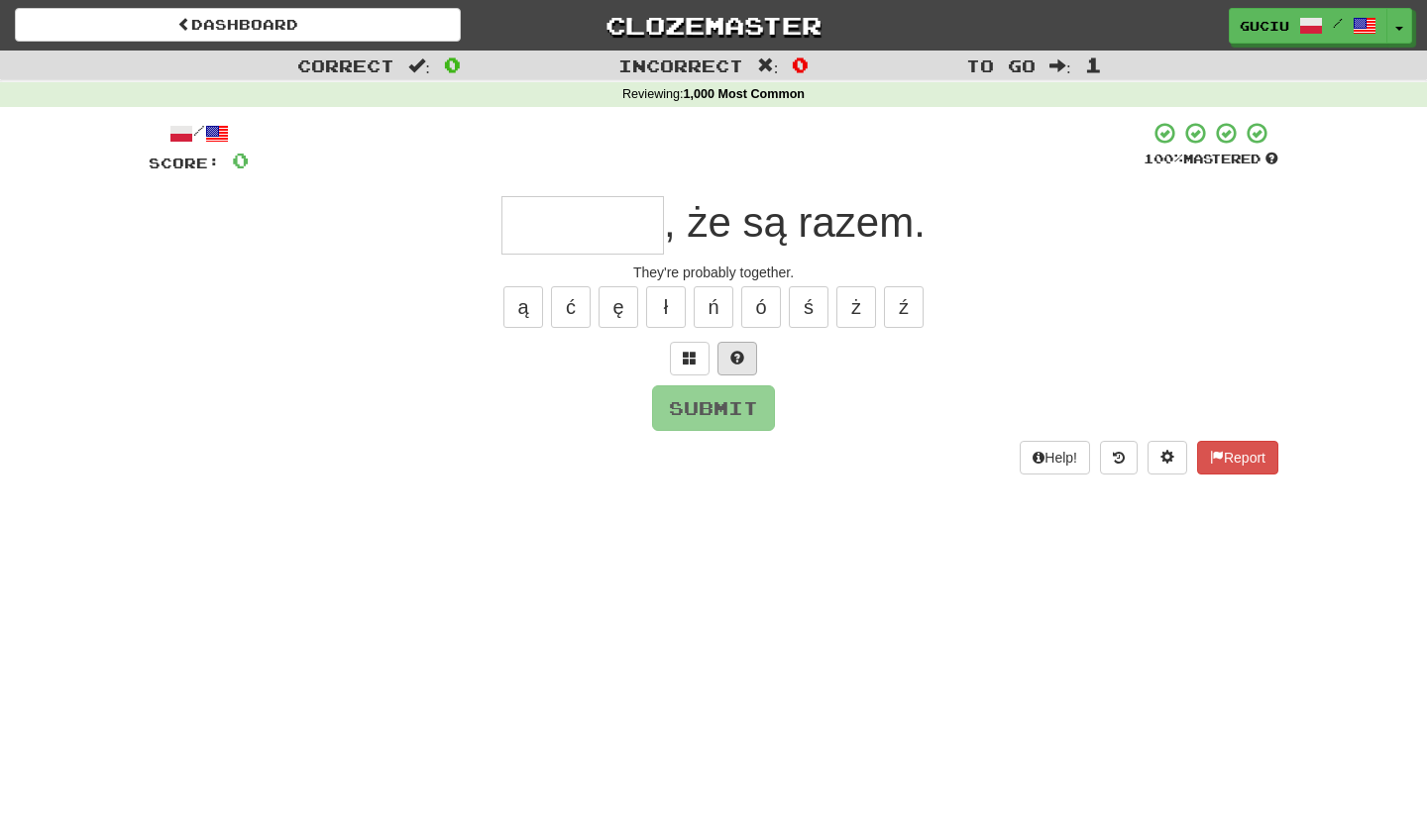 click at bounding box center (737, 359) 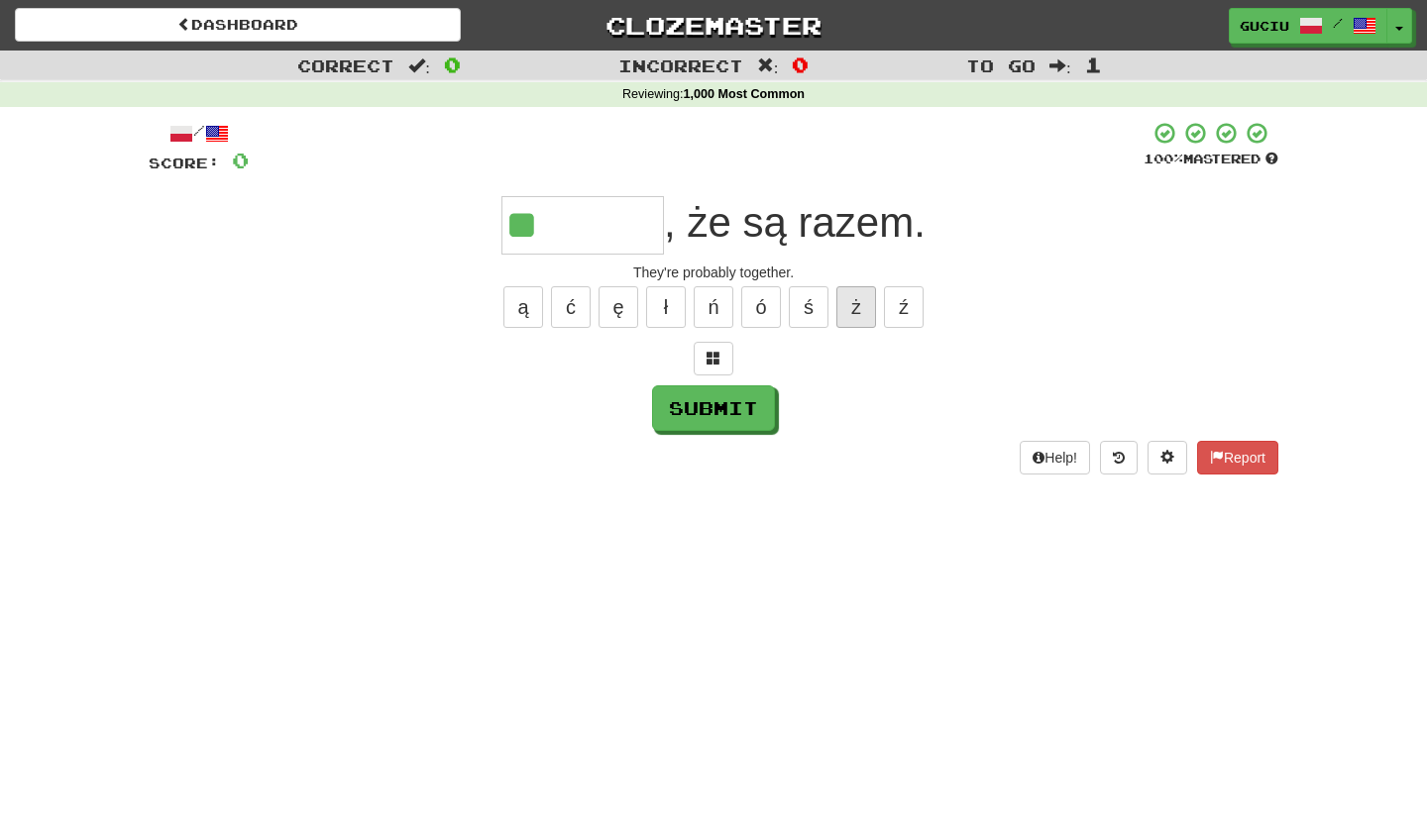 click on "ż" at bounding box center [856, 307] 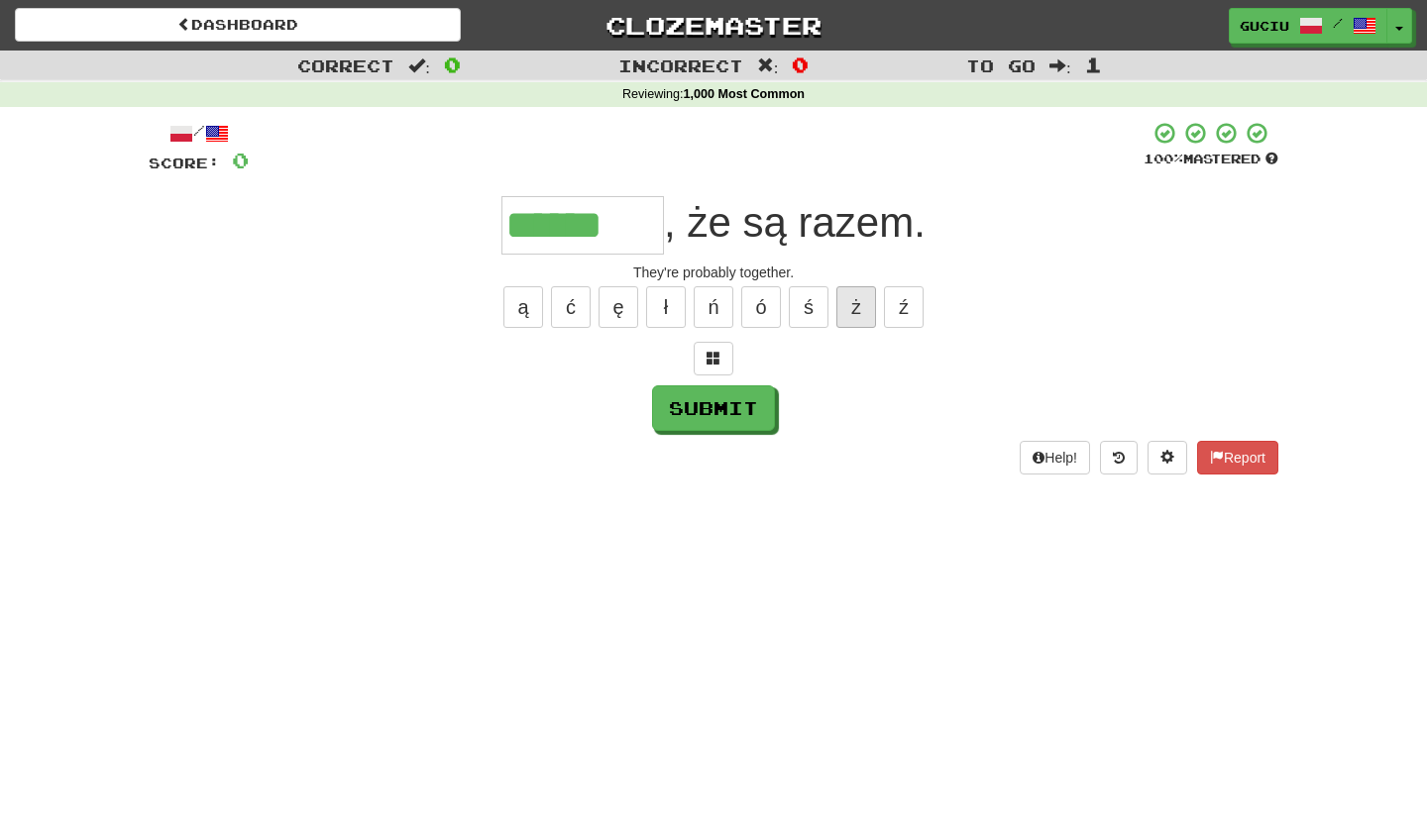 type on "*******" 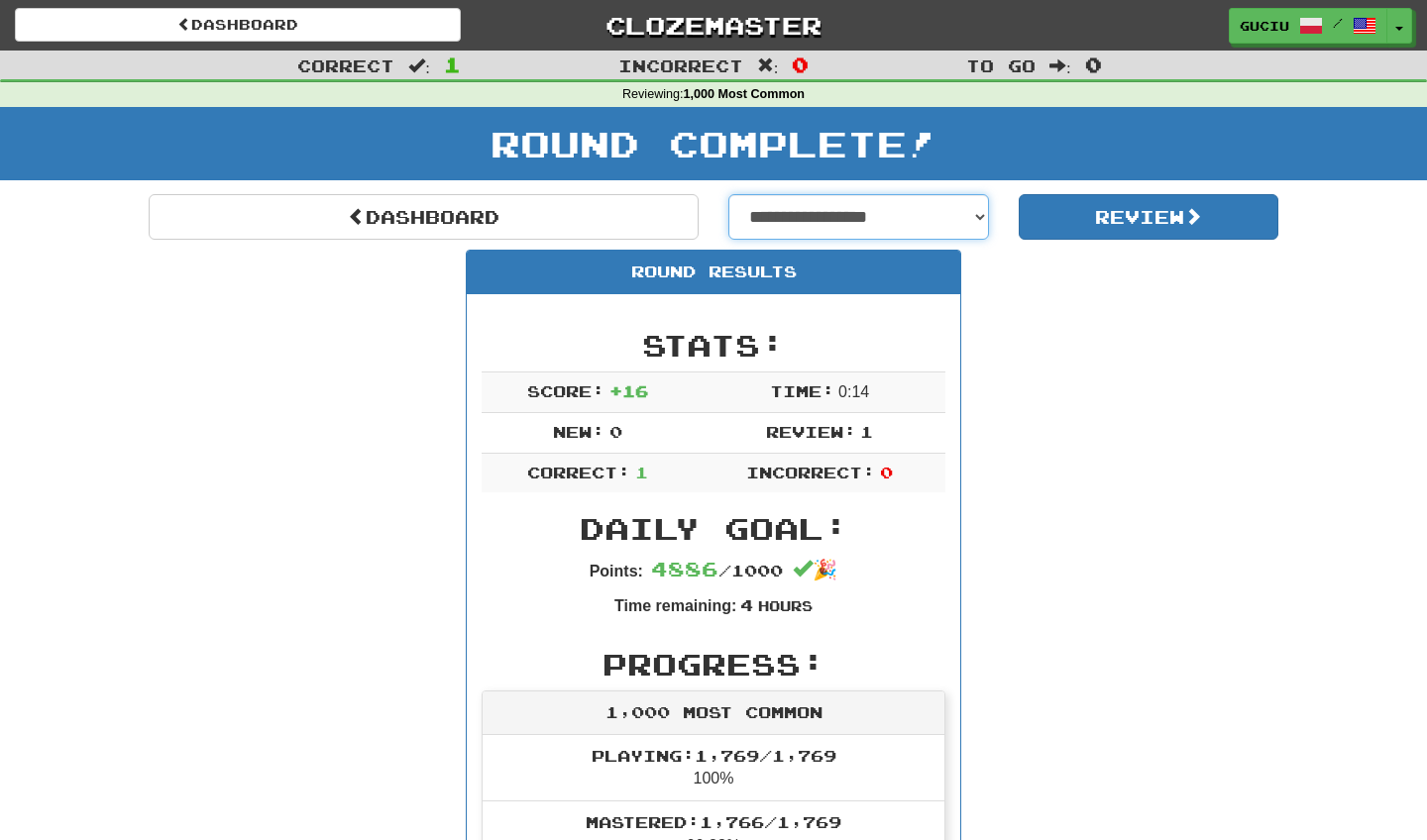 select on "**********" 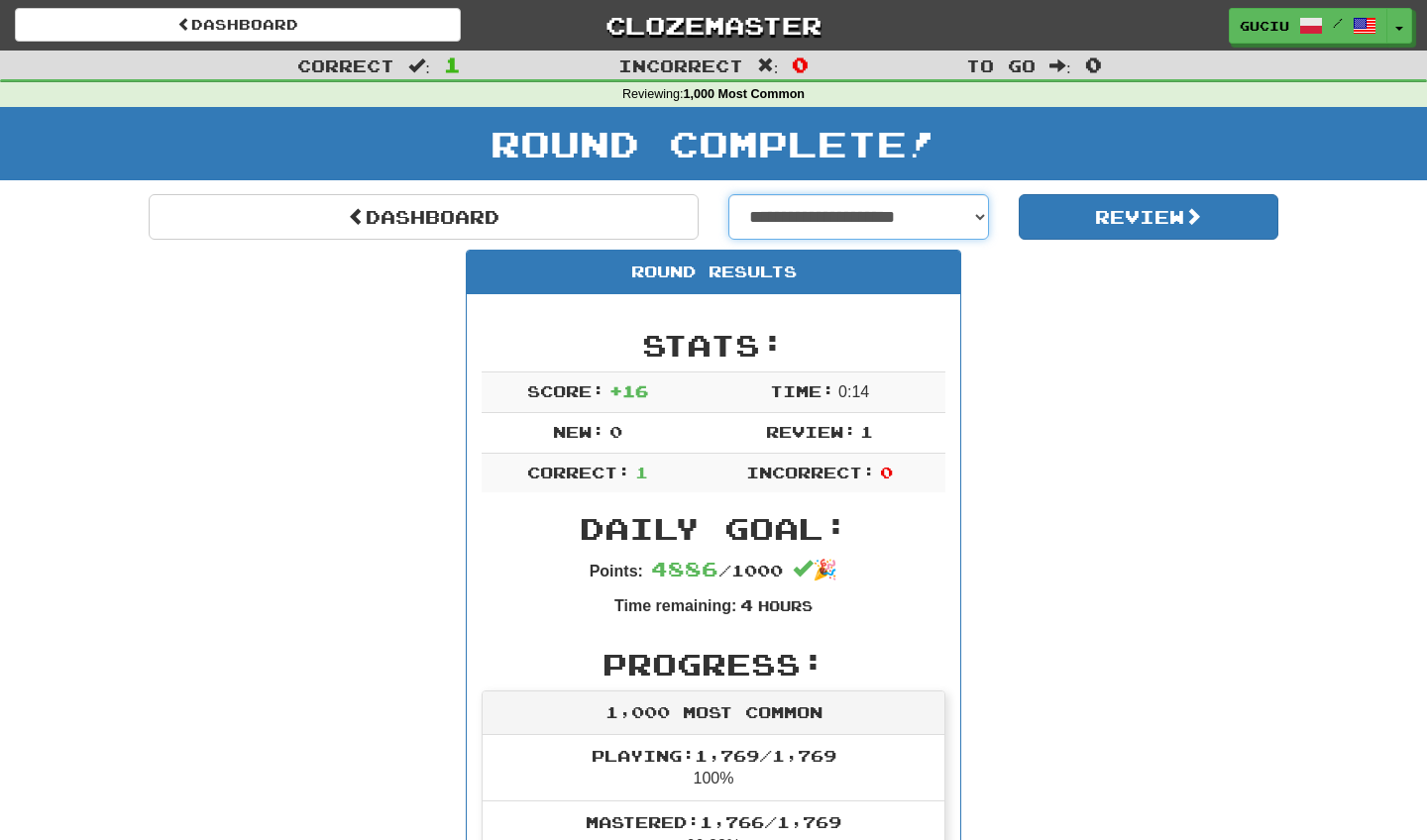 select on "**********" 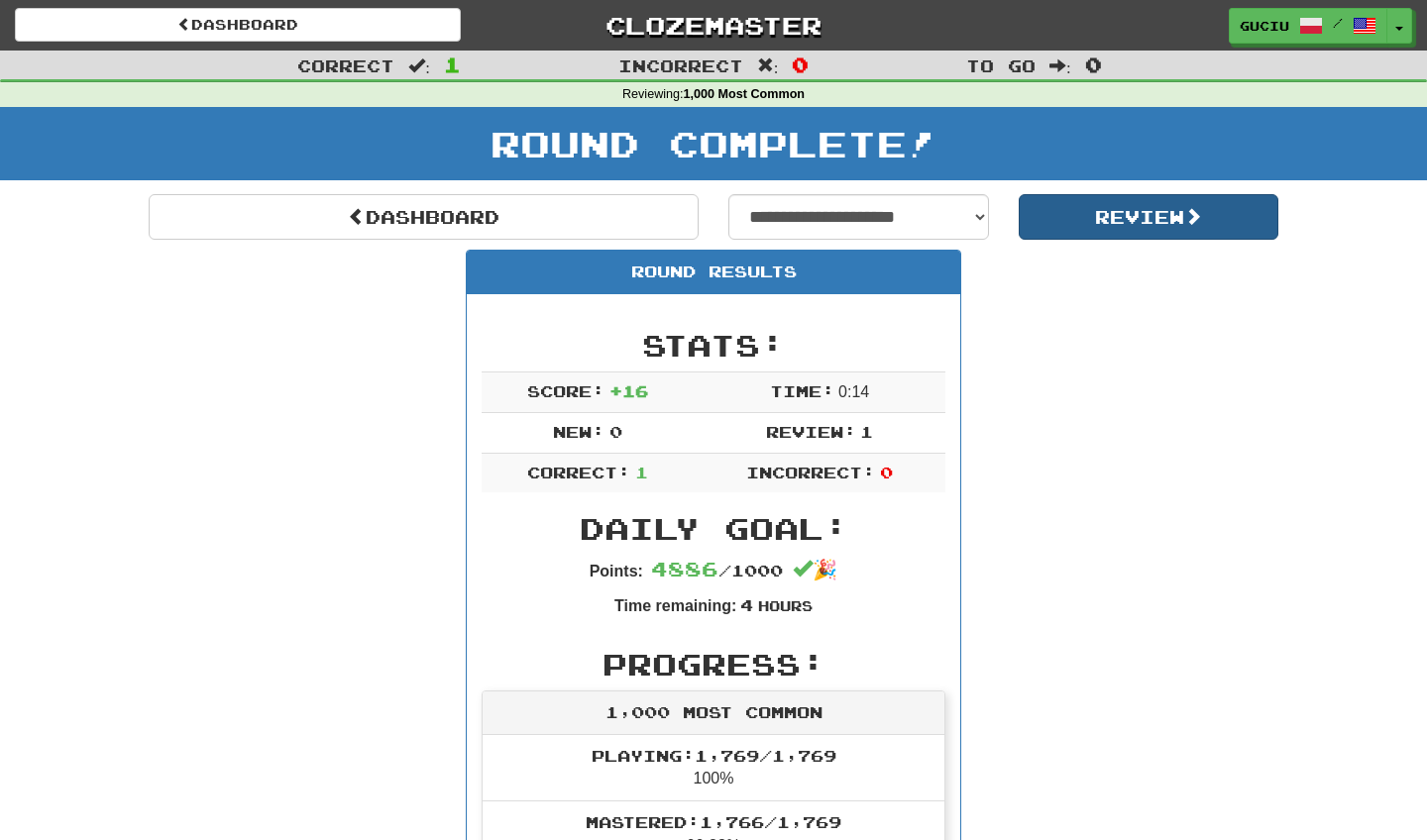 click on "Review" at bounding box center (1149, 217) 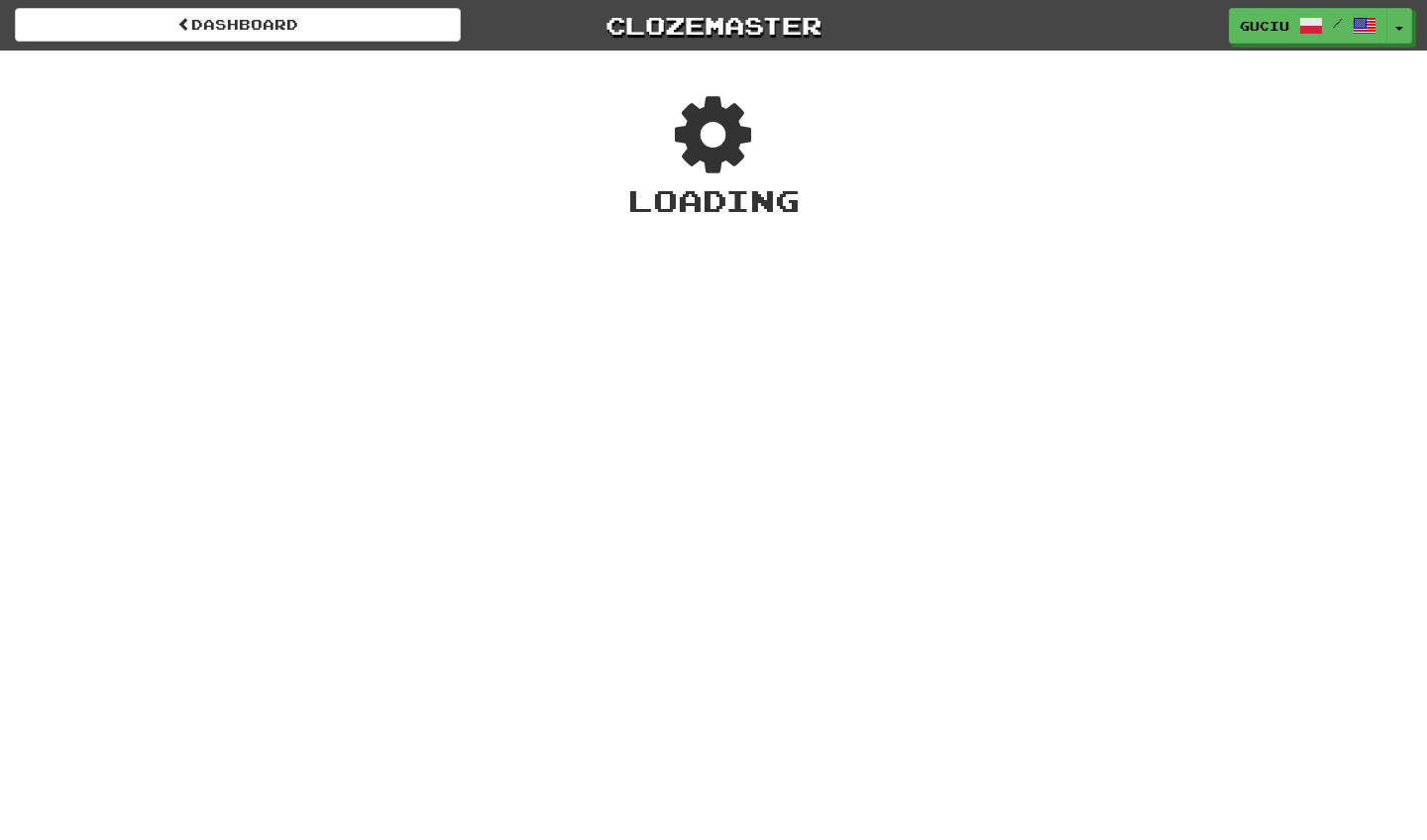scroll, scrollTop: 0, scrollLeft: 0, axis: both 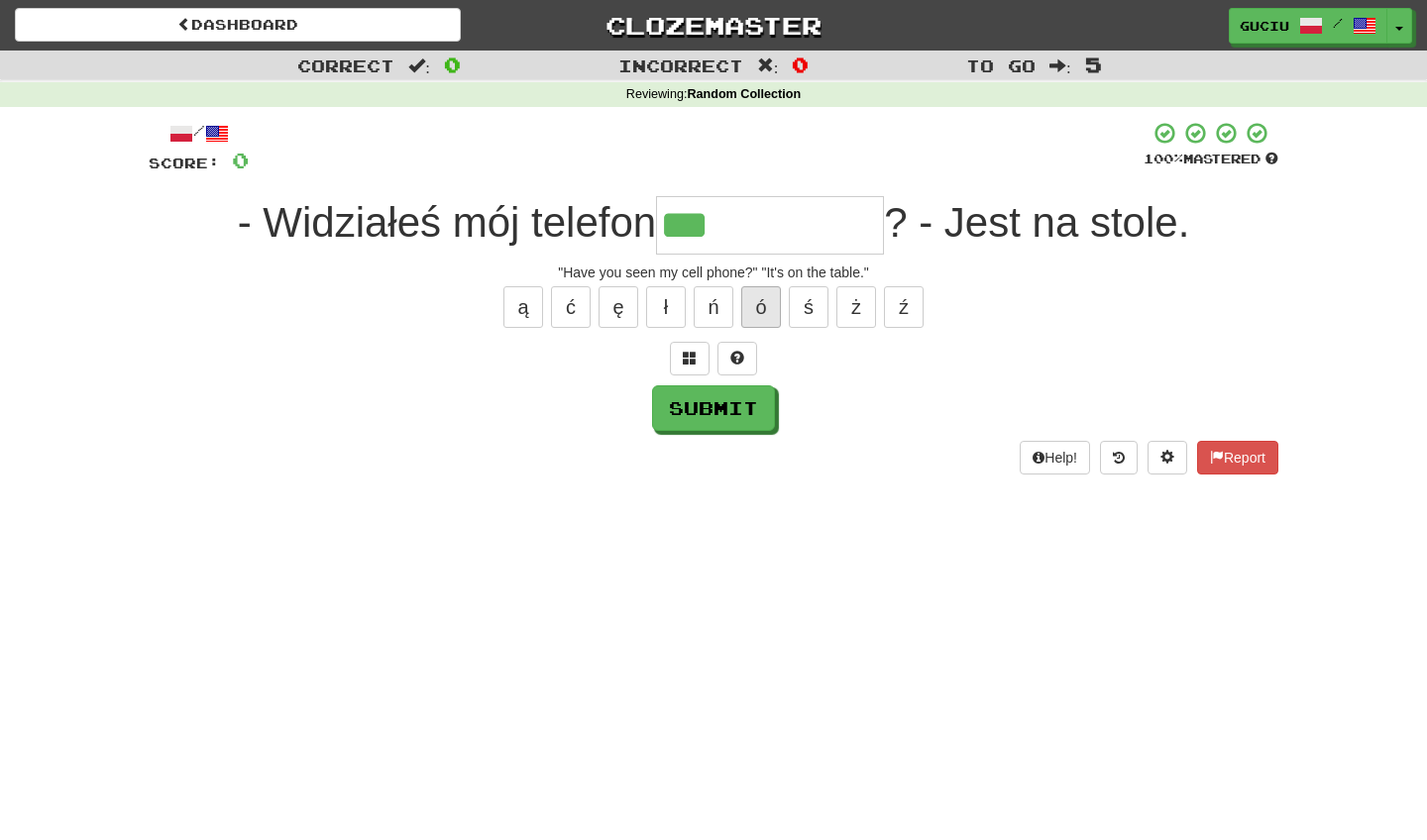 click on "ó" at bounding box center (761, 307) 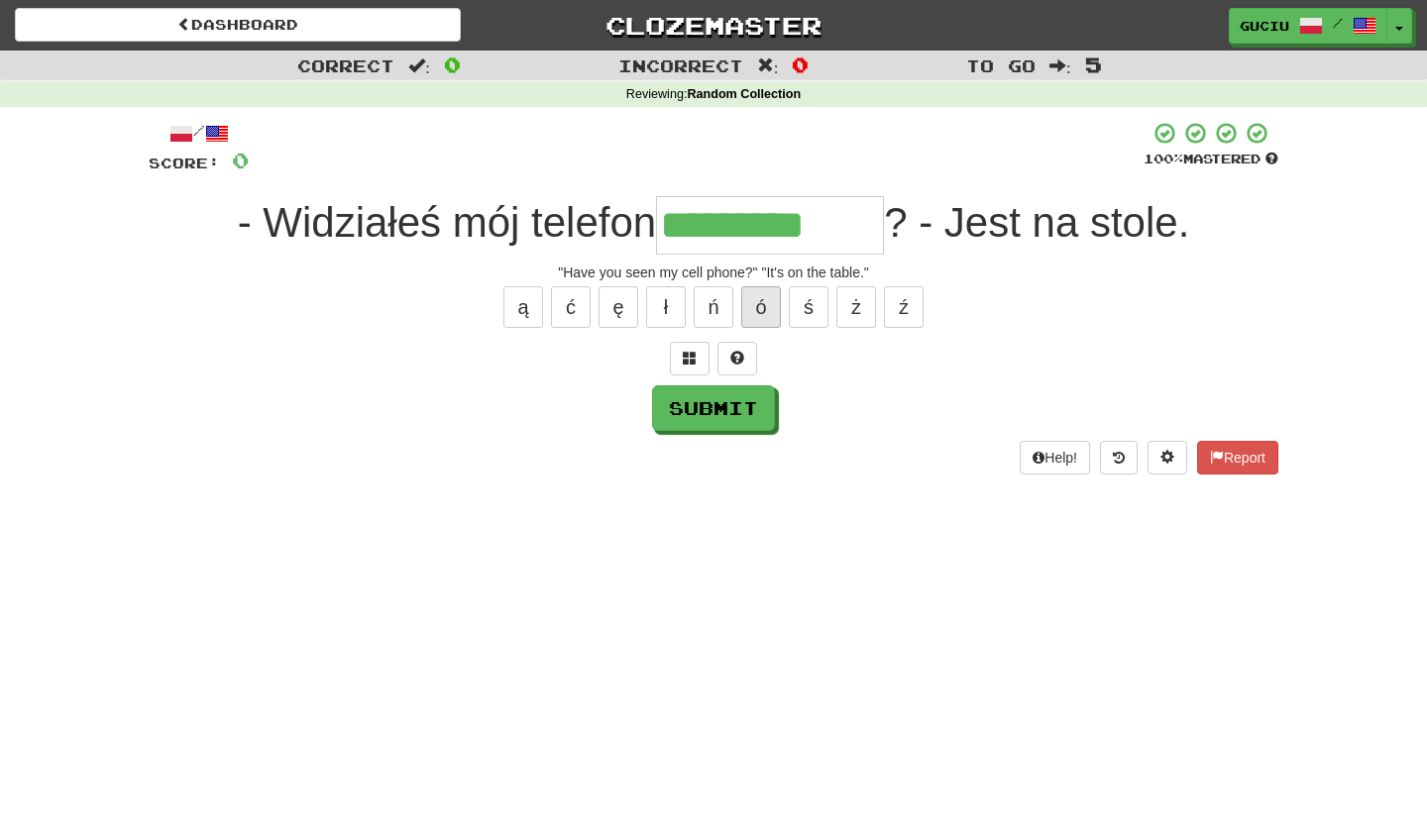 type on "*********" 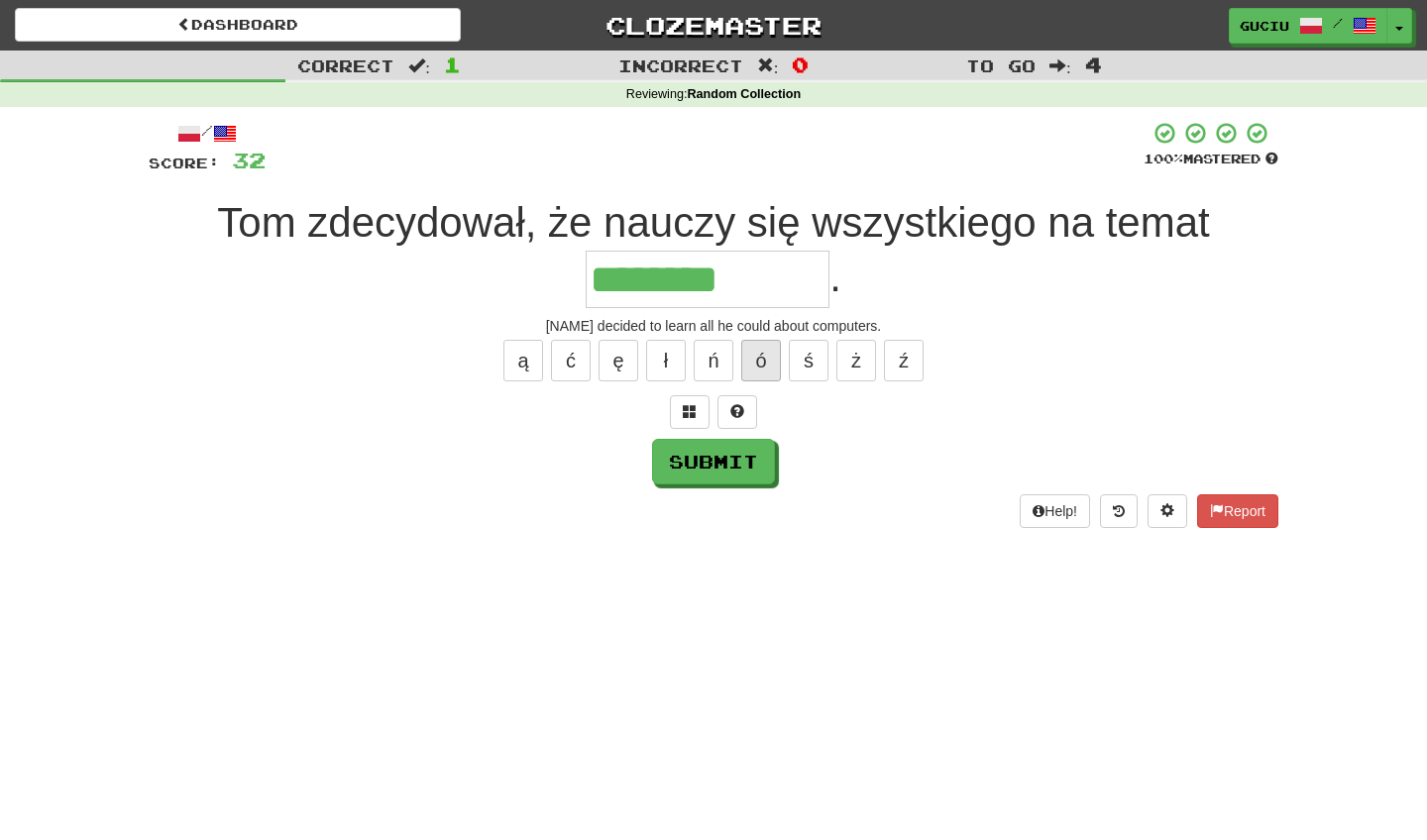 click on "ó" at bounding box center (761, 361) 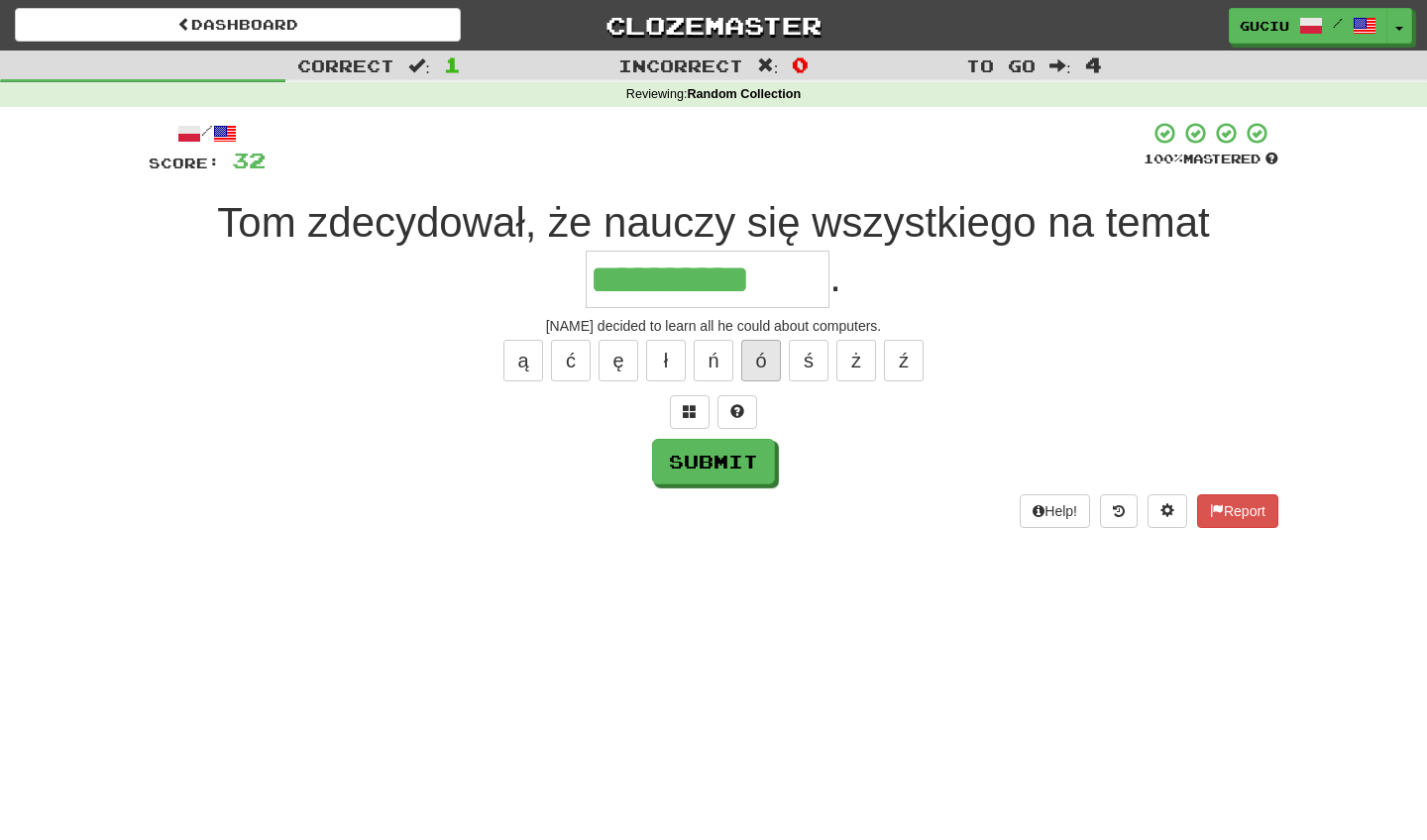 type on "**********" 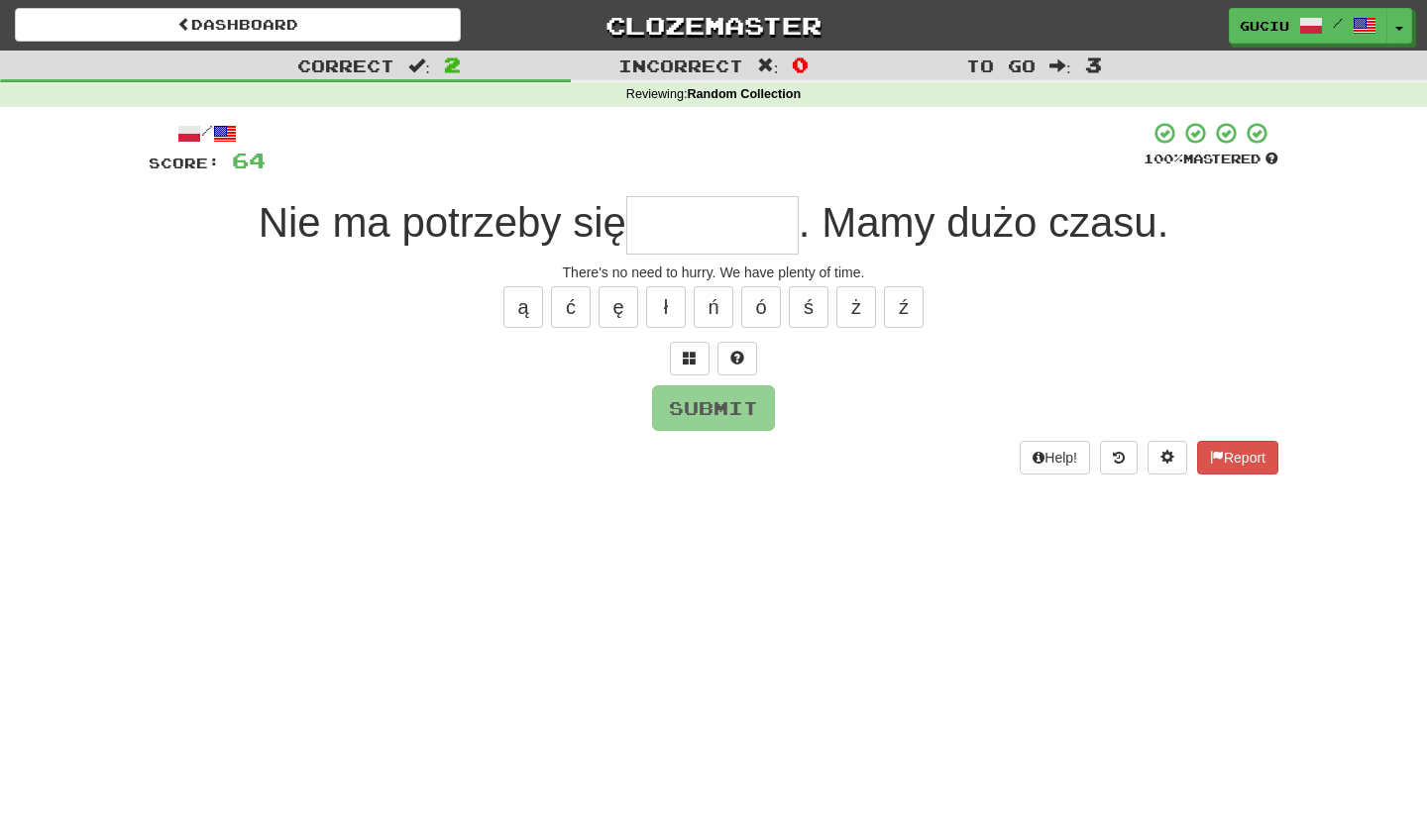 type on "*" 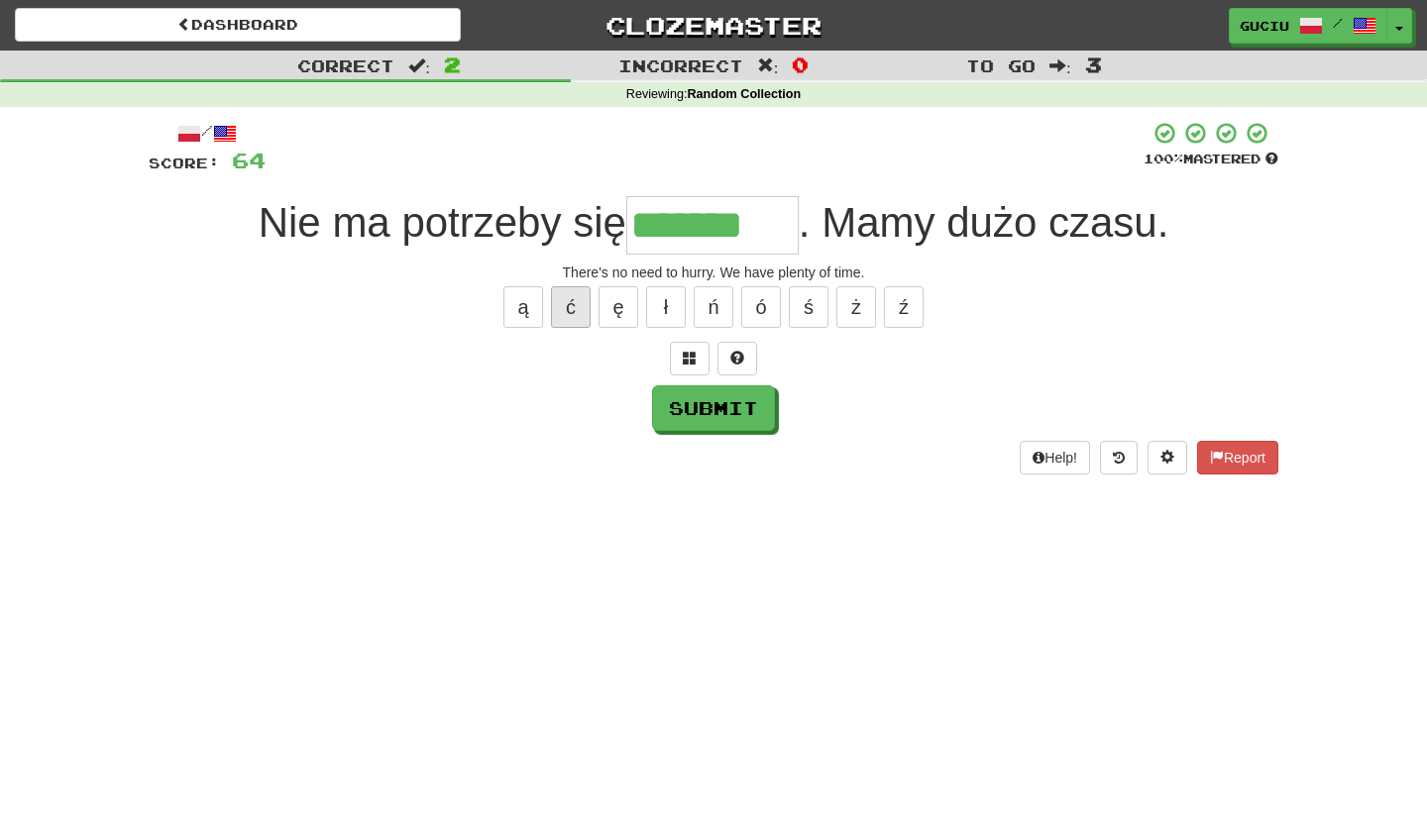 click on "ć" at bounding box center [571, 307] 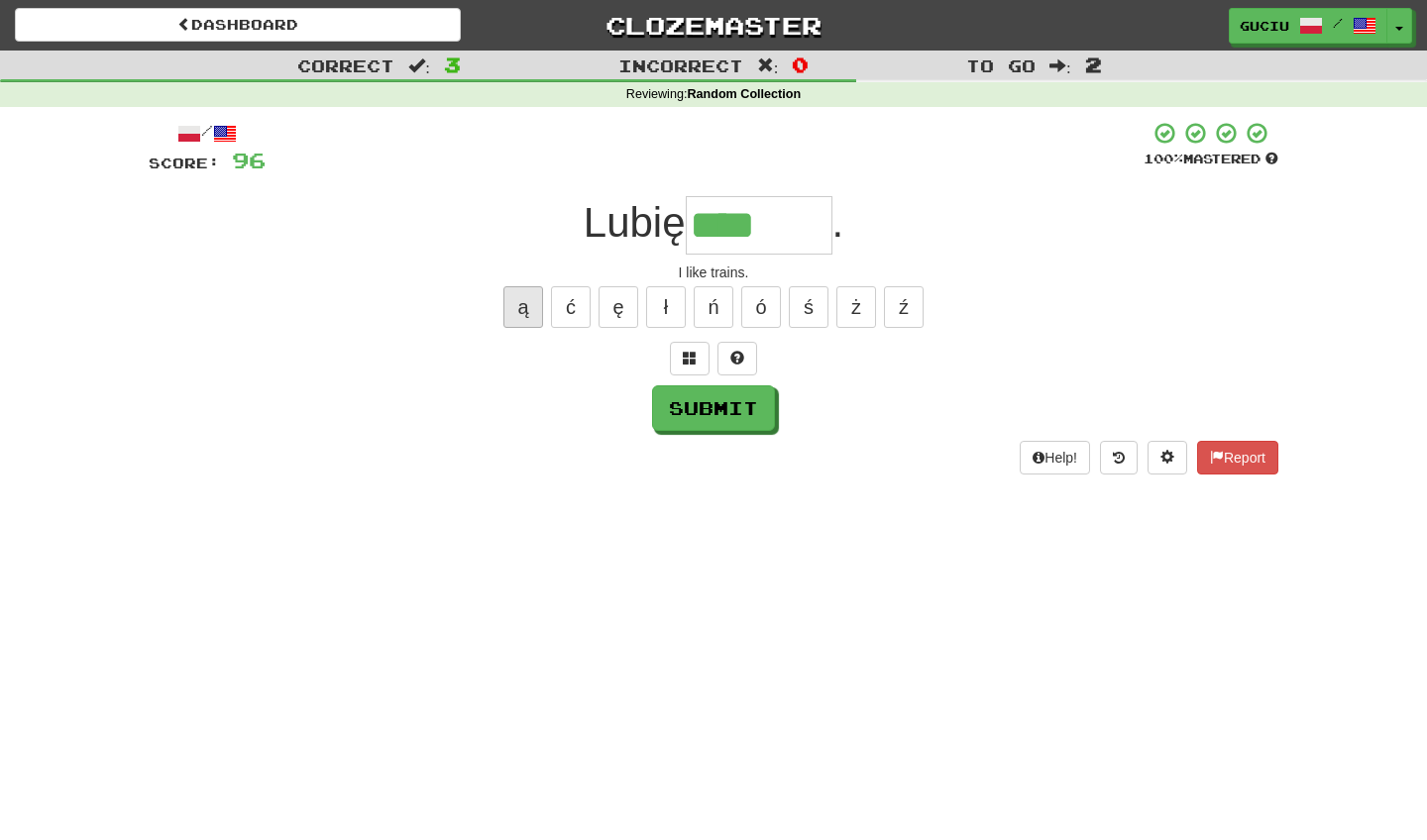 click on "ą" at bounding box center [523, 307] 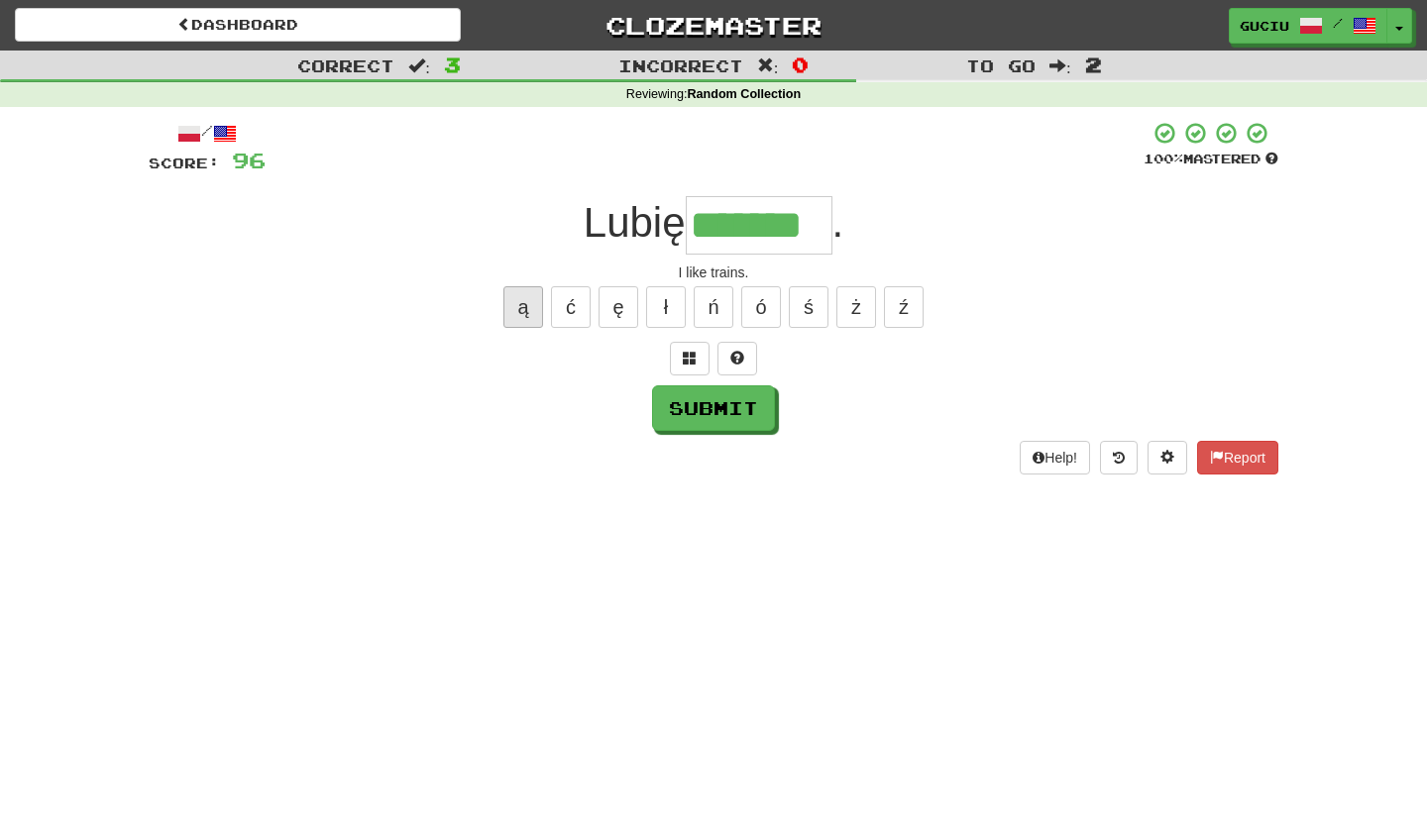 type on "*******" 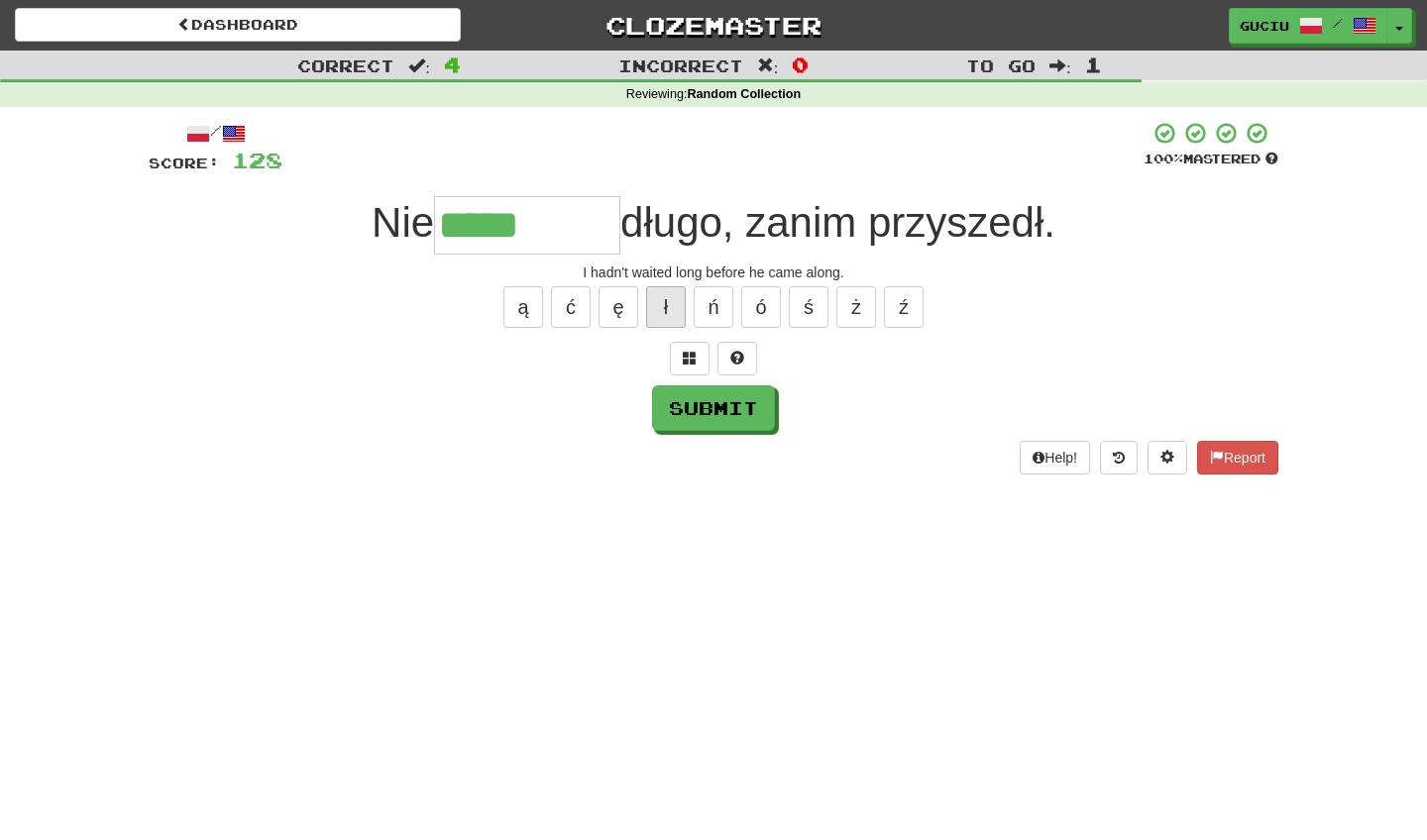 click on "ł" at bounding box center (666, 307) 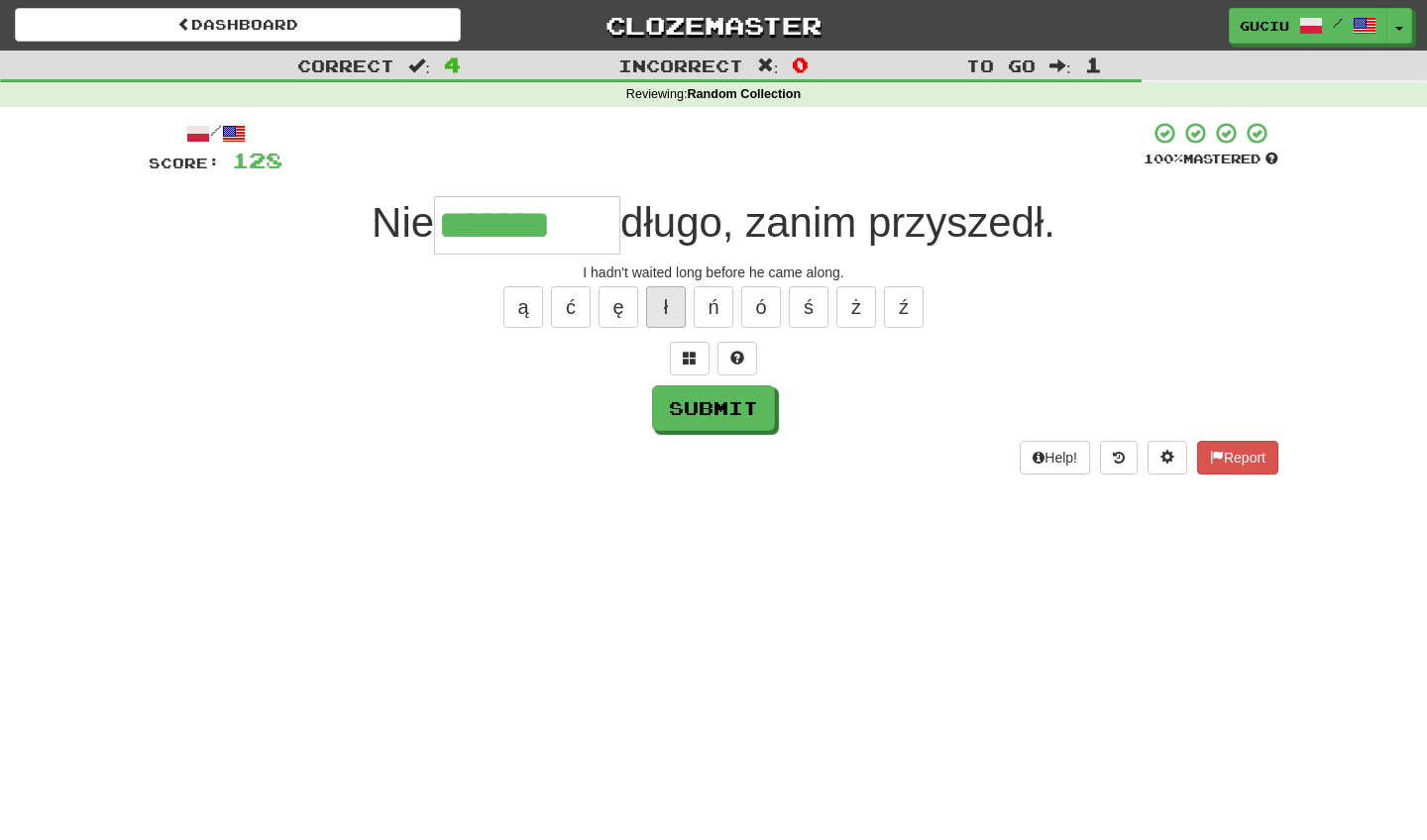 type on "********" 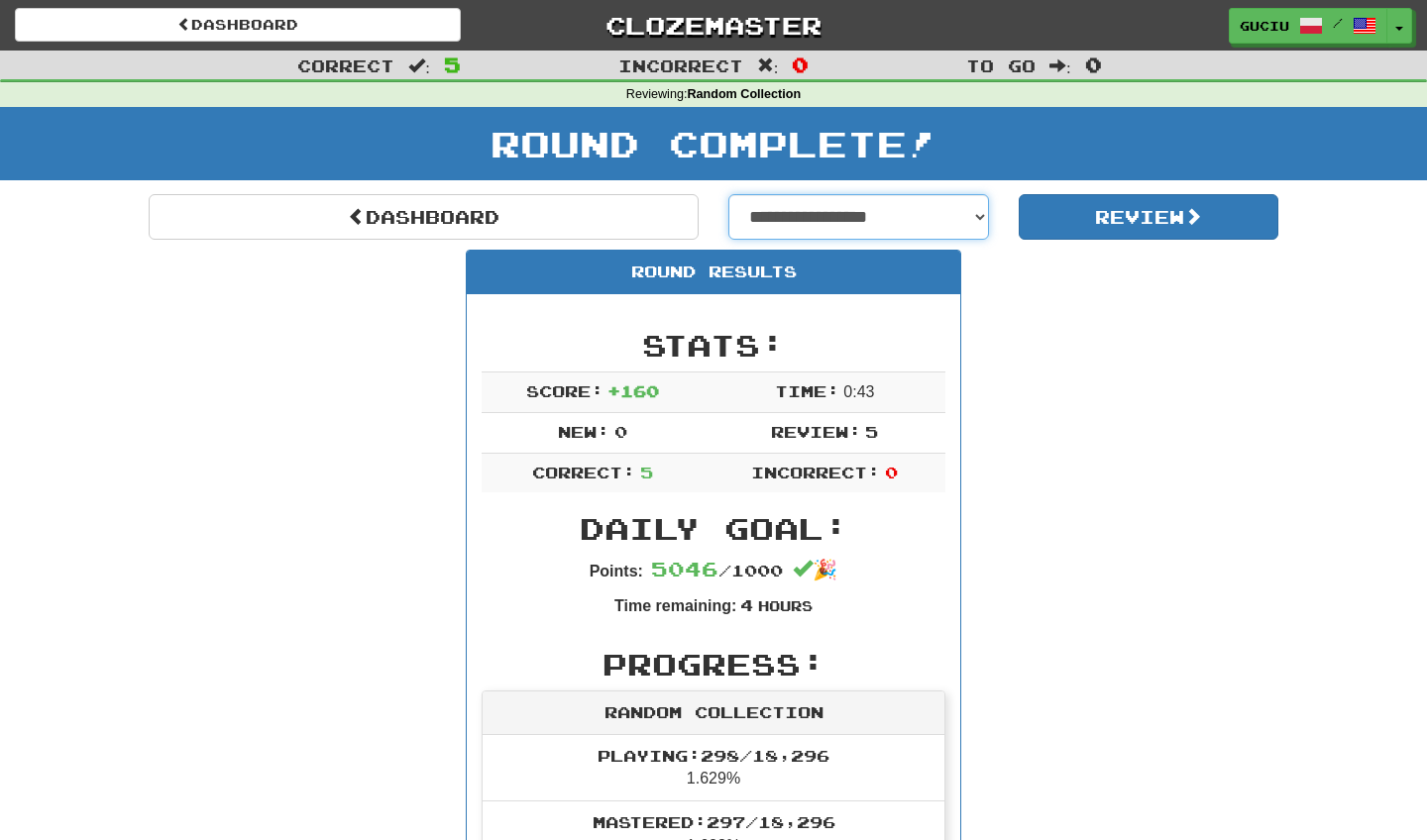 select on "**********" 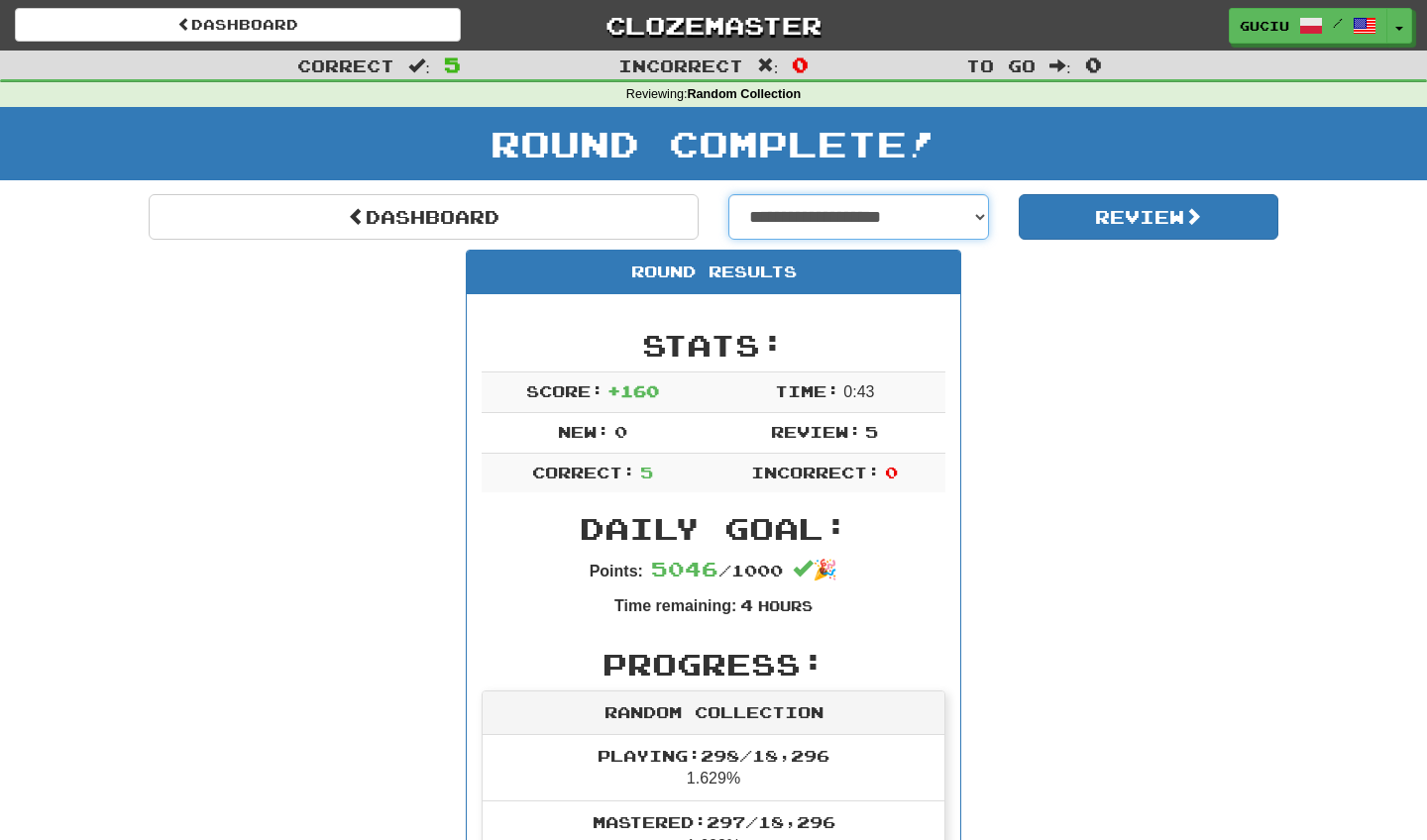 select on "**********" 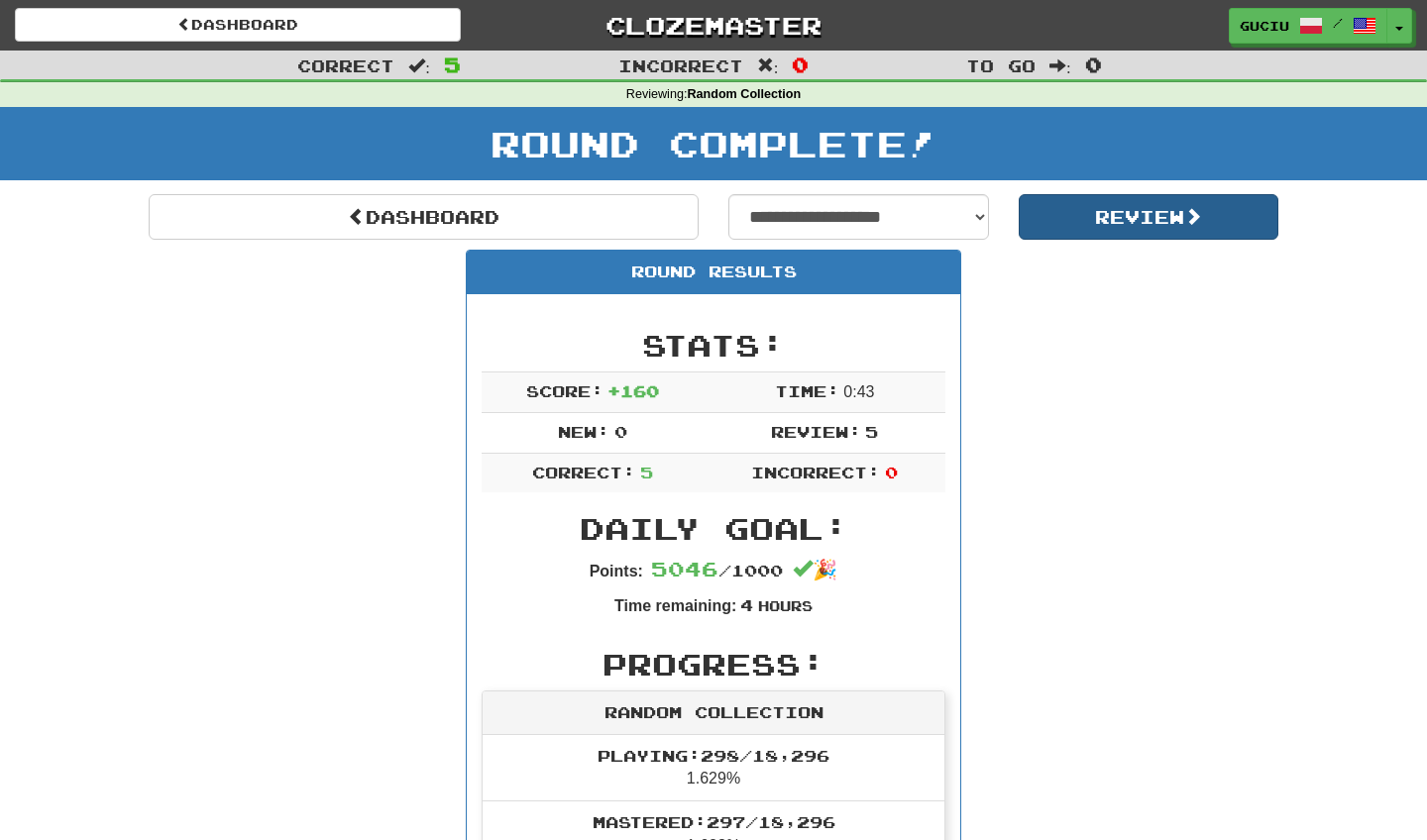 click on "Review" at bounding box center [1149, 217] 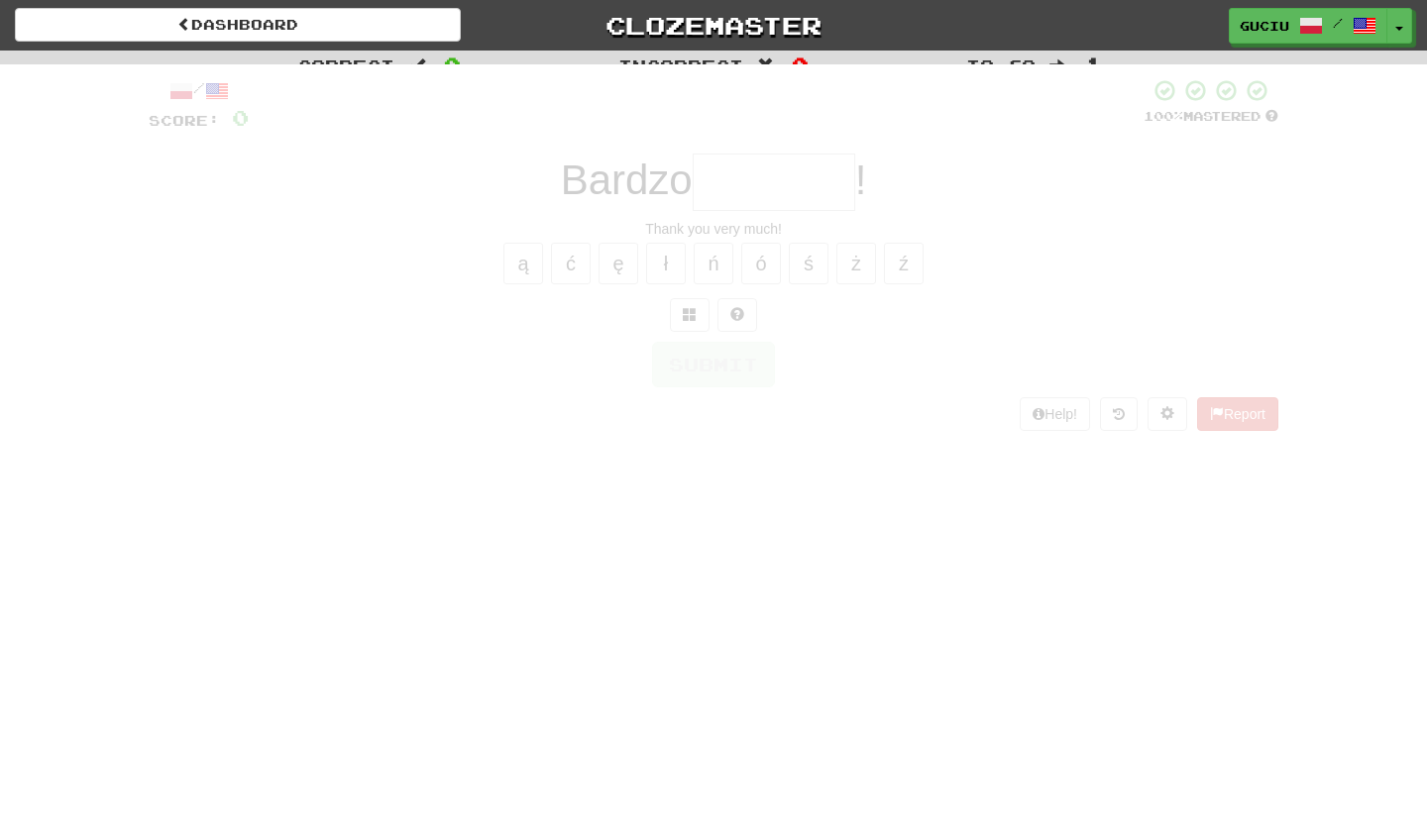 scroll, scrollTop: 0, scrollLeft: 0, axis: both 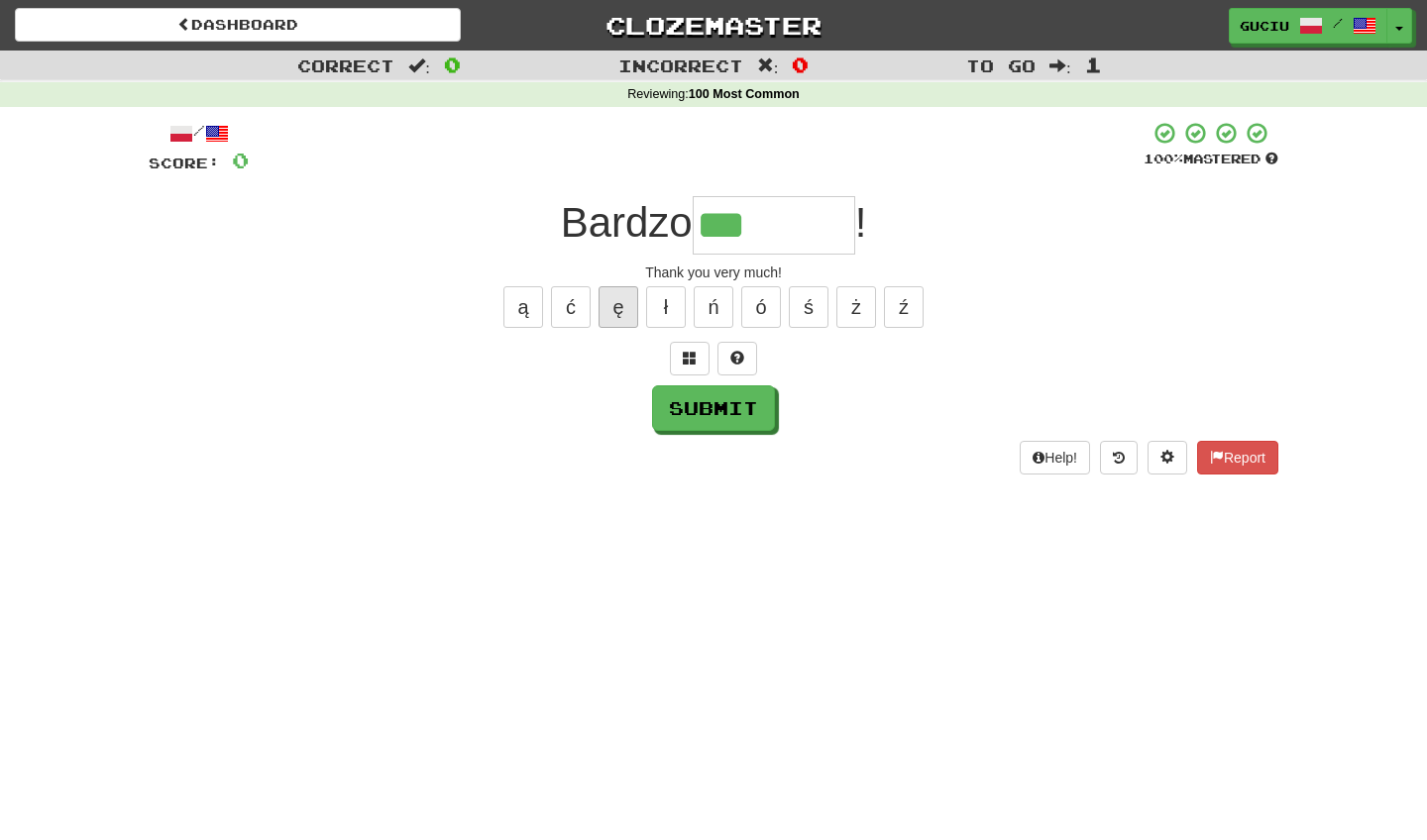click on "ę" at bounding box center [618, 307] 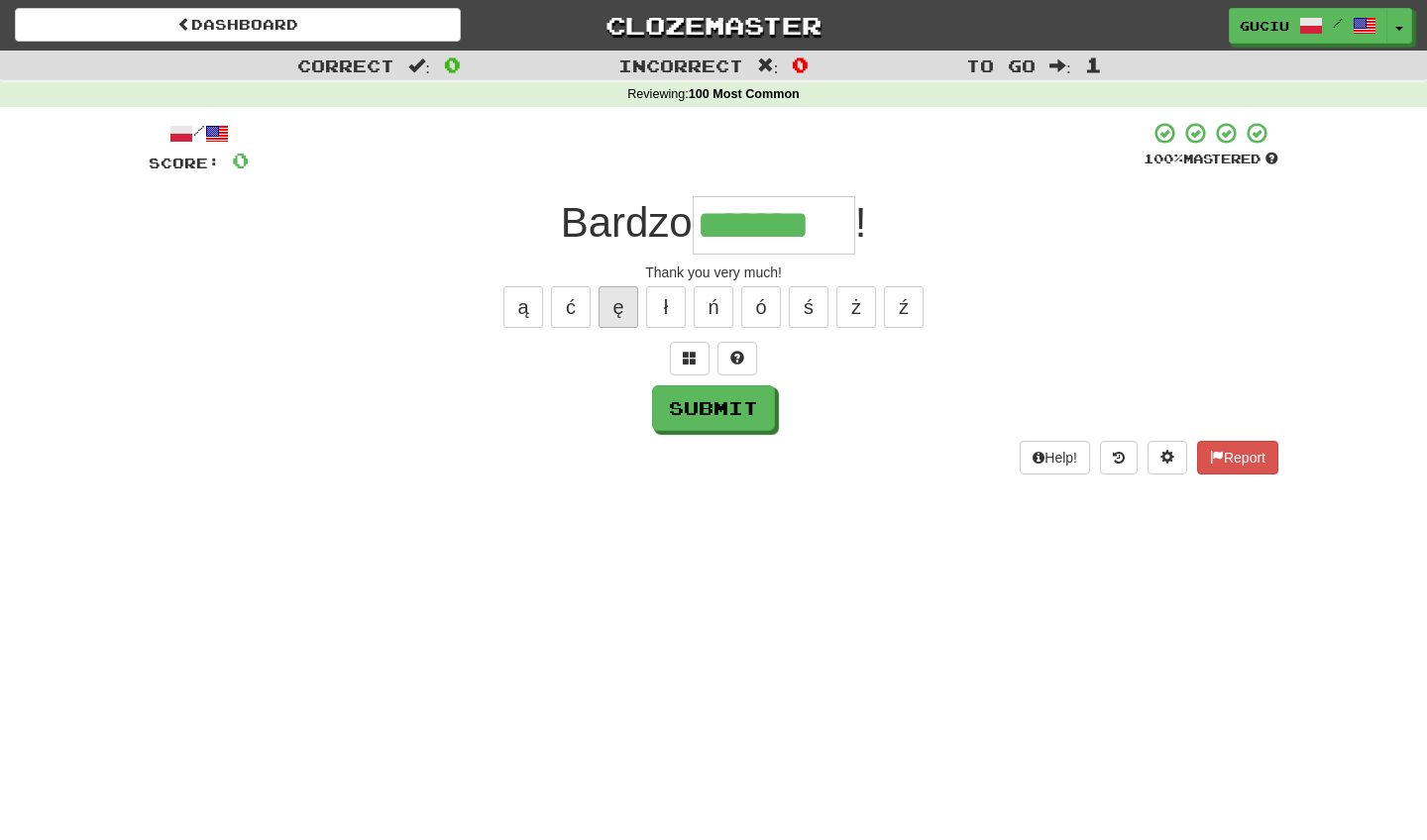 click on "ę" at bounding box center (618, 307) 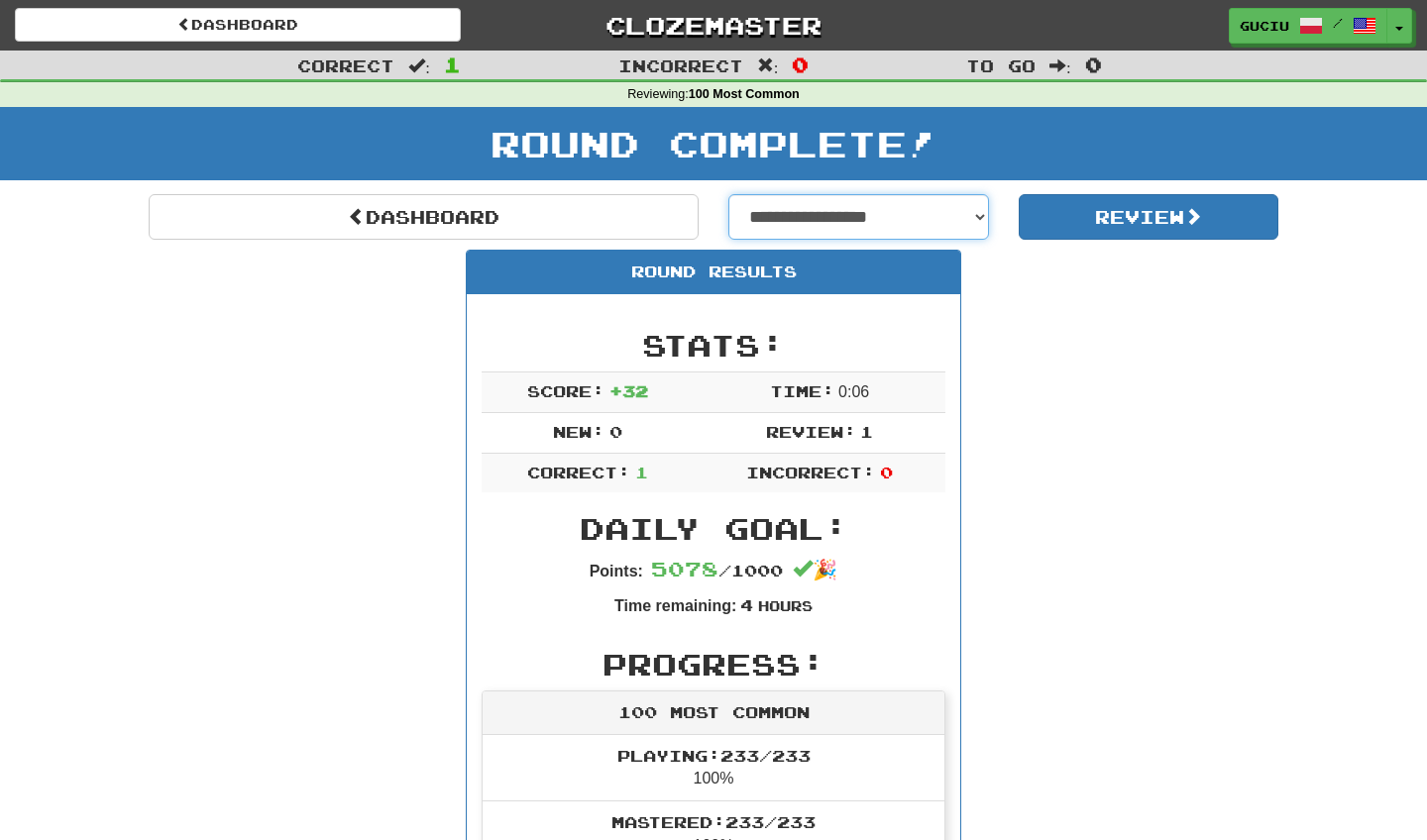 select on "**********" 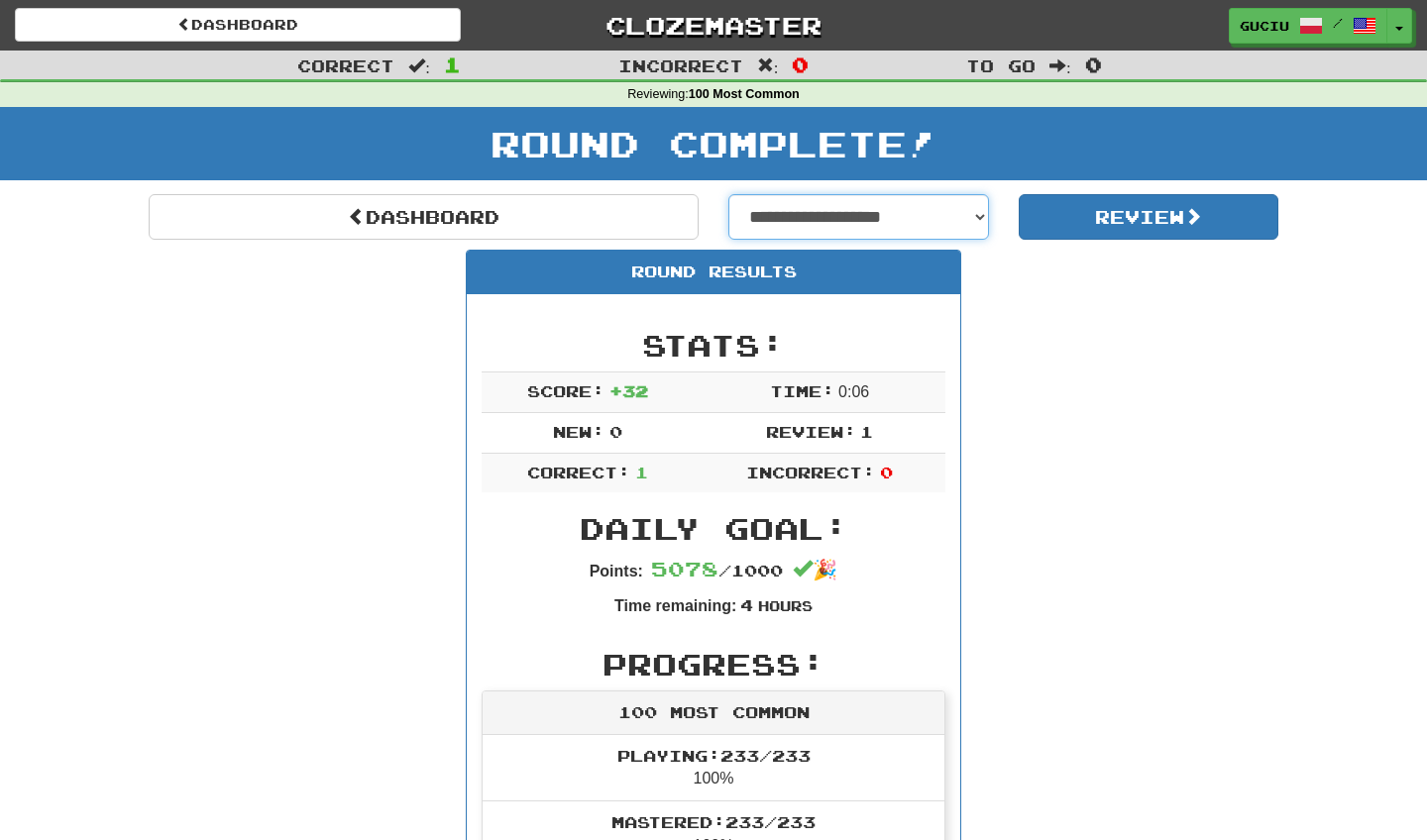 select on "**********" 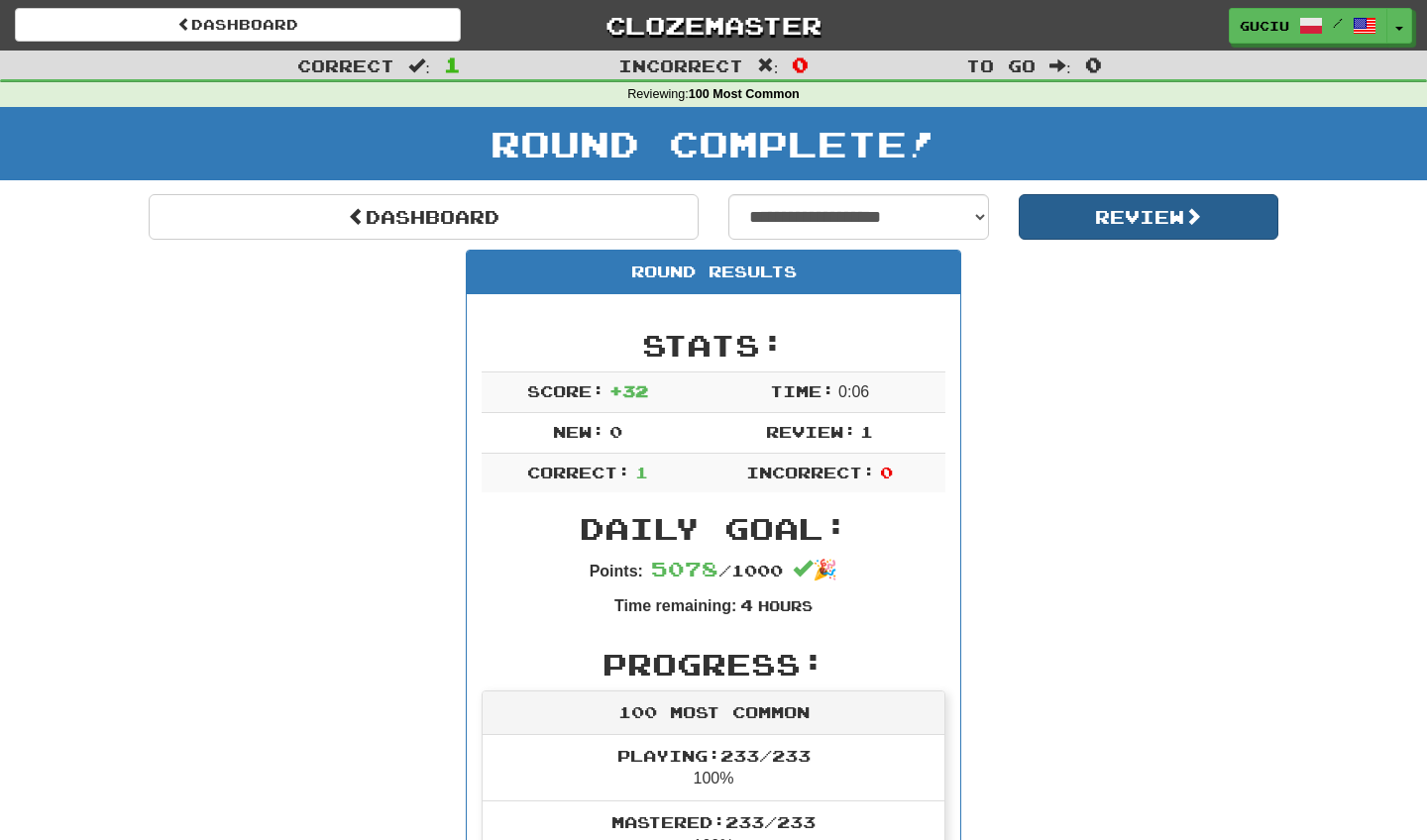click on "Review" at bounding box center [1149, 217] 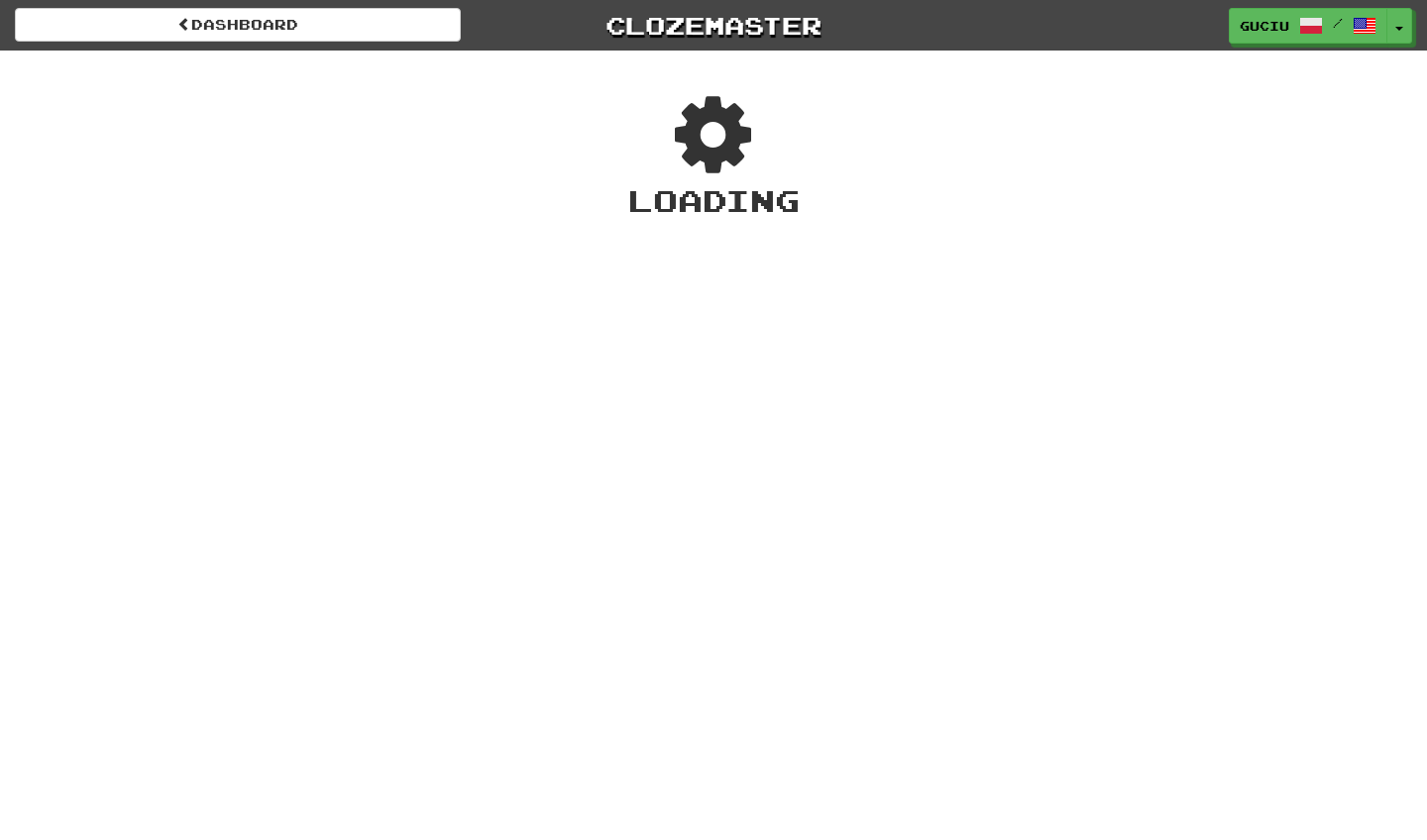 scroll, scrollTop: 0, scrollLeft: 0, axis: both 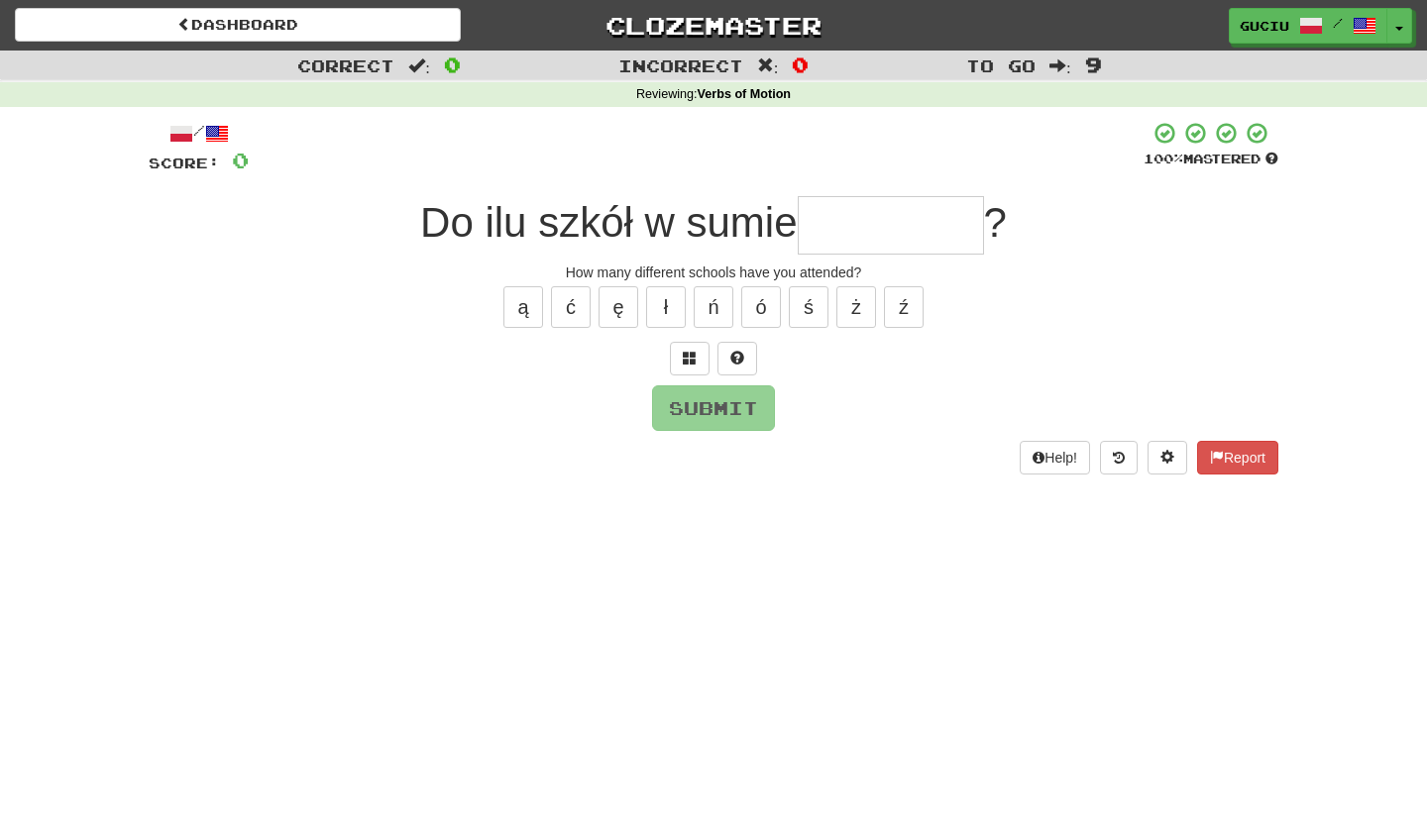 type on "*" 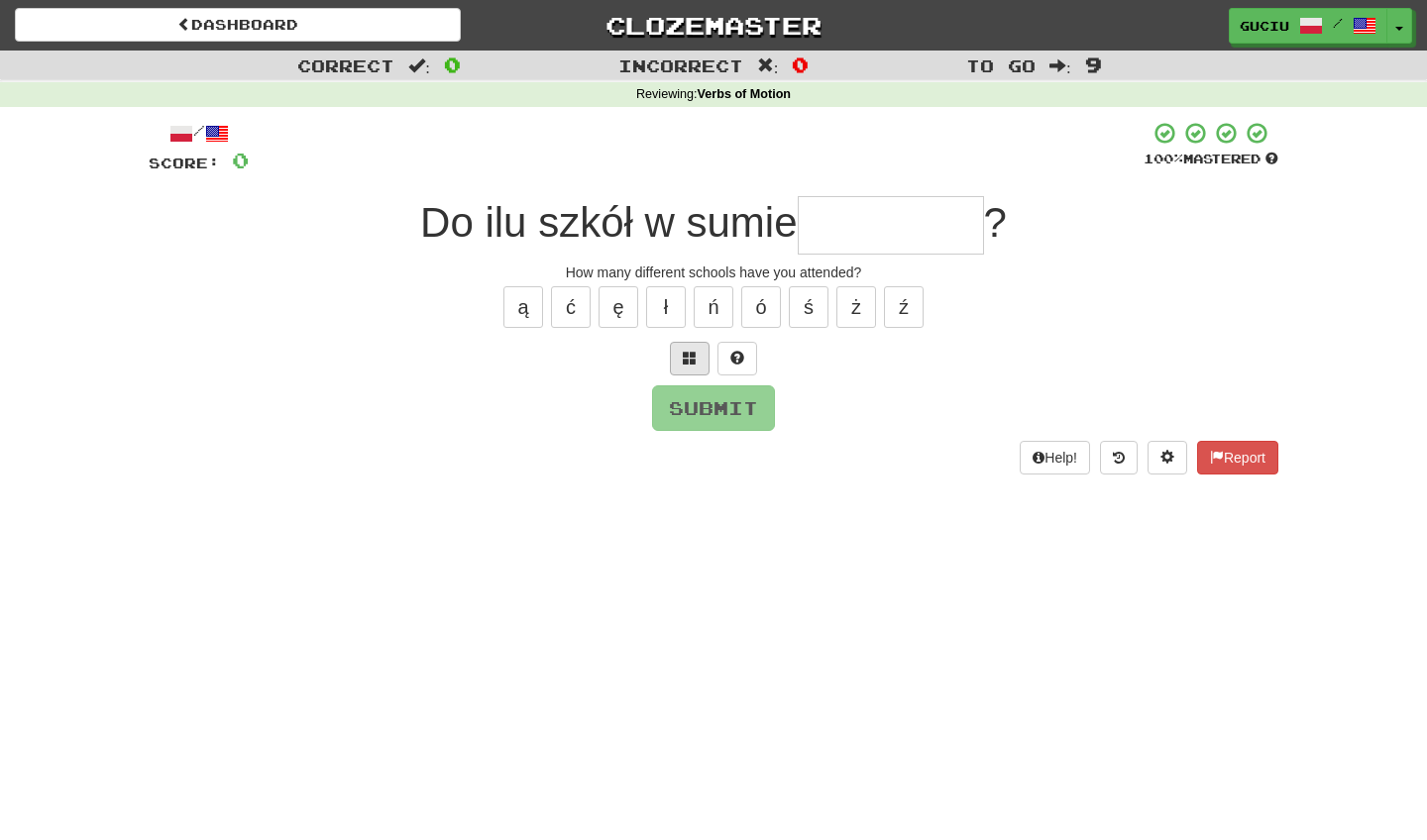 click at bounding box center [690, 359] 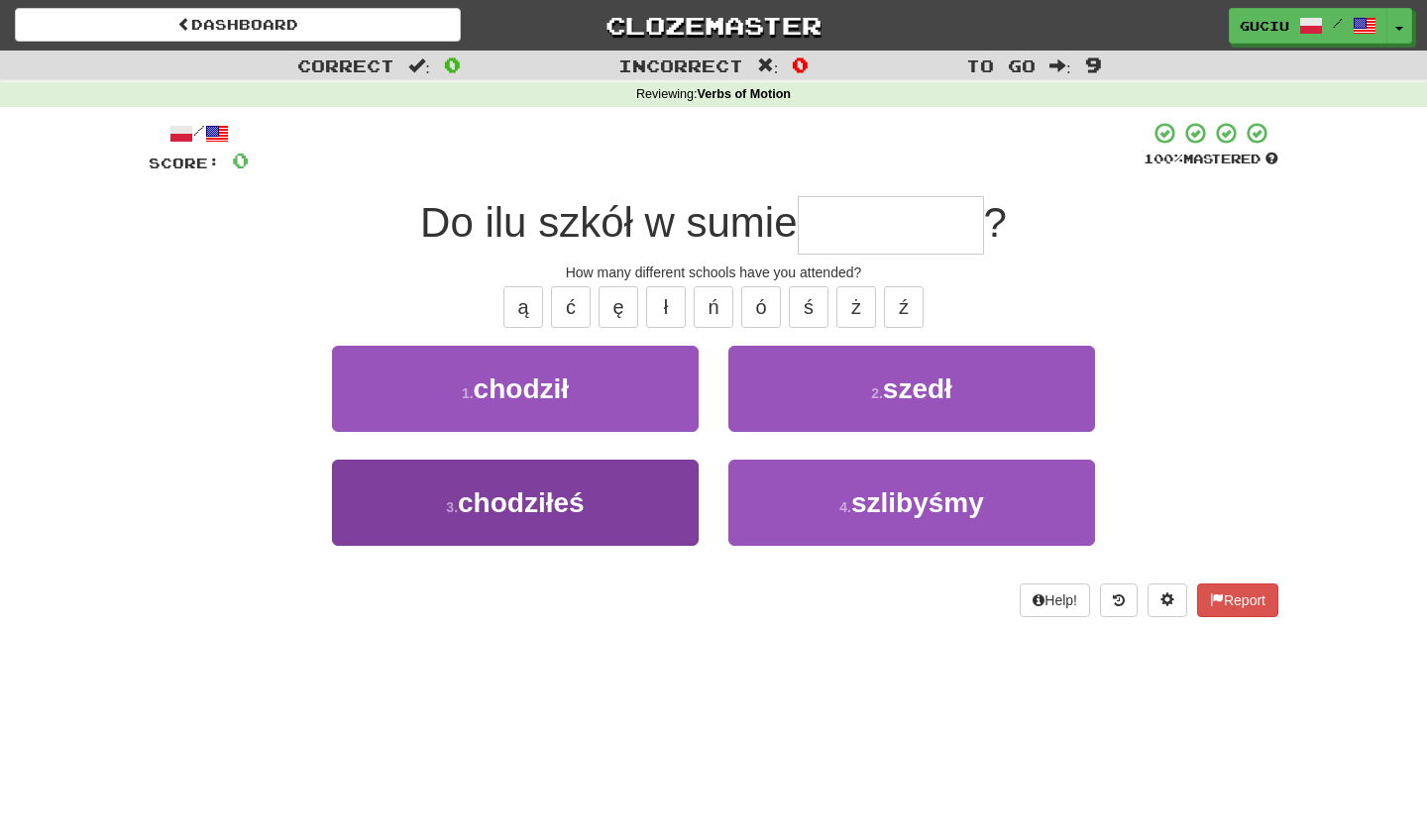 click on "3 .  chodziłeś" at bounding box center (515, 502) 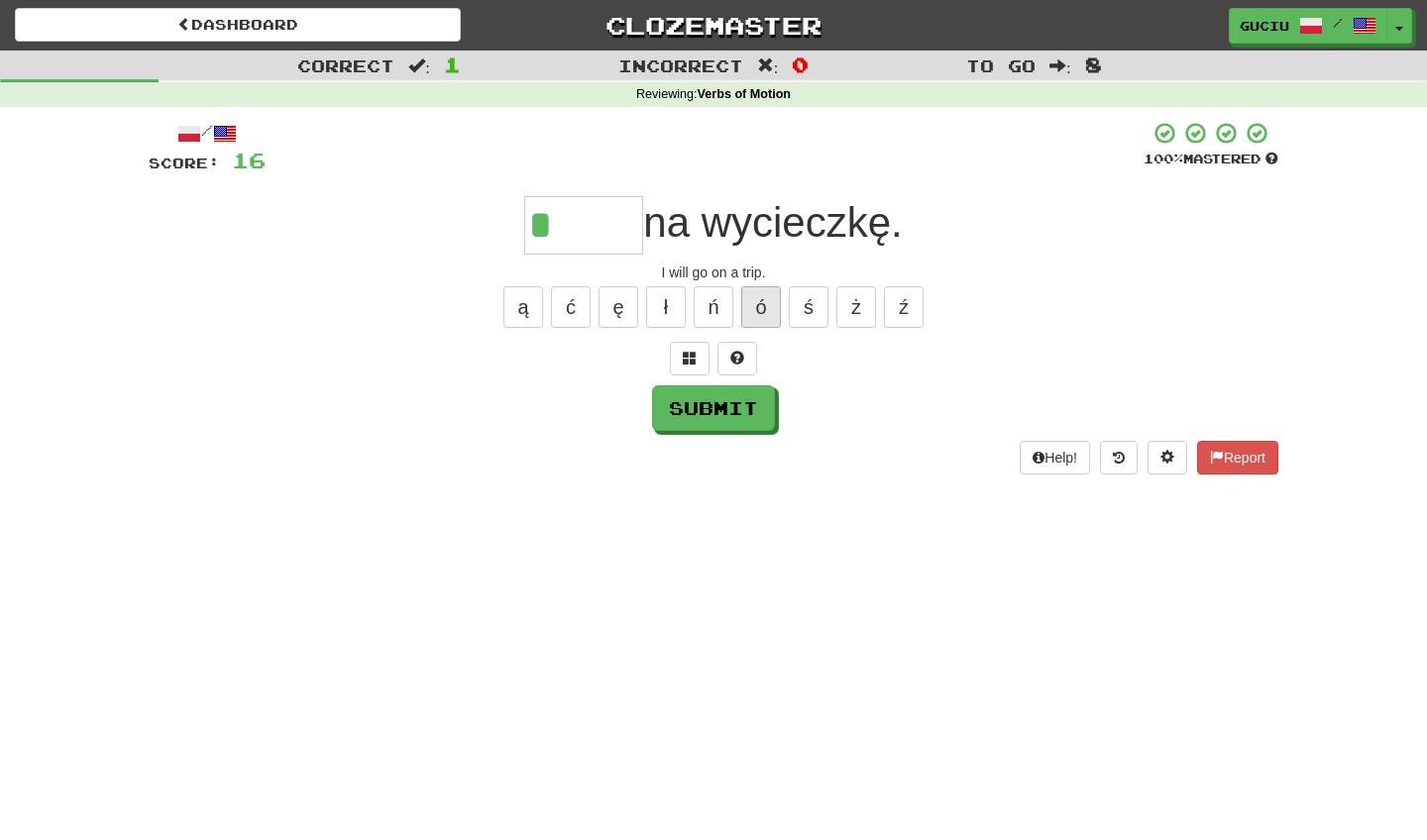 click on "ó" at bounding box center (761, 307) 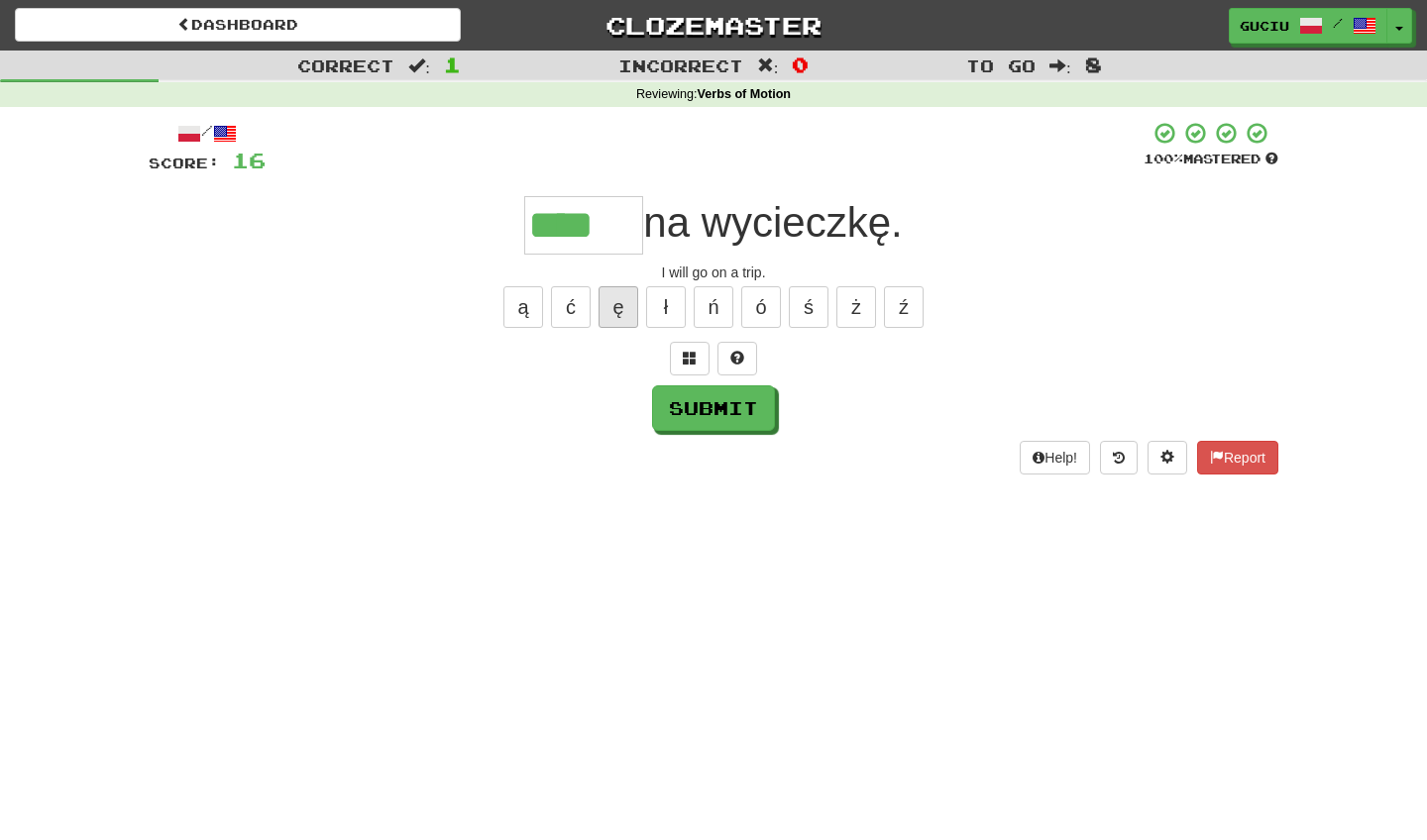 click on "ę" at bounding box center (618, 307) 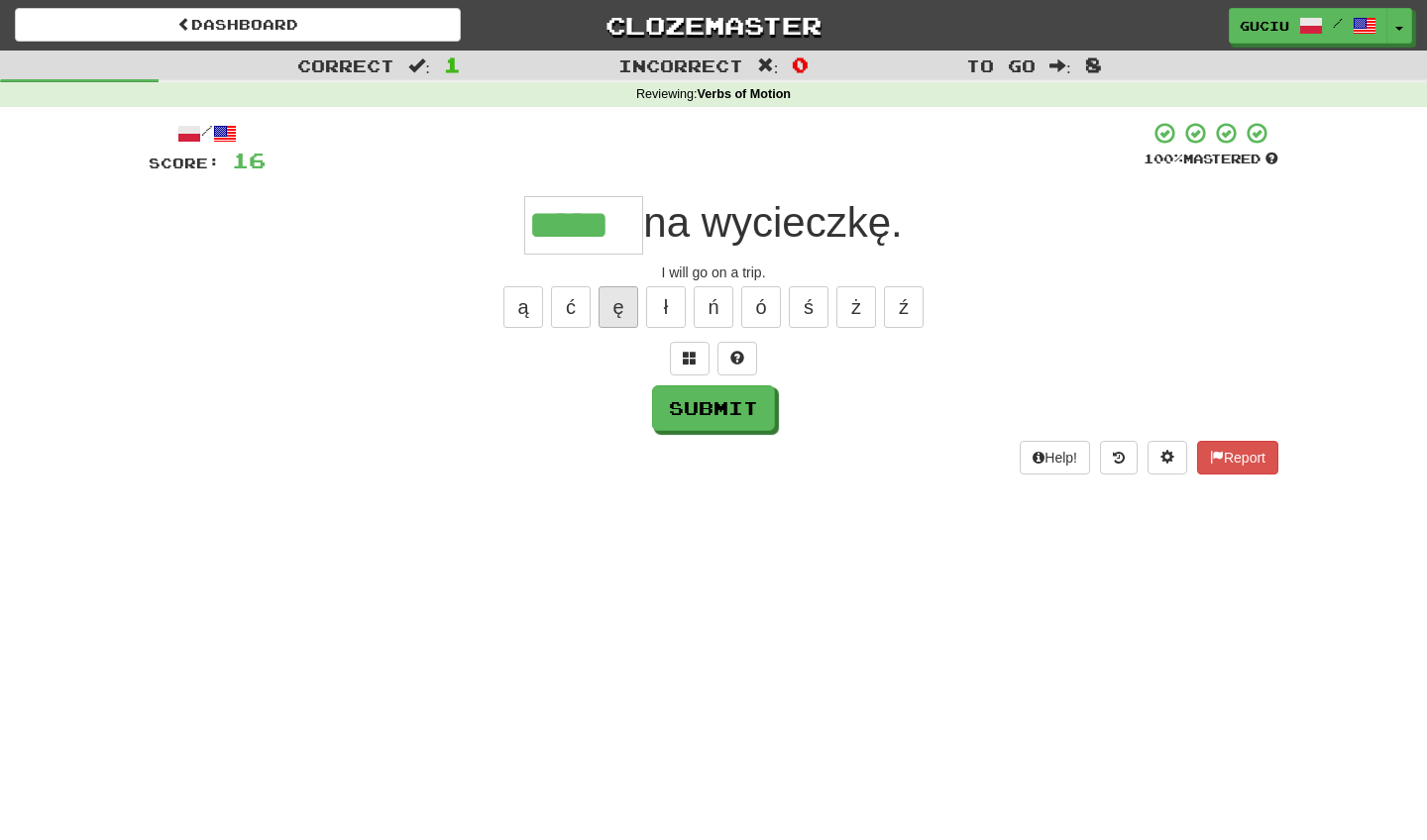 type on "*****" 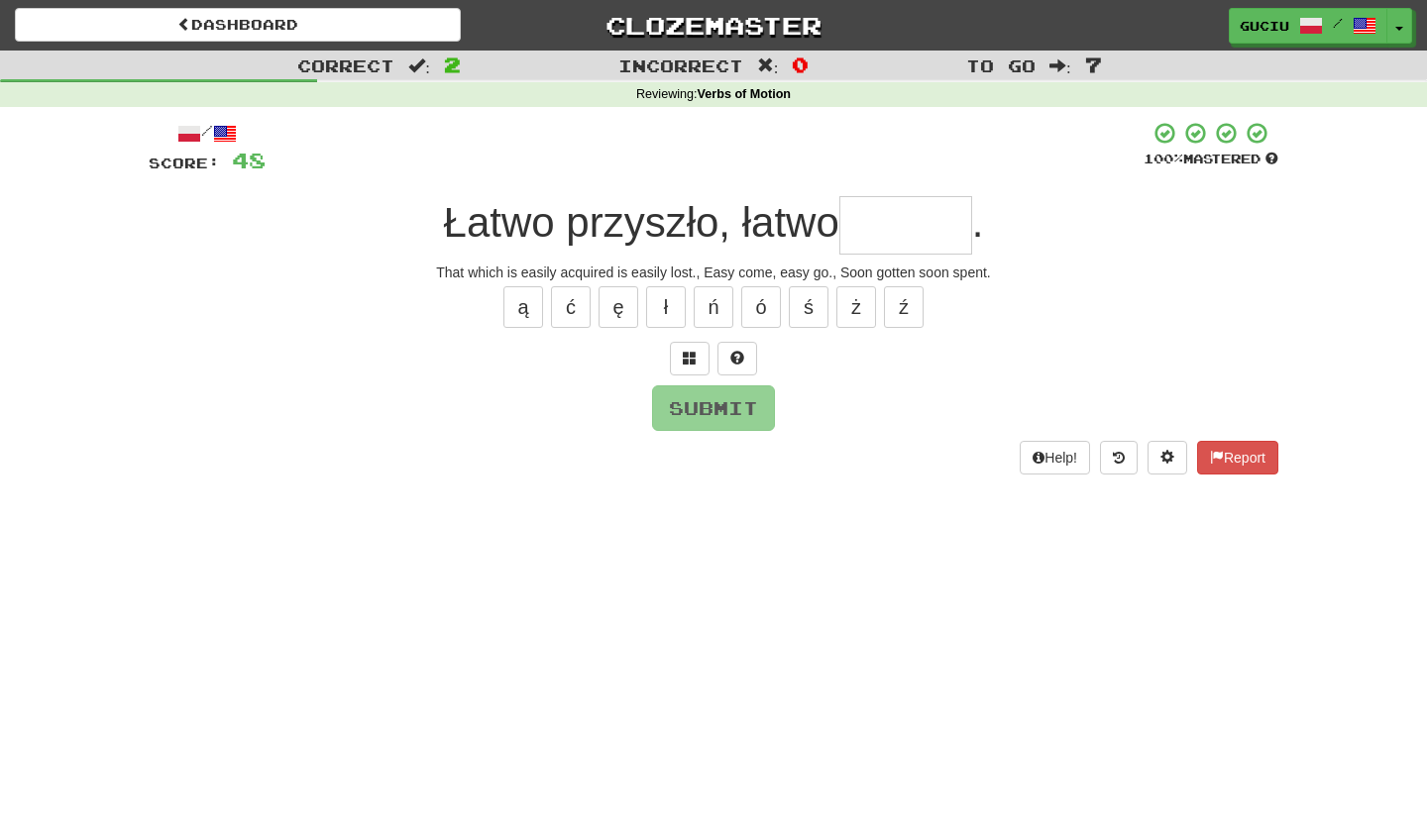 type on "*" 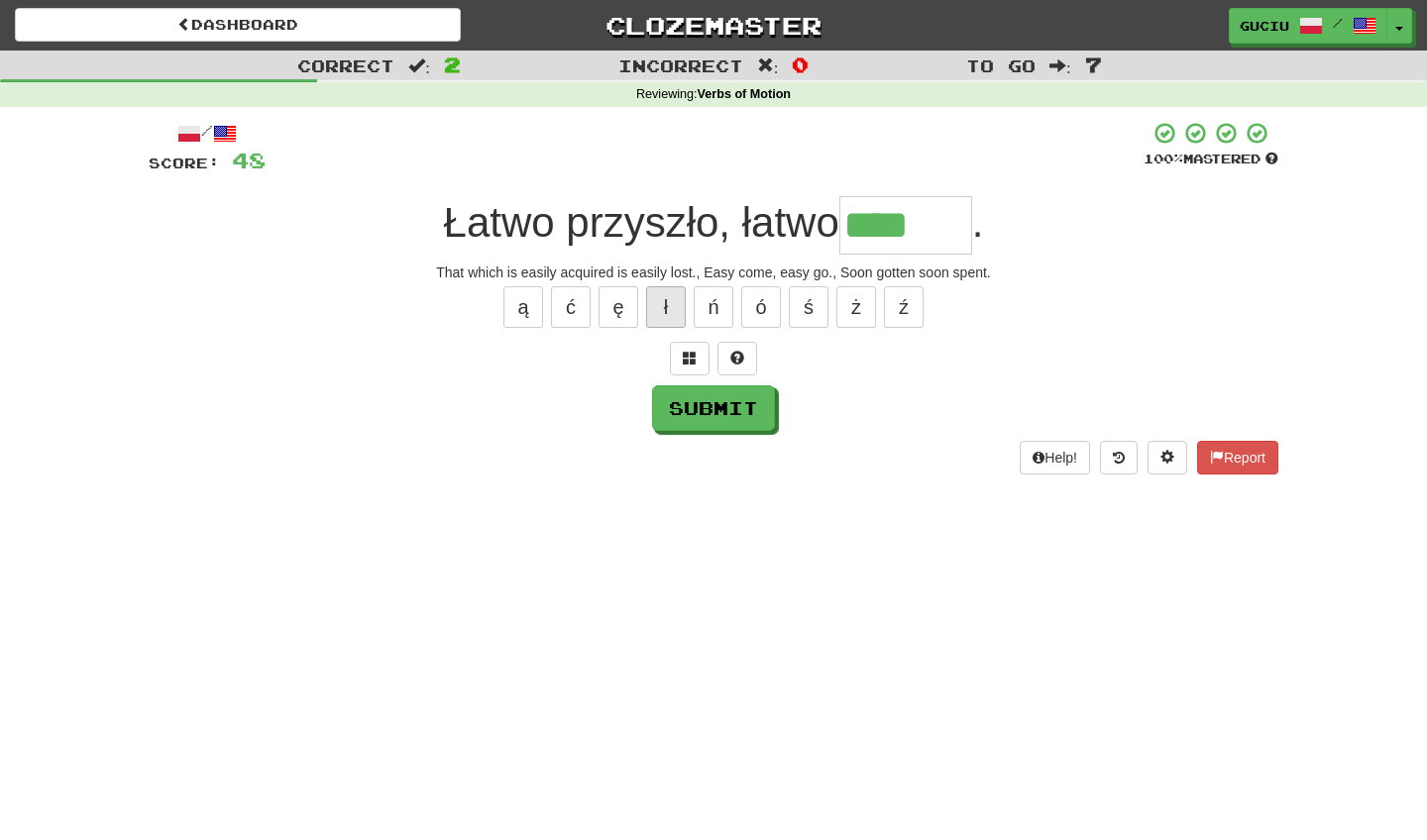 click on "ł" at bounding box center [666, 307] 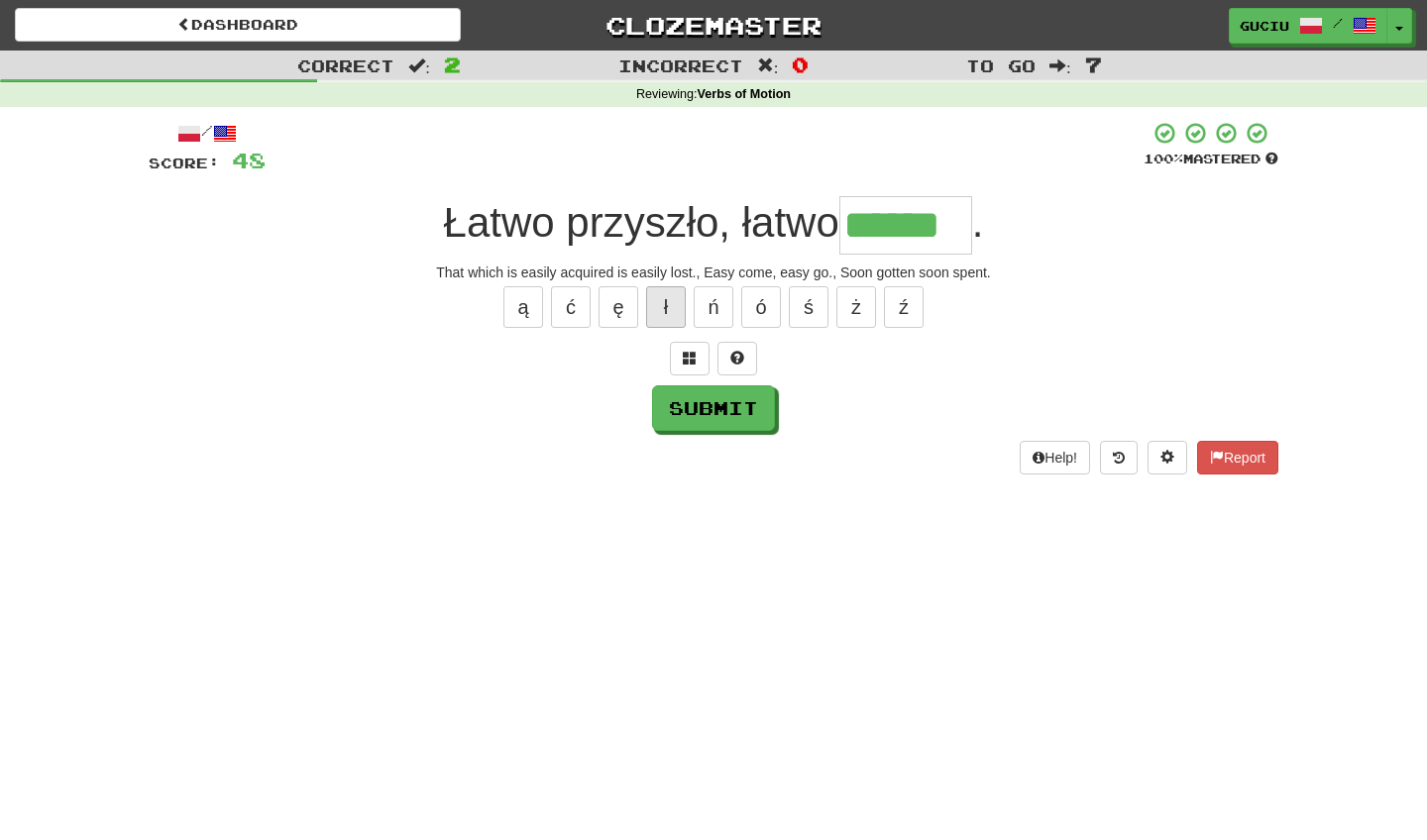 type on "******" 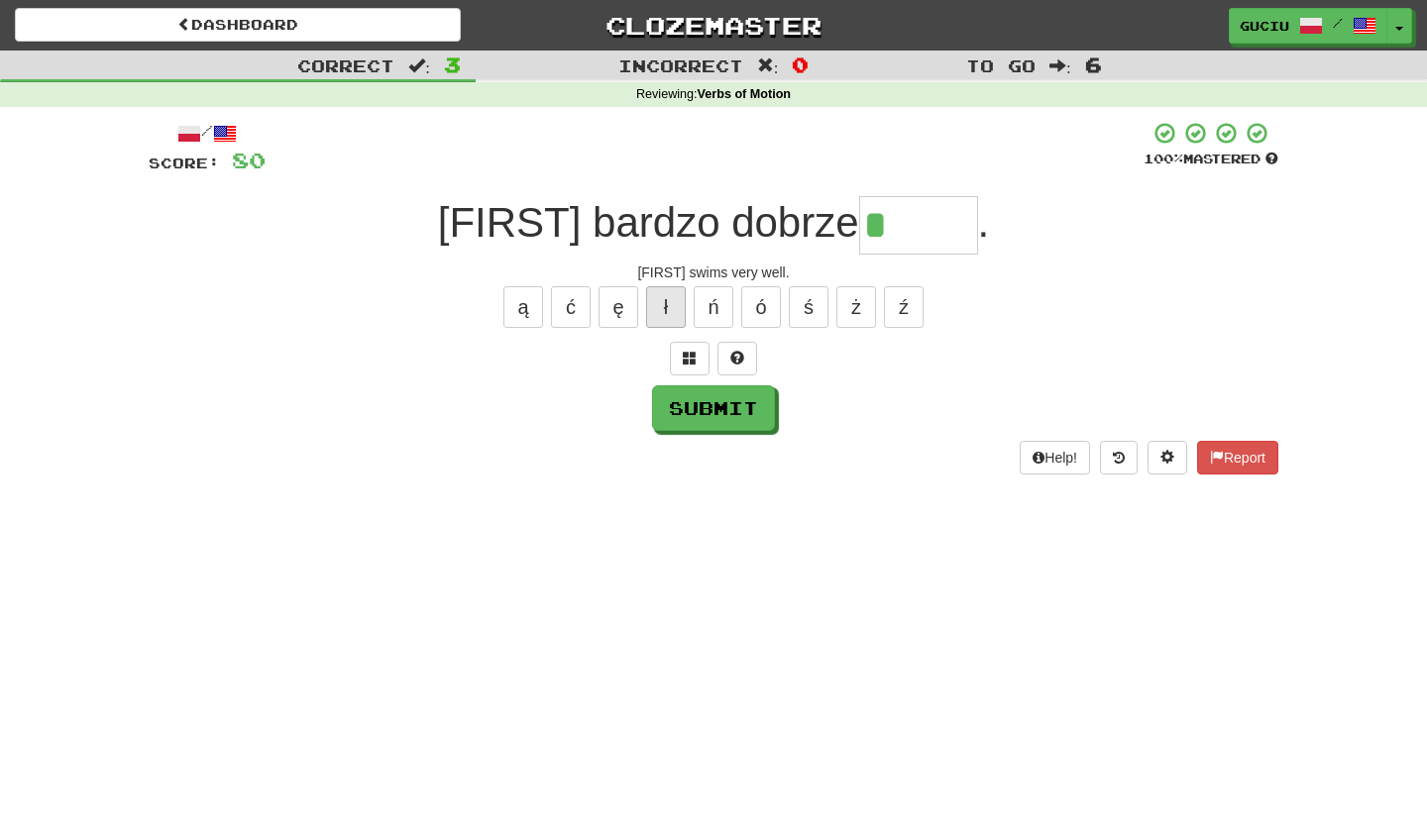 click on "ł" at bounding box center [666, 307] 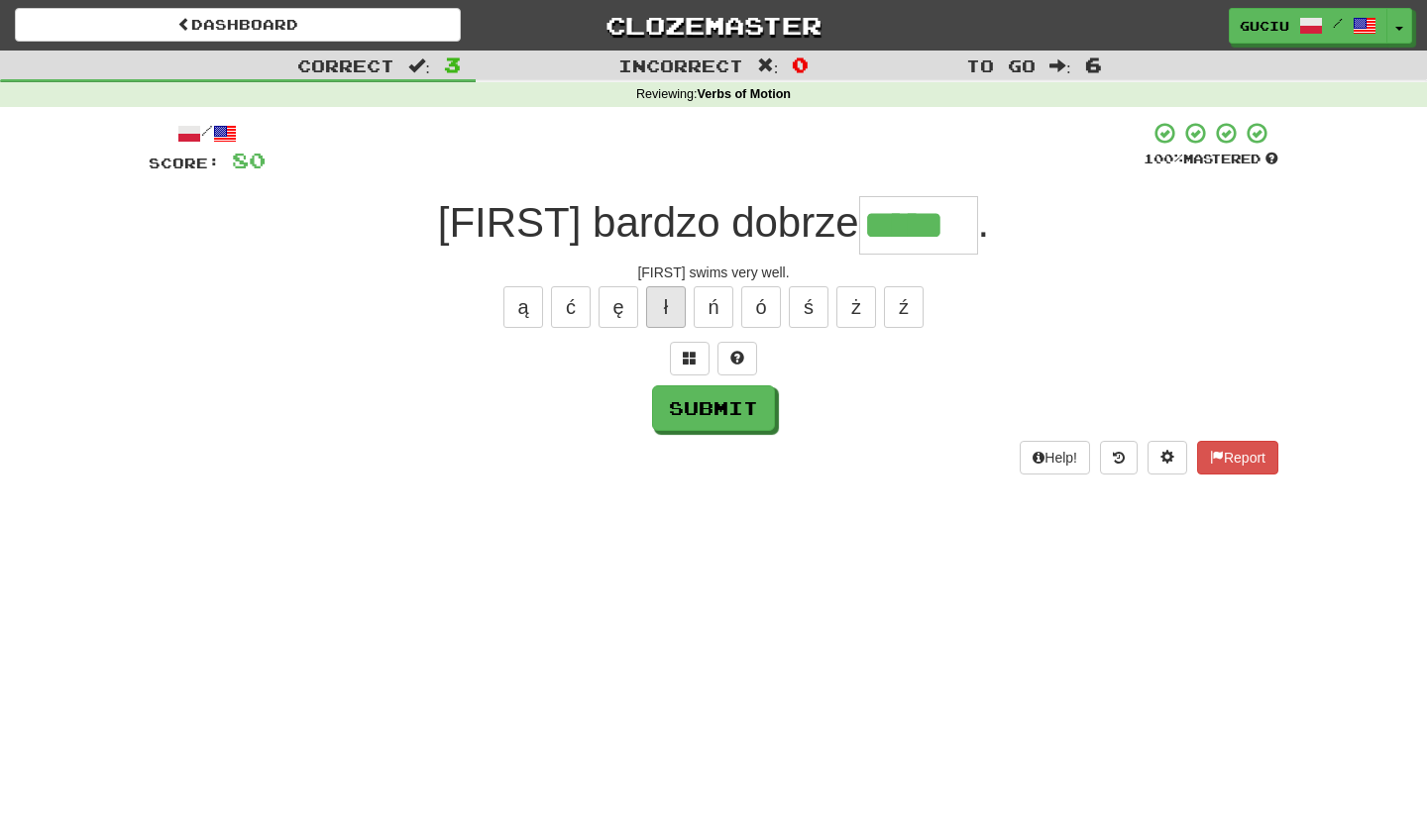 type on "*****" 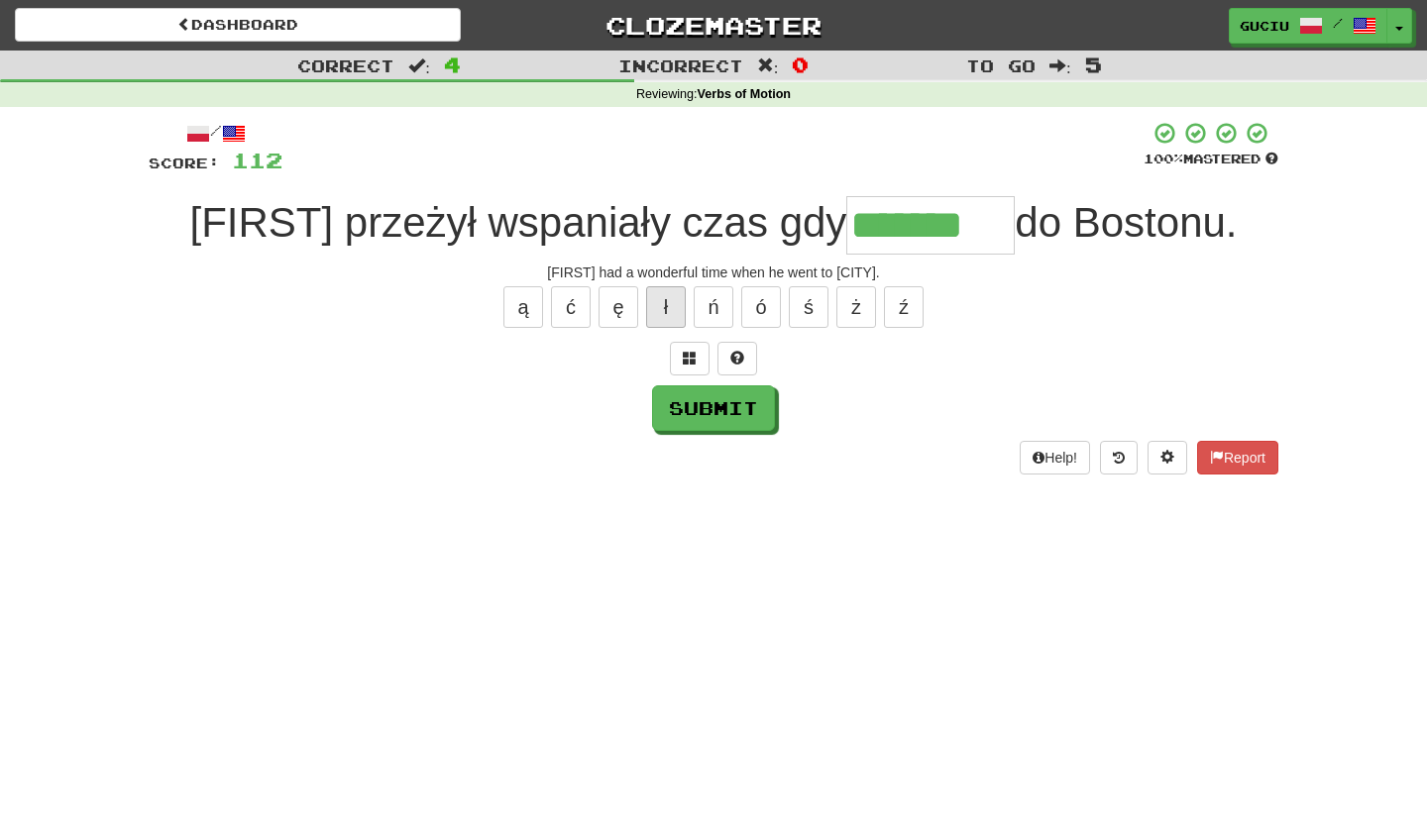 click on "ł" at bounding box center (666, 307) 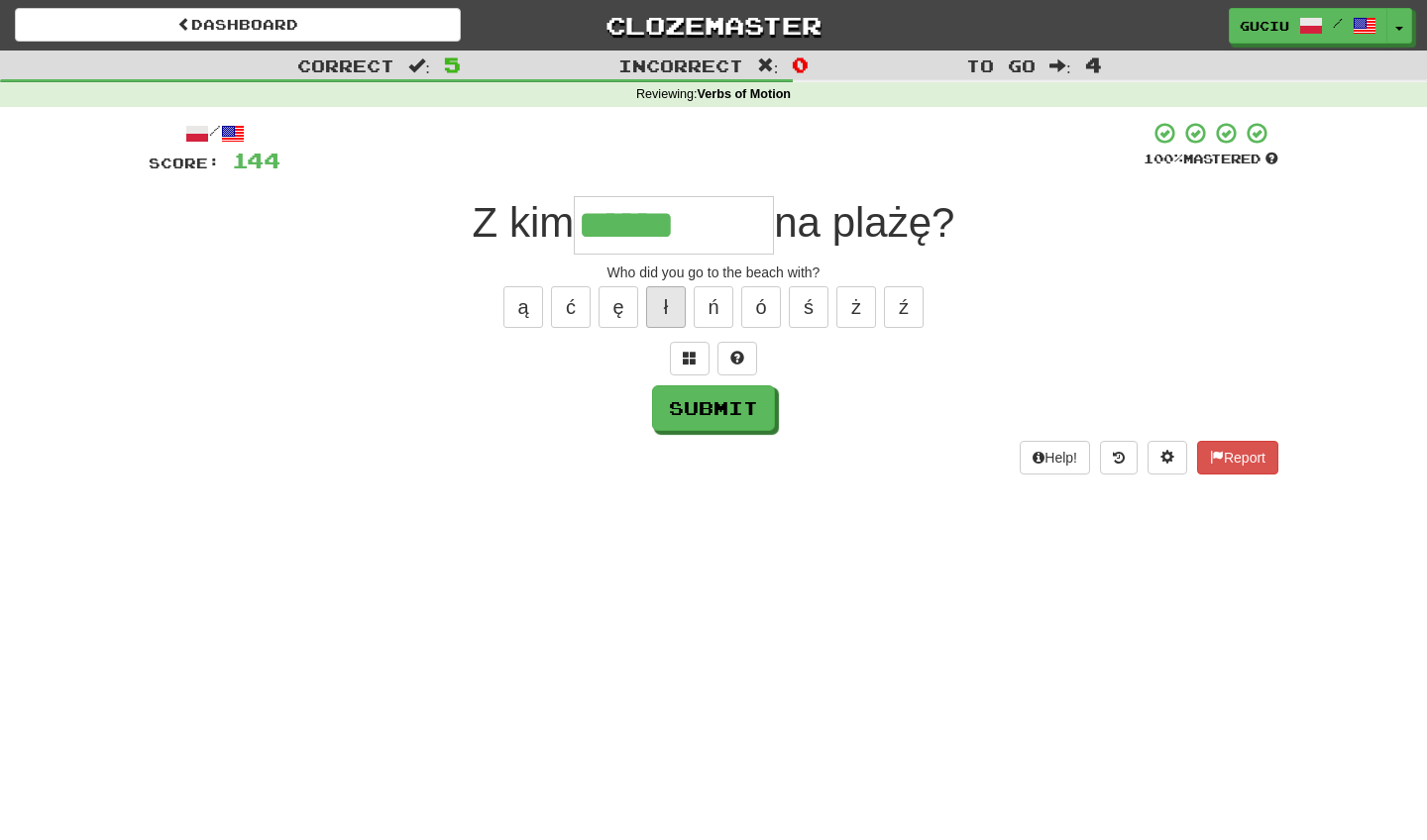 click on "ł" at bounding box center (666, 307) 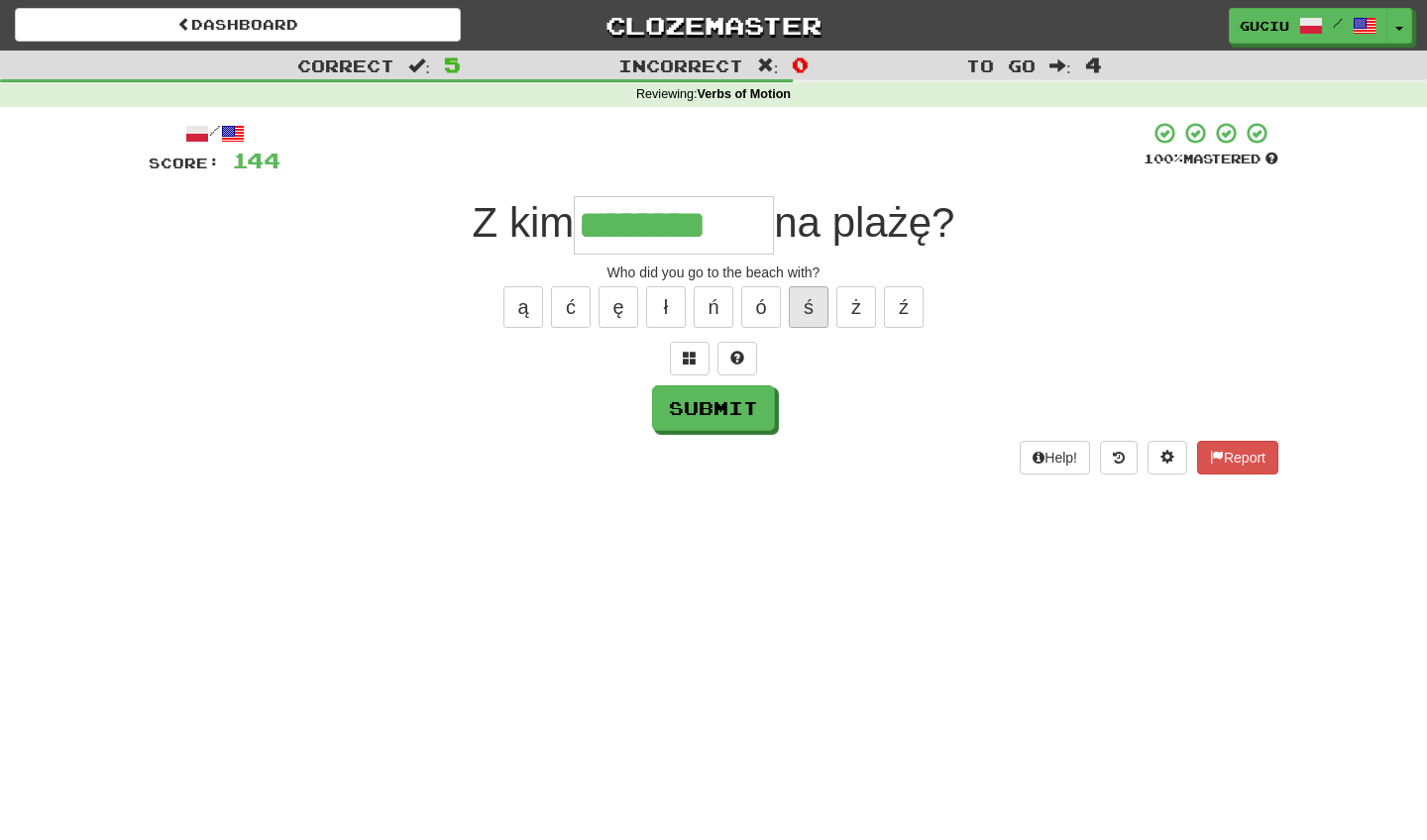 click on "ś" at bounding box center [809, 307] 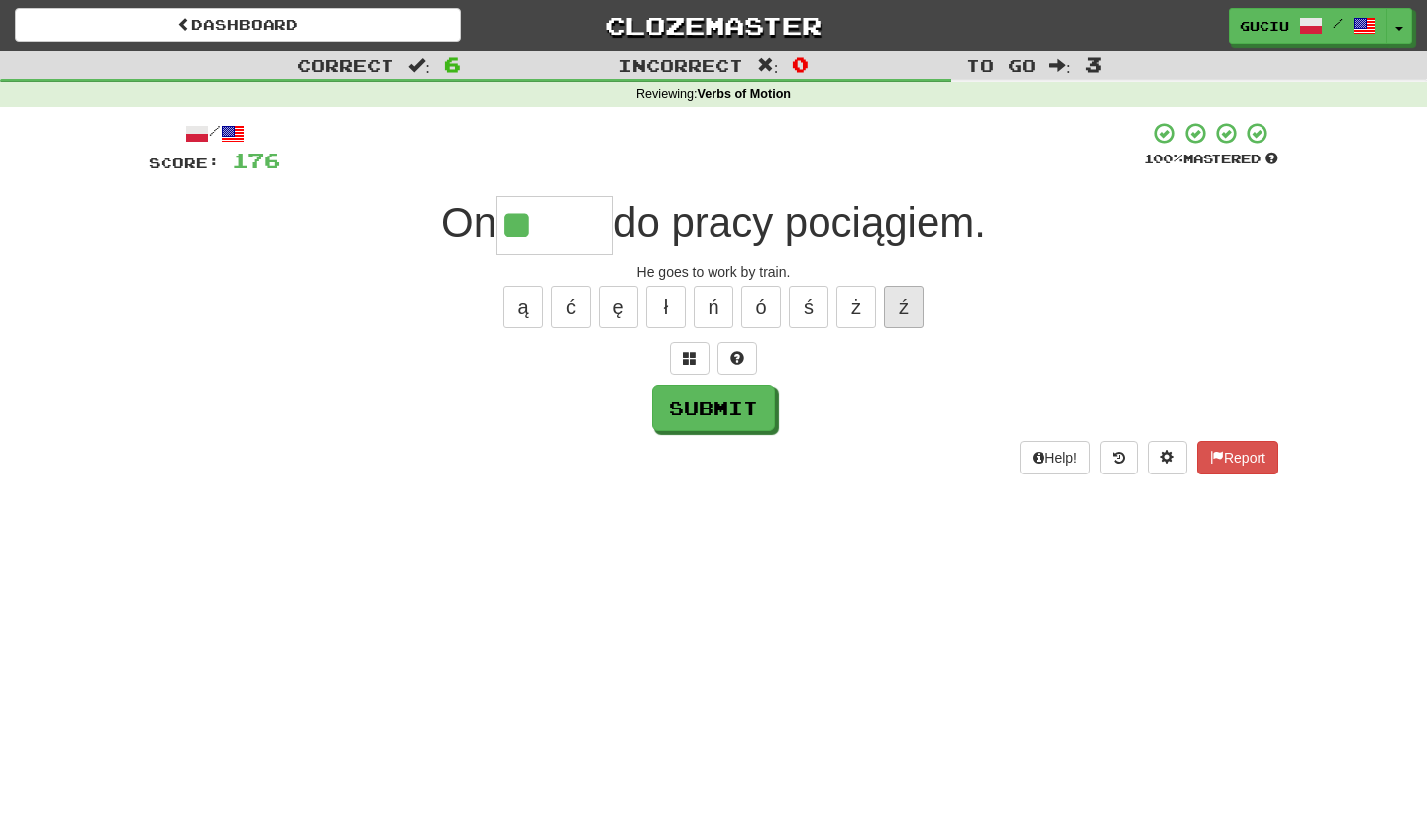 click on "ź" at bounding box center (904, 307) 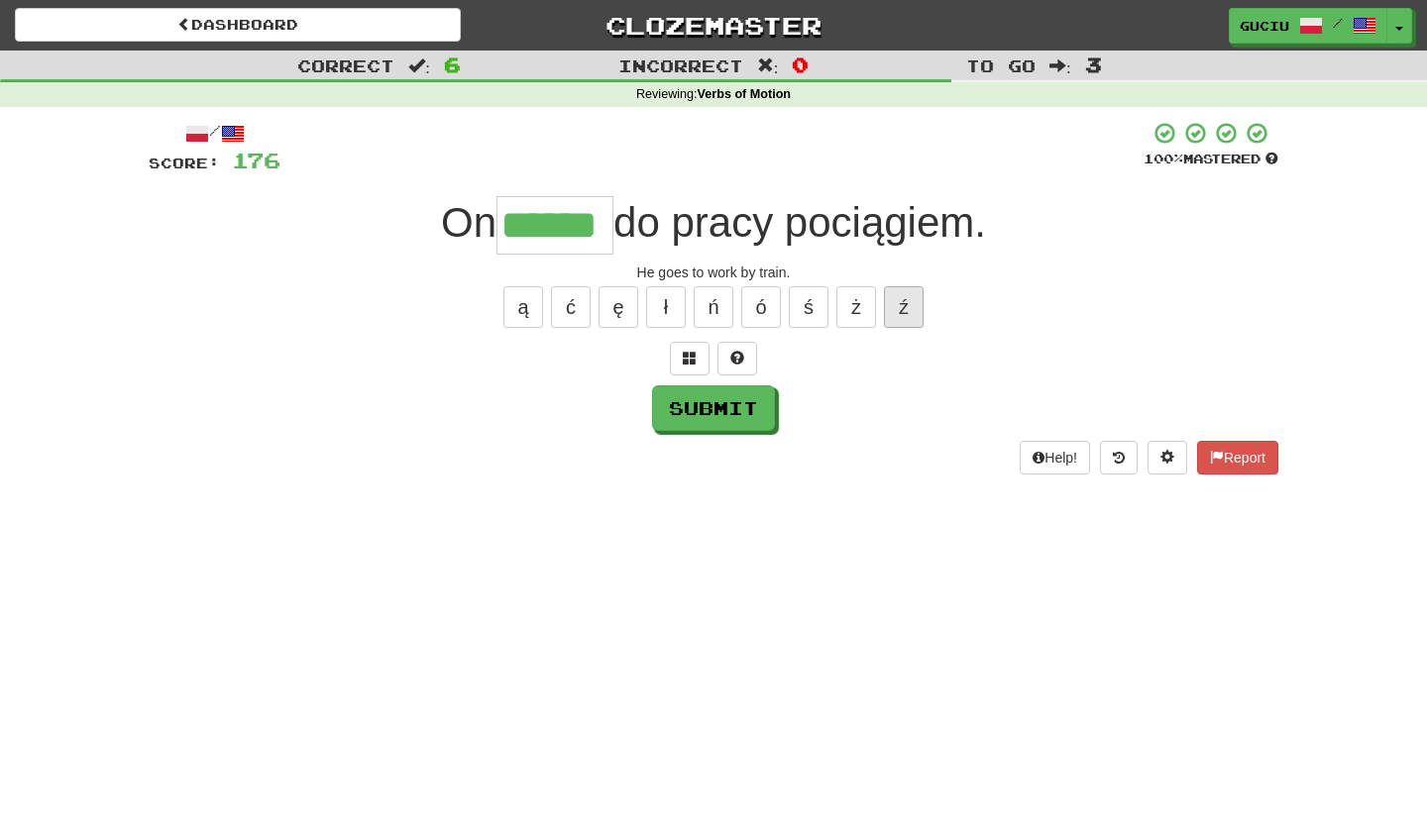 type on "******" 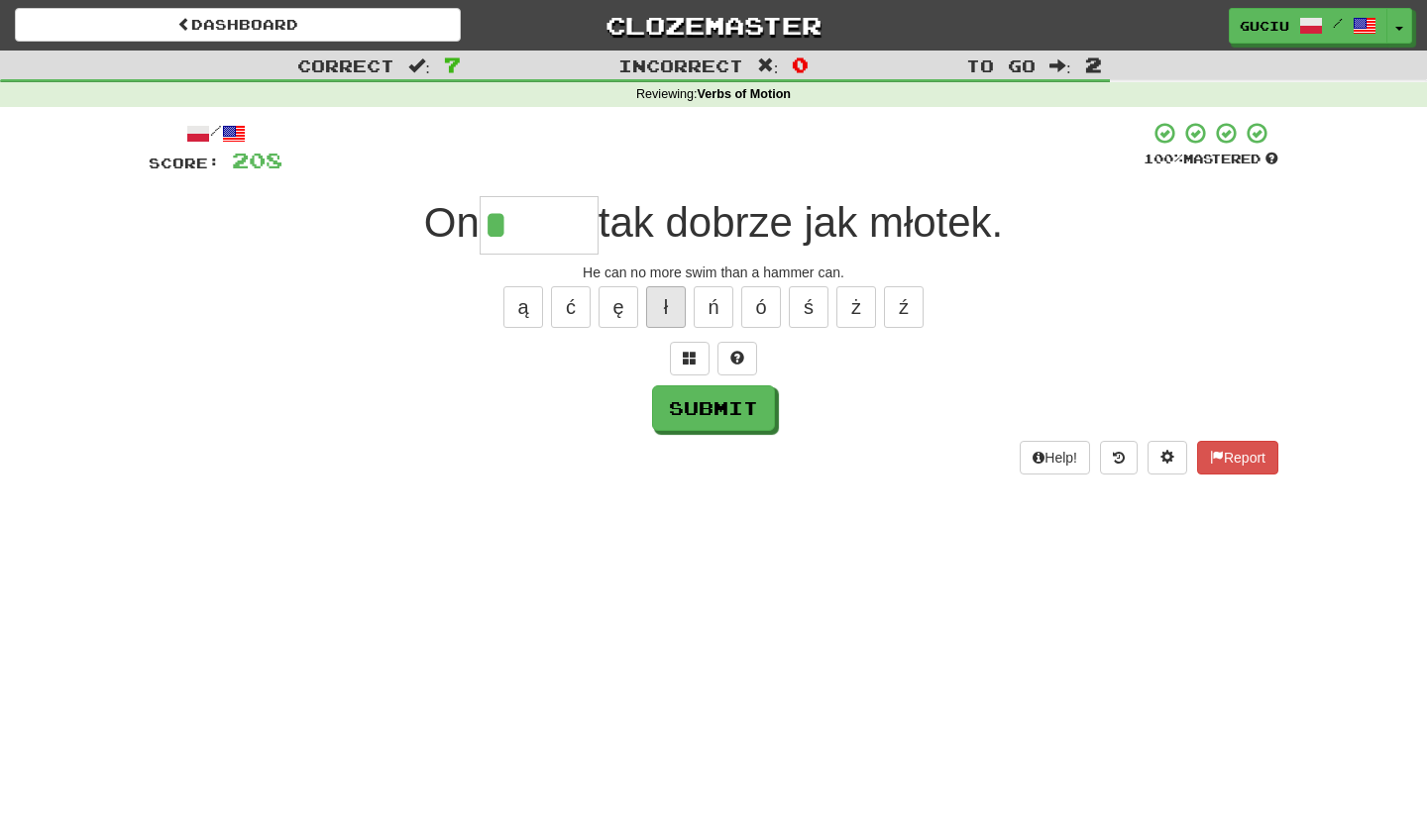 click on "ł" at bounding box center [666, 307] 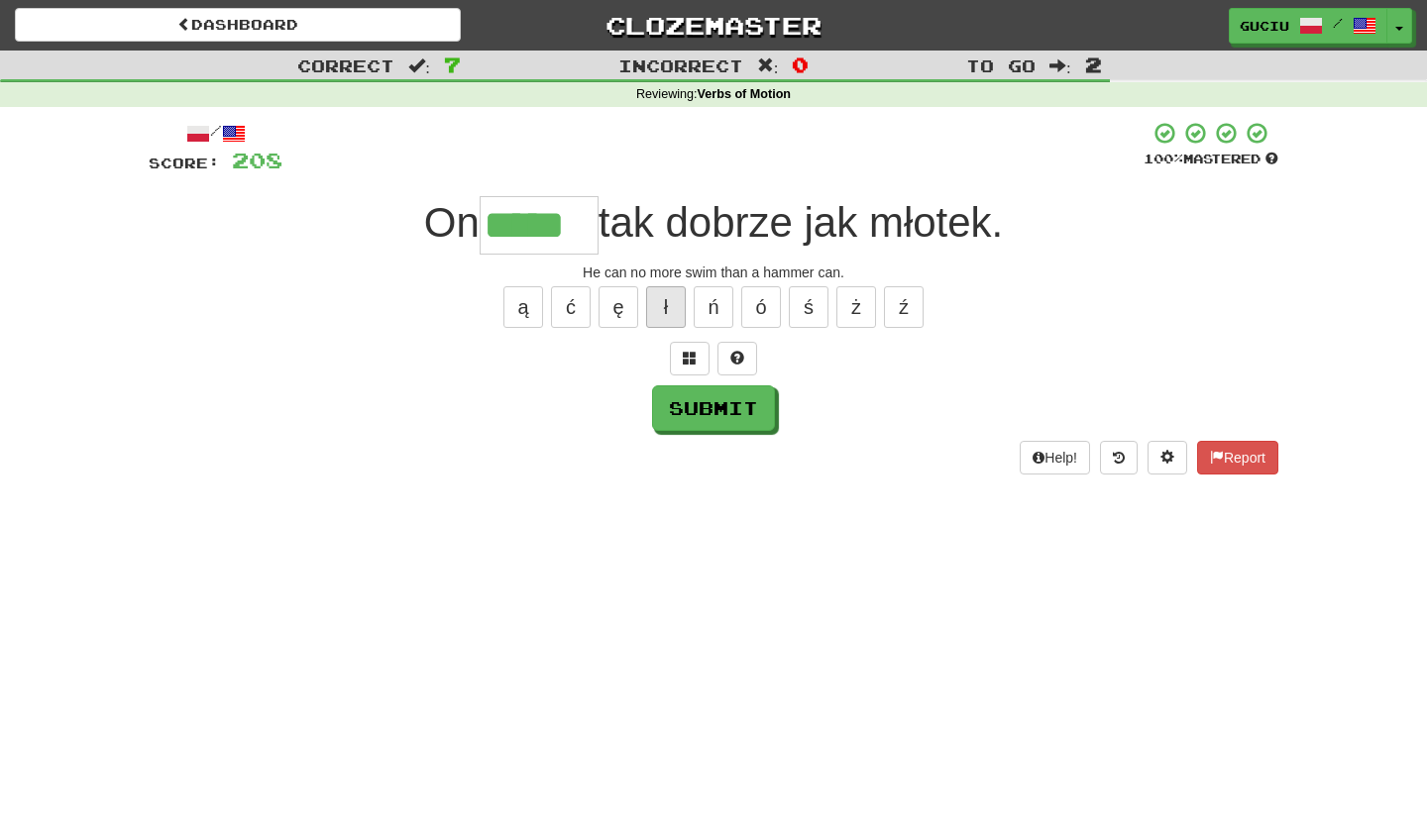 type on "*****" 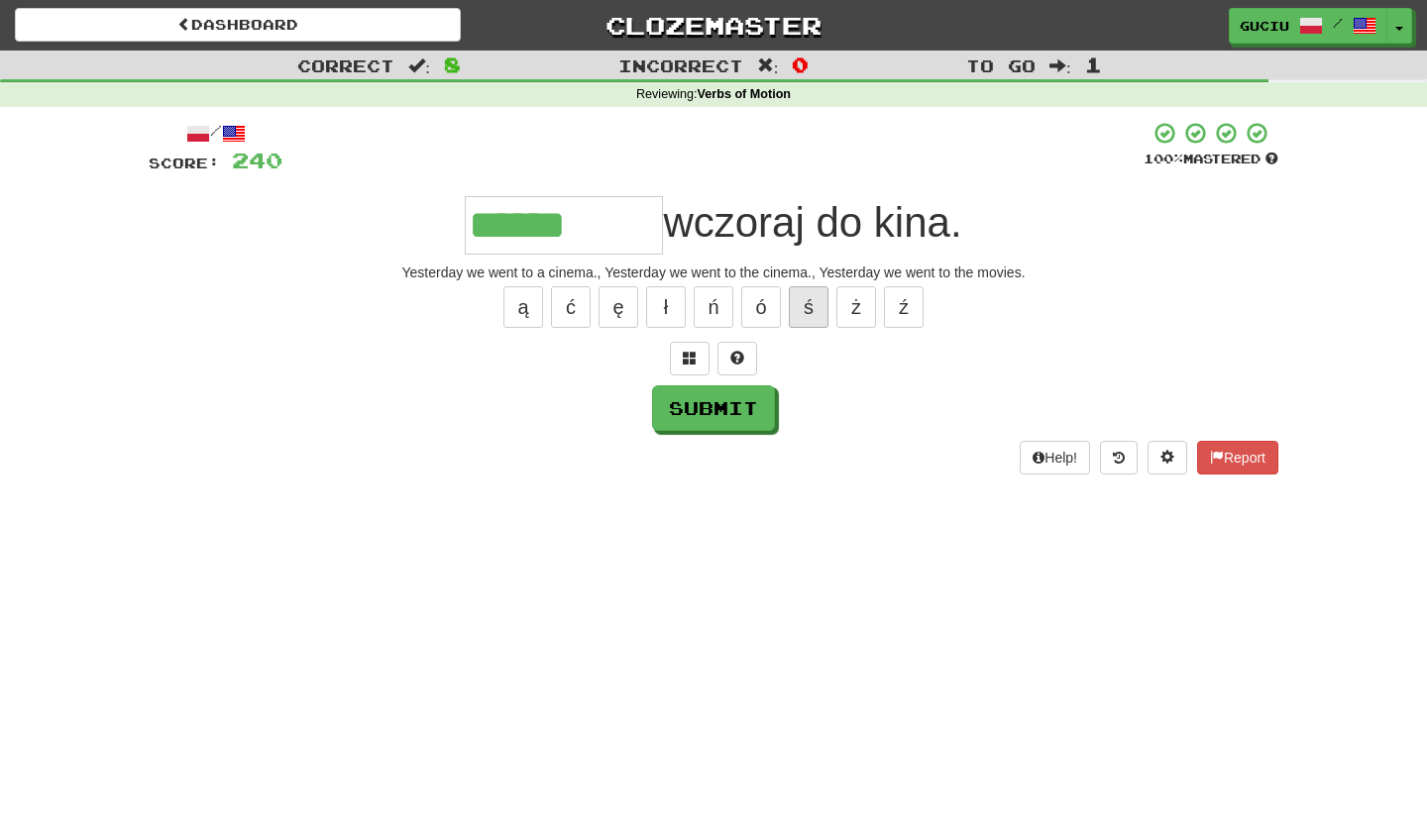 click on "ś" at bounding box center [809, 307] 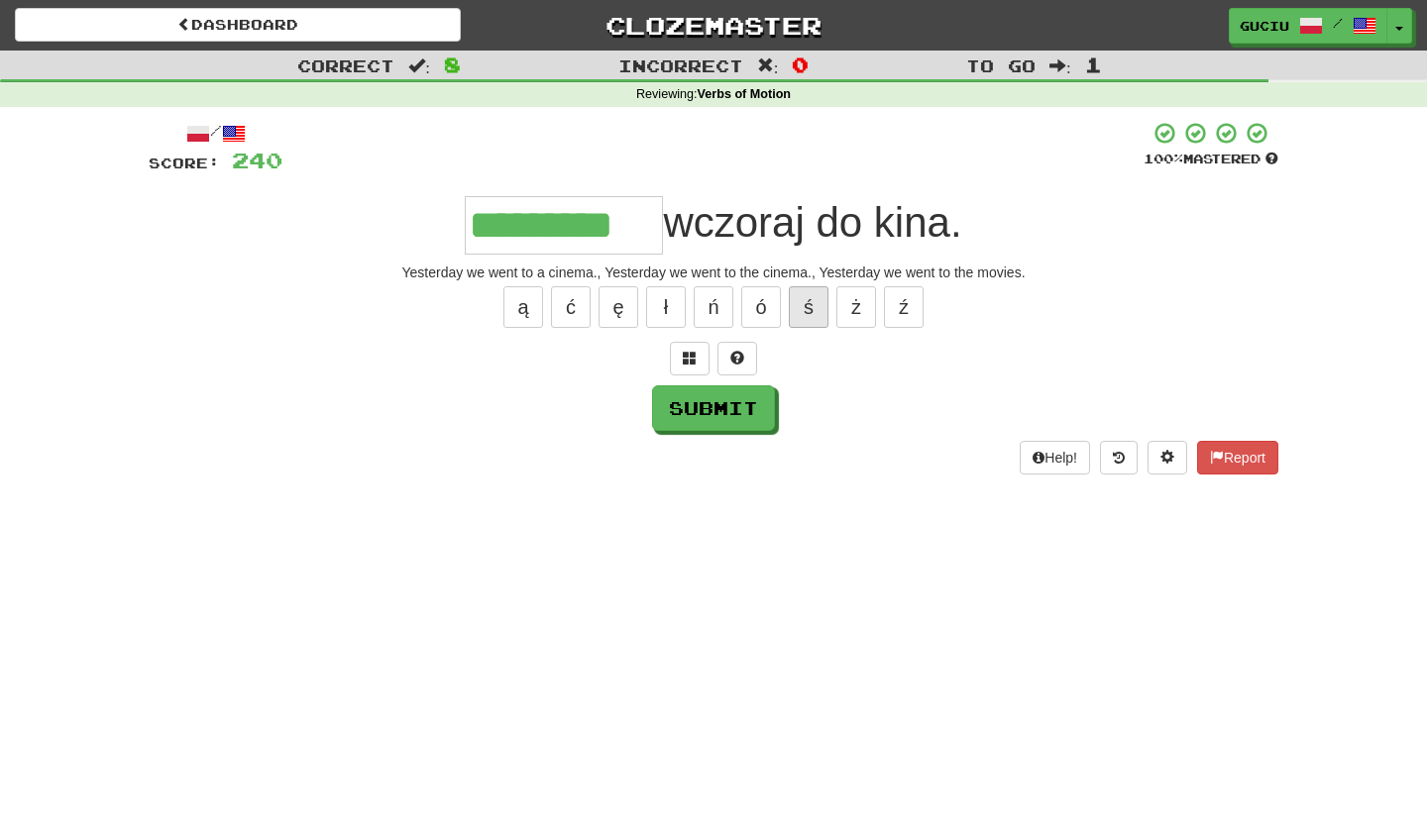type on "*********" 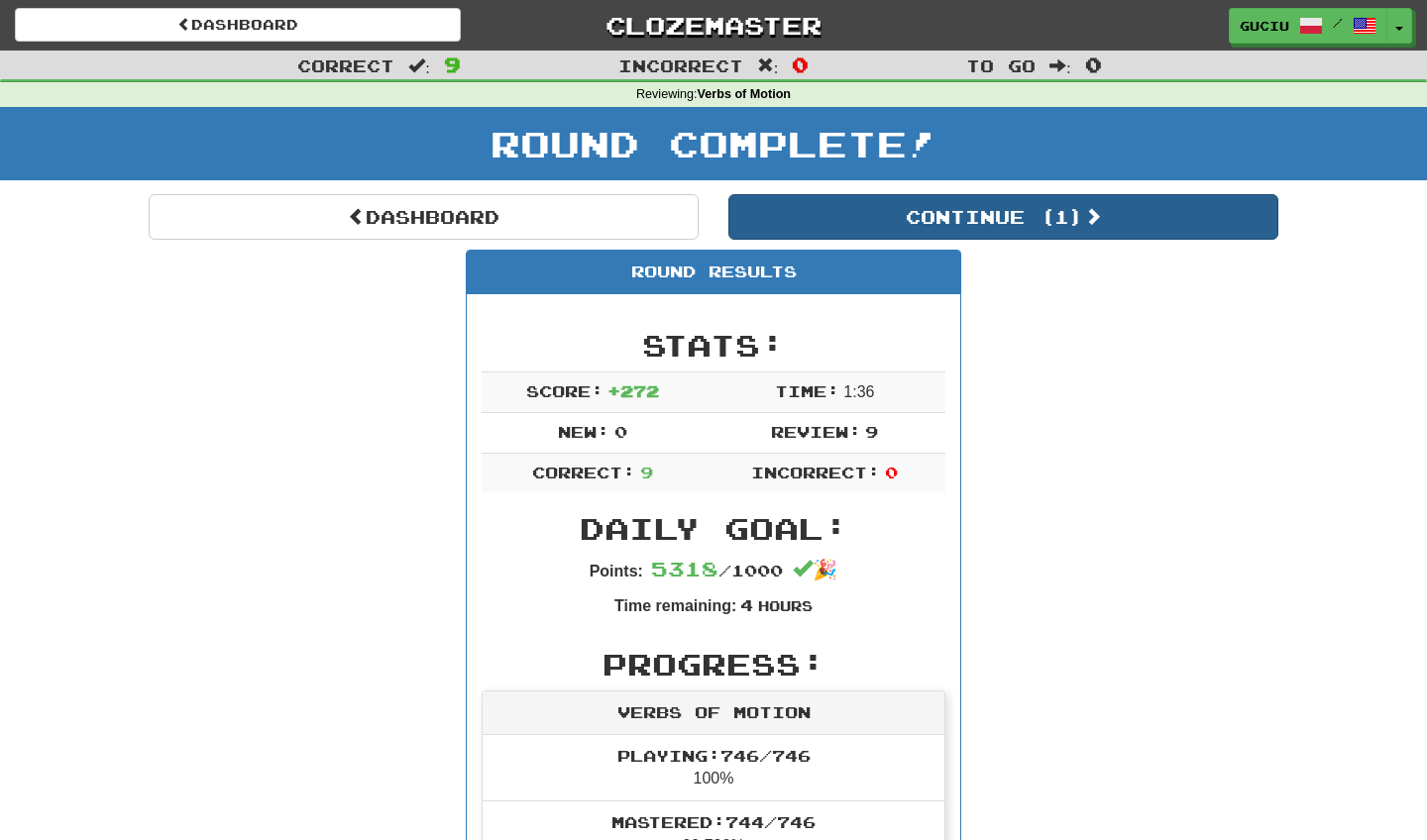 click on "Continue ( 1 )" at bounding box center [1003, 217] 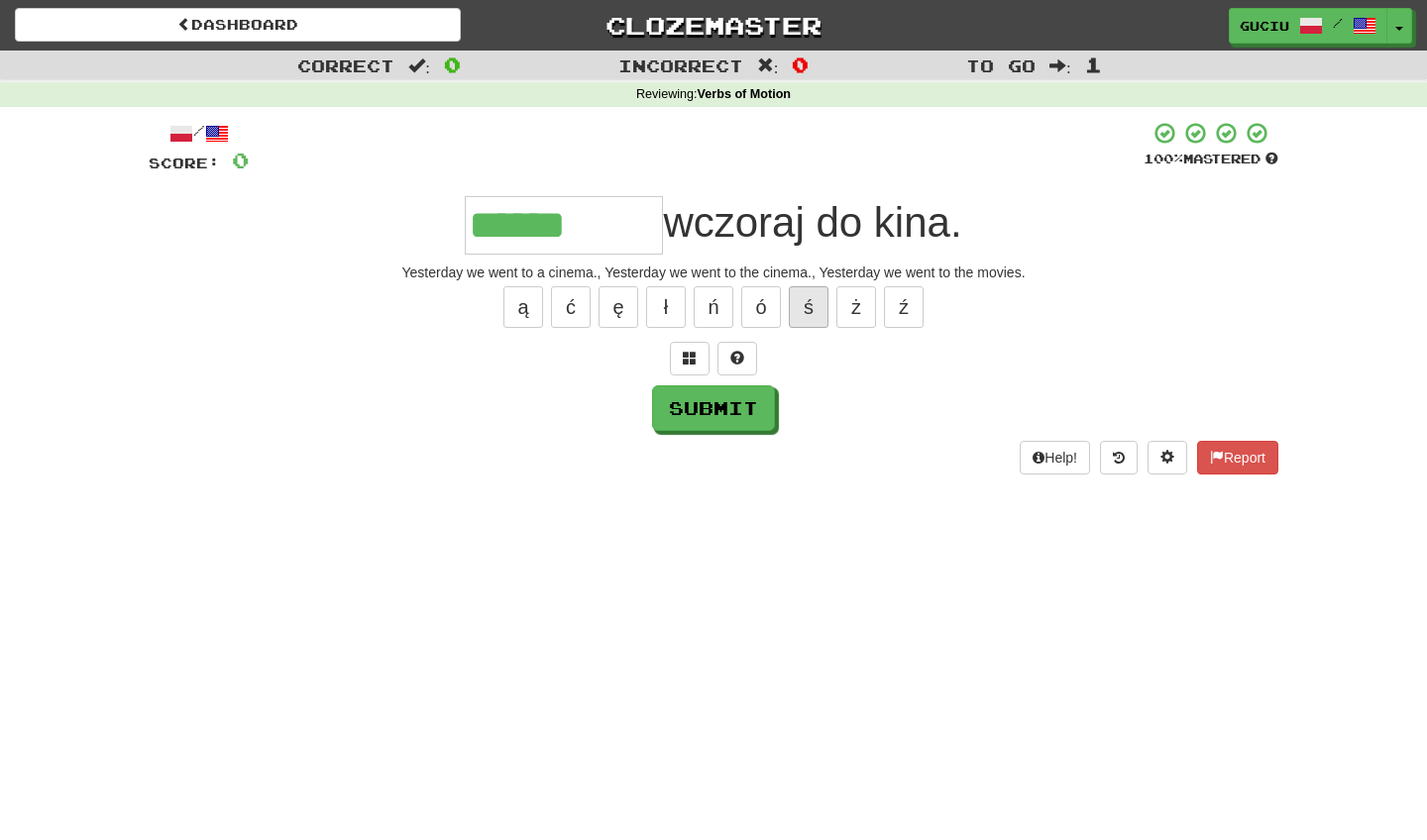 click on "ś" at bounding box center [809, 307] 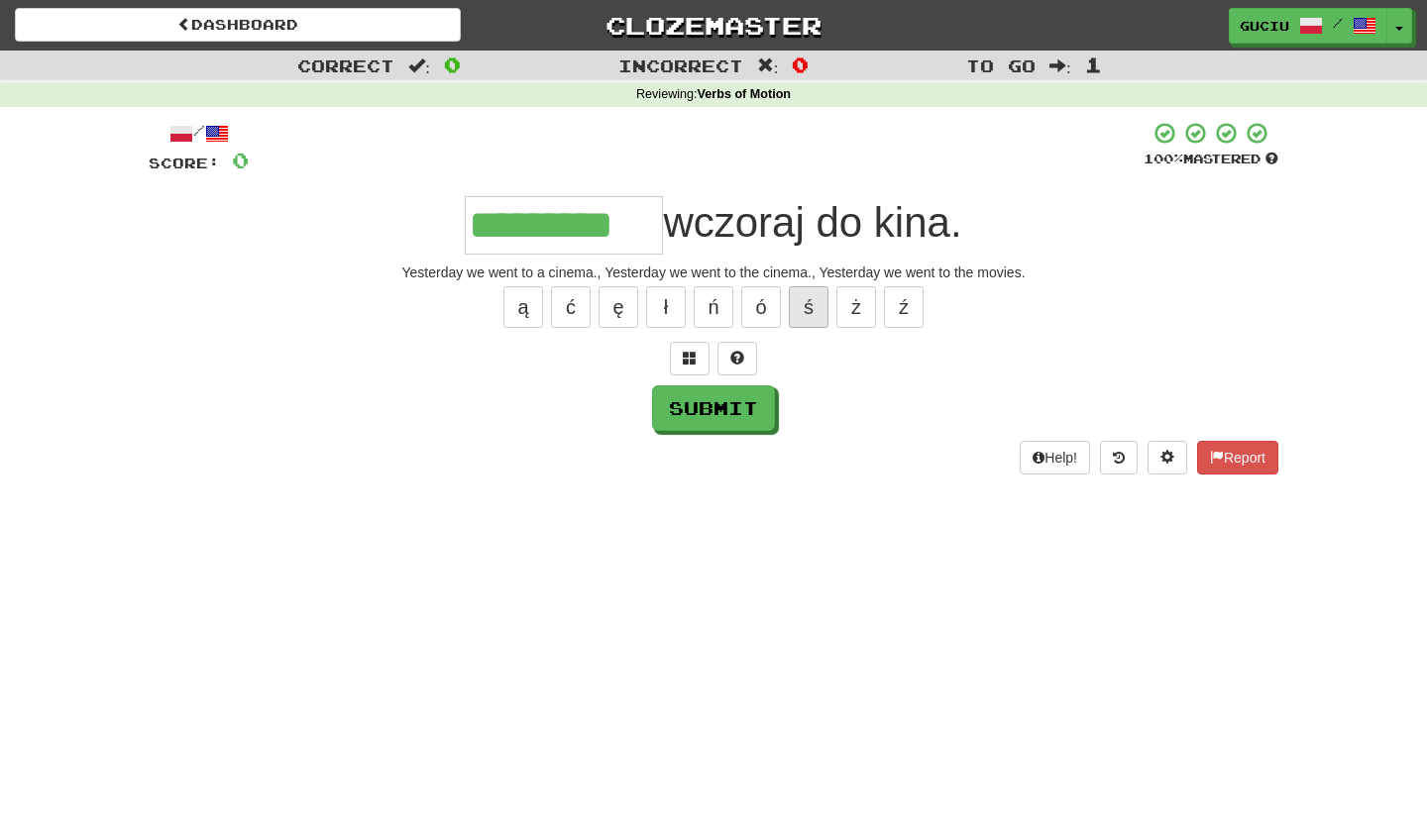 type on "*********" 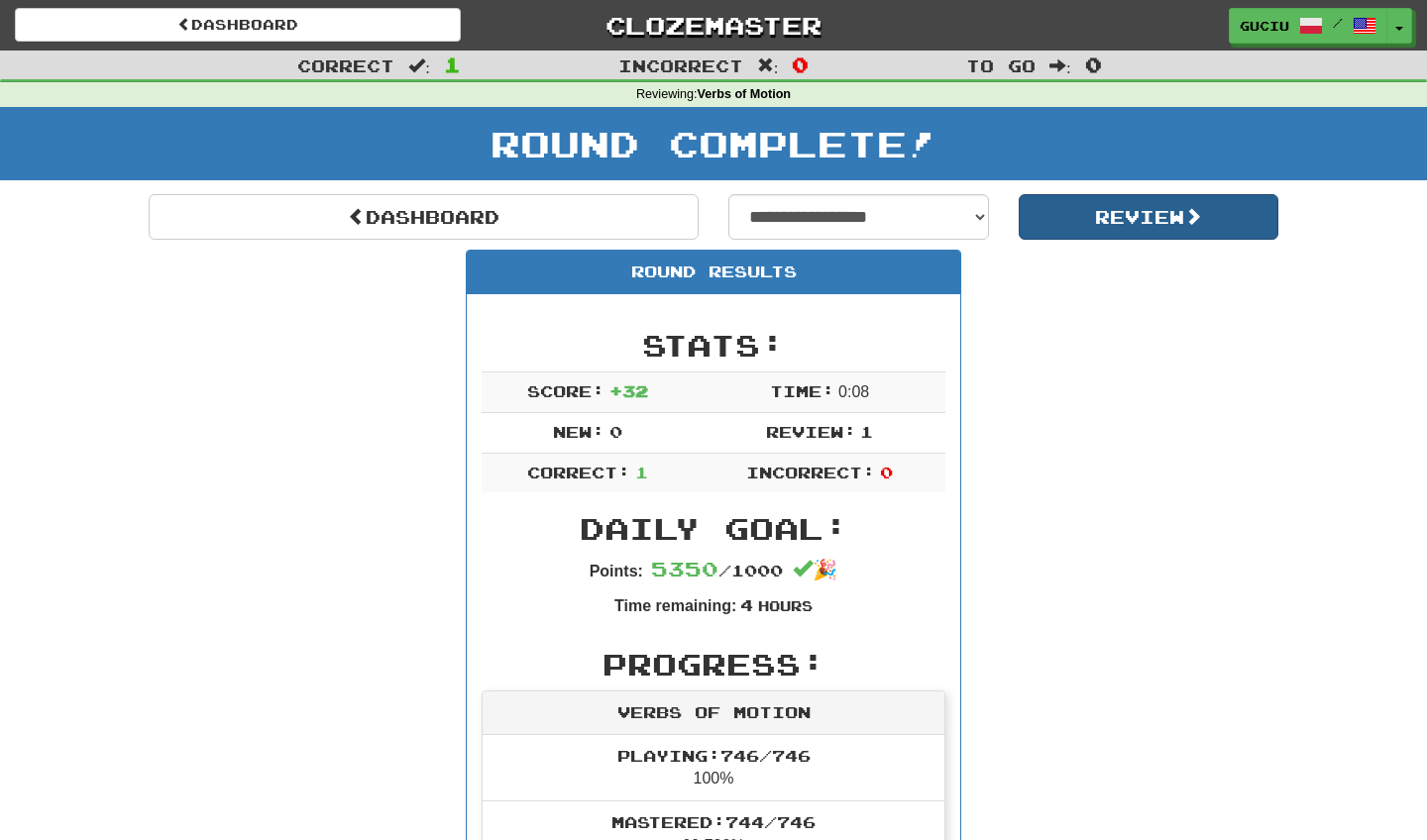 click on "Review" at bounding box center [1149, 217] 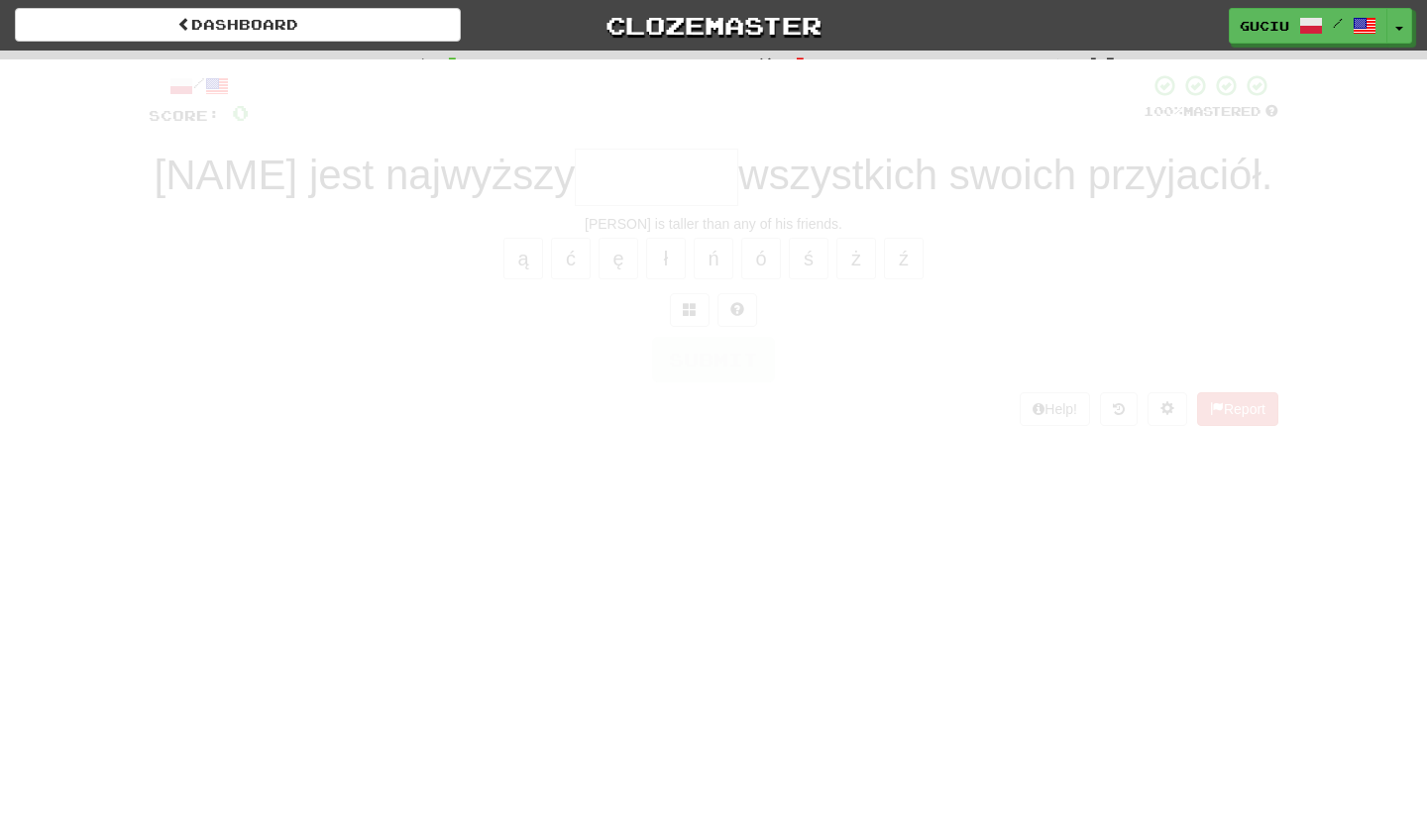 scroll, scrollTop: 0, scrollLeft: 0, axis: both 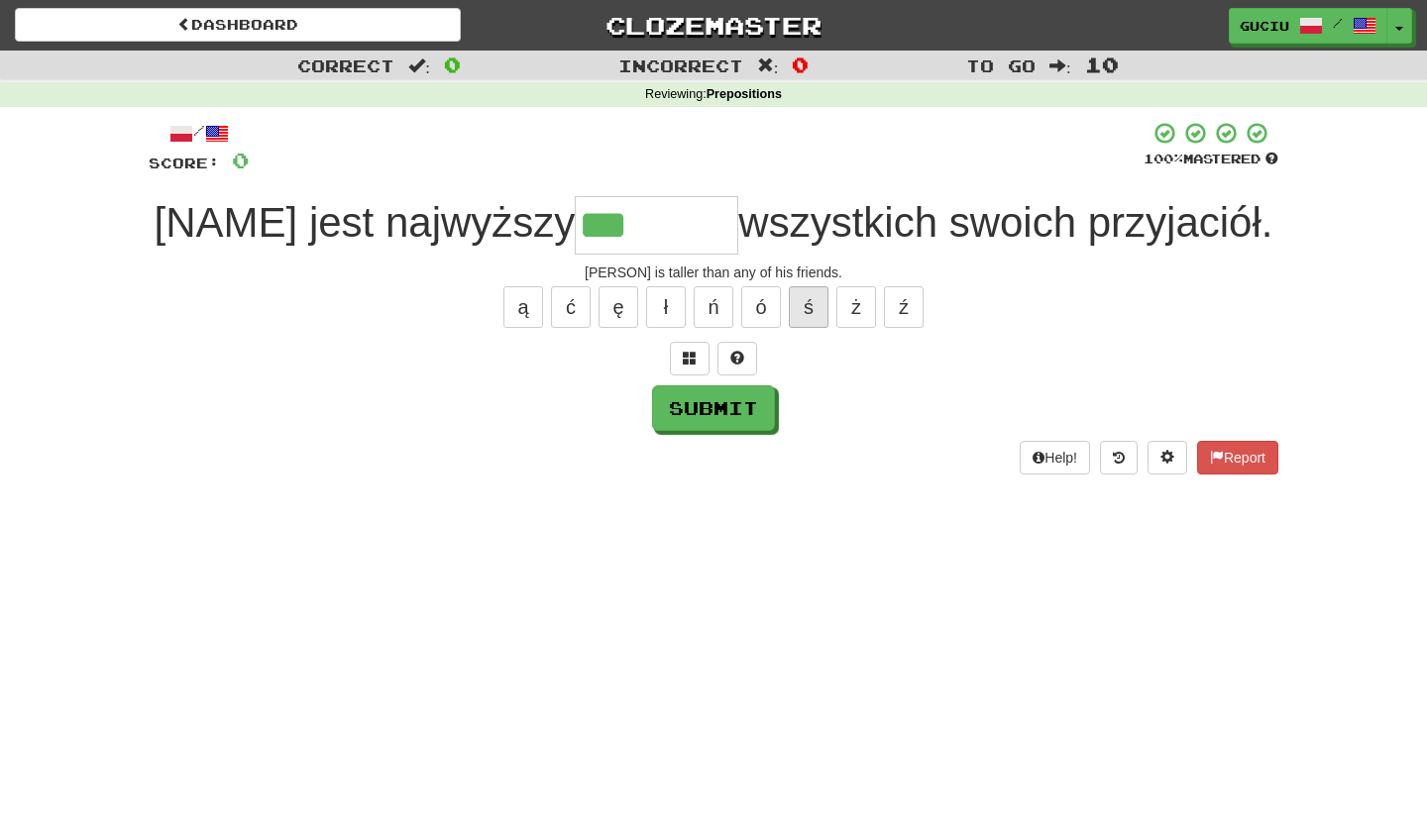click on "ś" at bounding box center [809, 307] 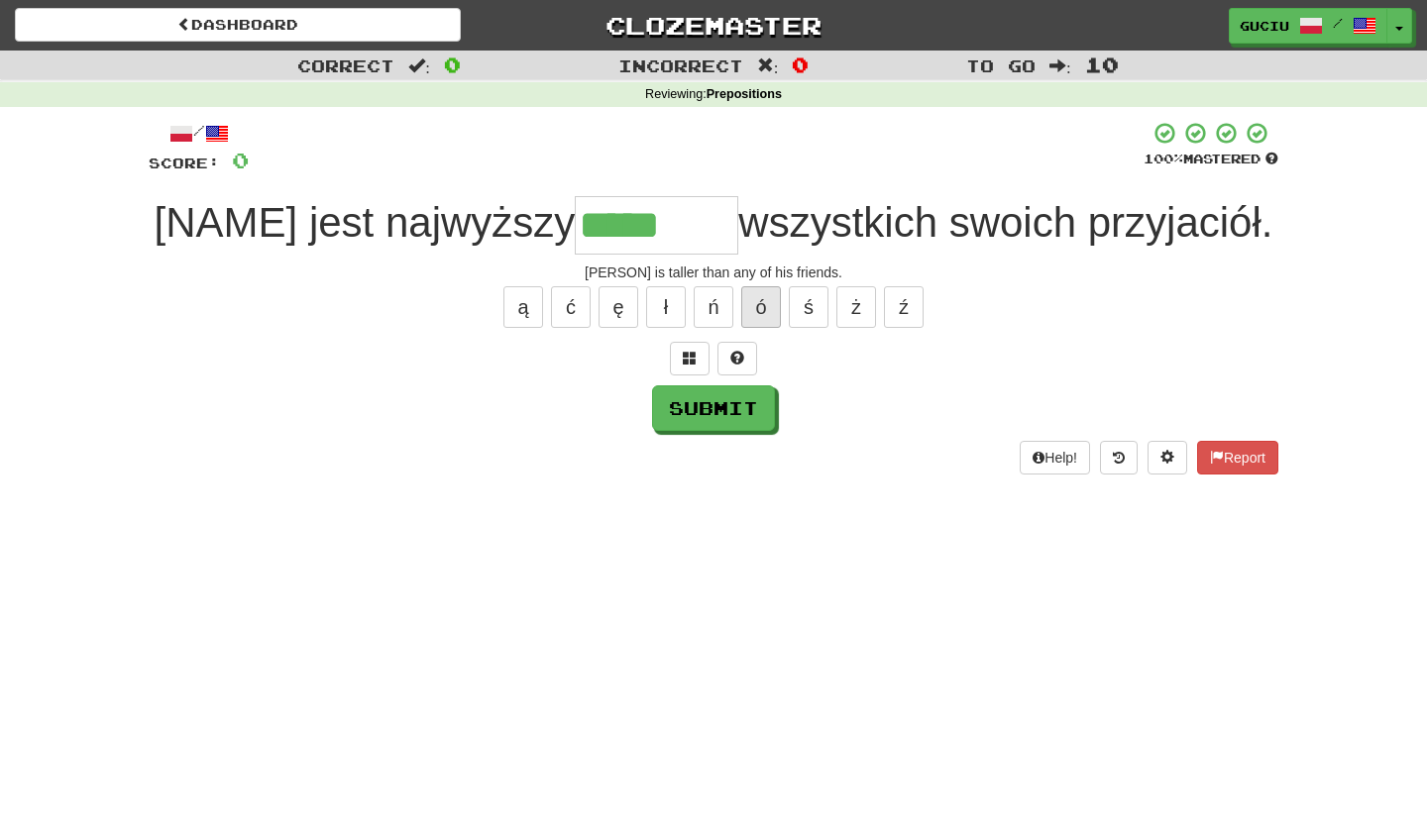 click on "ó" at bounding box center [761, 307] 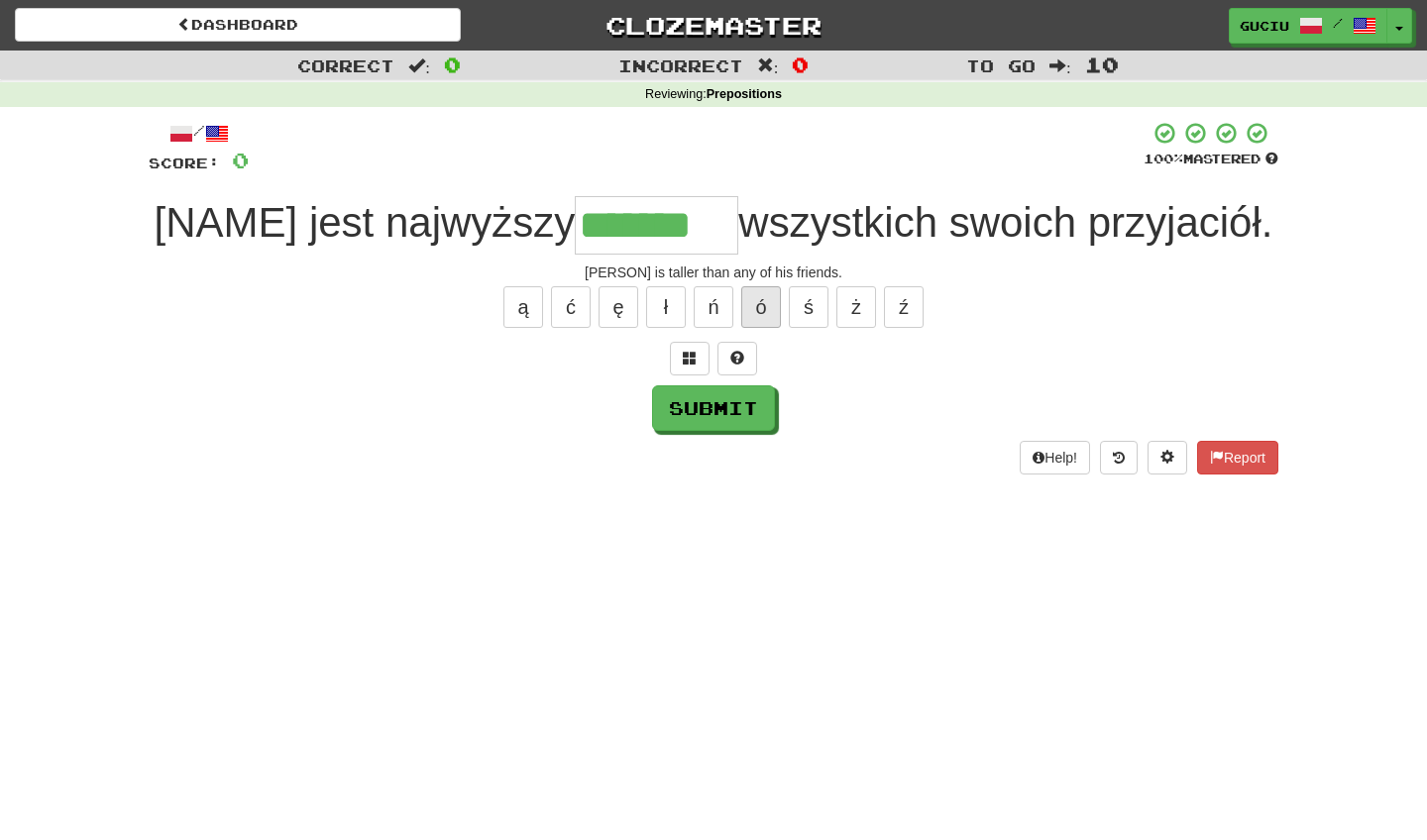 type on "*******" 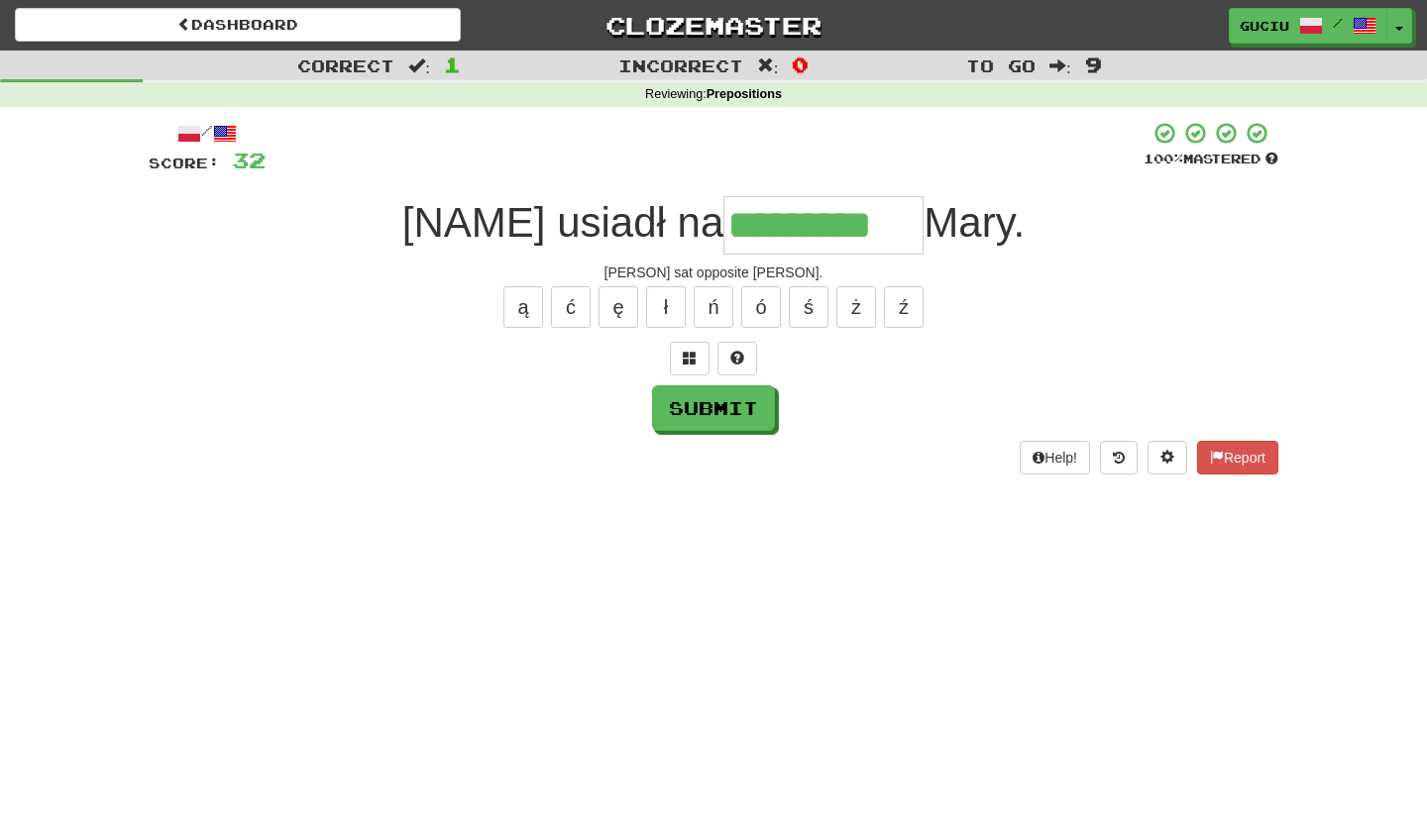 type on "*********" 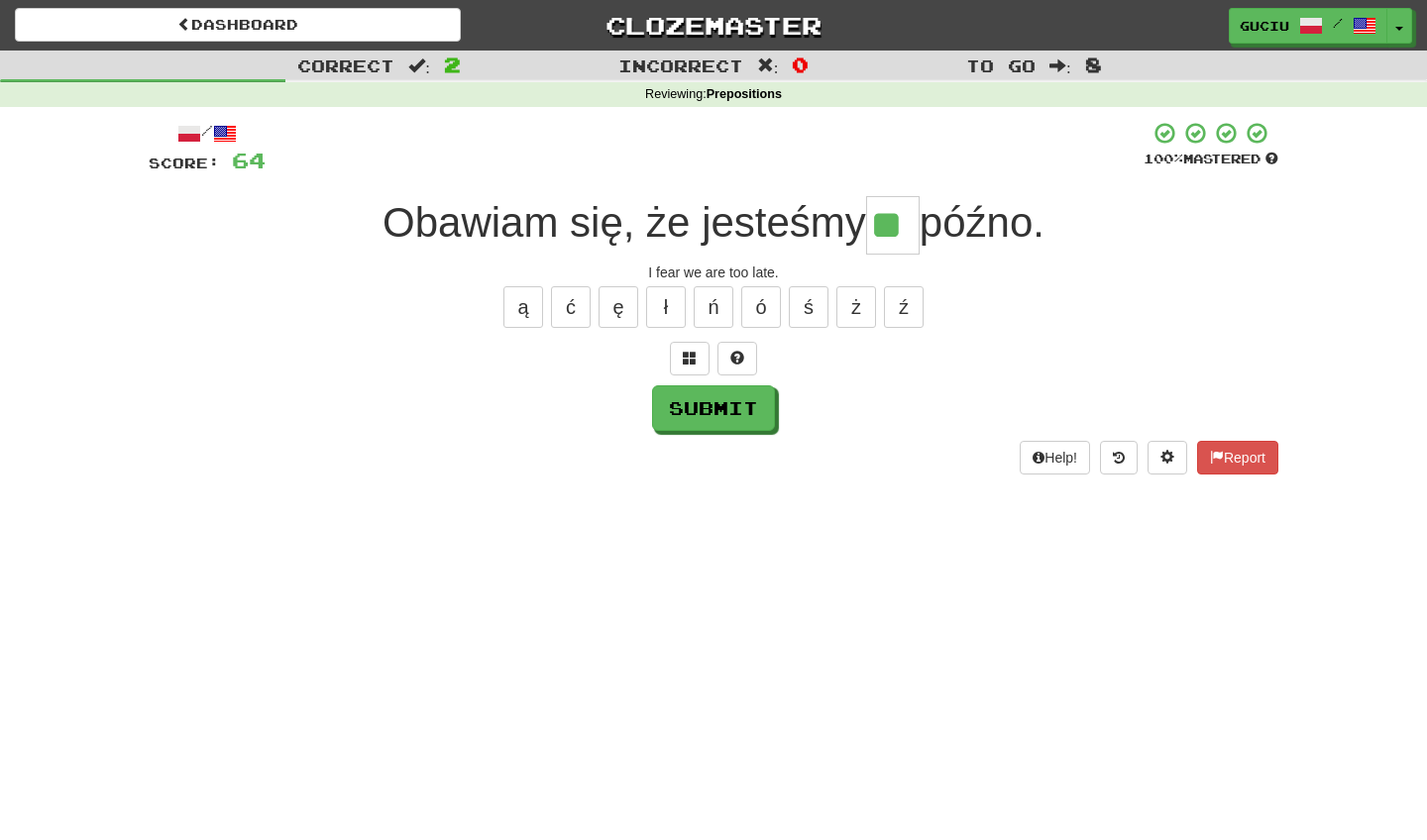 type on "**" 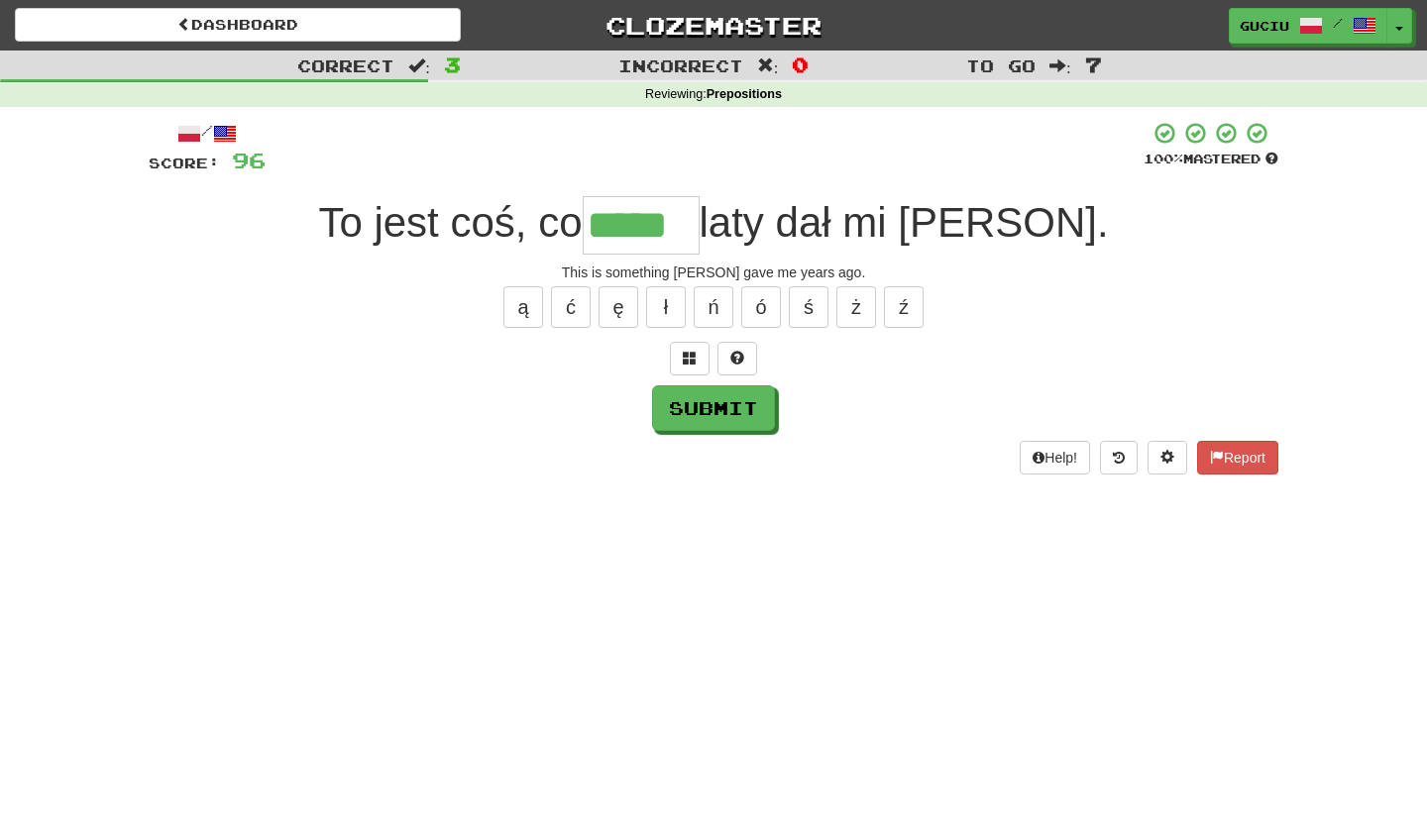type on "*****" 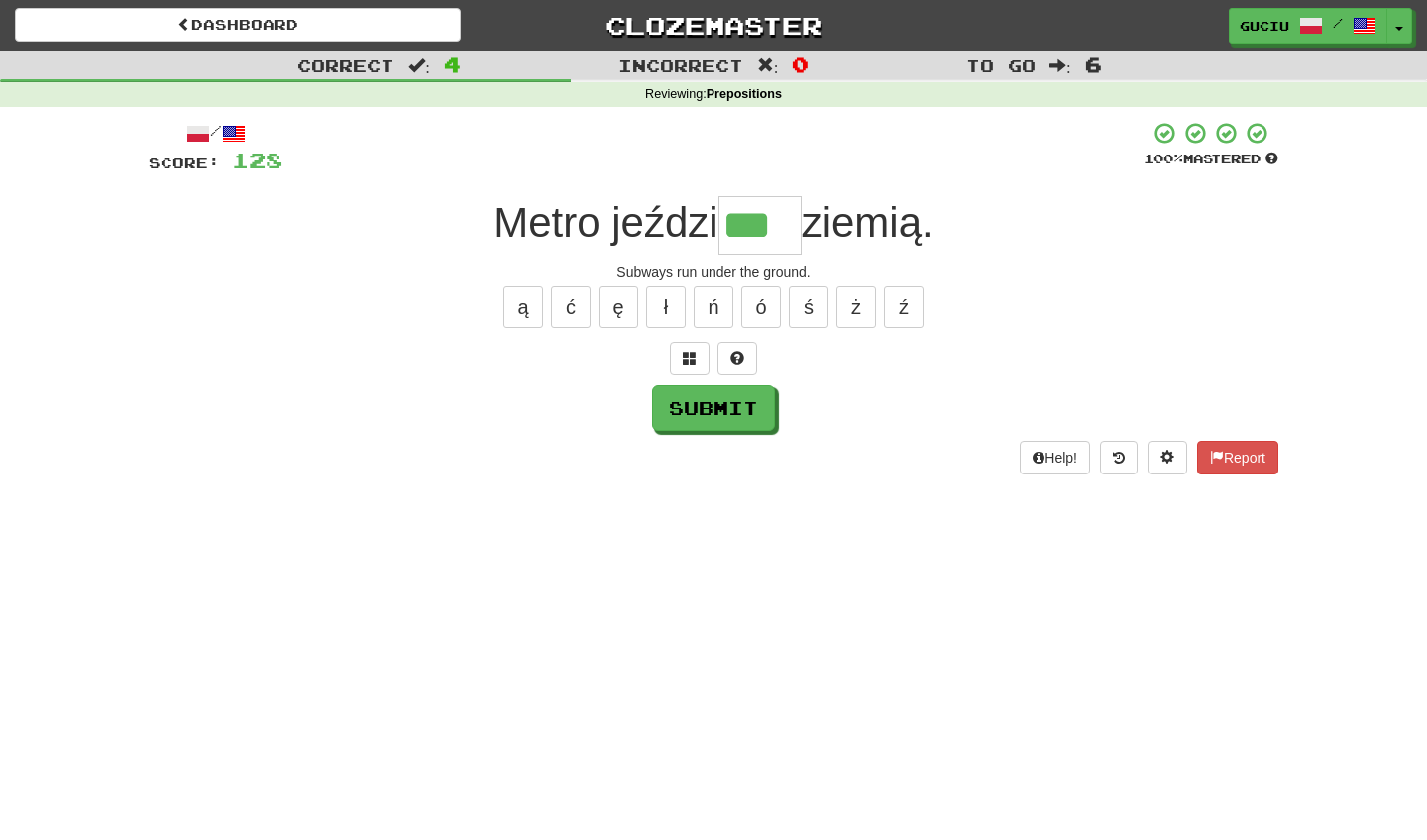 type on "***" 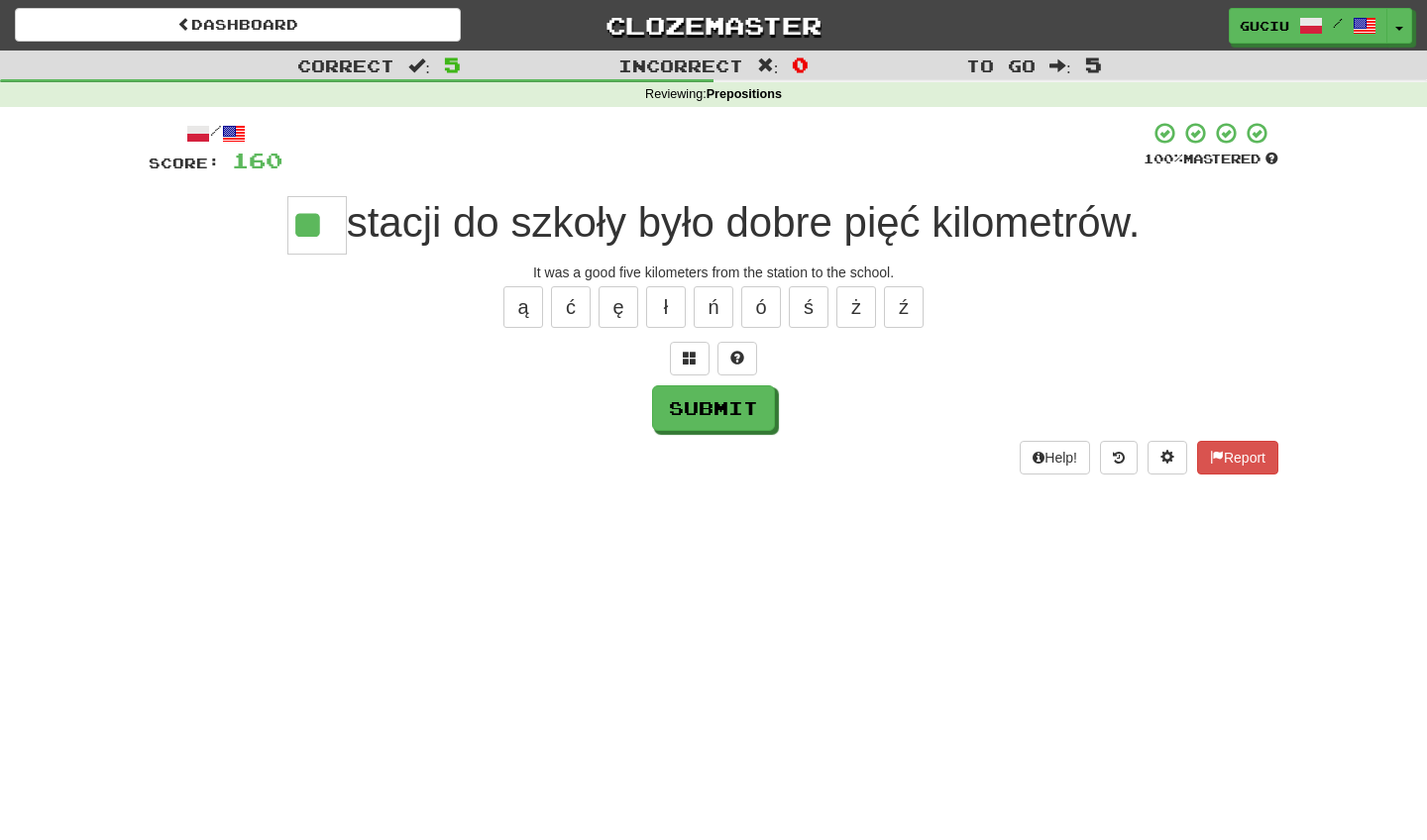 type on "**" 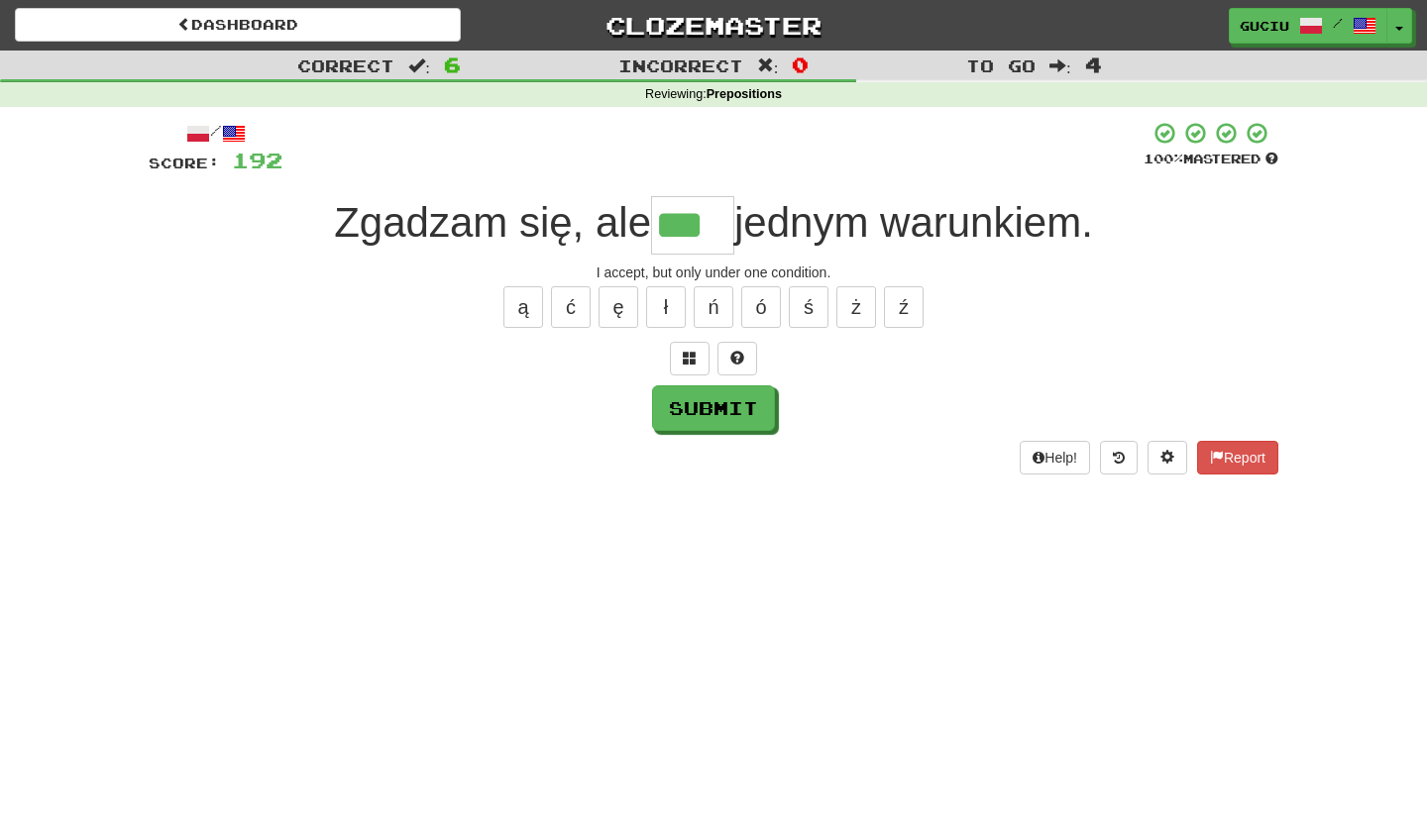 type on "***" 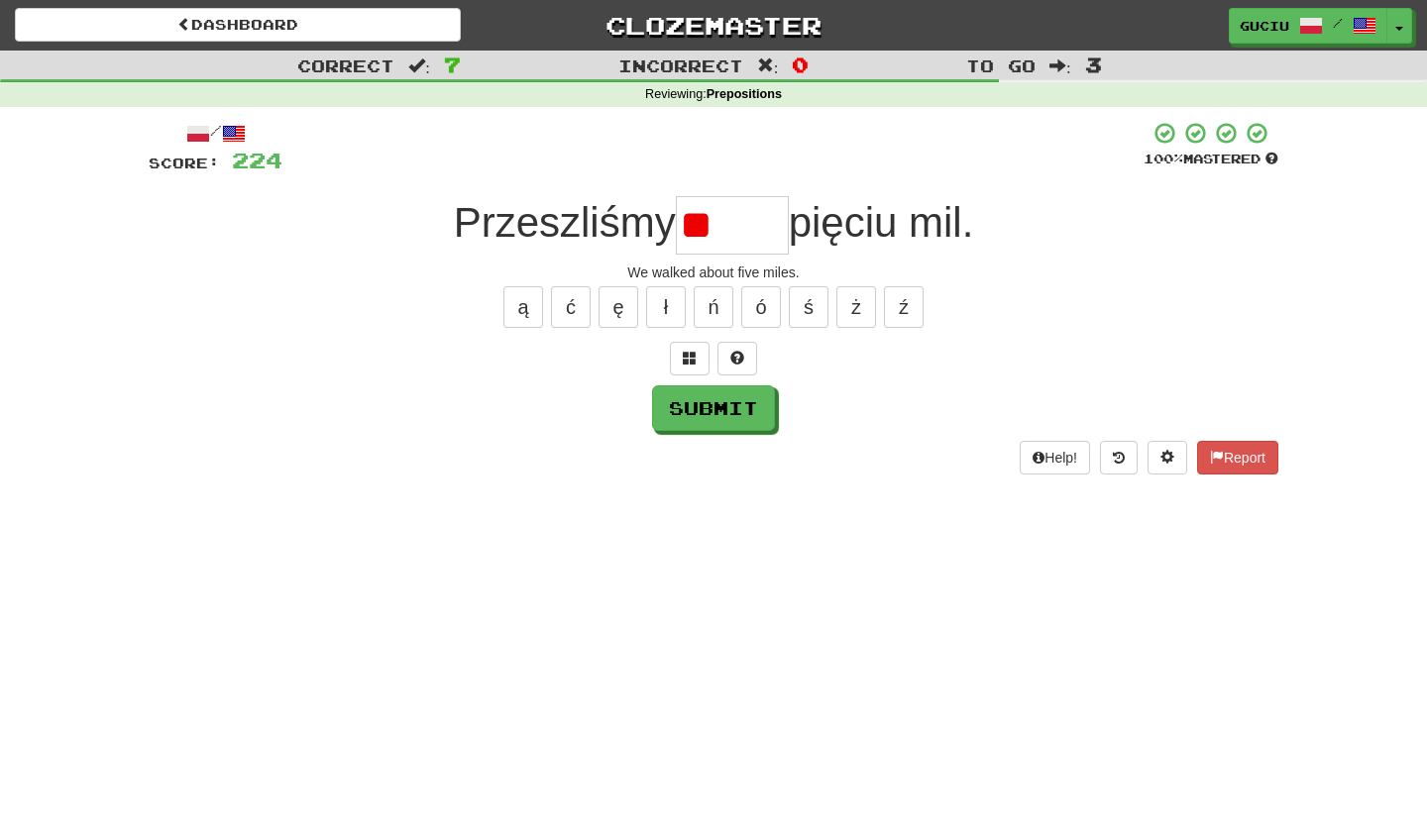 type on "*" 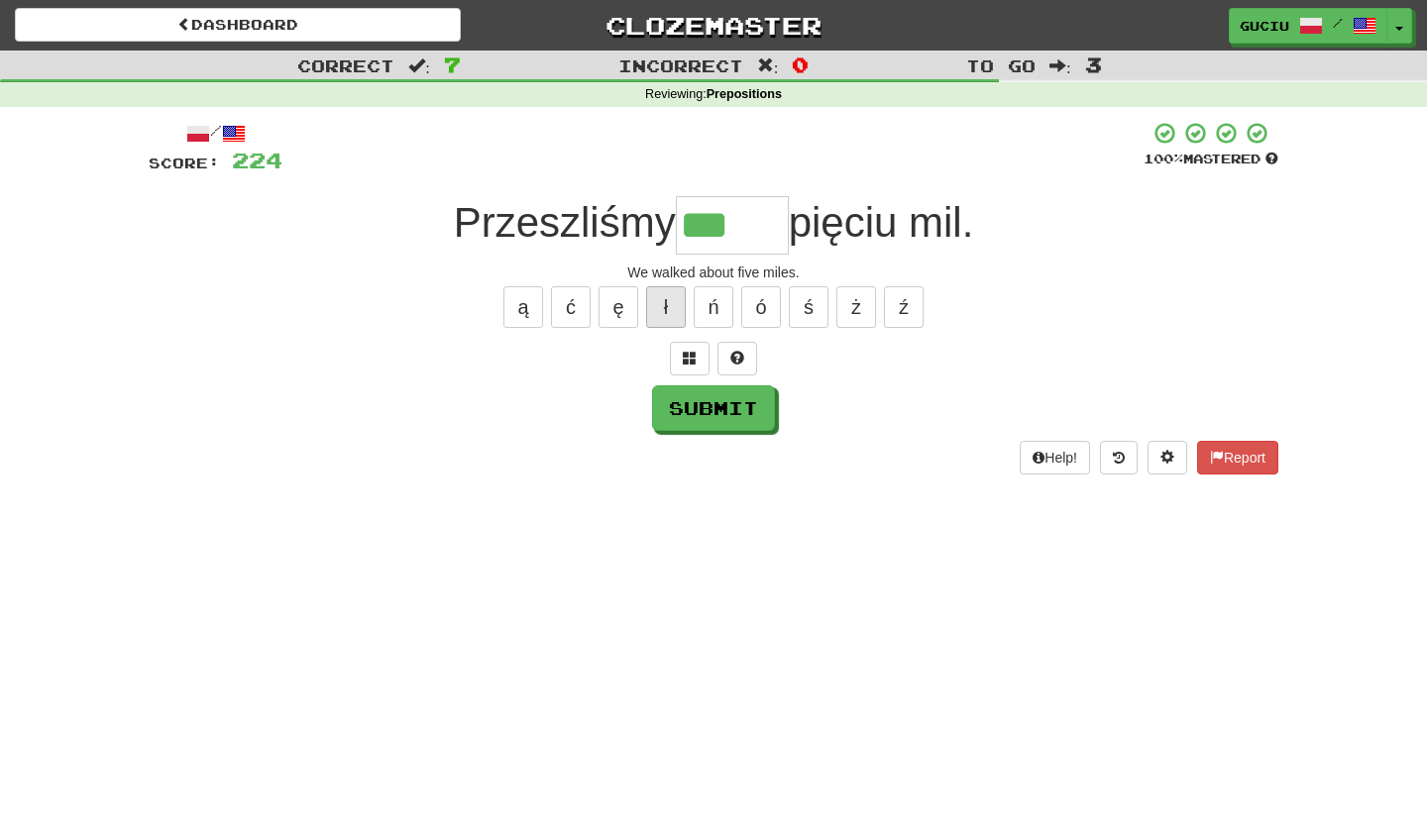 click on "ł" at bounding box center [666, 307] 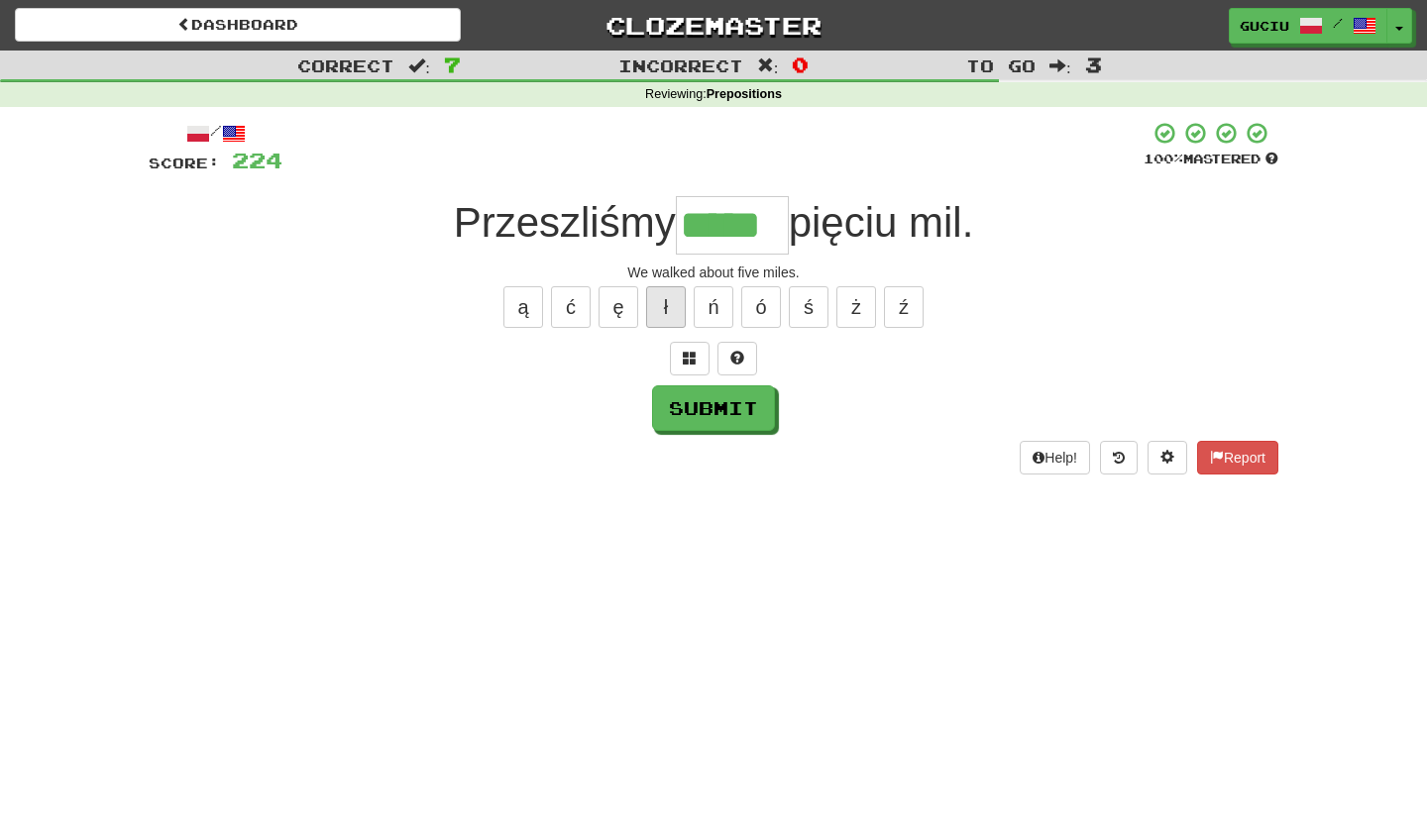 type on "*****" 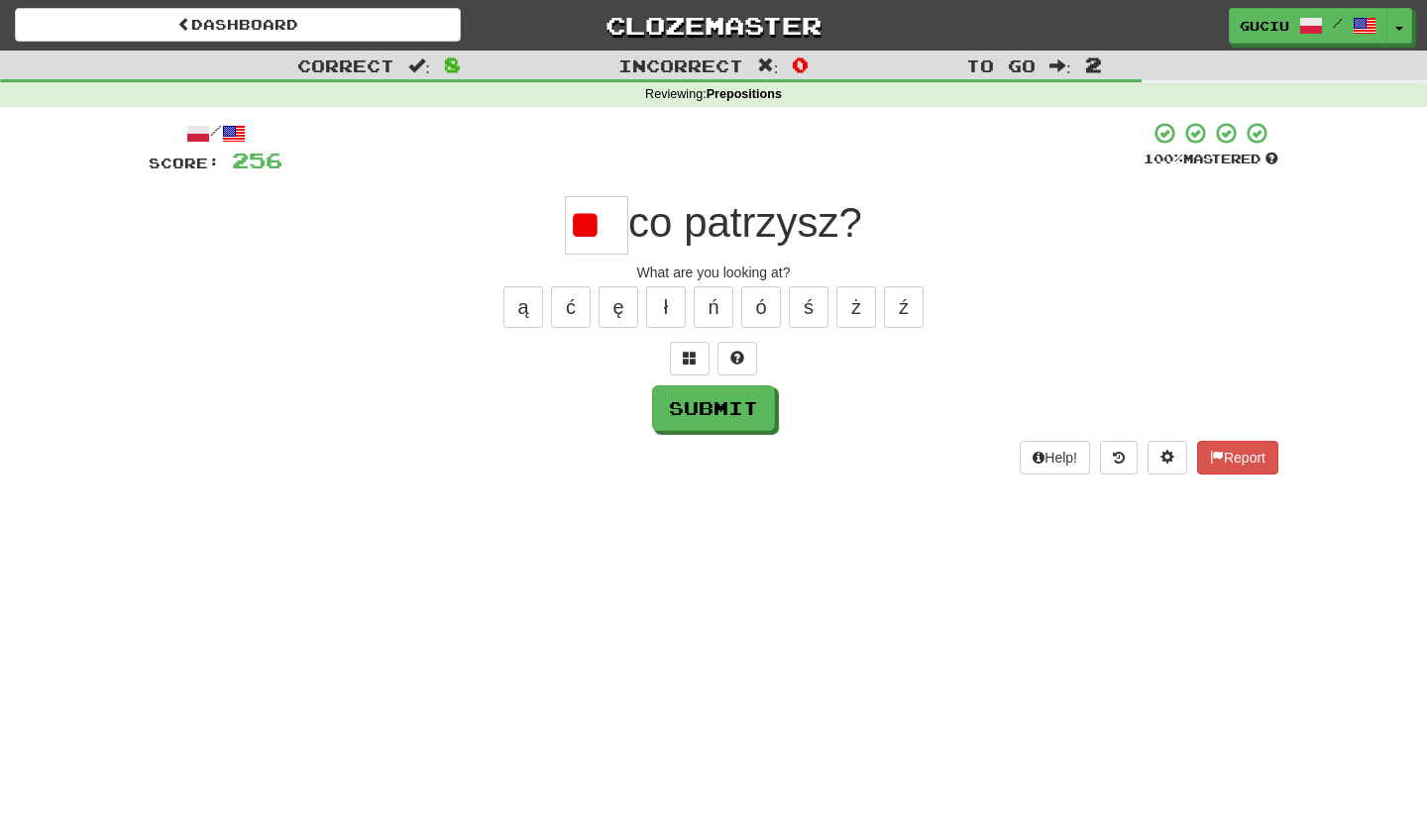 type on "*" 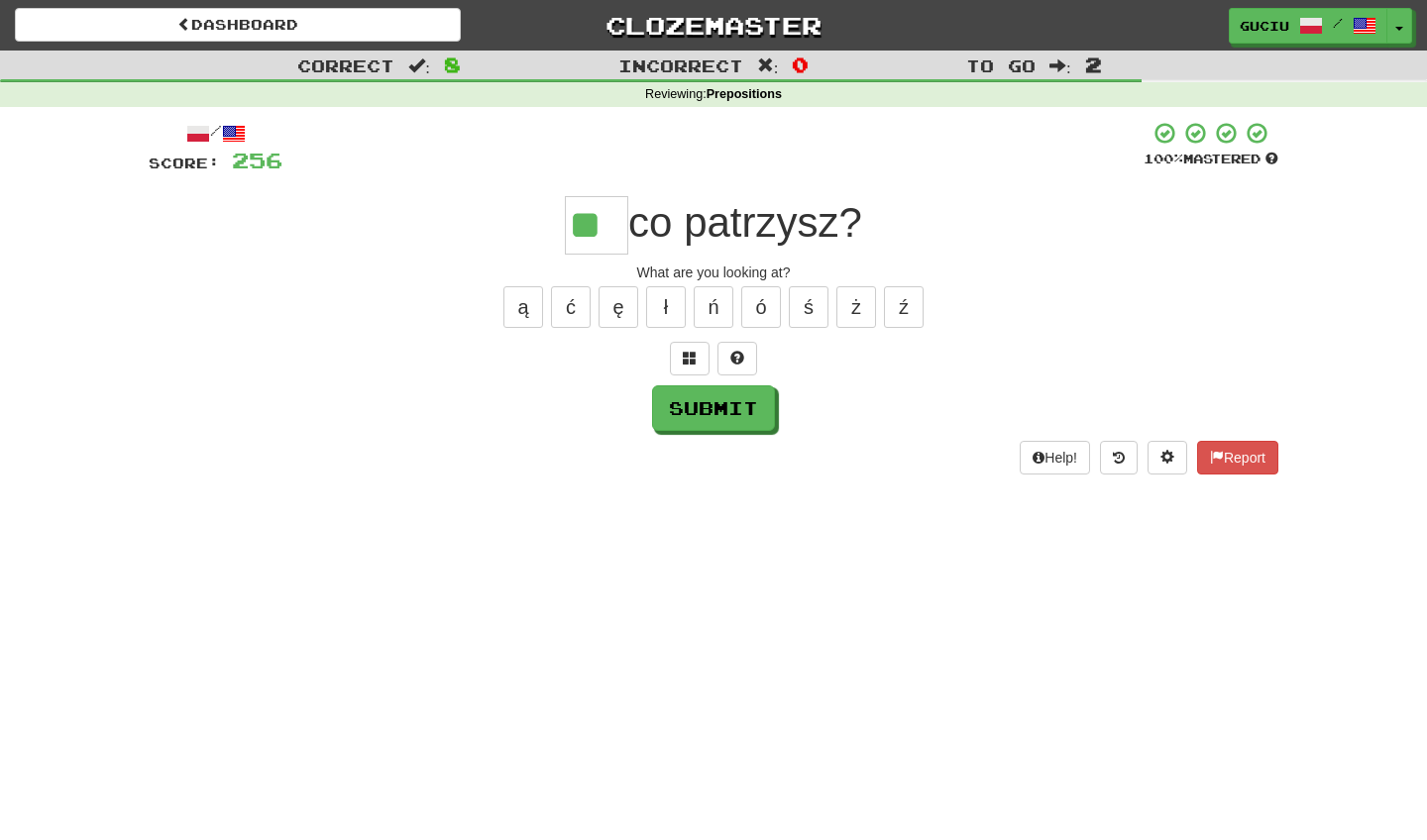 type on "**" 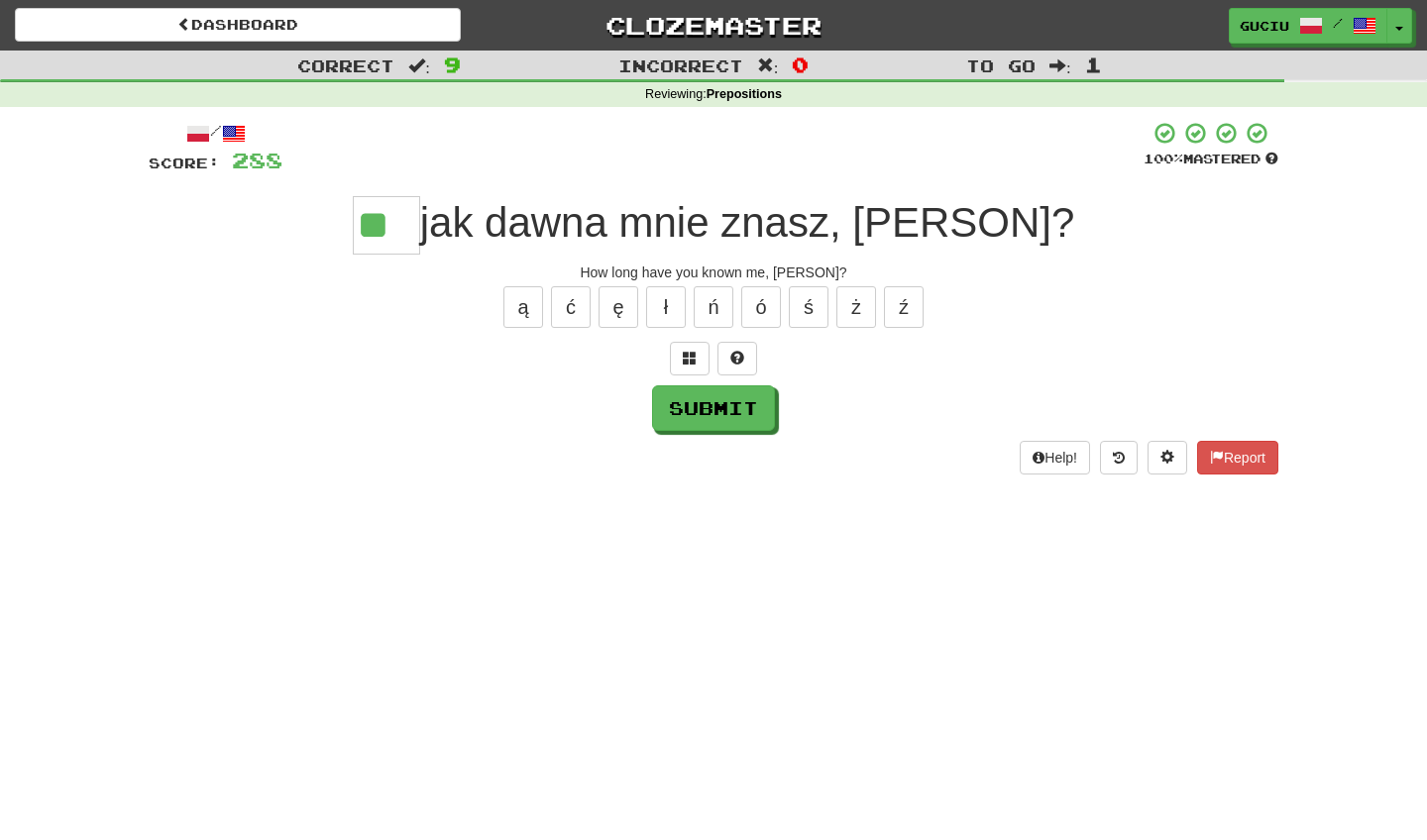 type on "**" 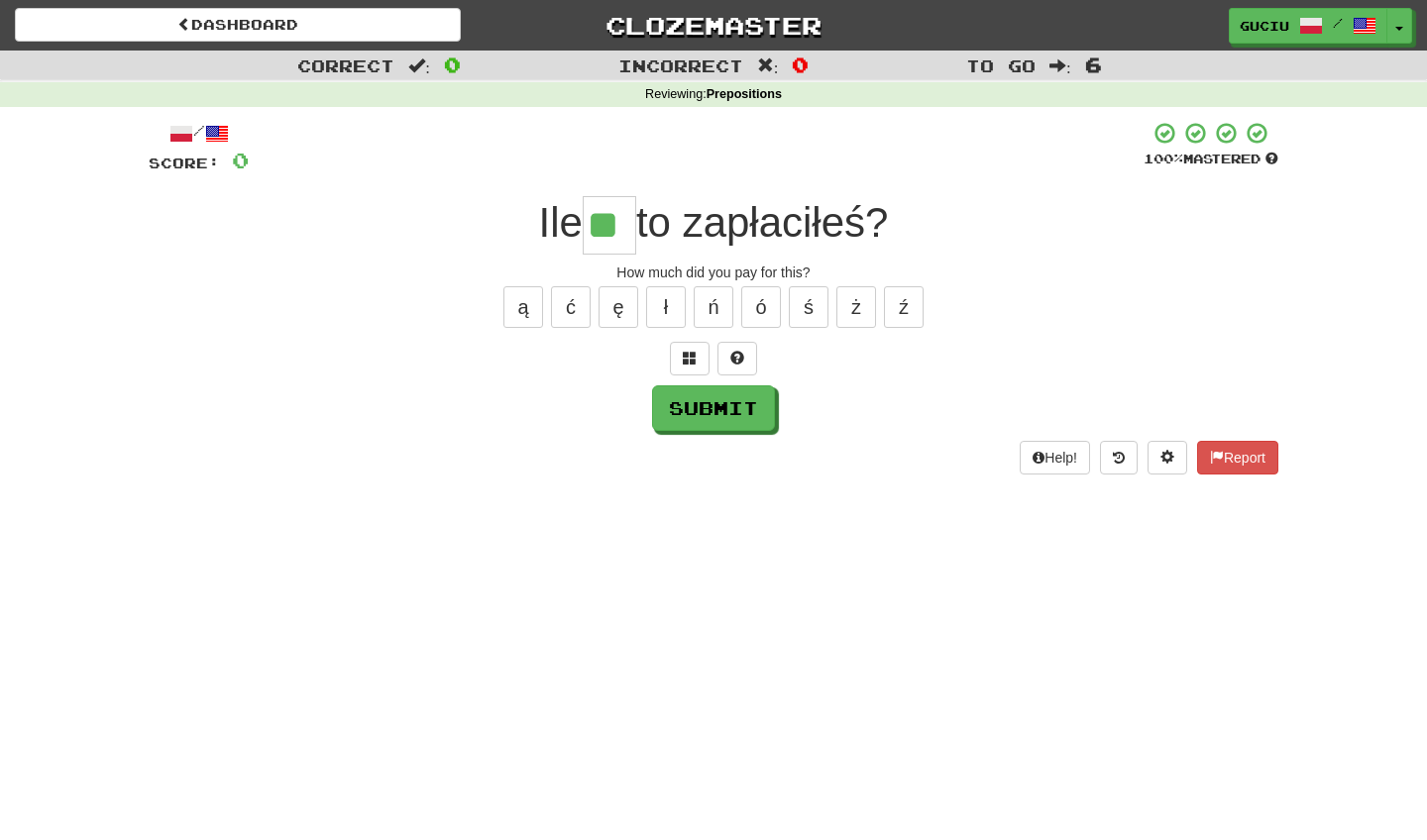 type on "**" 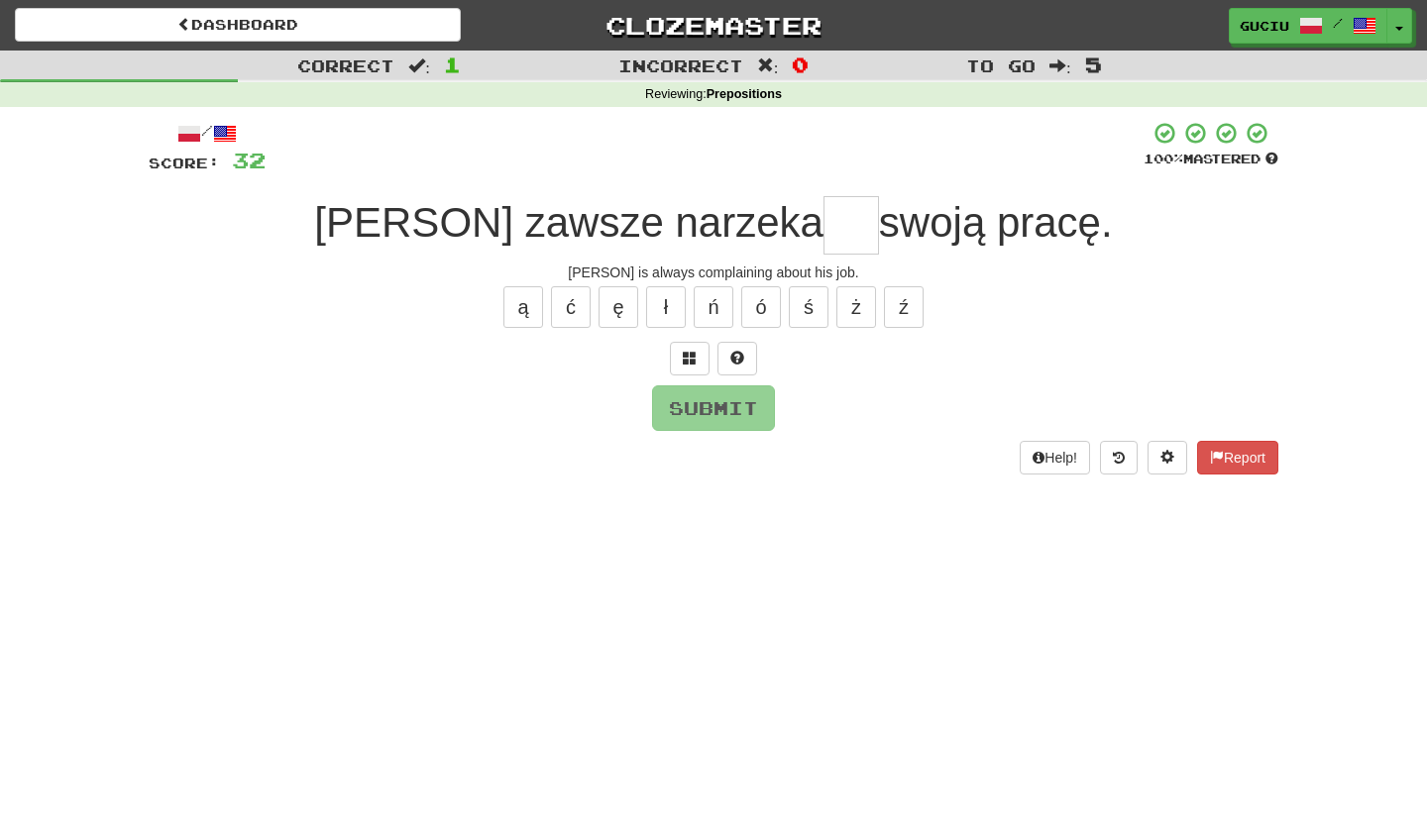 type on "*" 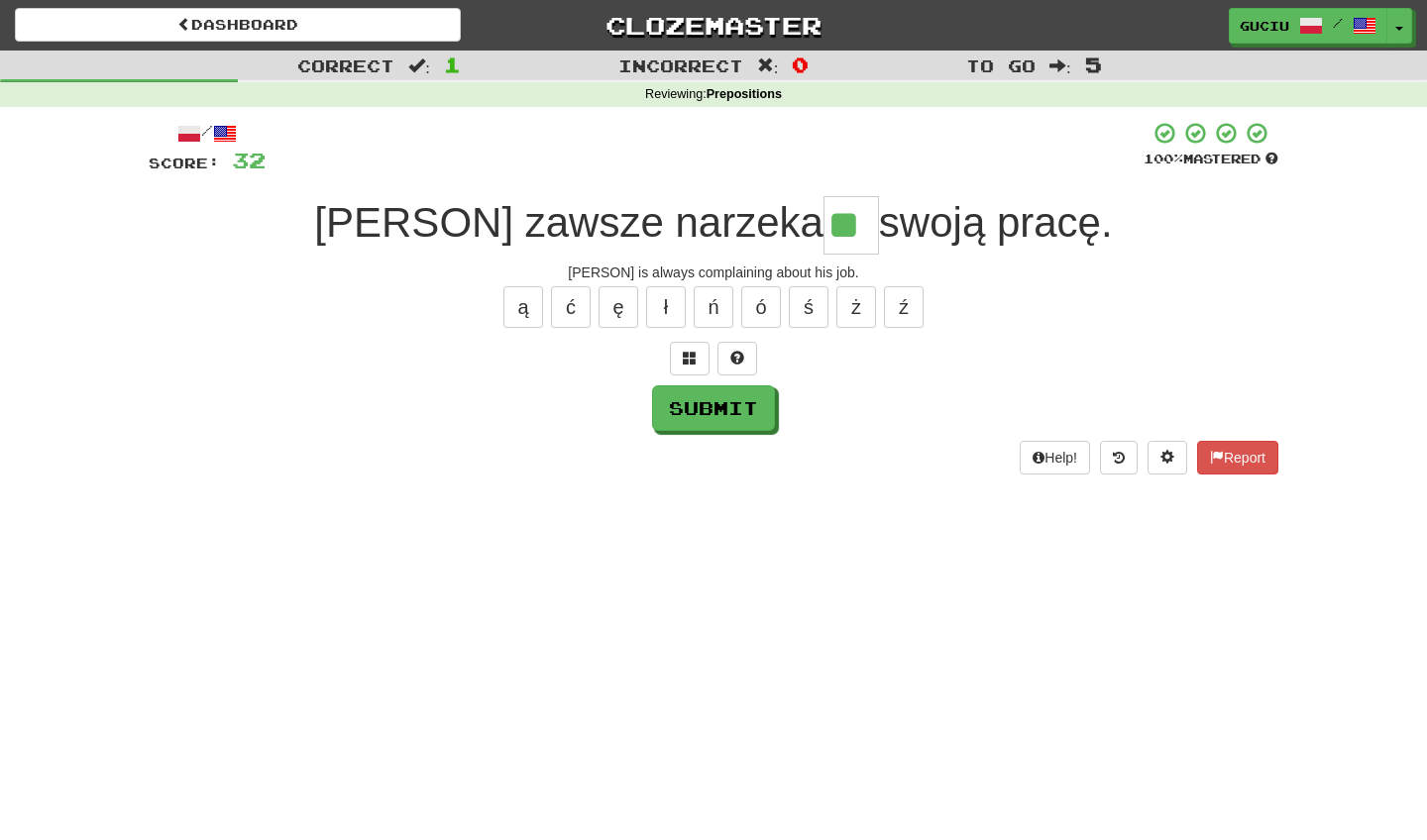 type on "**" 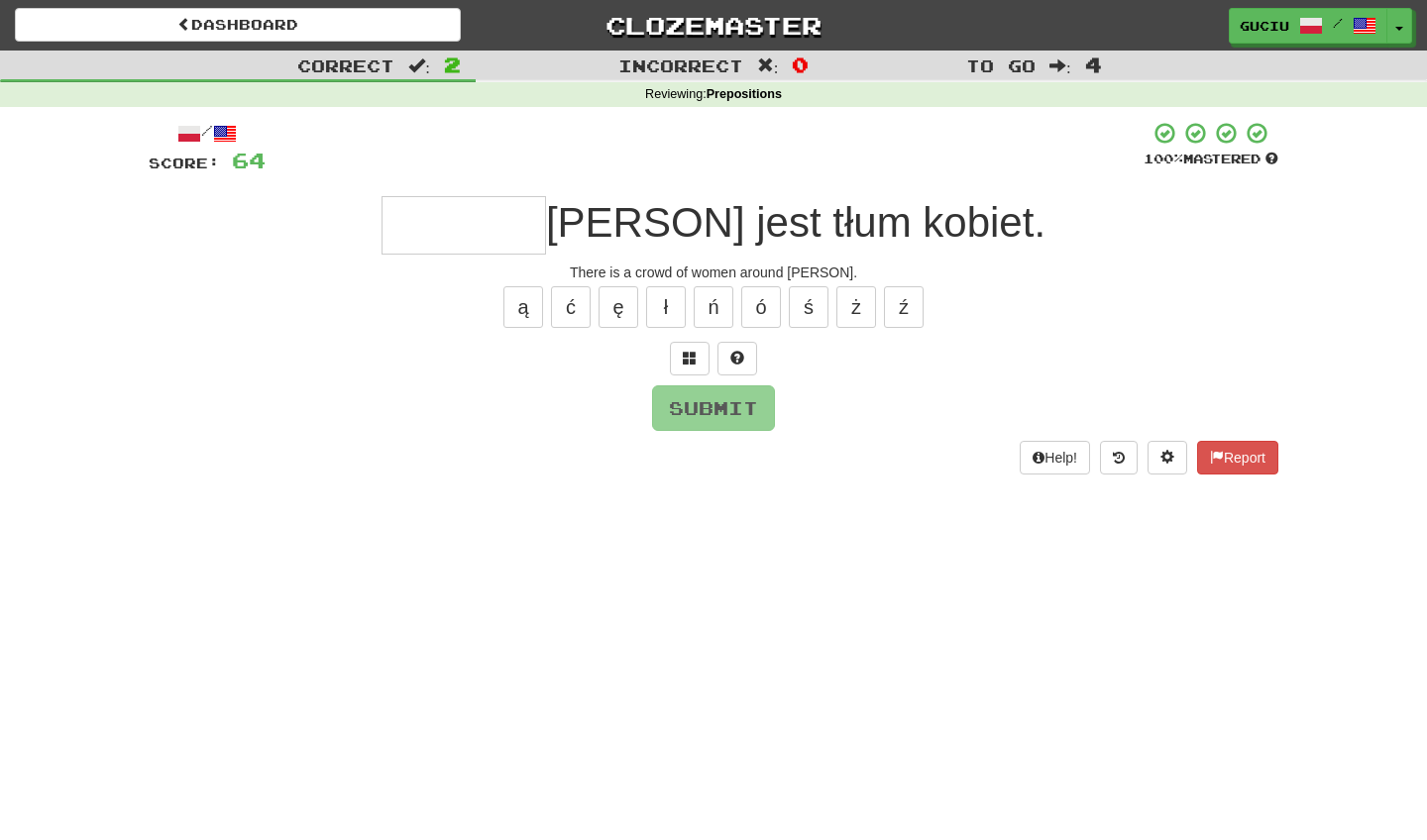 type on "*" 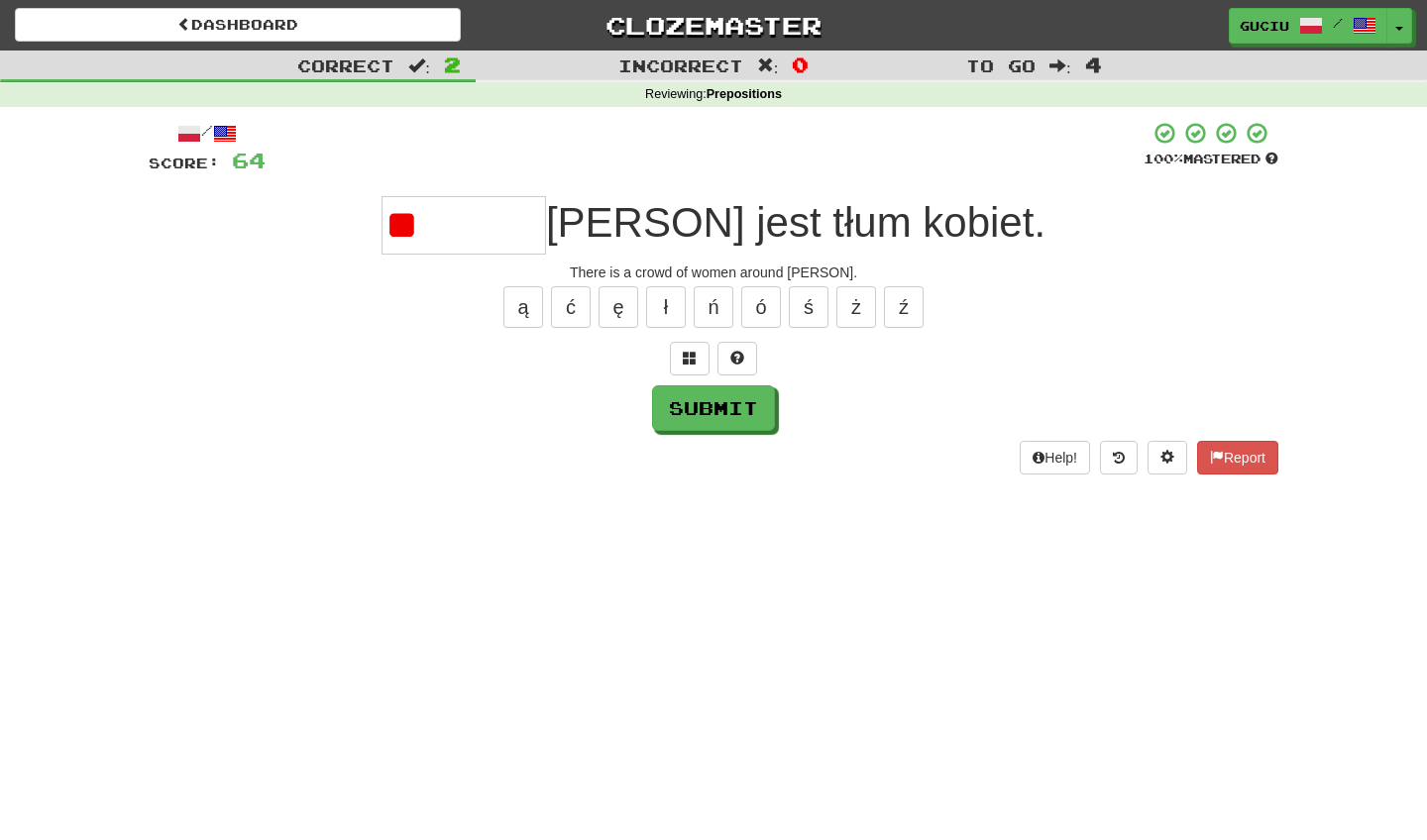 type on "*" 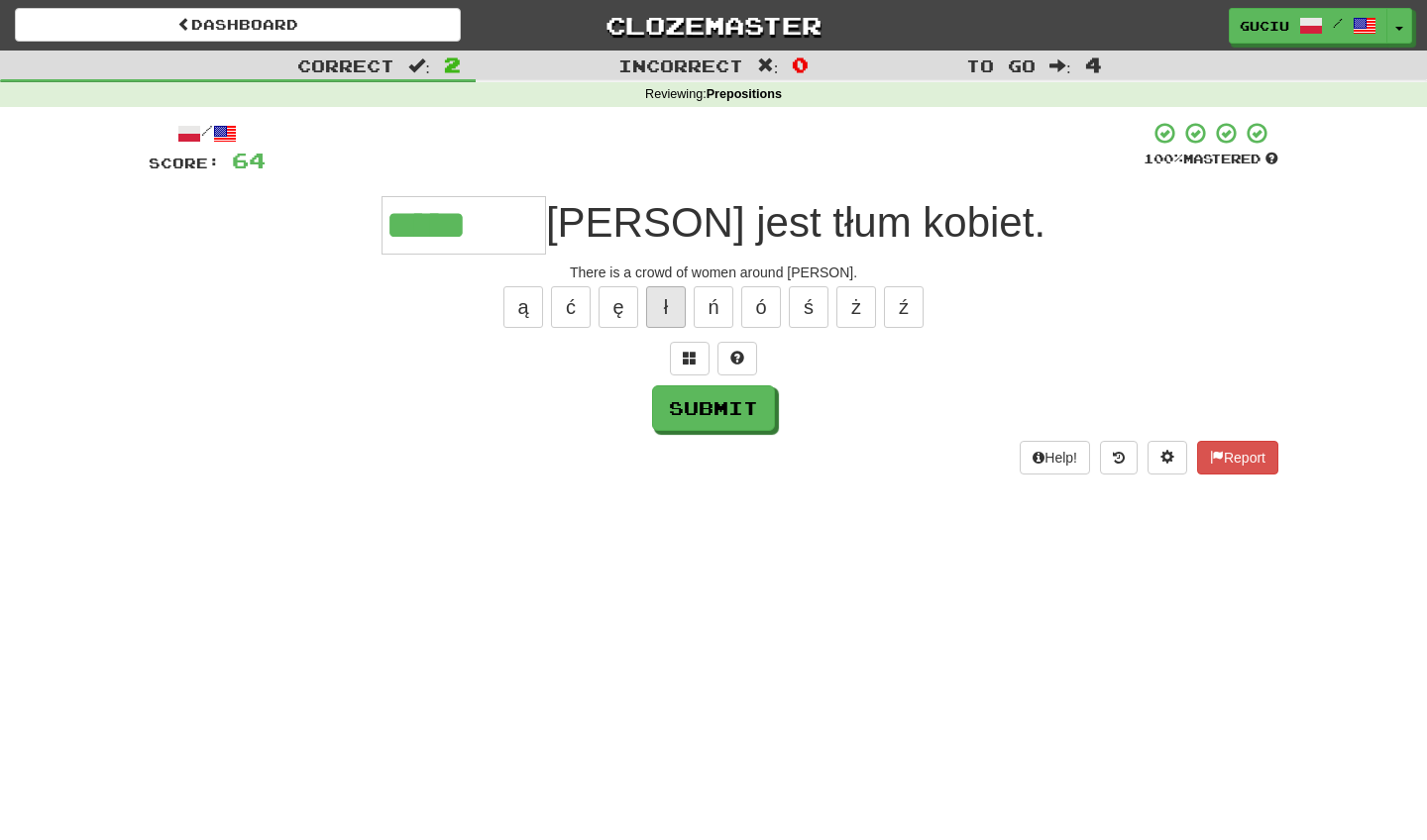 click on "ł" at bounding box center (666, 307) 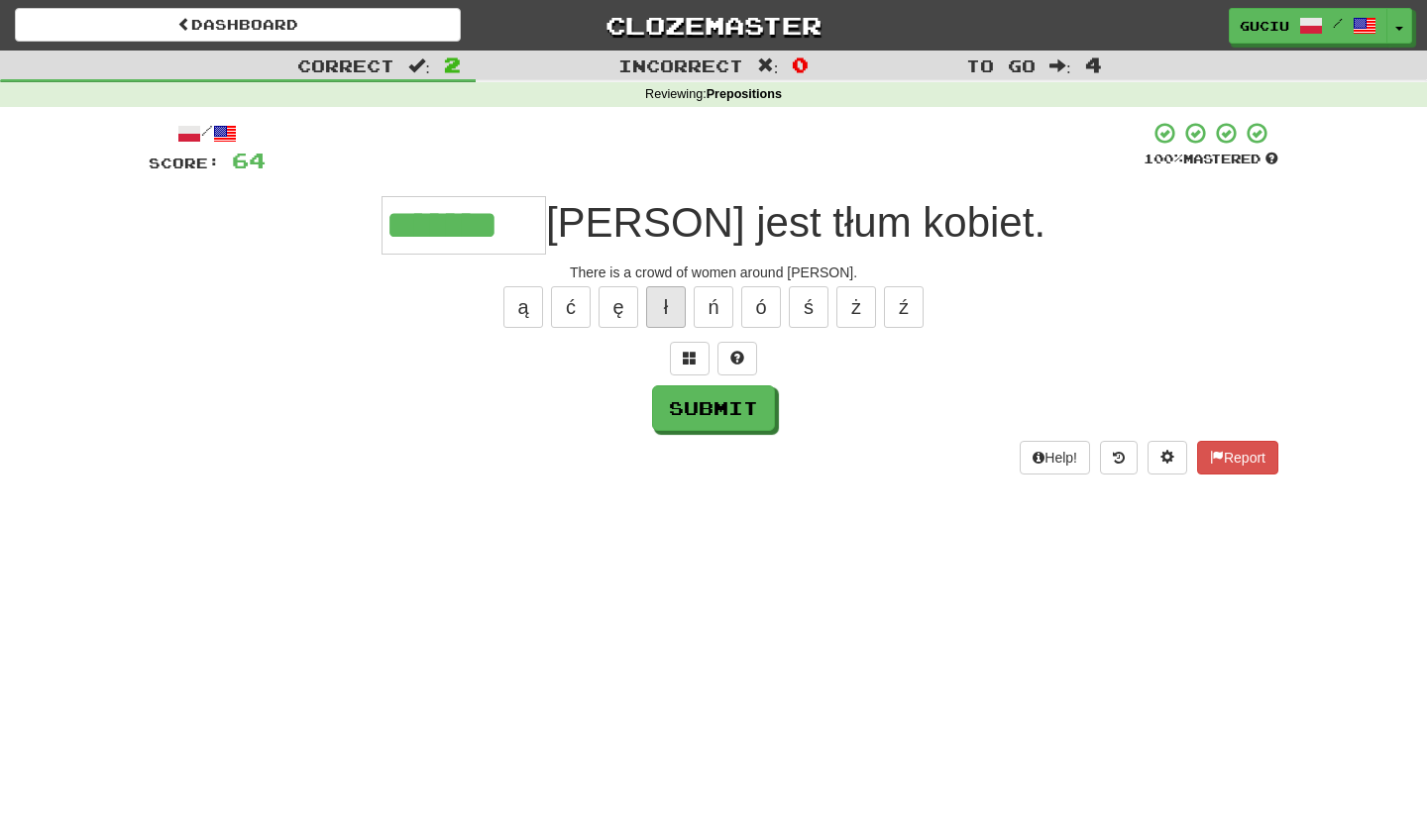 type on "*******" 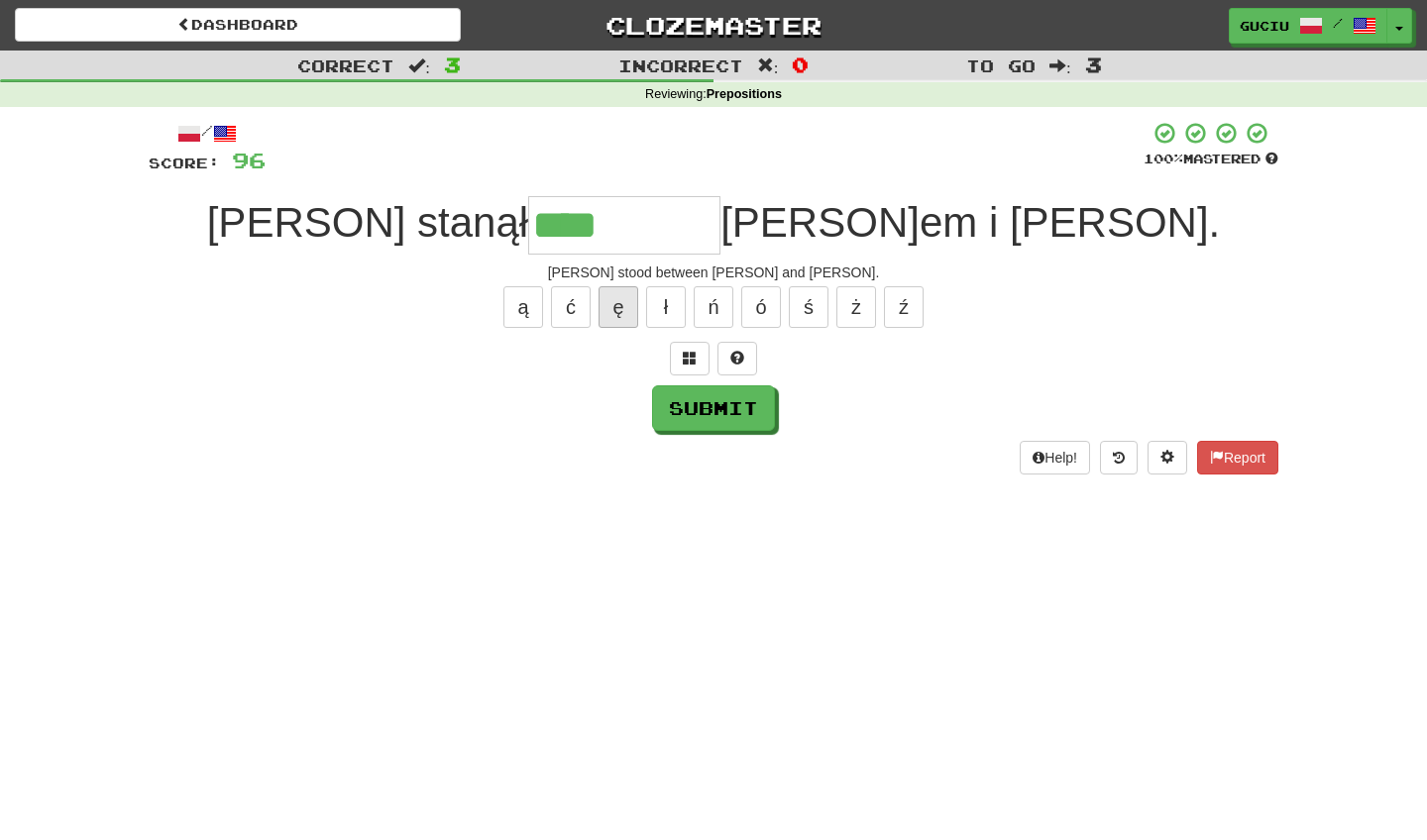 click on "ę" at bounding box center (618, 307) 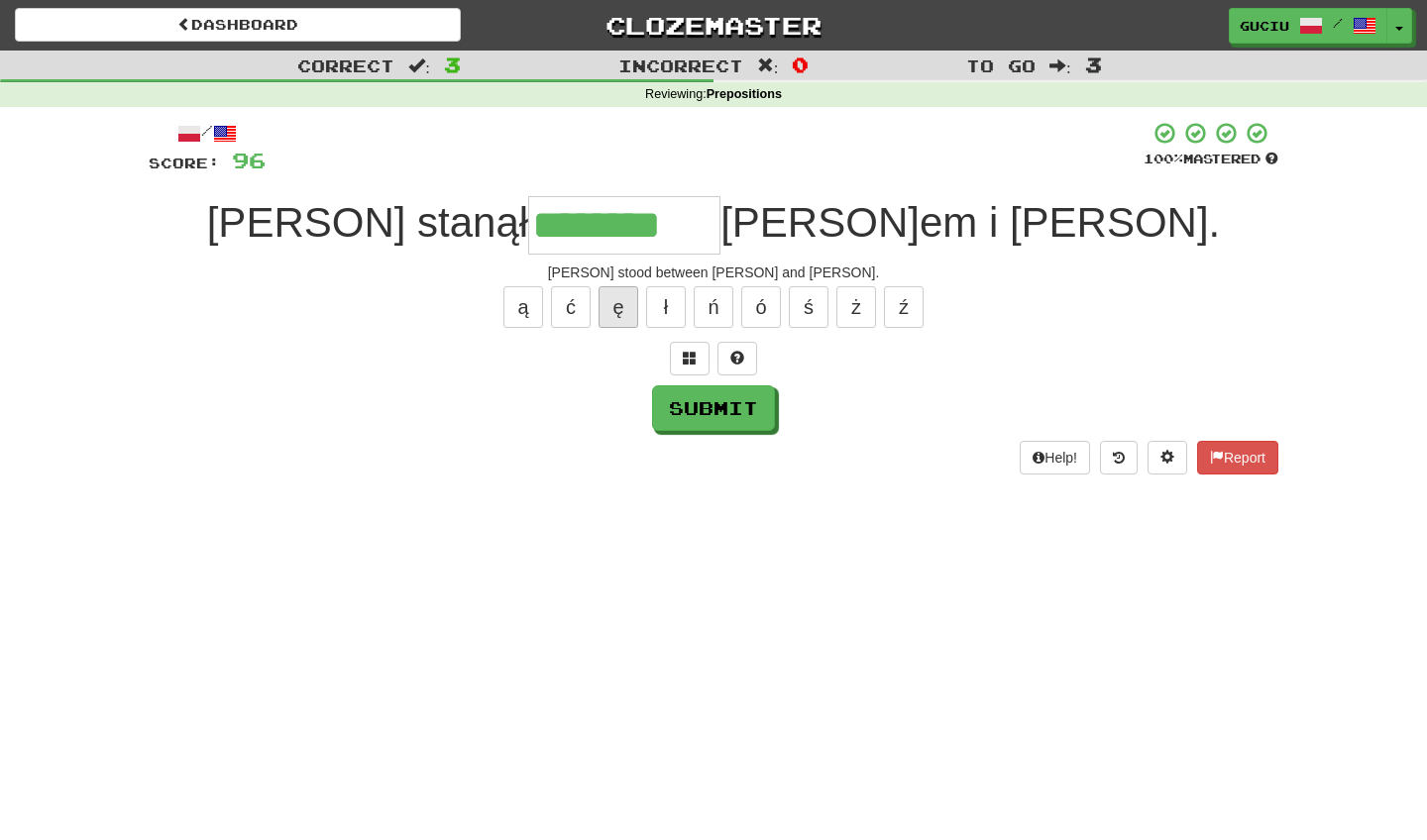 type on "********" 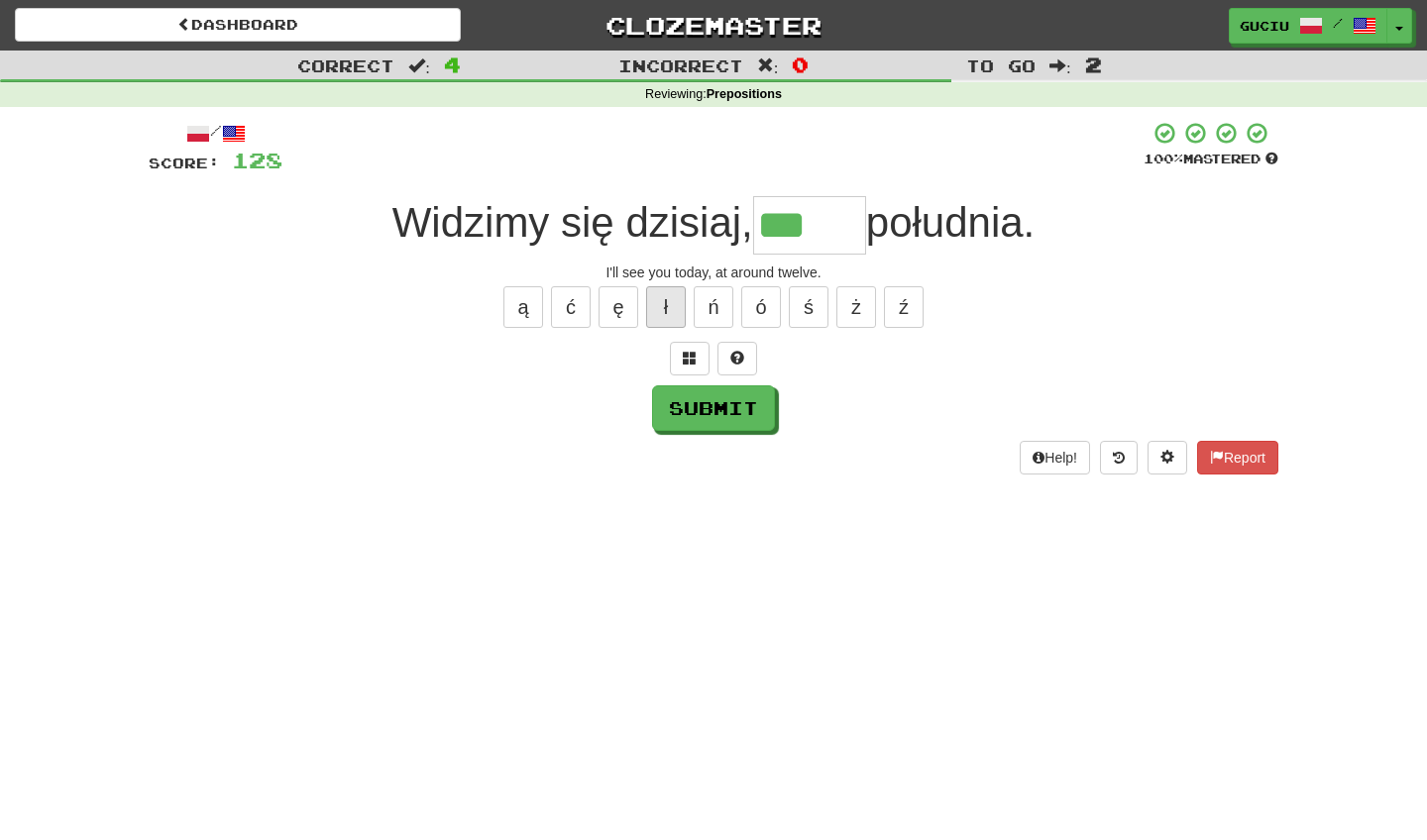 click on "ł" at bounding box center (666, 307) 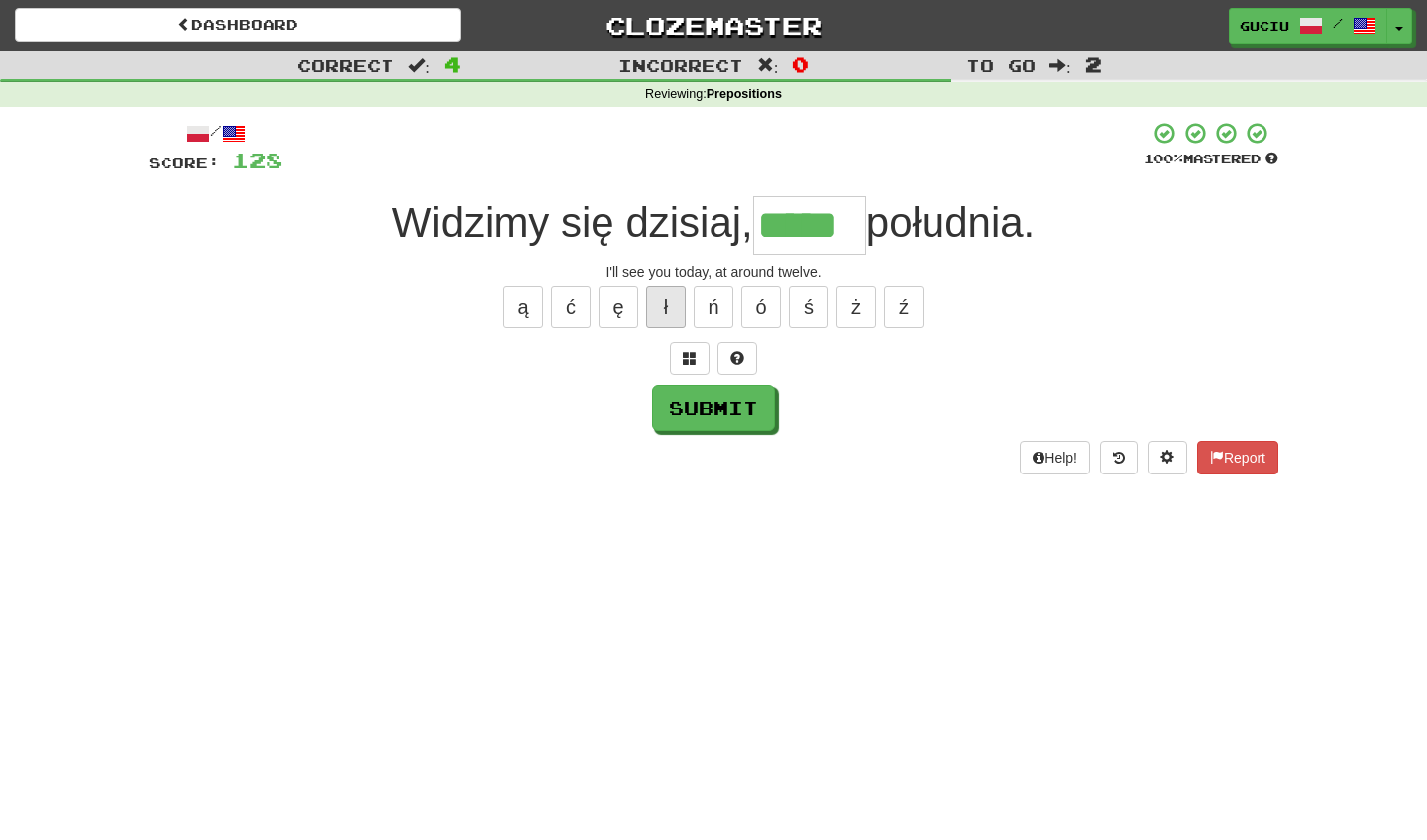 type on "*****" 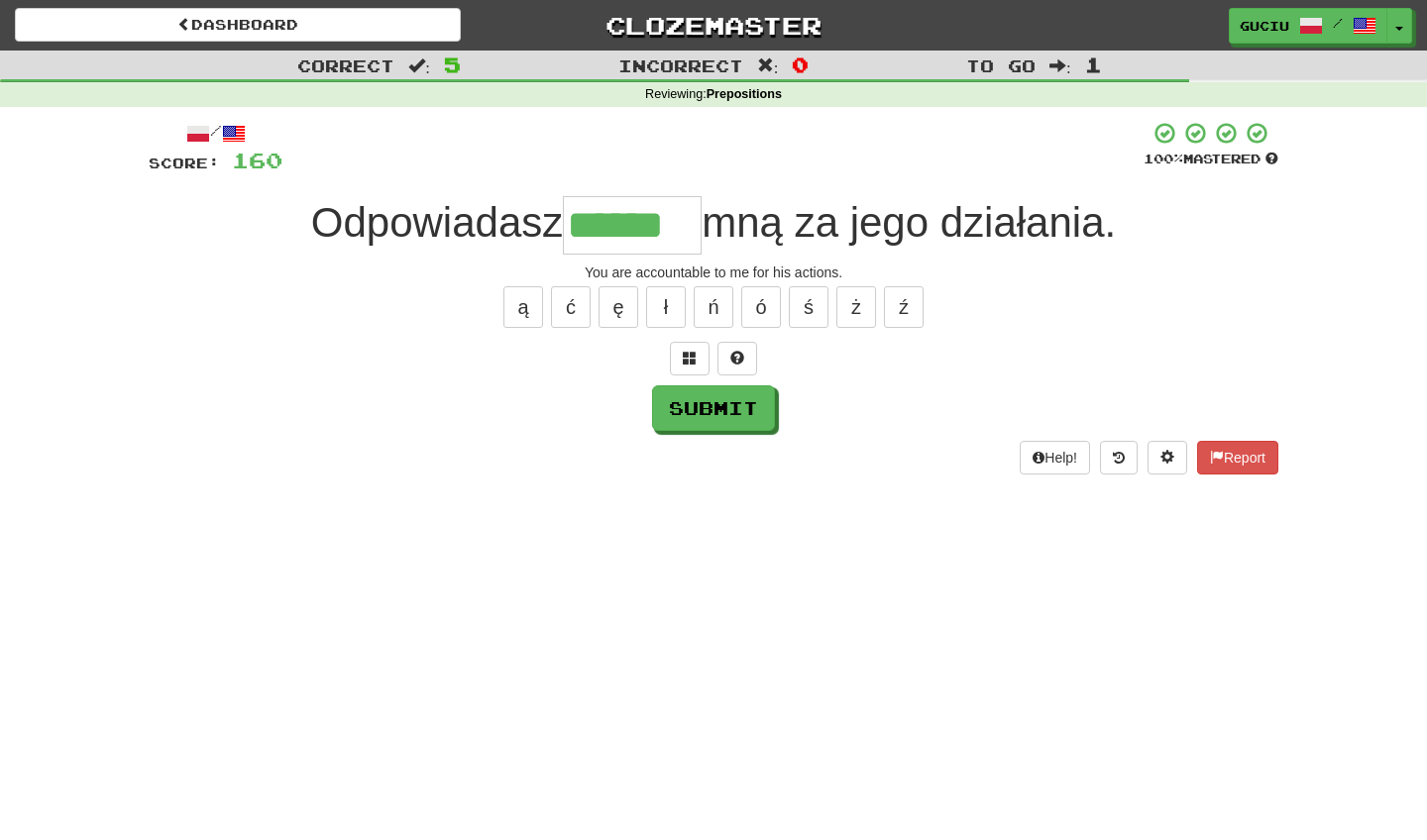 type on "******" 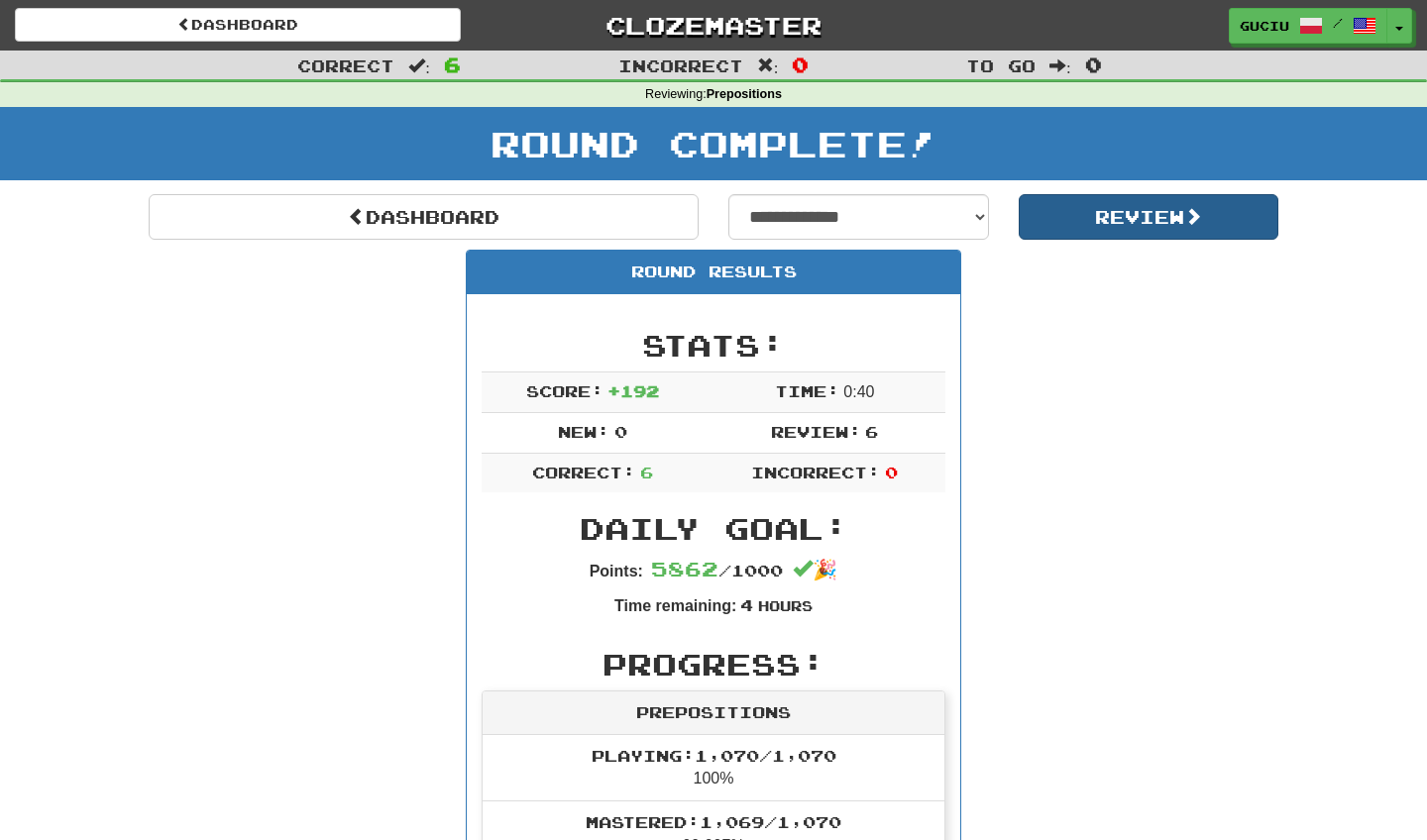 click on "Review" at bounding box center [1149, 217] 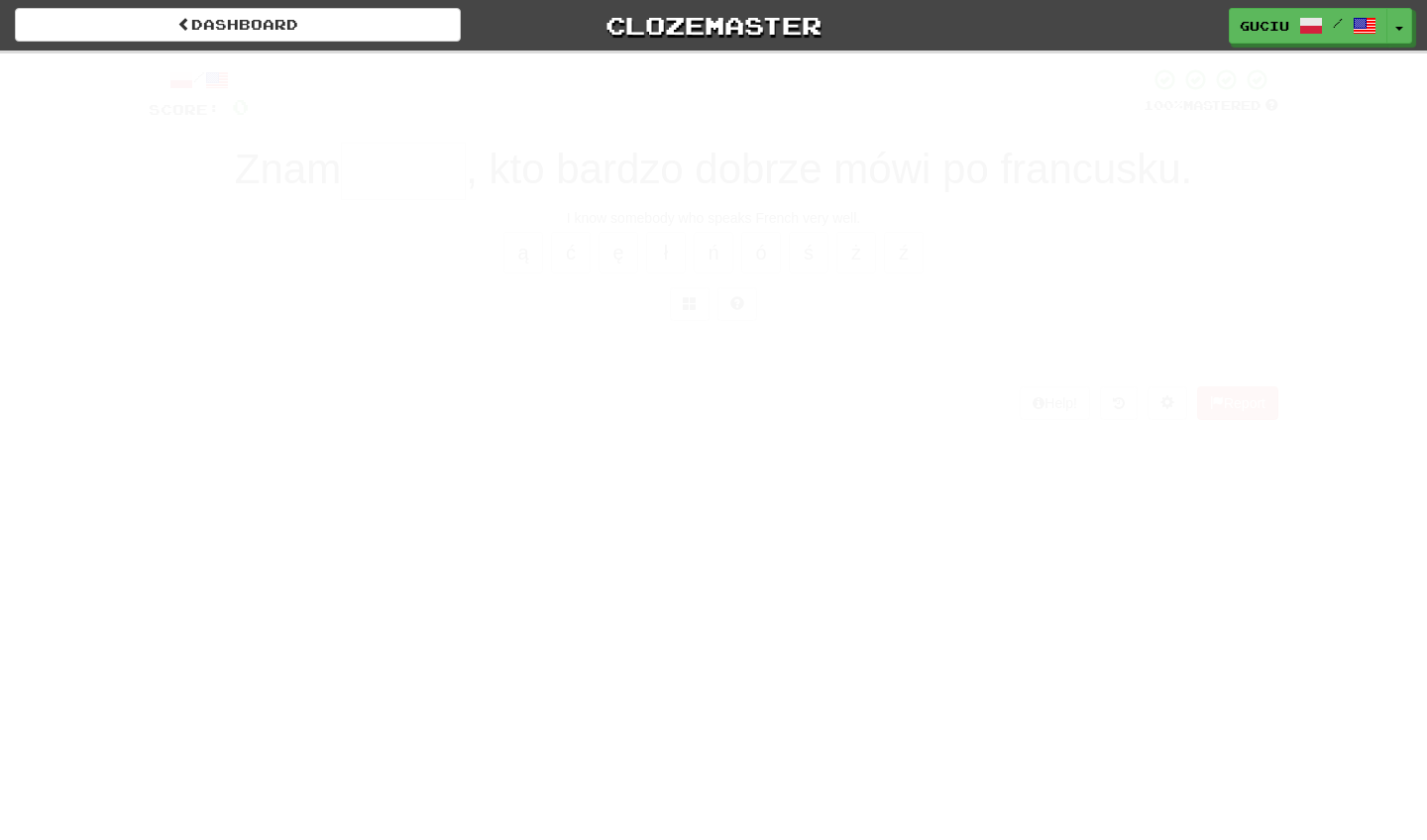 scroll, scrollTop: 0, scrollLeft: 0, axis: both 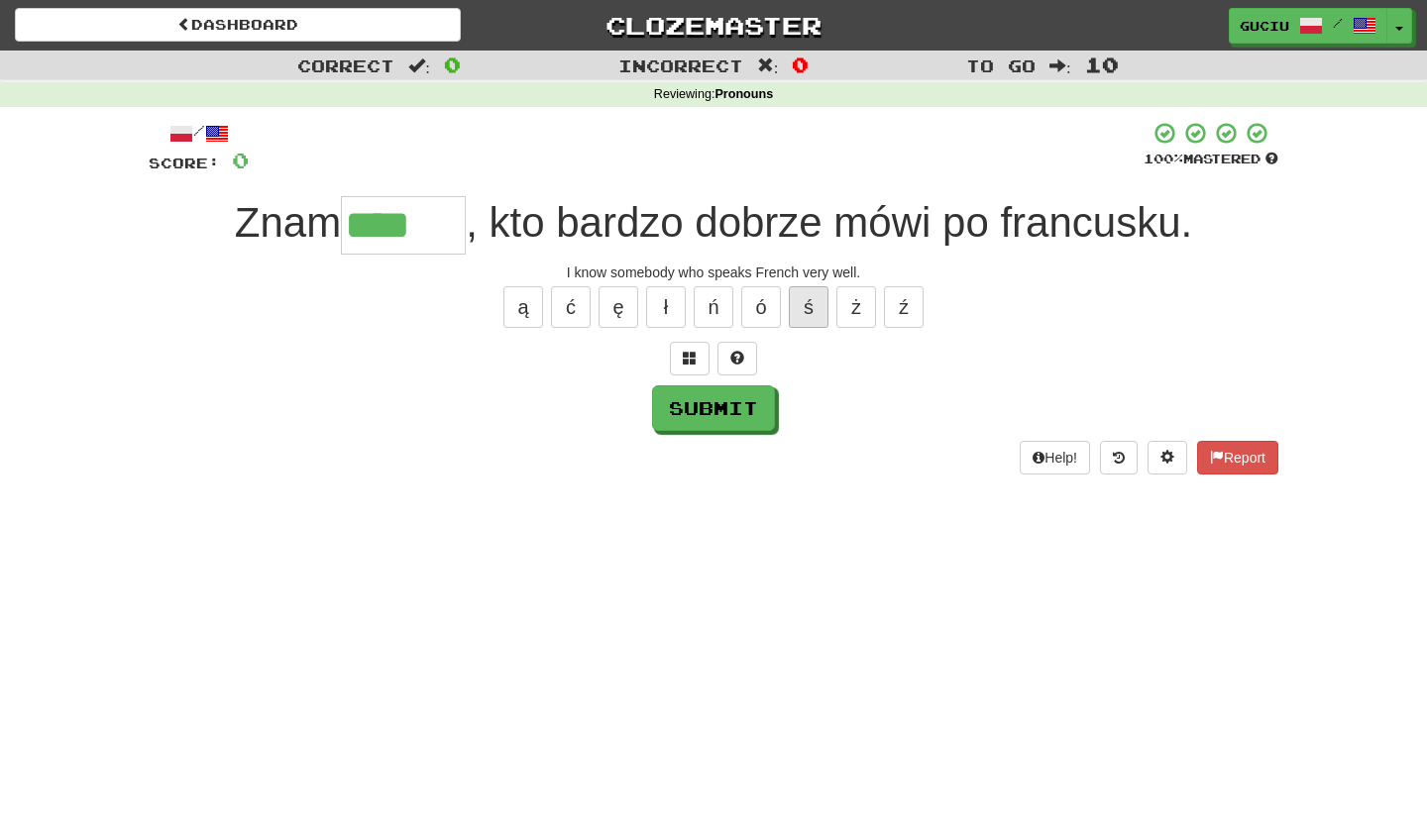 click on "ś" at bounding box center (809, 307) 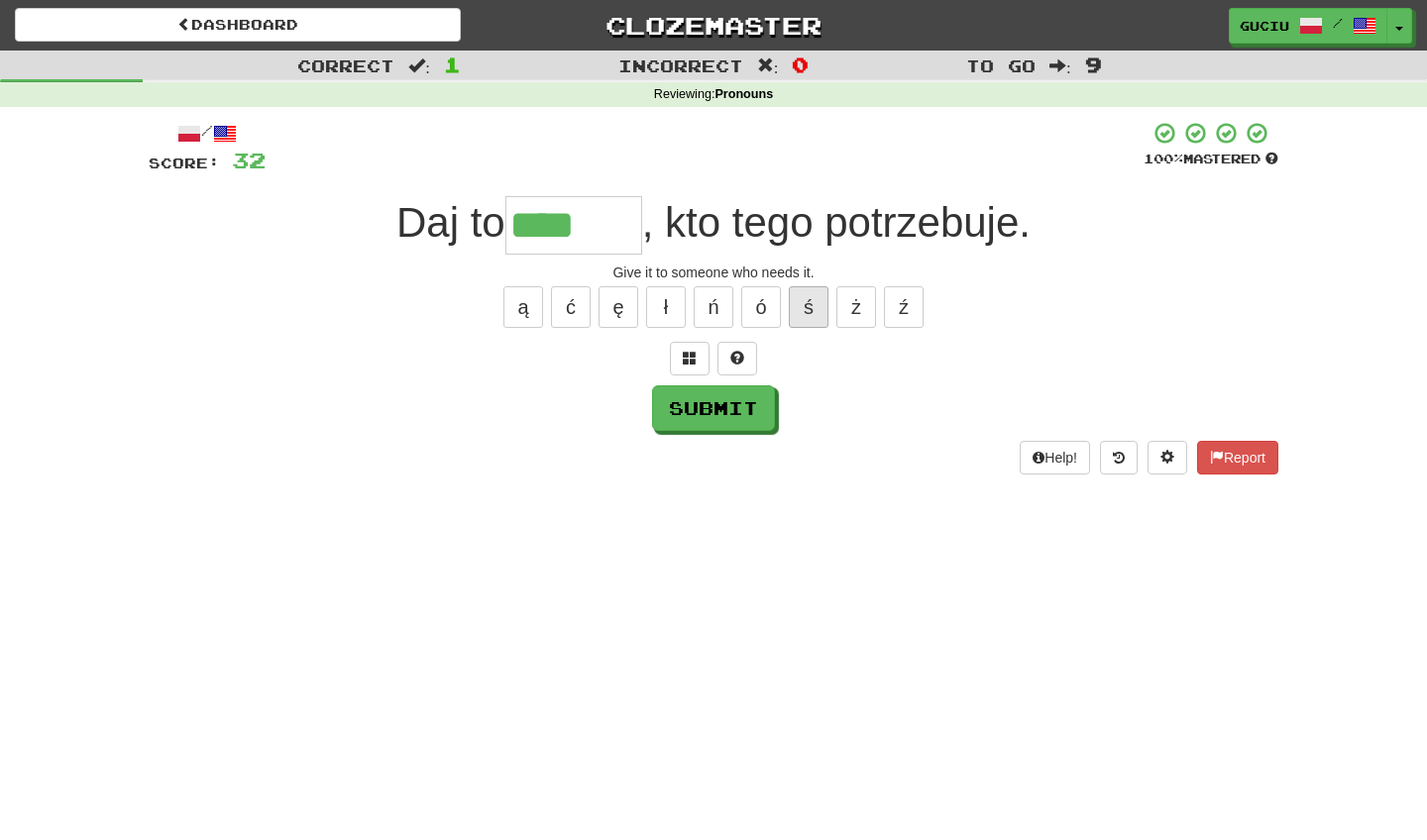 click on "ś" at bounding box center (809, 307) 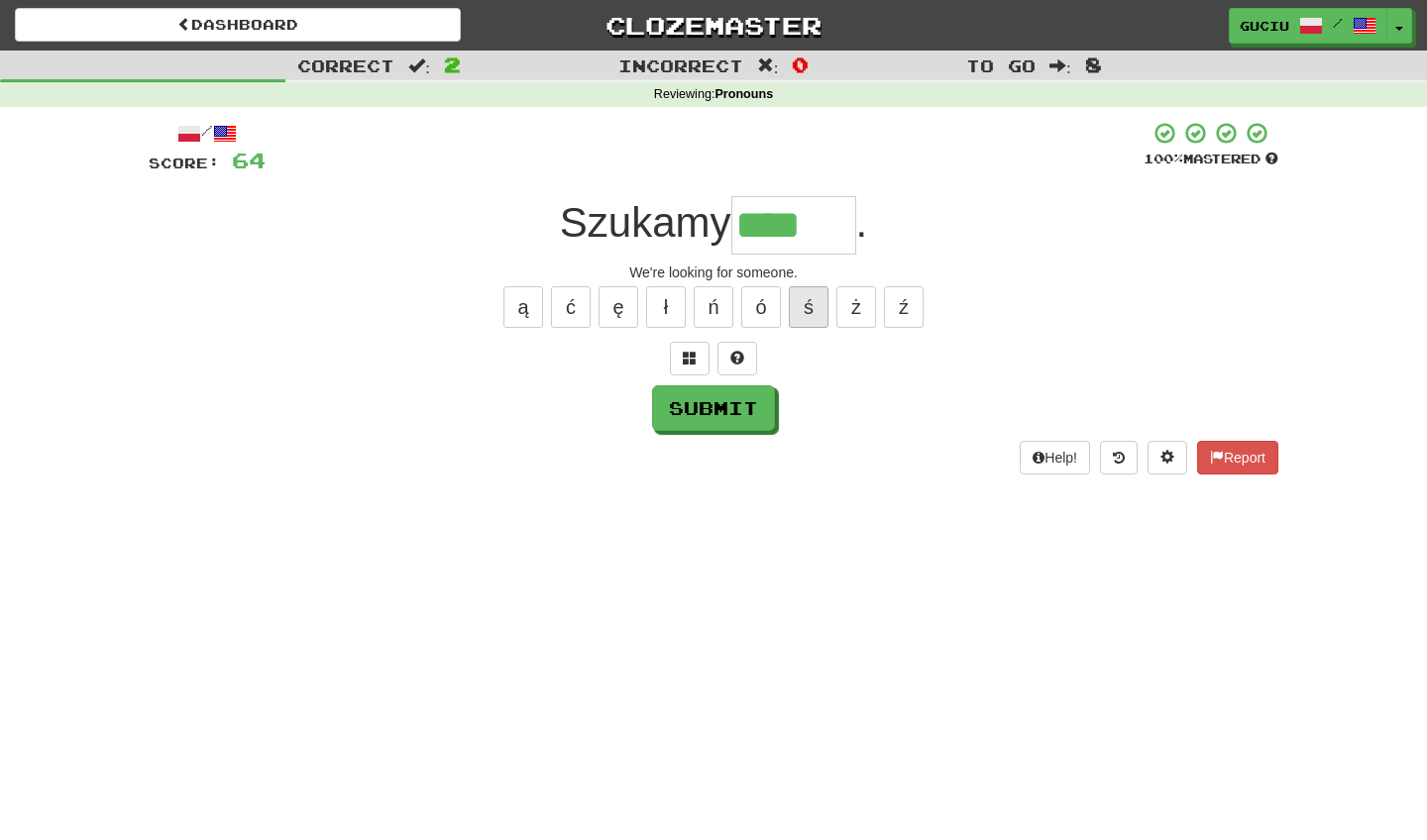 click on "ś" at bounding box center (809, 307) 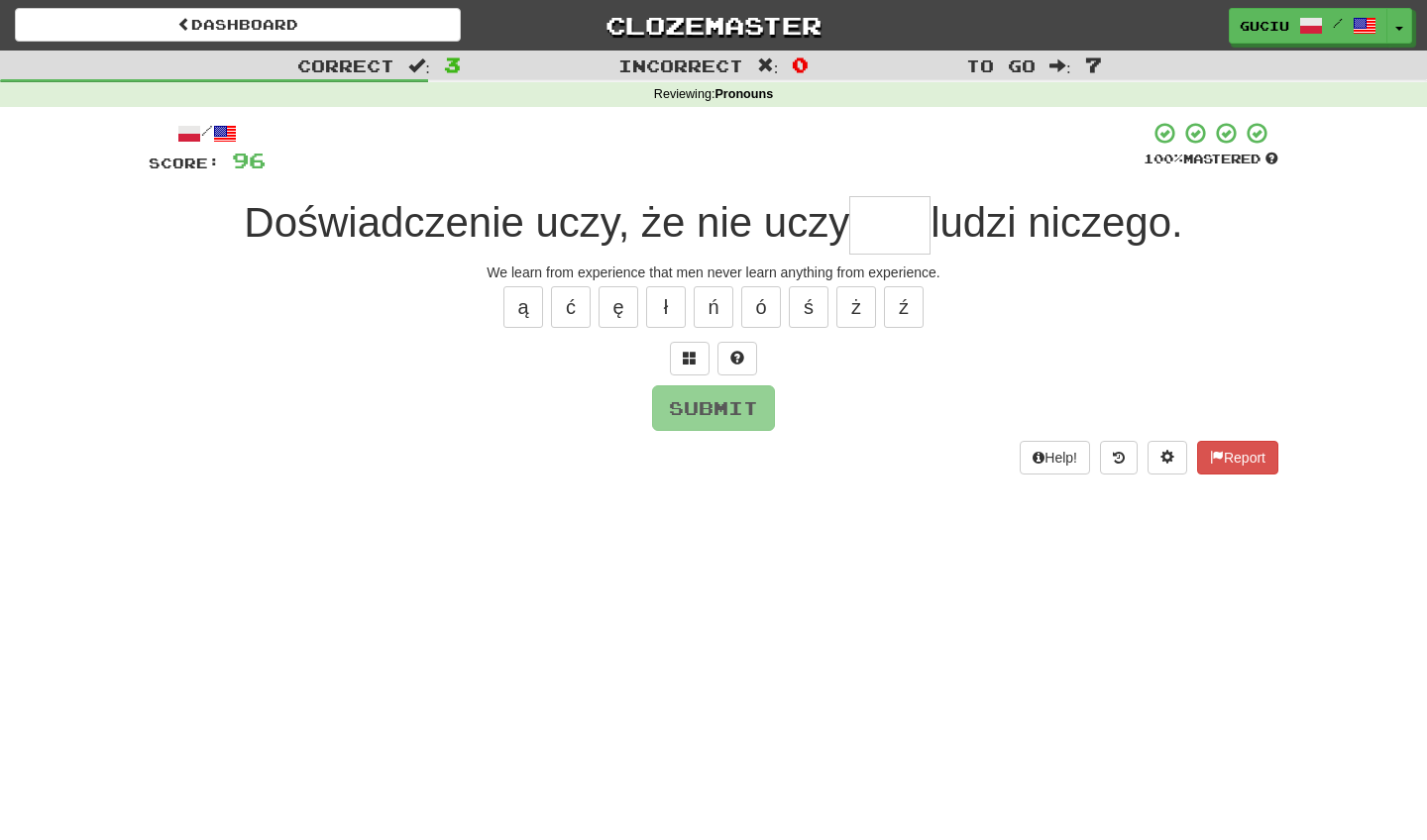 type on "*" 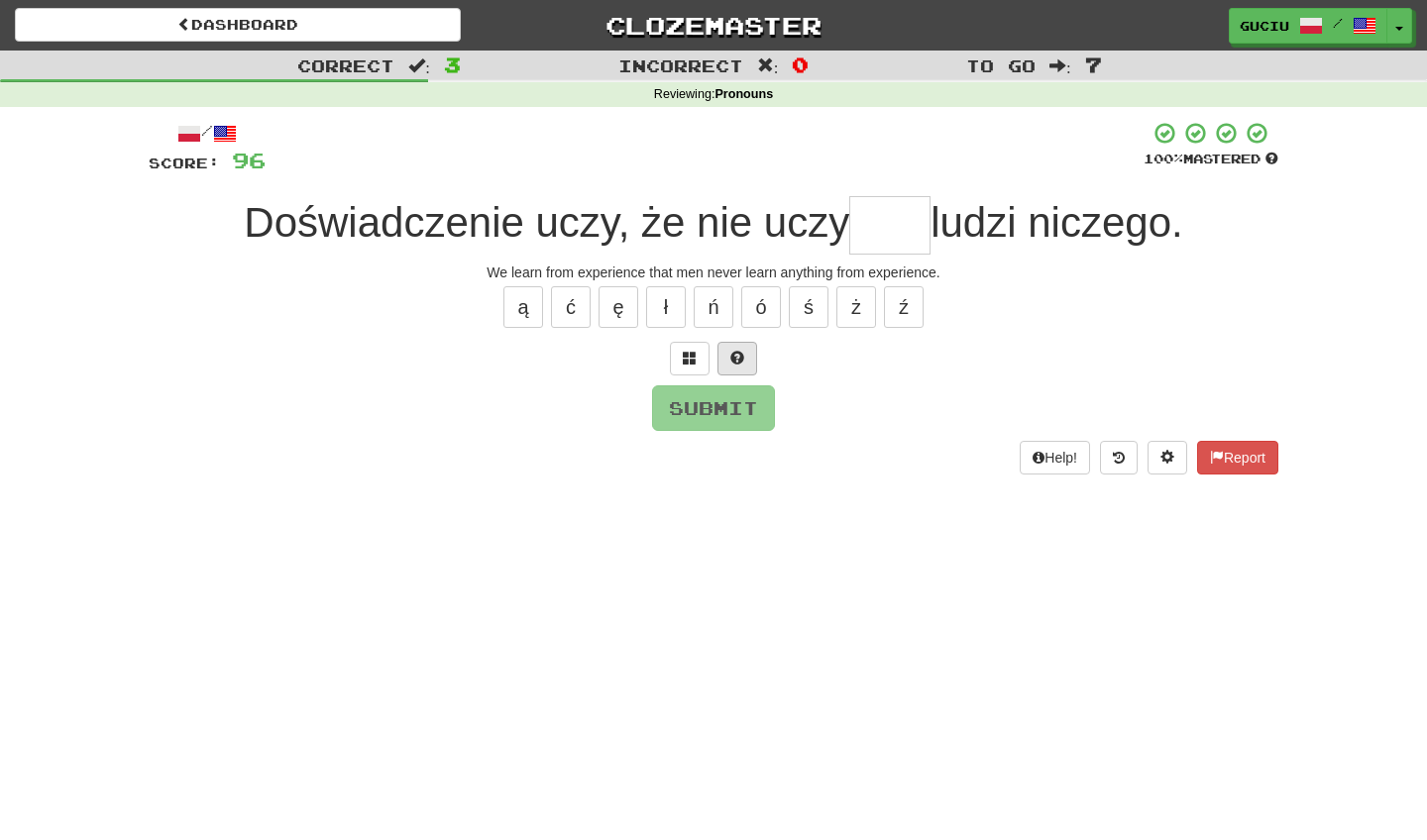 click at bounding box center [737, 358] 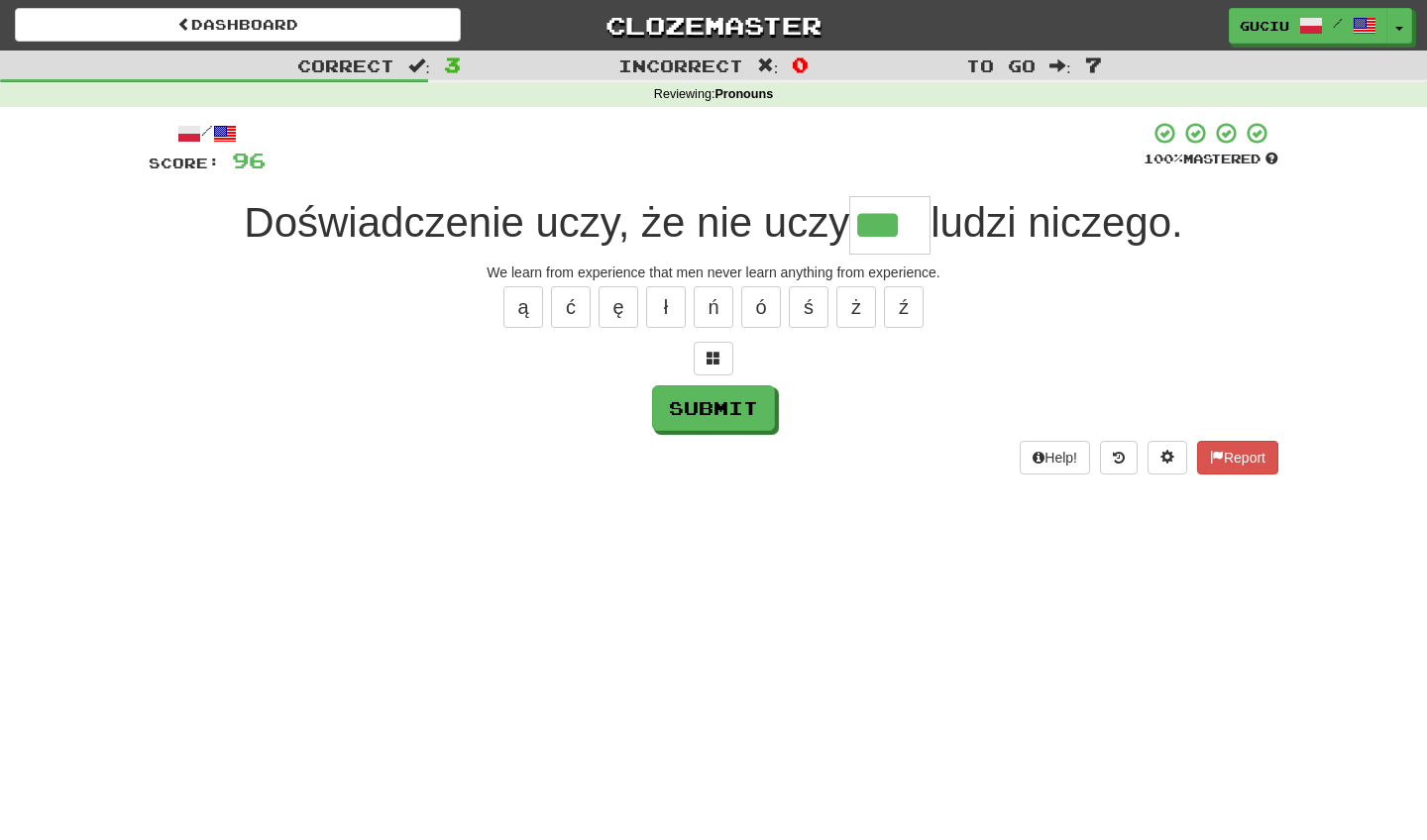 type on "***" 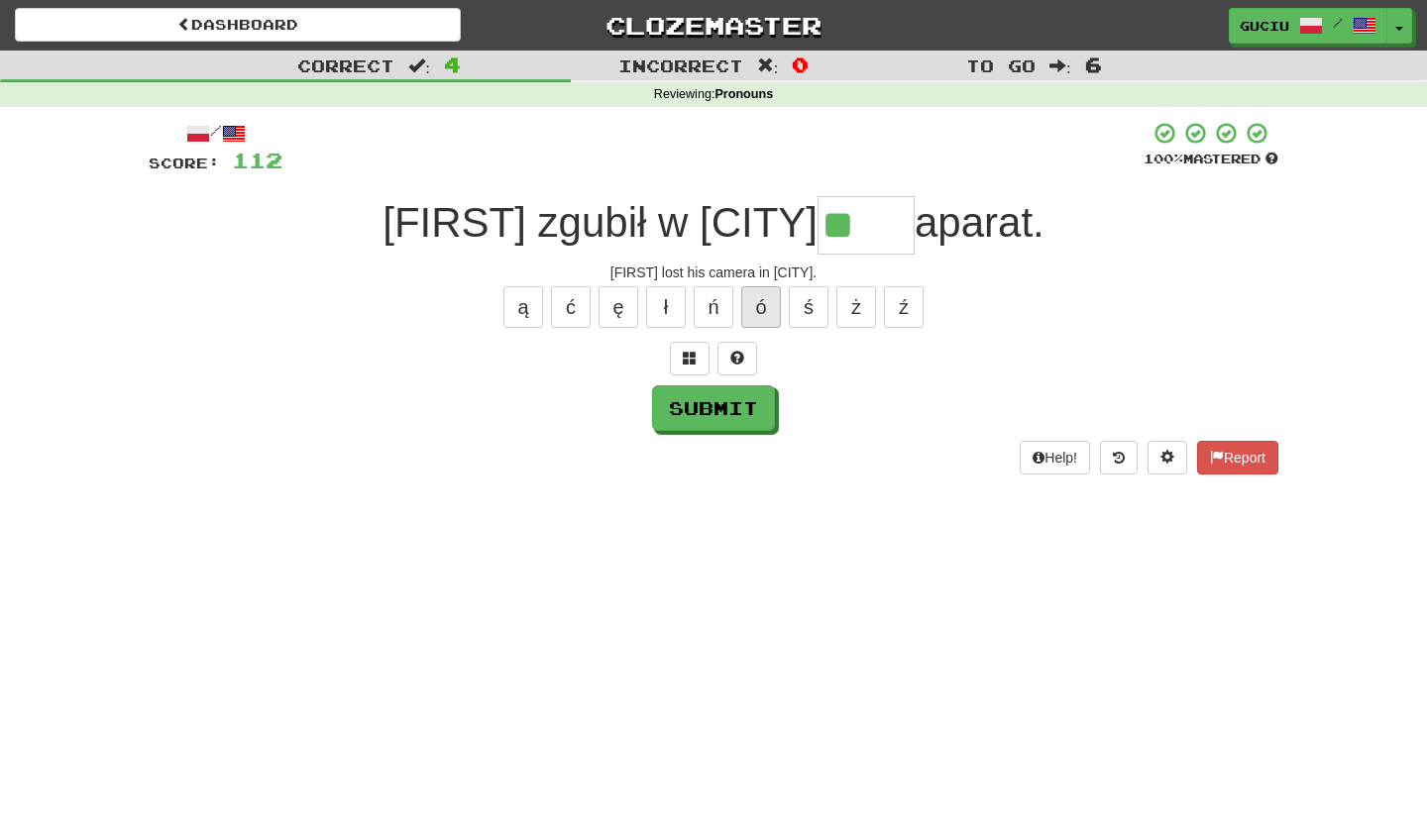 click on "ó" at bounding box center (761, 307) 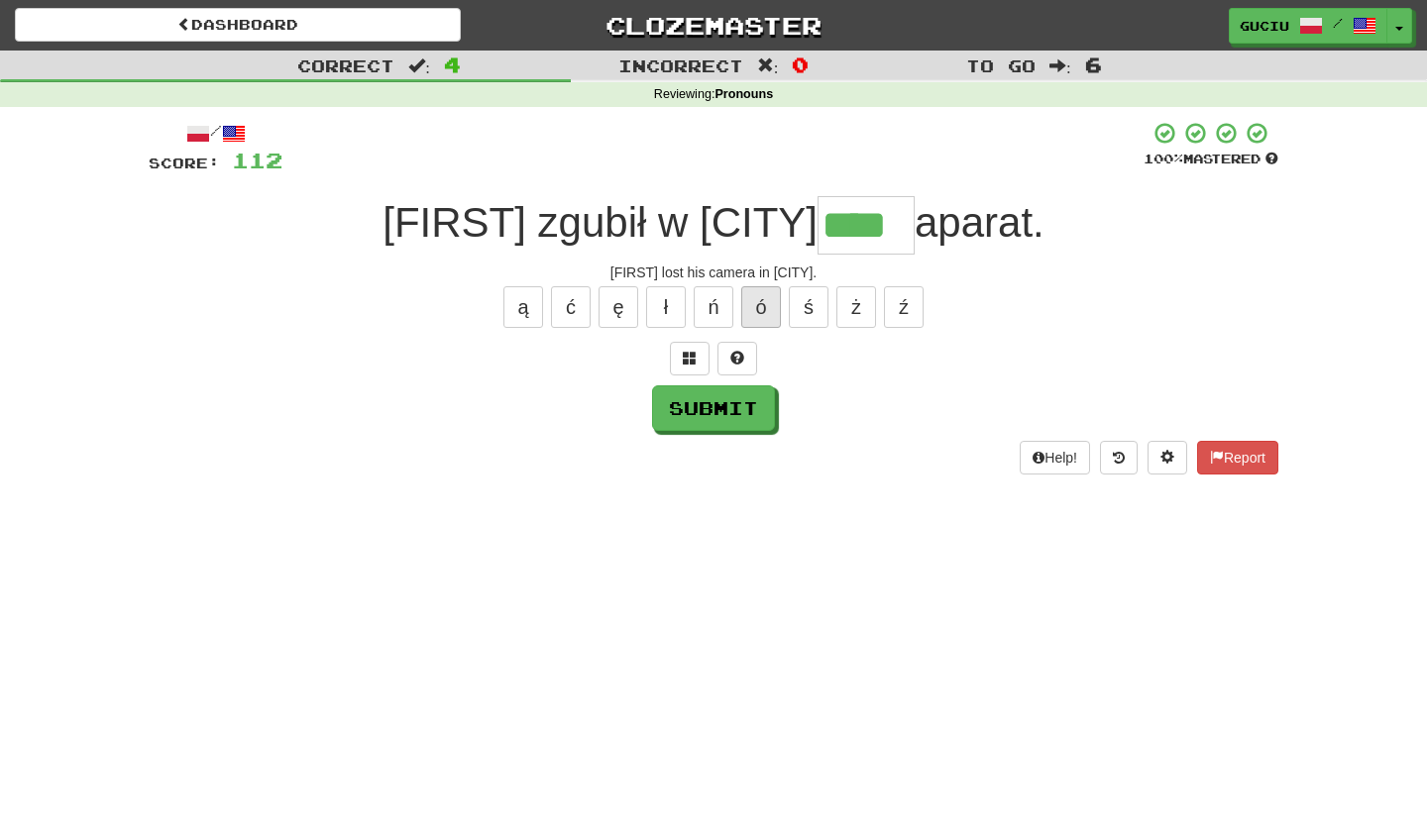 type on "****" 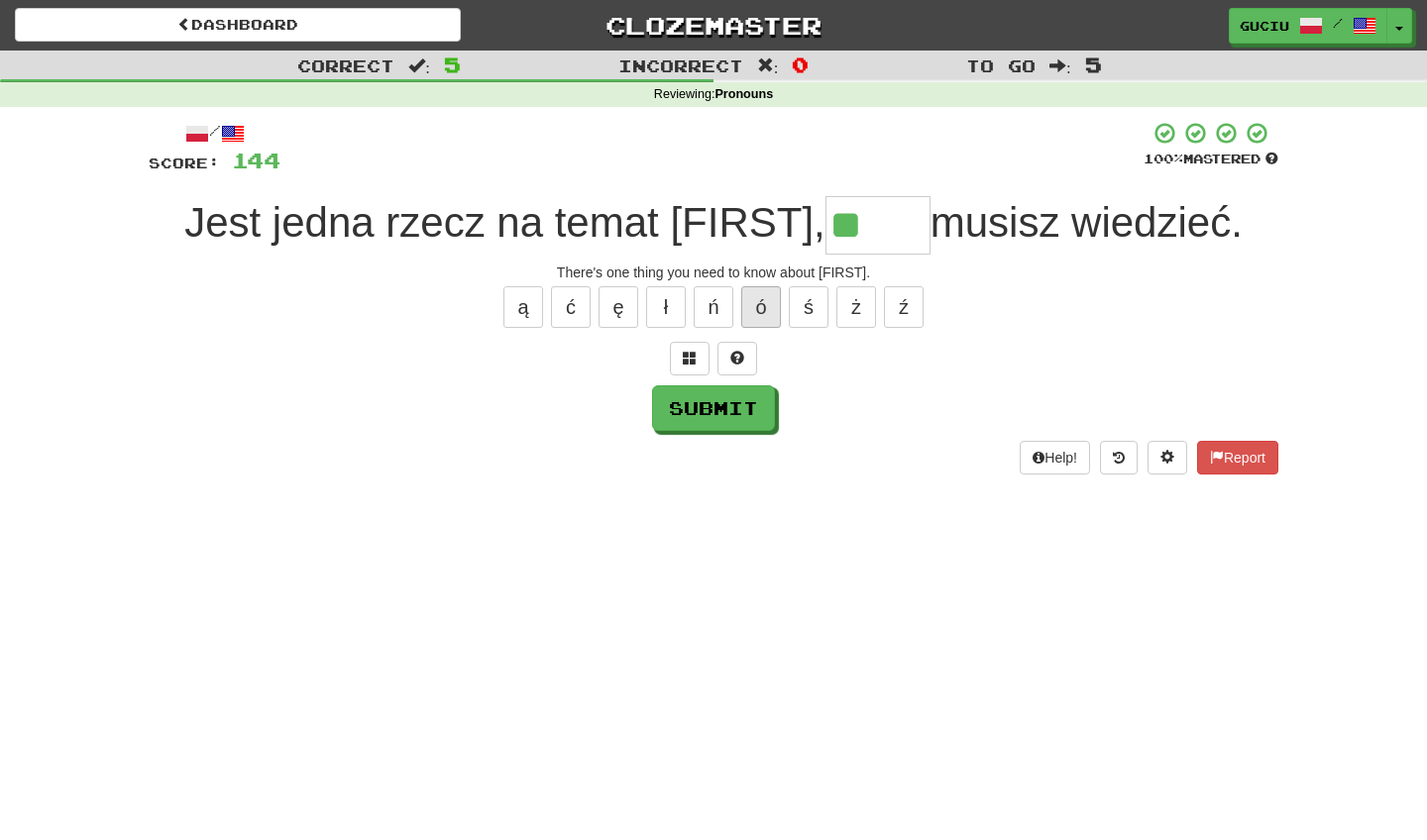 click on "ó" at bounding box center (761, 307) 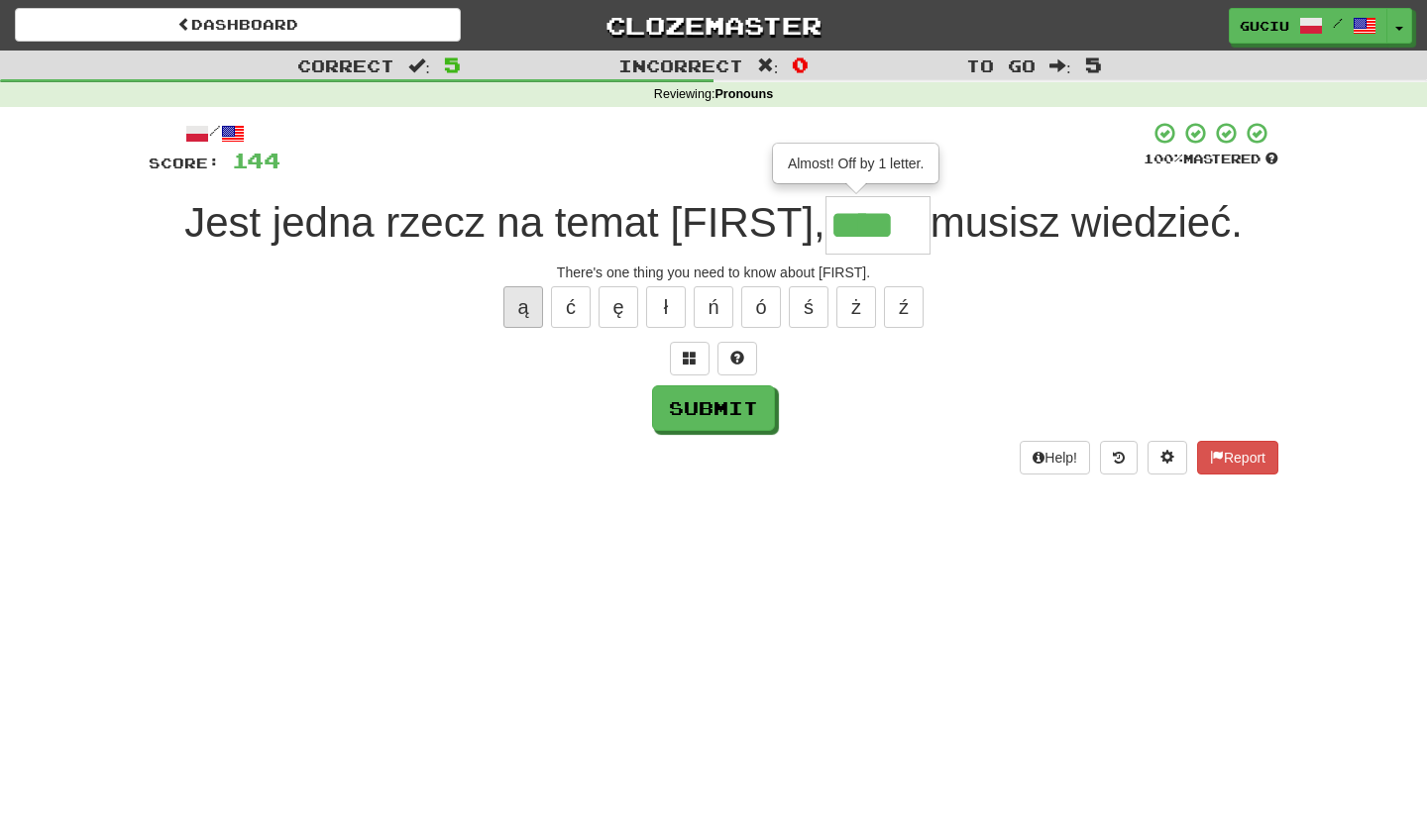 click on "ą" at bounding box center (523, 307) 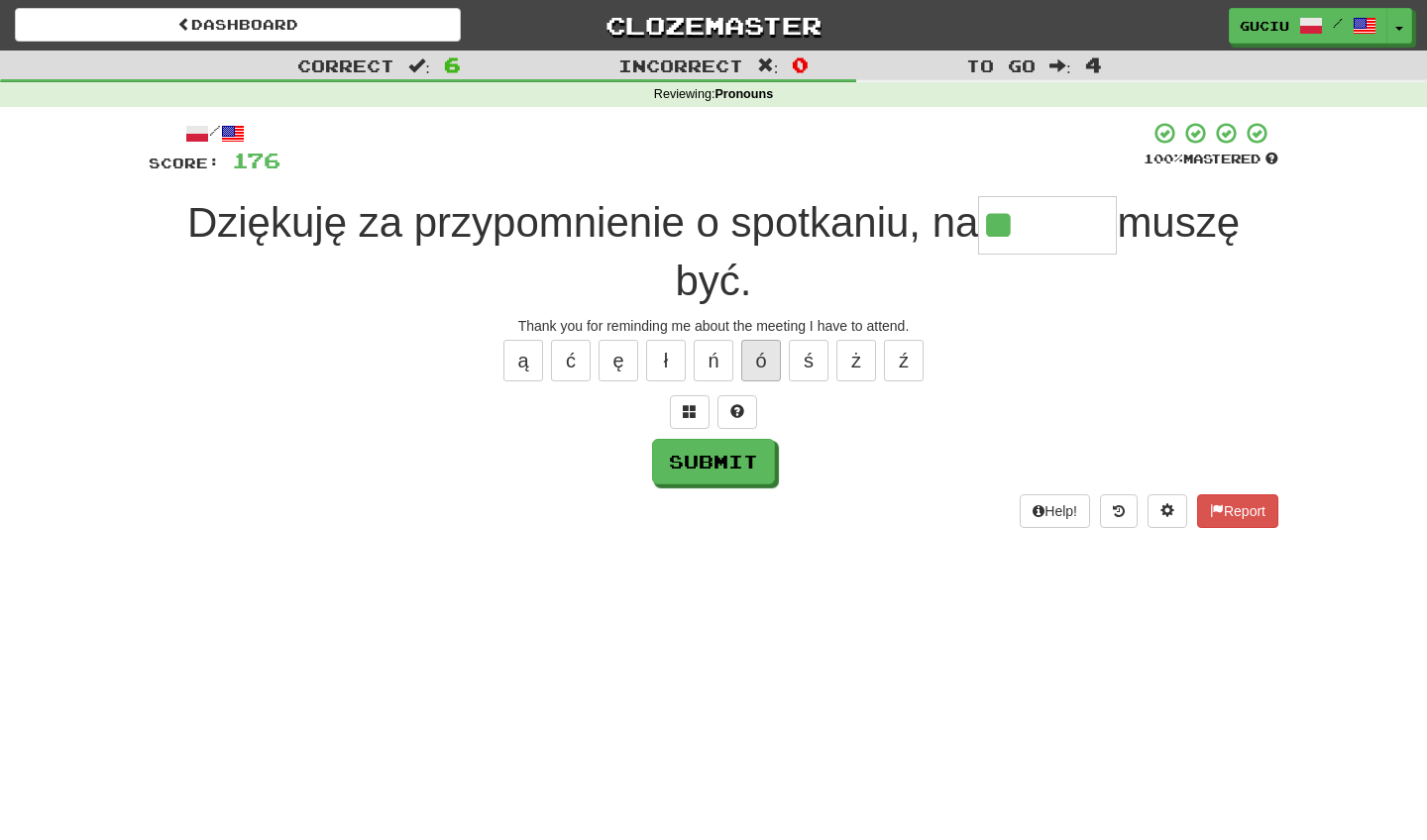 click on "ó" at bounding box center [761, 361] 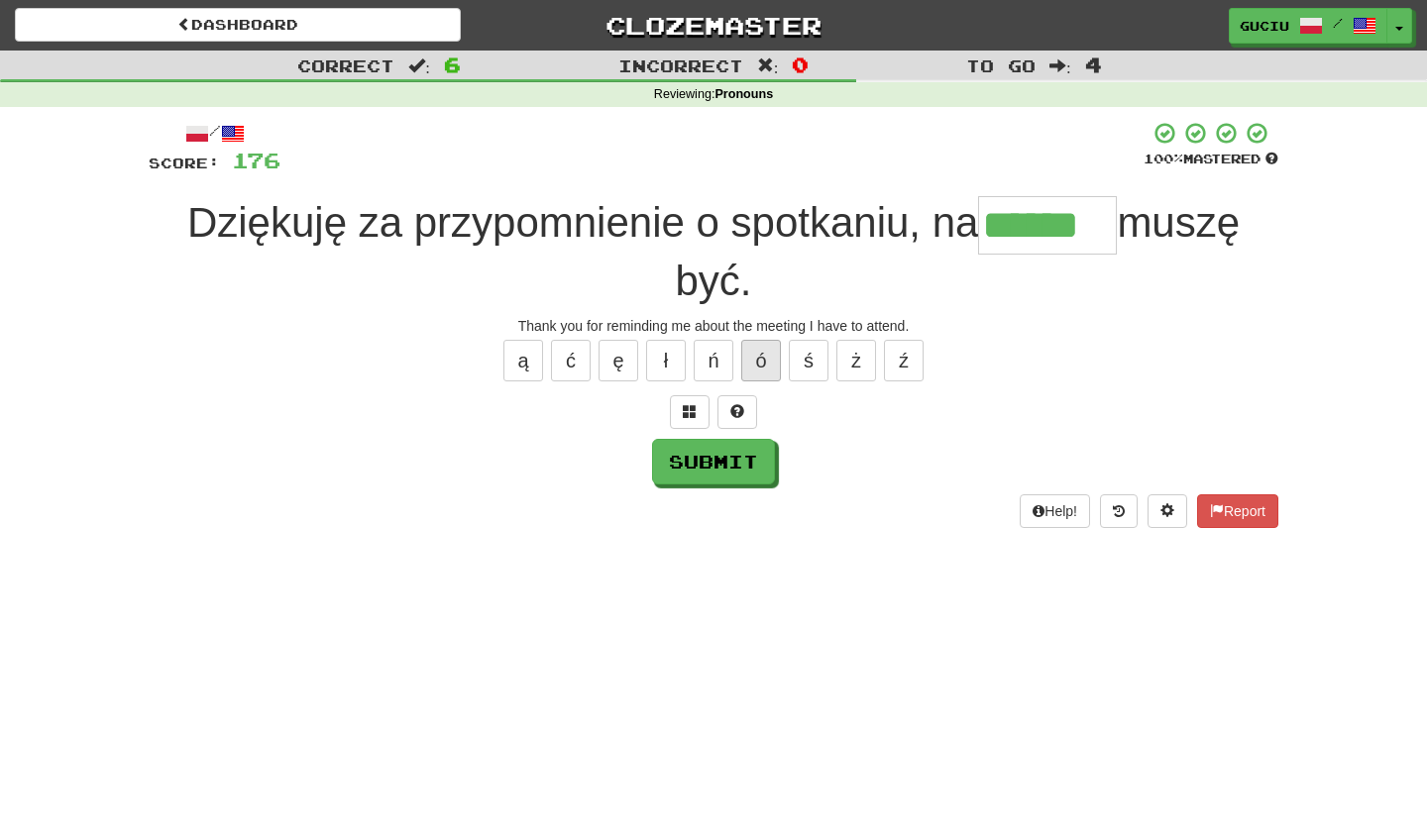type on "******" 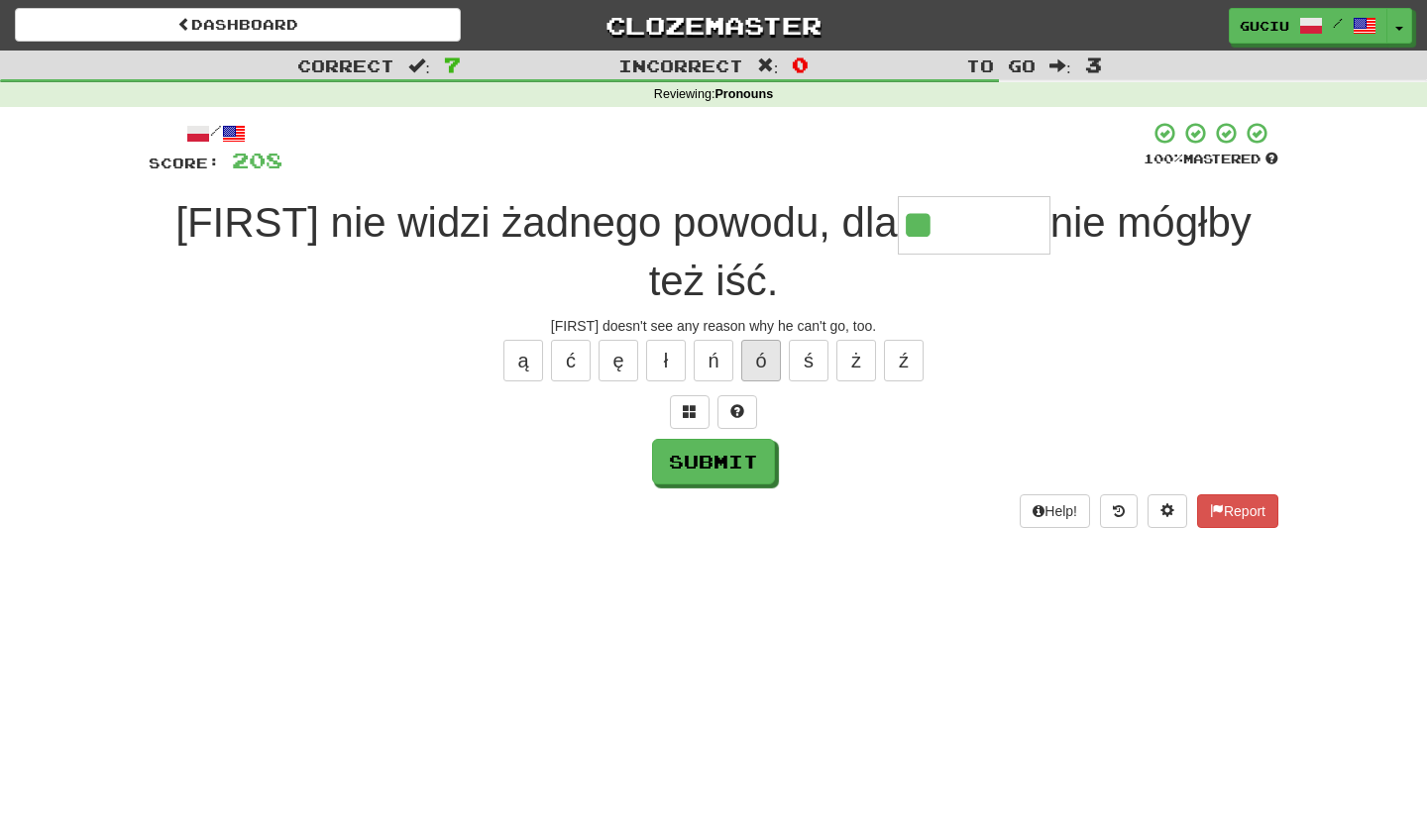 click on "ó" at bounding box center [761, 361] 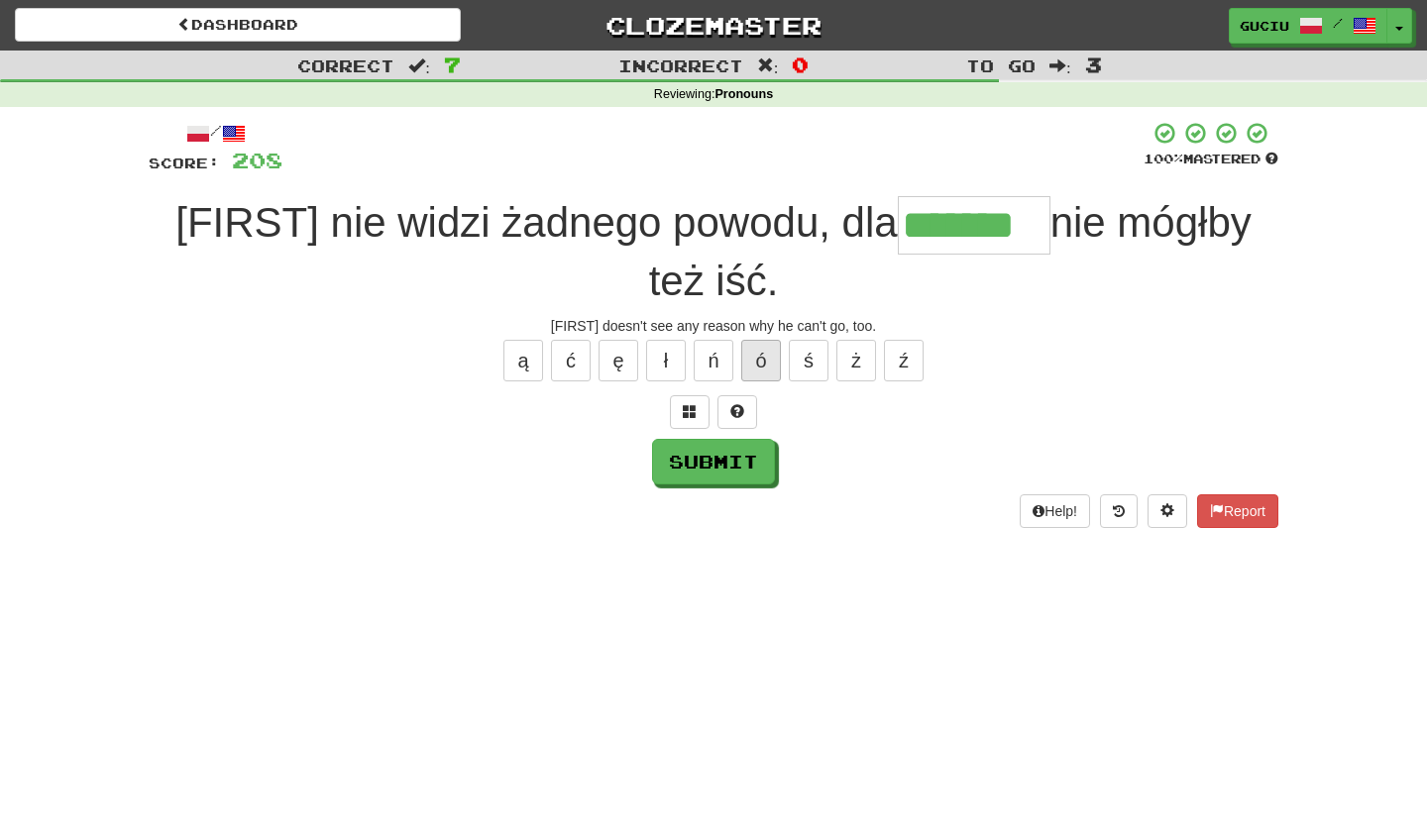 type on "*******" 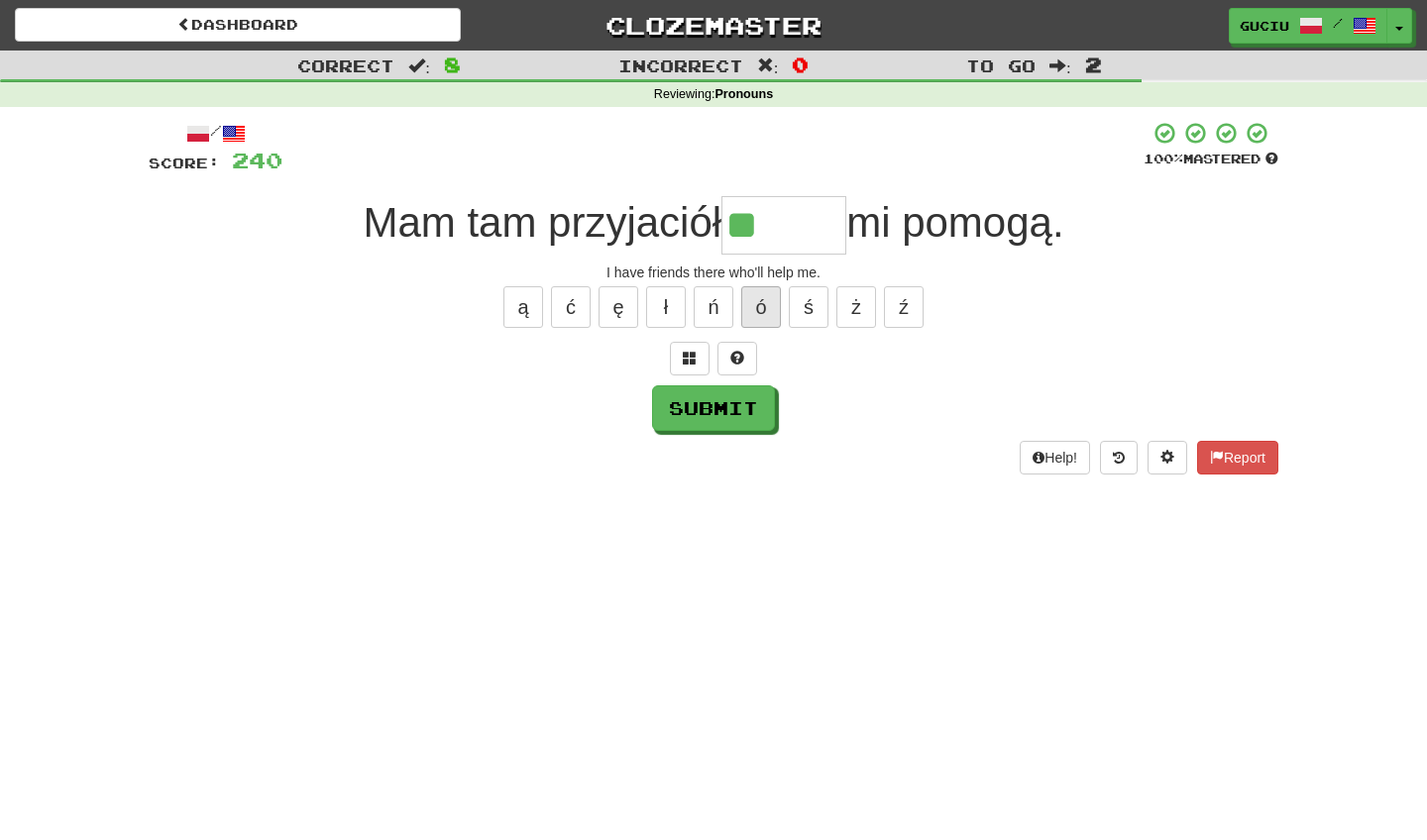 click on "ó" at bounding box center (761, 307) 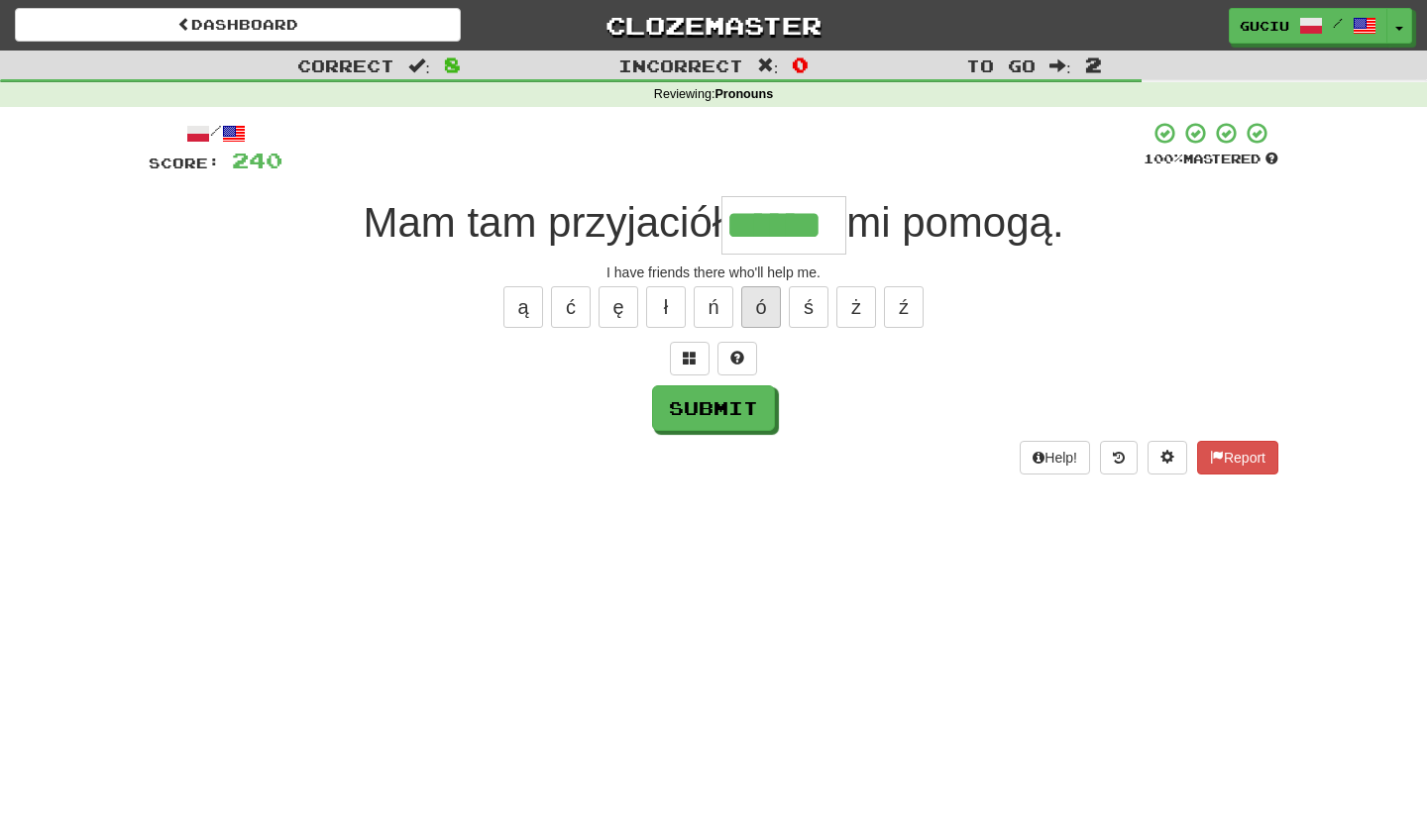 type on "******" 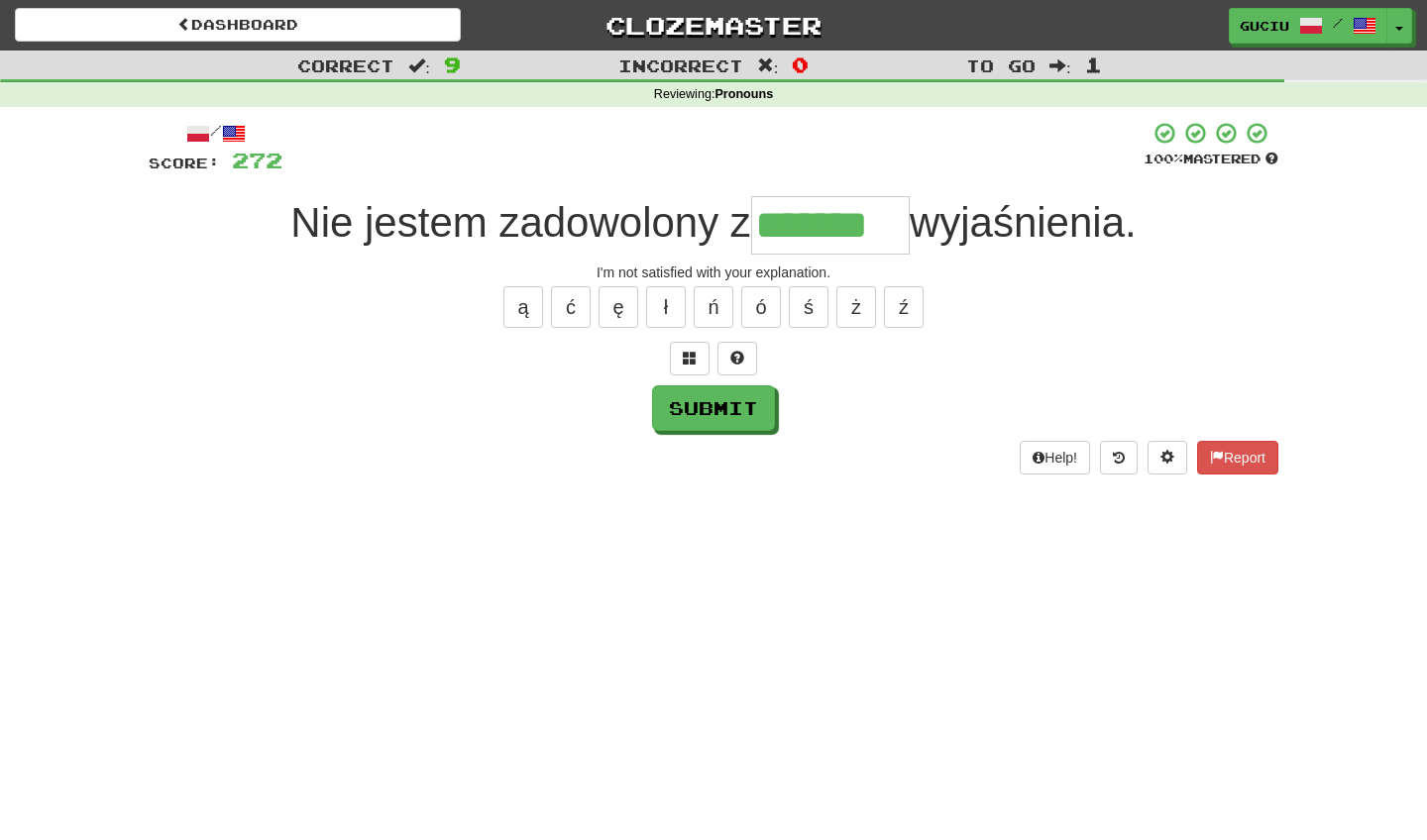 type on "*******" 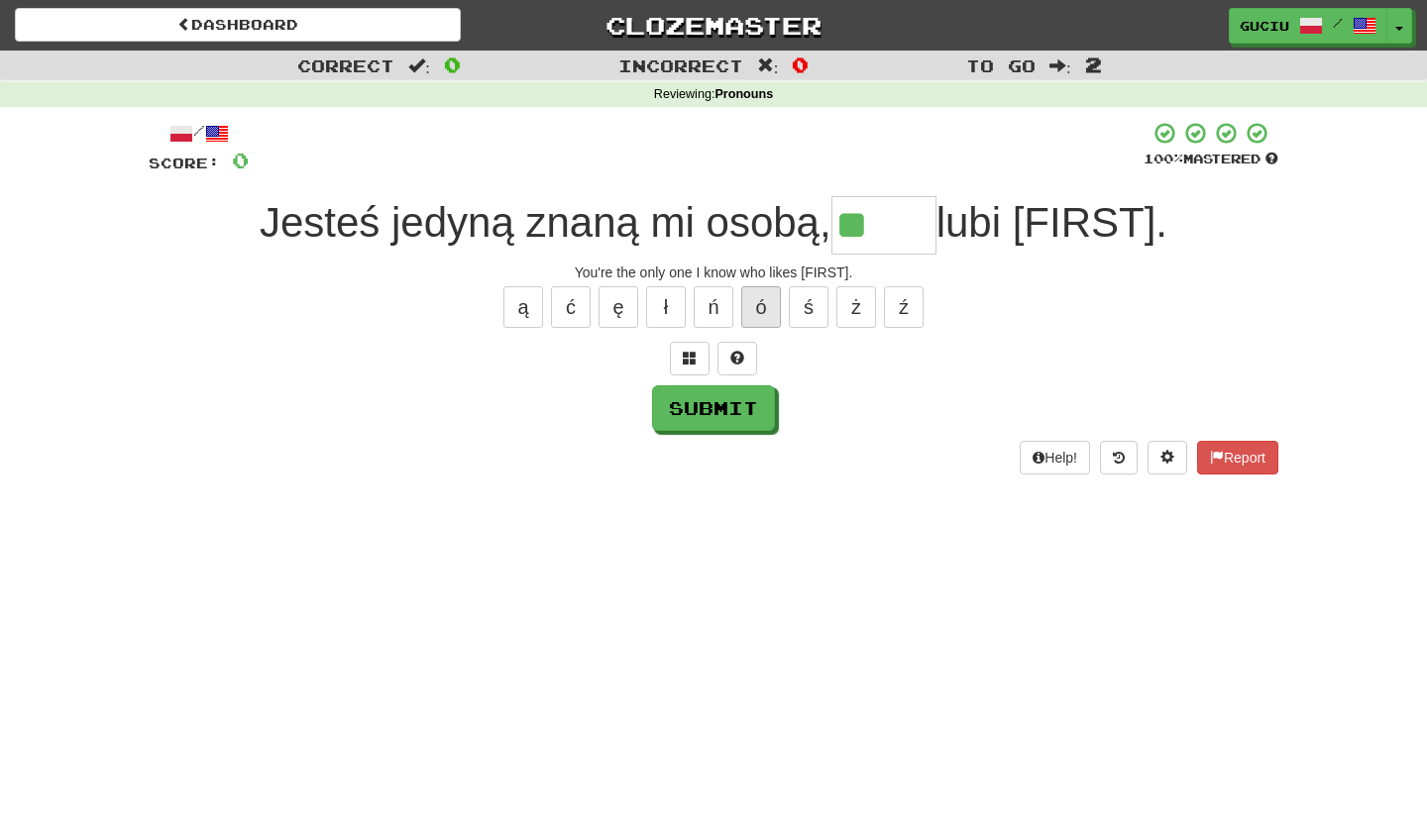 click on "ó" at bounding box center (761, 307) 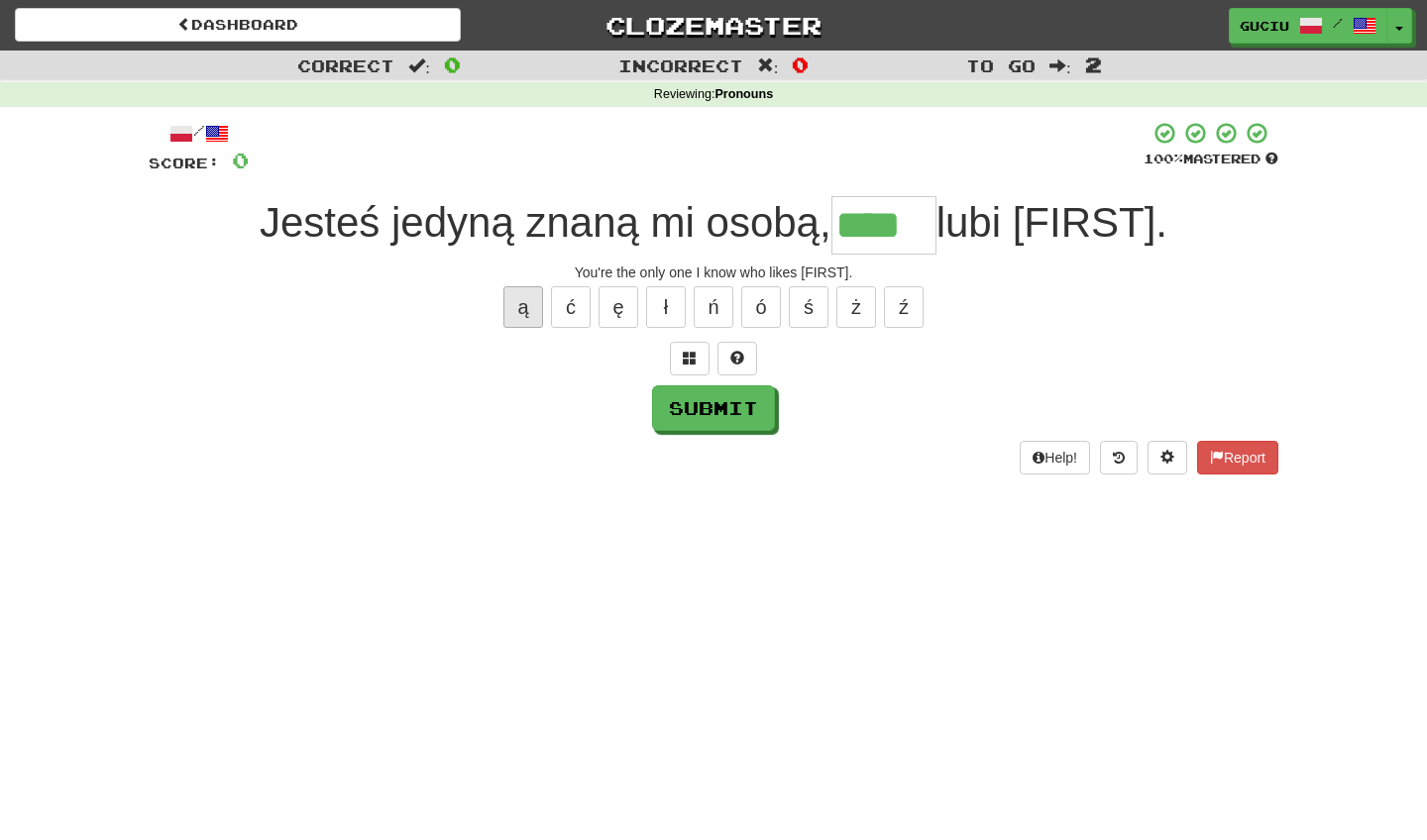 click on "ą" at bounding box center (523, 307) 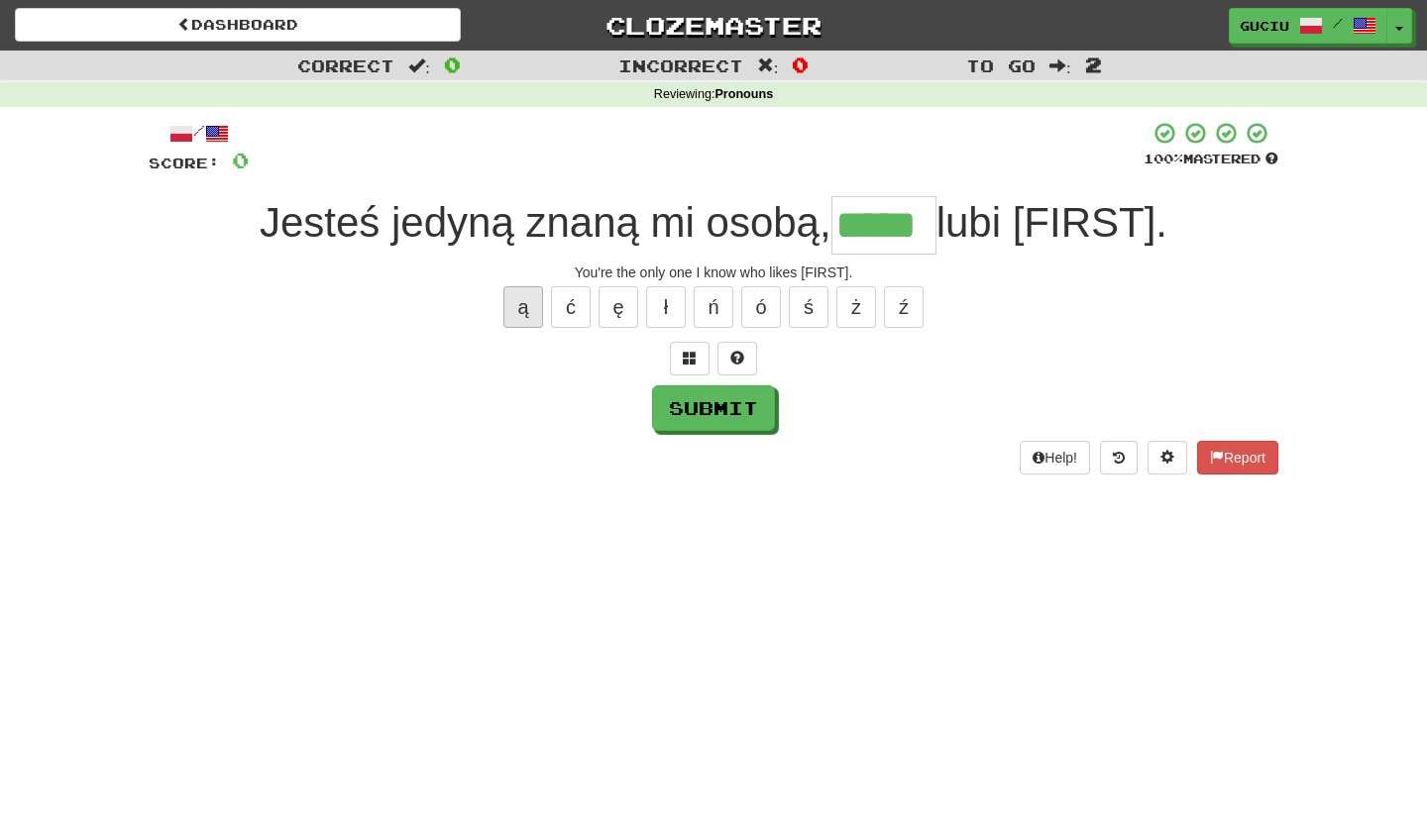 type on "*****" 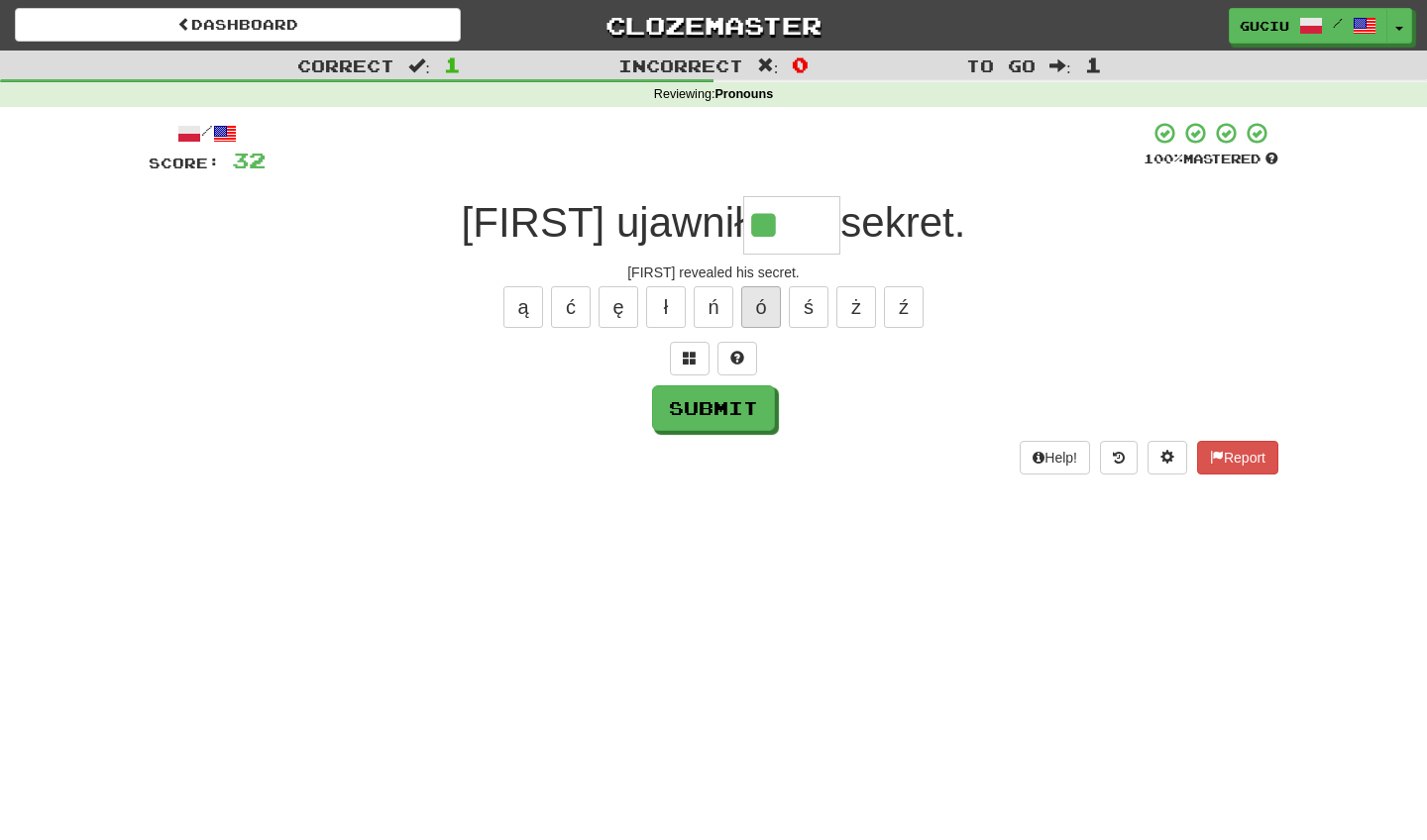 click on "ó" at bounding box center [761, 307] 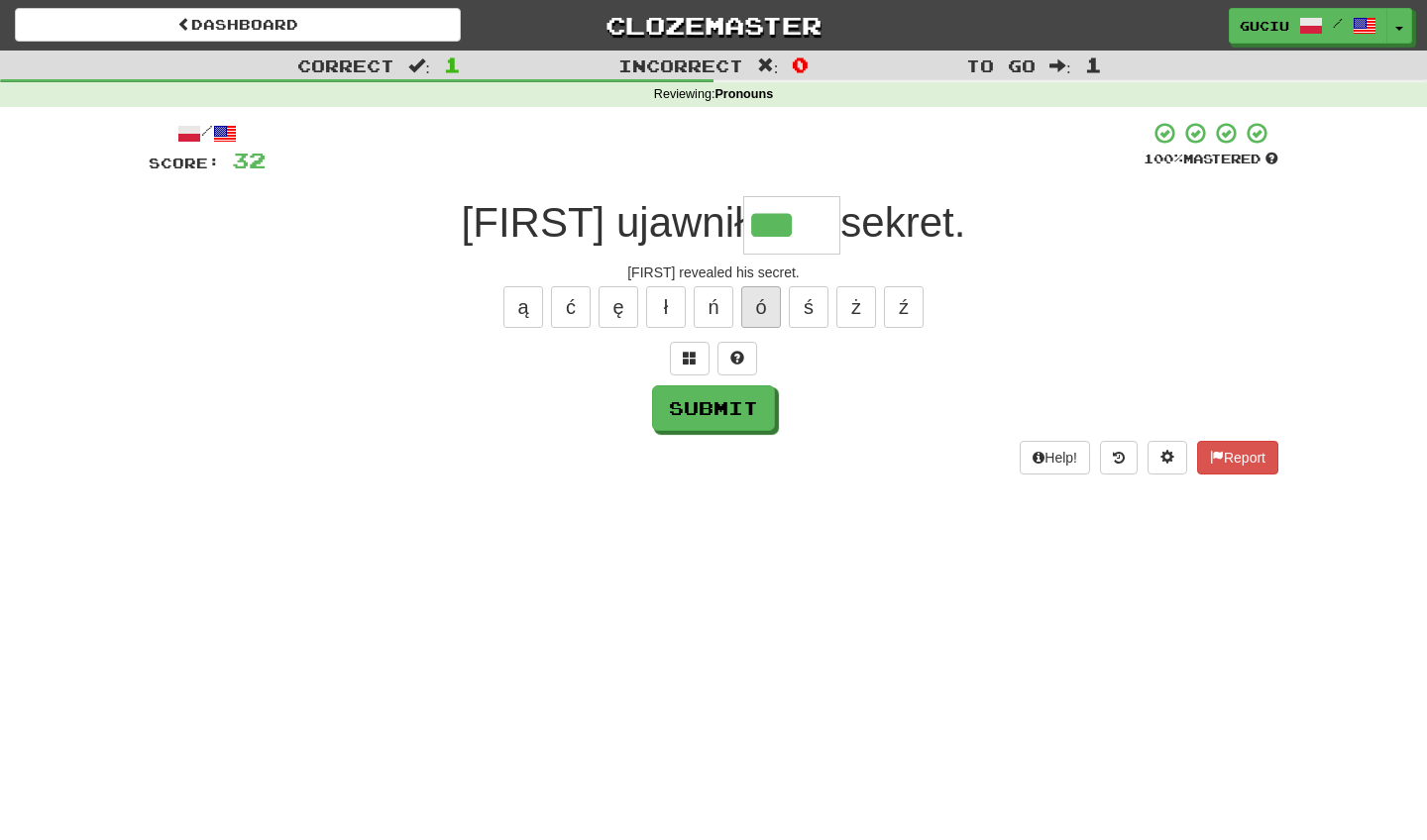 type on "****" 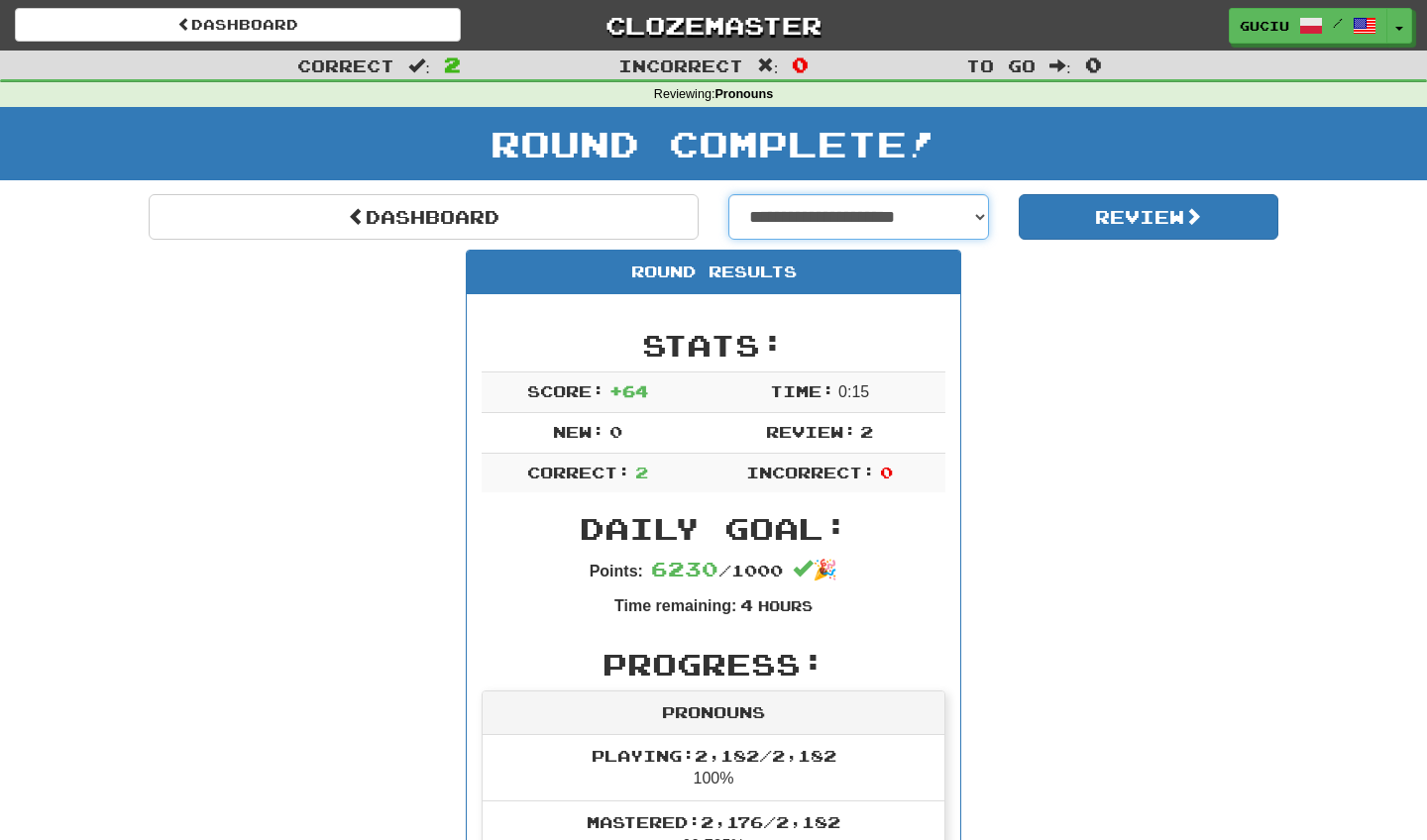 select on "**********" 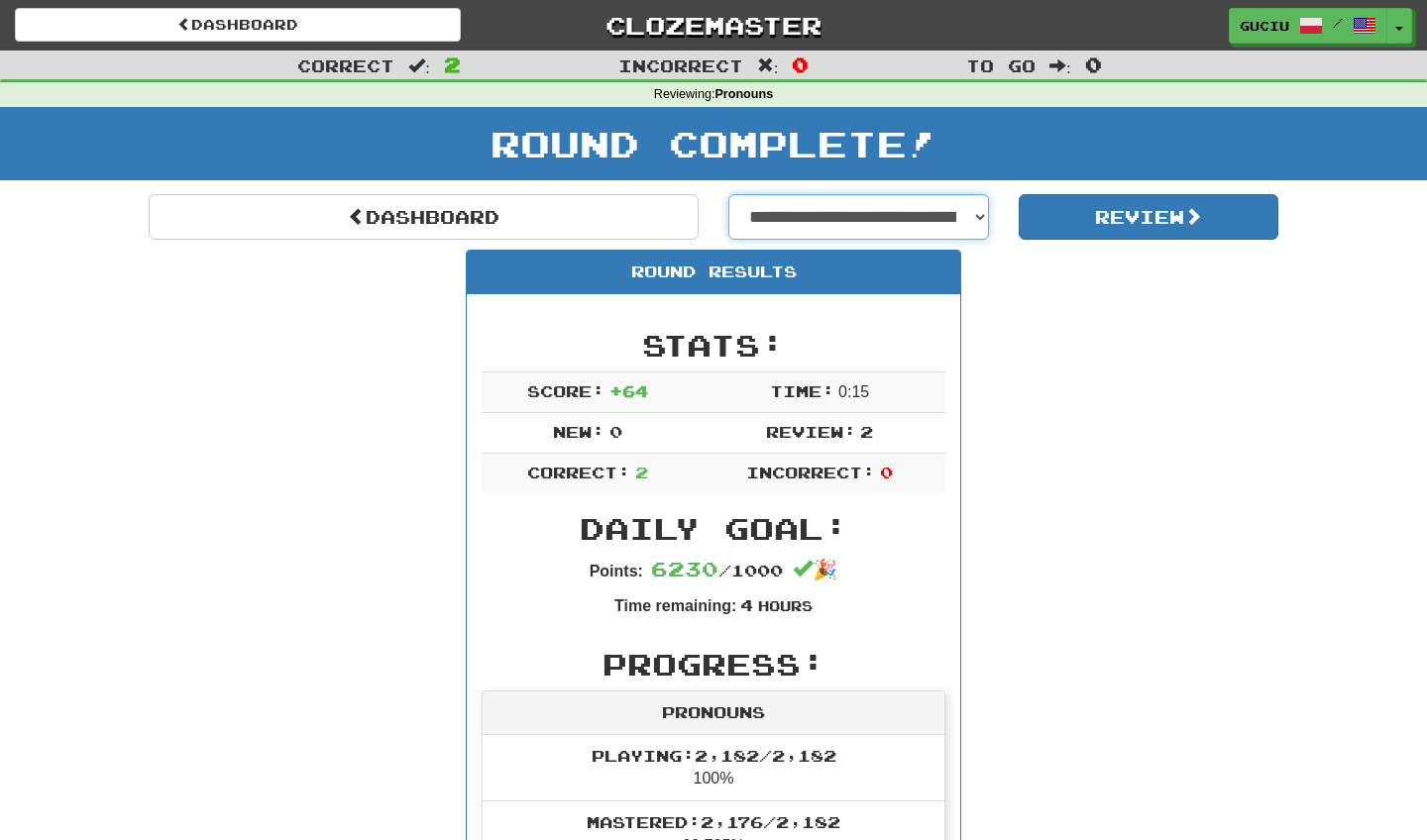 select on "**********" 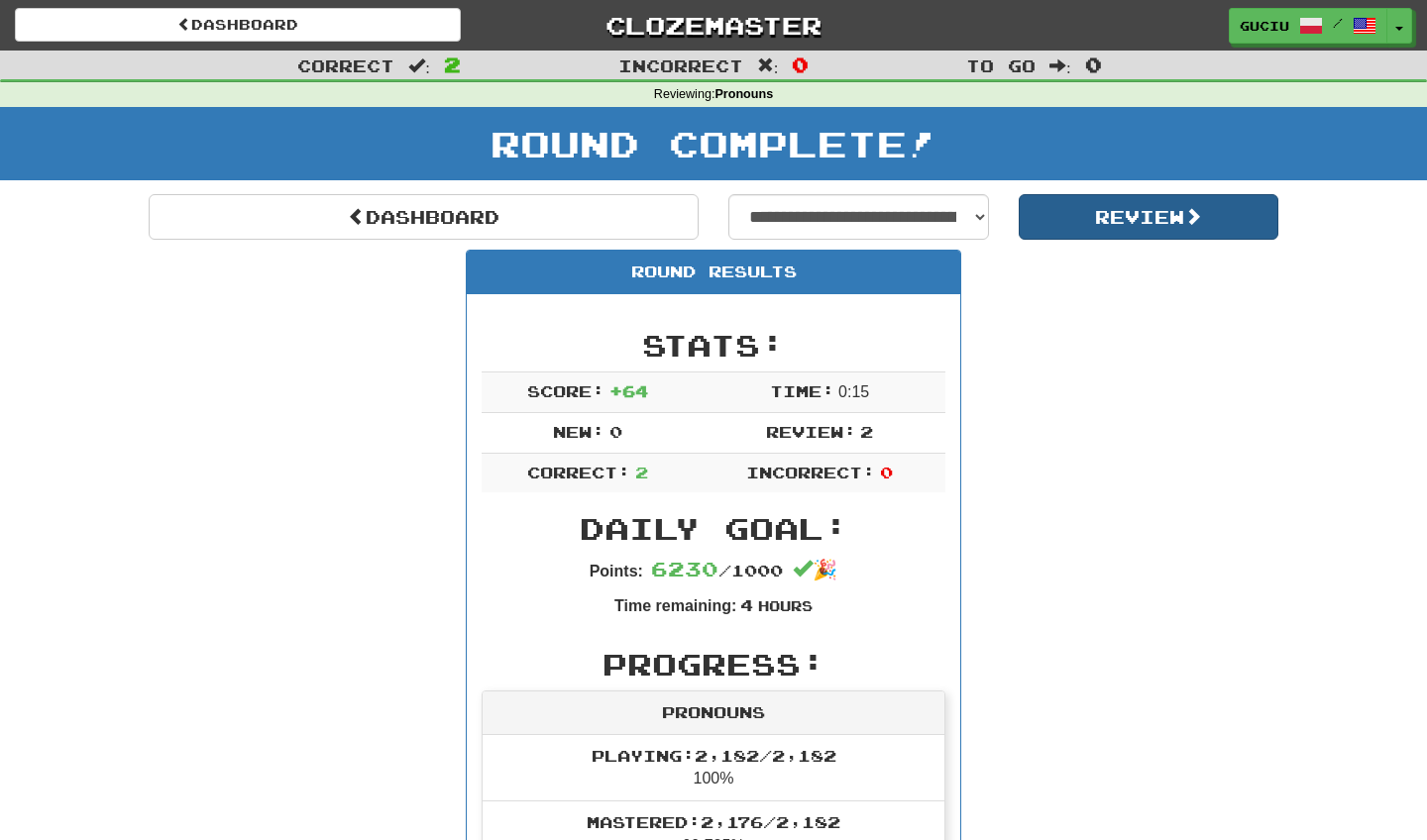 click on "Review" at bounding box center (1149, 217) 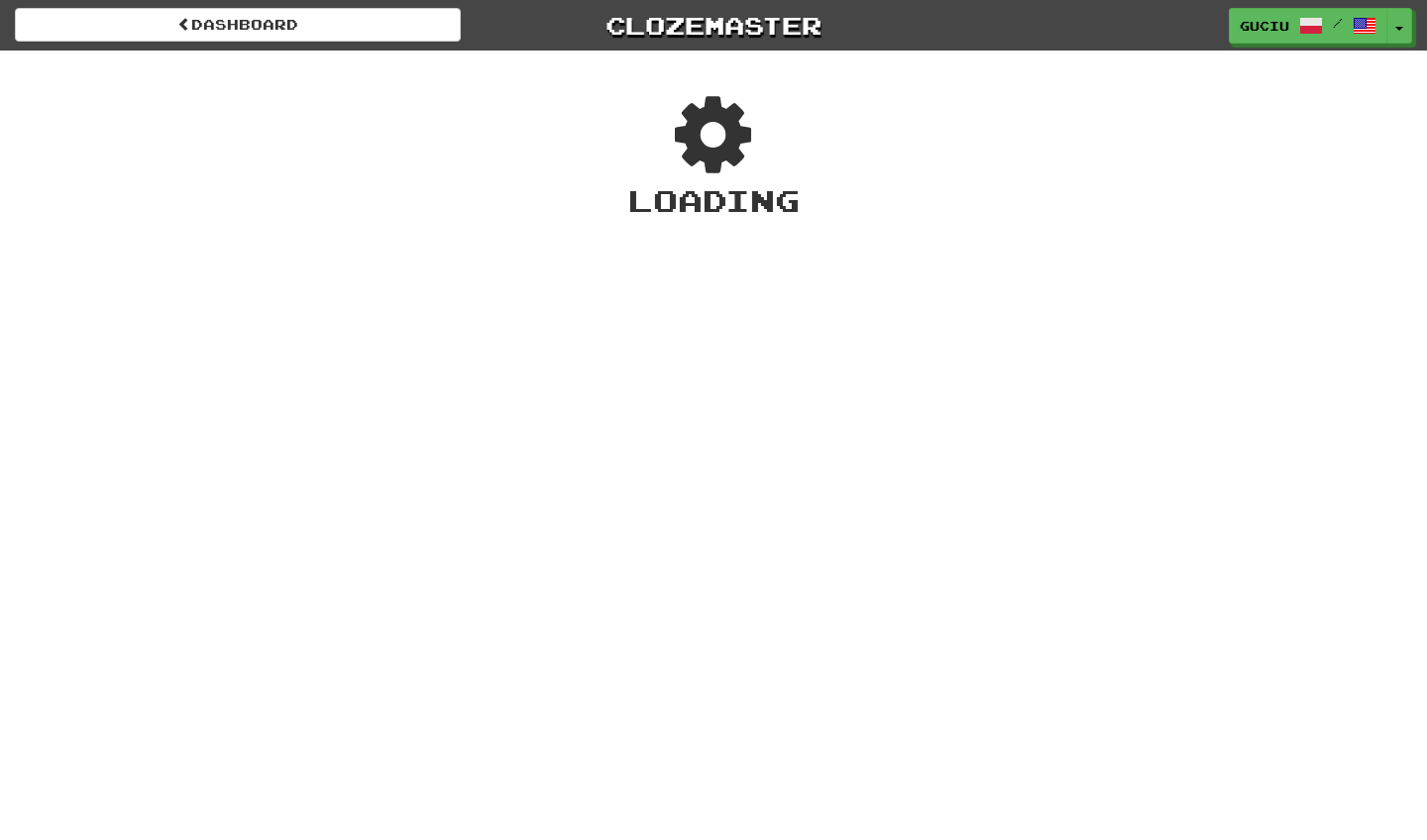scroll, scrollTop: 0, scrollLeft: 0, axis: both 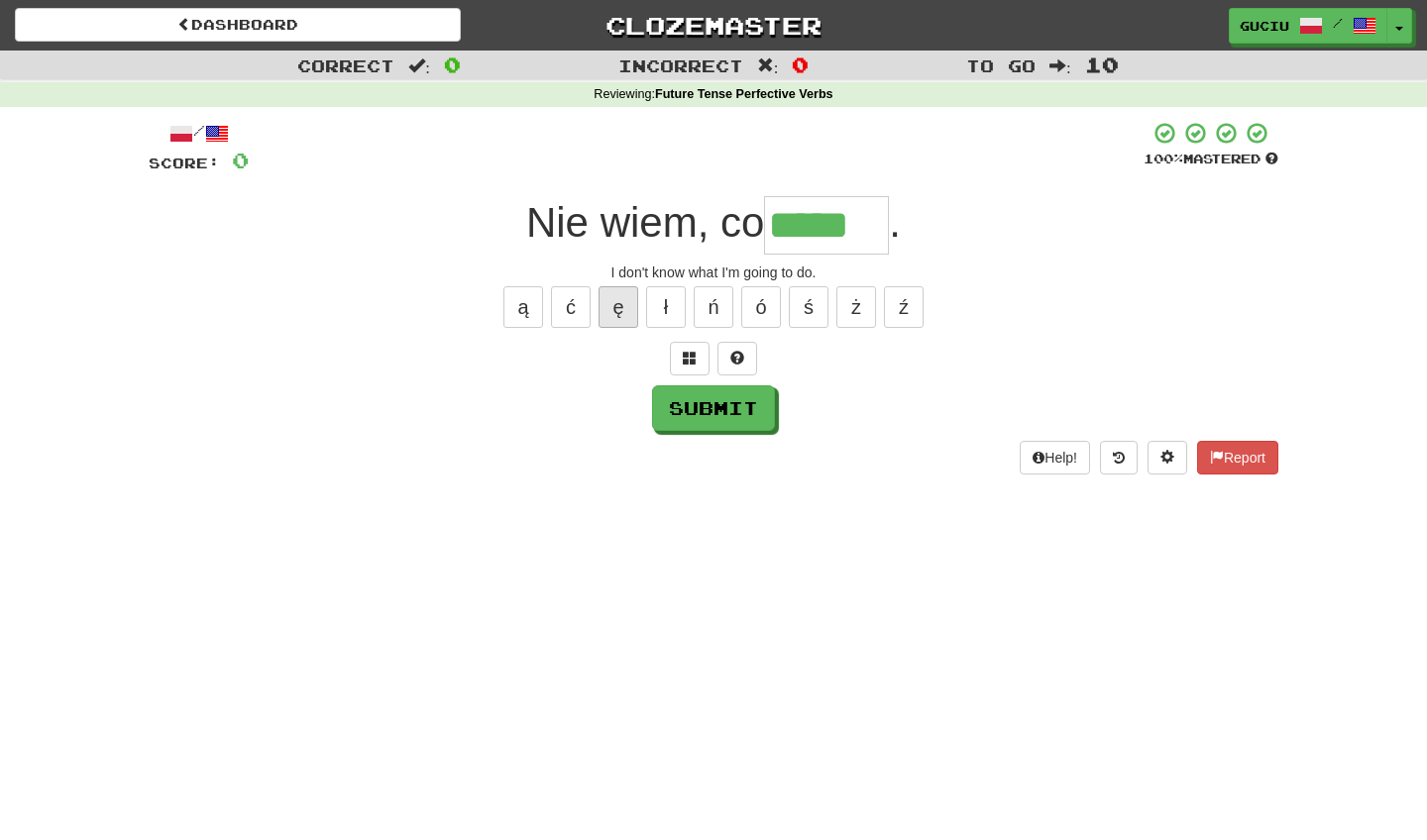 click on "ę" at bounding box center (618, 307) 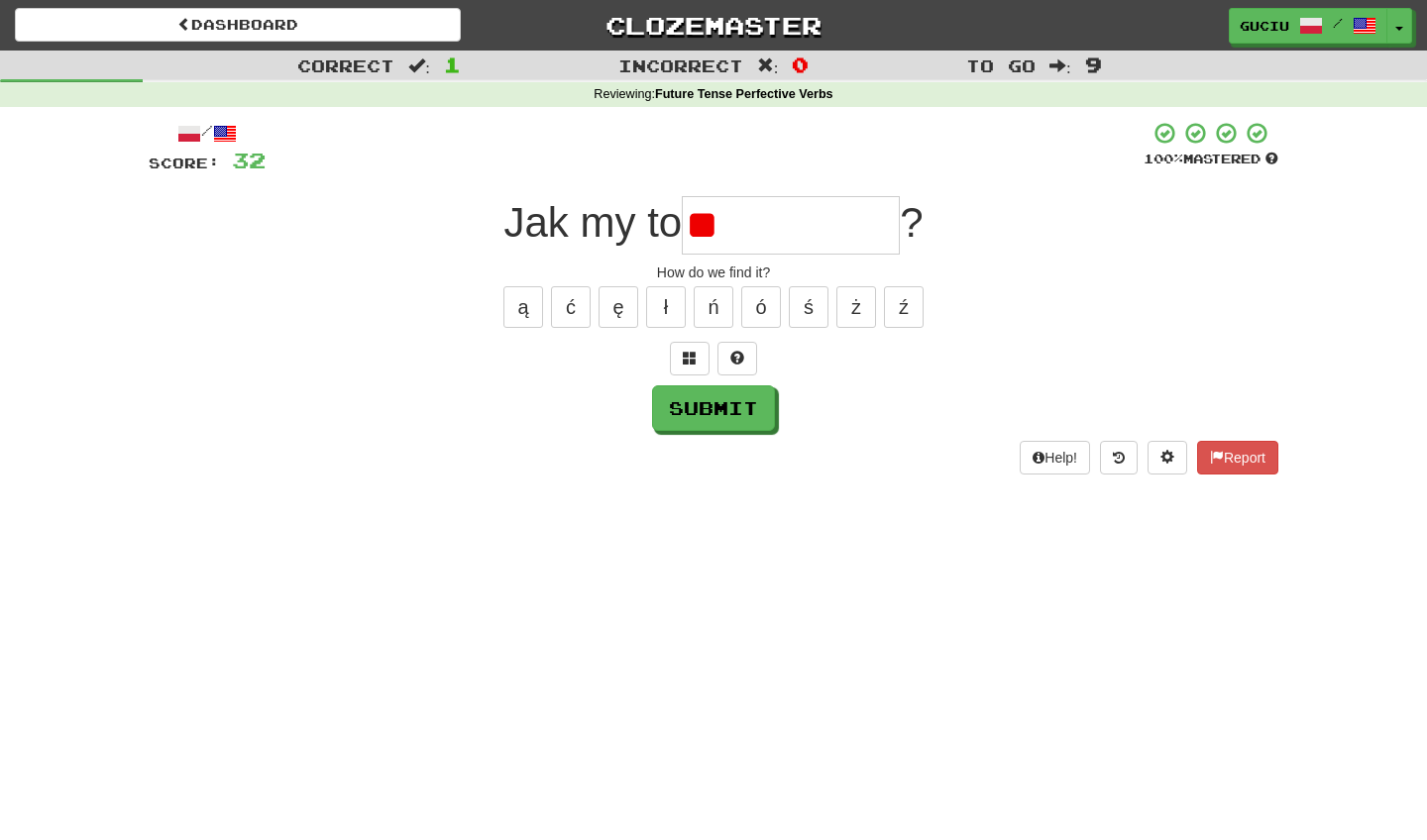 type on "*" 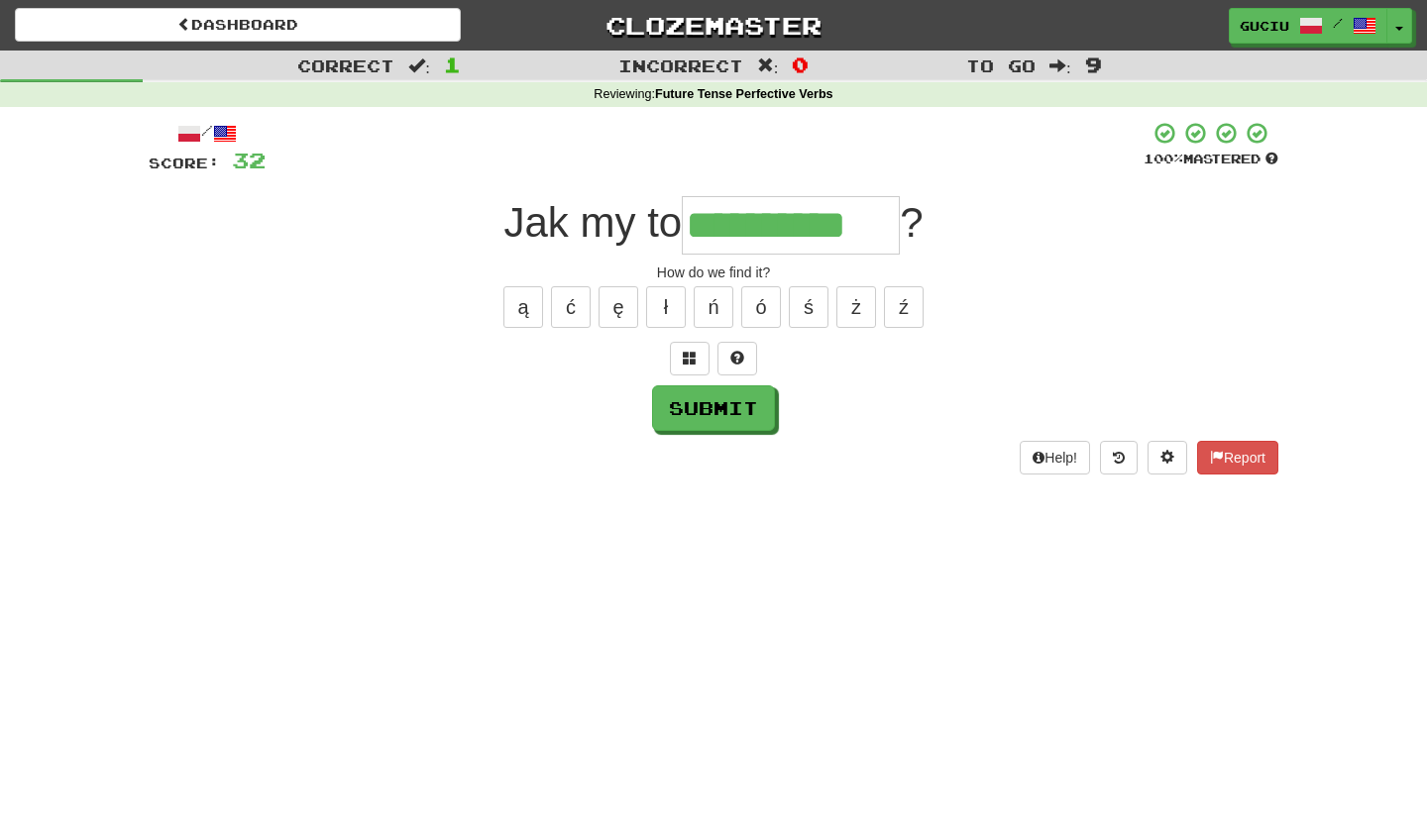 type on "**********" 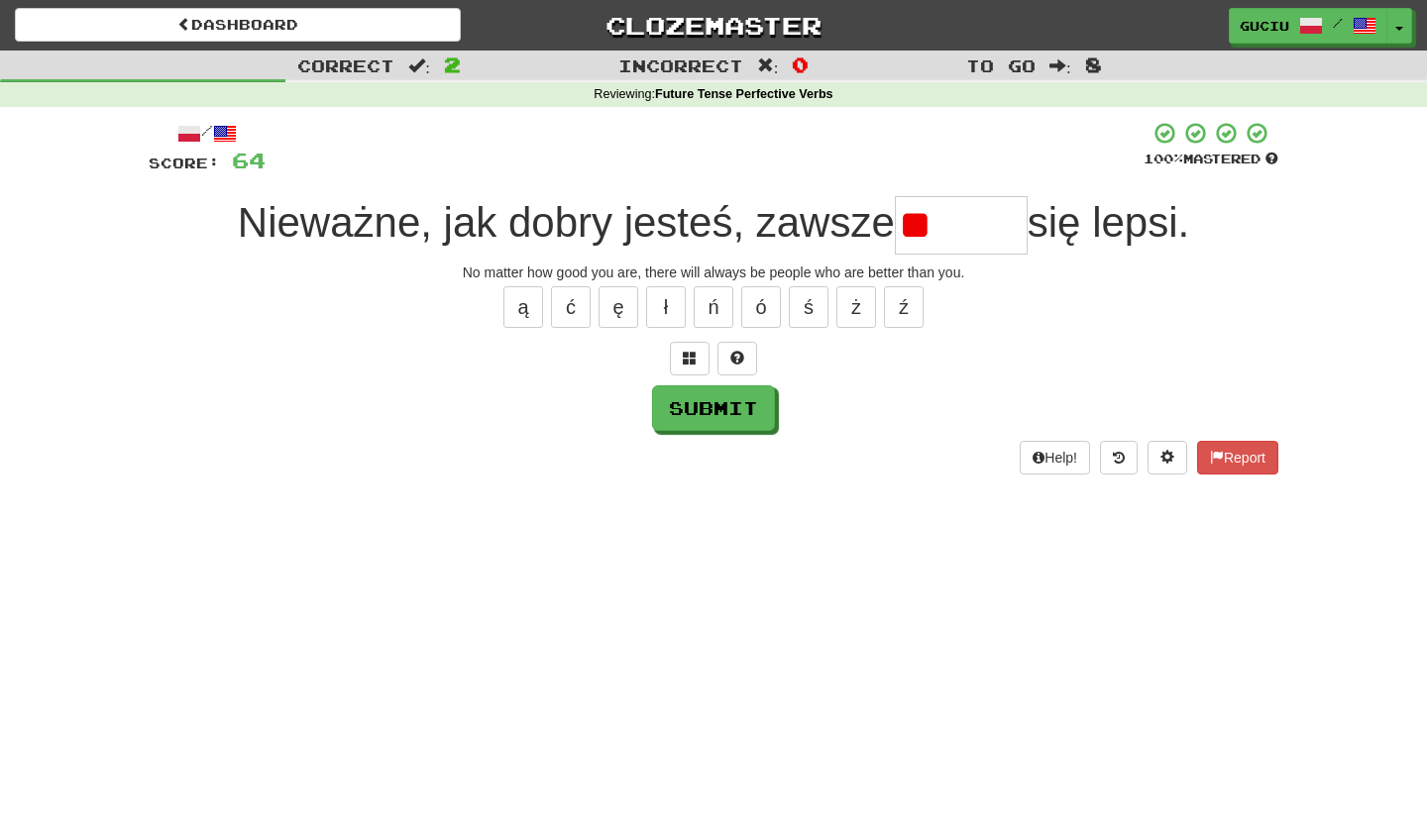 type on "*" 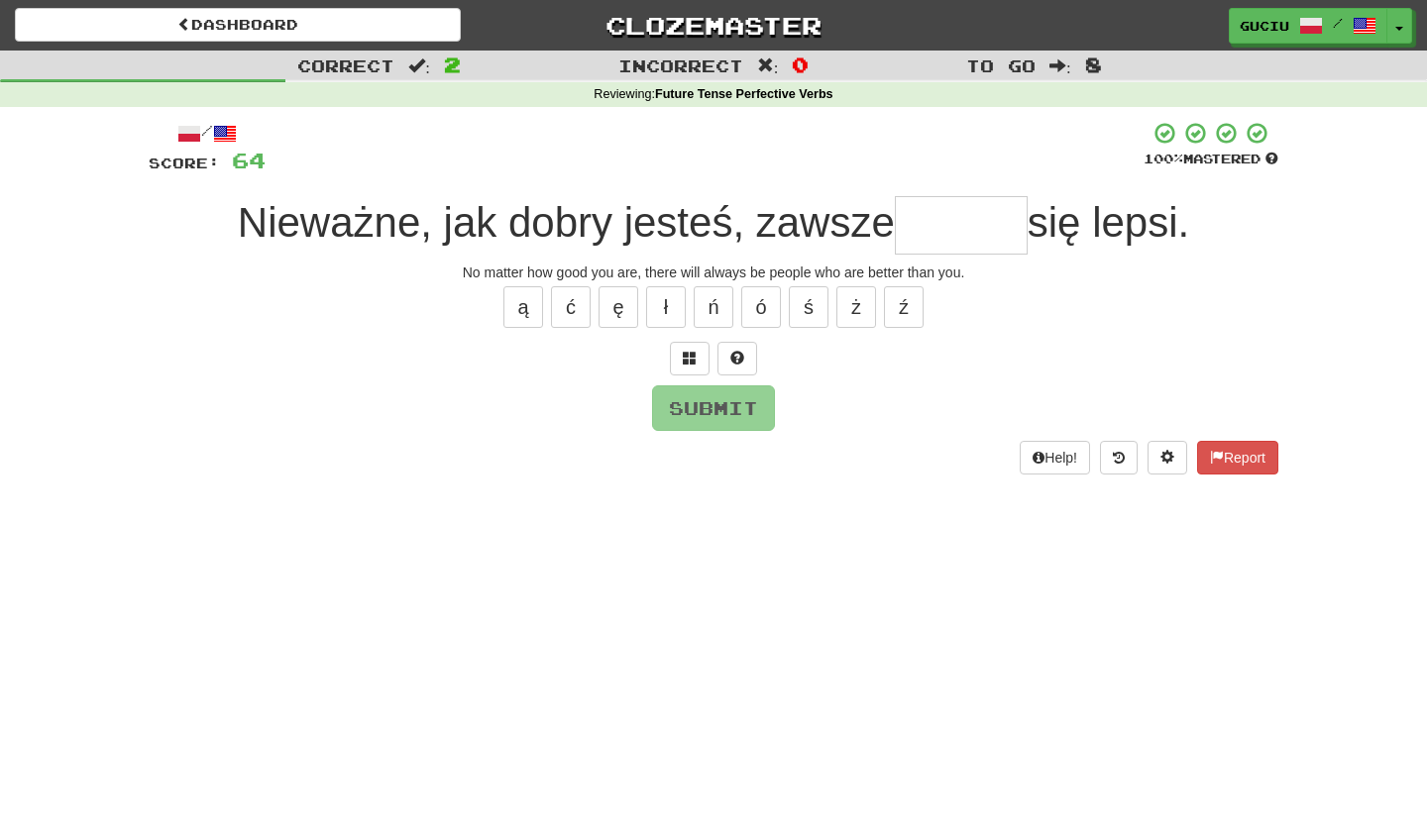 type on "*" 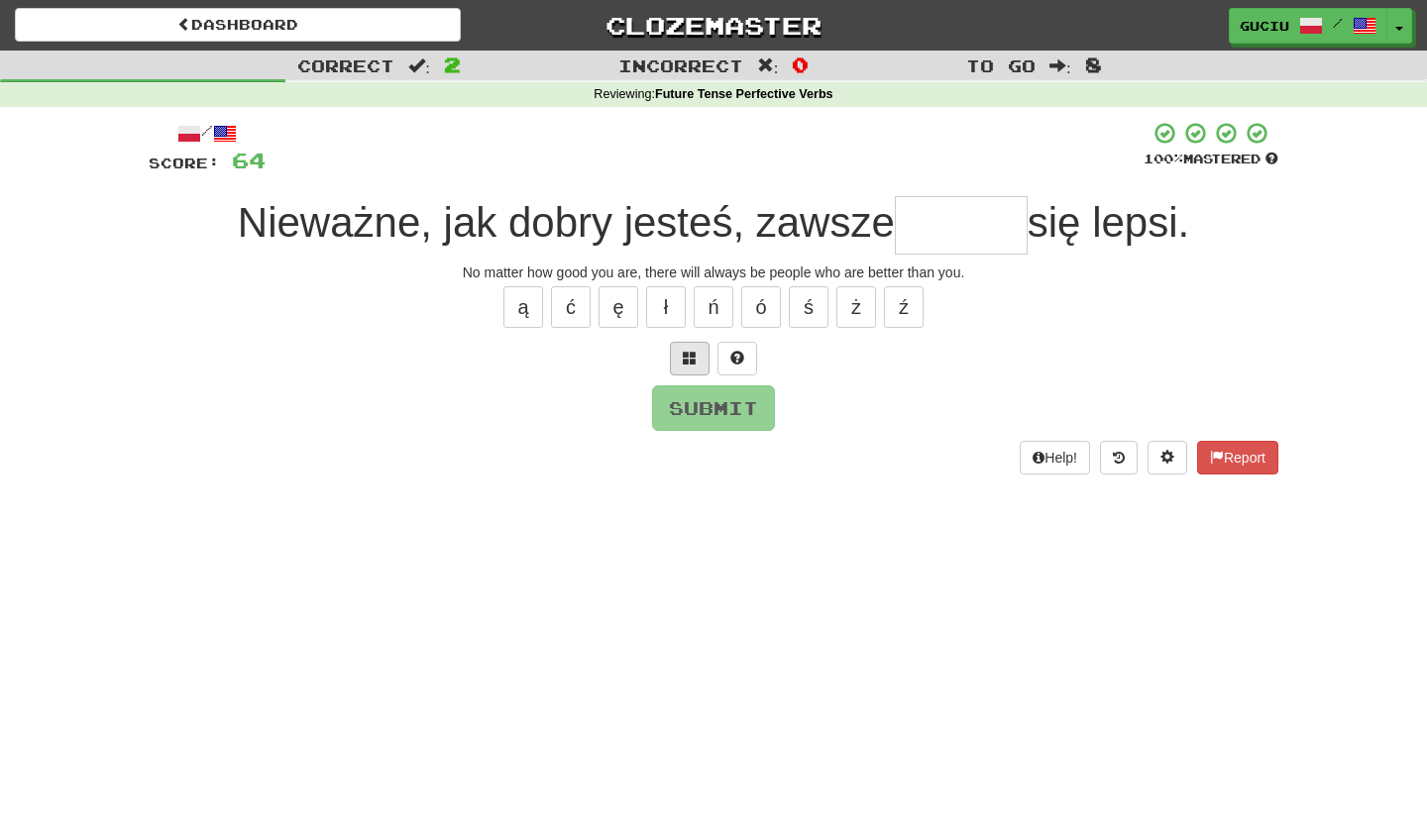 click at bounding box center (690, 359) 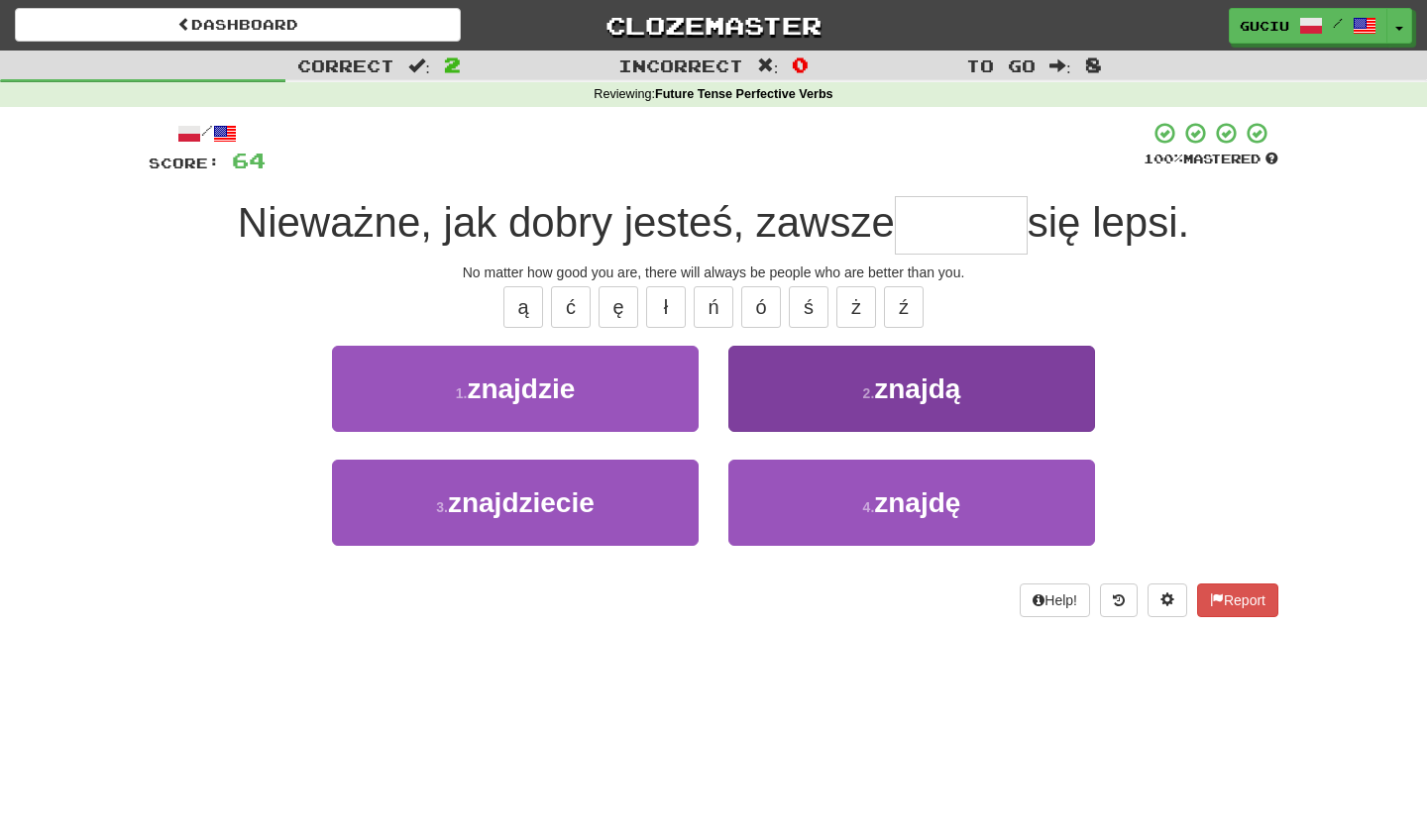click on "2 .  znajdą" at bounding box center [912, 388] 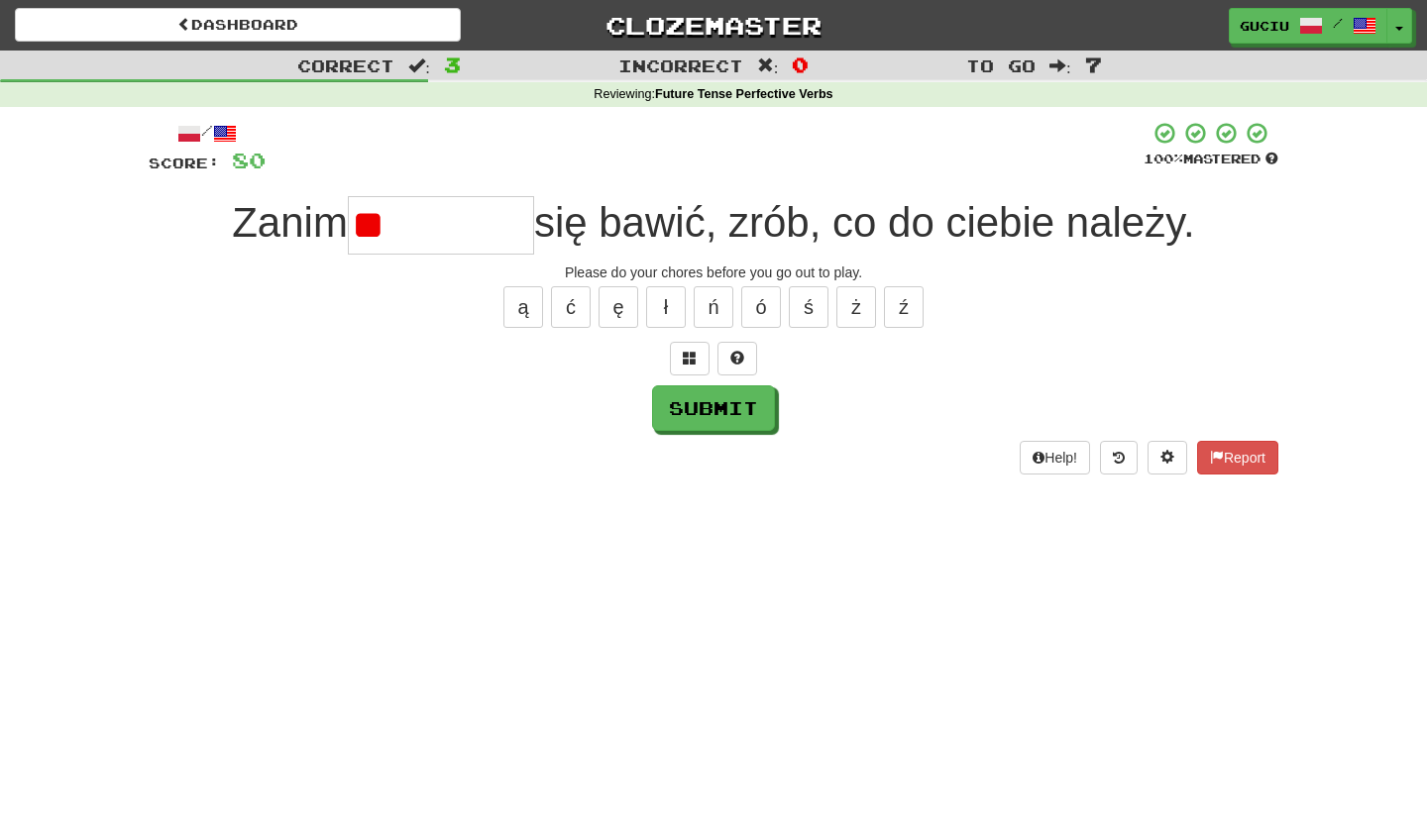 type on "*" 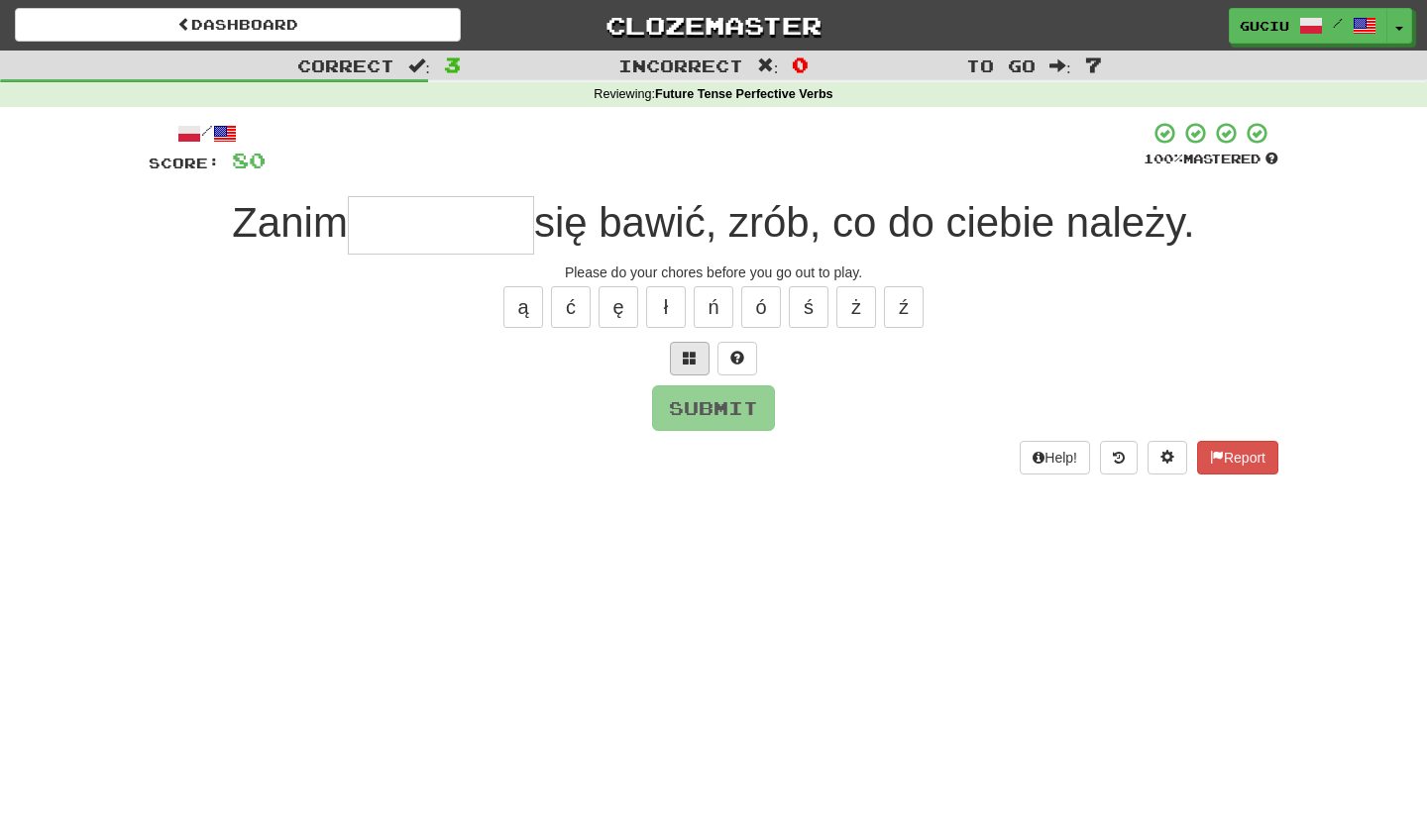 click at bounding box center [690, 358] 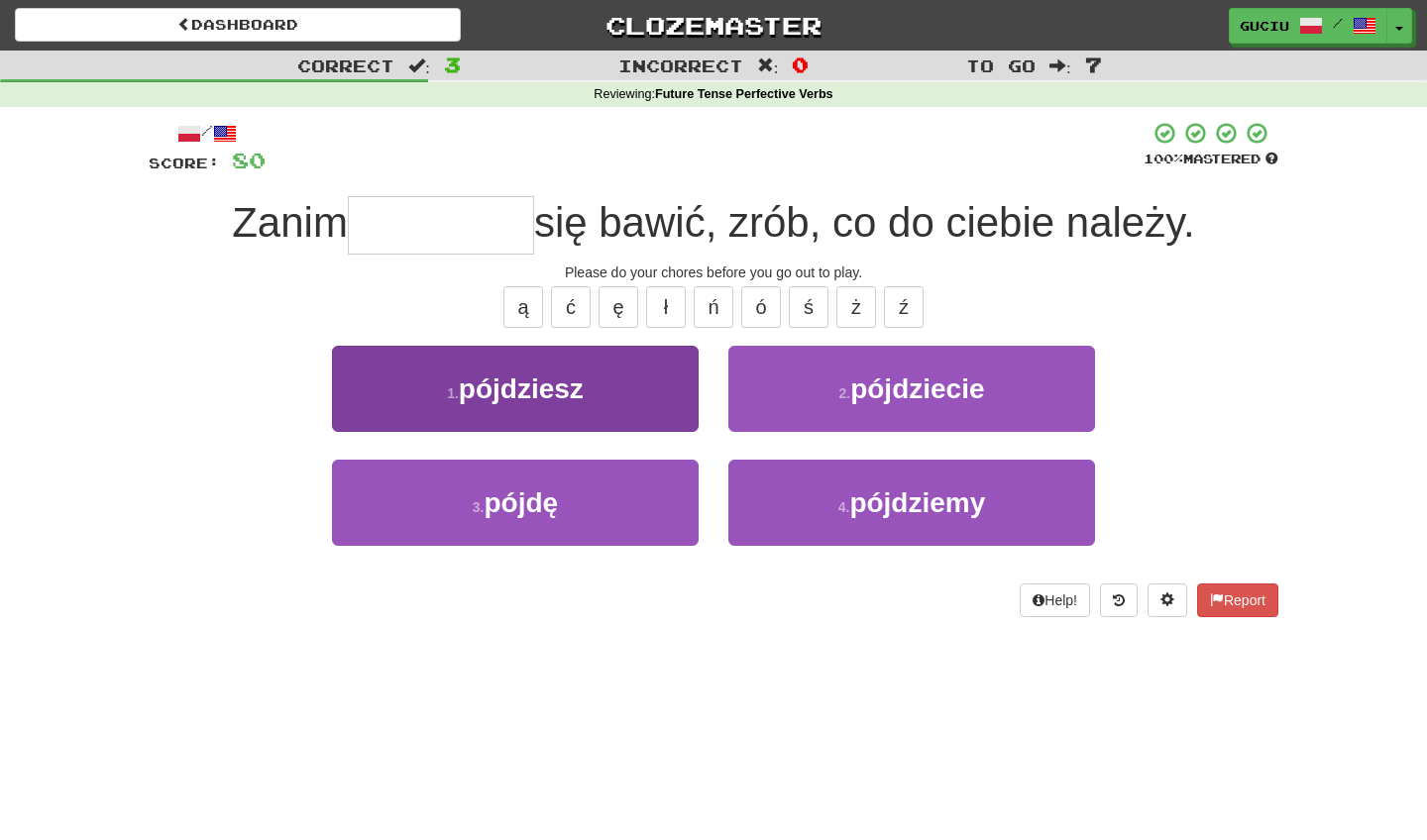 click on "1 .  pójdziesz" at bounding box center [515, 388] 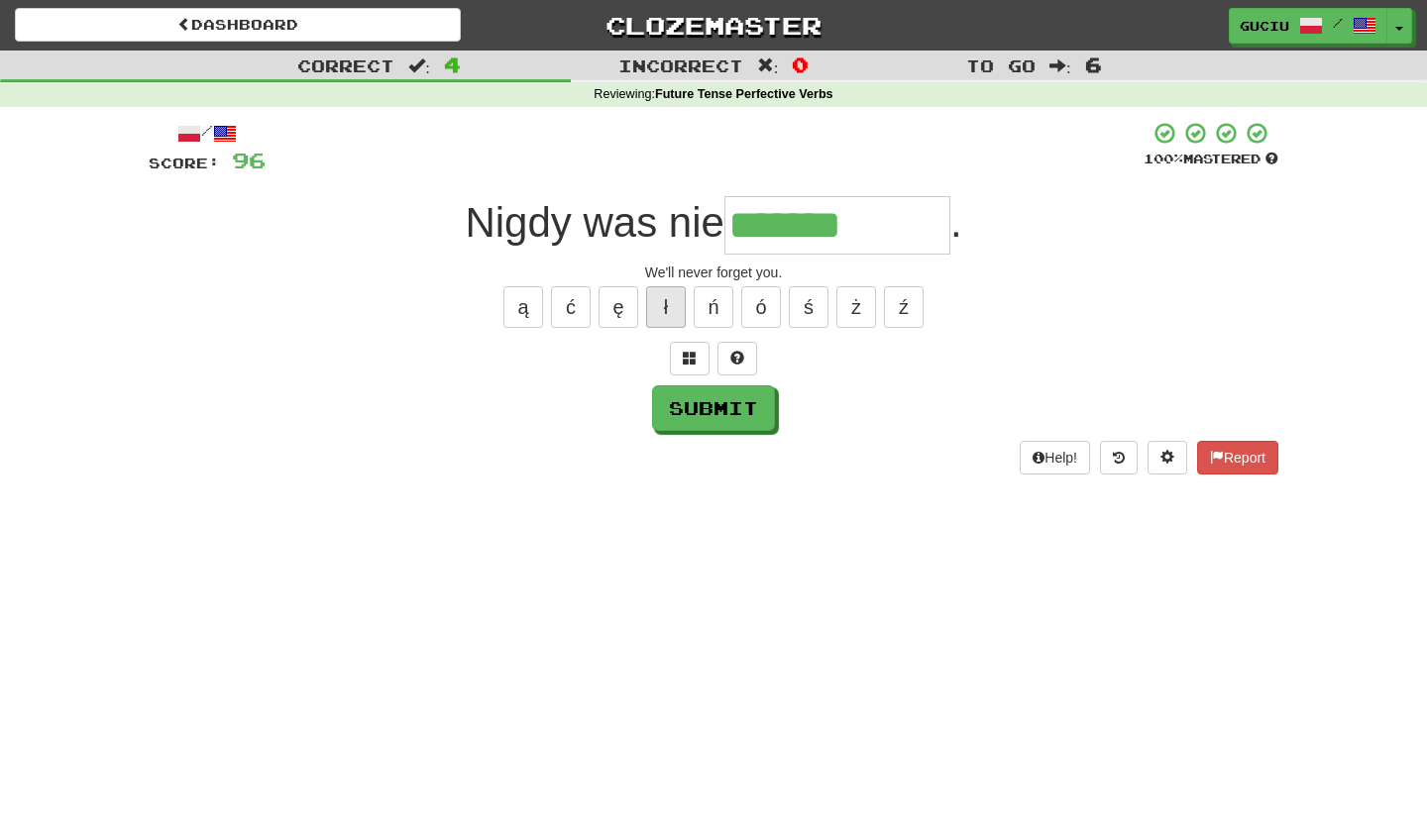 click on "ł" at bounding box center [666, 307] 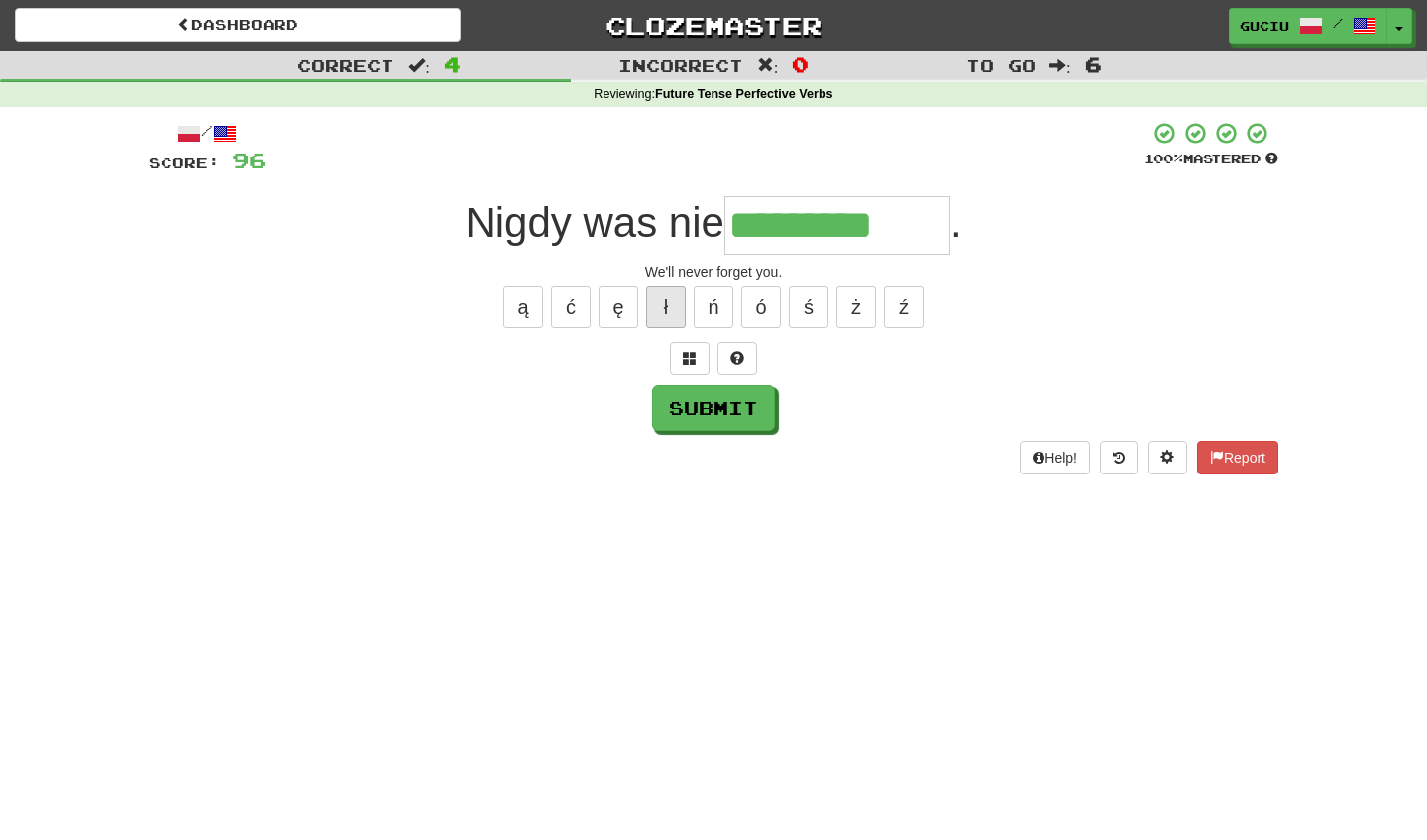 type on "*********" 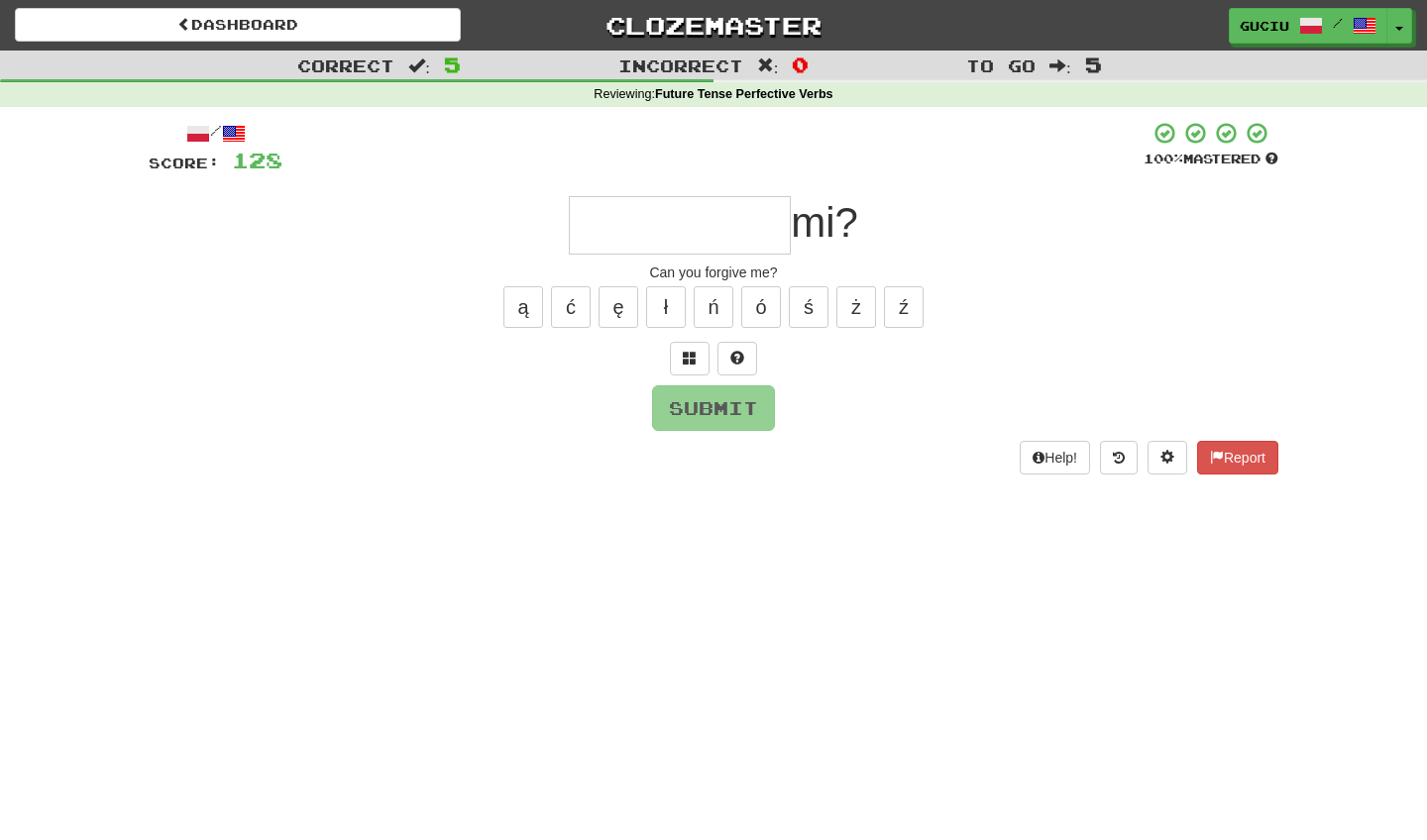 type on "*" 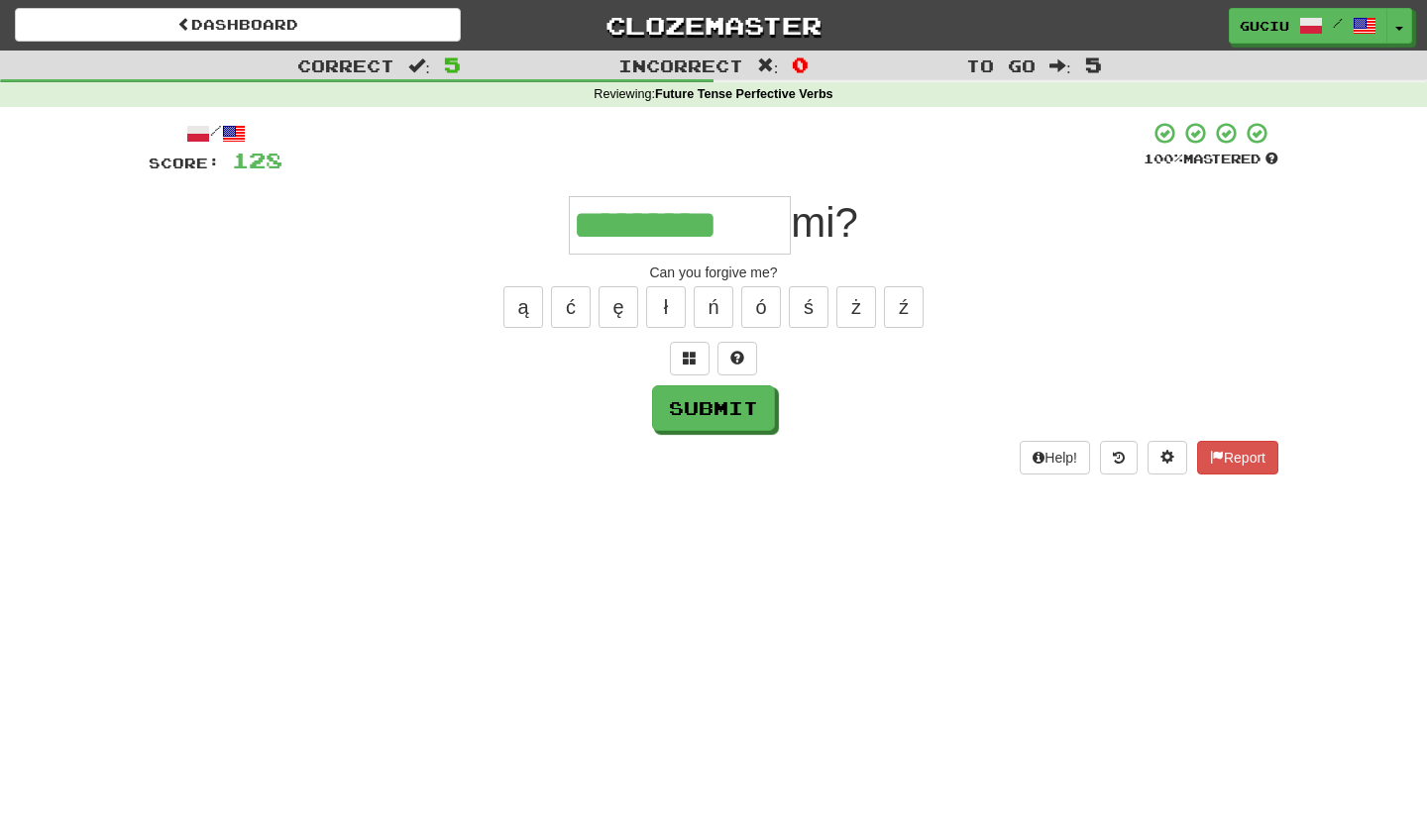 type on "*********" 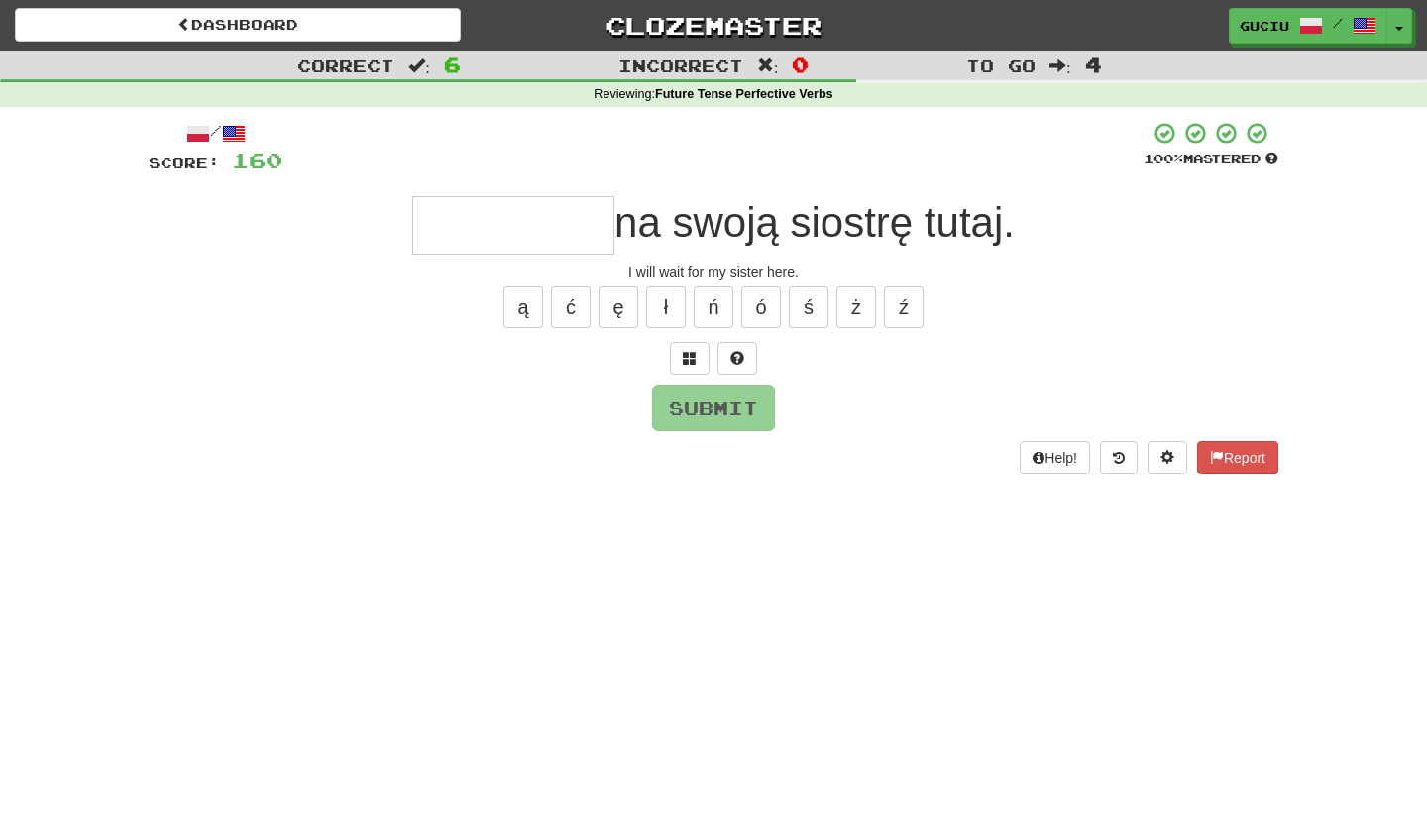 type on "*" 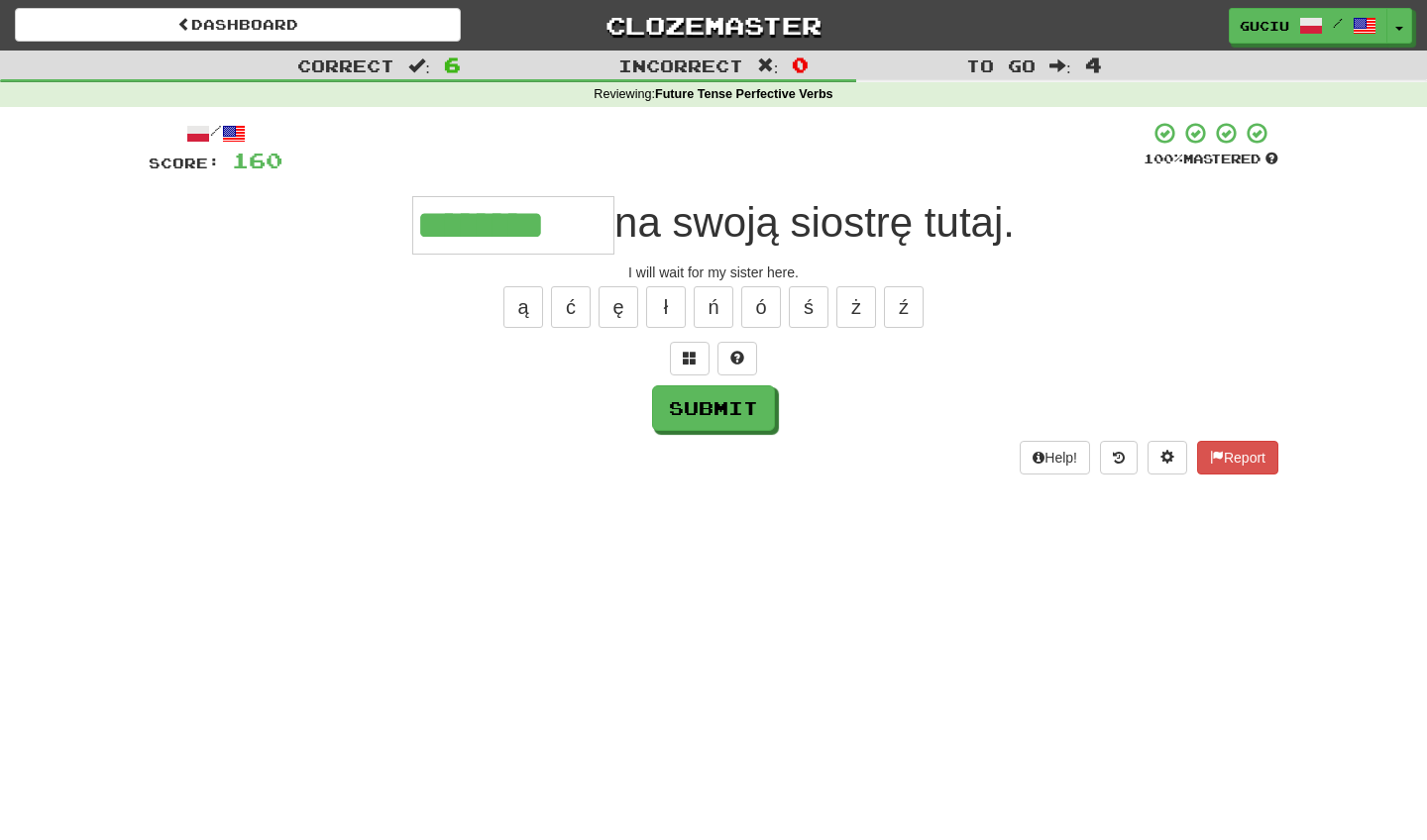 type on "********" 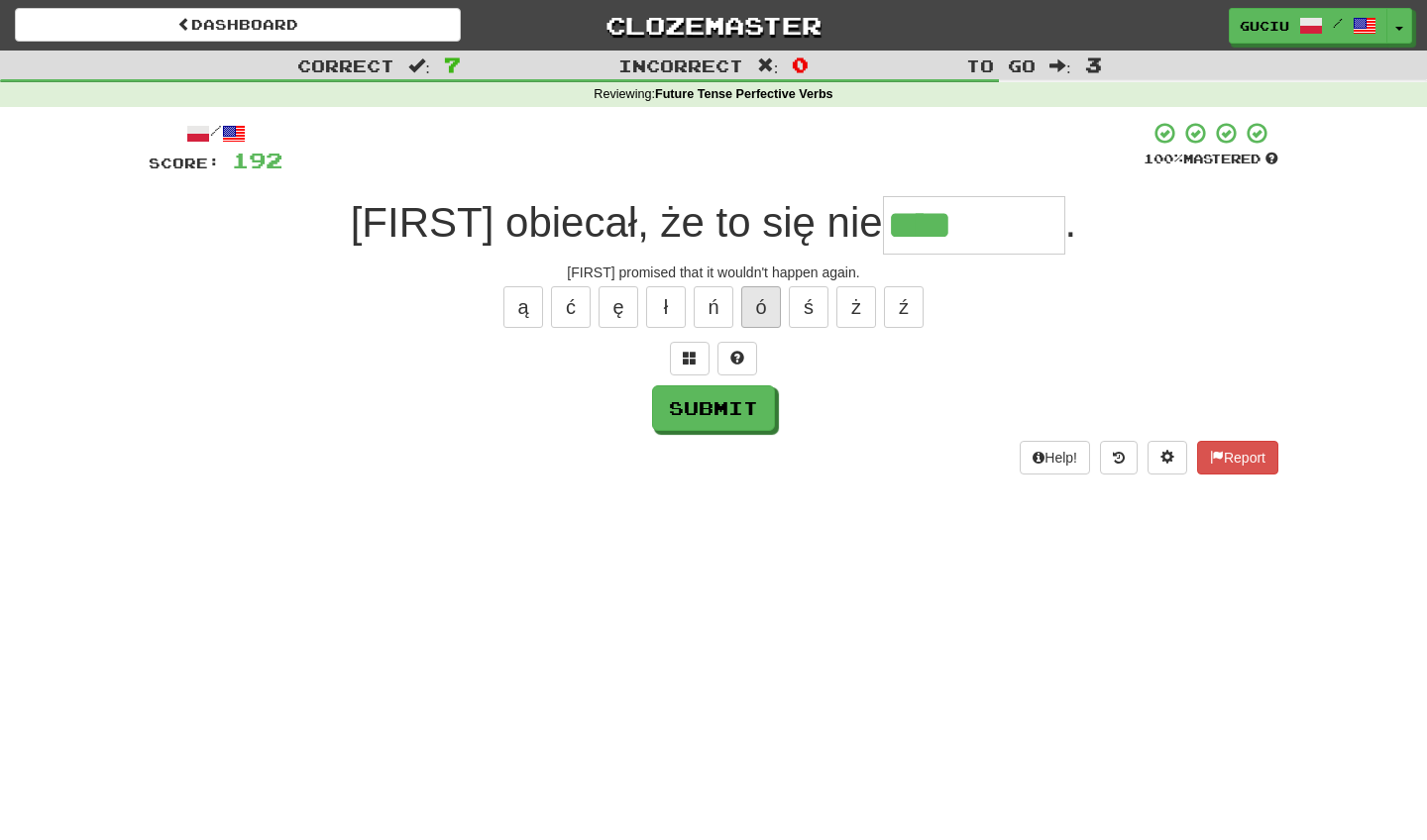 click on "ó" at bounding box center [761, 307] 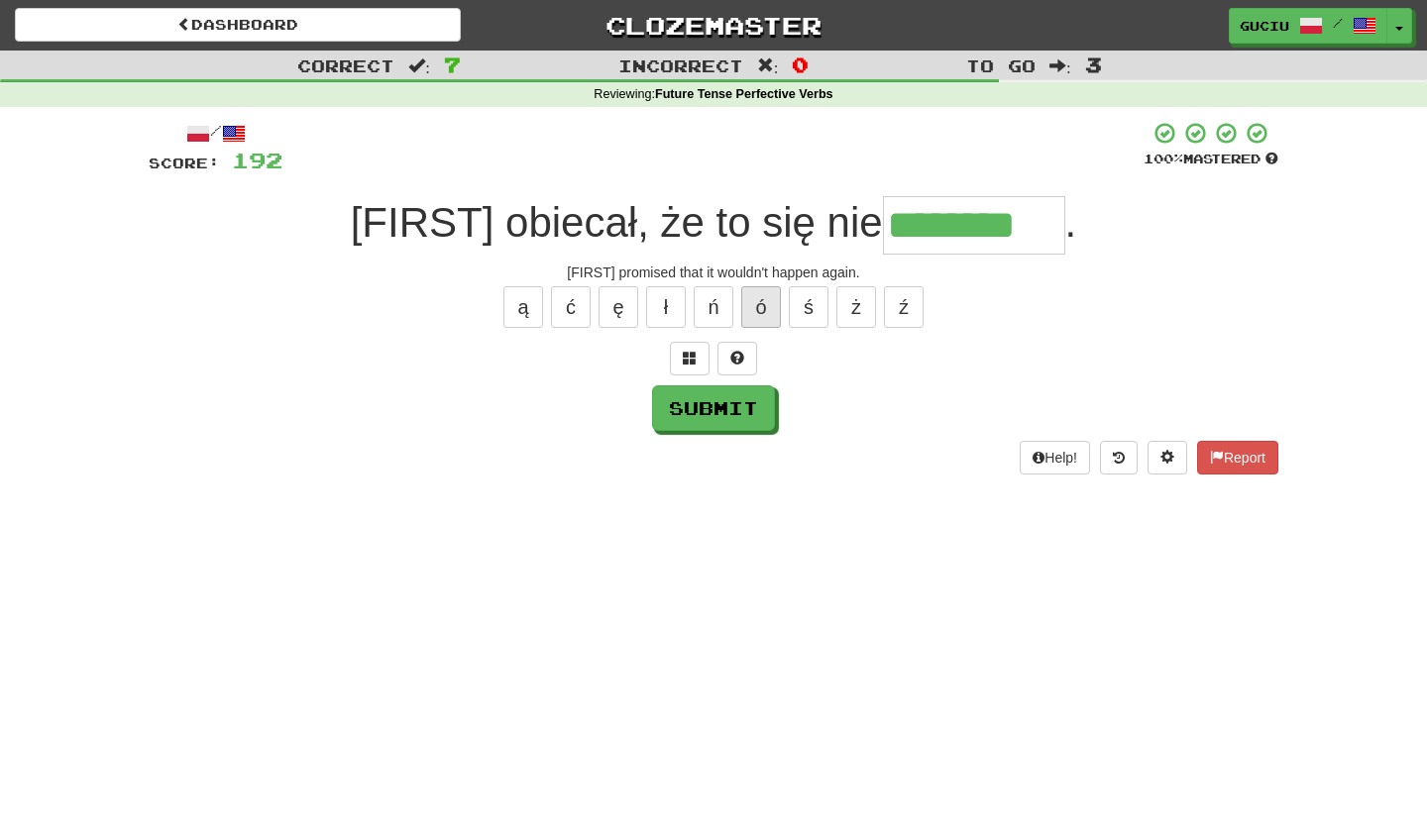 type on "********" 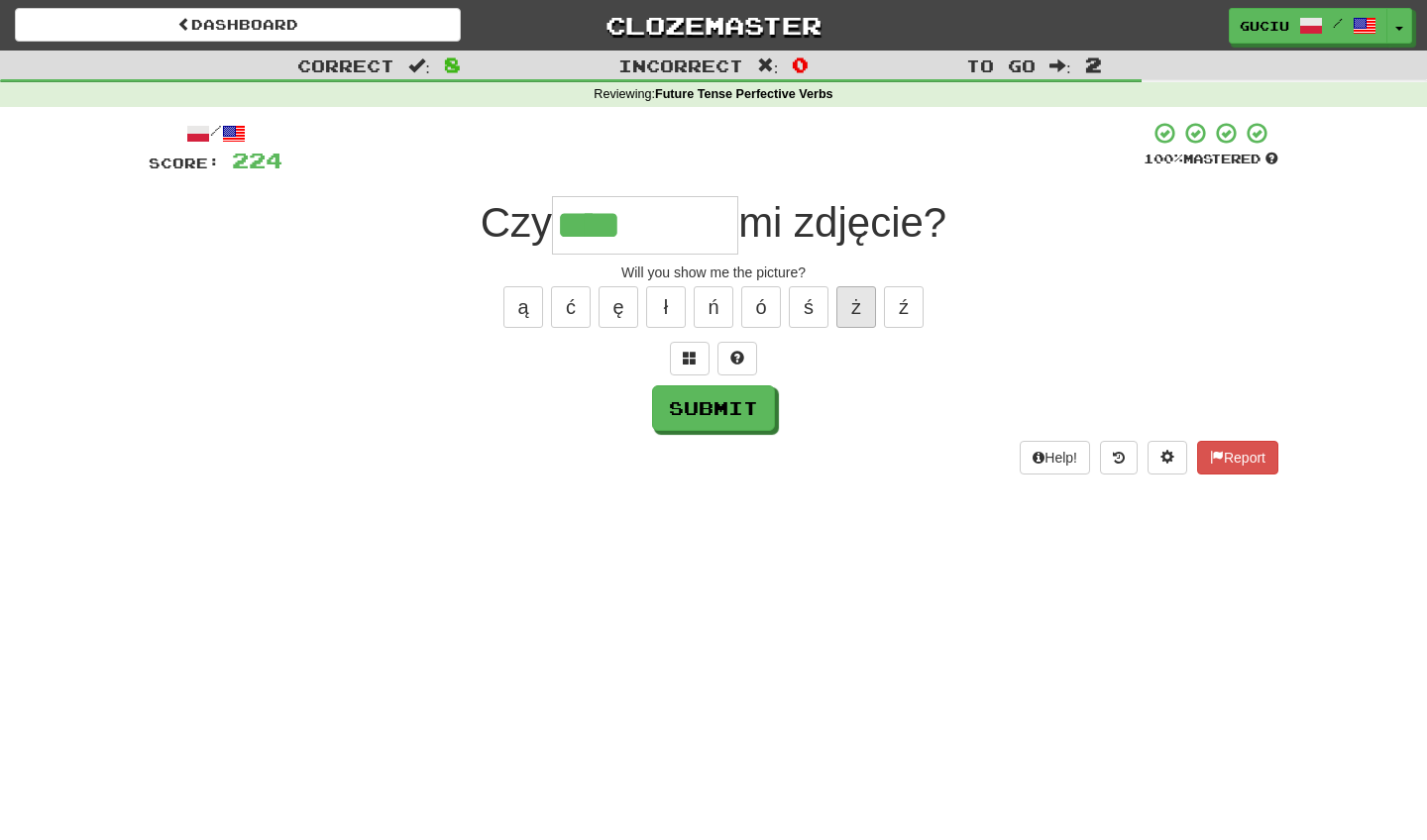 click on "ż" at bounding box center (856, 307) 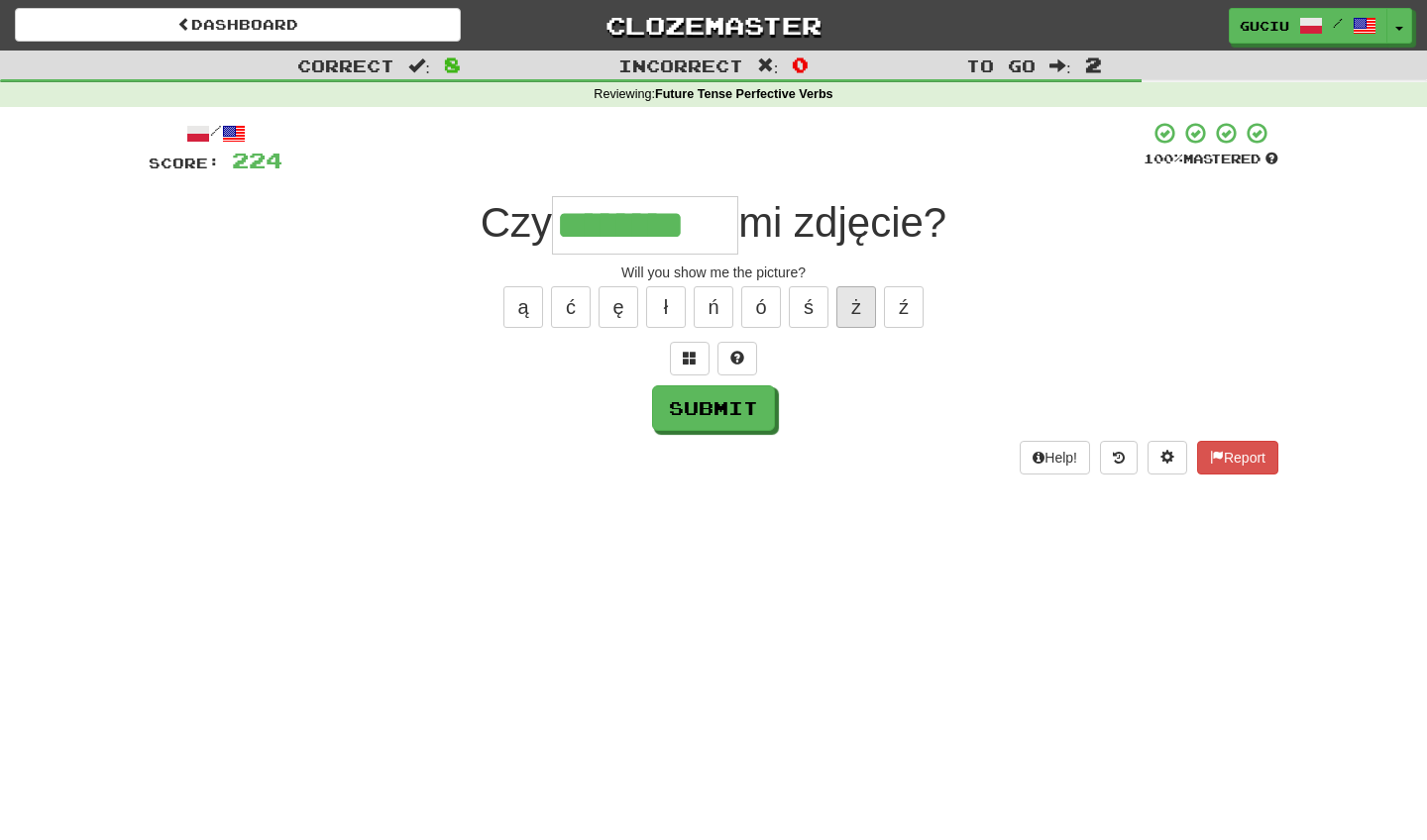 type on "********" 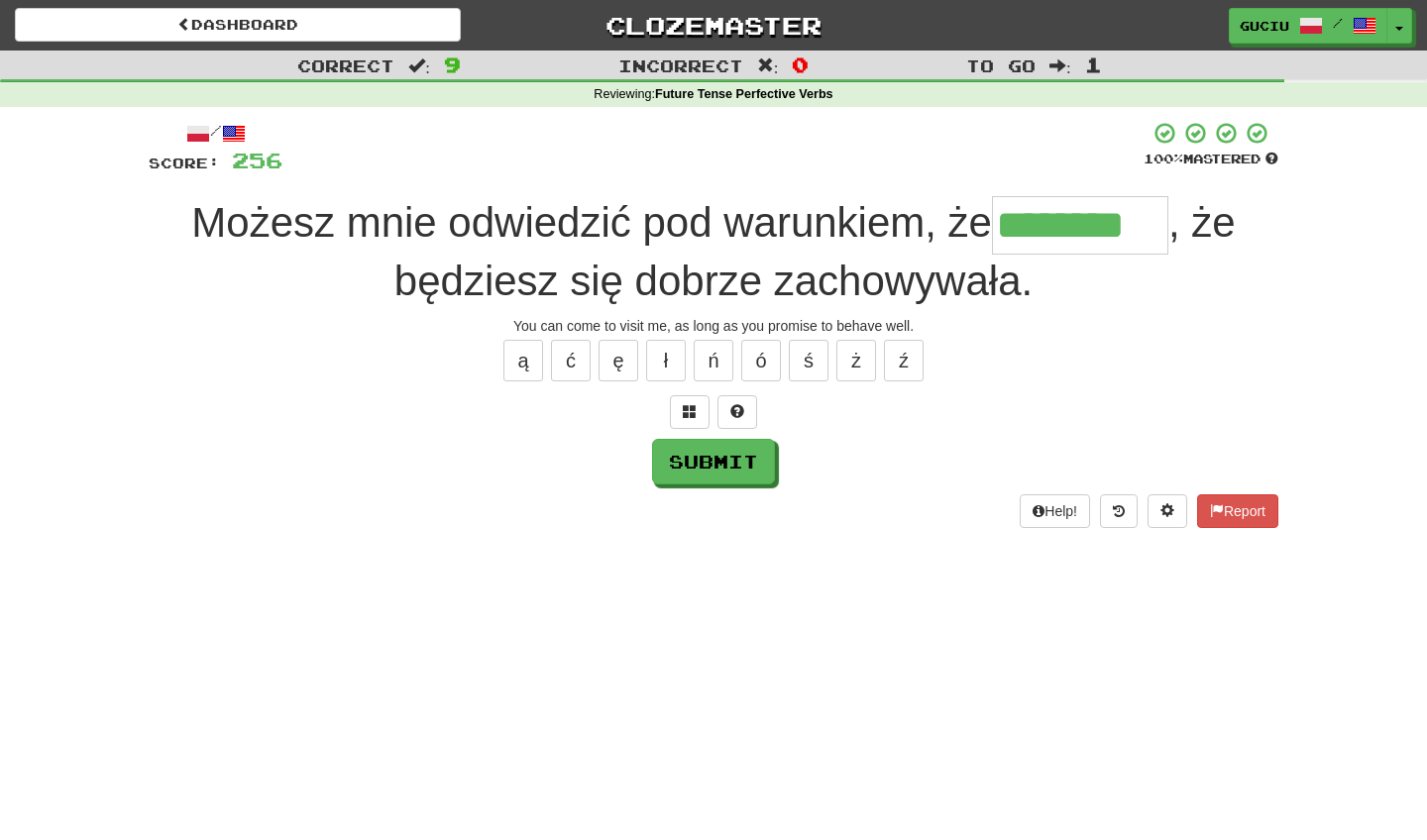 type on "********" 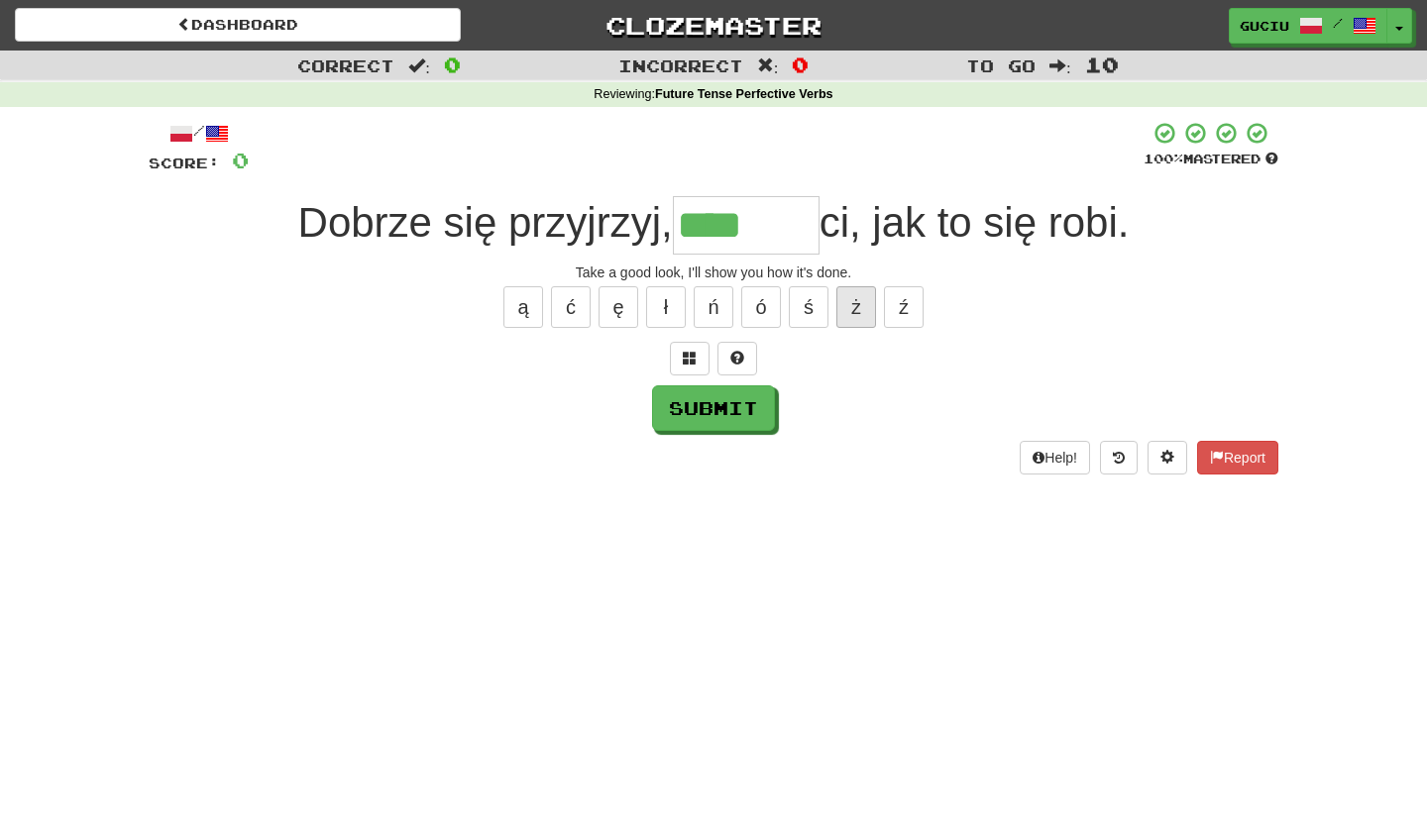 click on "ż" at bounding box center (856, 307) 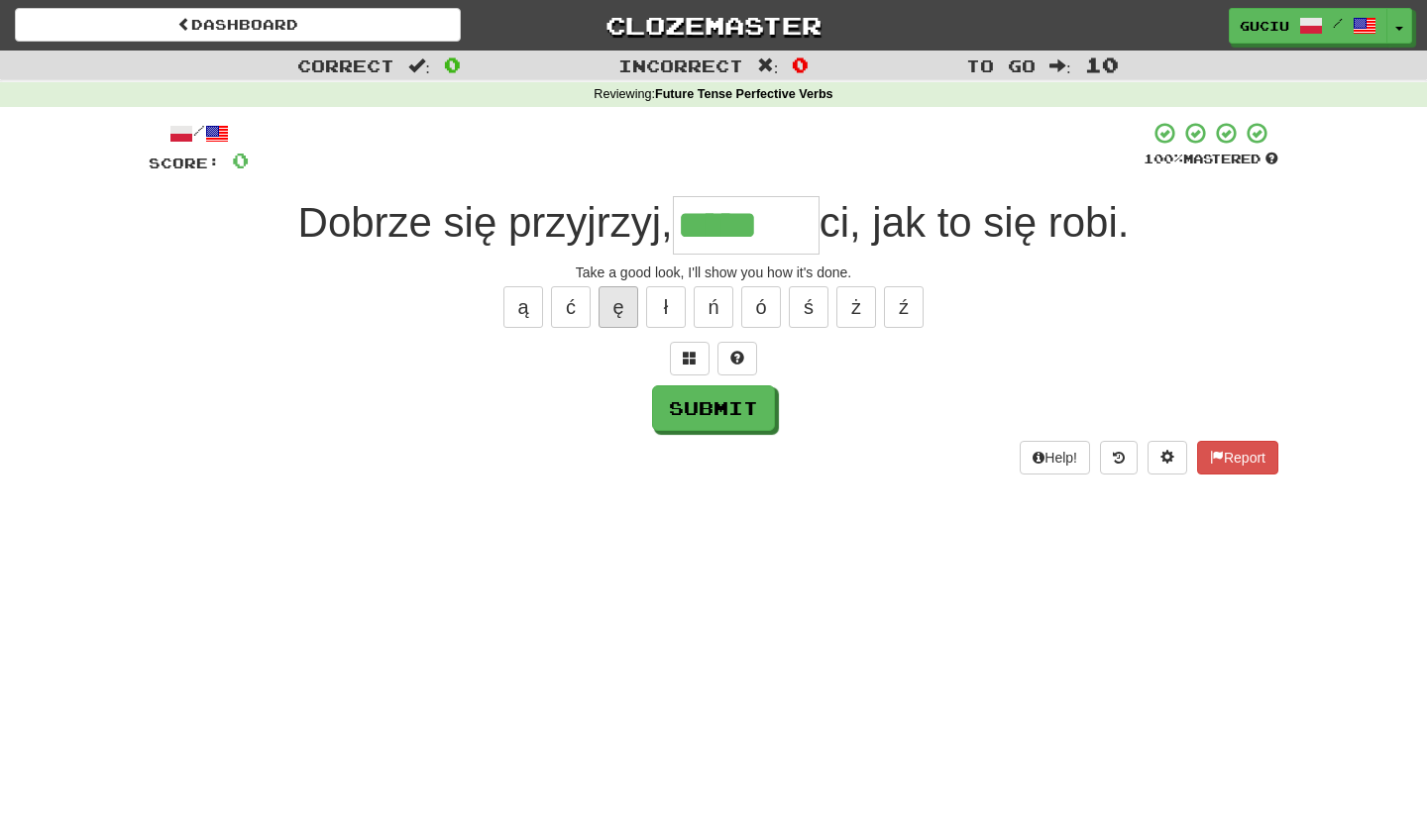 click on "ę" at bounding box center [618, 307] 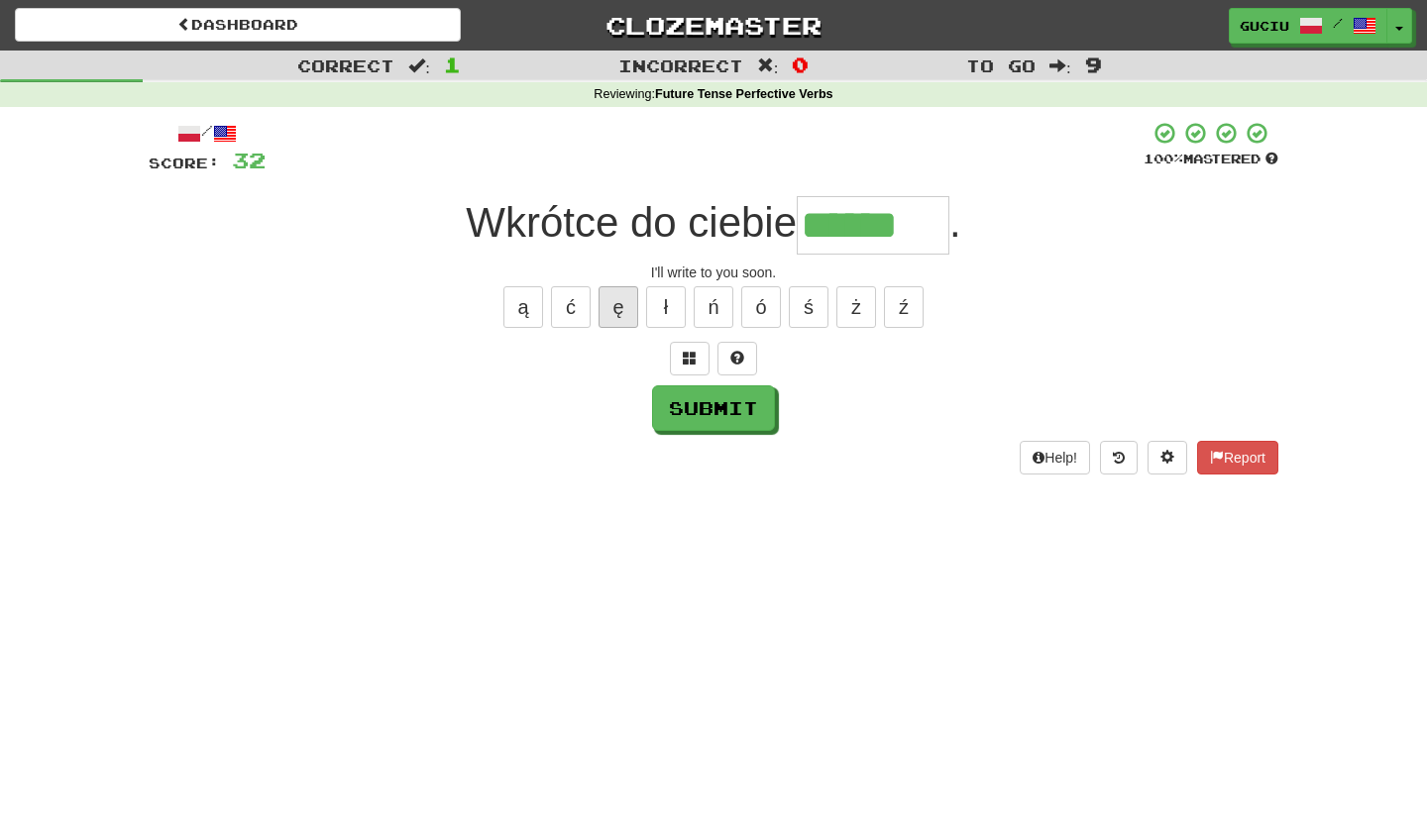 click on "ę" at bounding box center [618, 307] 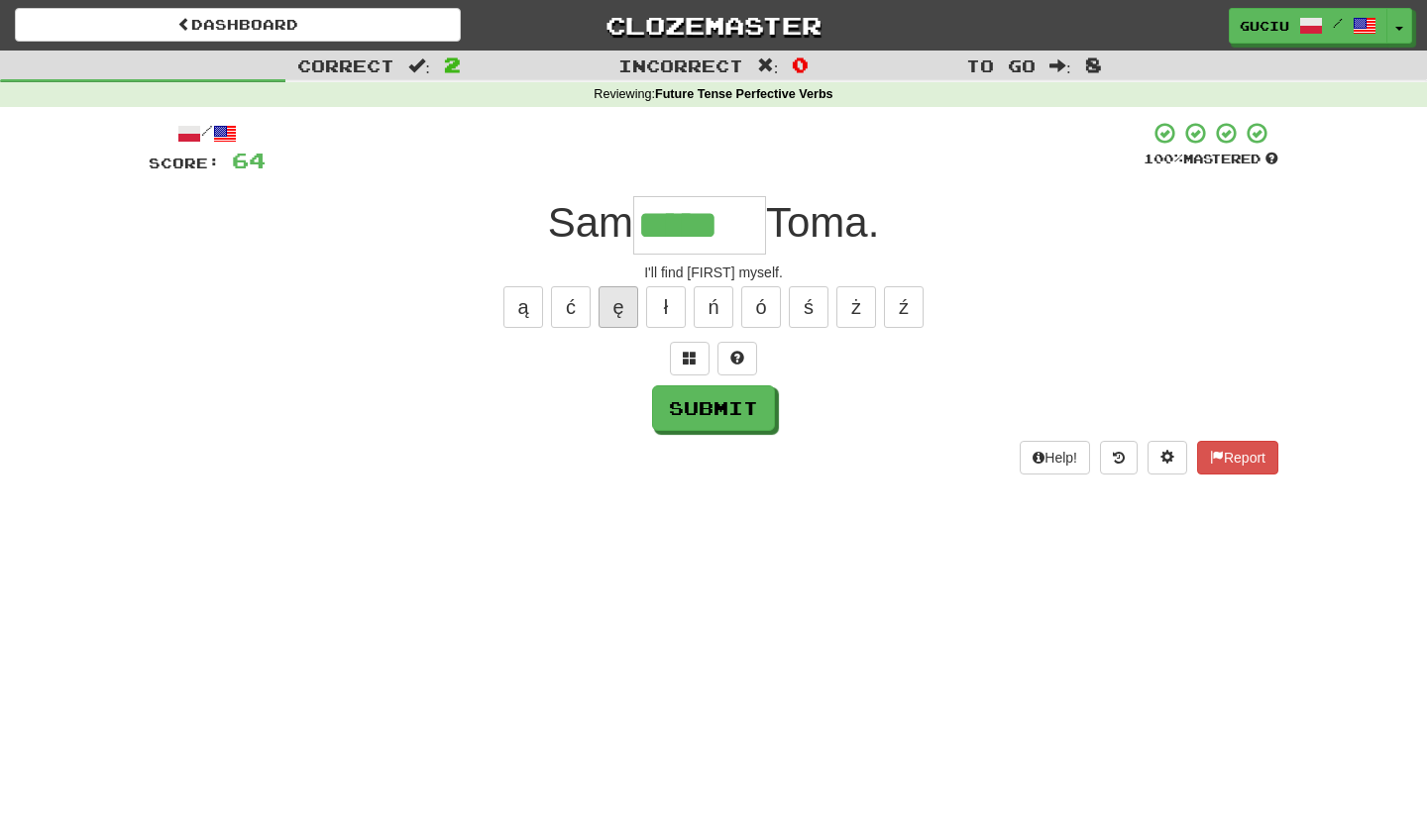 click on "ę" at bounding box center (618, 307) 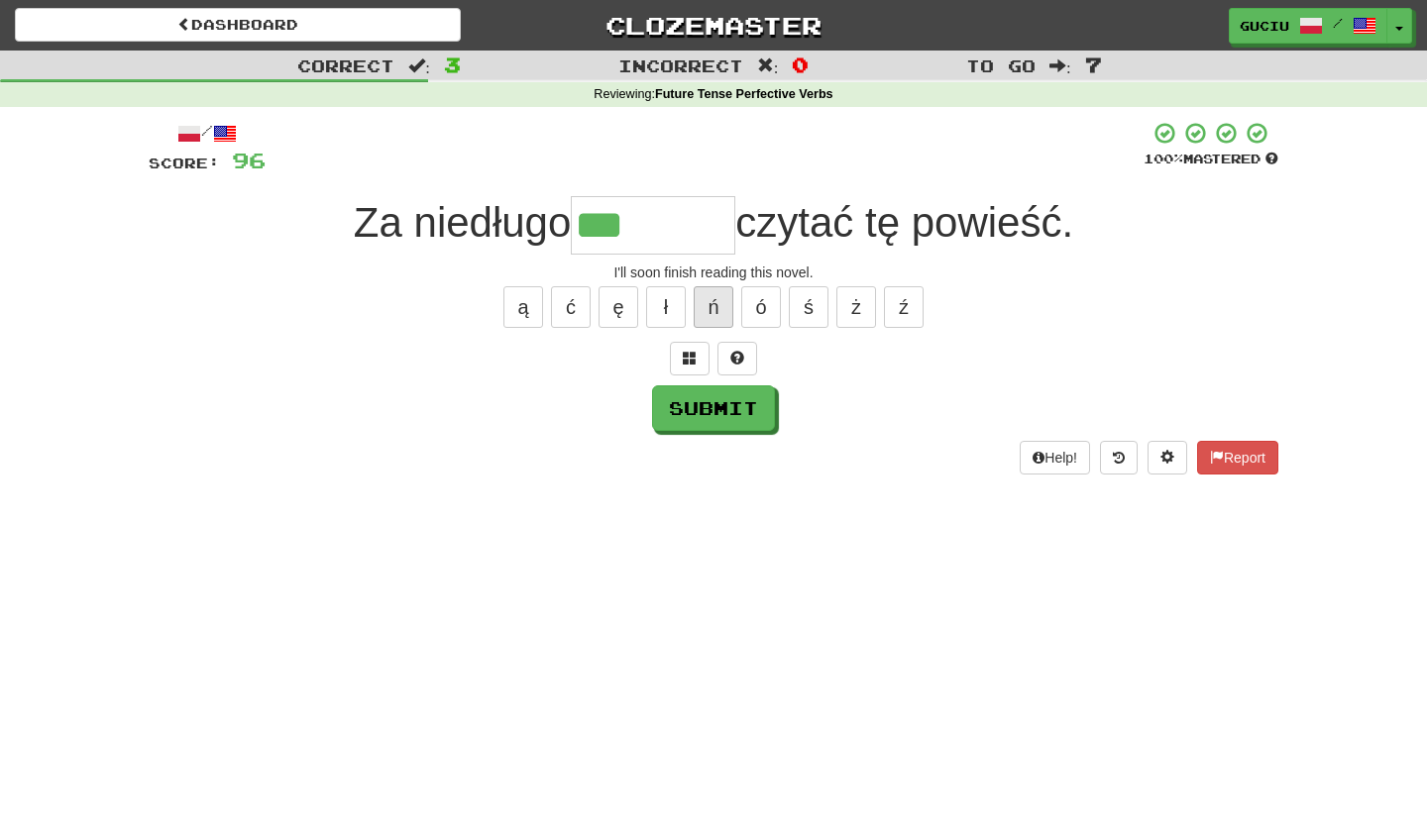 click on "ń" at bounding box center (714, 307) 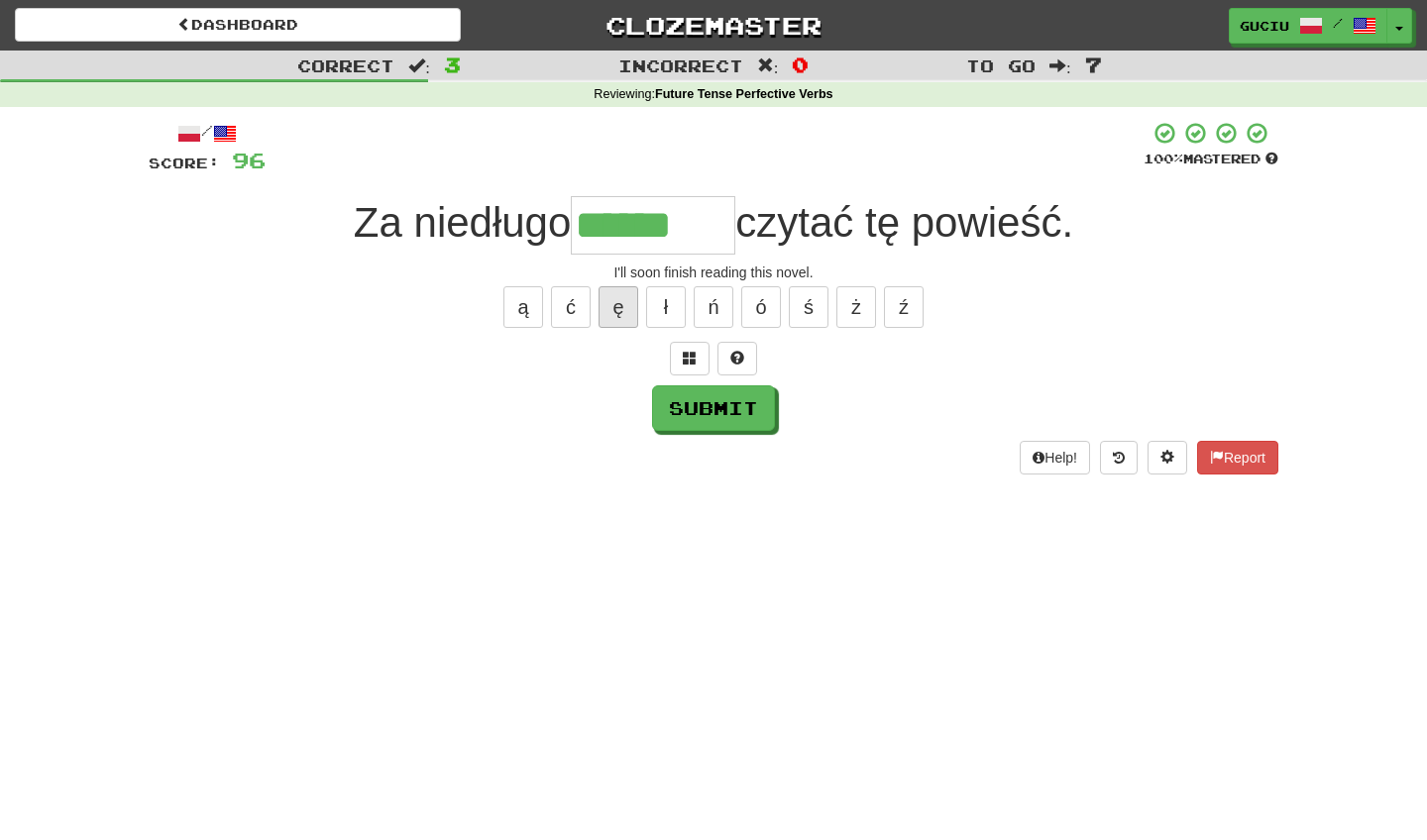 click on "ę" at bounding box center (618, 307) 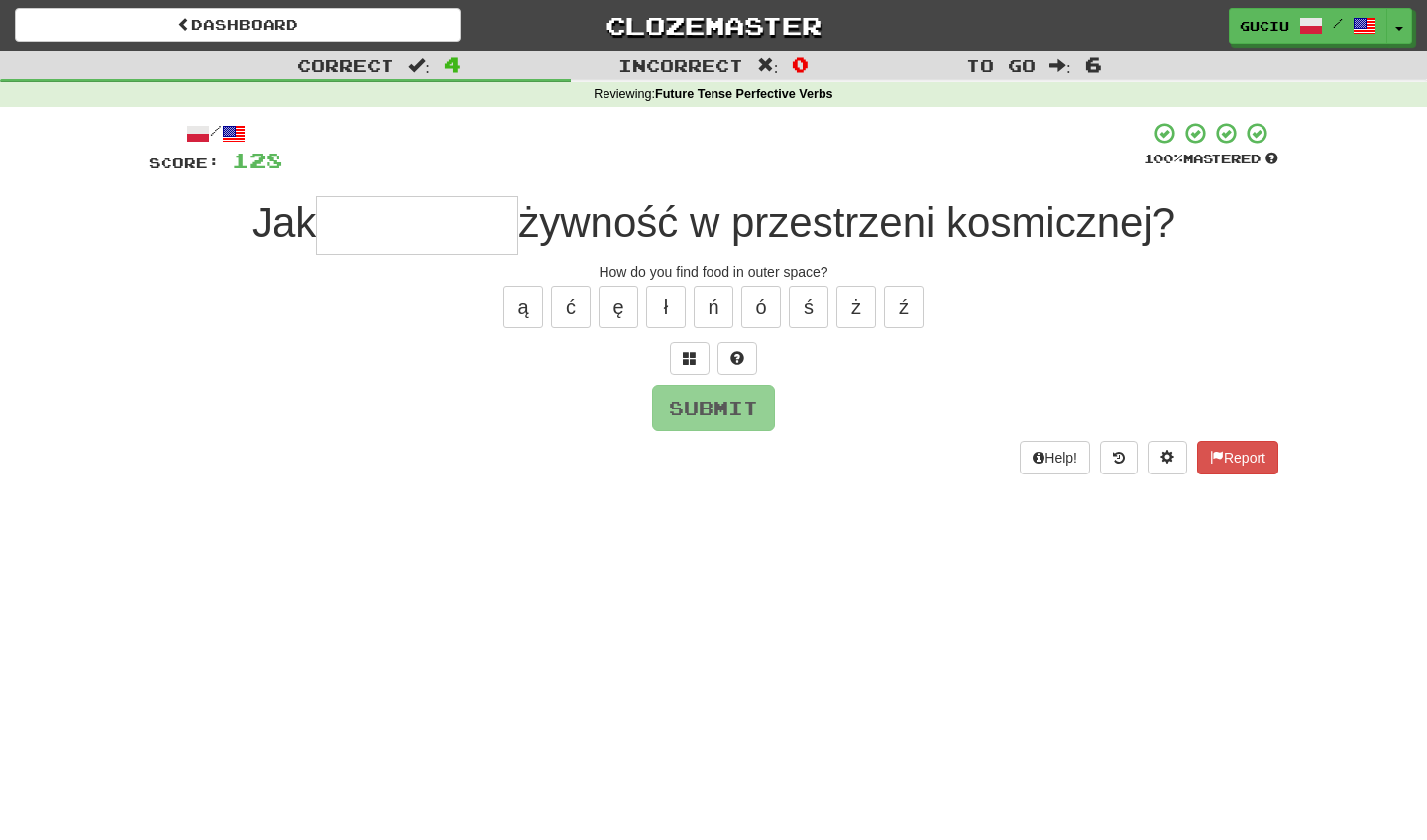 type on "*" 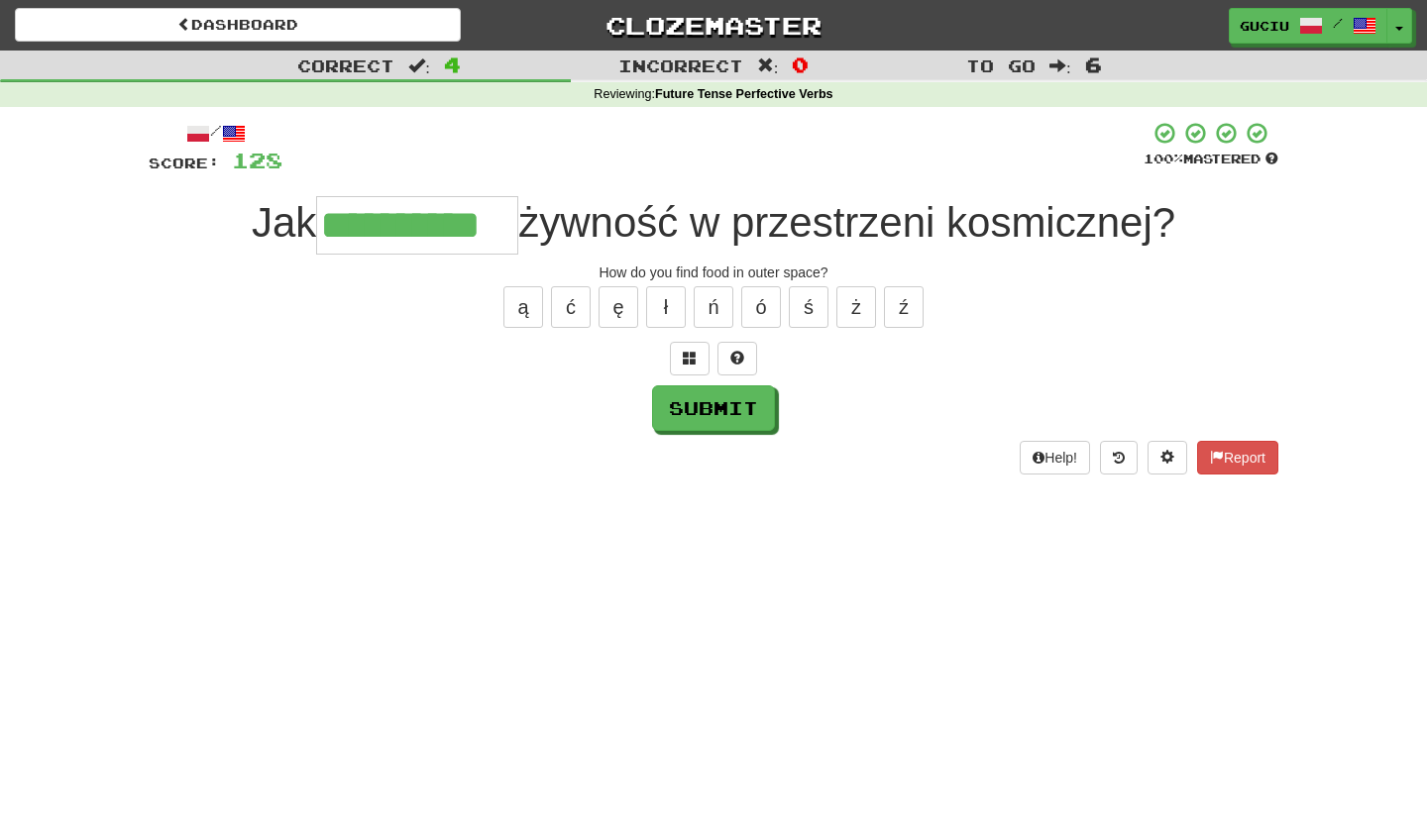 type on "**********" 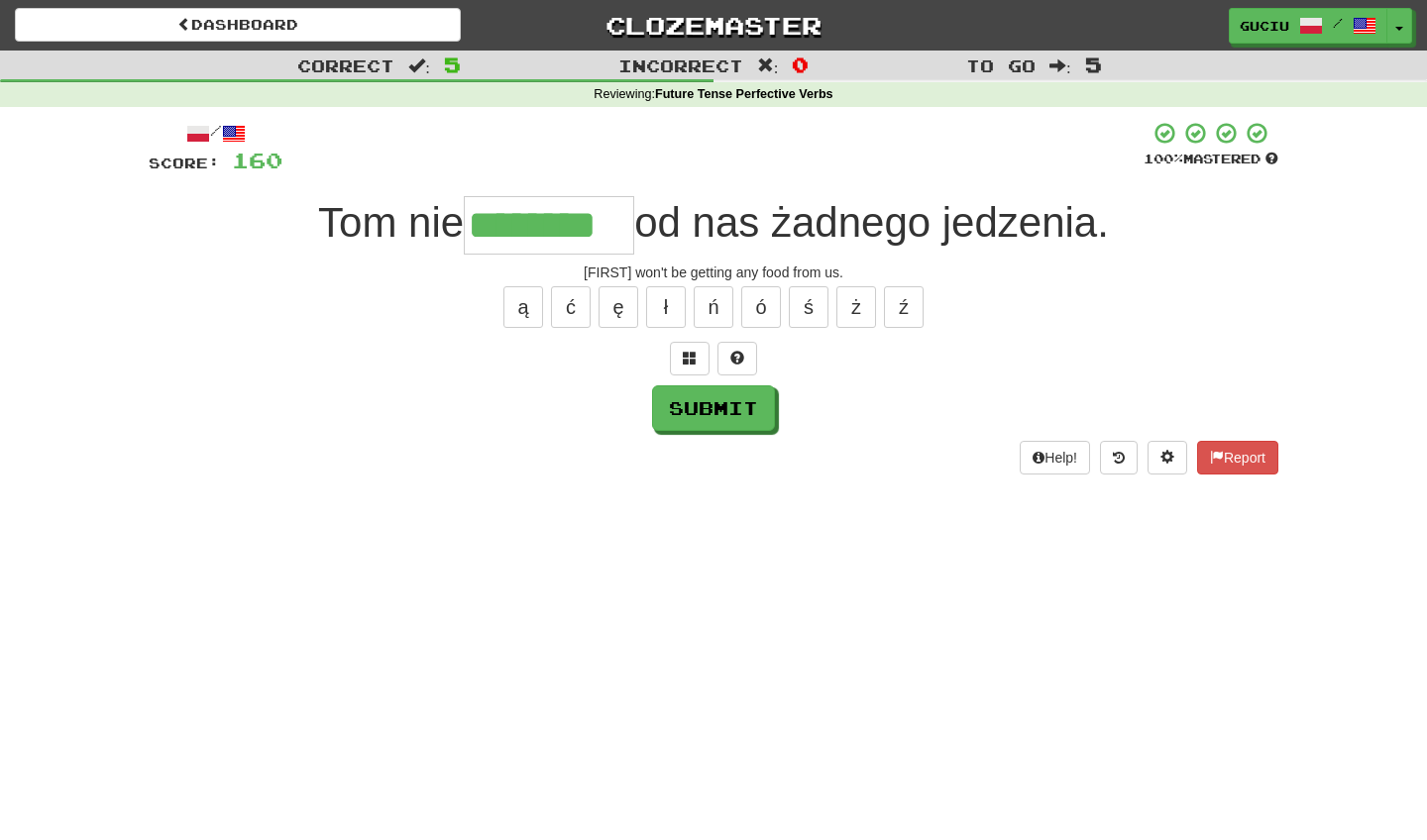 type on "********" 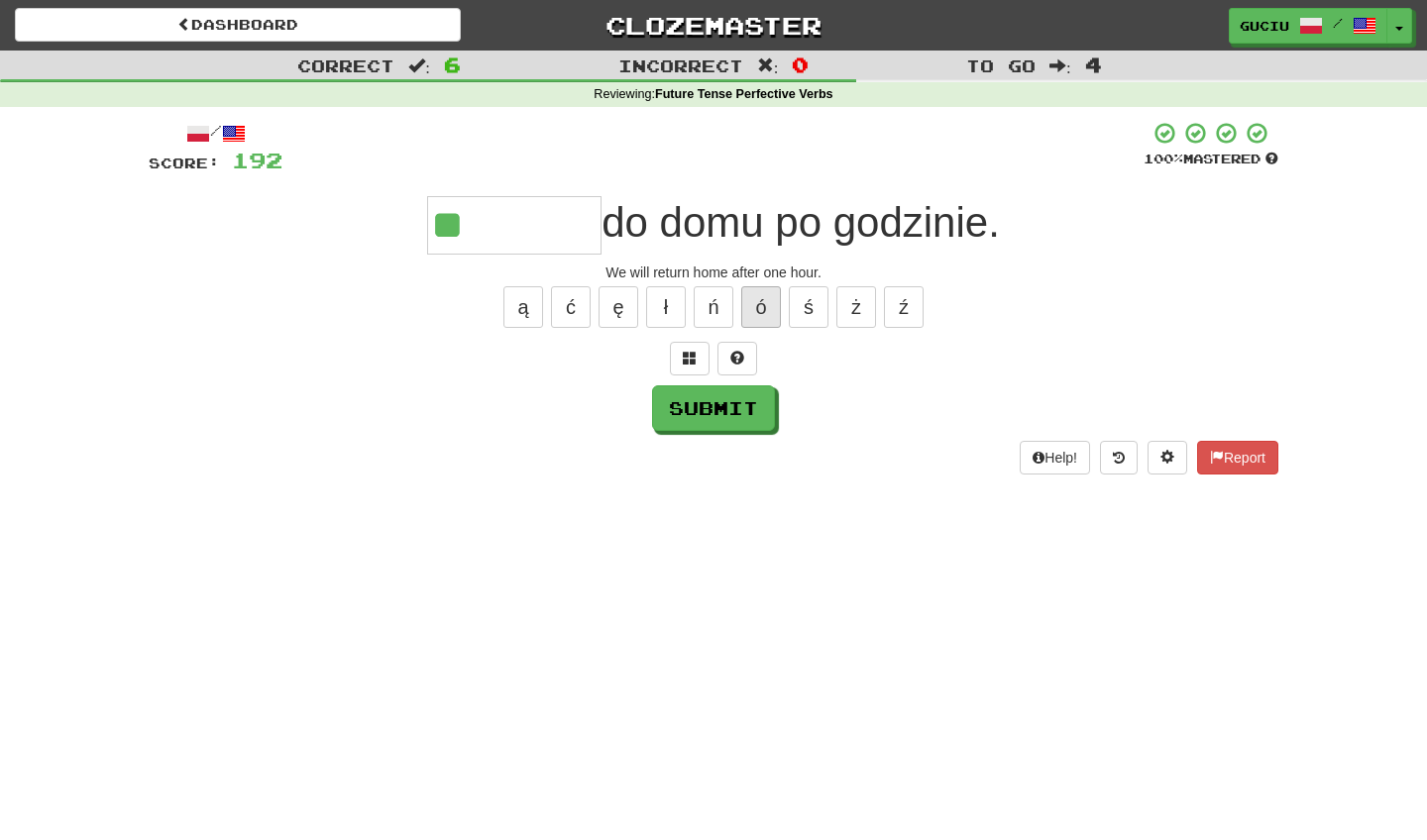 click on "ó" at bounding box center [761, 307] 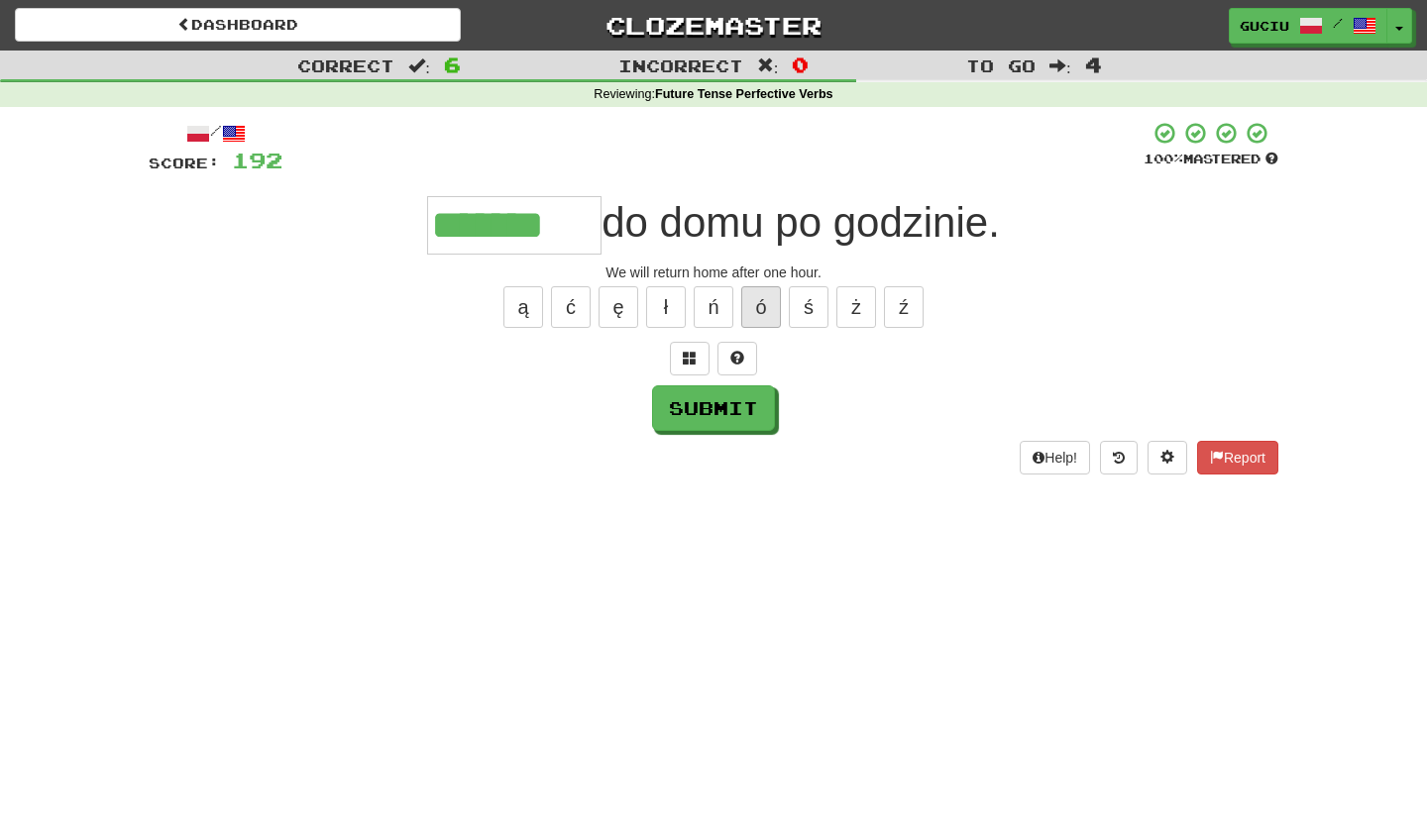 type on "*******" 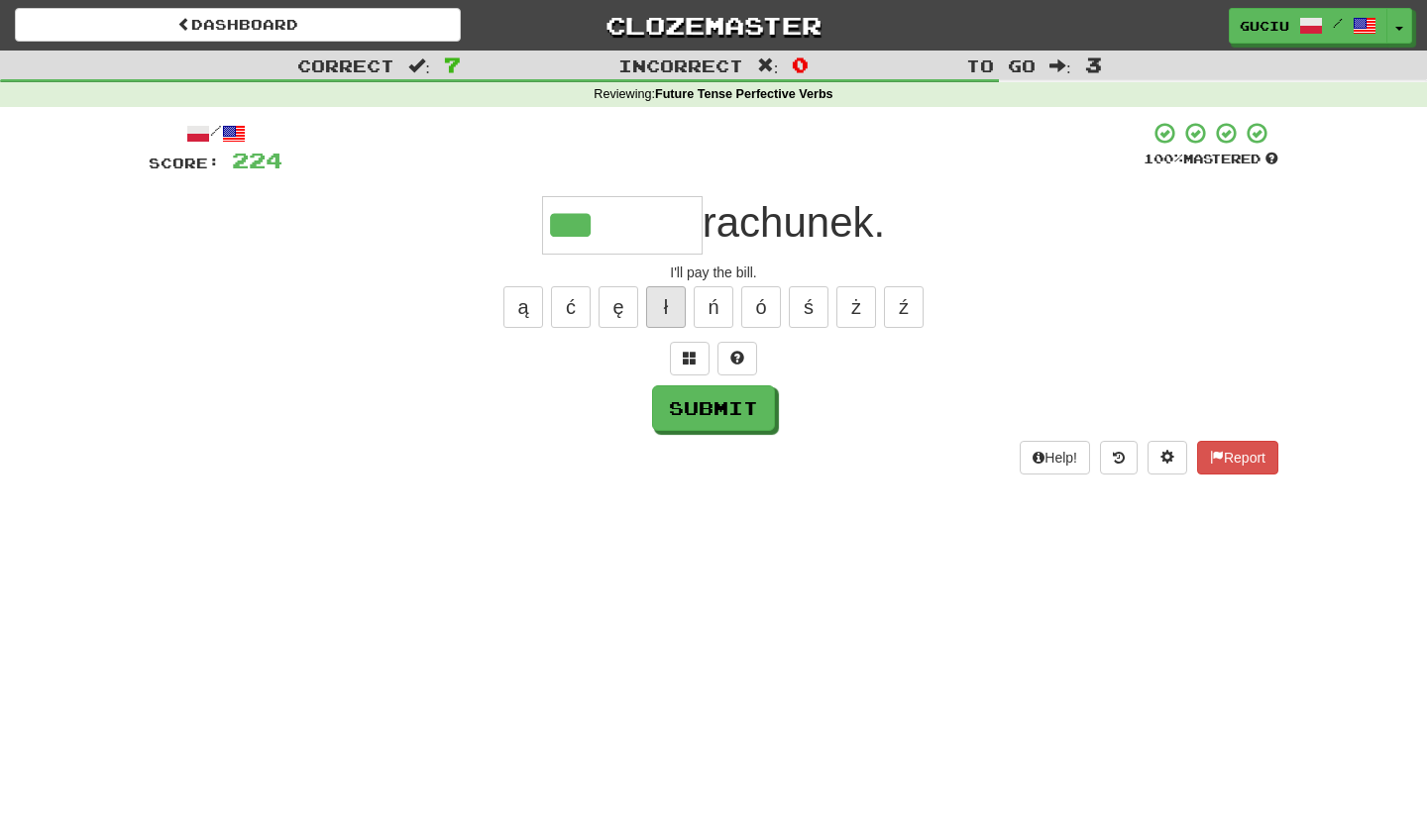 click on "ł" at bounding box center (666, 307) 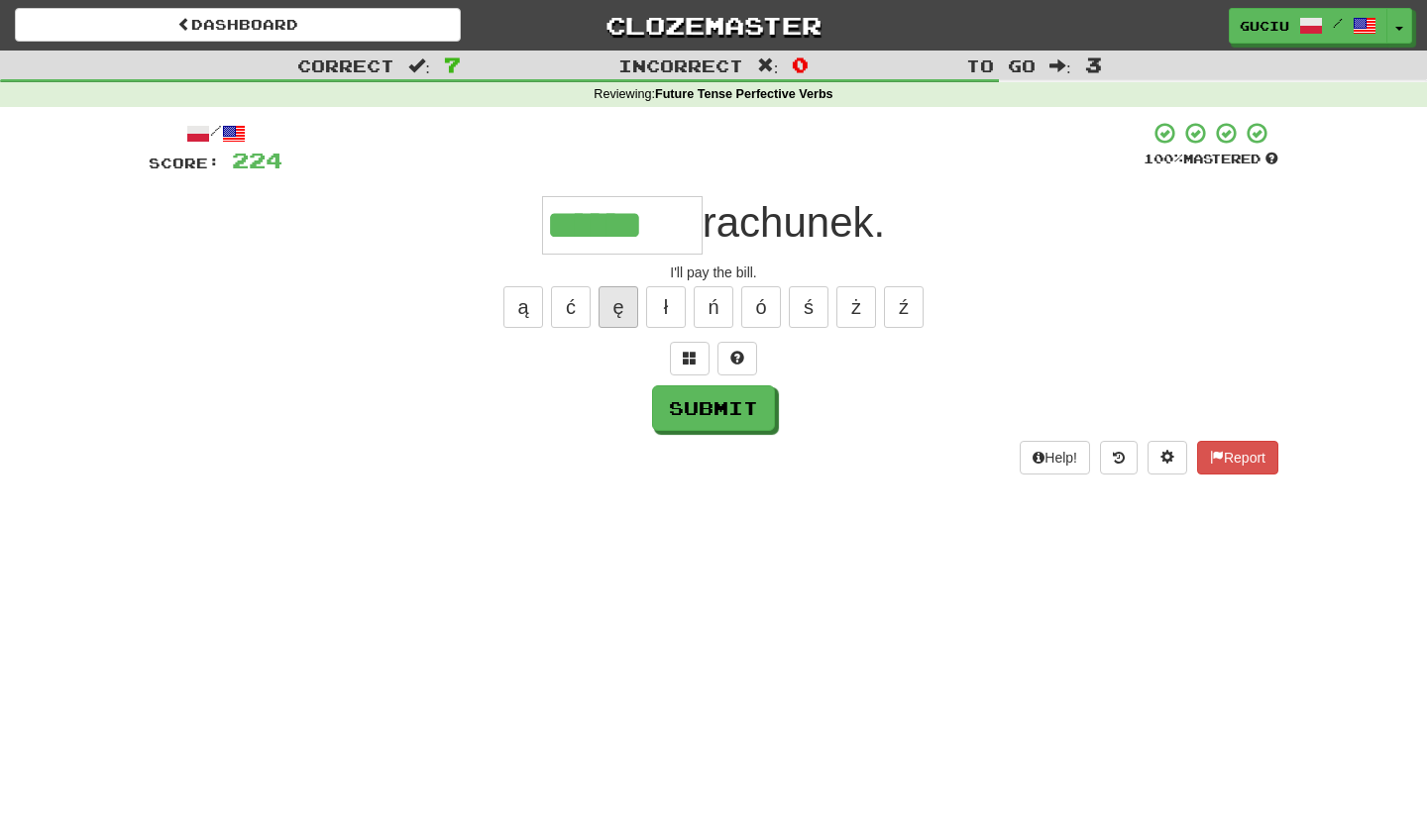 click on "ę" at bounding box center (618, 307) 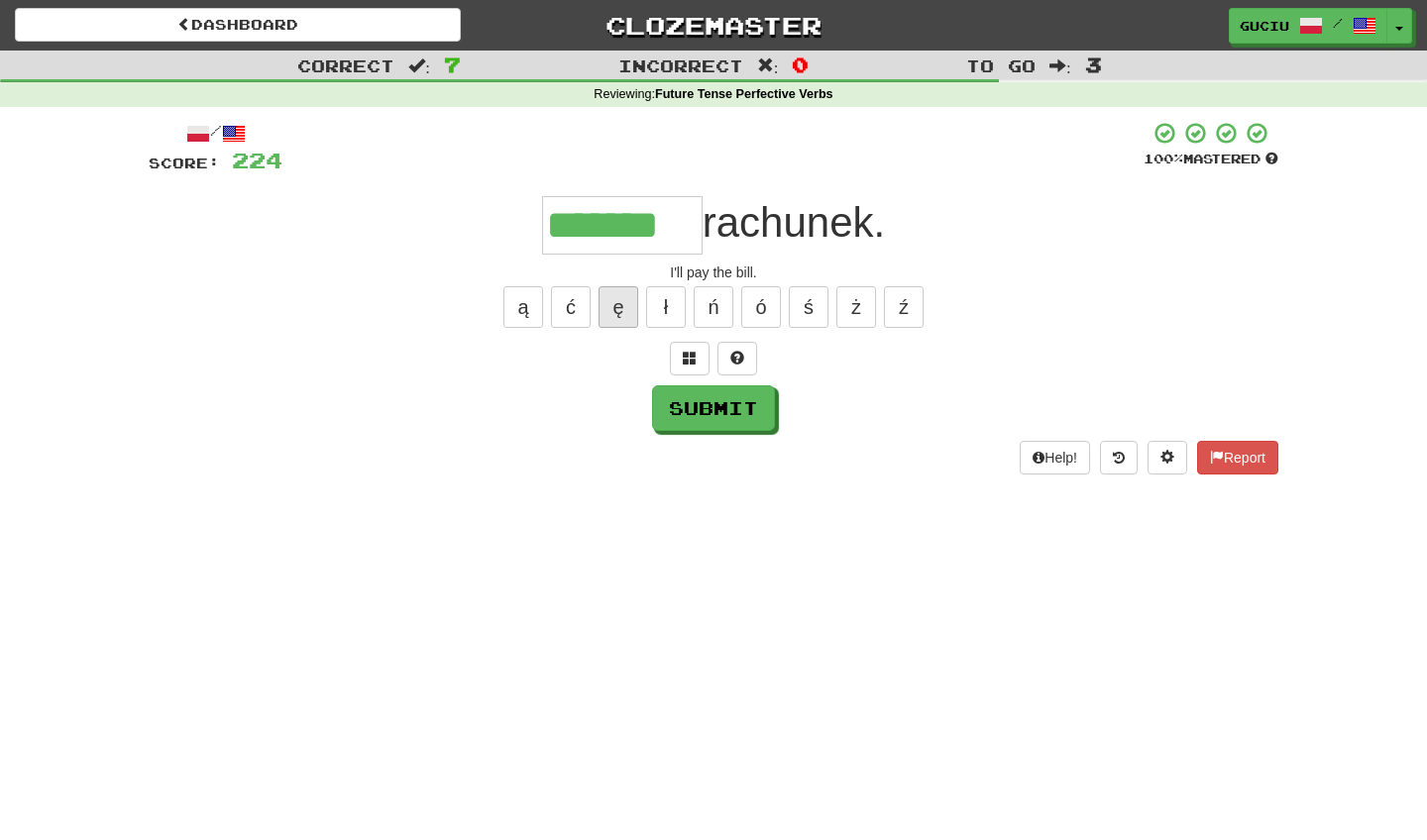 type on "*******" 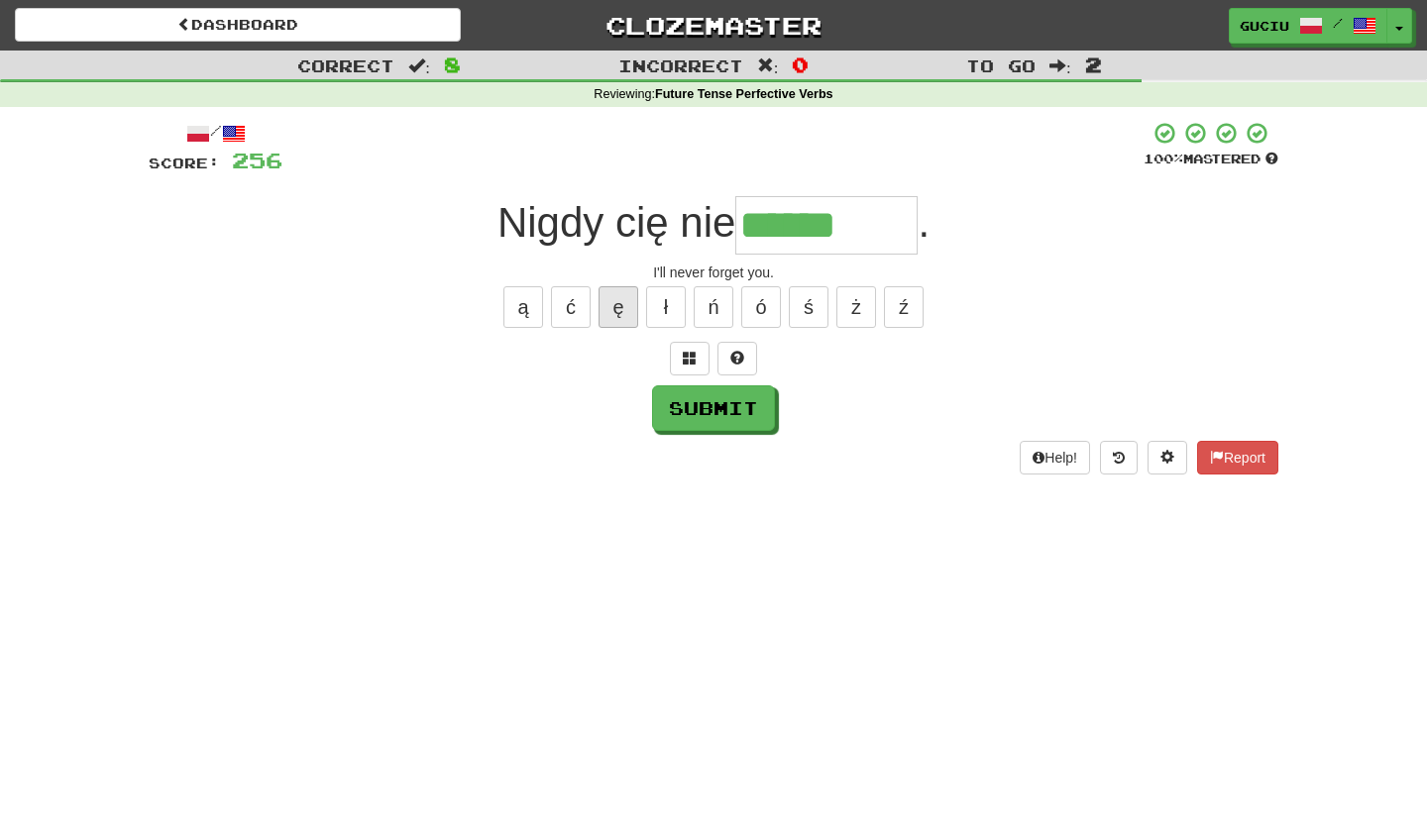 click on "ę" at bounding box center (618, 307) 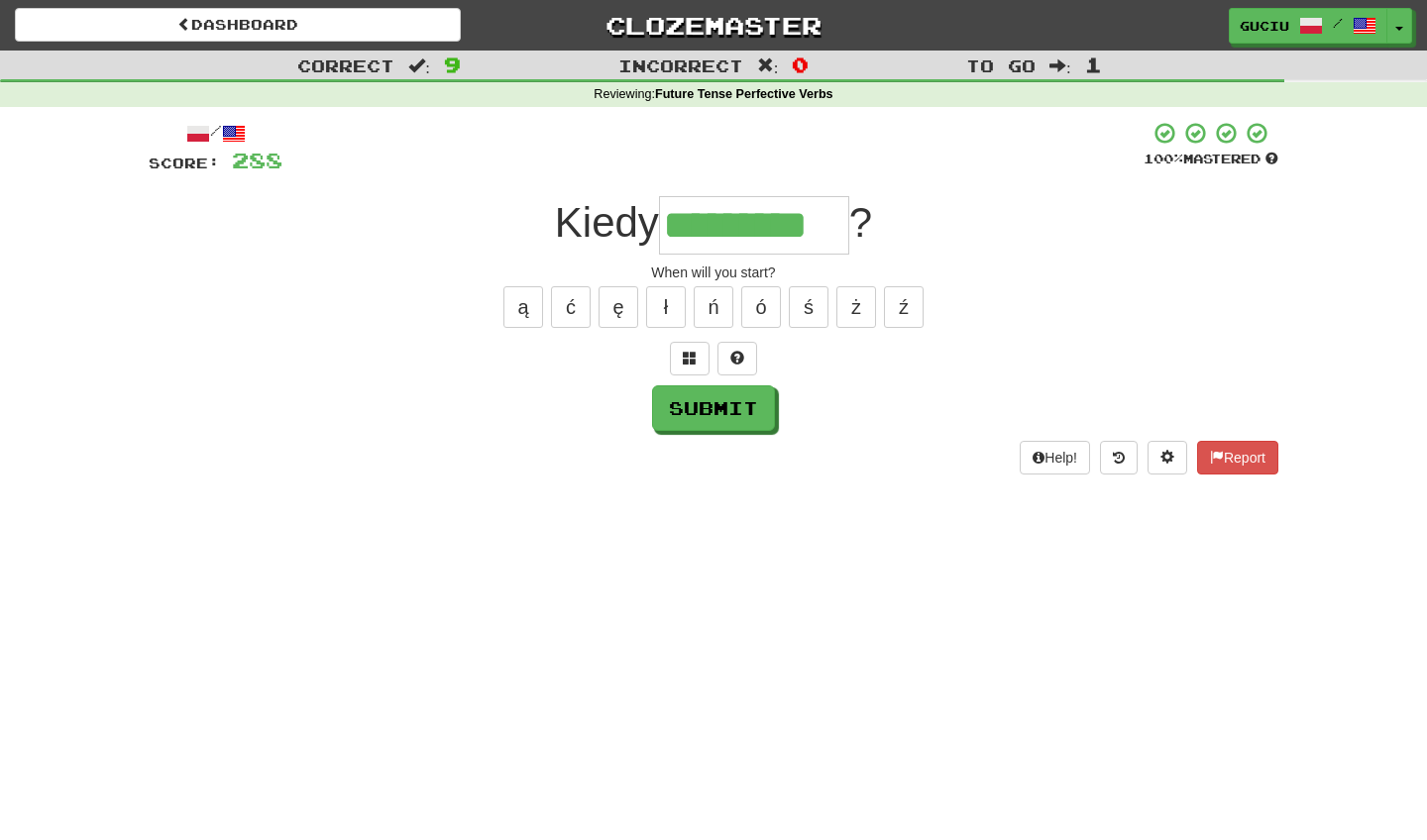 type on "*********" 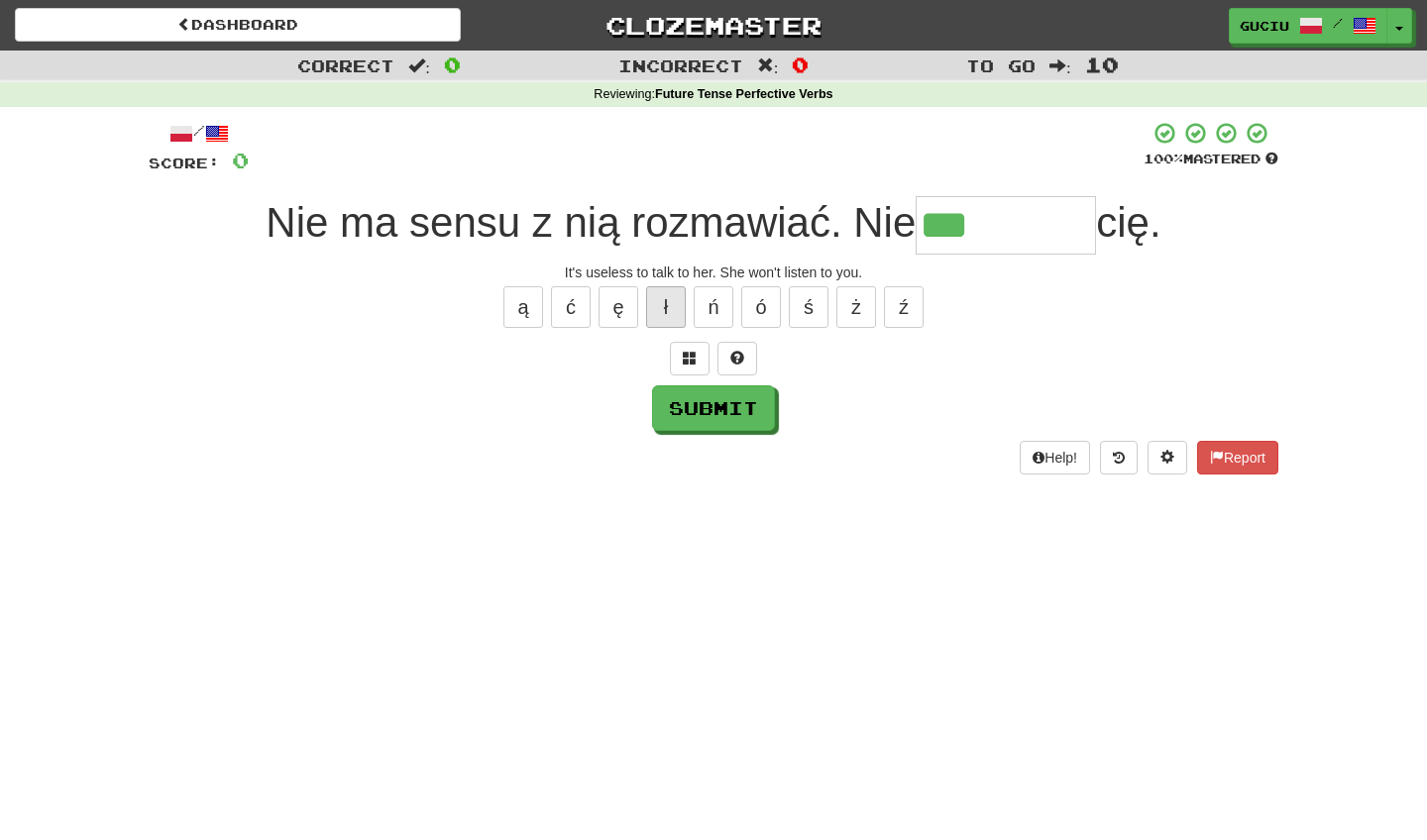 click on "ł" at bounding box center [666, 307] 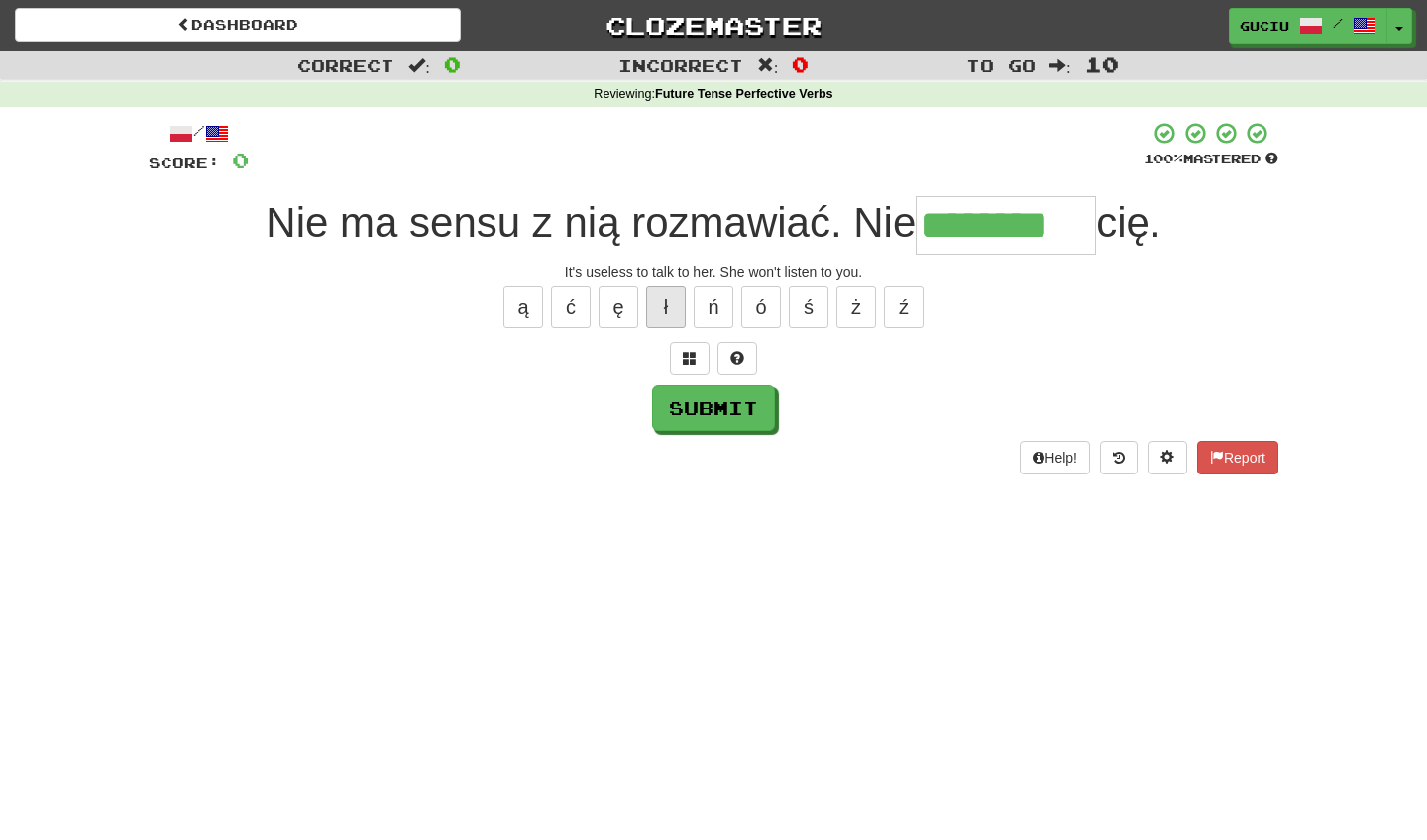 type on "********" 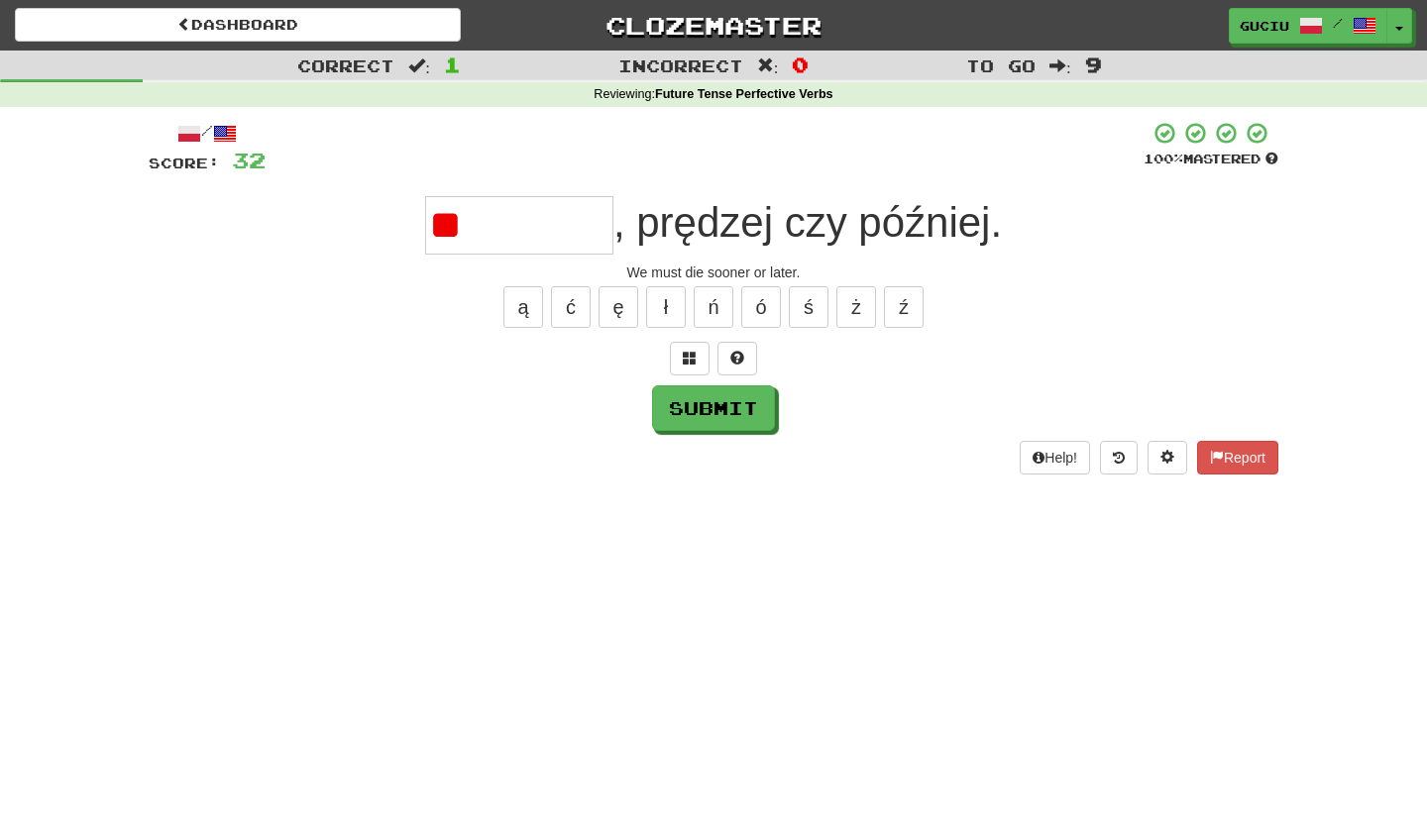 type on "*" 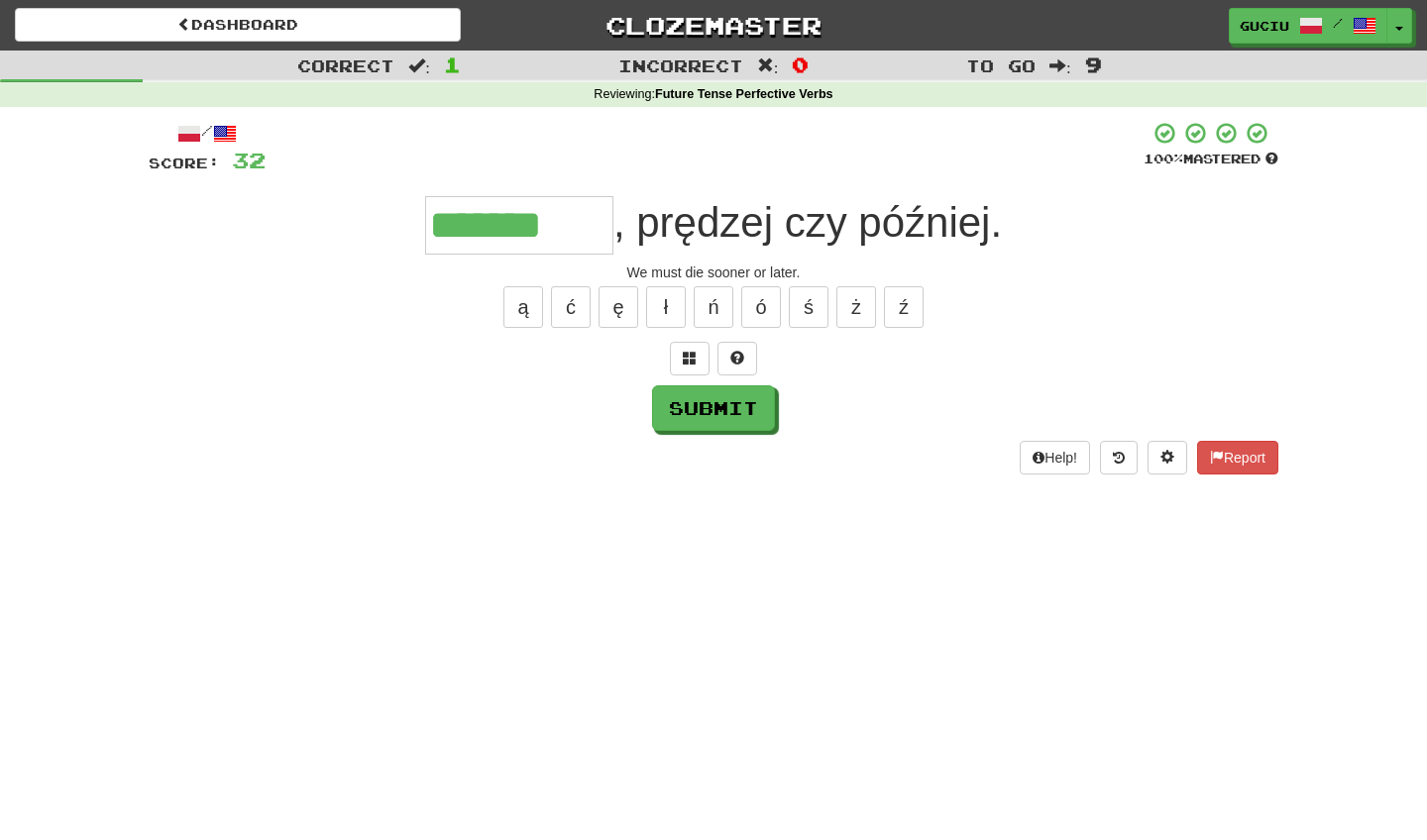 type on "*******" 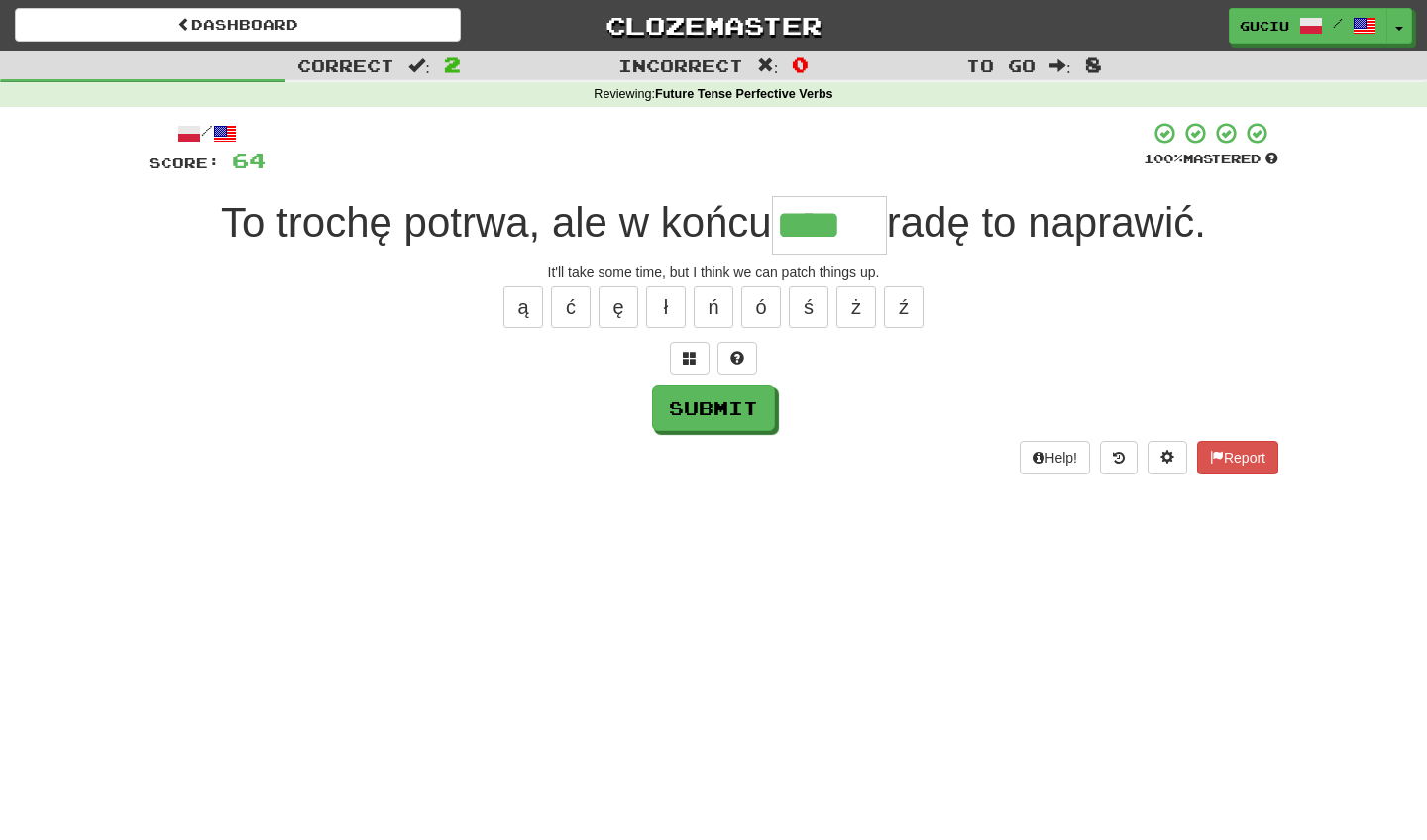 type on "****" 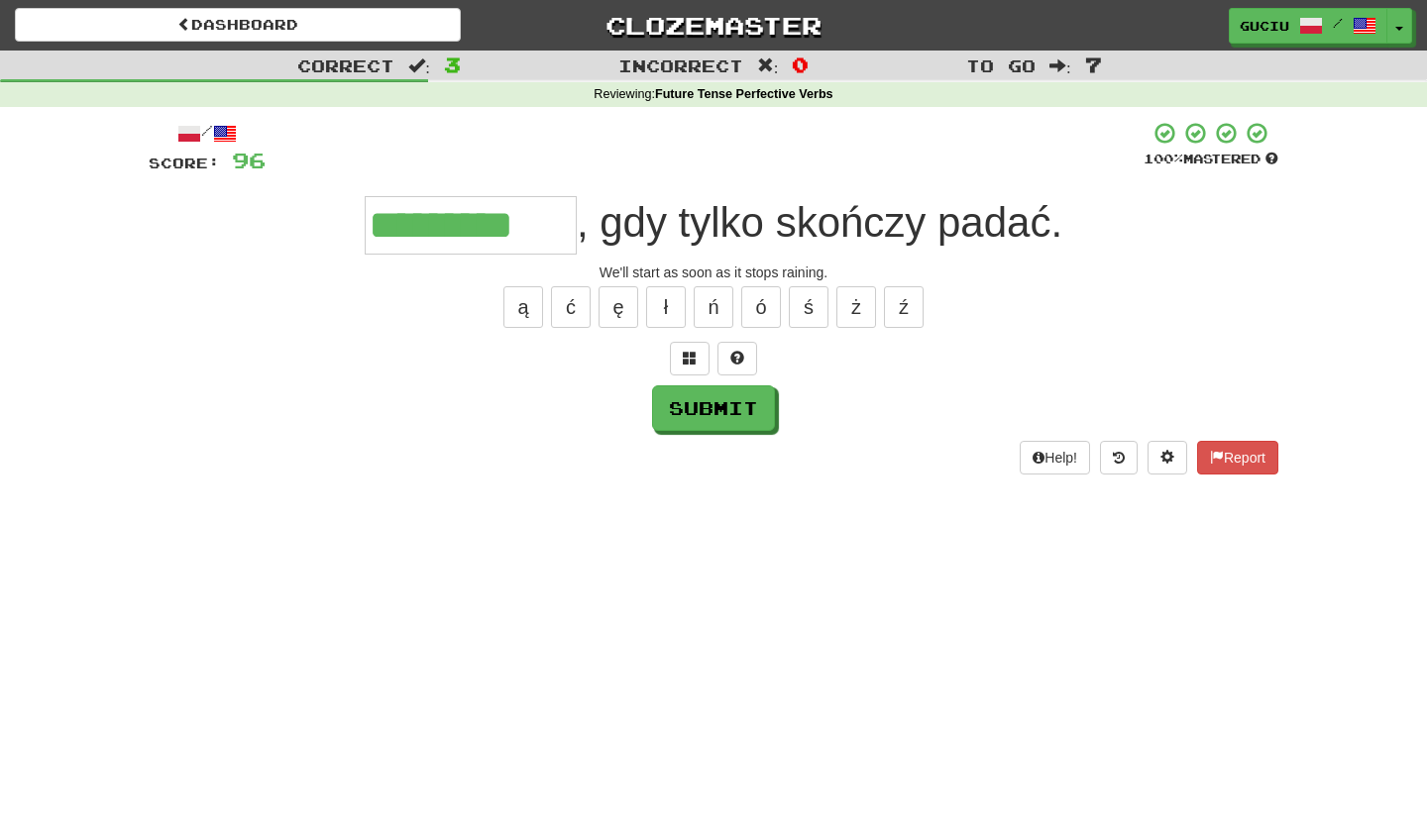 type on "*********" 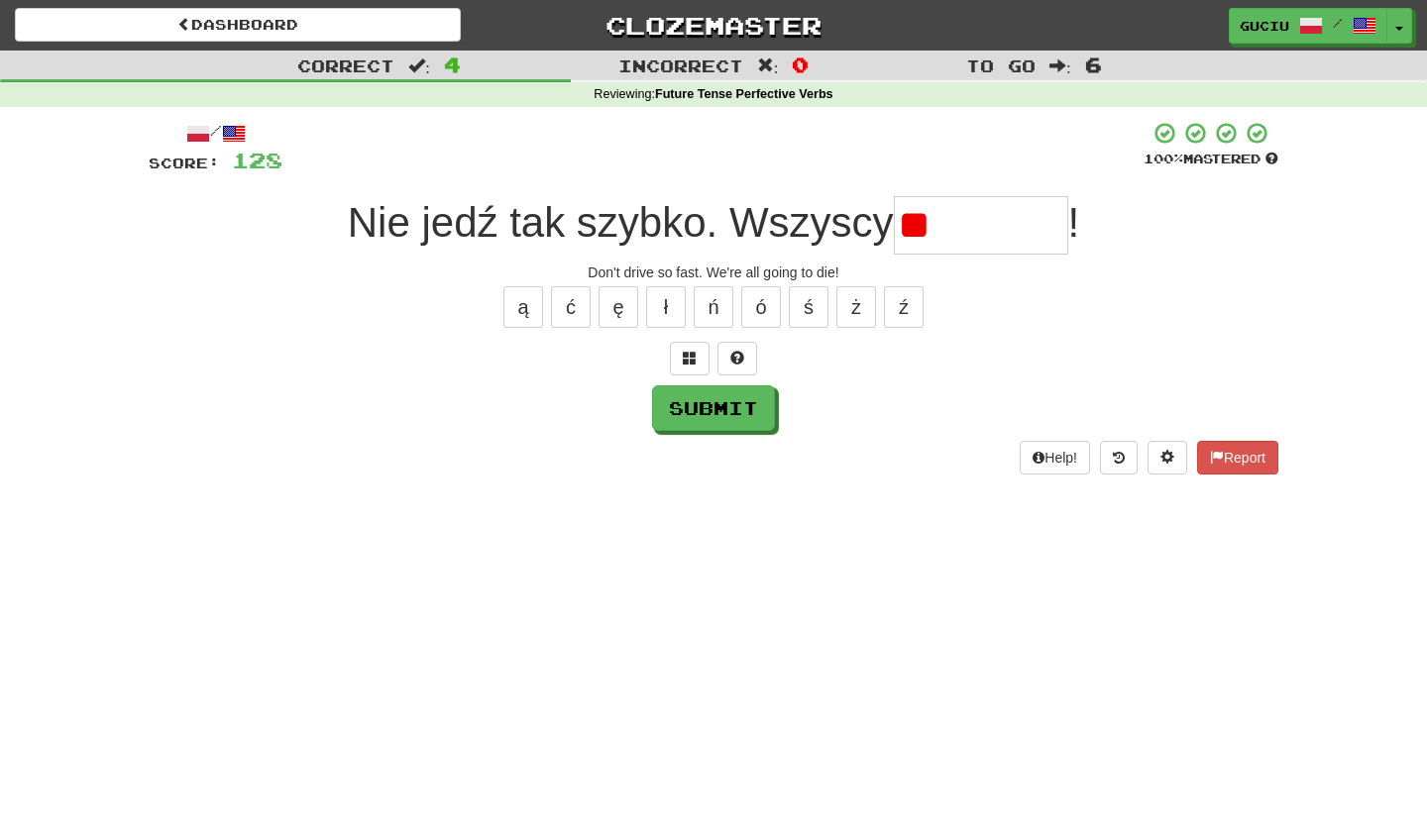 type on "*" 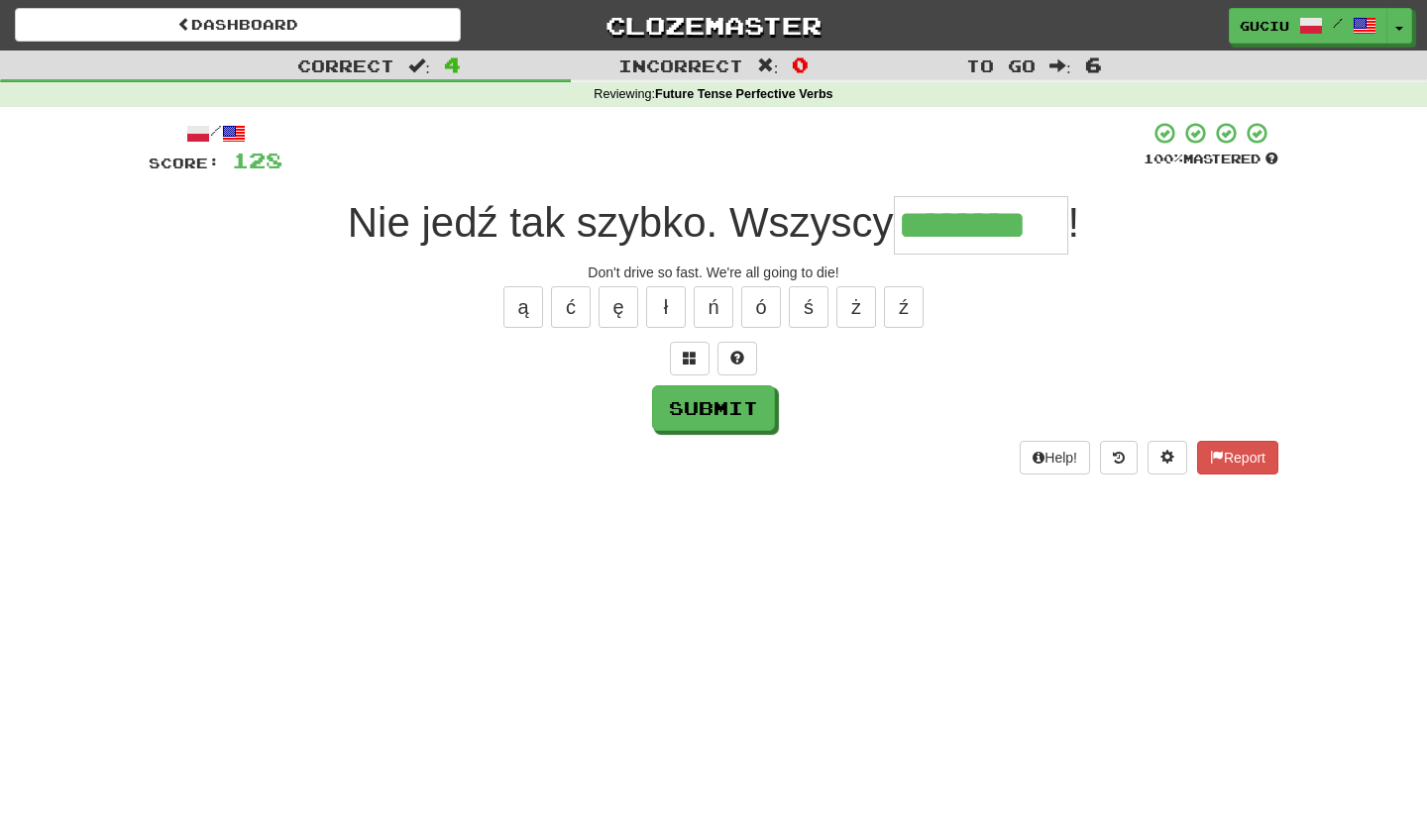 type on "********" 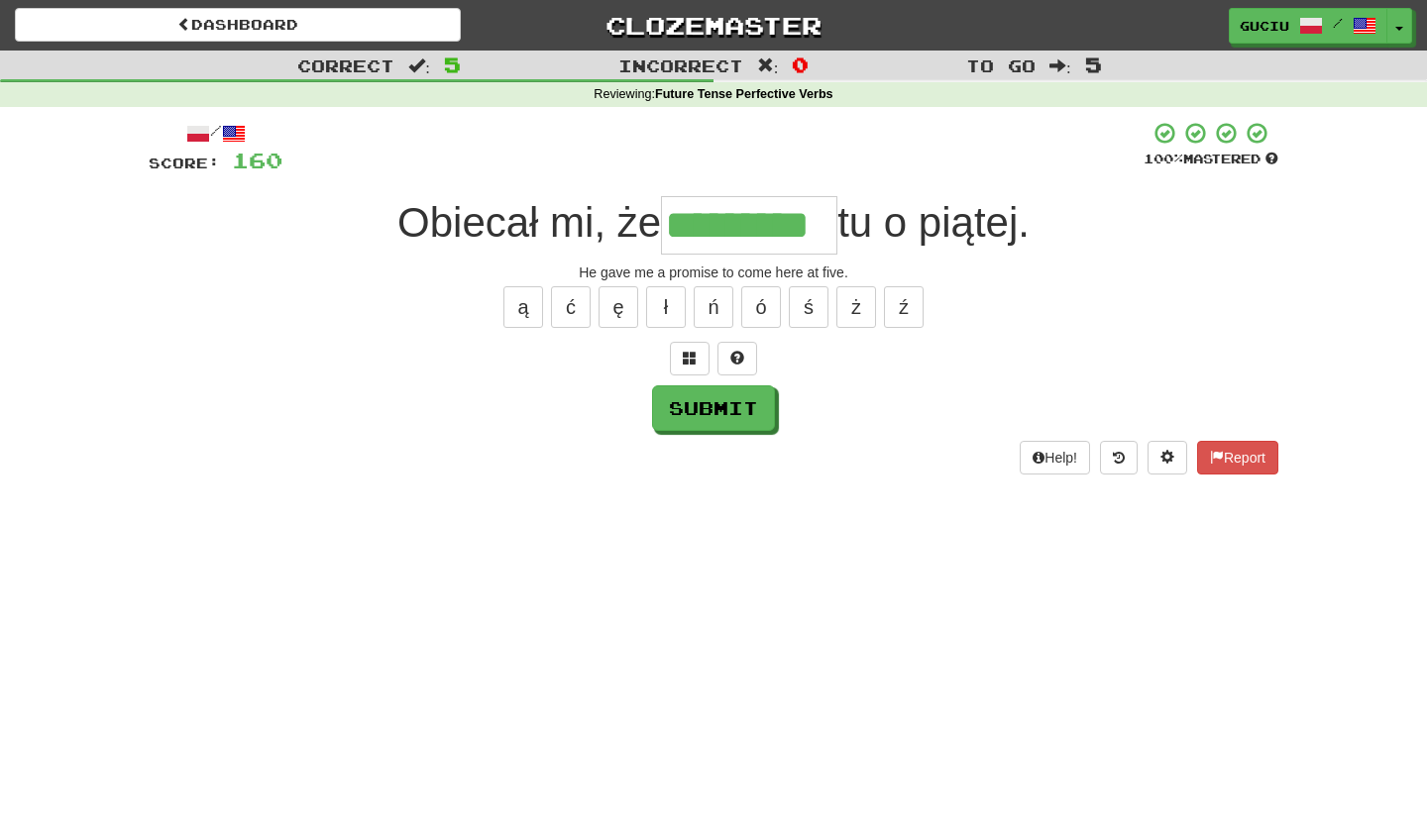 type on "*********" 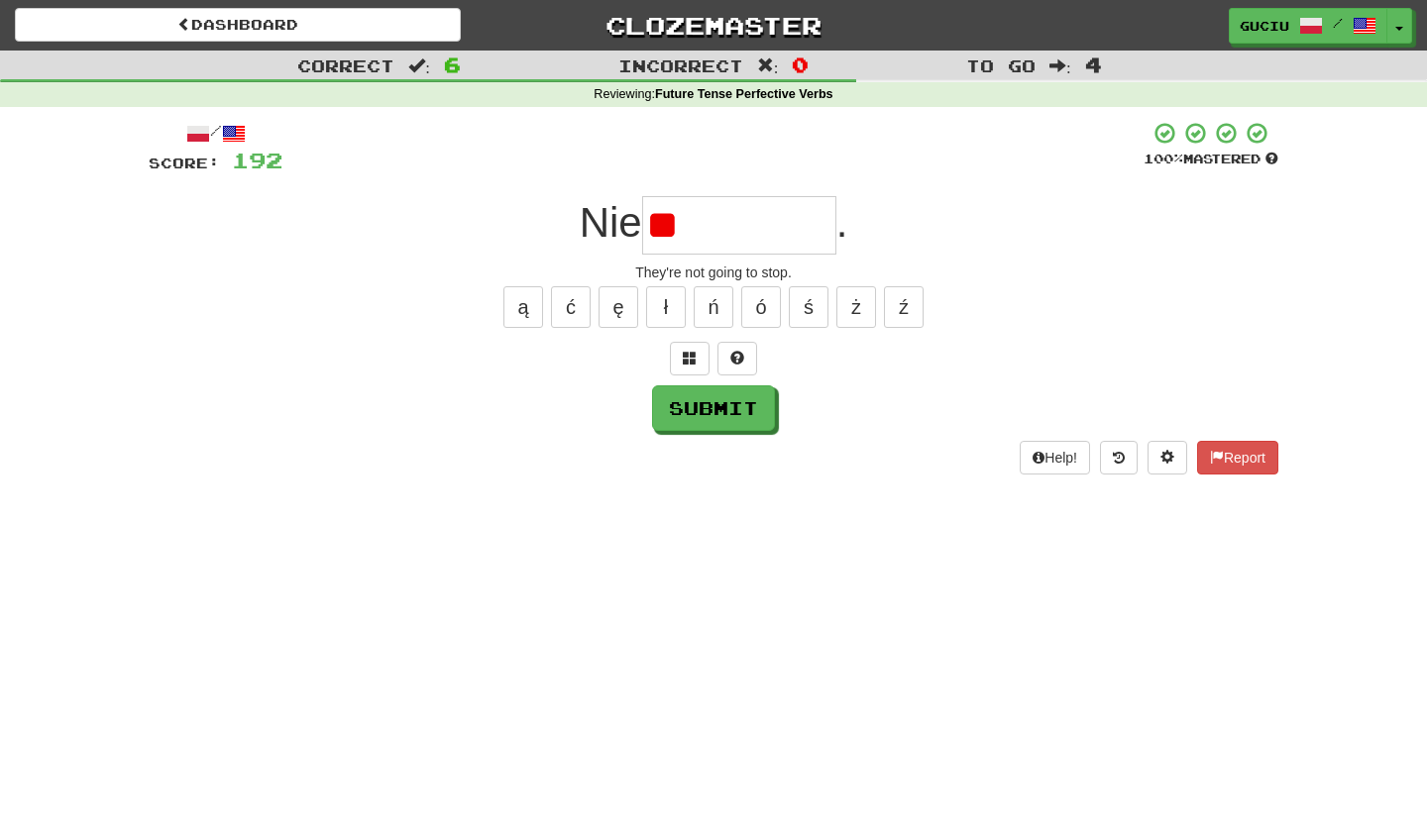 type on "*" 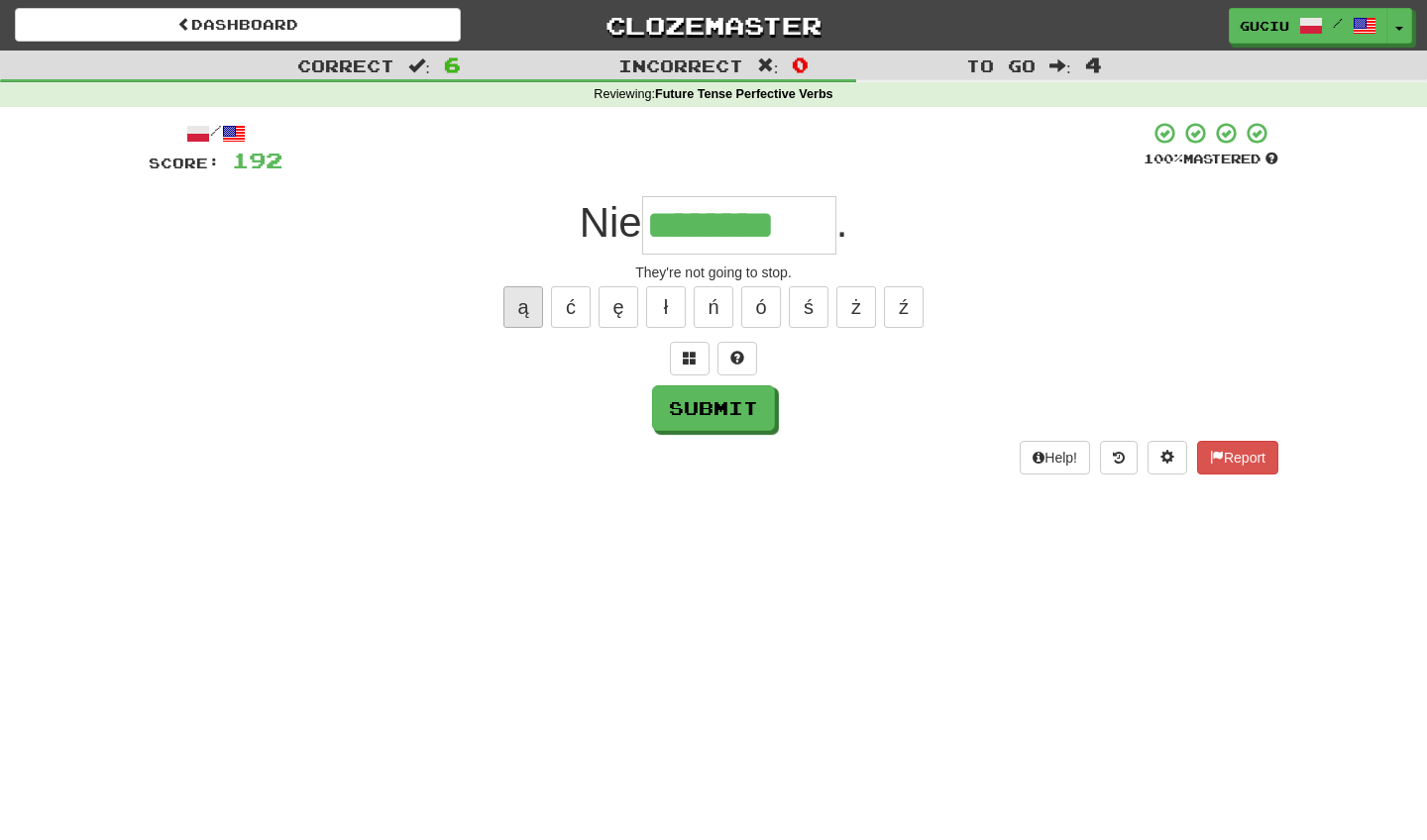 click on "ą" at bounding box center (523, 307) 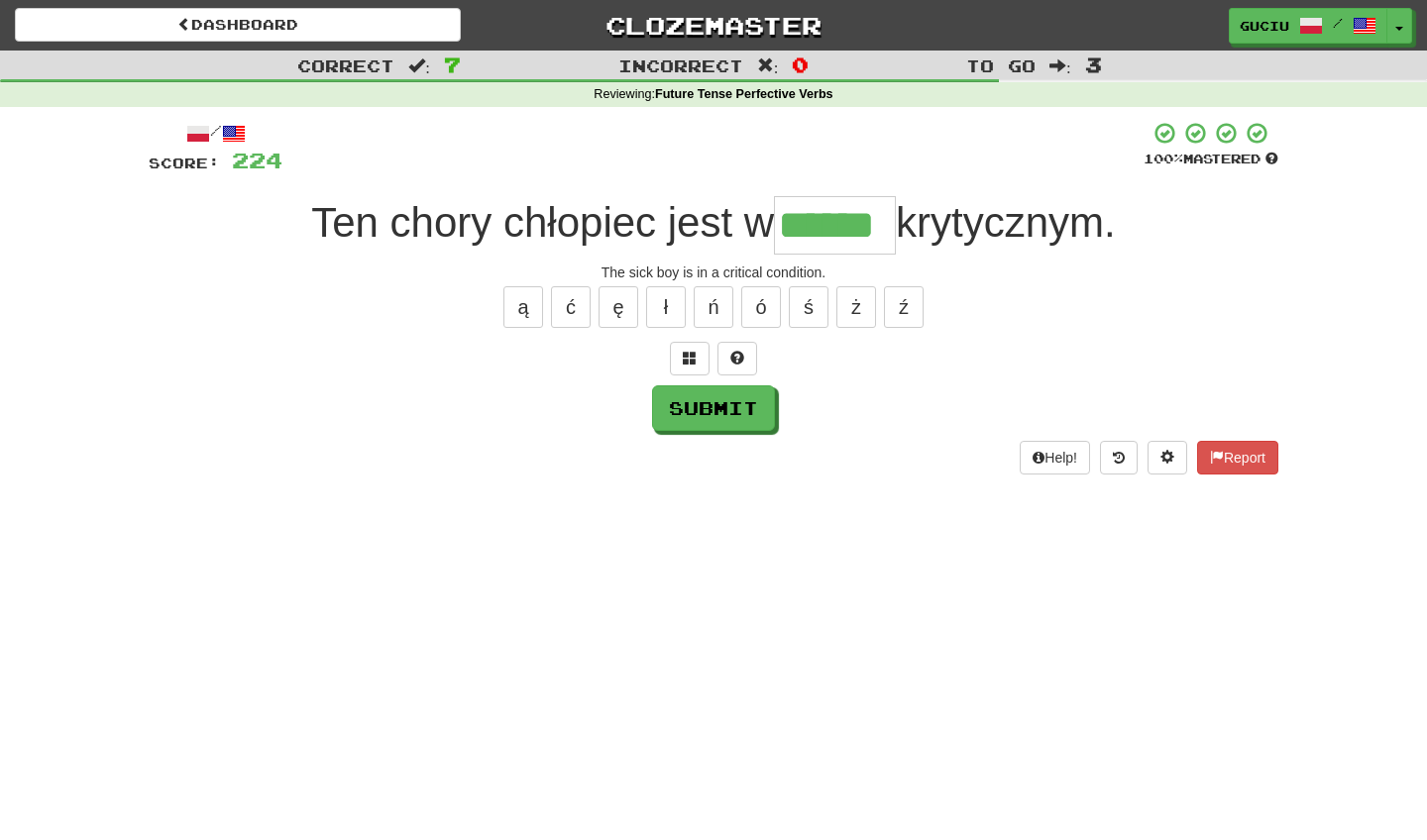 type on "******" 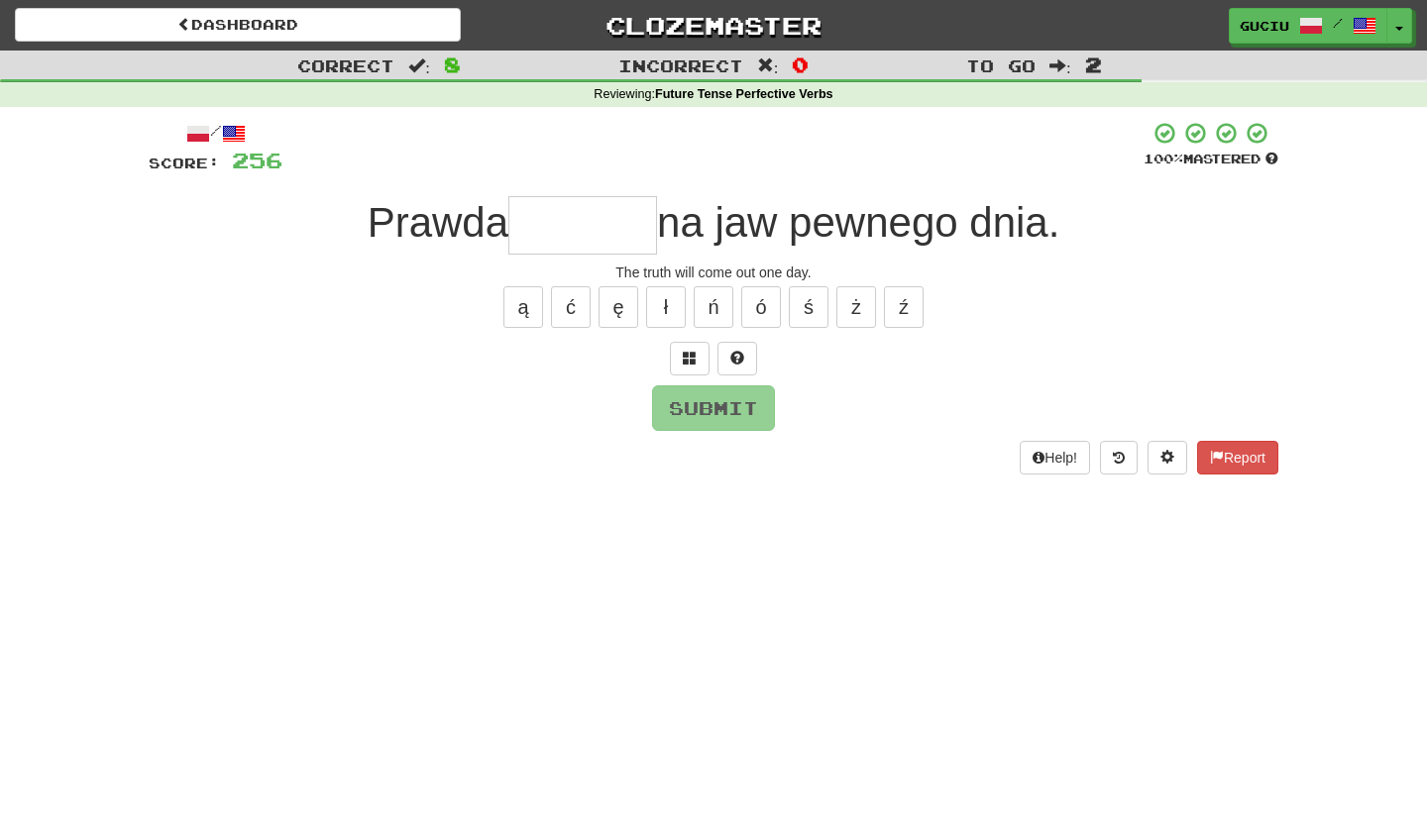 type on "*" 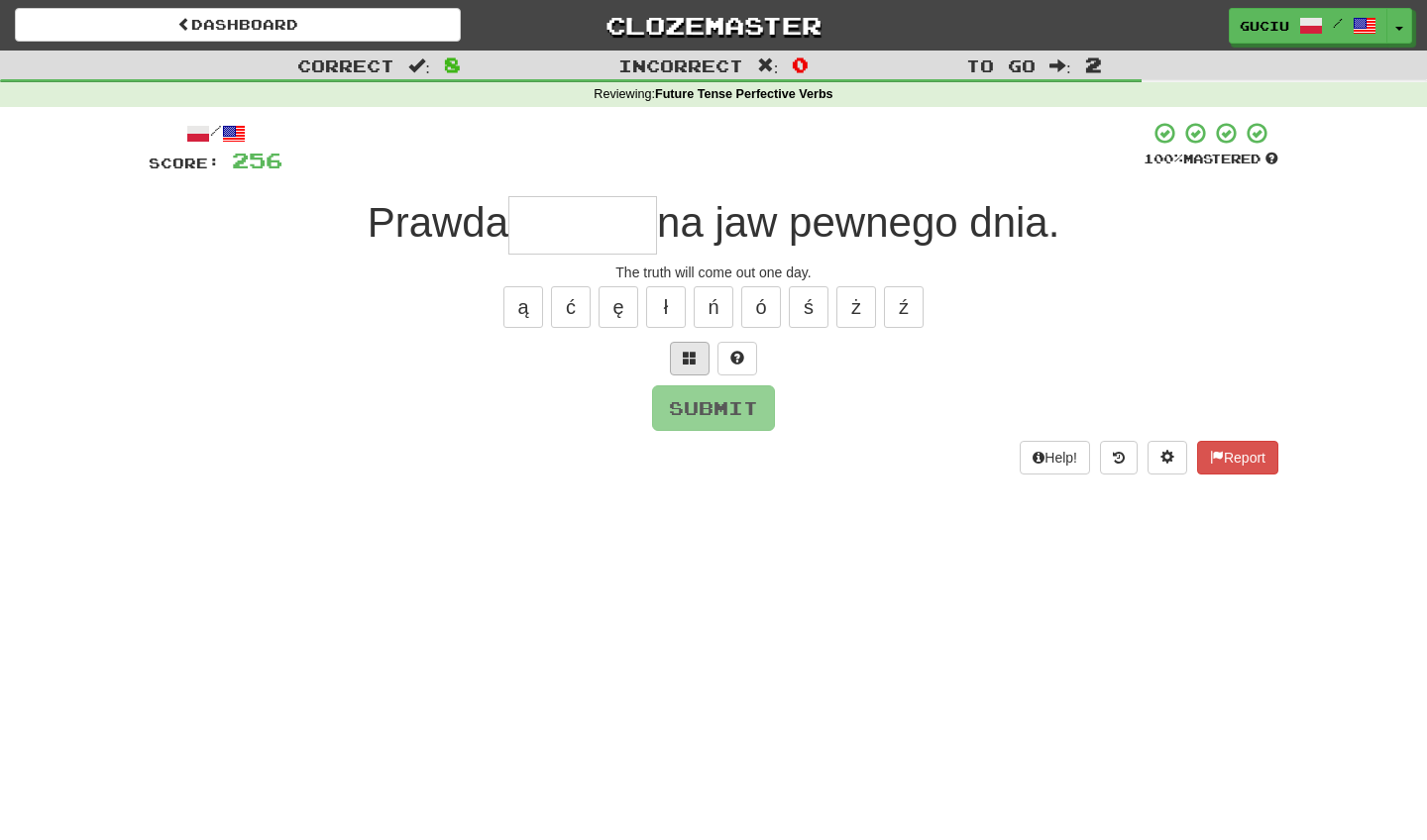 click at bounding box center [690, 358] 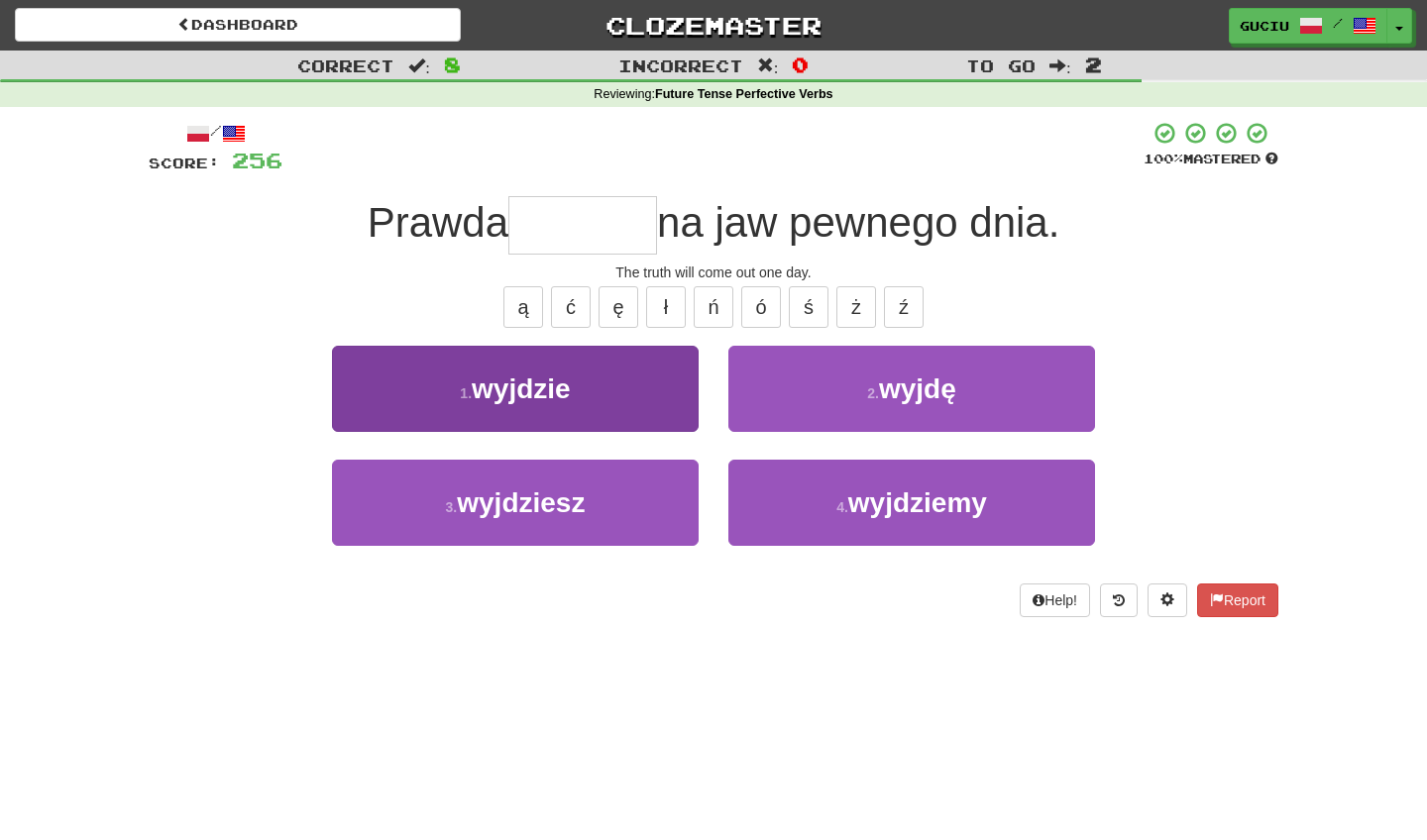 click on "1 .  wyjdzie" at bounding box center [515, 388] 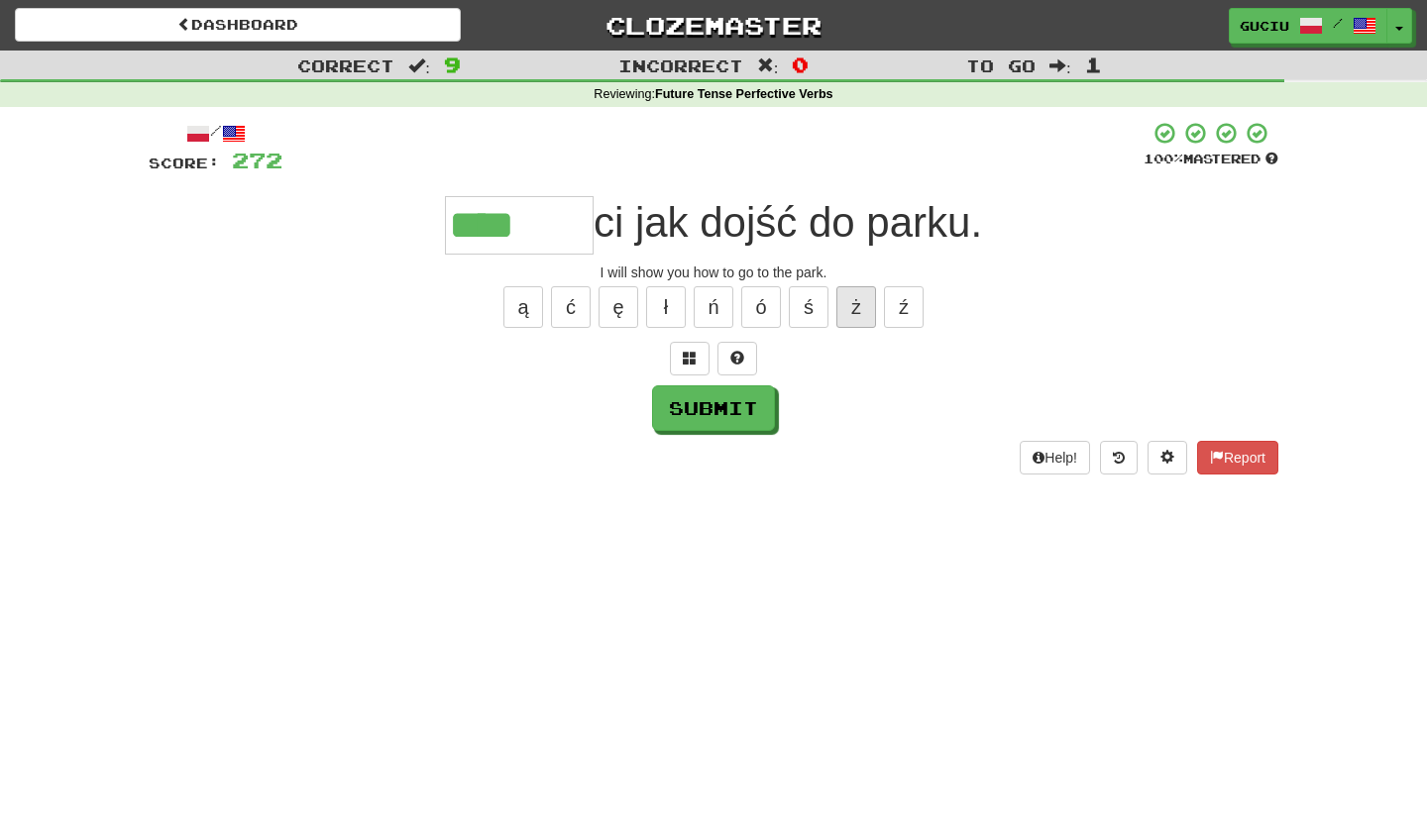 click on "ż" at bounding box center (856, 307) 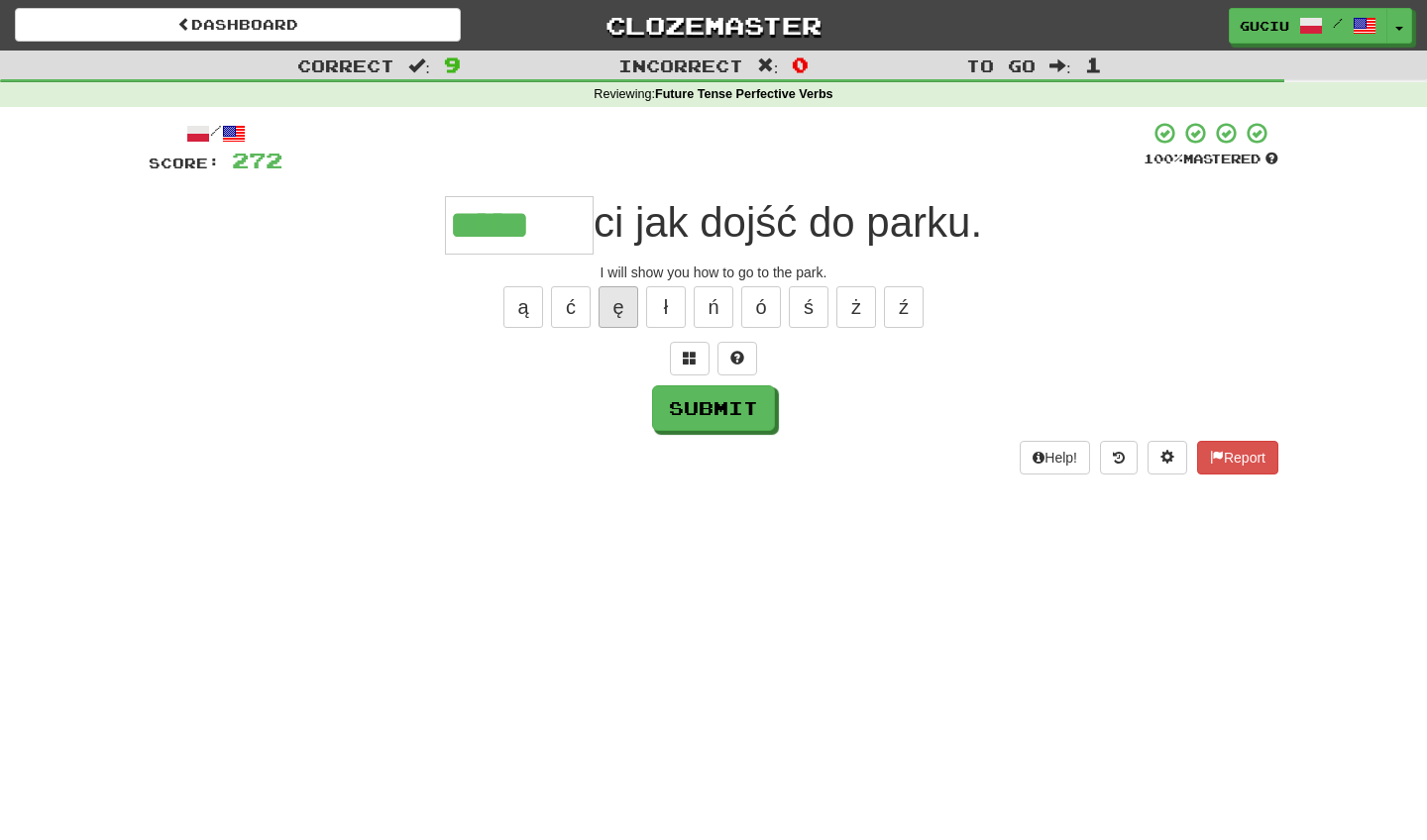 click on "ę" at bounding box center (618, 307) 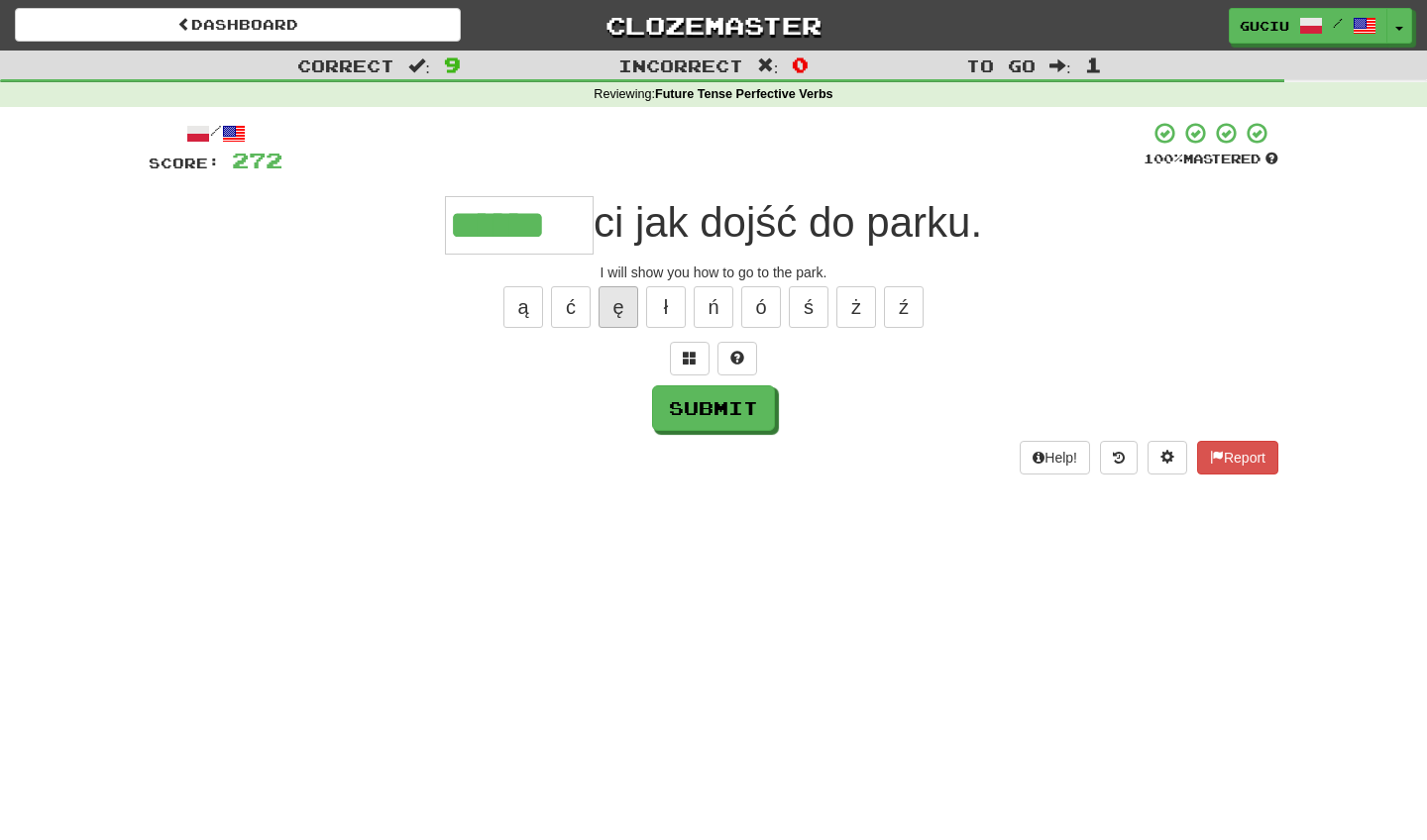 type on "******" 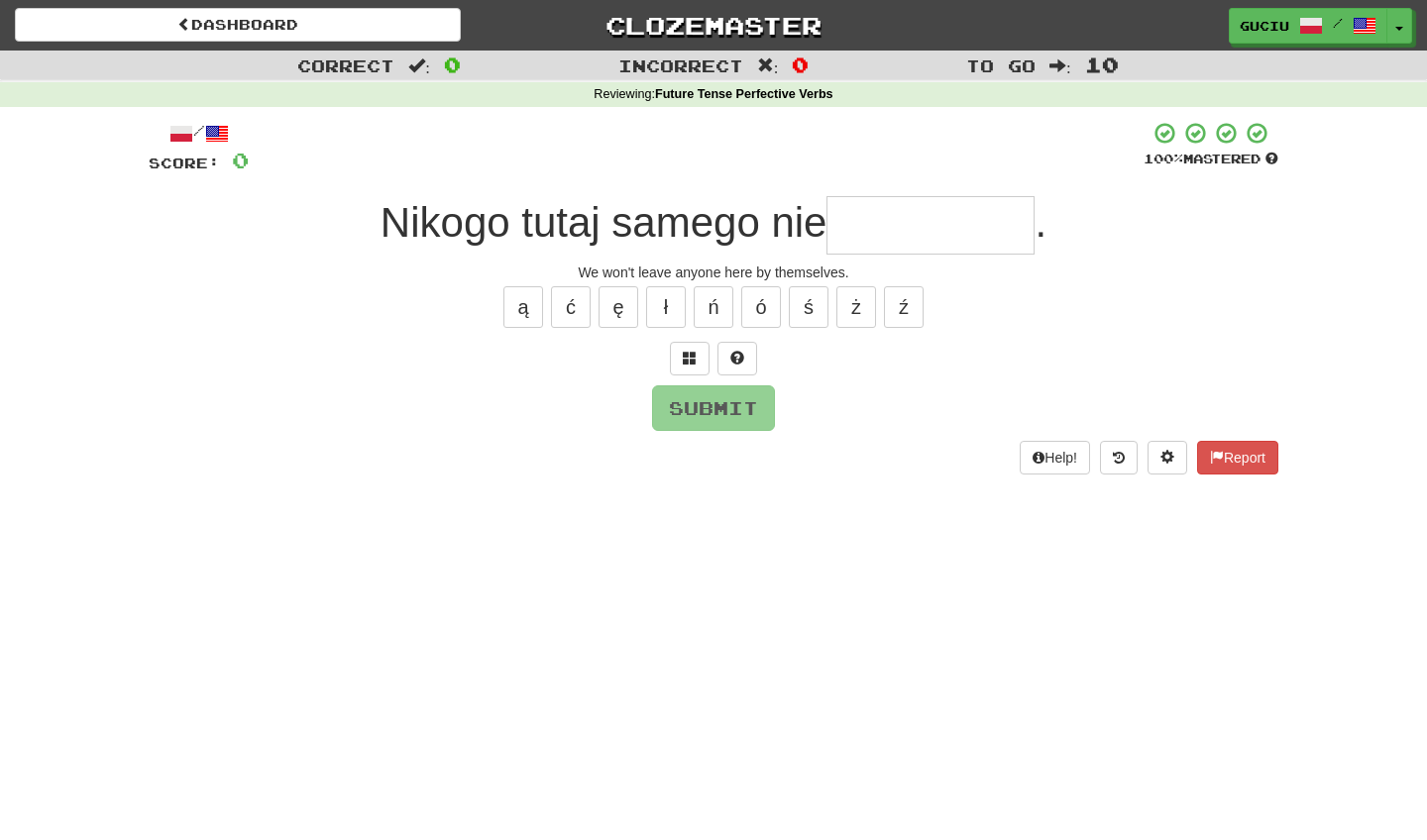 type on "*" 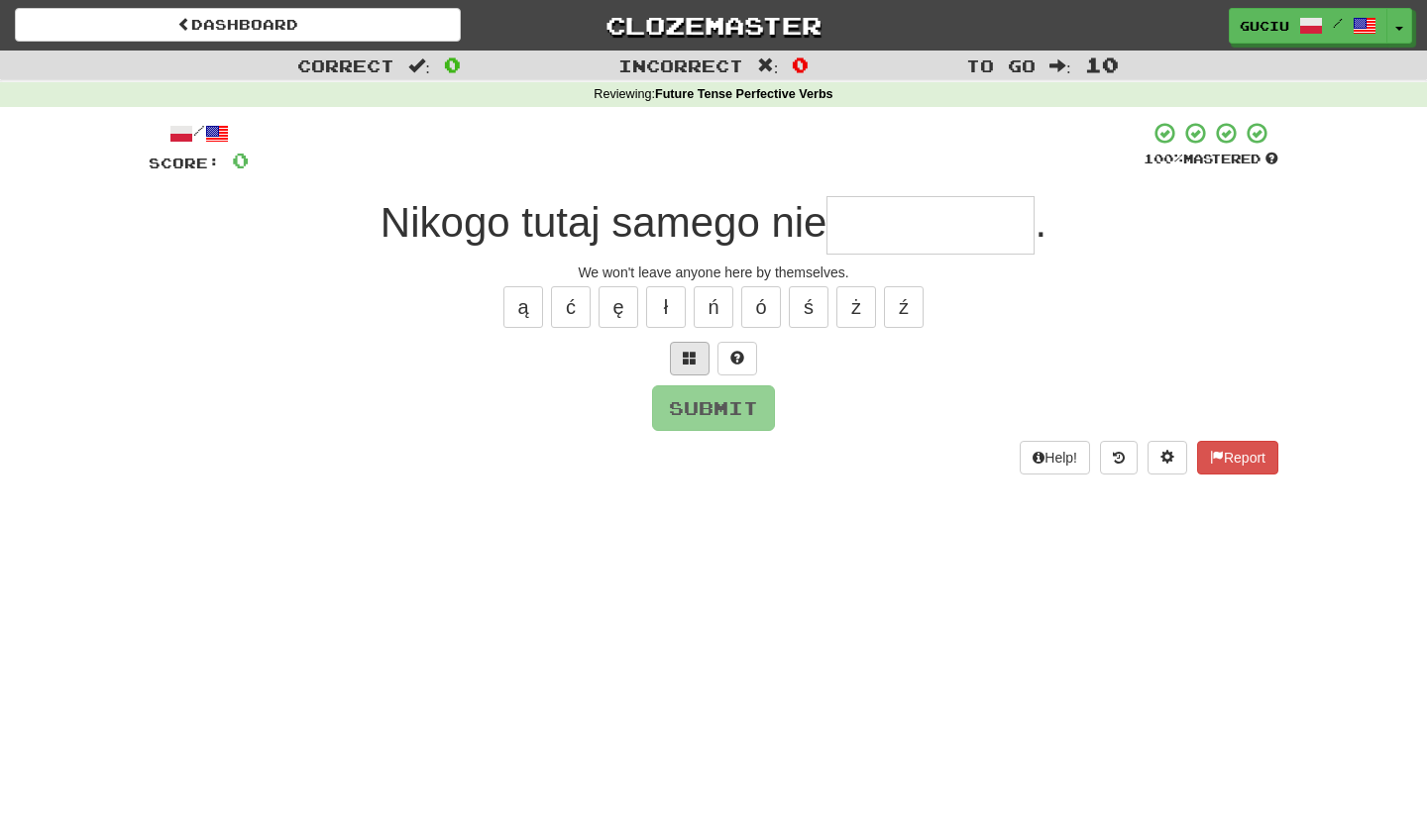 click at bounding box center (690, 358) 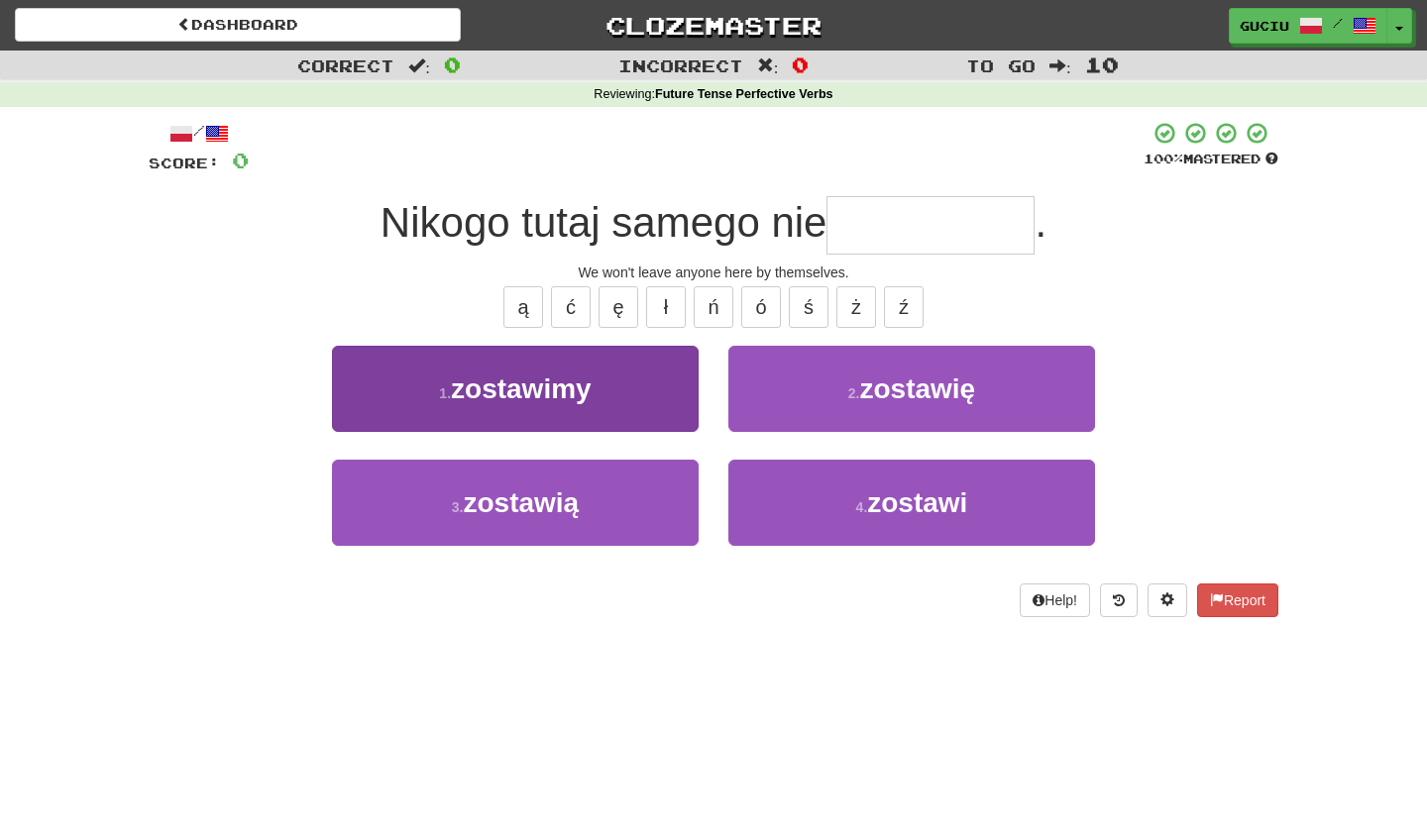 click on "1 .  zostawimy" at bounding box center (515, 388) 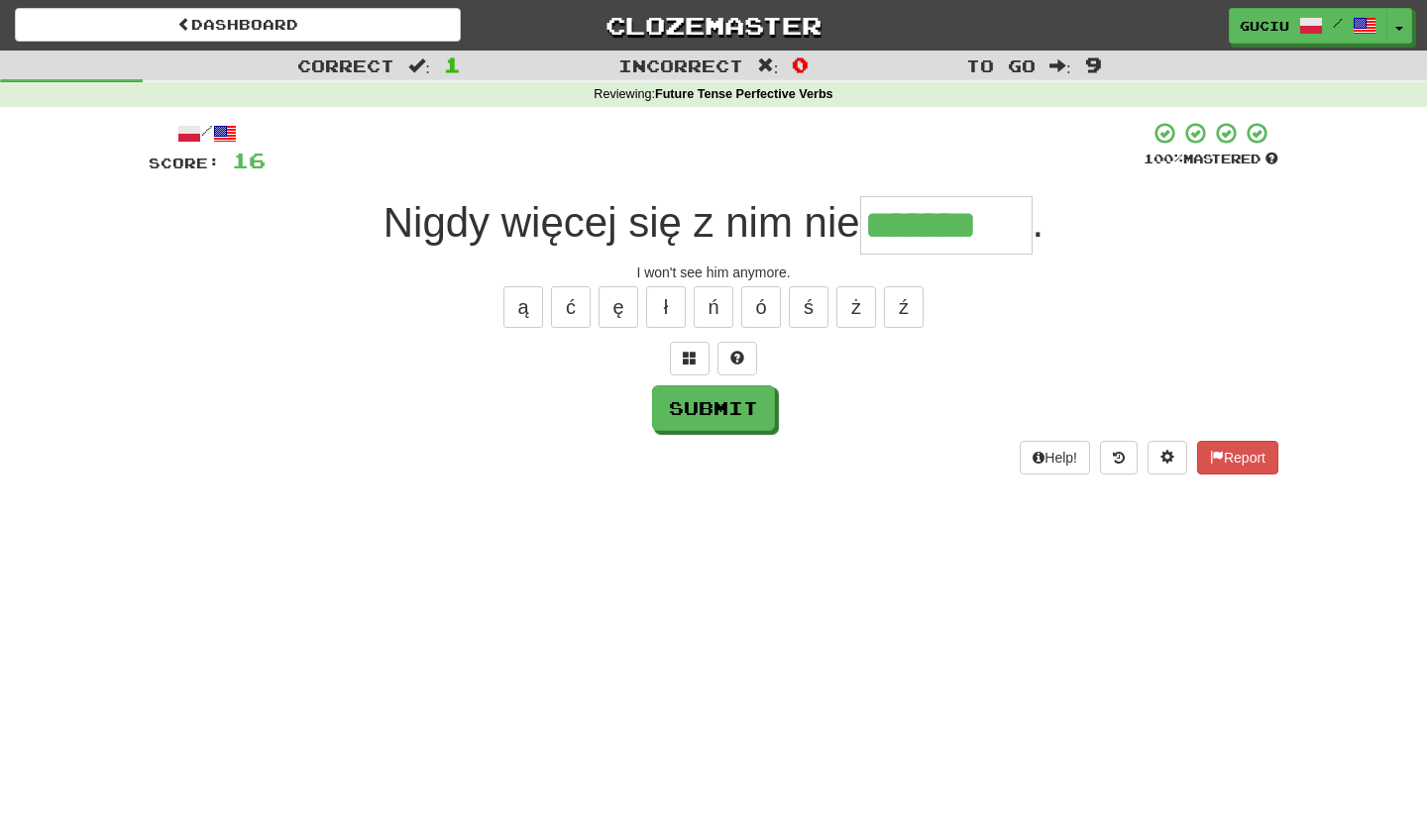 type on "*******" 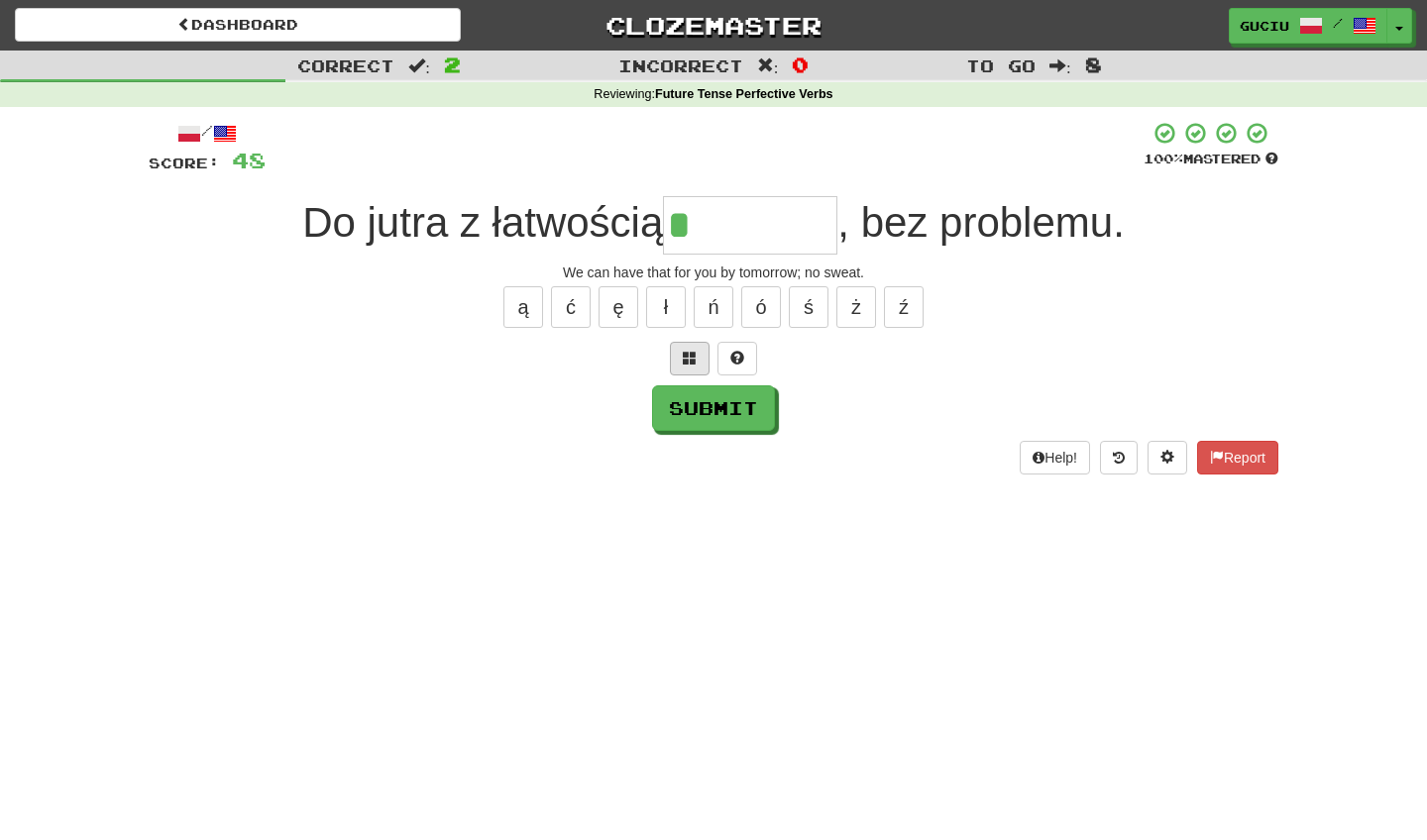 click at bounding box center [690, 358] 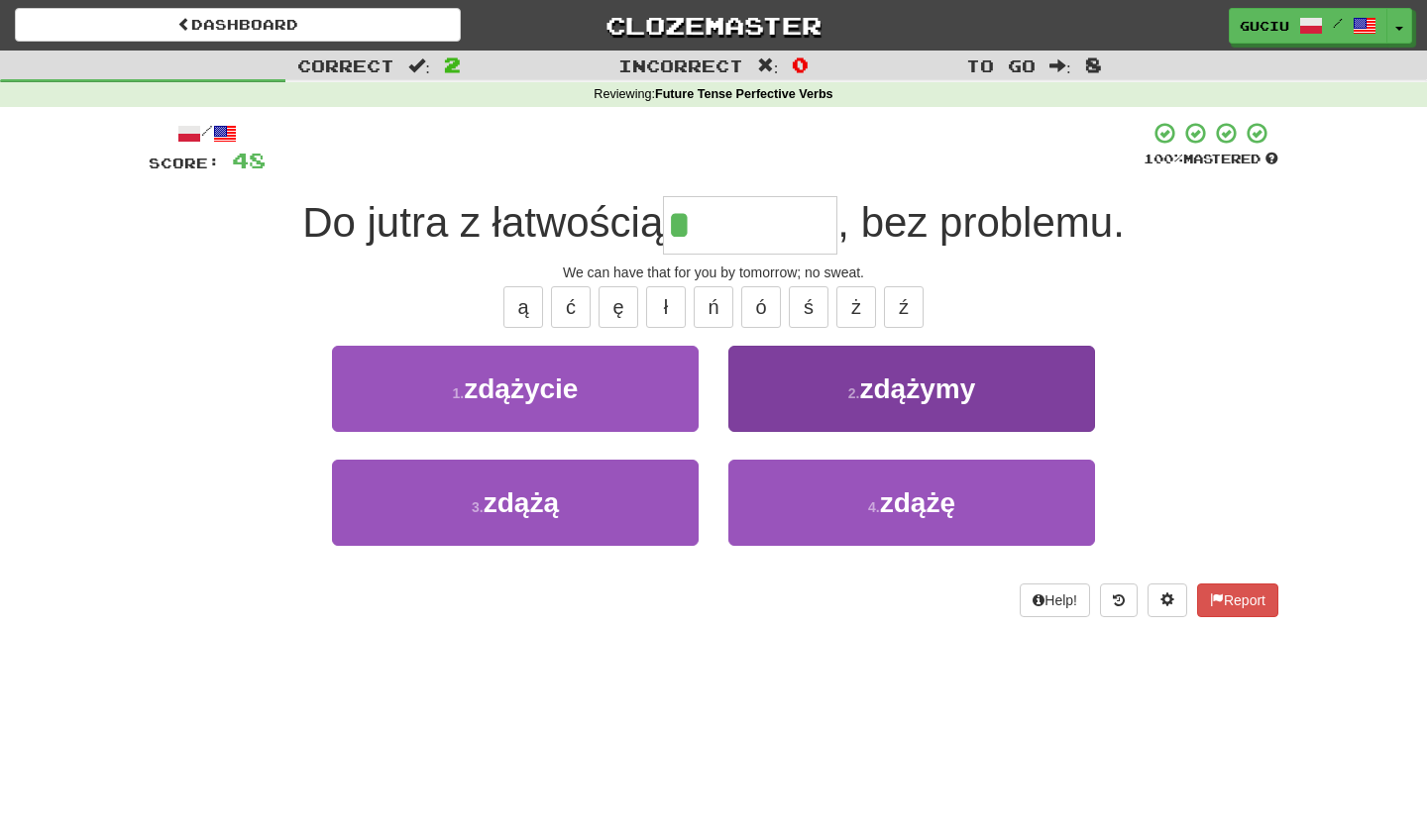 click on "2 .  zdążymy" at bounding box center [912, 388] 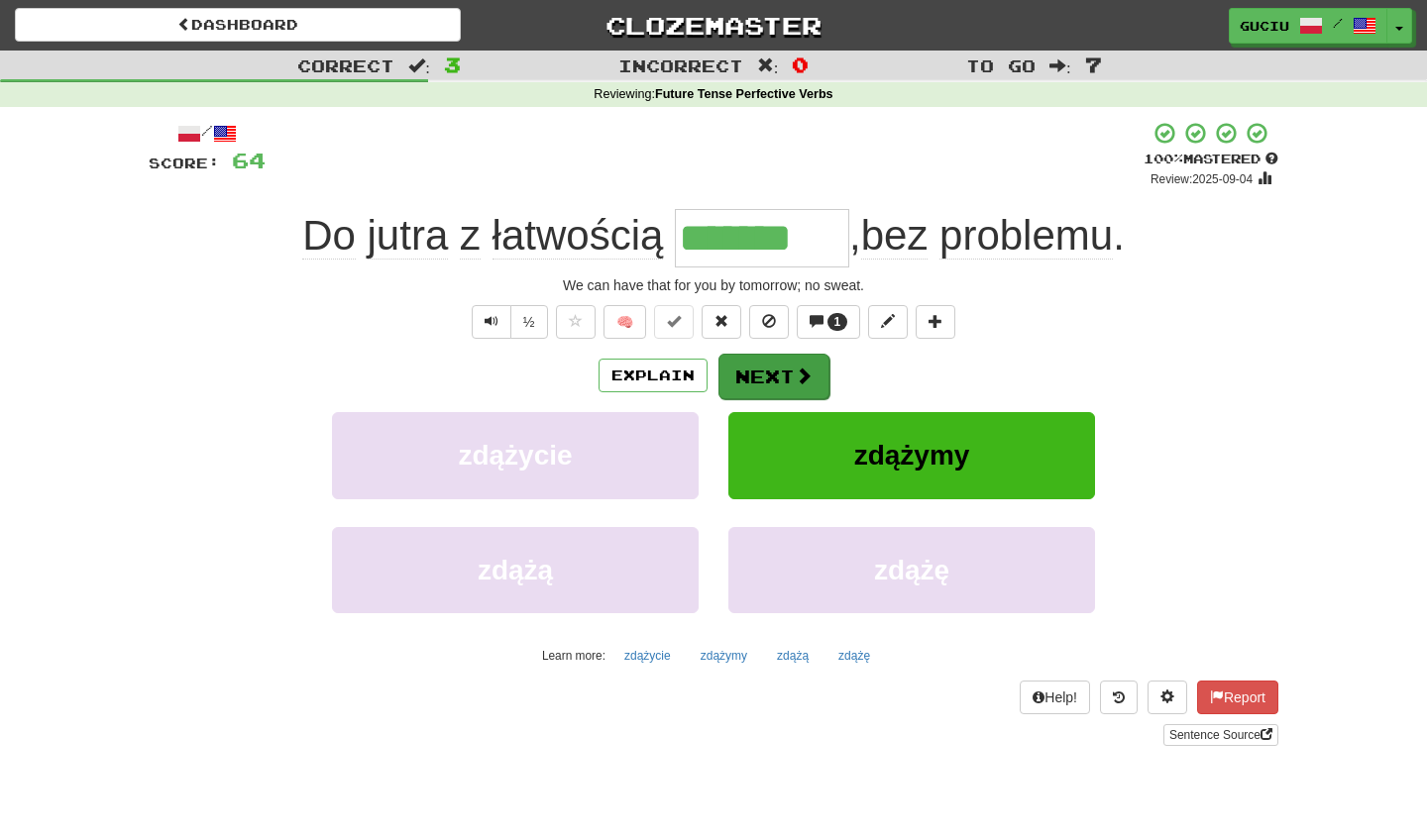click on "Next" at bounding box center [774, 376] 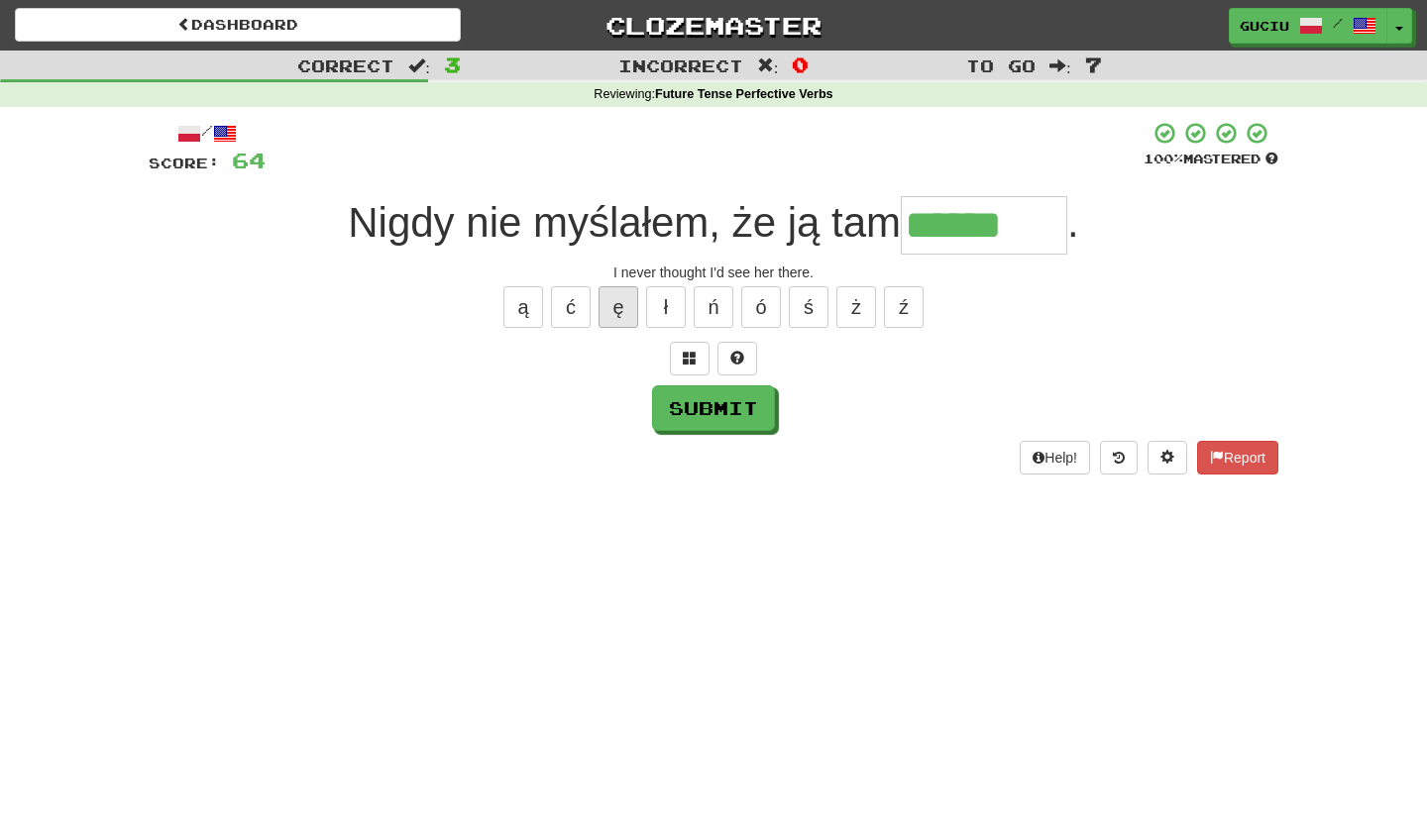 click on "ę" at bounding box center (618, 307) 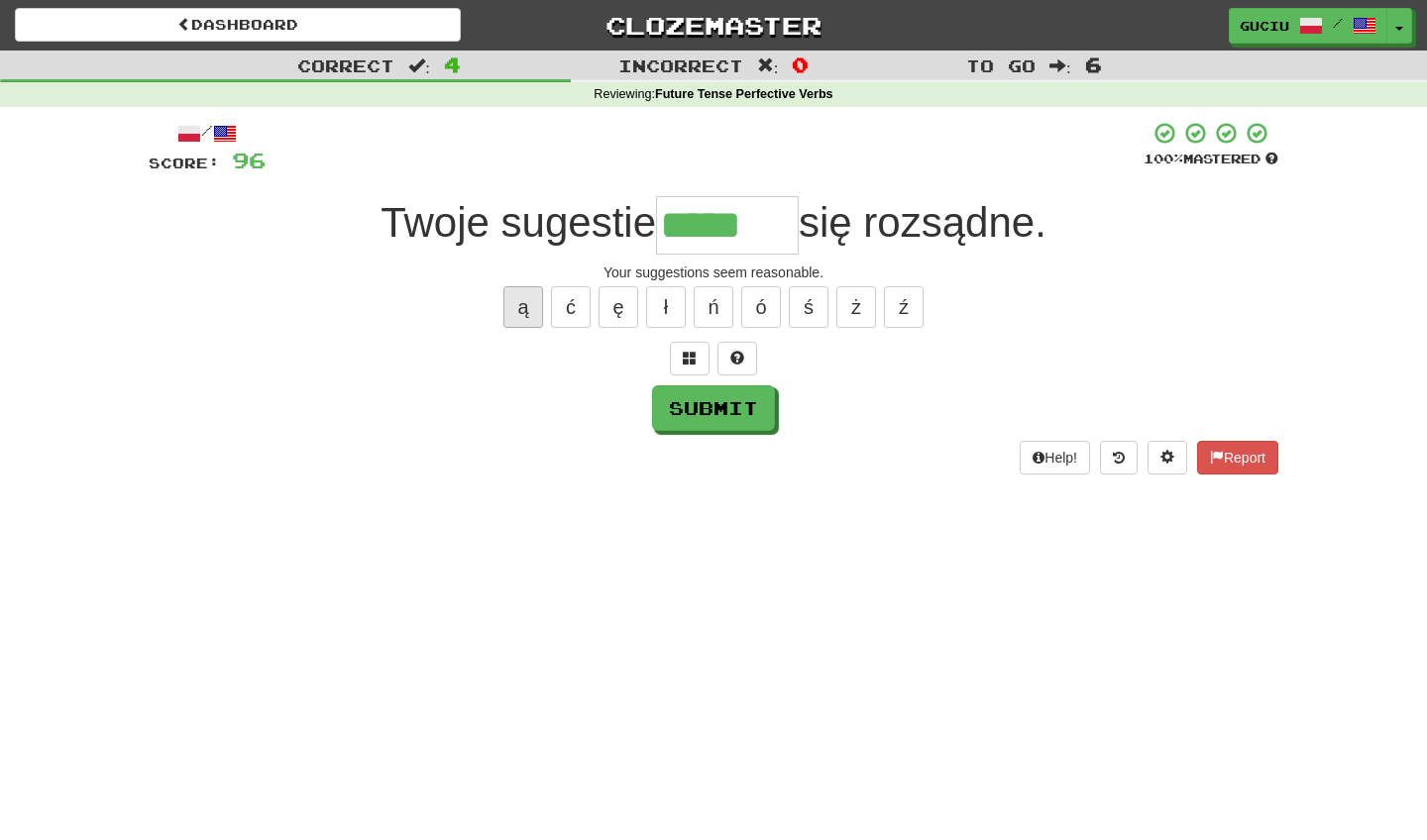 click on "ą" at bounding box center (523, 307) 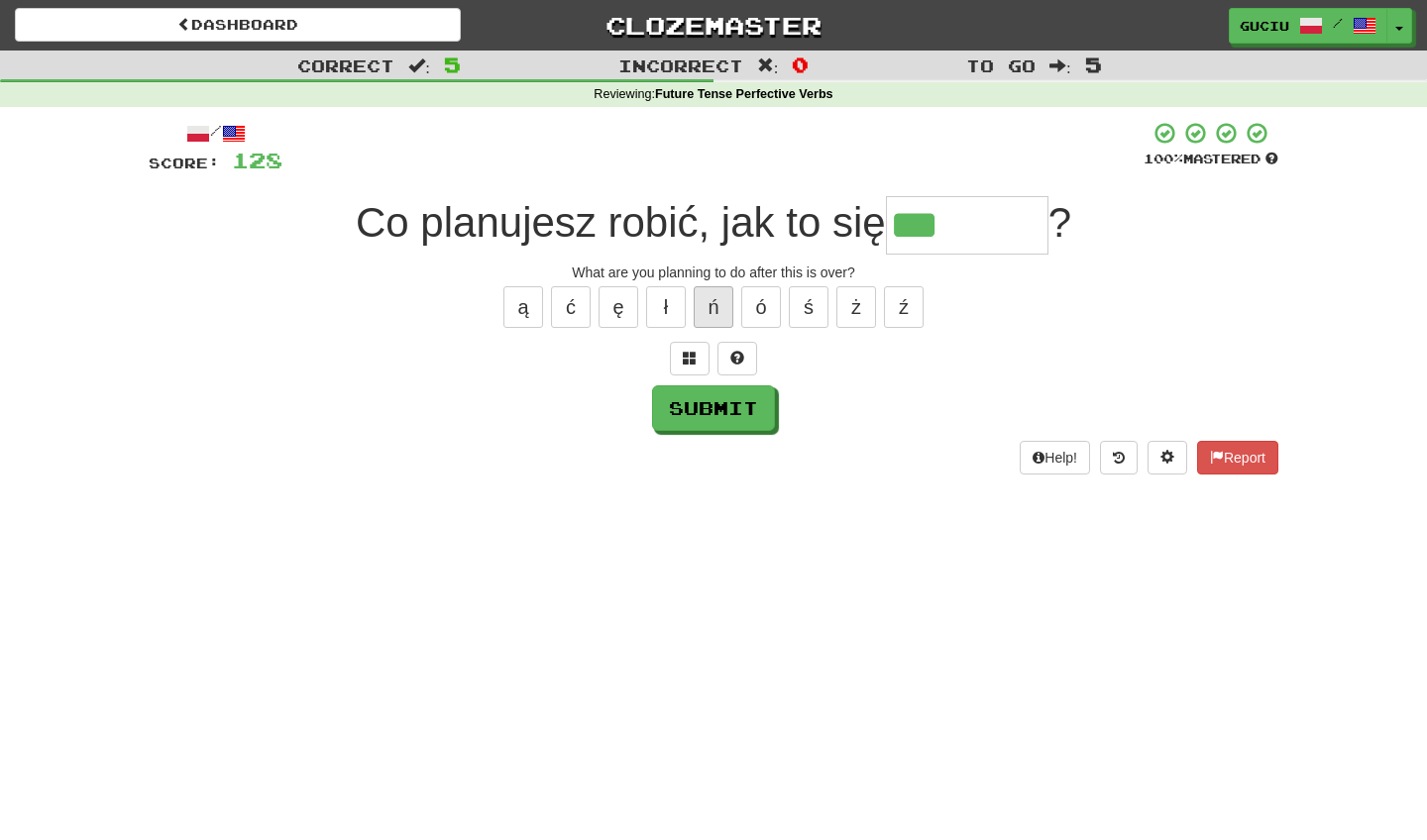 click on "ń" at bounding box center (714, 307) 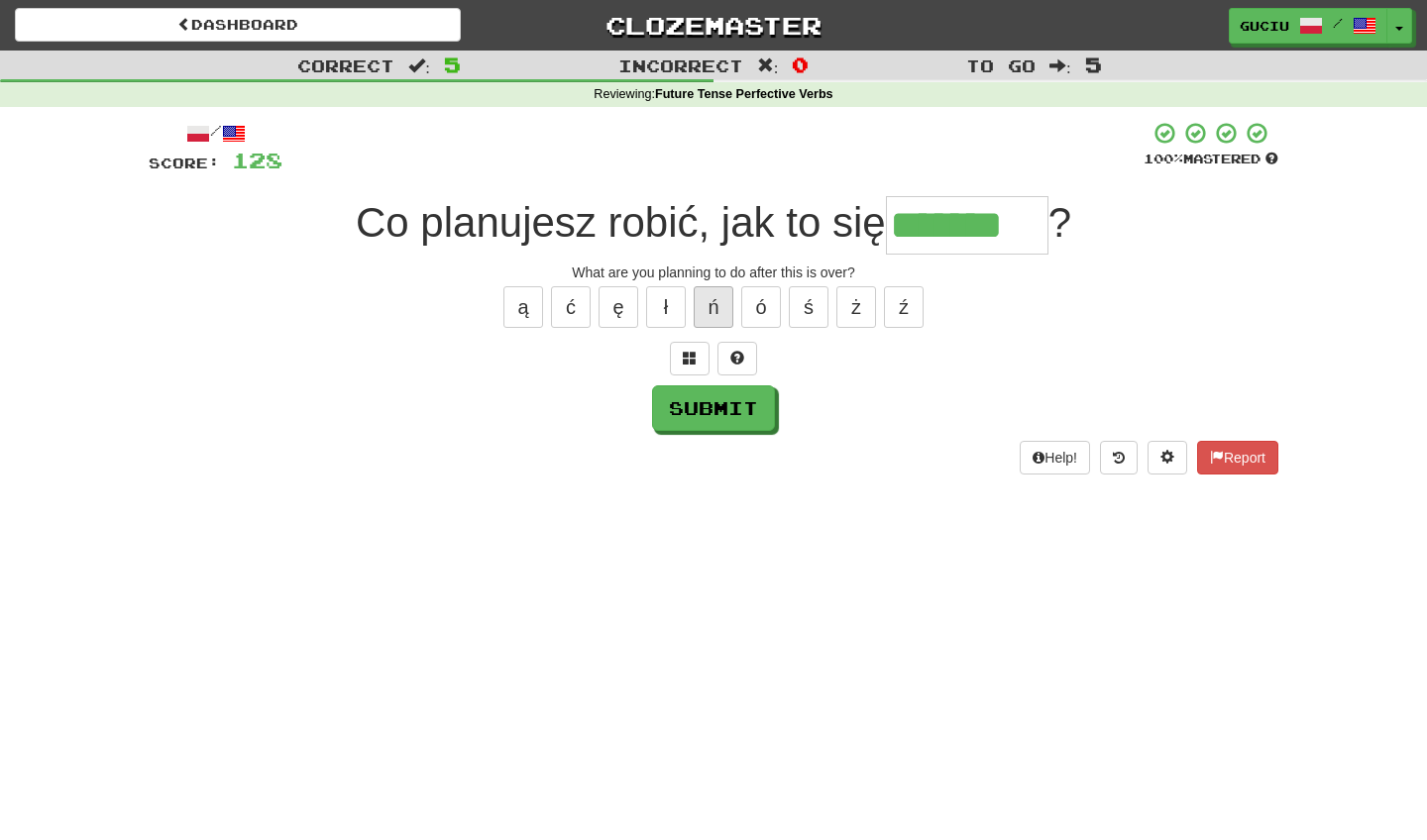 type on "*******" 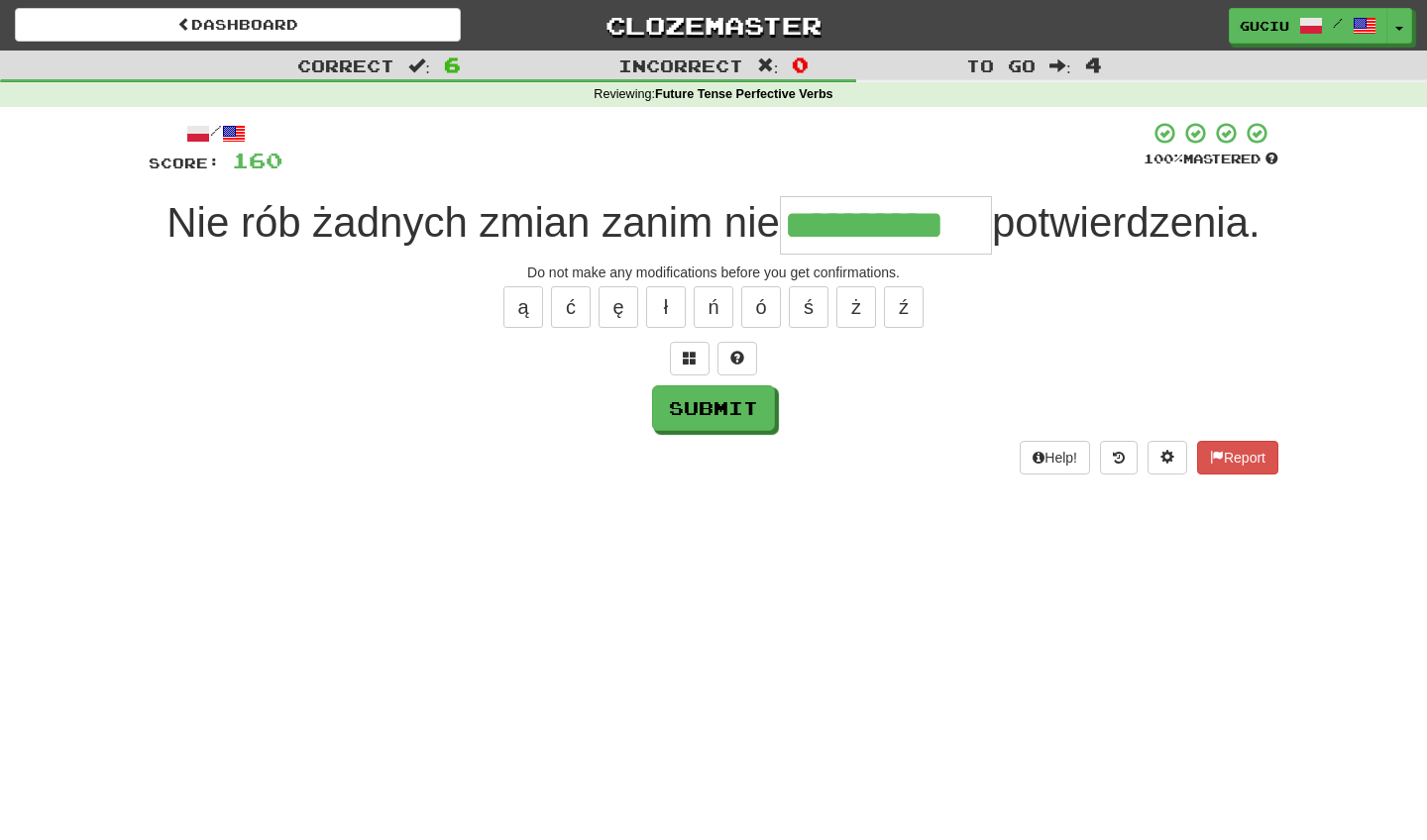 type on "**********" 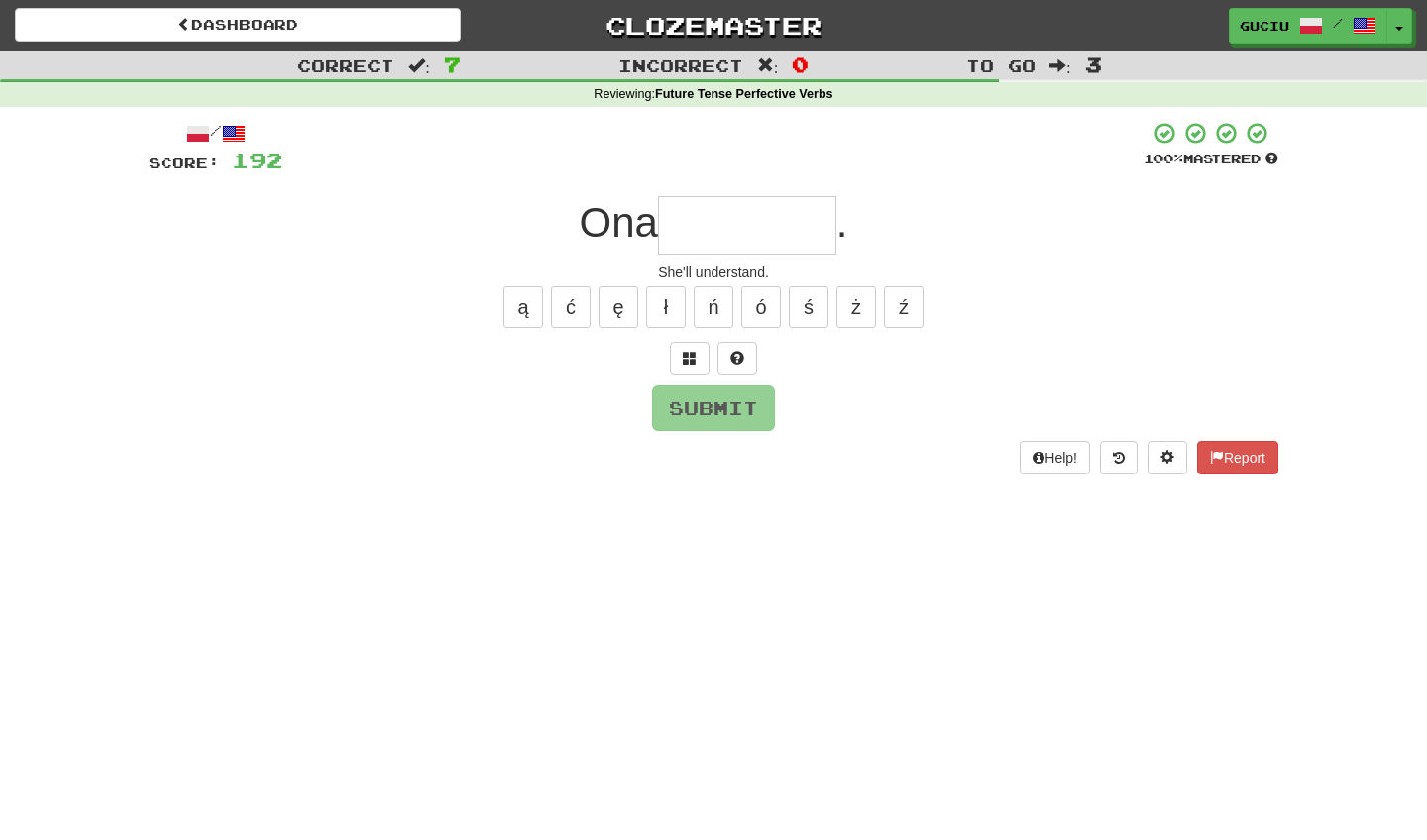 type on "*" 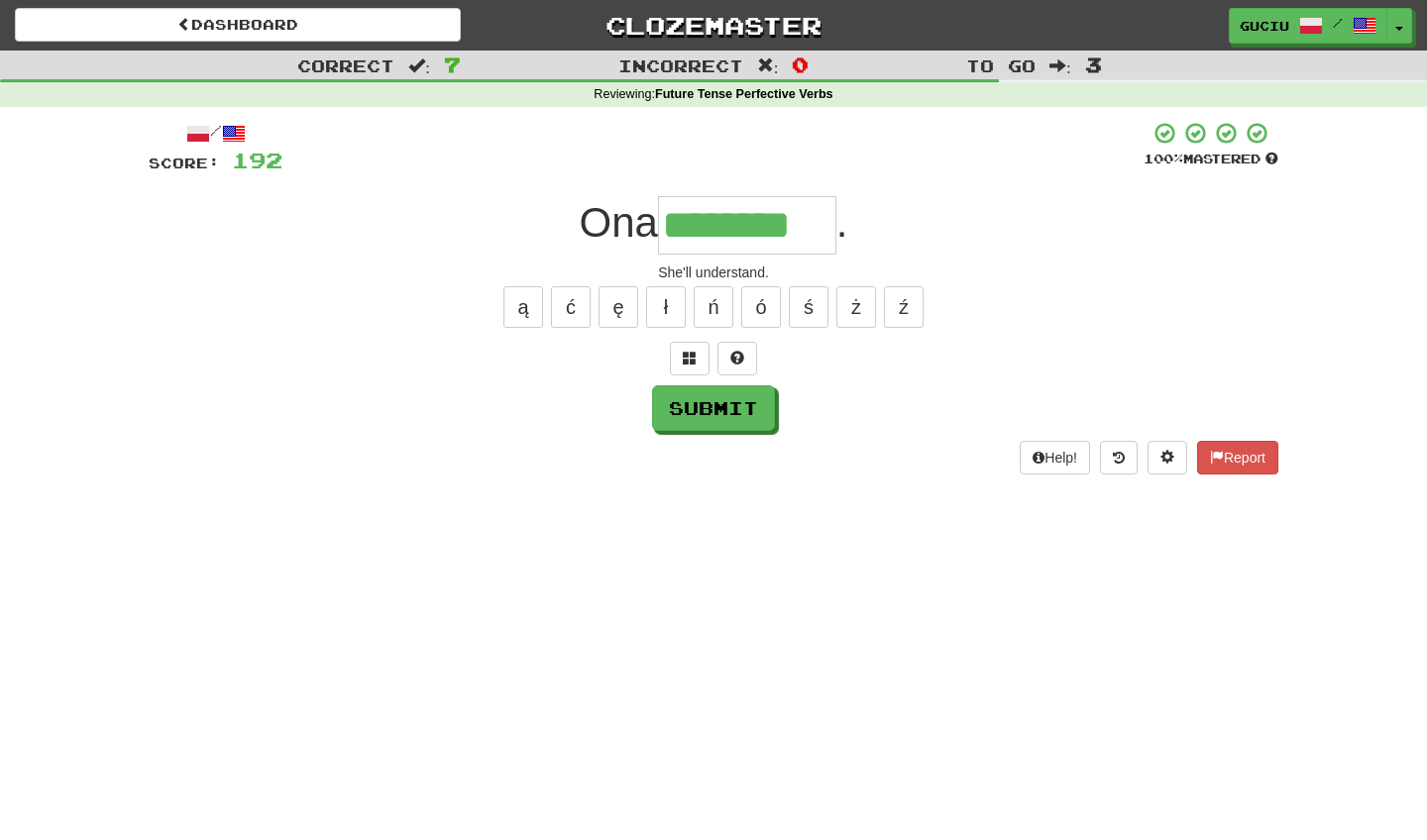 type on "********" 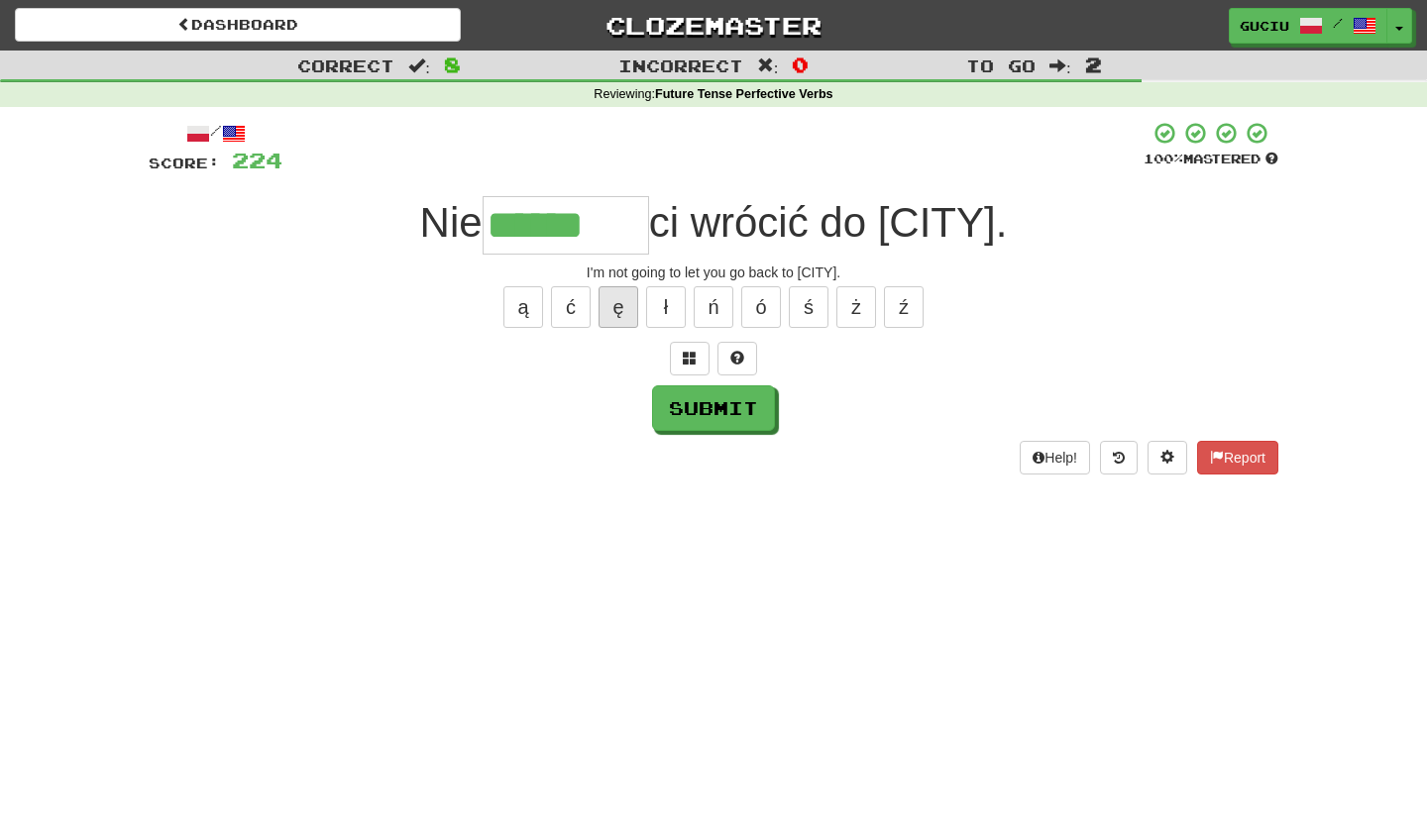 click on "ę" at bounding box center (618, 307) 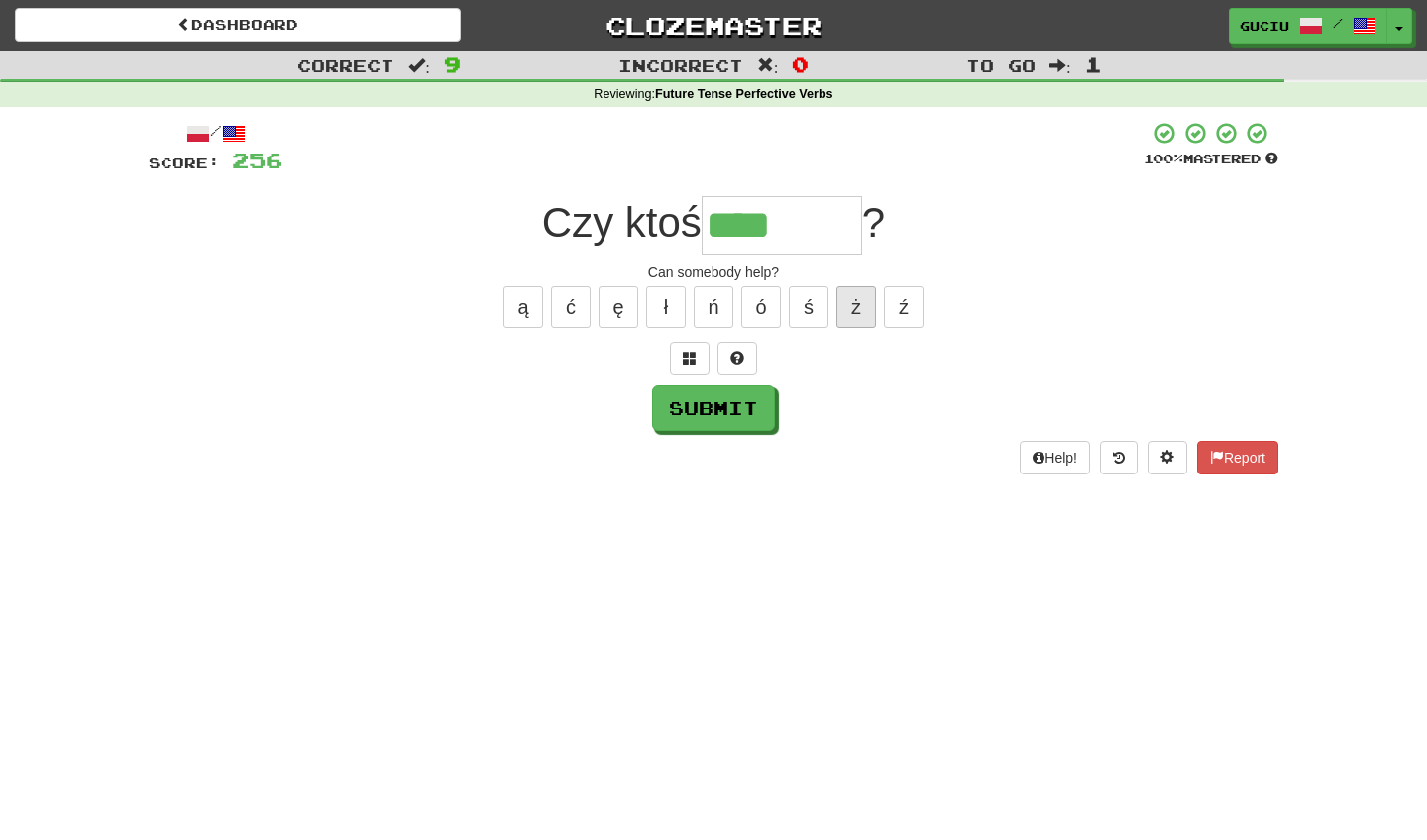click on "ż" at bounding box center [856, 307] 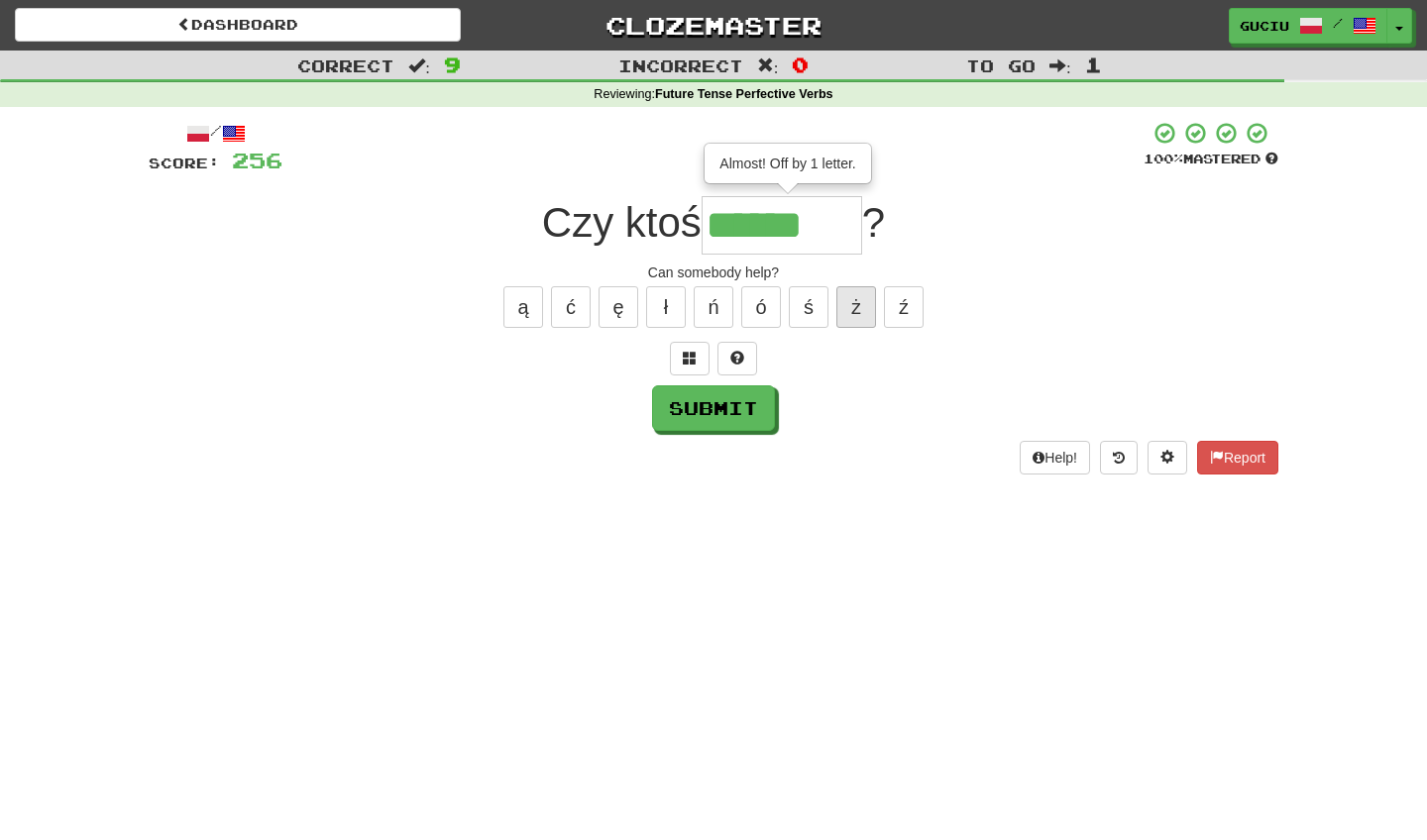 type on "******" 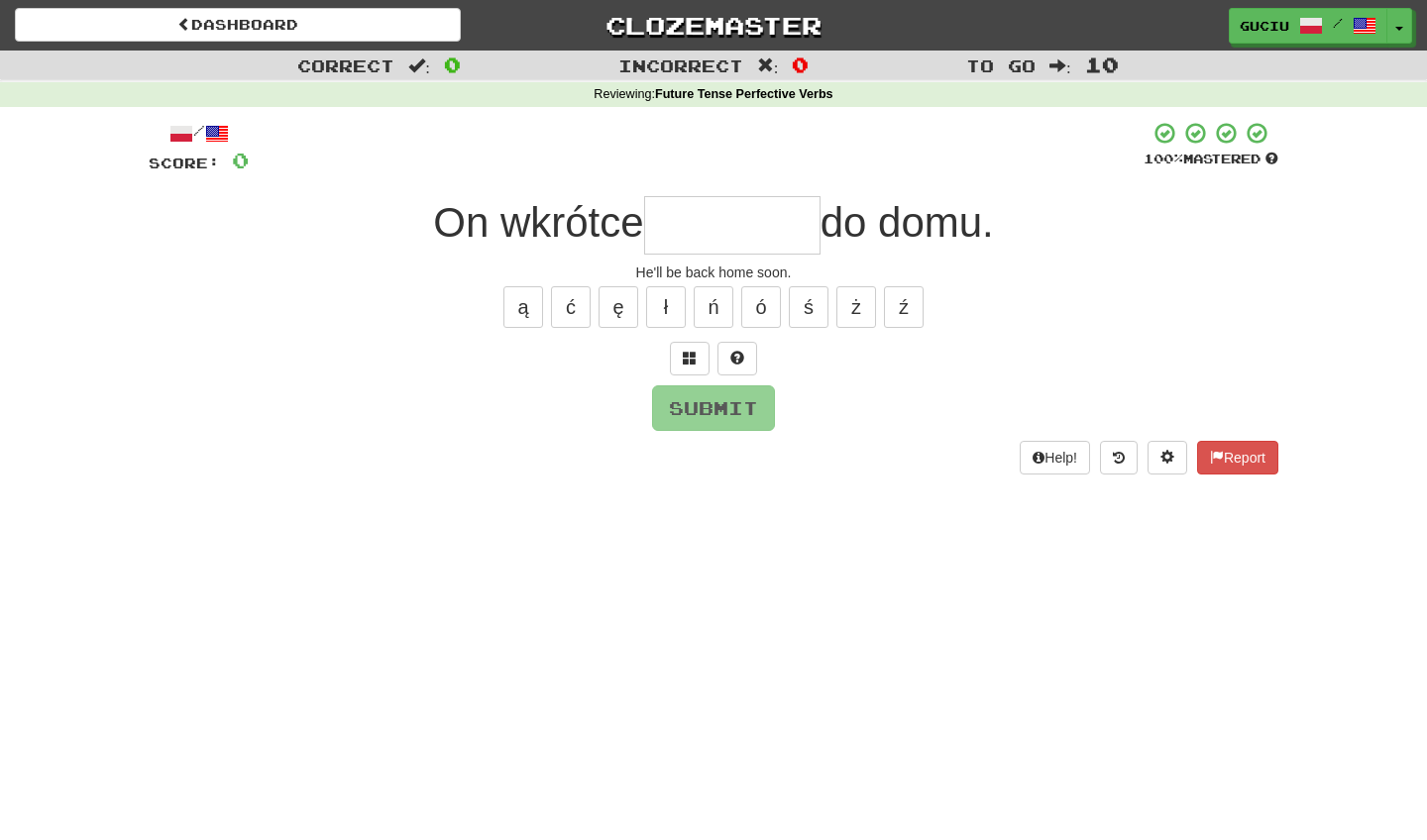 type on "*" 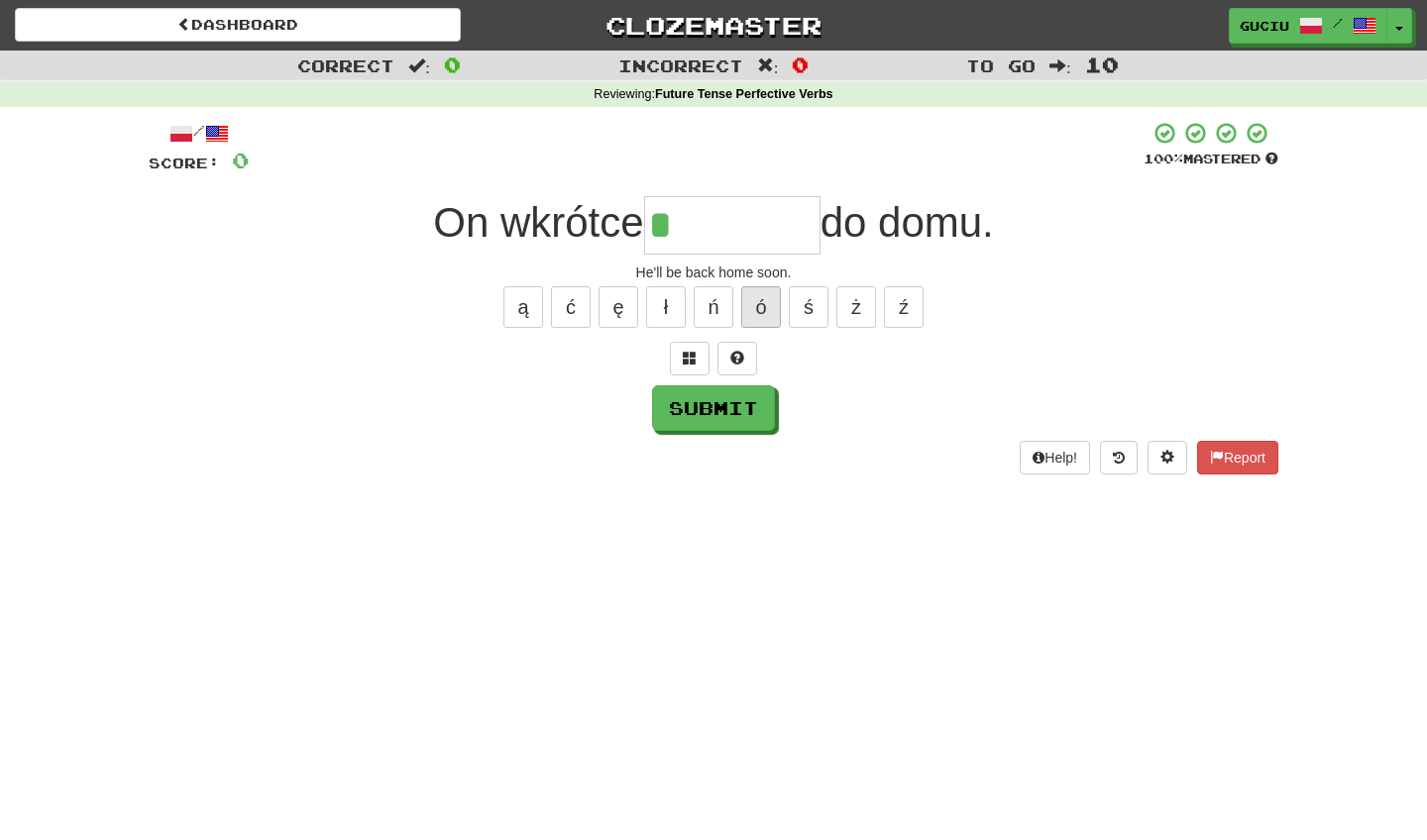 click on "ó" at bounding box center (761, 307) 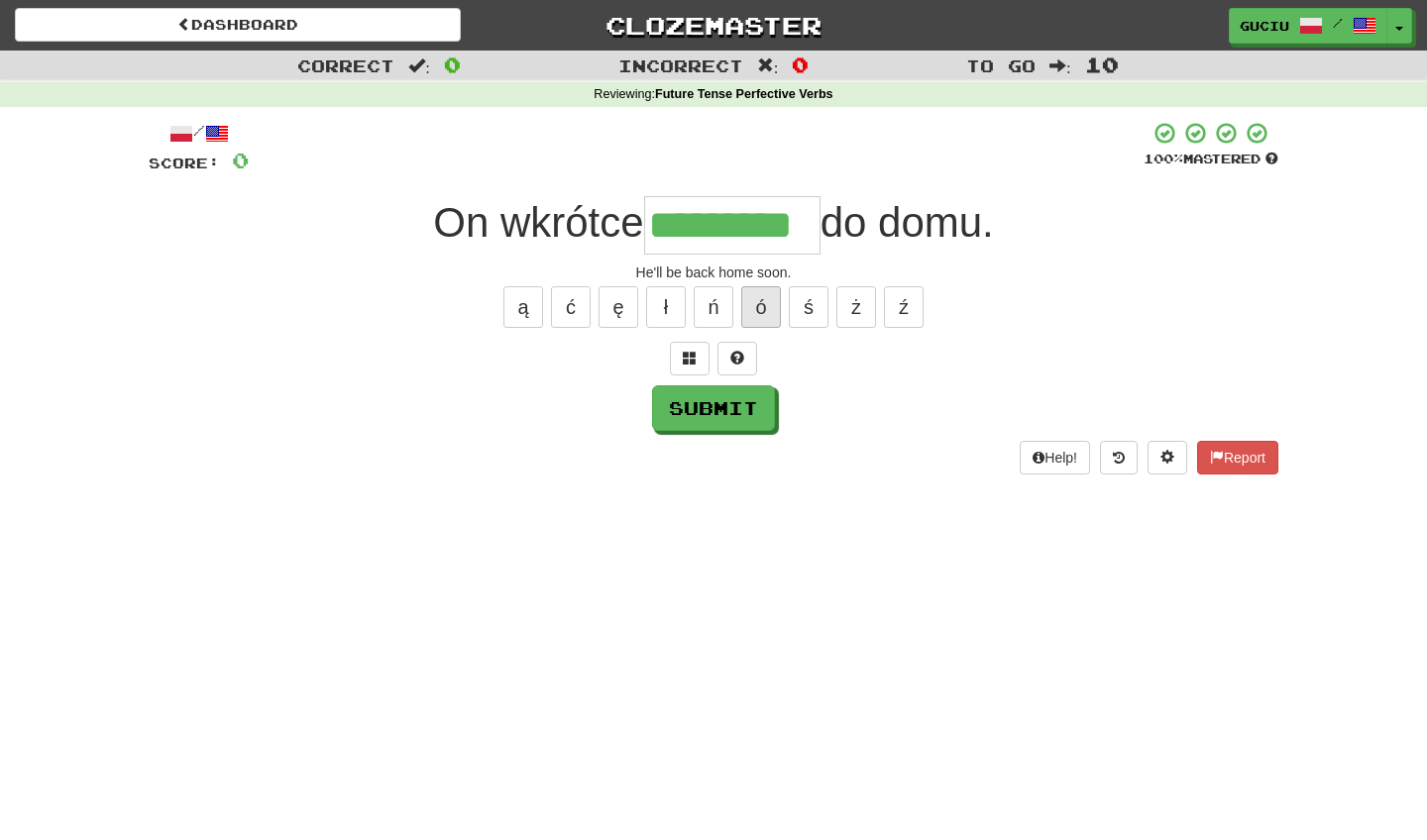 type on "*********" 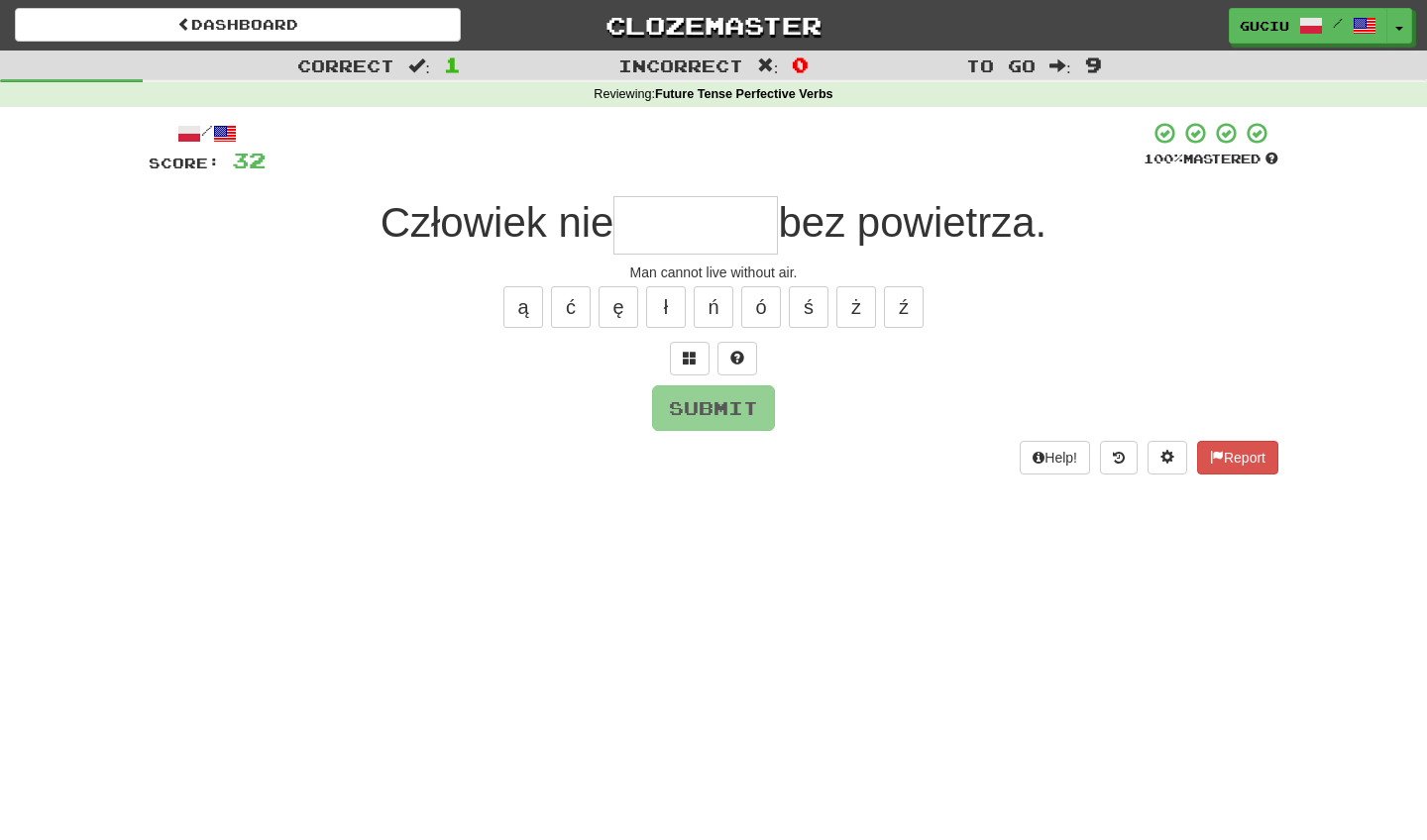 type on "*" 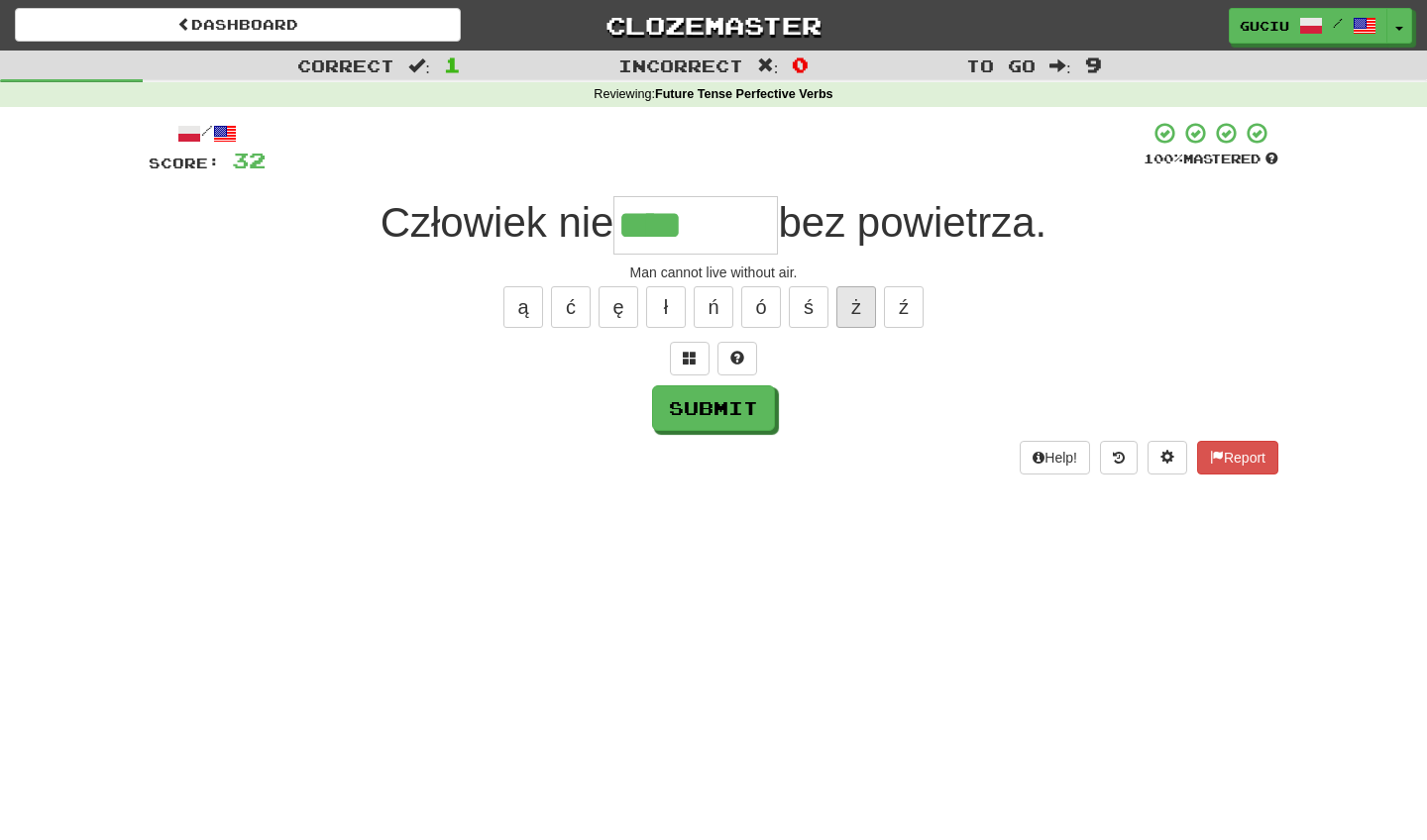 click on "ż" at bounding box center (856, 307) 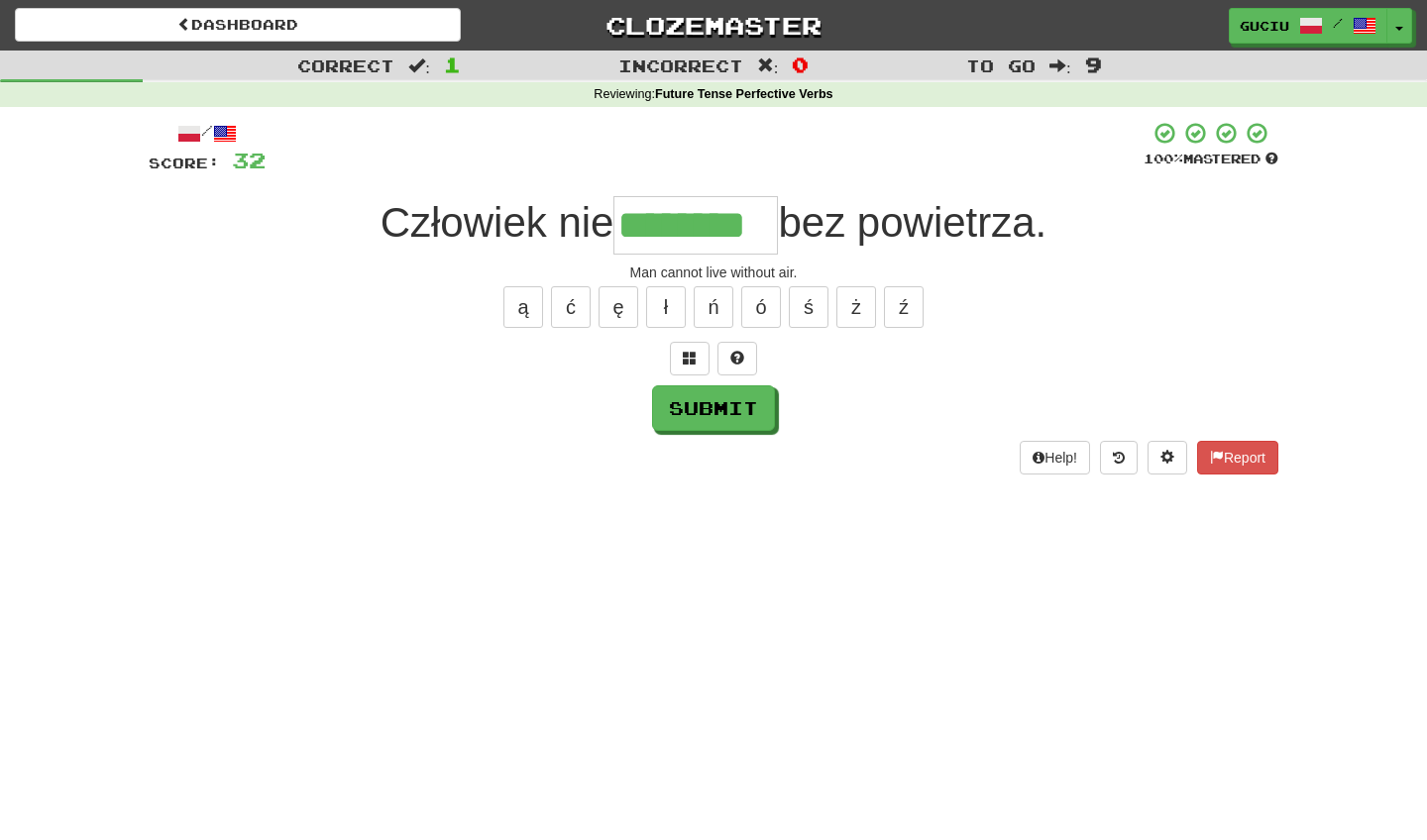 type on "********" 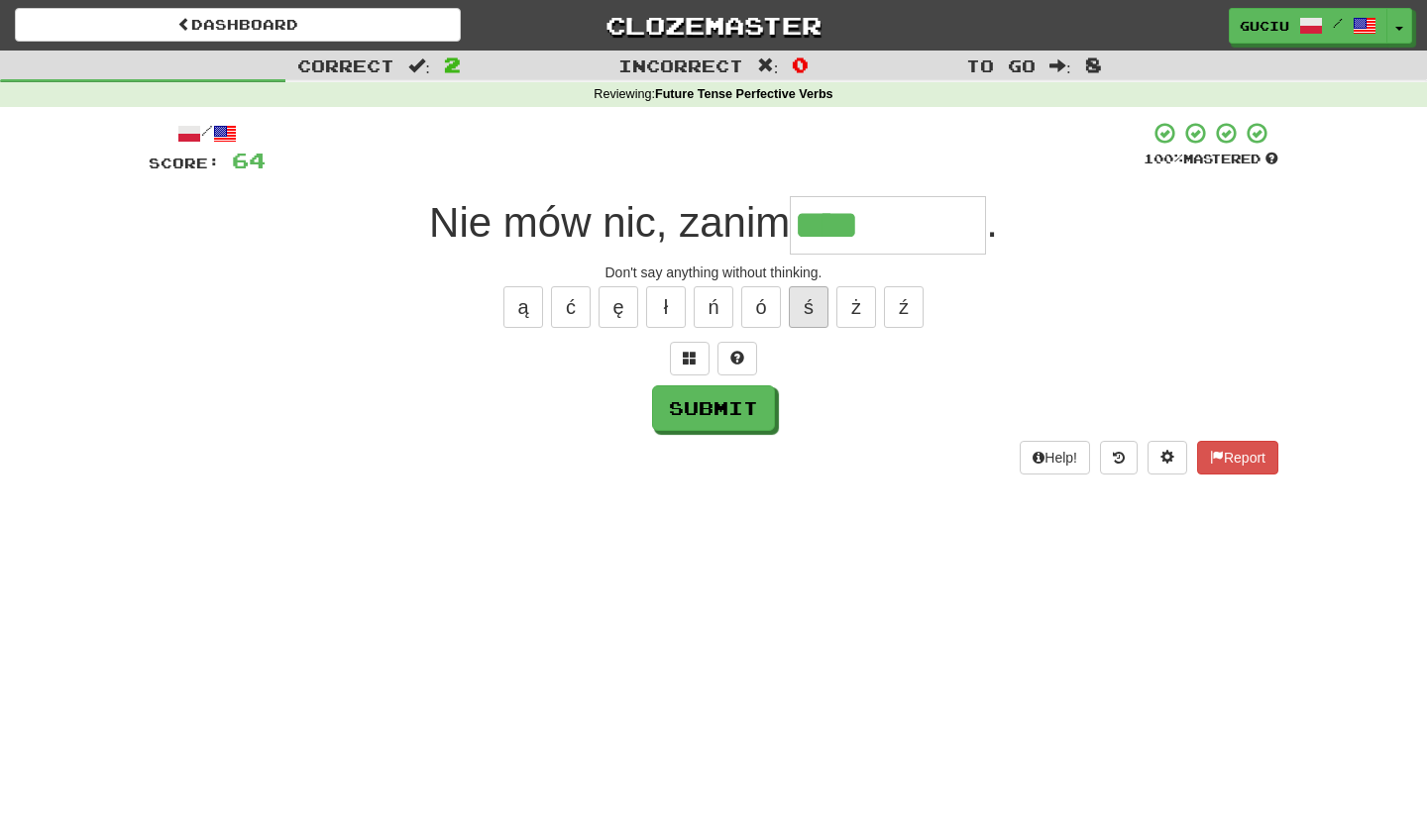click on "ś" at bounding box center (809, 307) 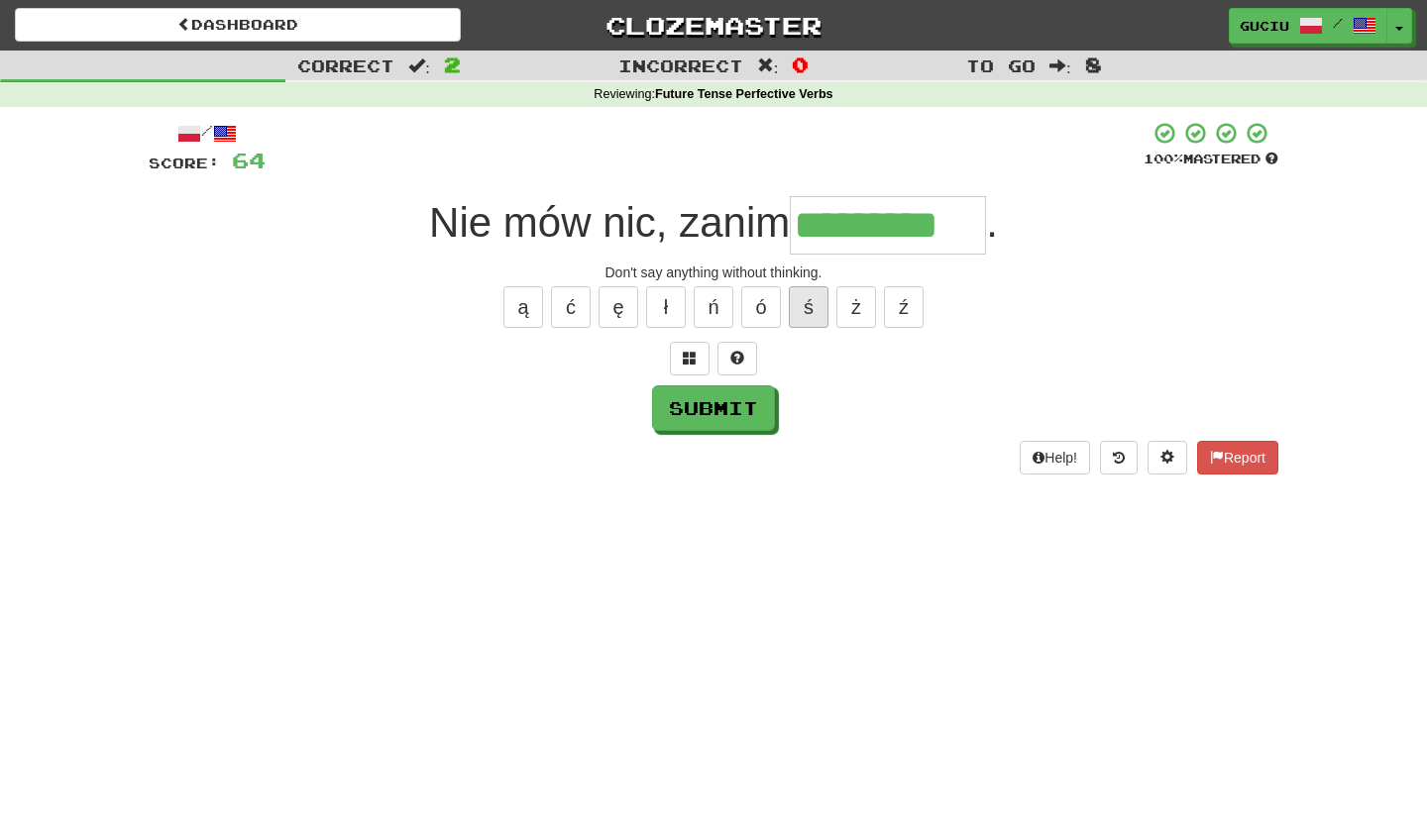 type on "*********" 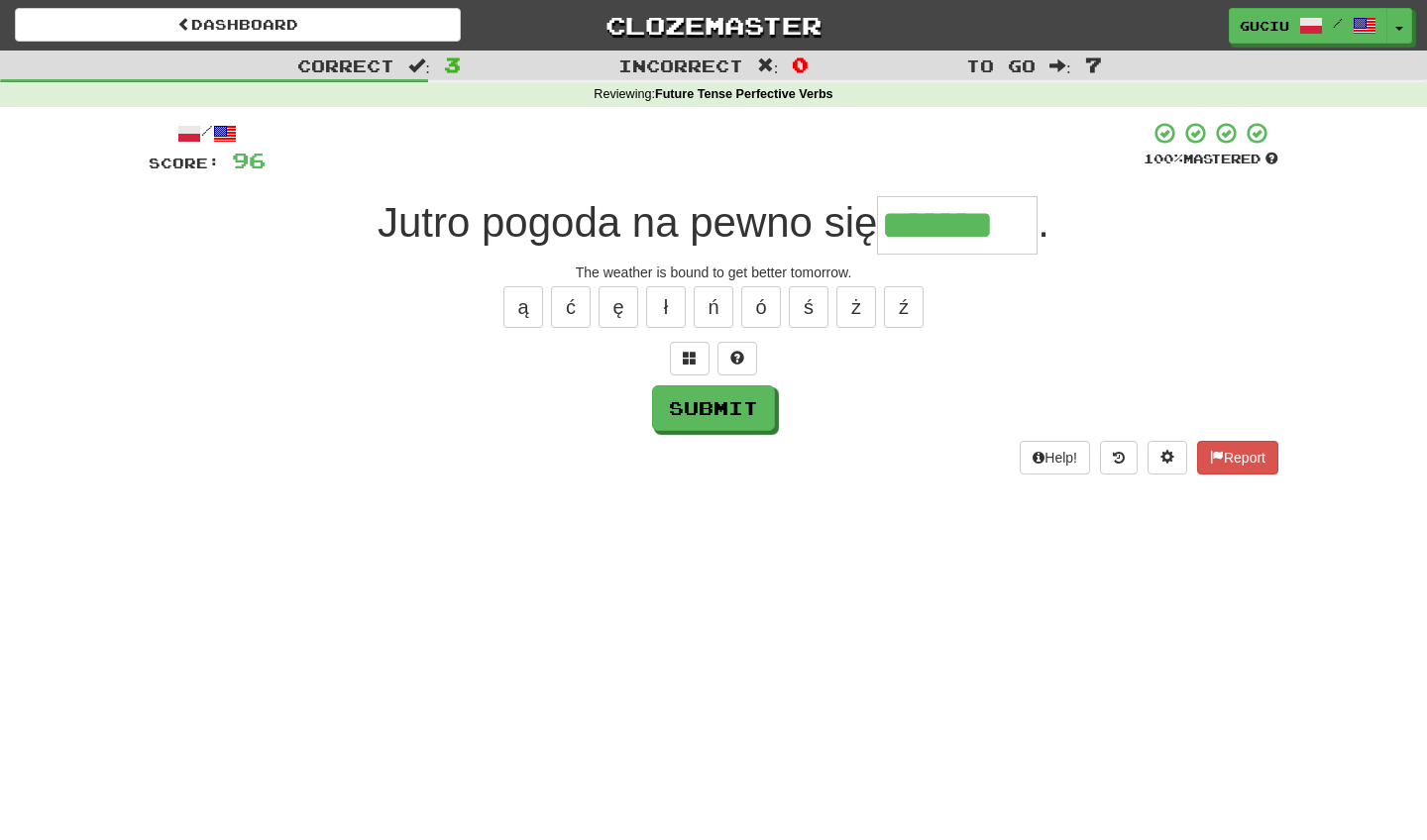 type on "*******" 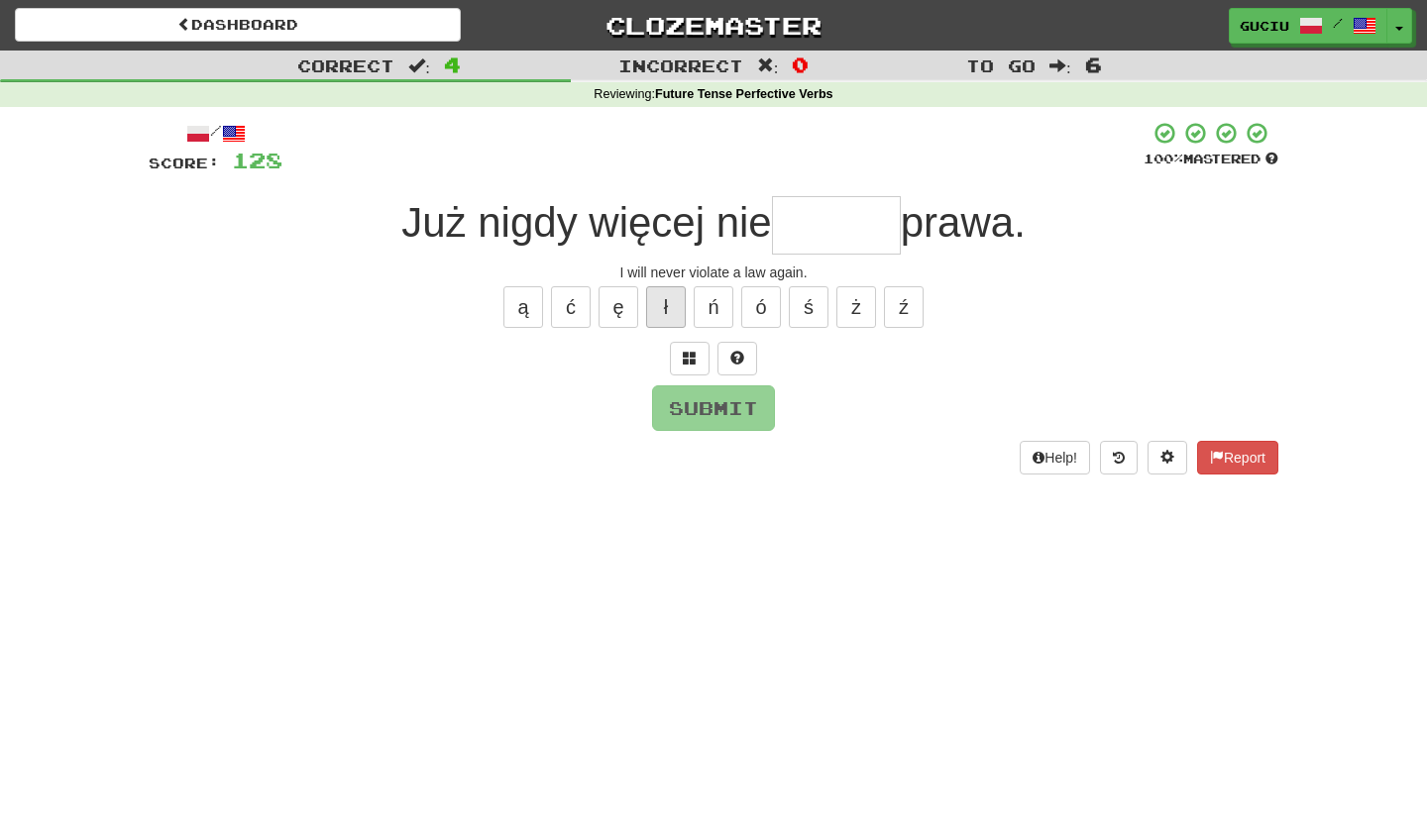click on "ł" at bounding box center (666, 307) 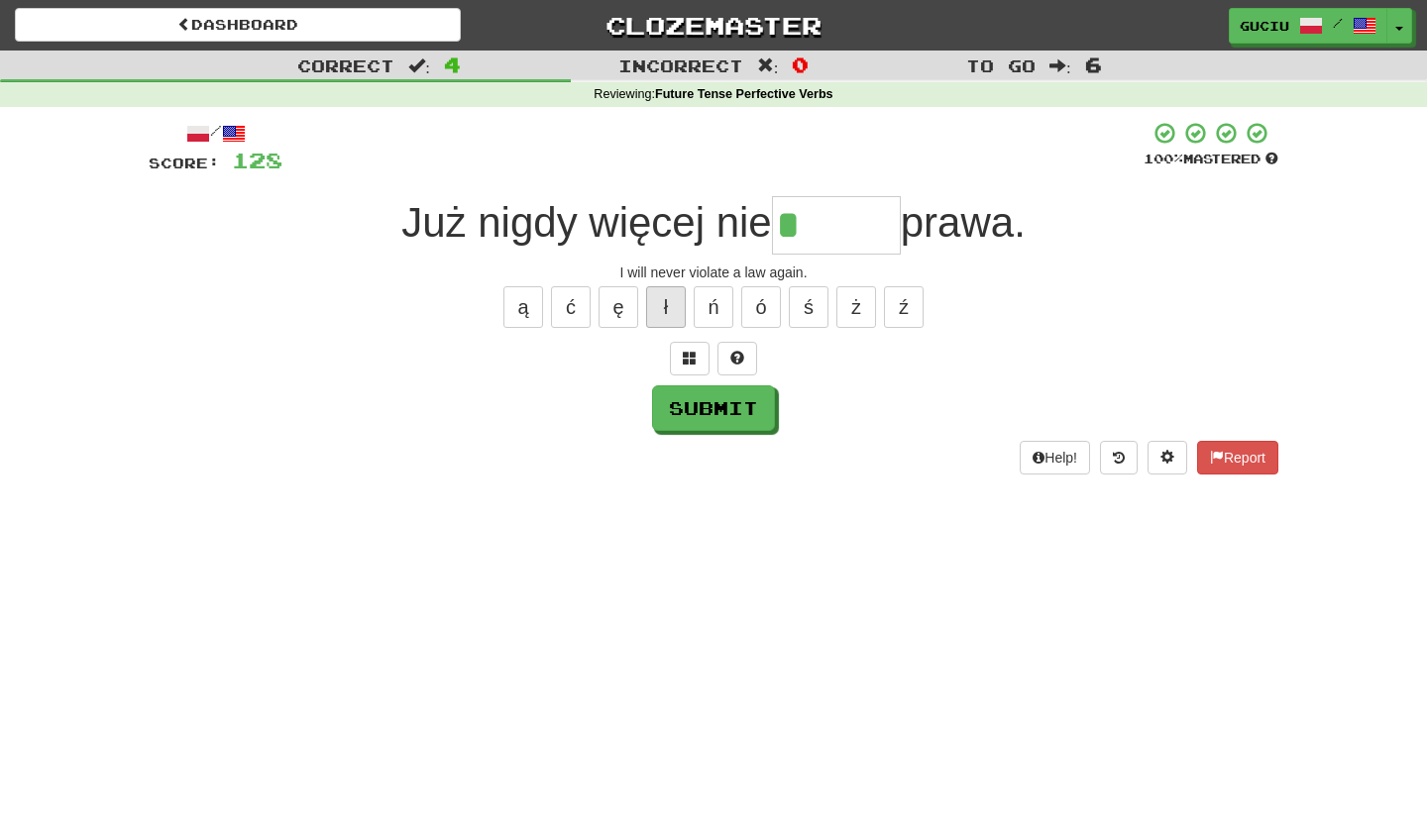 click on "ł" at bounding box center [666, 307] 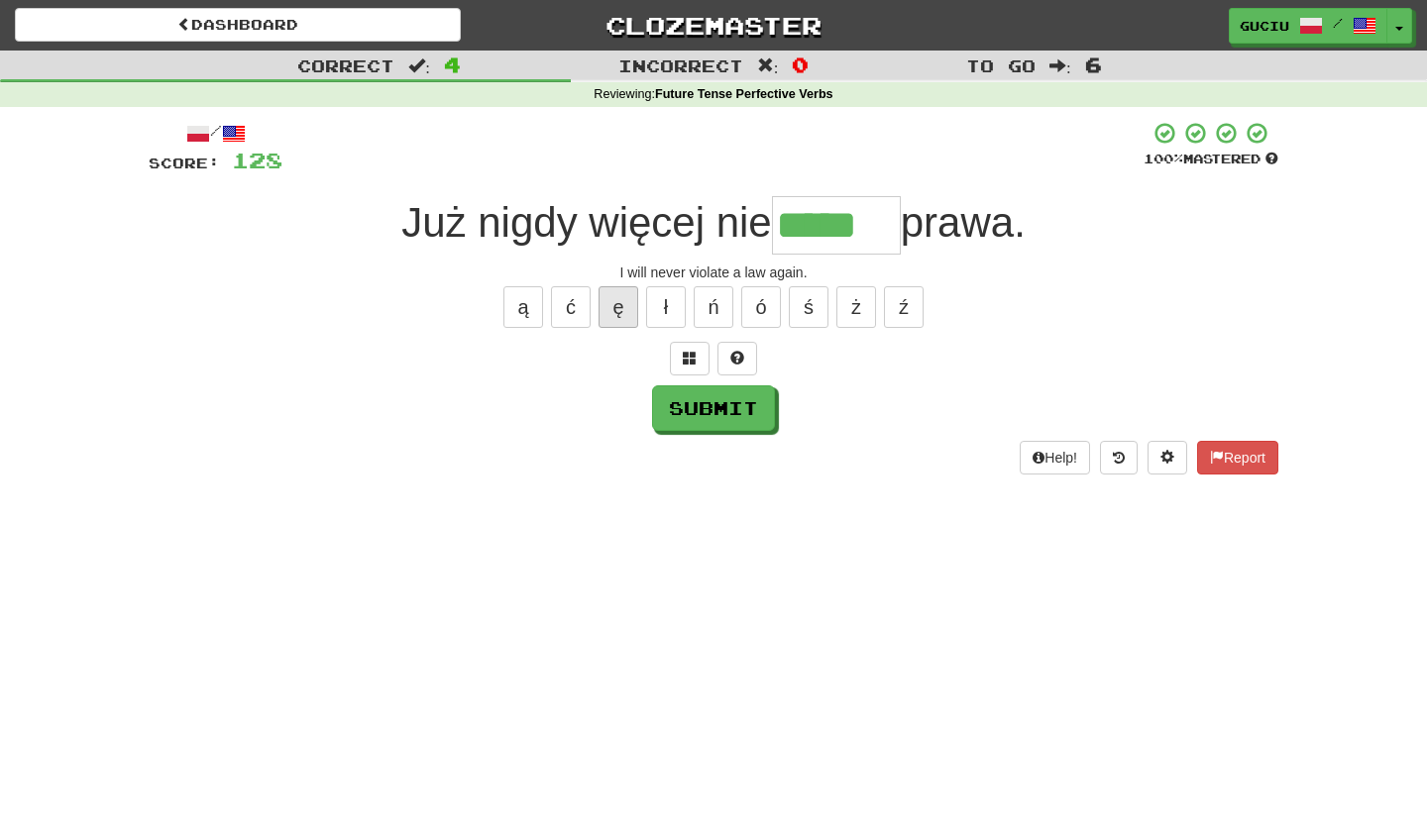 click on "ę" at bounding box center [618, 307] 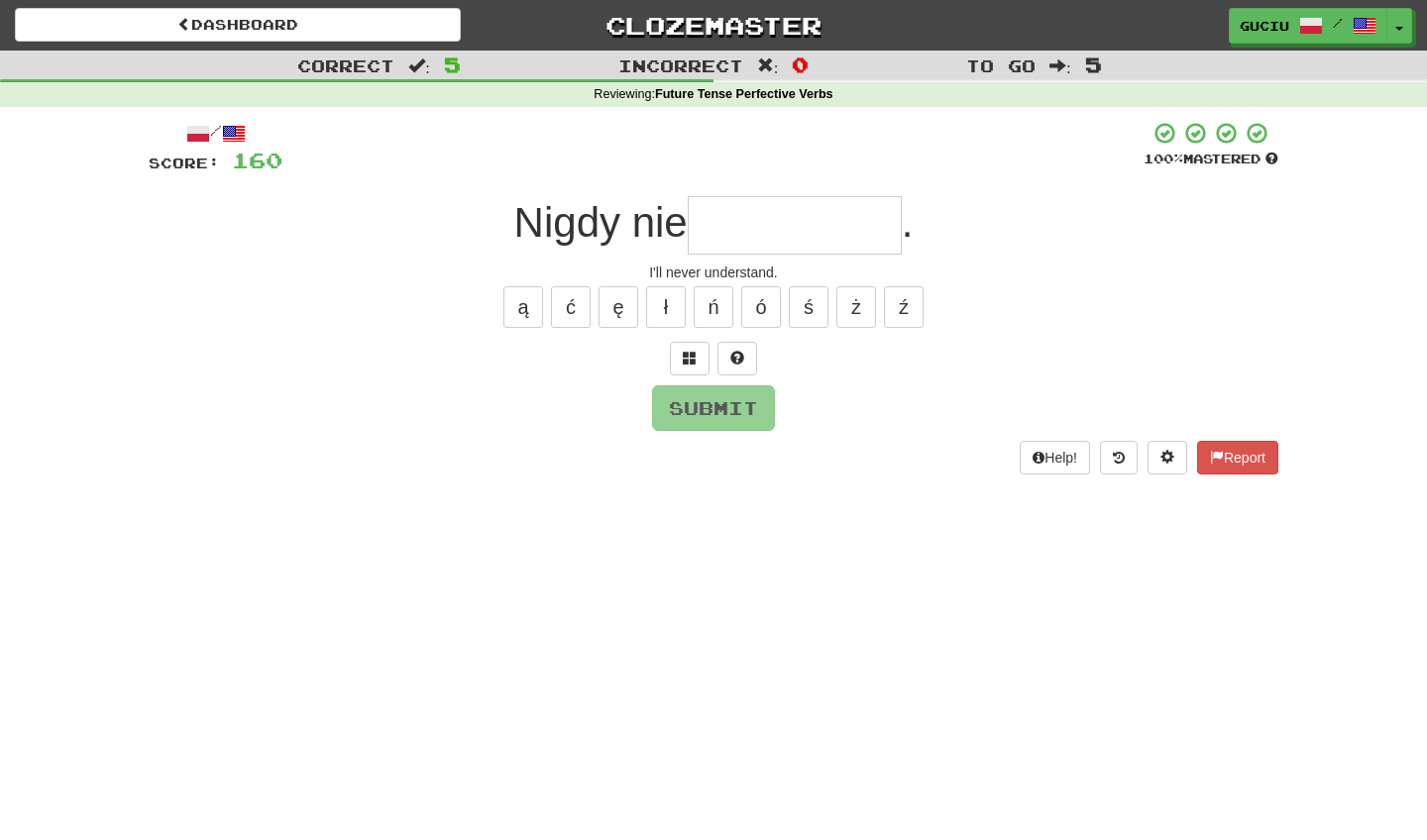 type on "*" 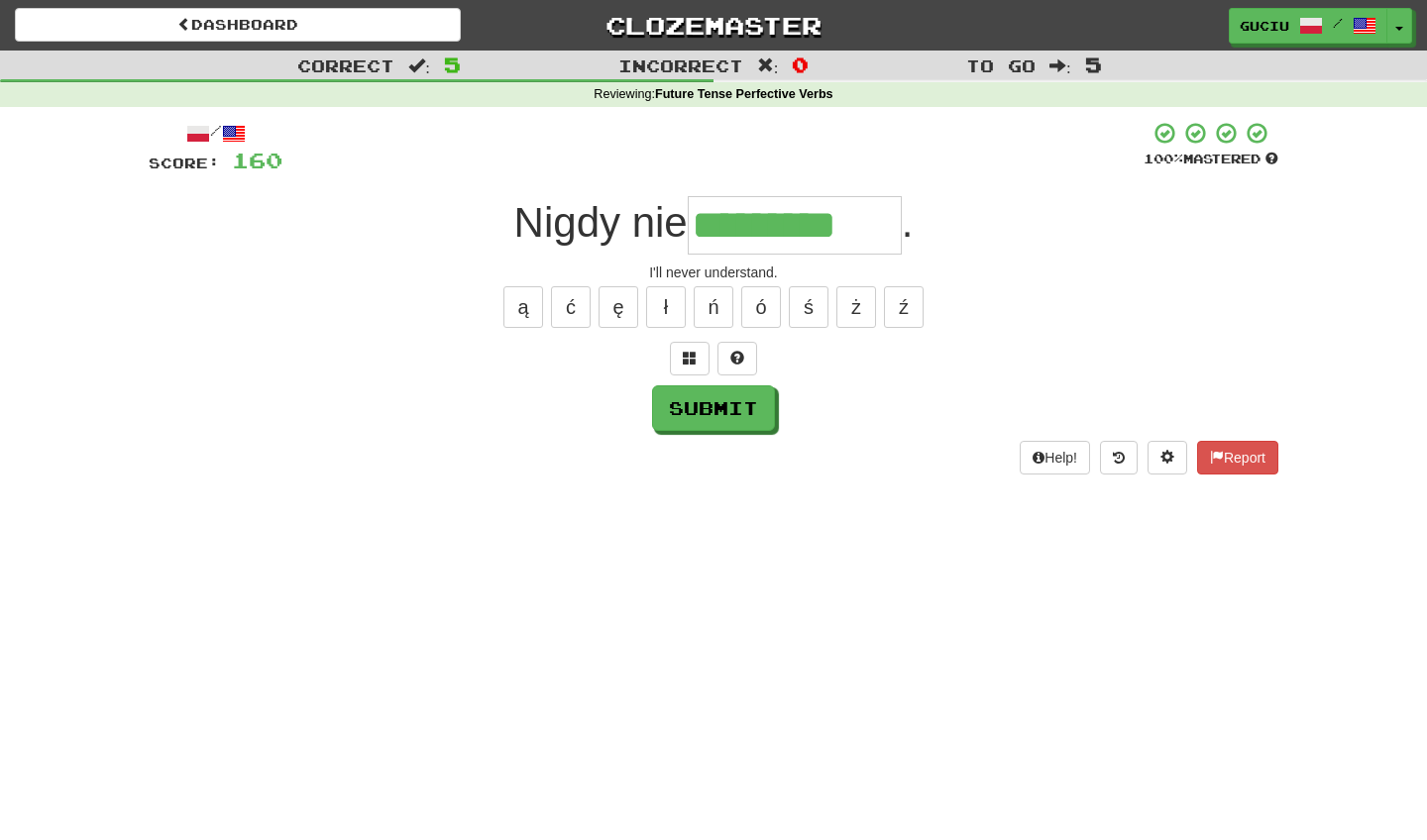 type on "*********" 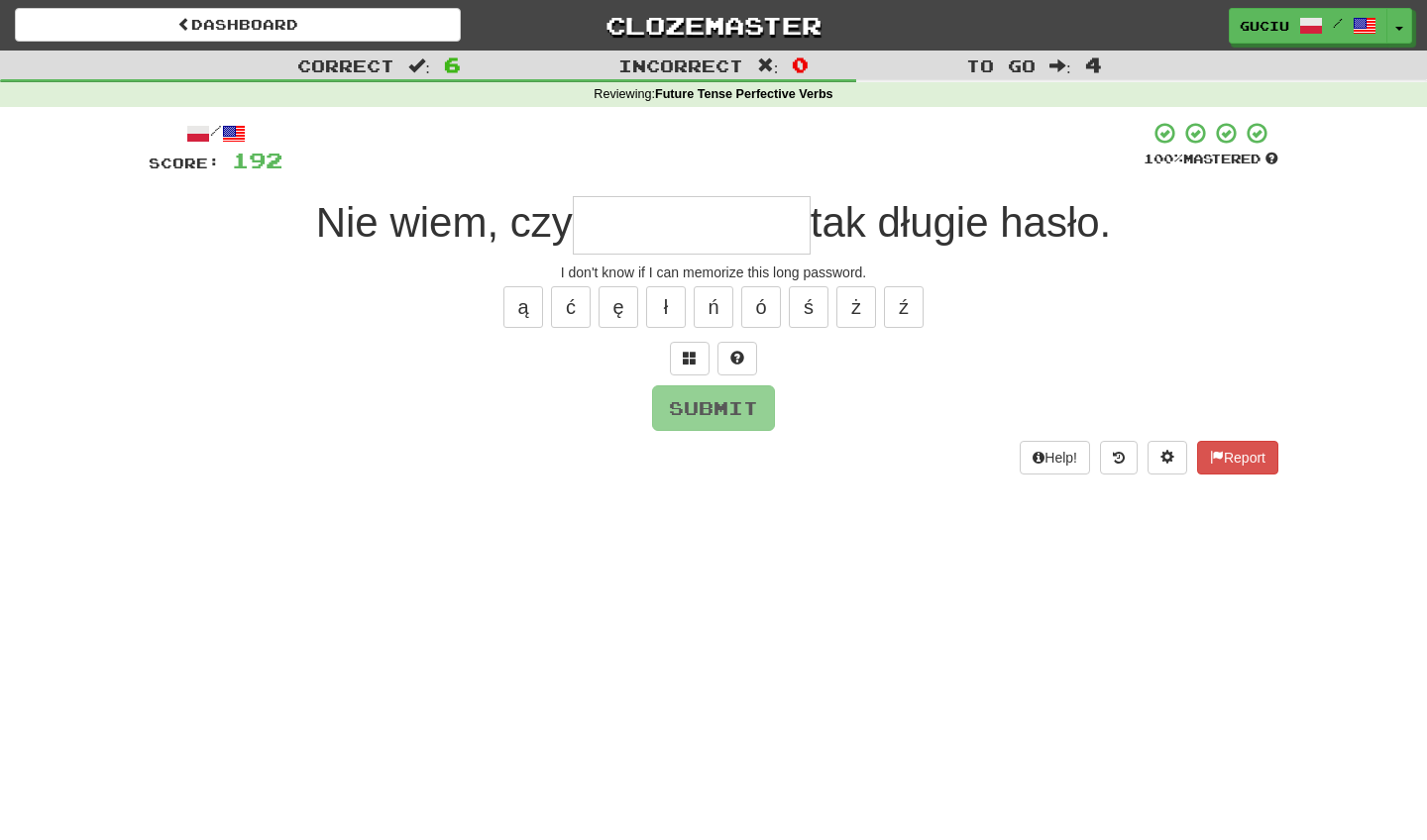 type on "*" 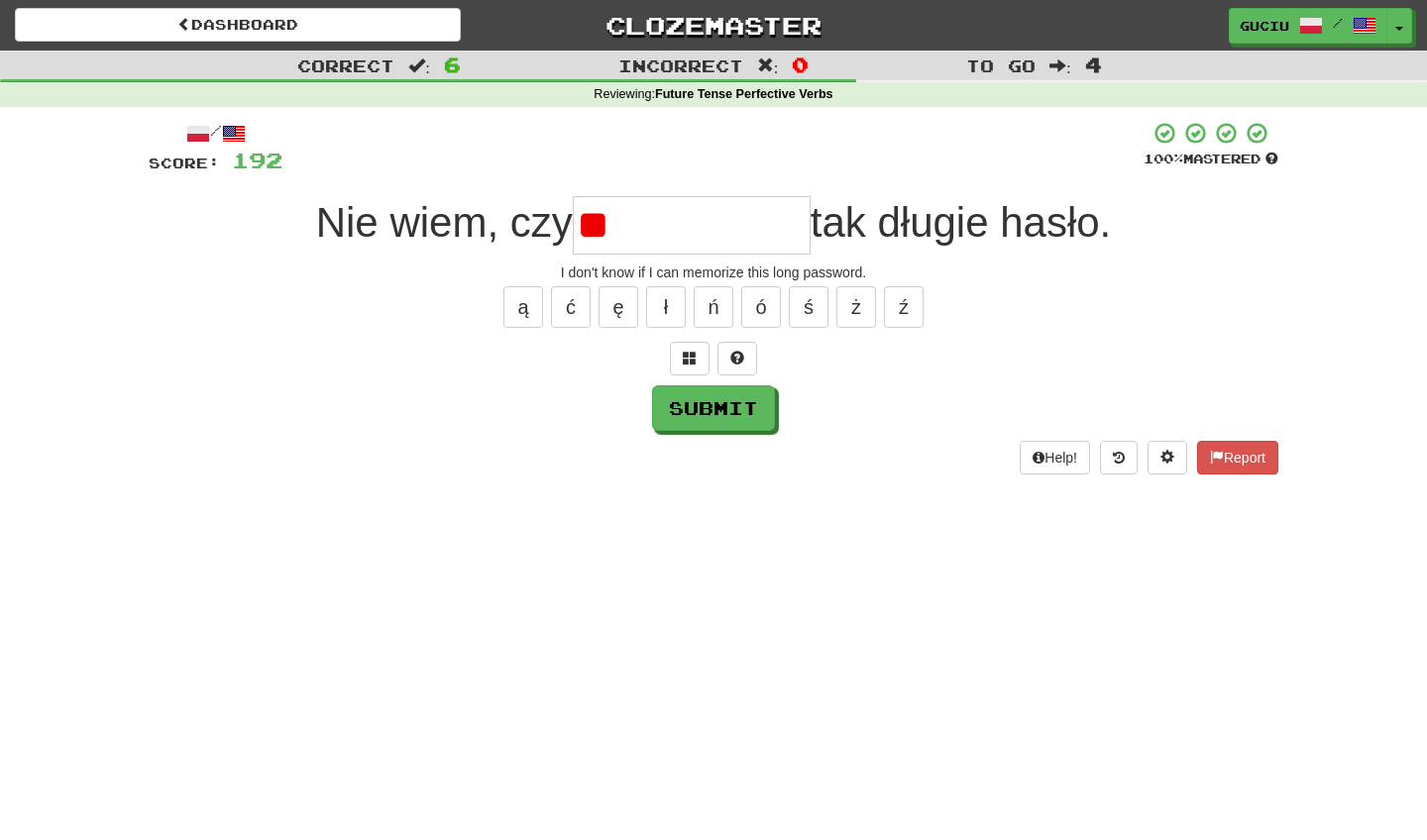 type on "*" 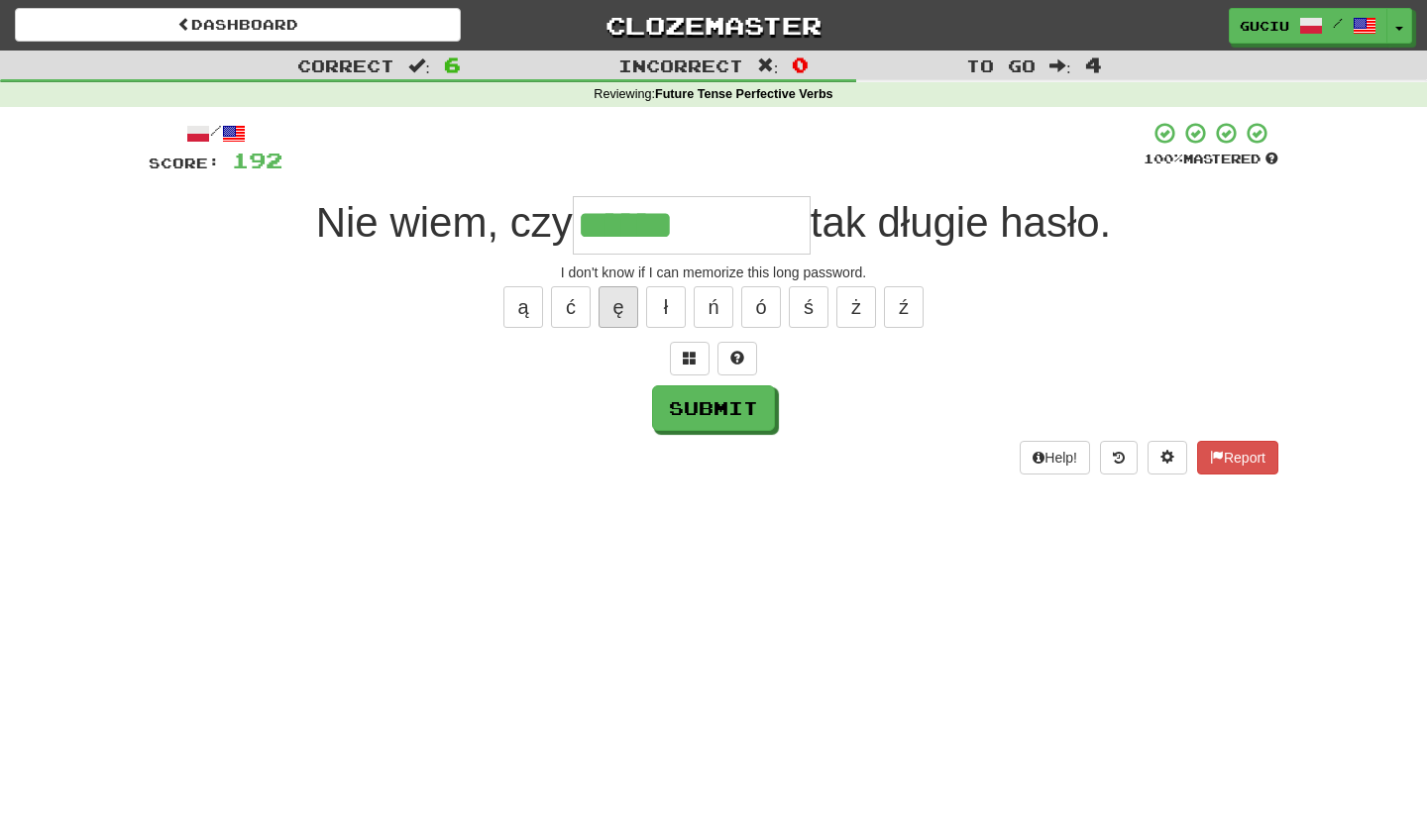 click on "ę" at bounding box center [618, 307] 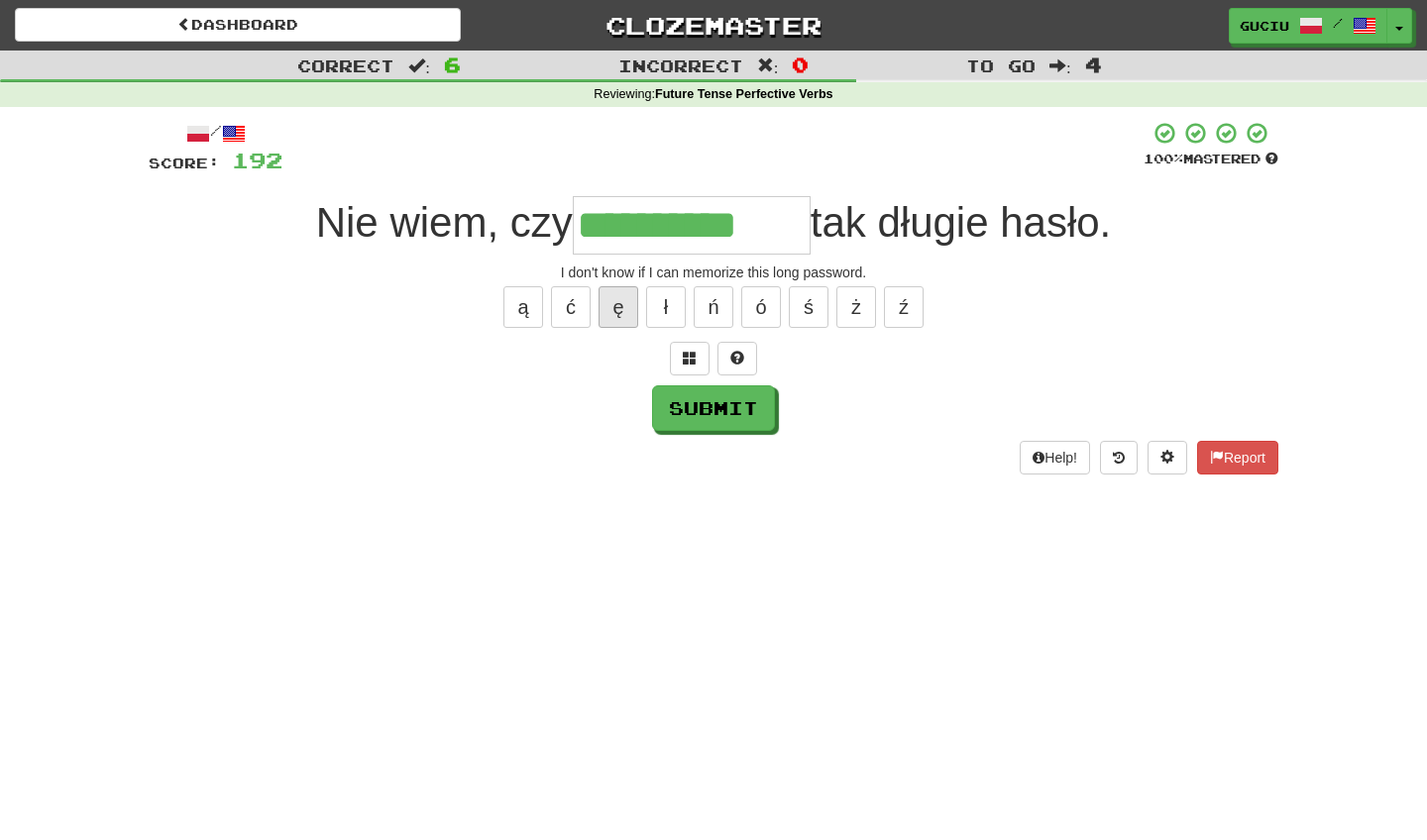 type on "**********" 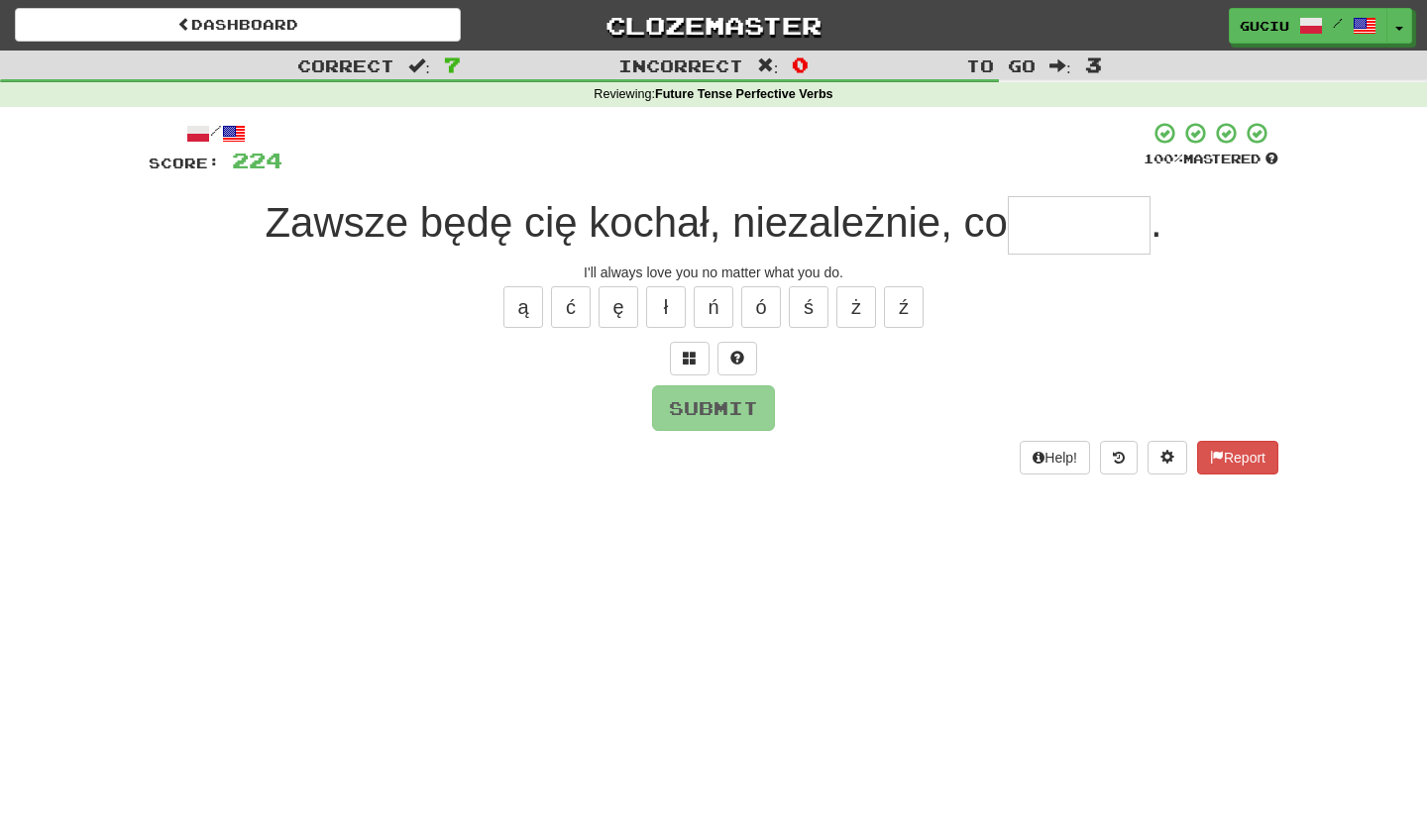 type on "*" 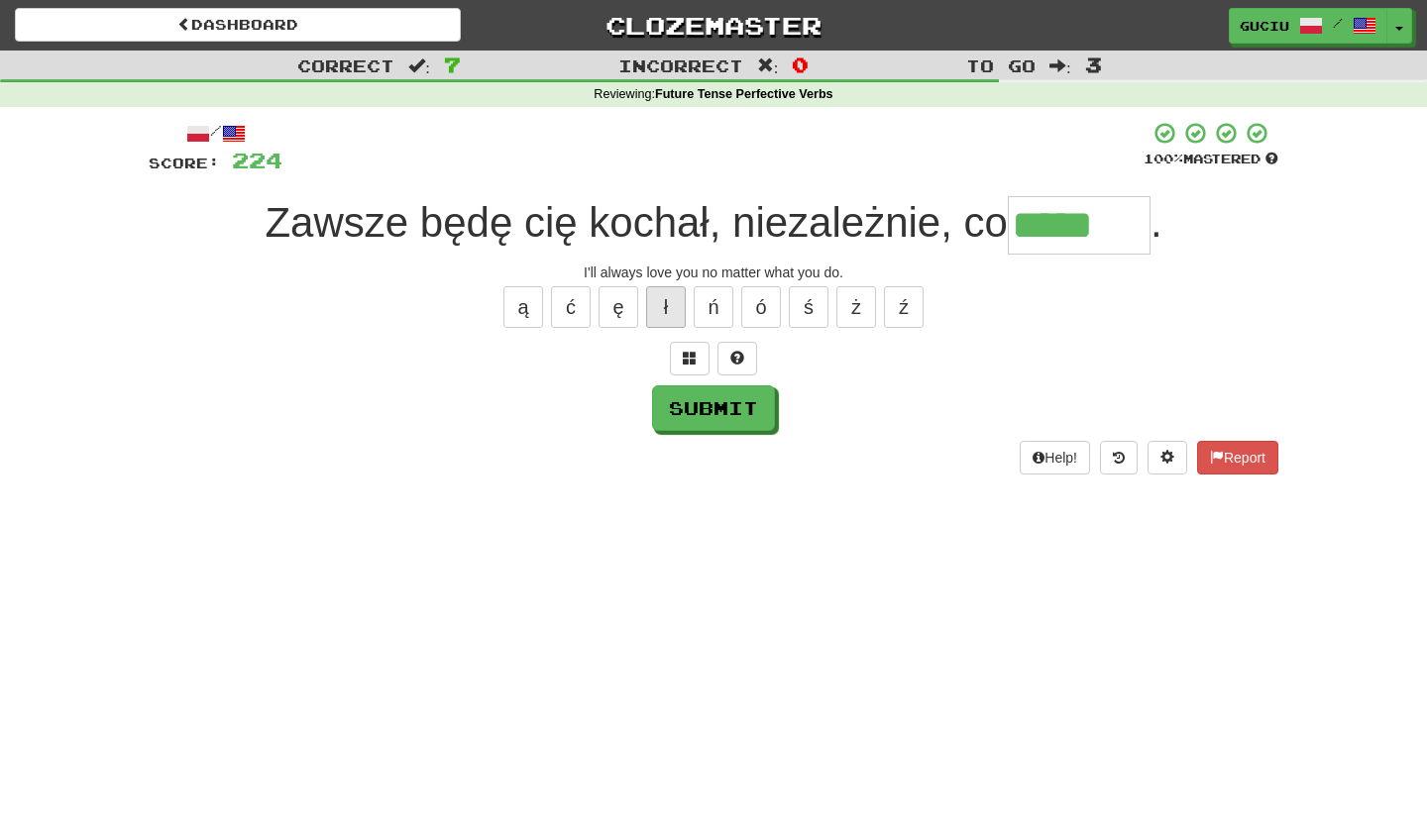 click on "ł" at bounding box center [666, 307] 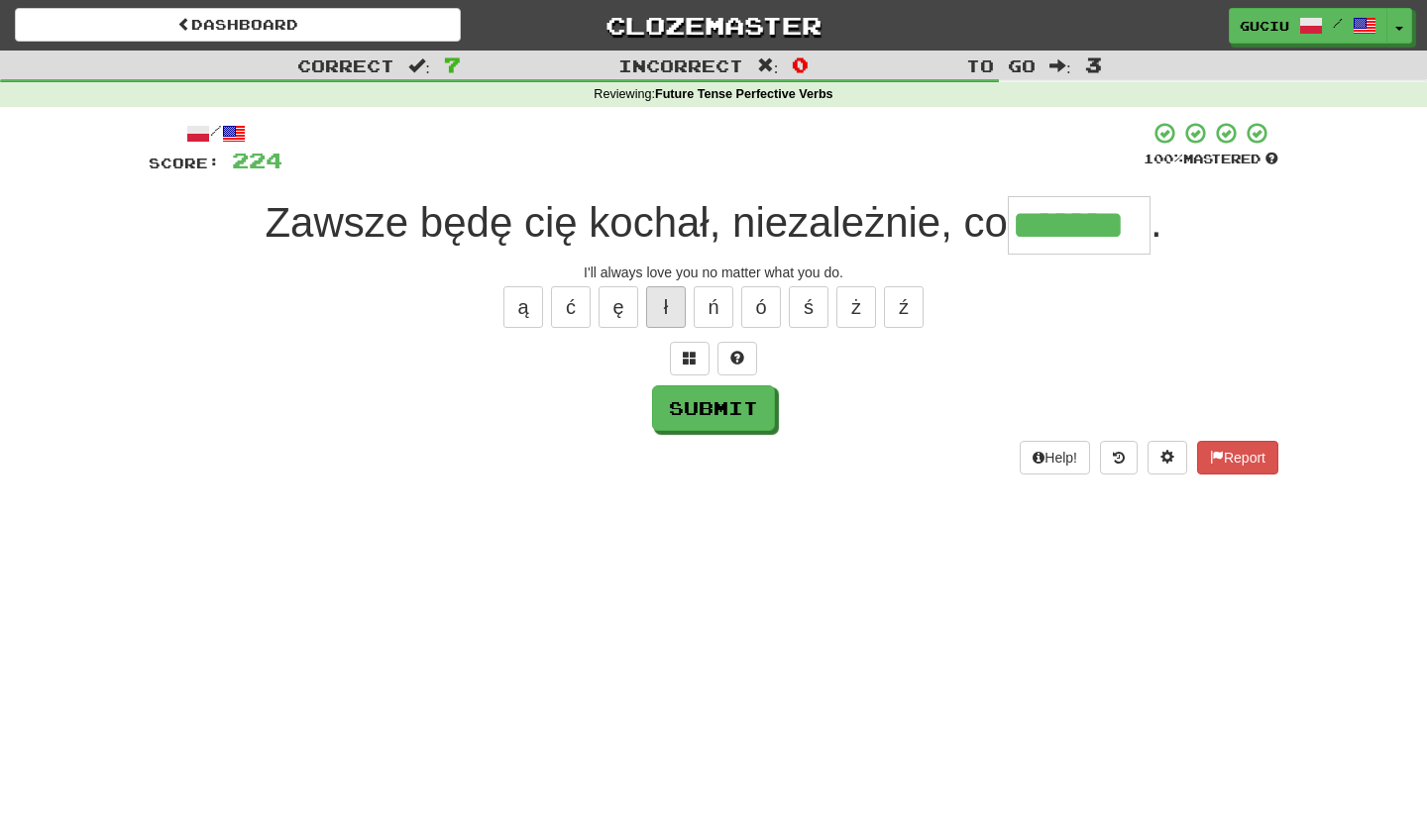 type on "*******" 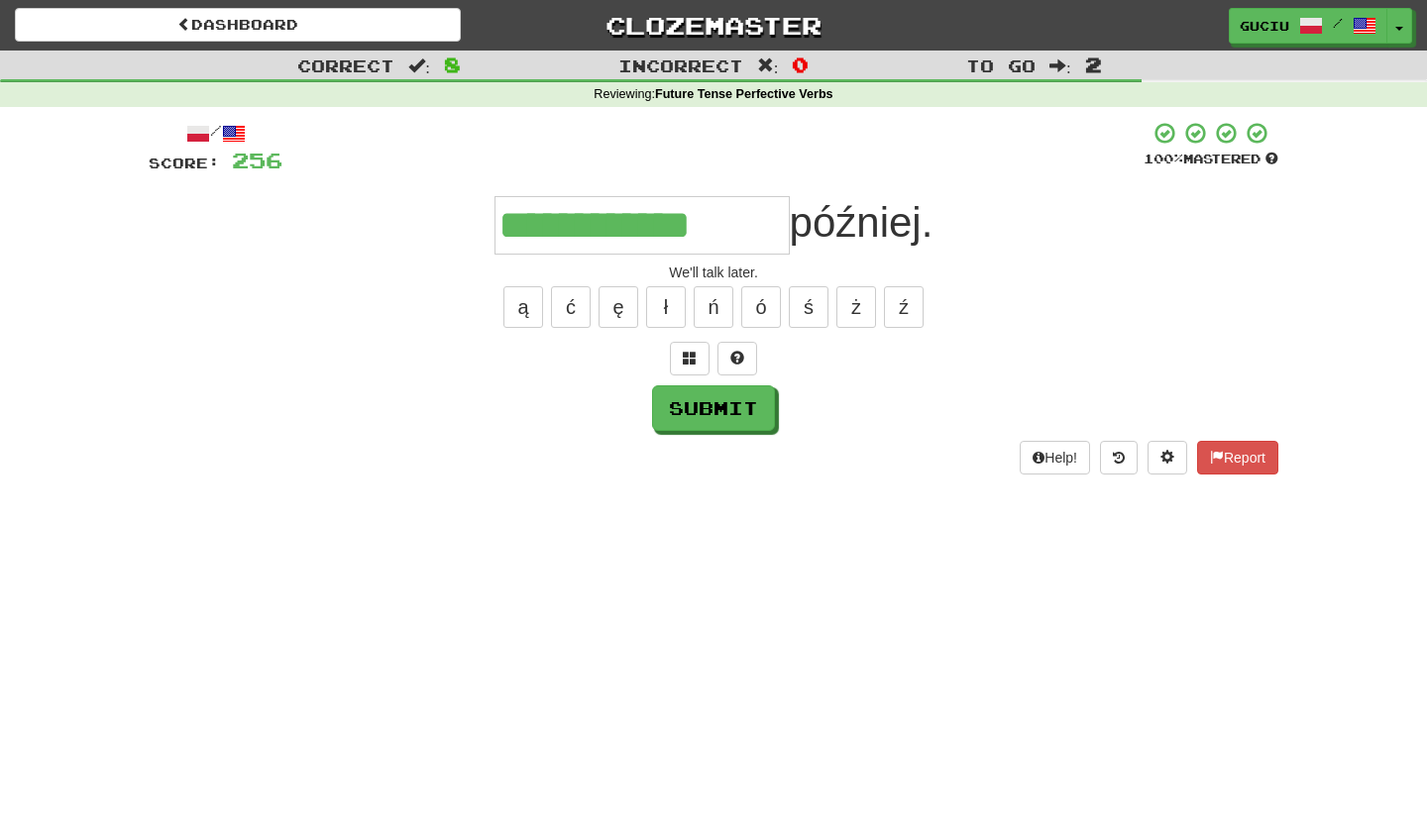 type on "**********" 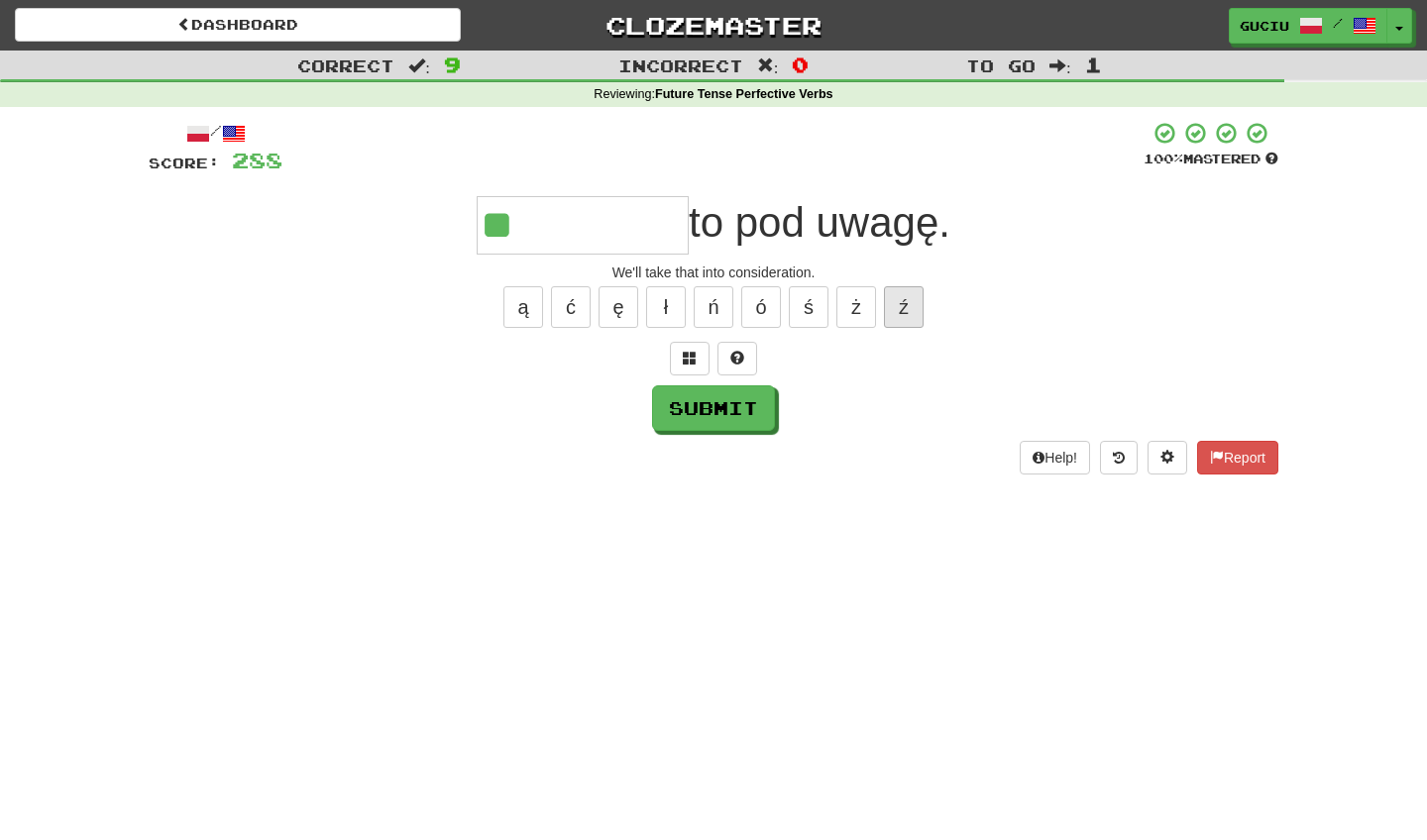 click on "ź" at bounding box center [904, 307] 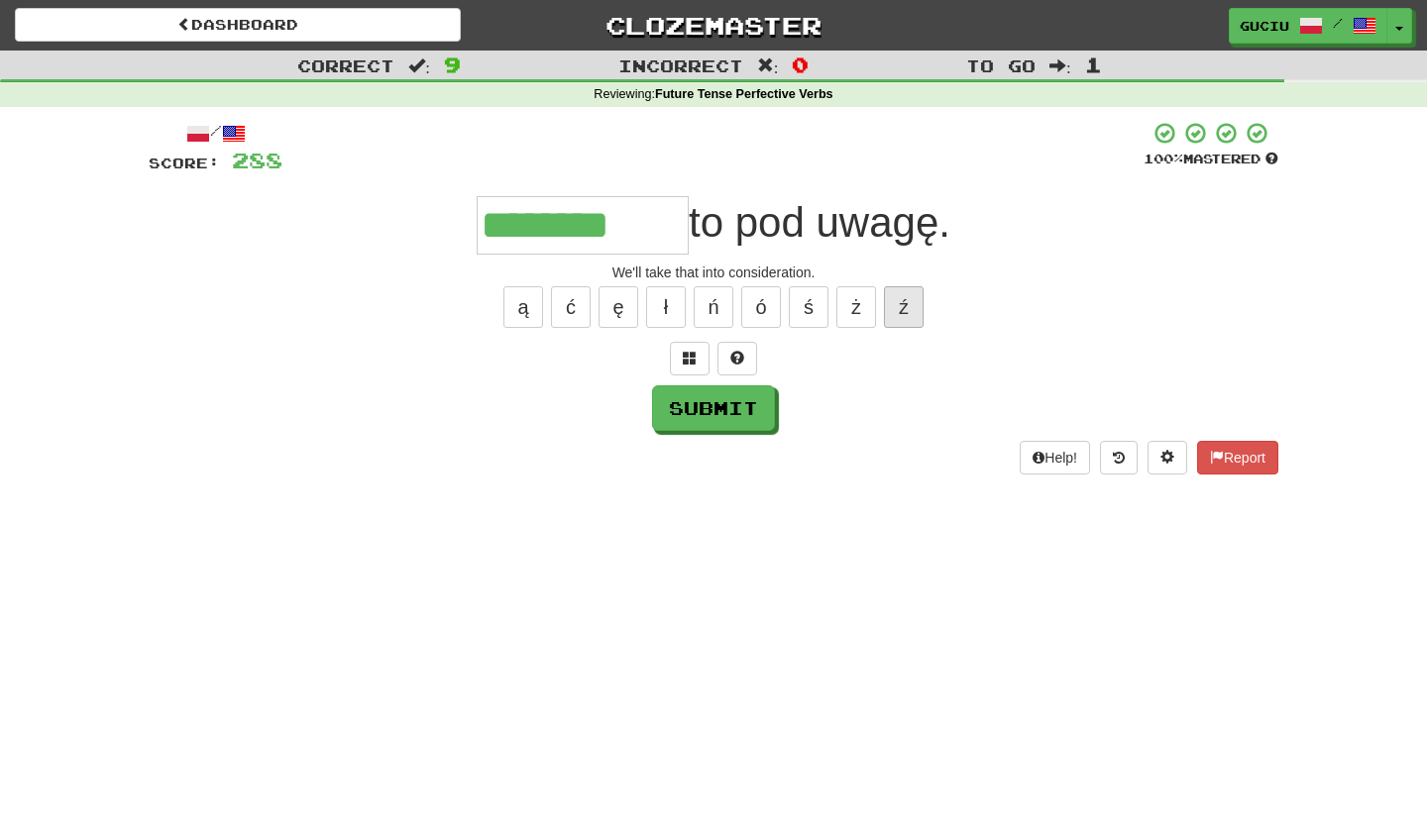 type on "********" 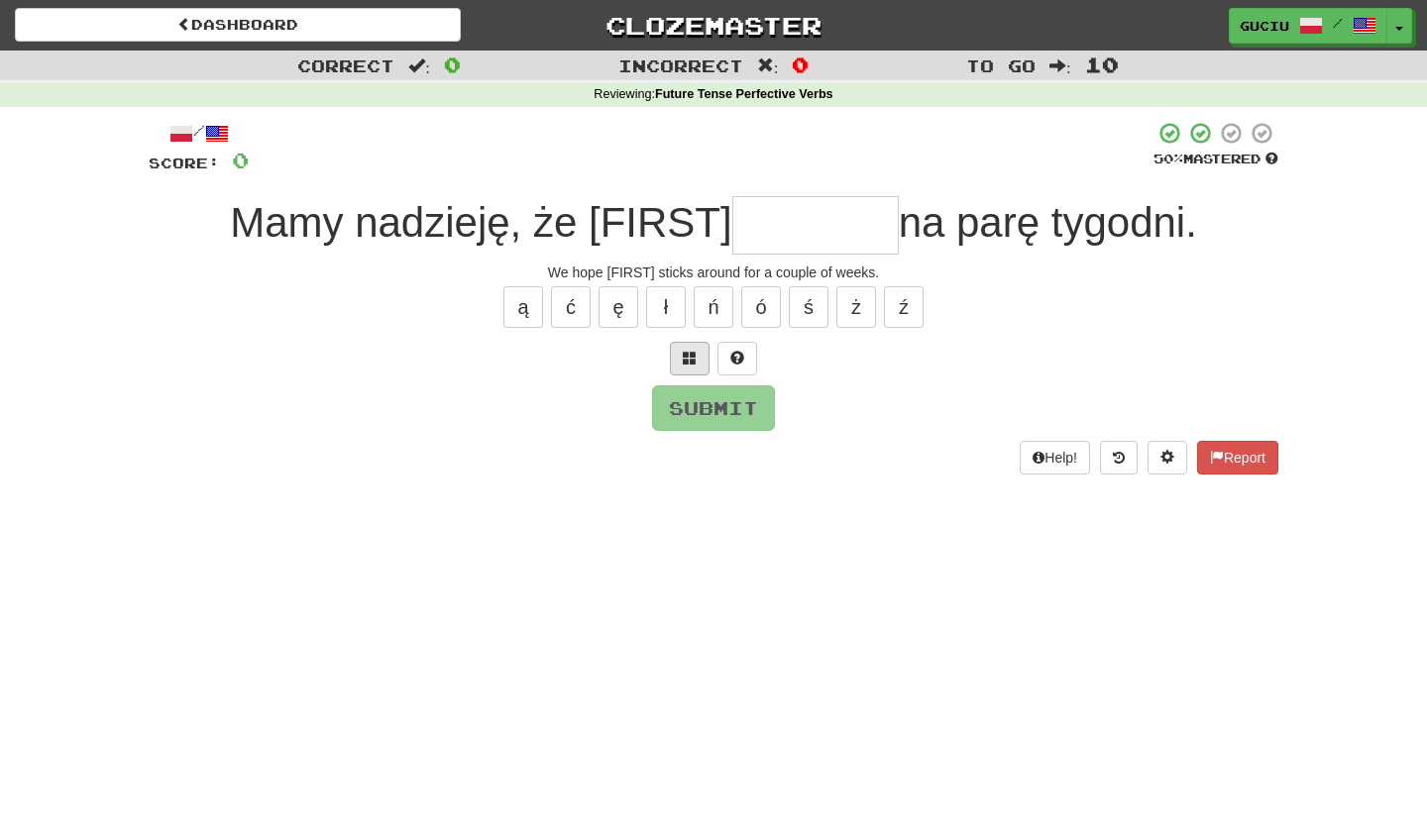 click at bounding box center [690, 358] 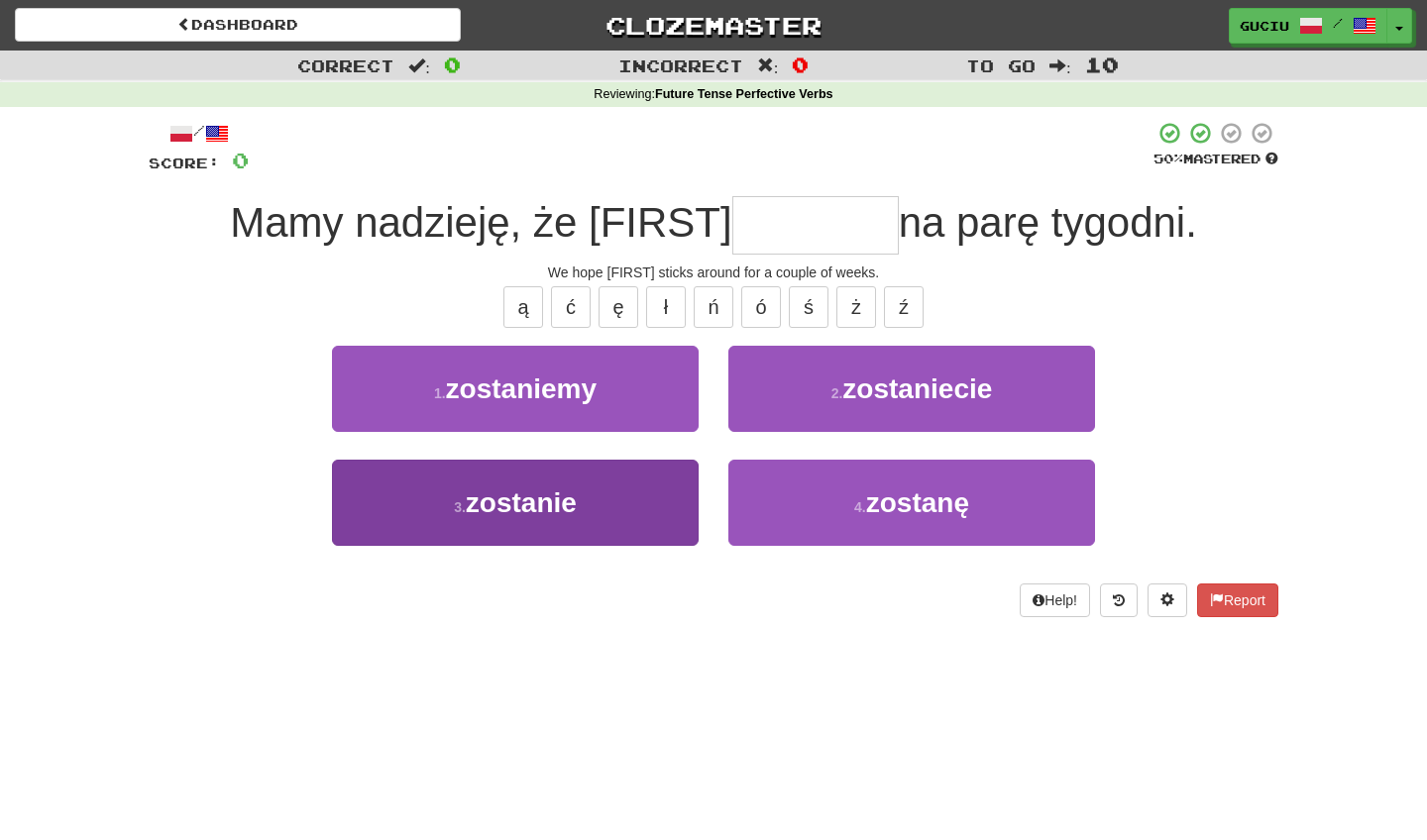 click on "3 .  zostanie" at bounding box center [515, 502] 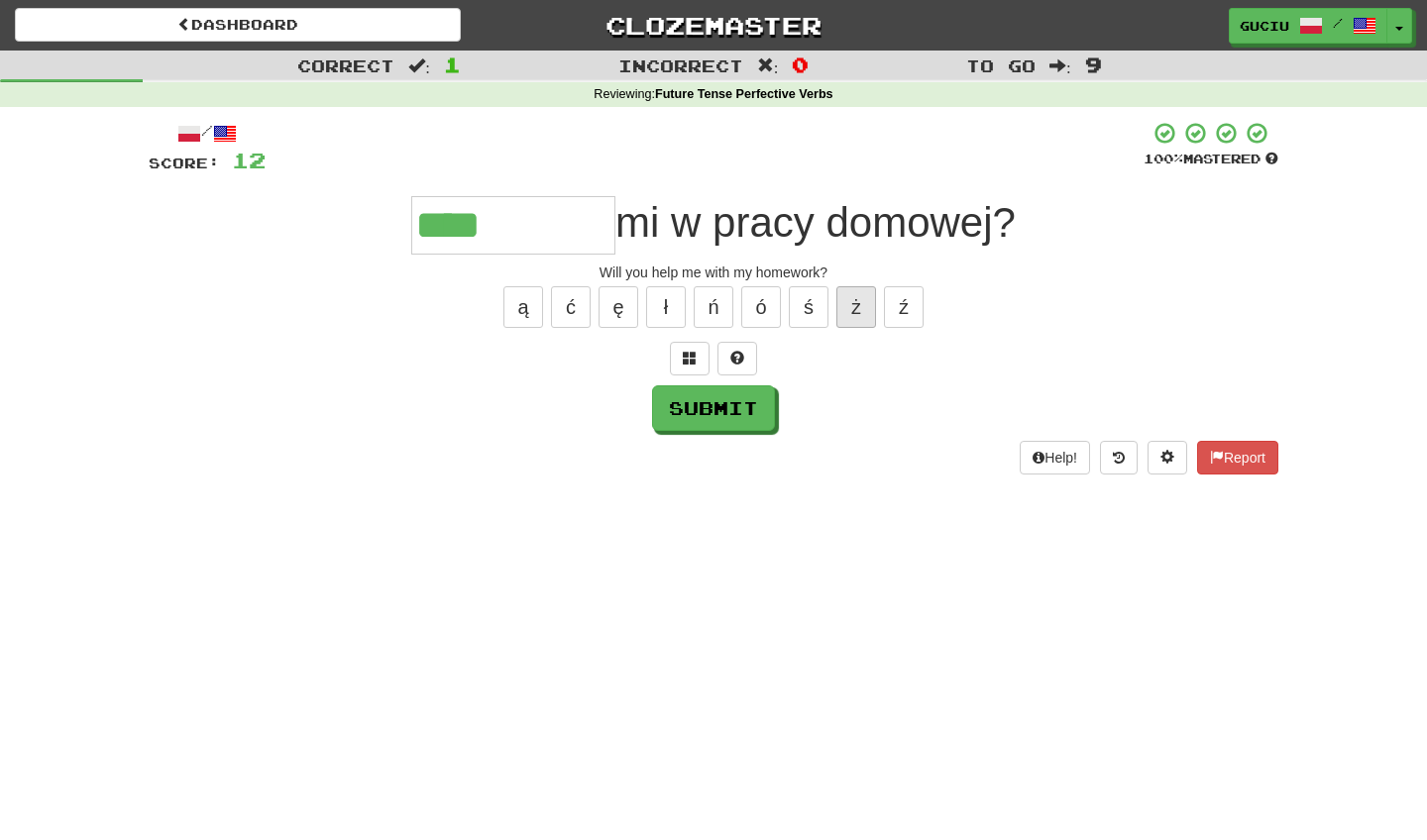click on "ż" at bounding box center (856, 307) 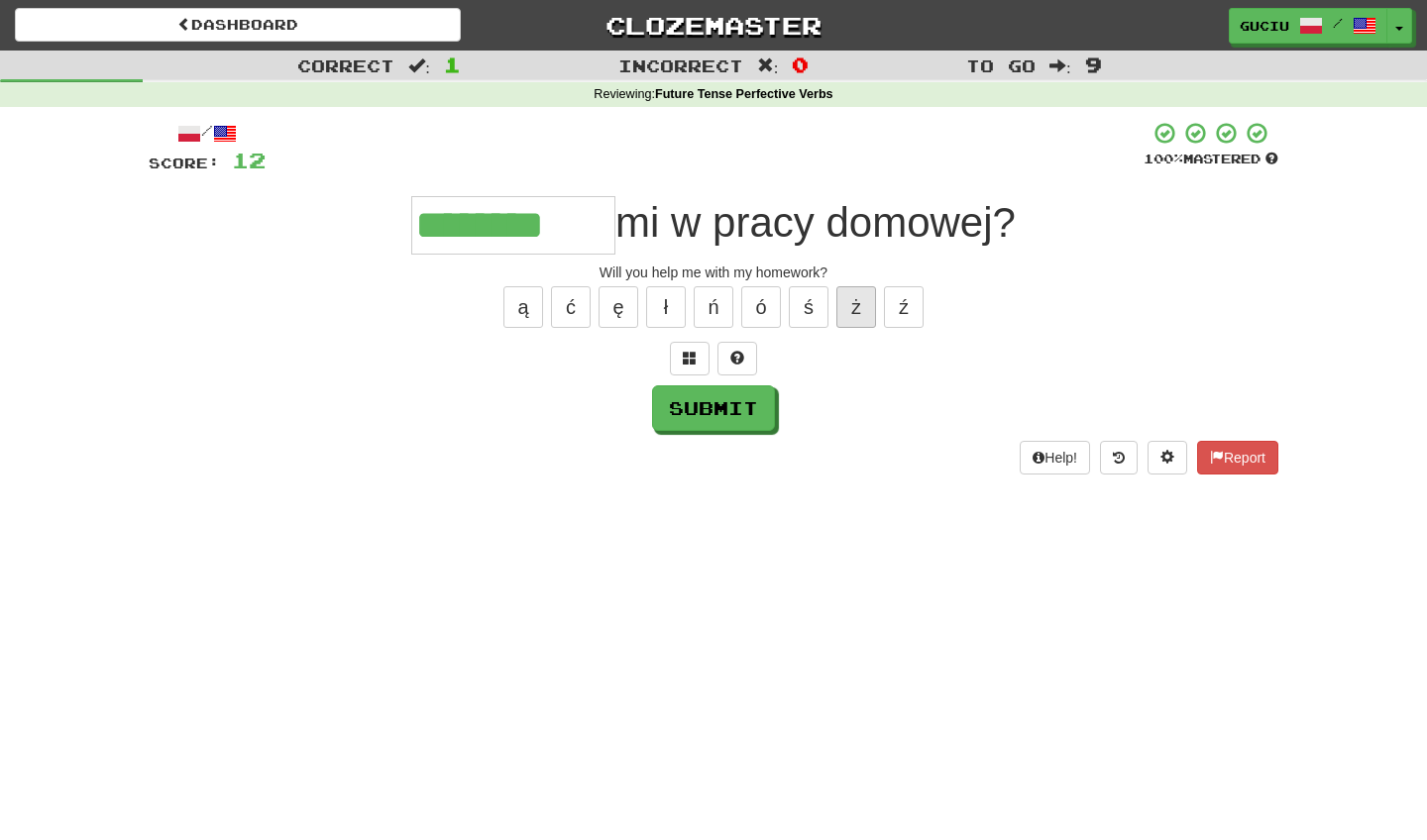 type on "********" 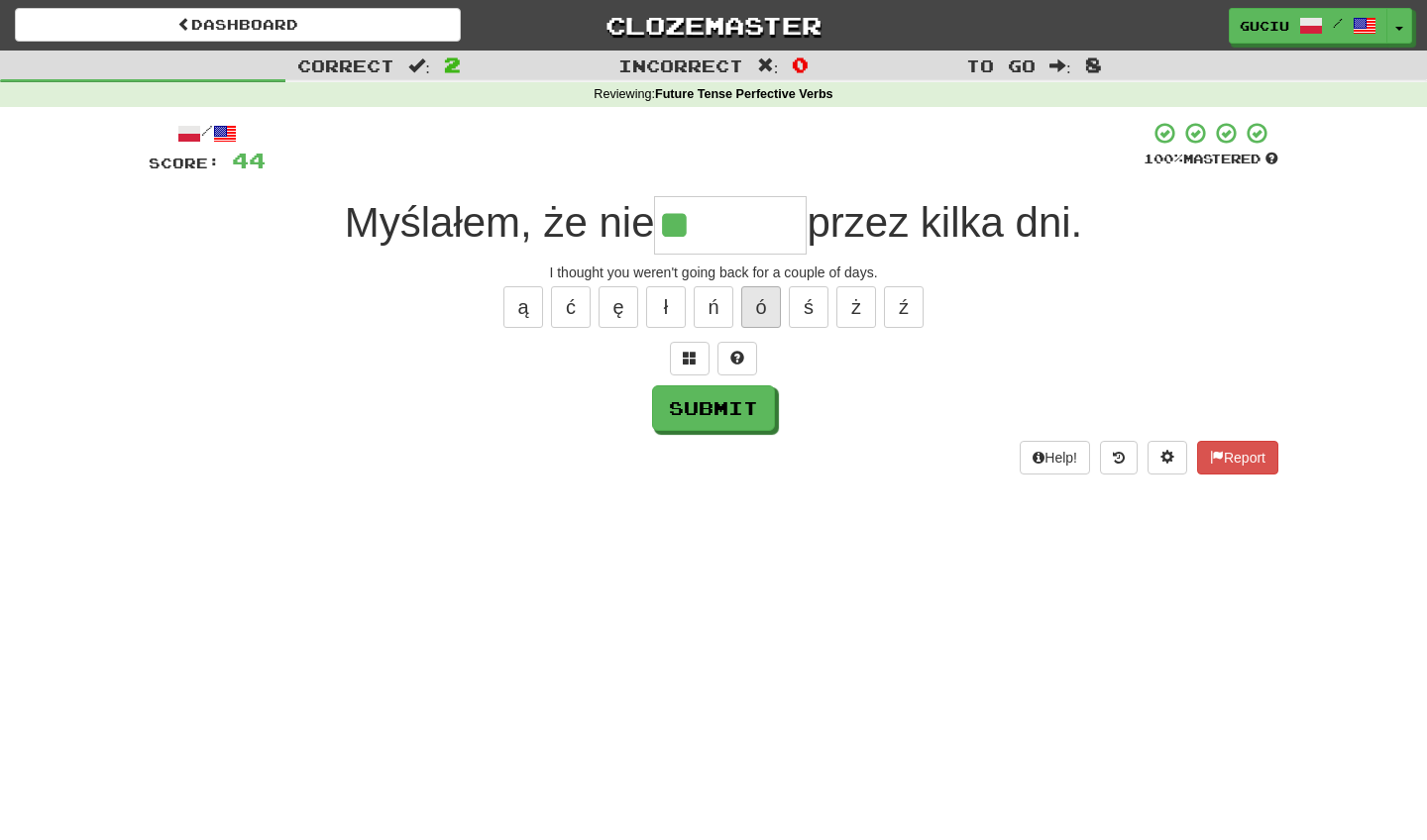 click on "ó" at bounding box center (761, 307) 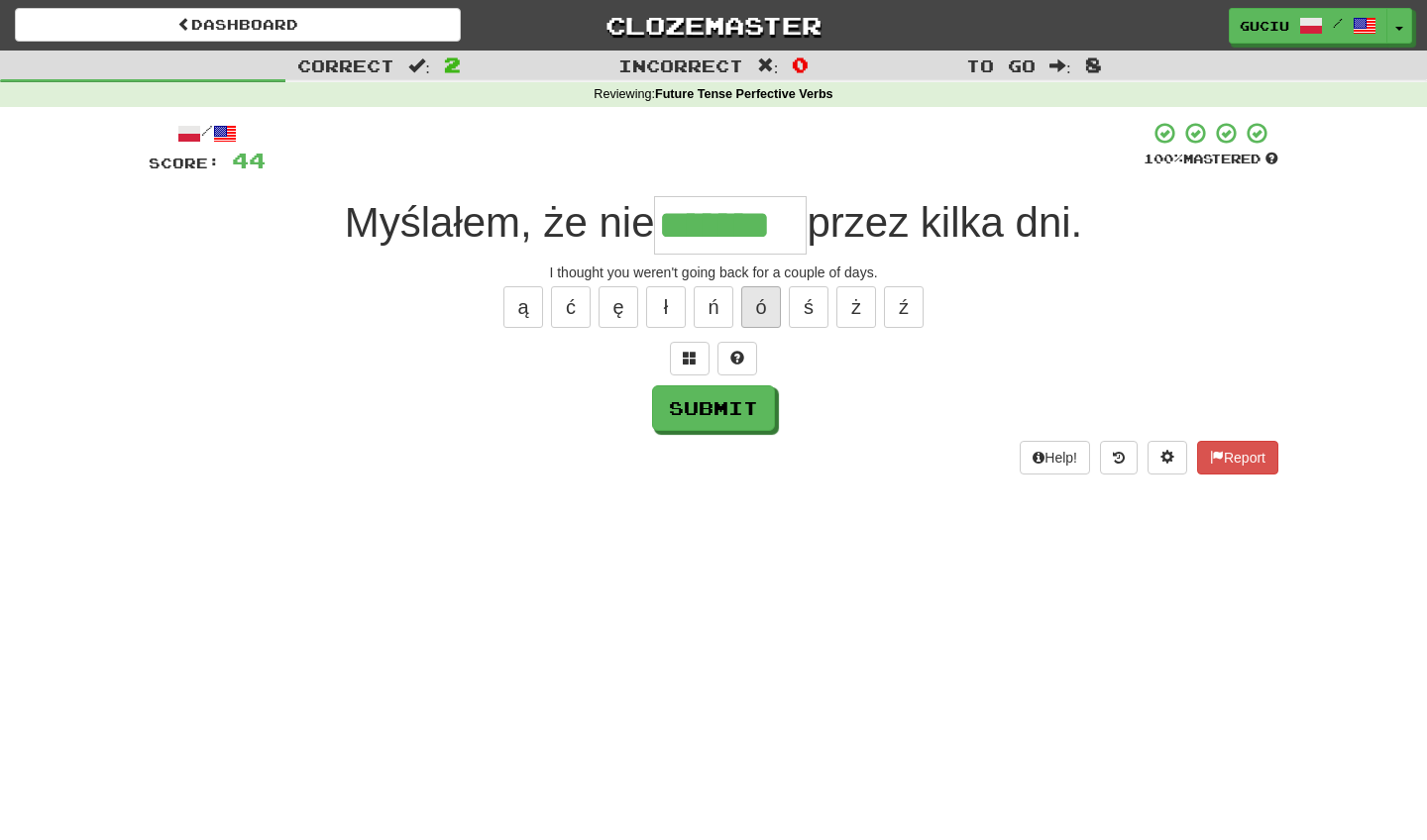type on "*******" 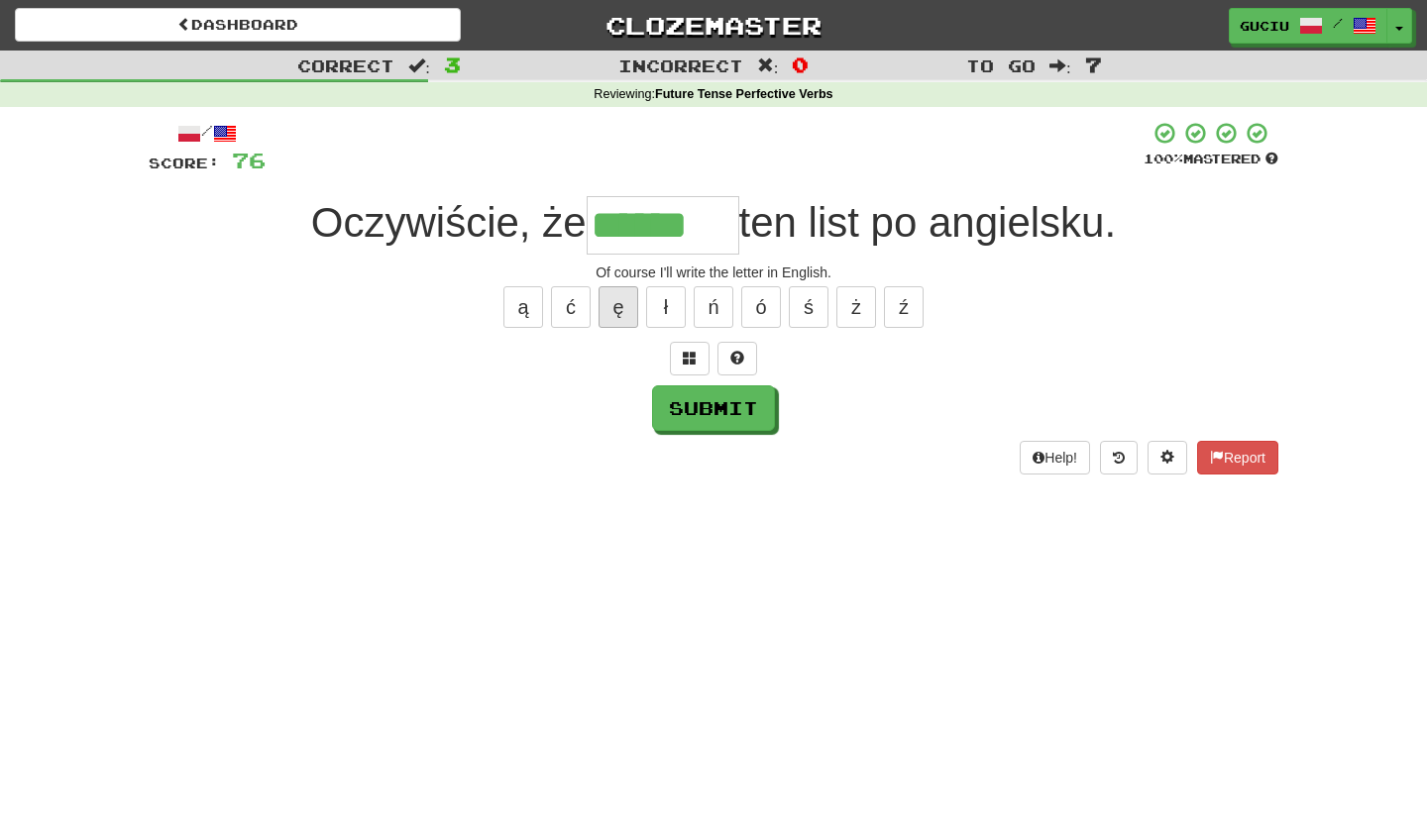 click on "ę" at bounding box center [618, 307] 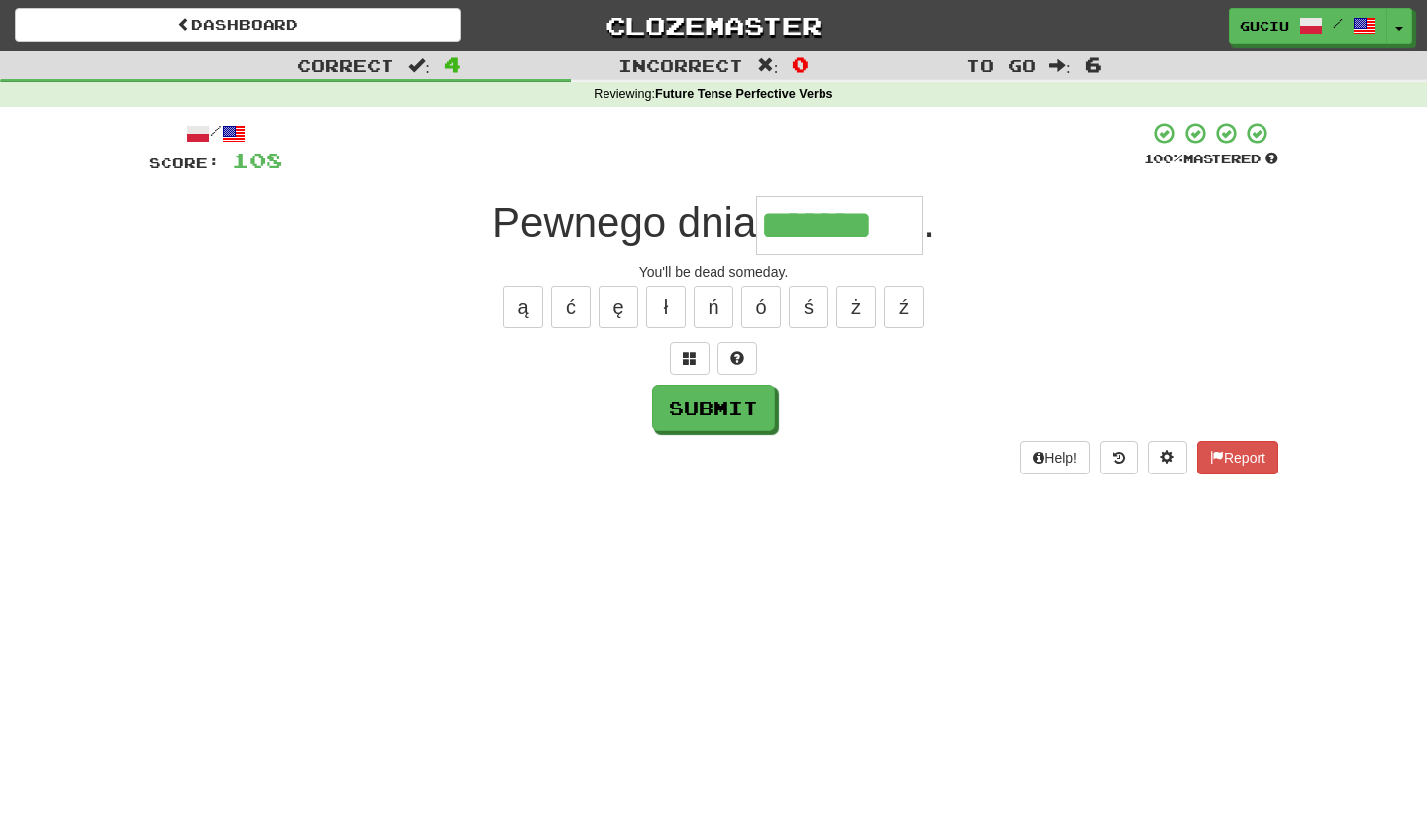 type on "*******" 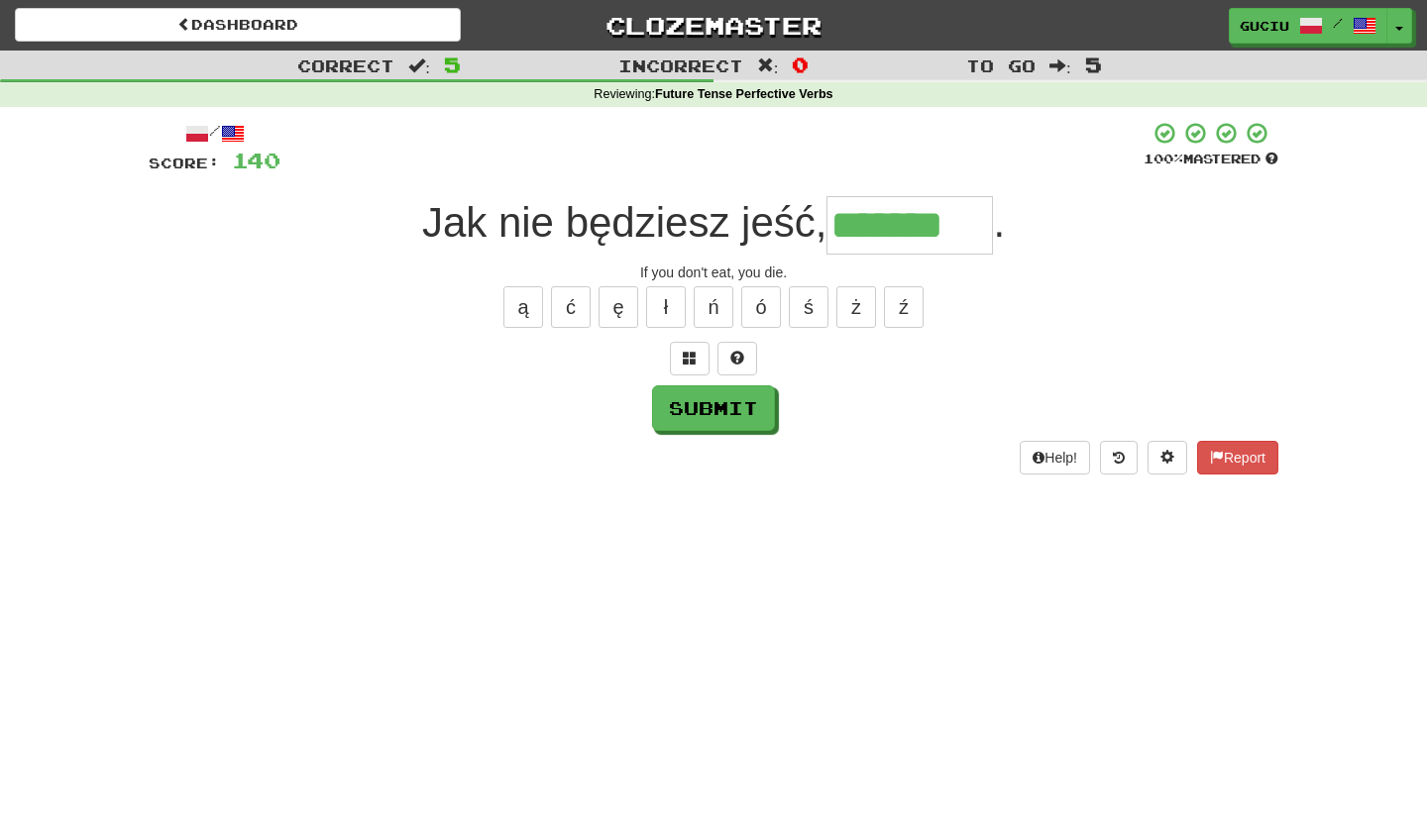 type on "*******" 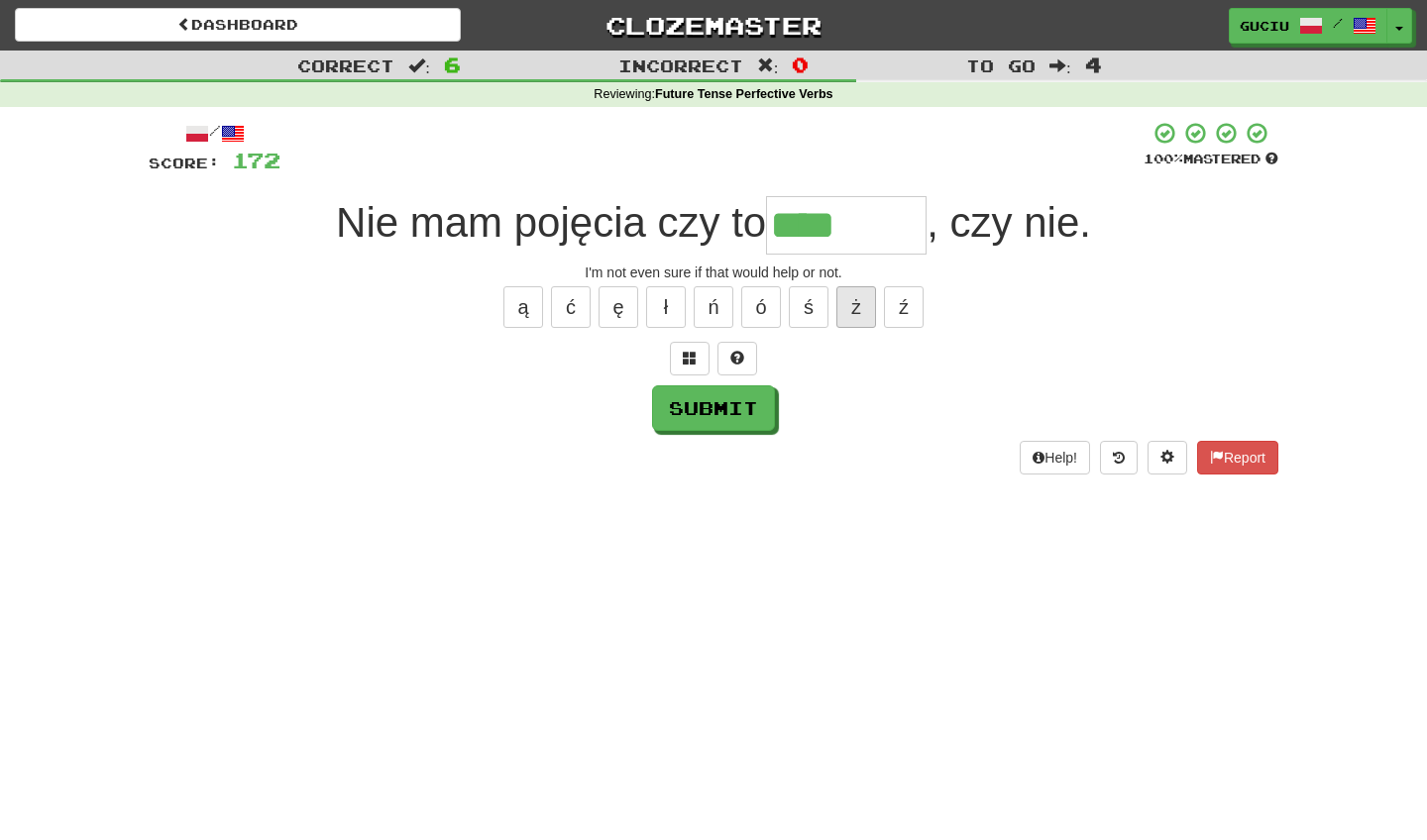 click on "ż" at bounding box center [856, 307] 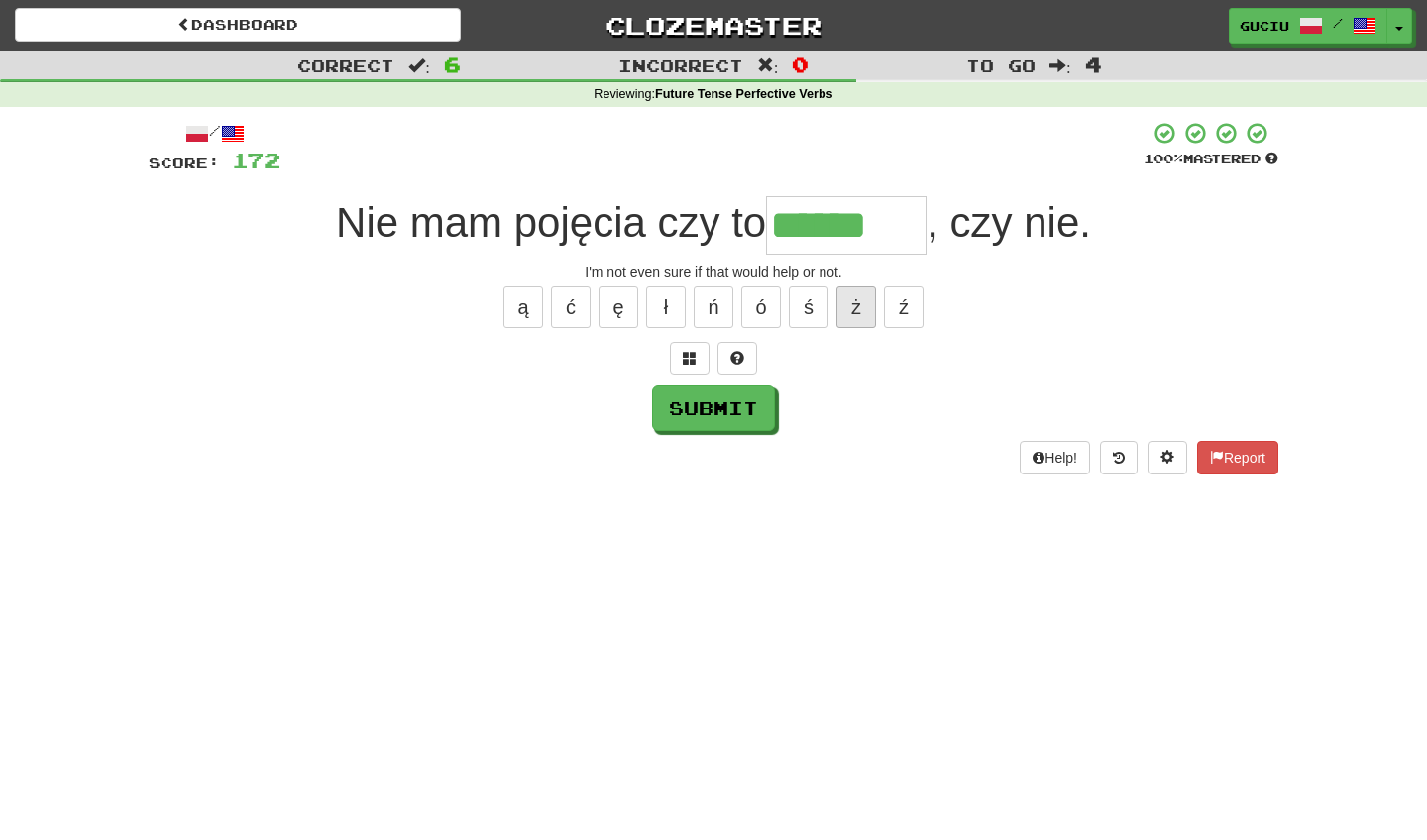 type on "******" 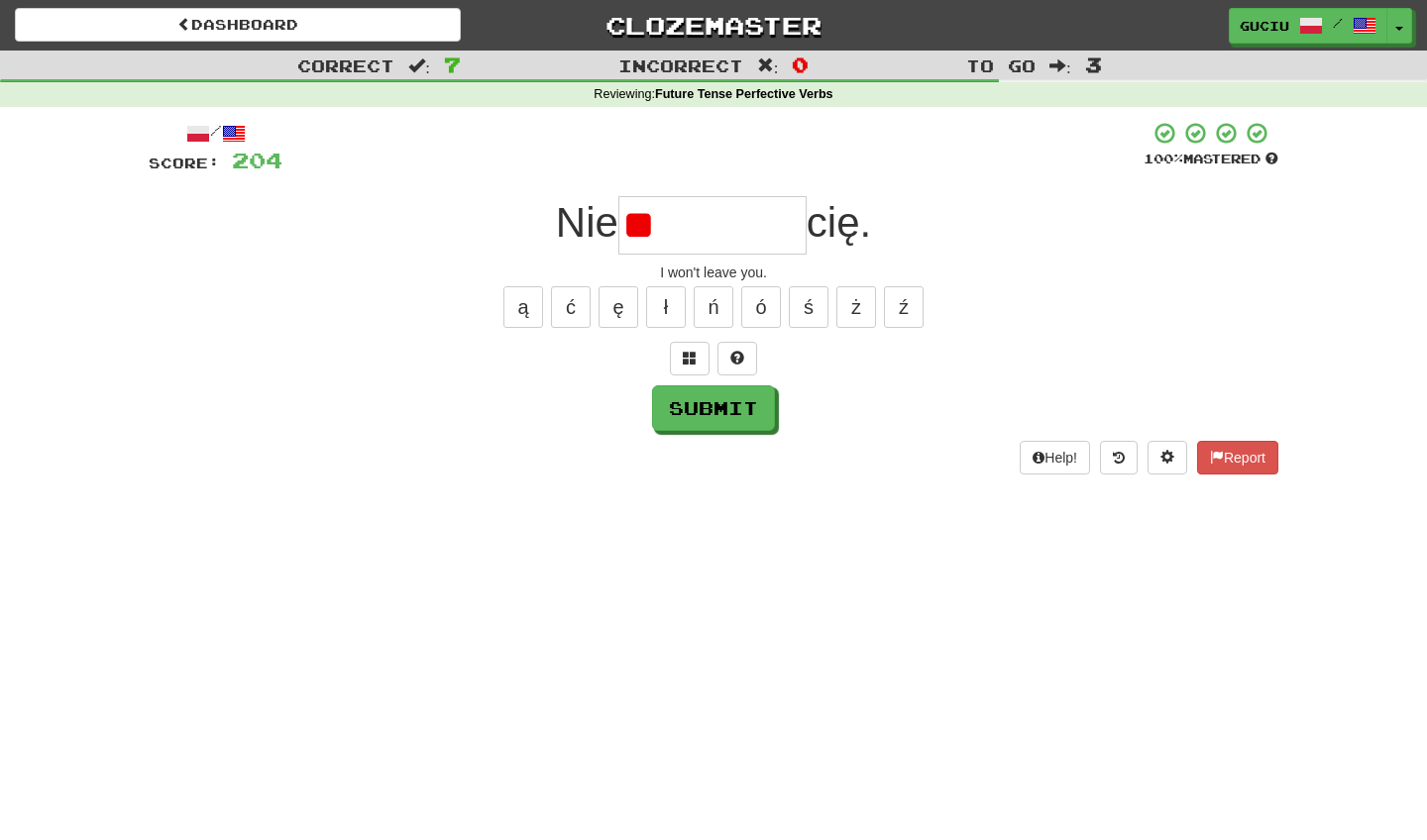 type on "*" 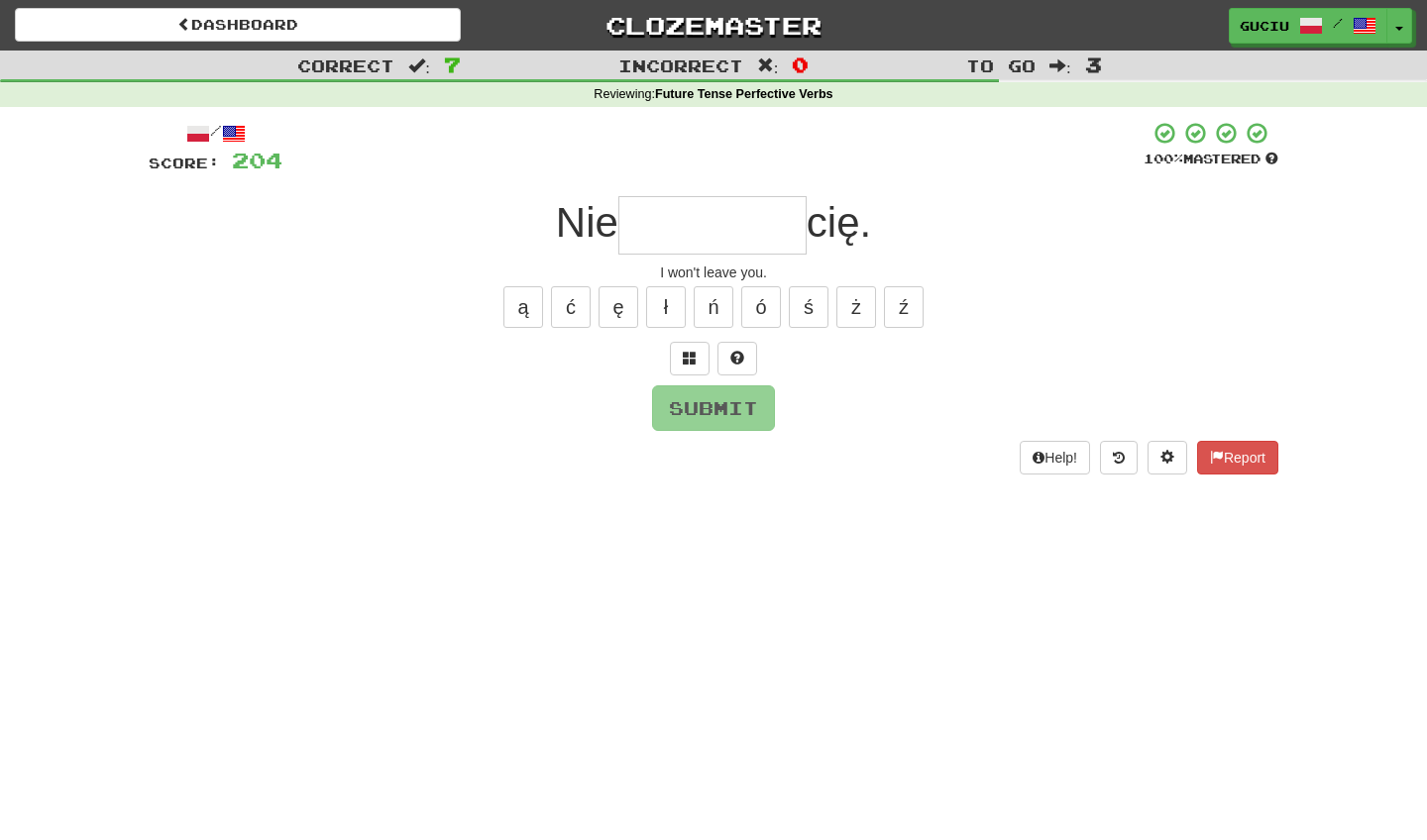 type on "*" 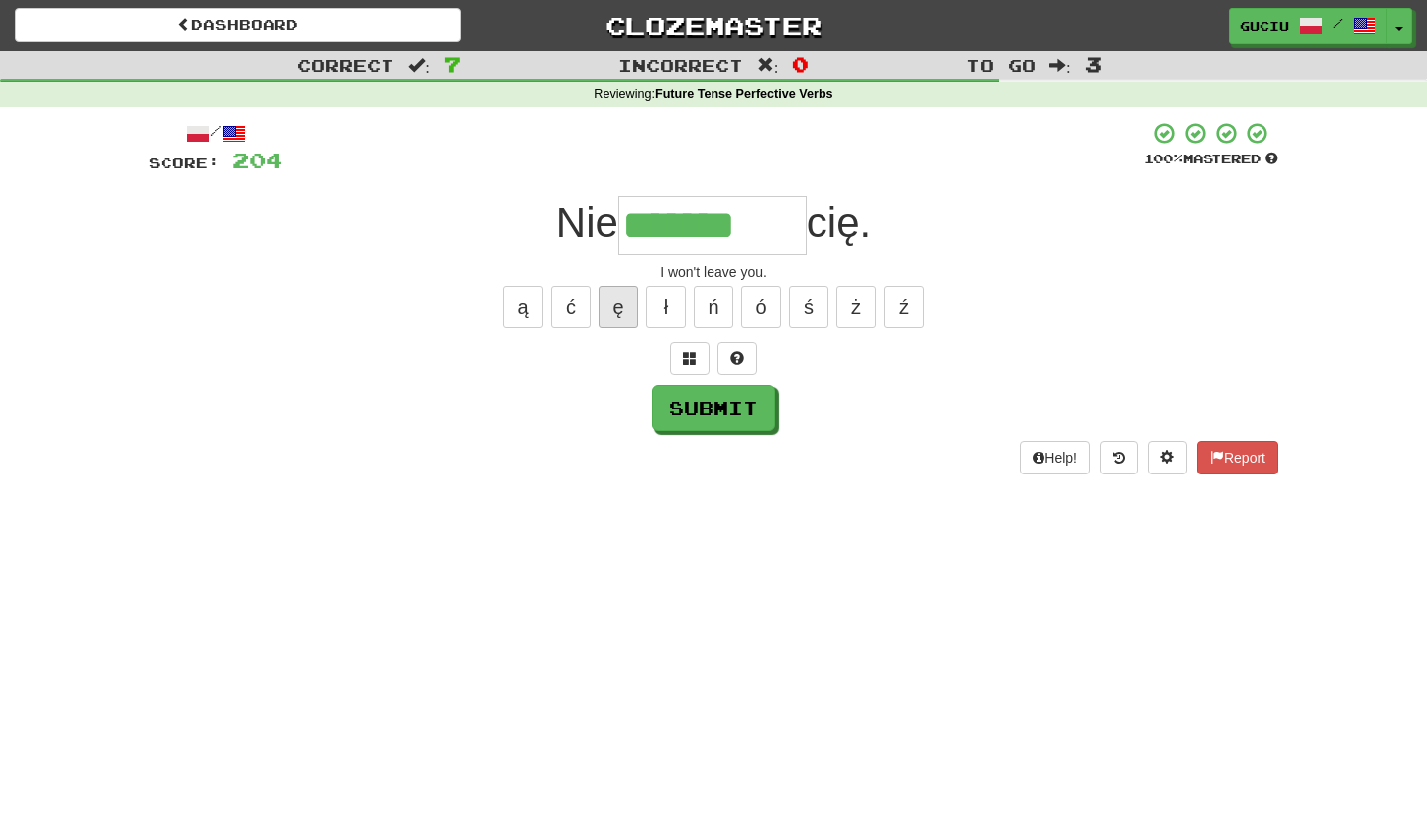 click on "ę" at bounding box center [618, 307] 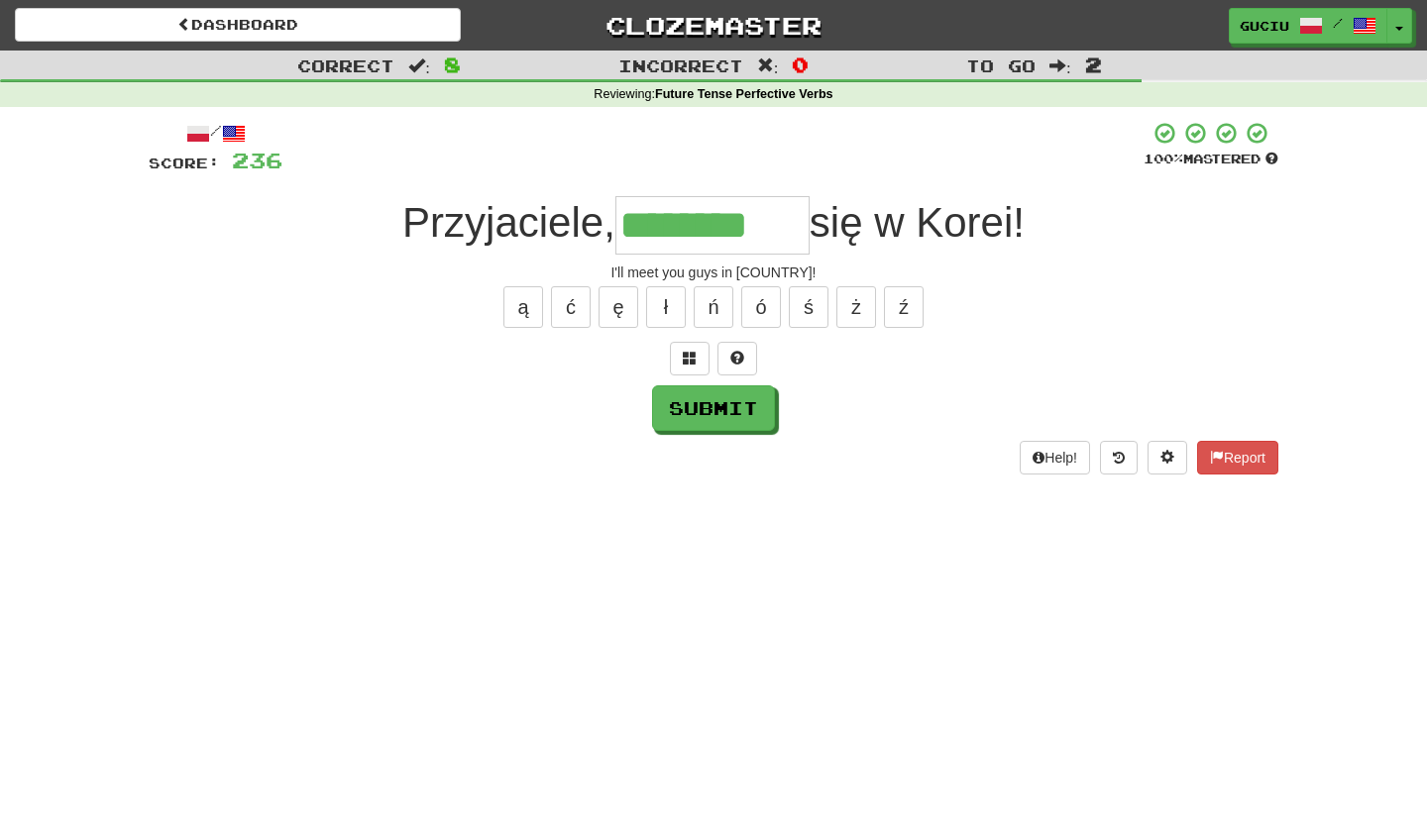 type on "********" 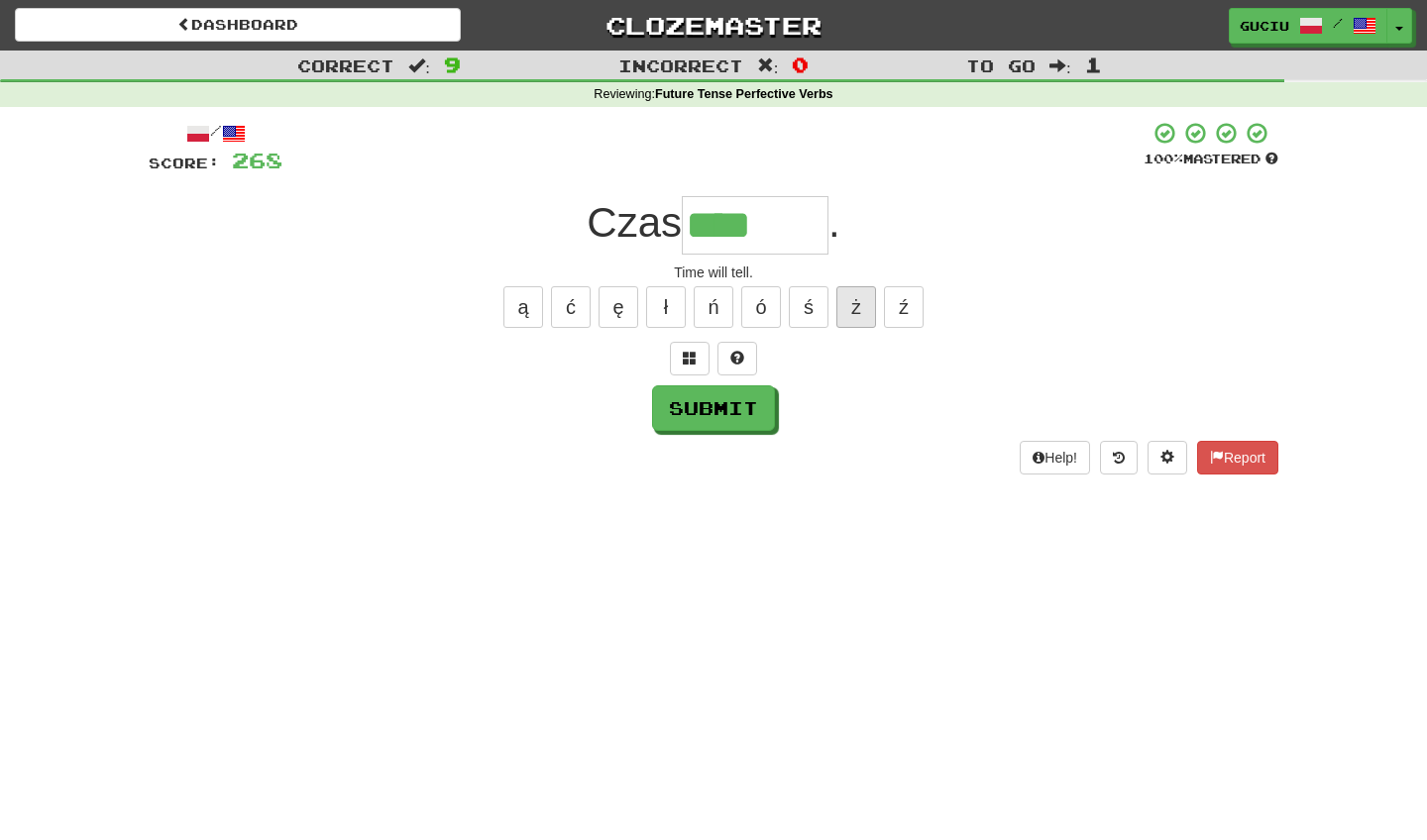 click on "ż" at bounding box center (856, 307) 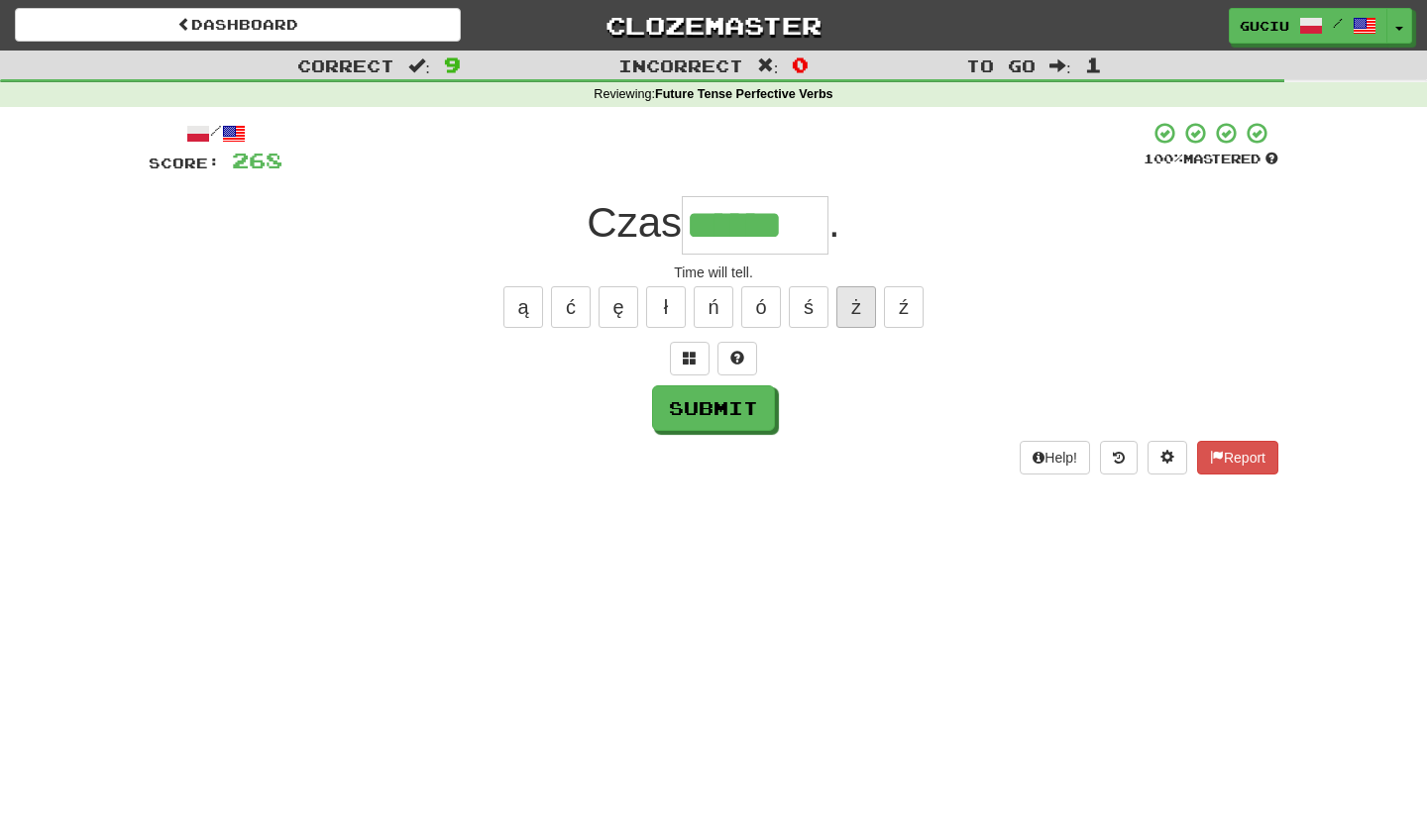 type on "******" 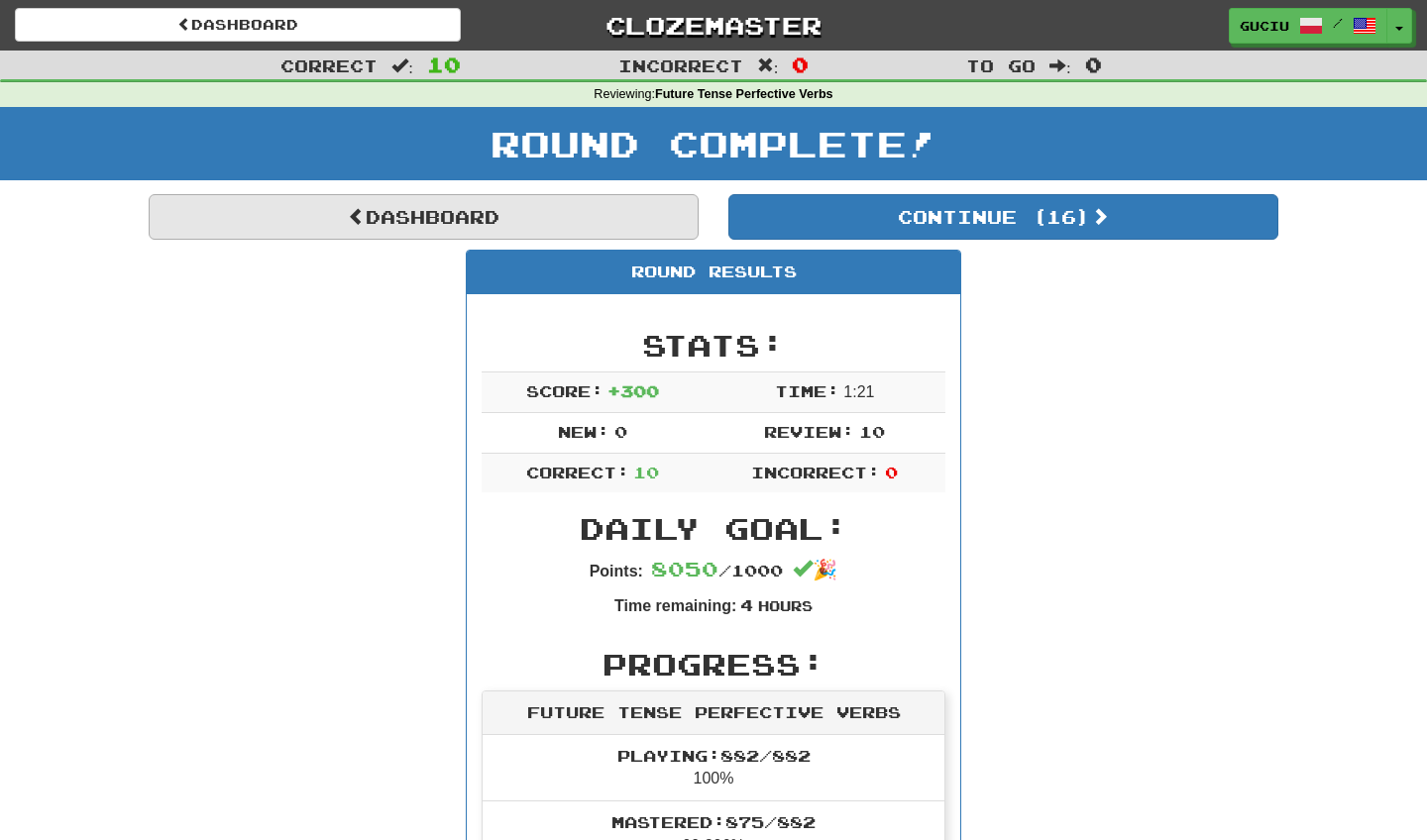 click on "Dashboard" at bounding box center (423, 217) 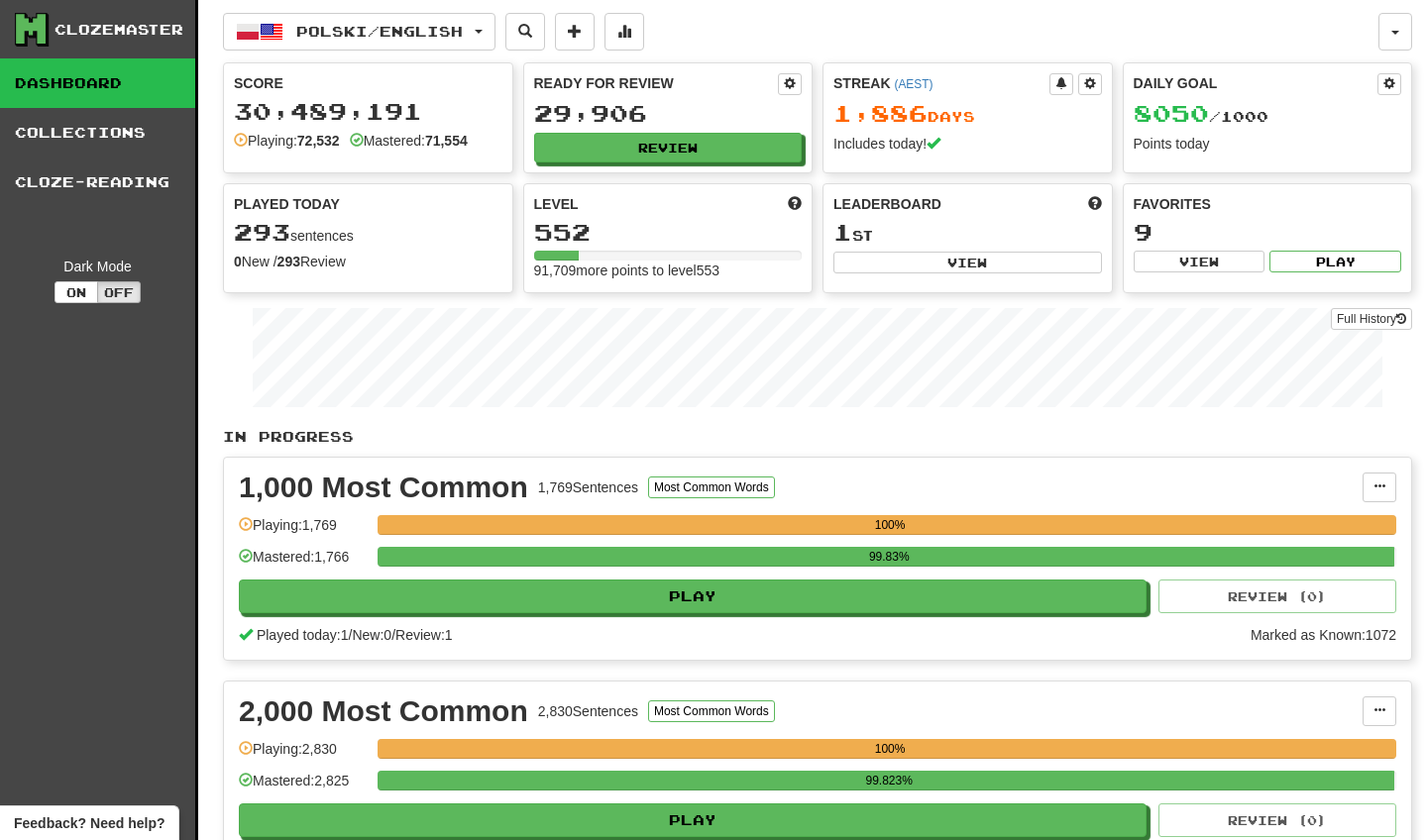 scroll, scrollTop: 0, scrollLeft: 0, axis: both 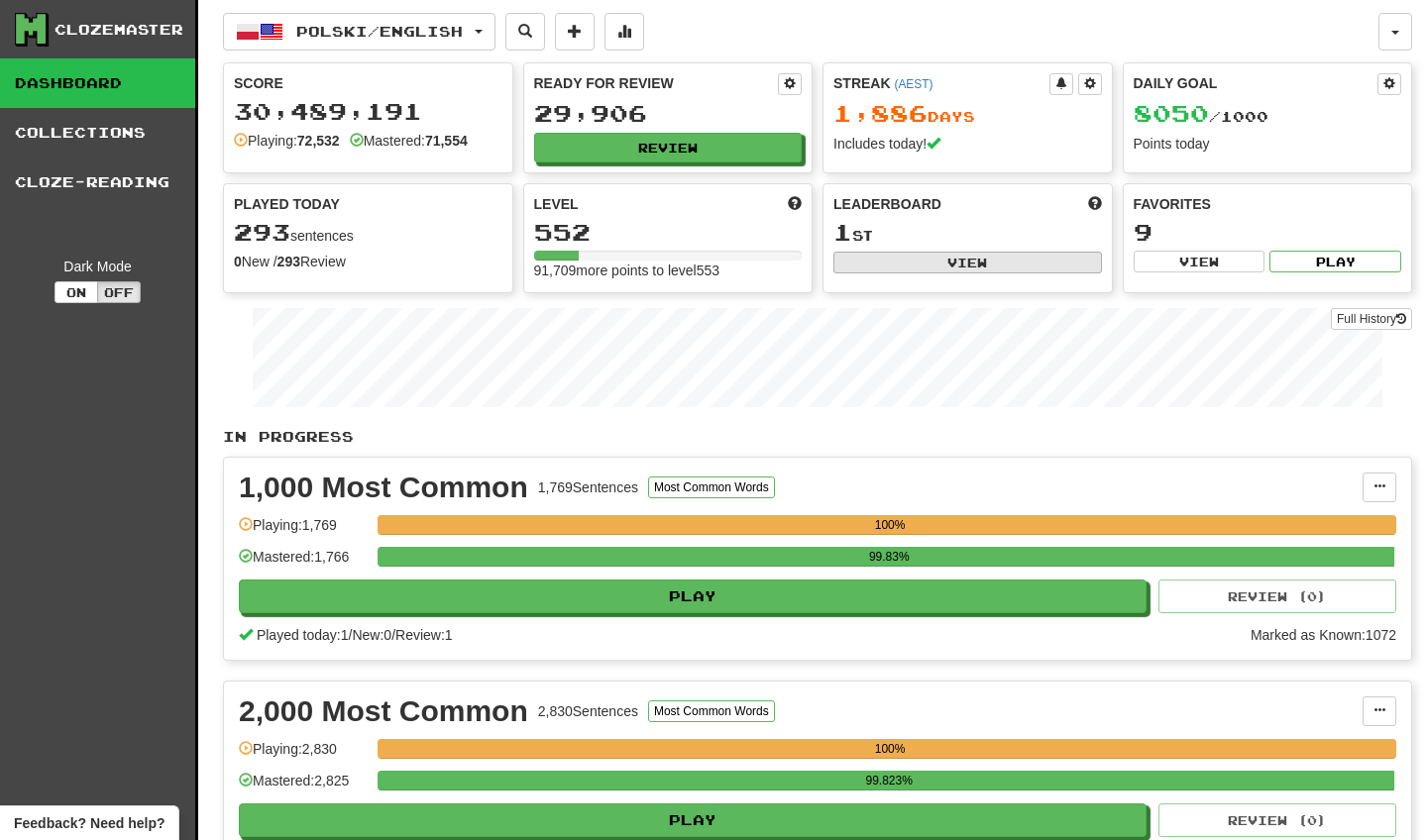 click on "View" at bounding box center (967, 262) 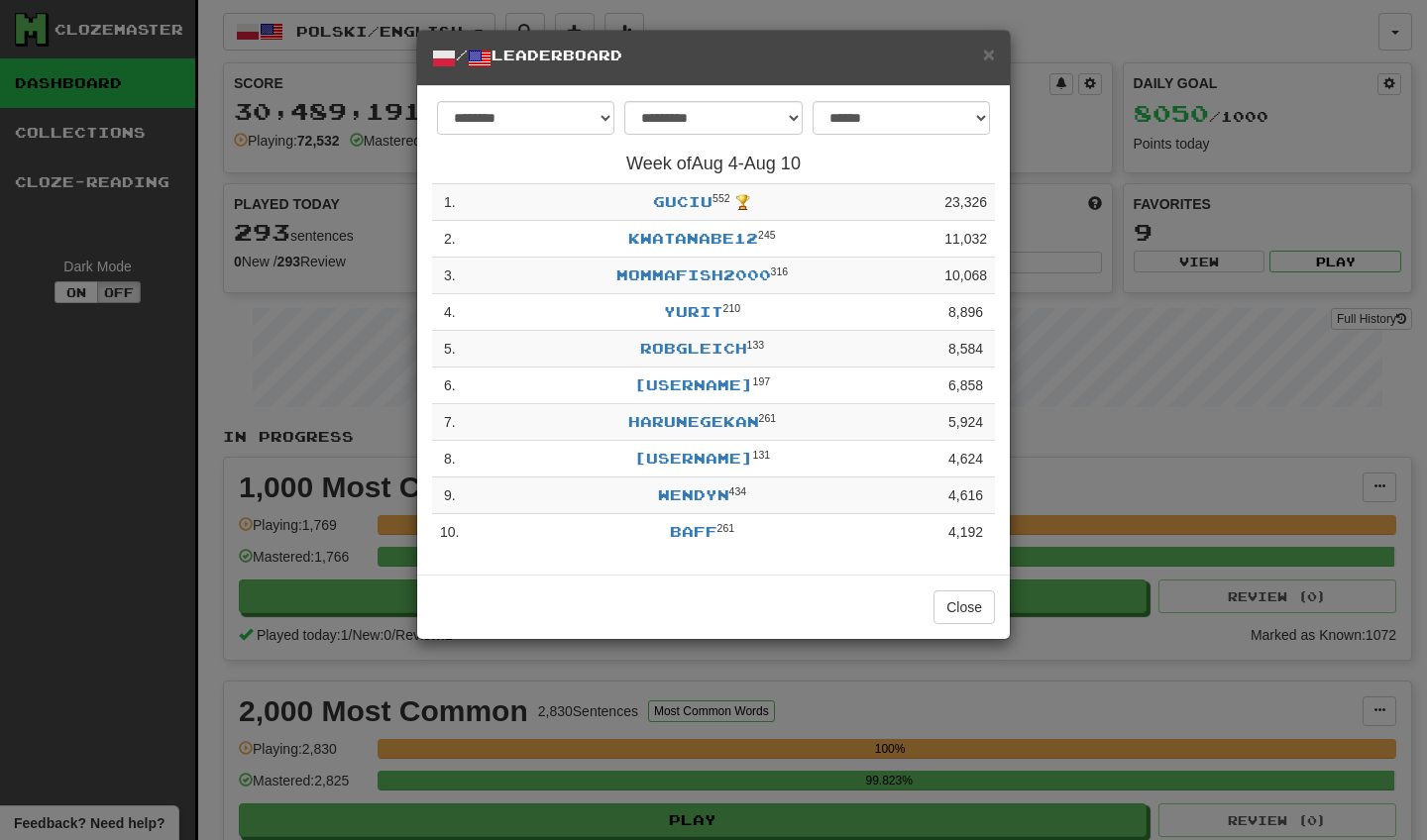 click on "**********" at bounding box center (714, 420) 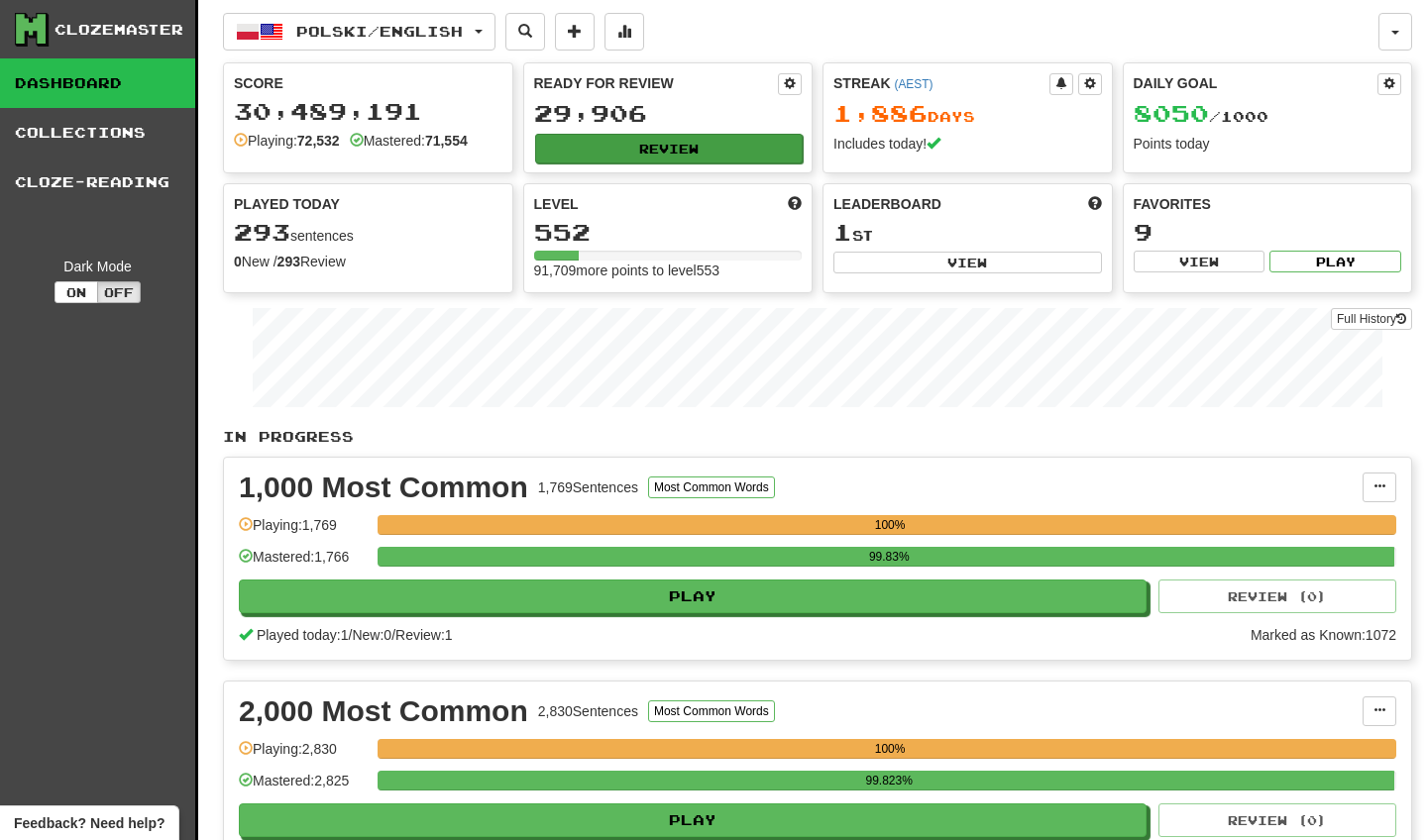 click on "Review" at bounding box center [669, 149] 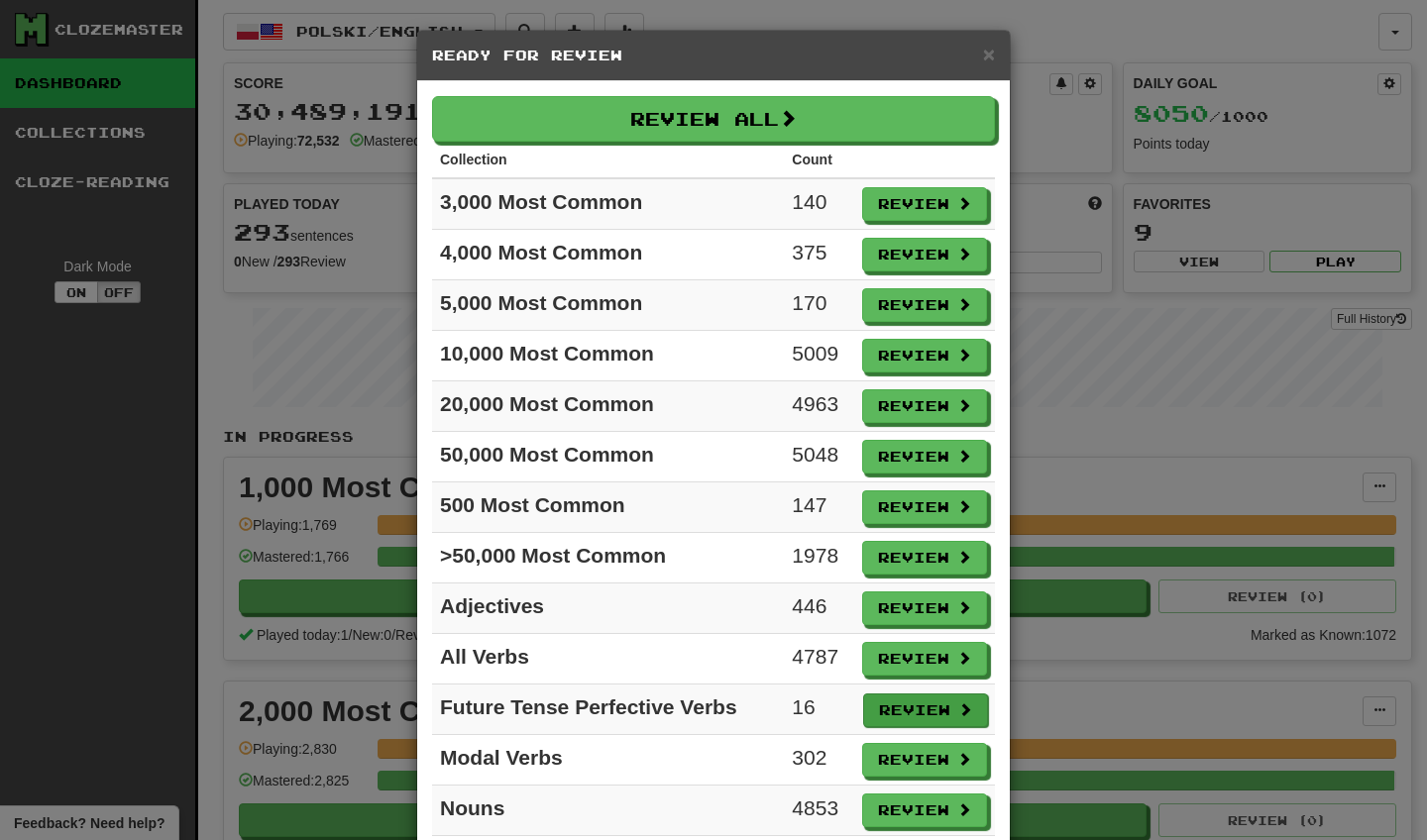 click on "Review" at bounding box center [926, 710] 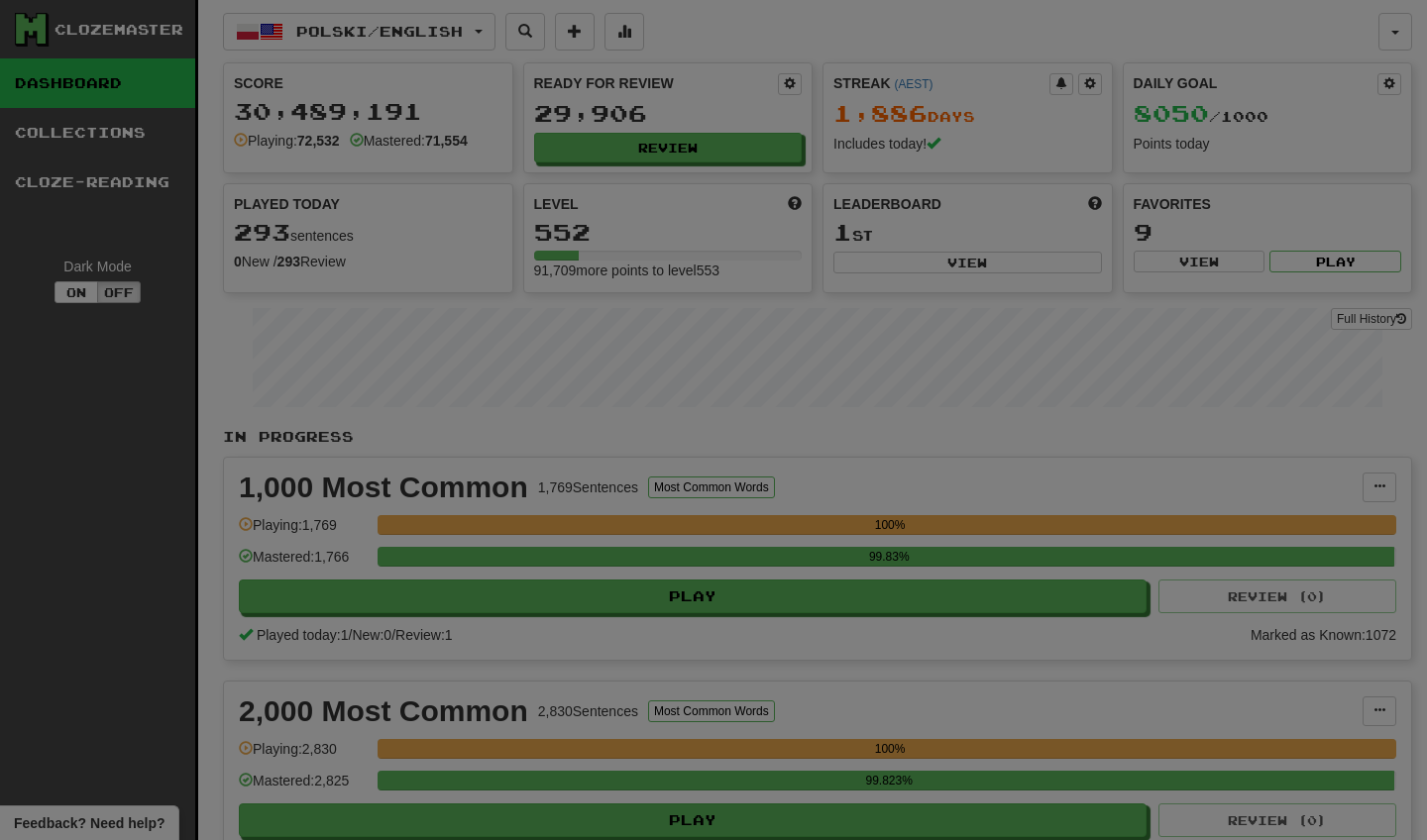 select on "**" 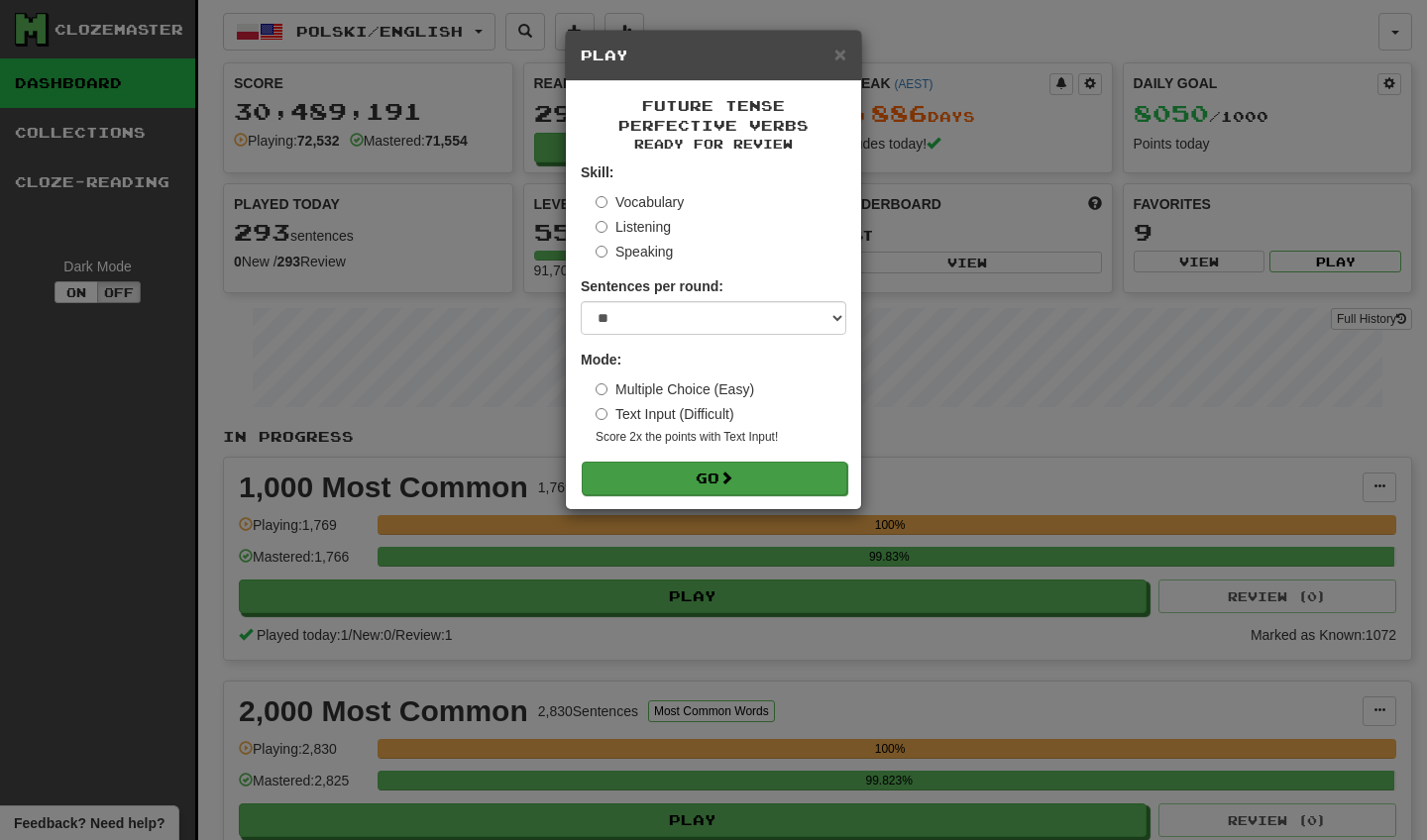 click on "Go" at bounding box center [714, 478] 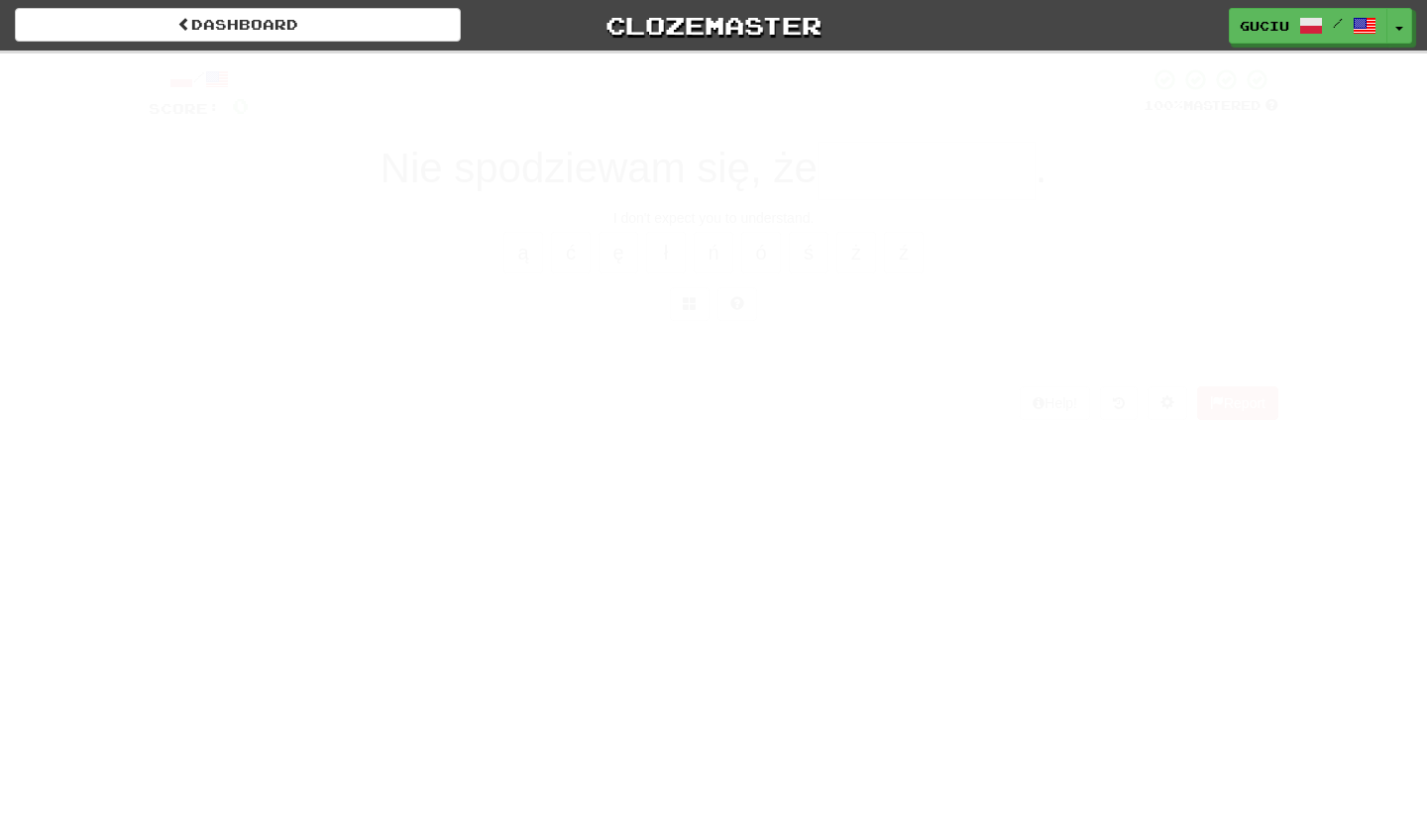 scroll, scrollTop: 0, scrollLeft: 0, axis: both 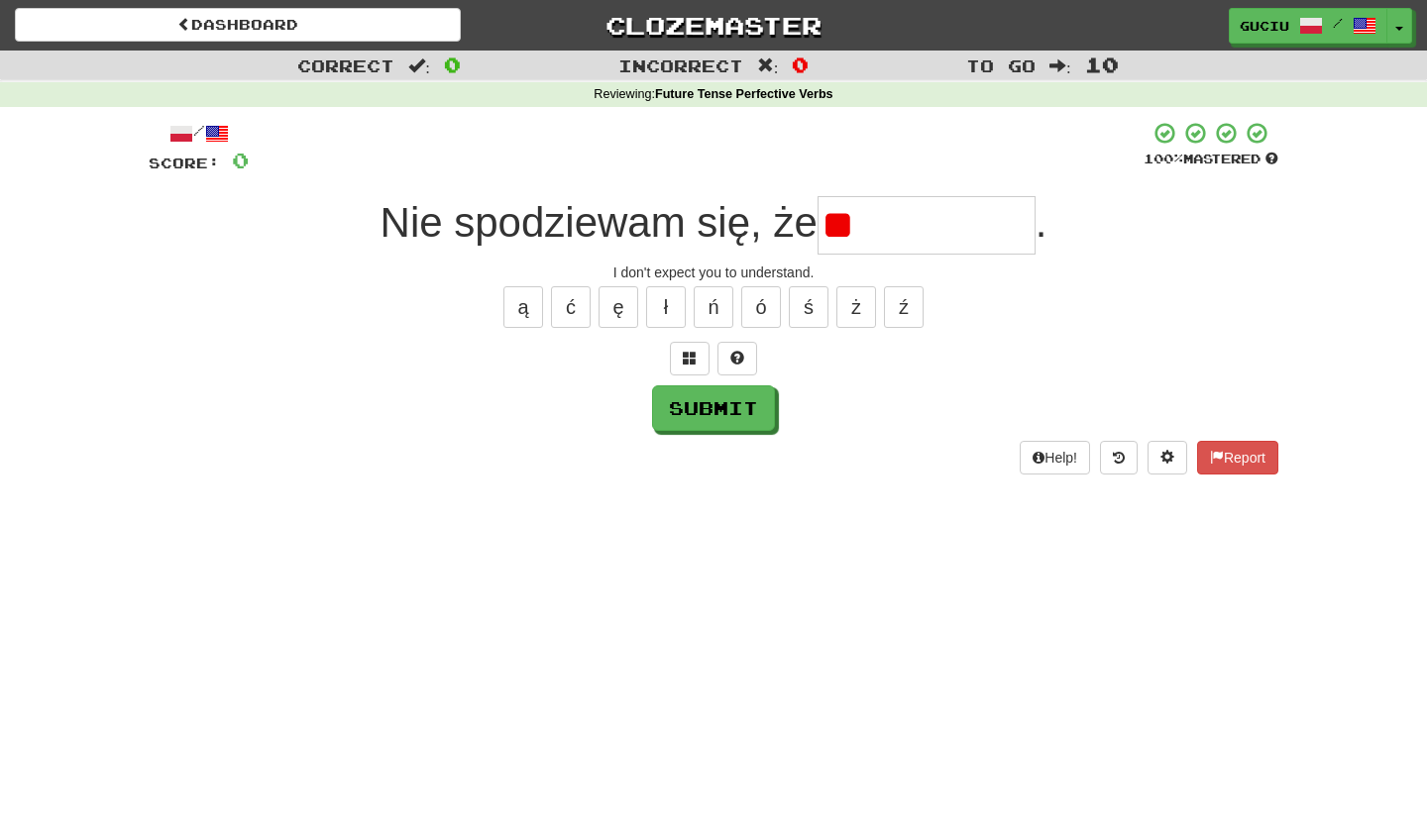 type on "*" 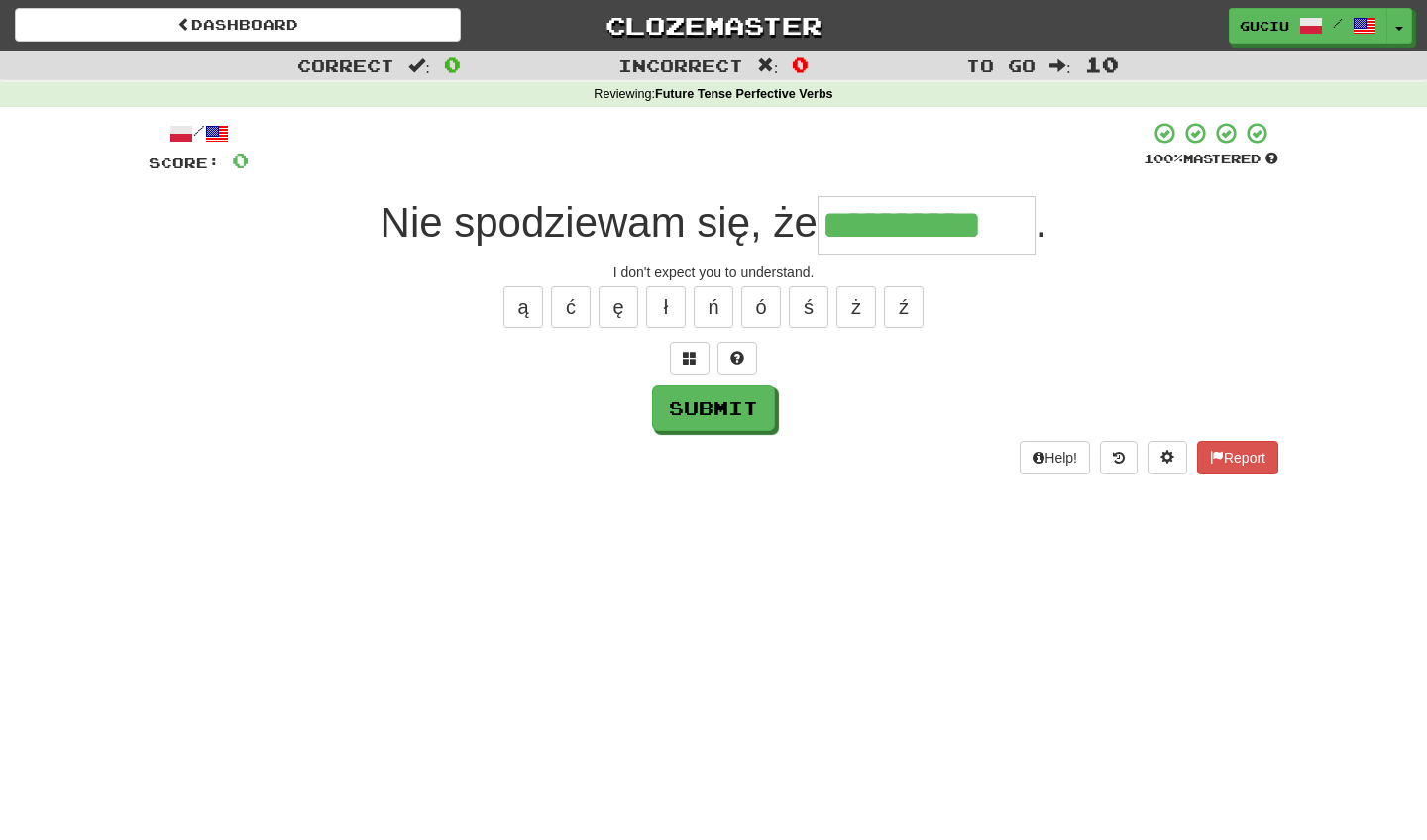 type on "**********" 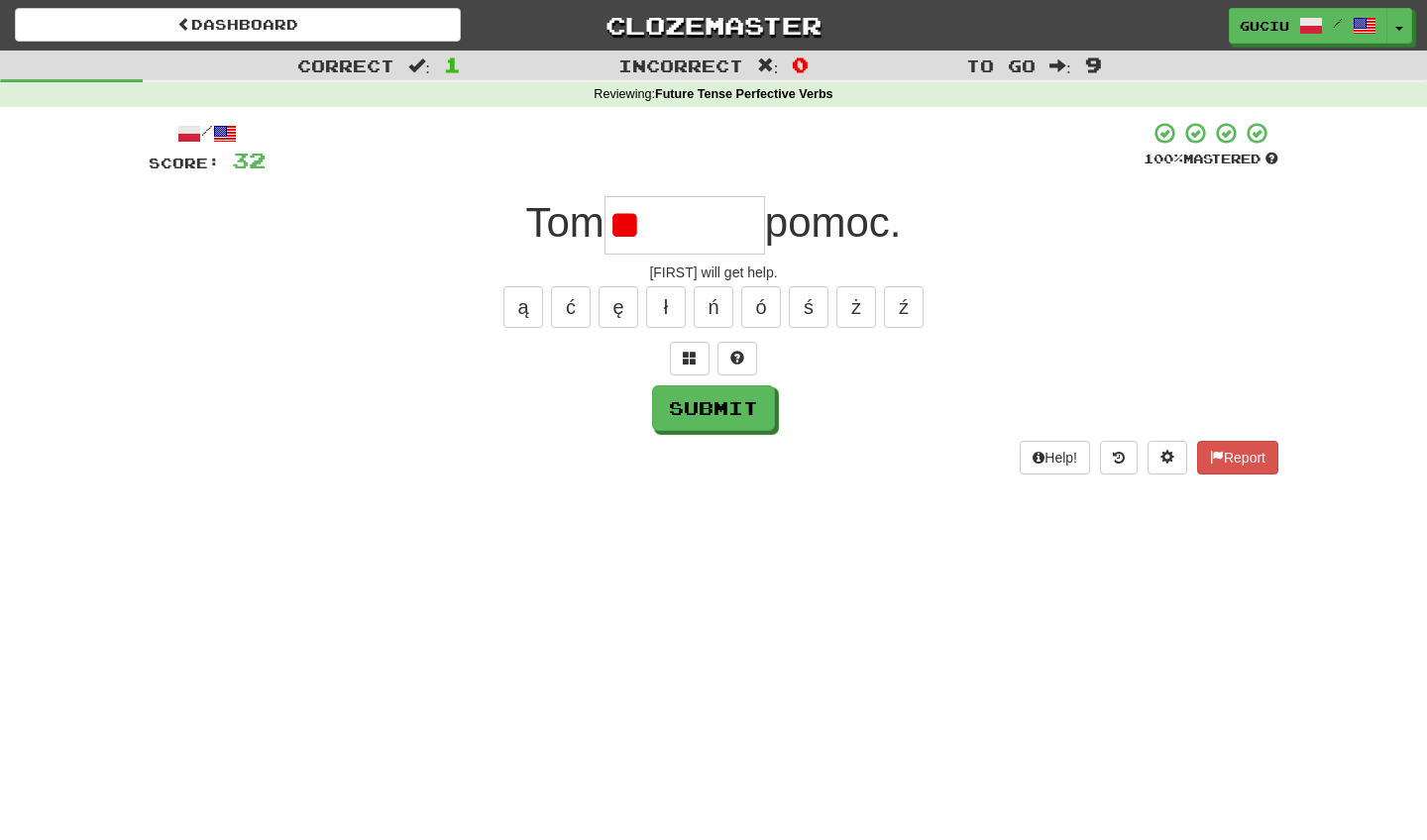 type on "*" 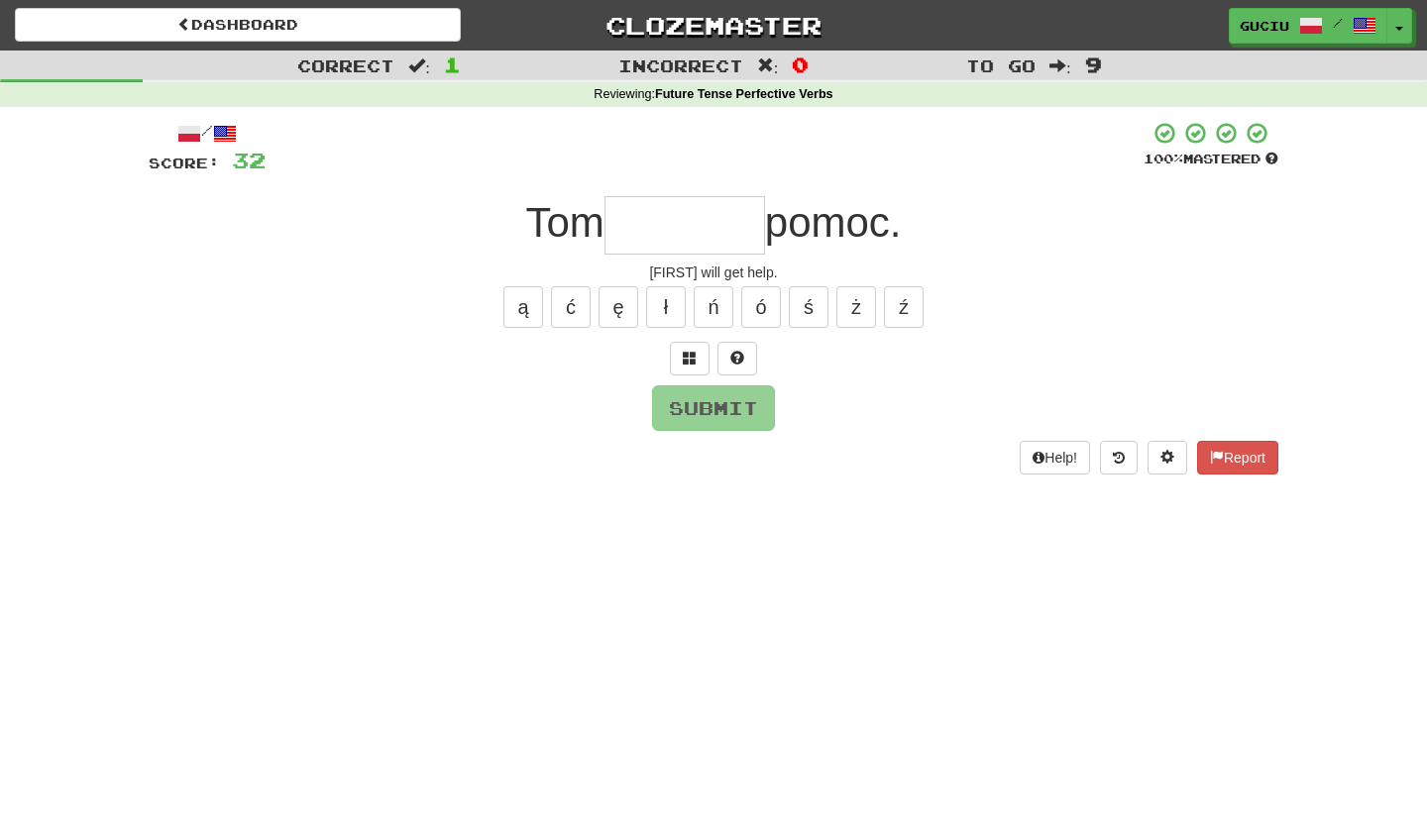 type on "*" 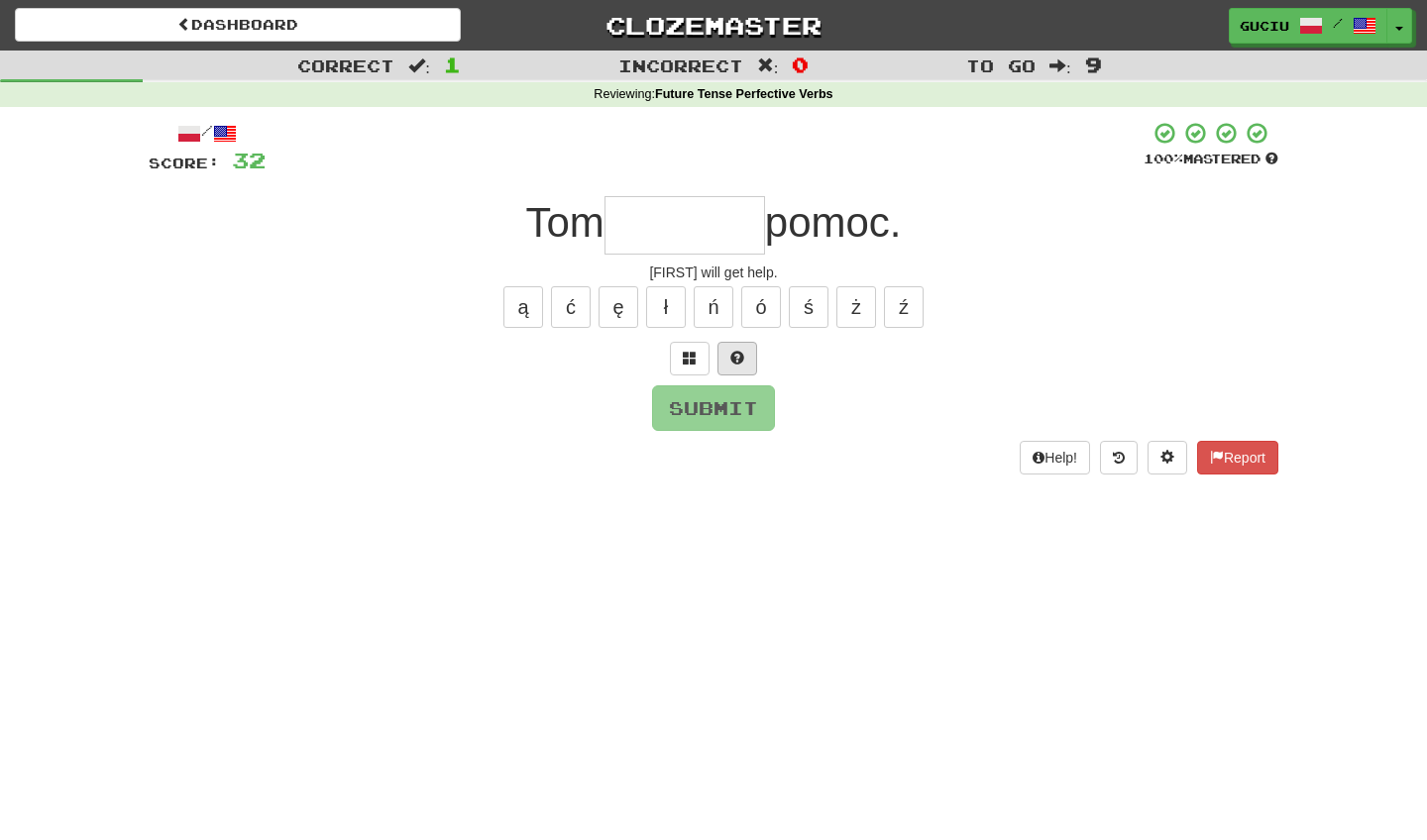 click at bounding box center (737, 359) 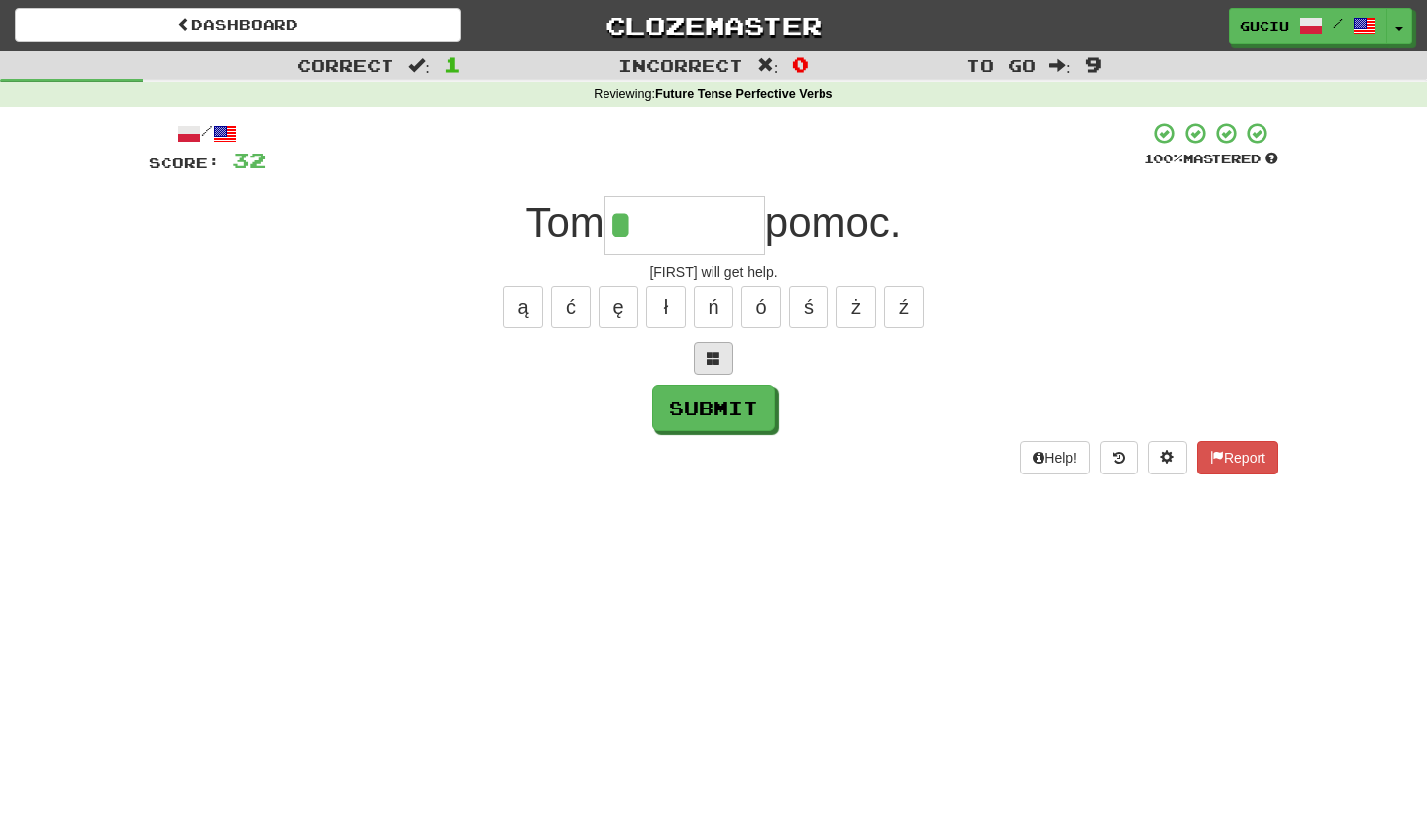 click at bounding box center (714, 359) 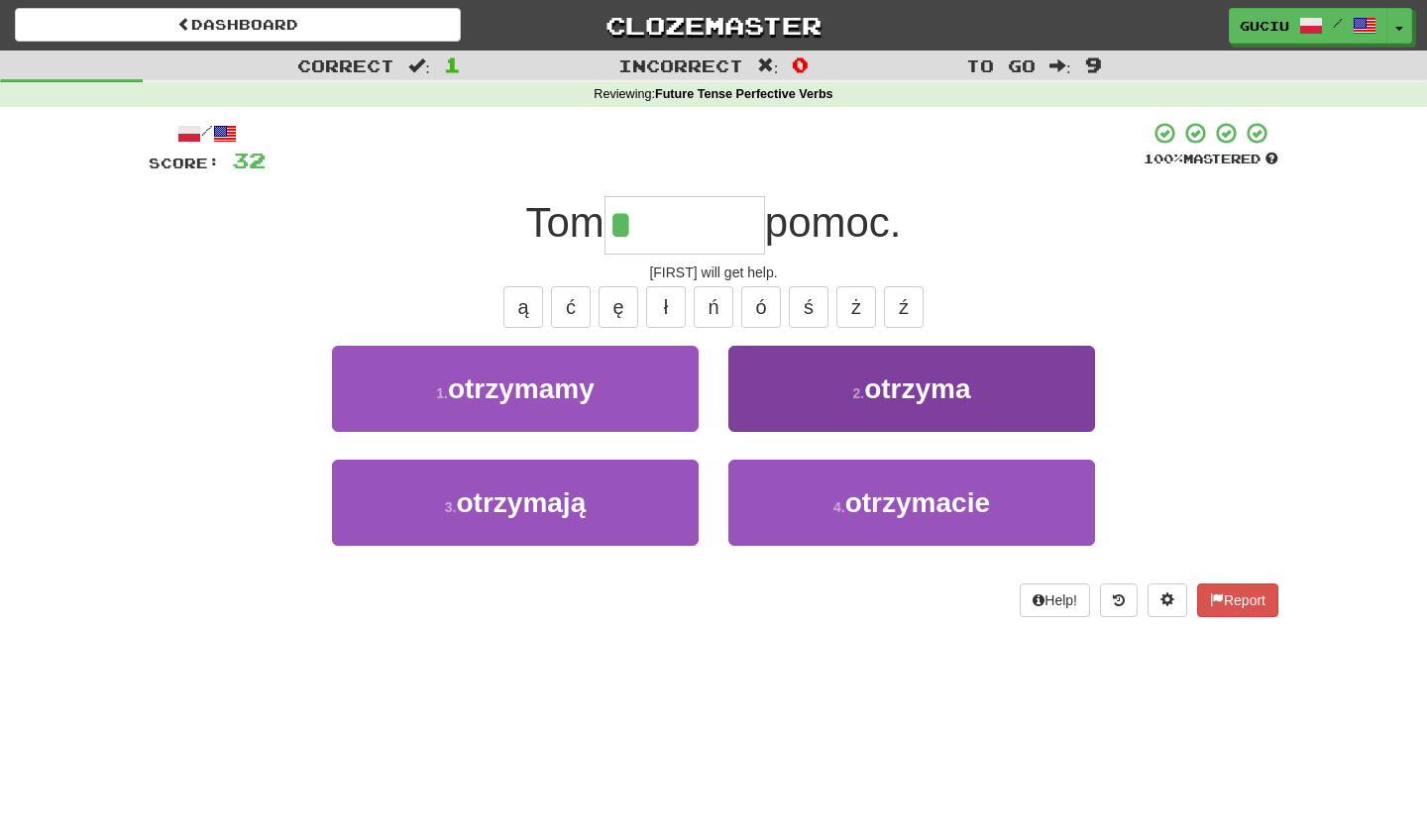 click on "2 ." at bounding box center [858, 393] 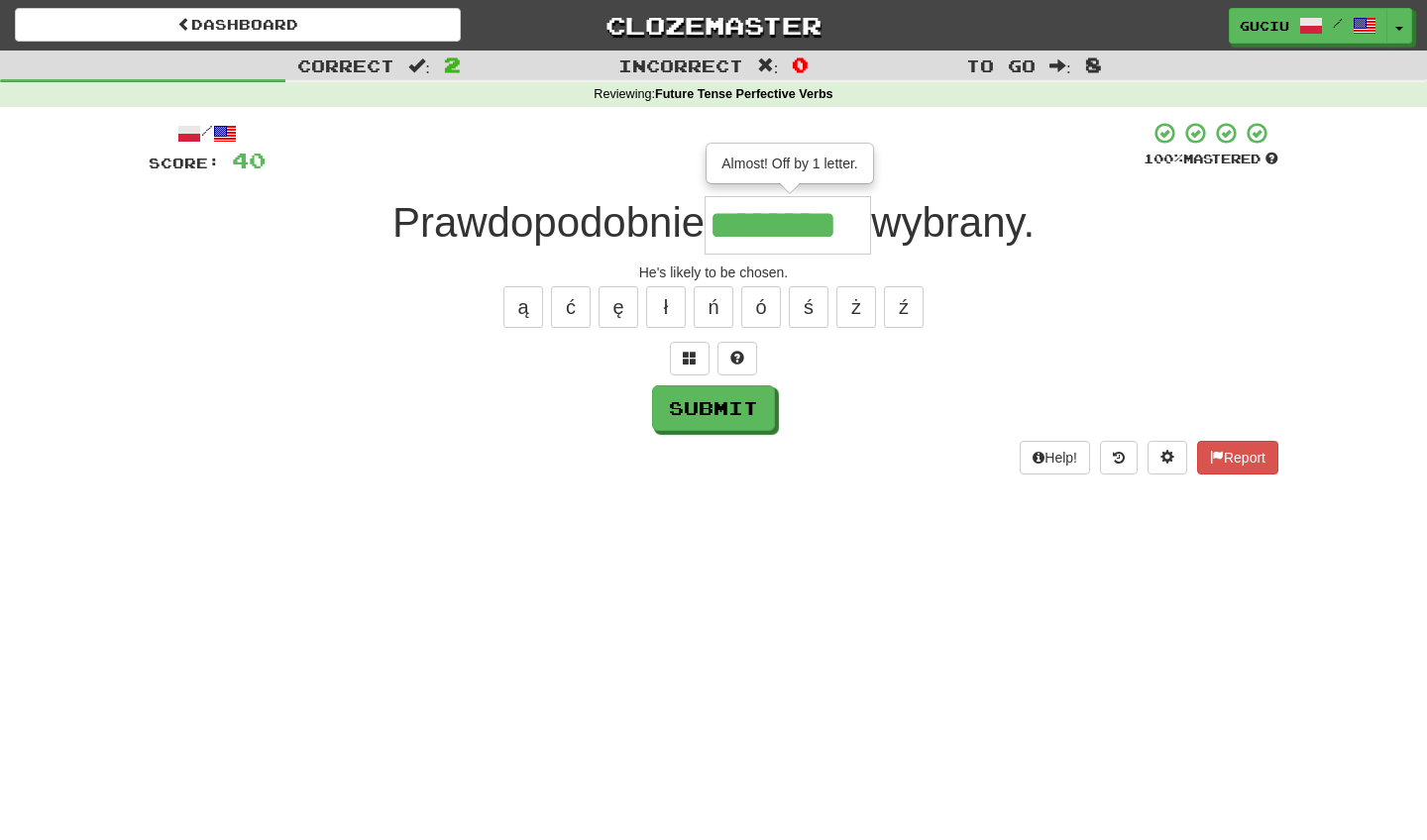 type on "********" 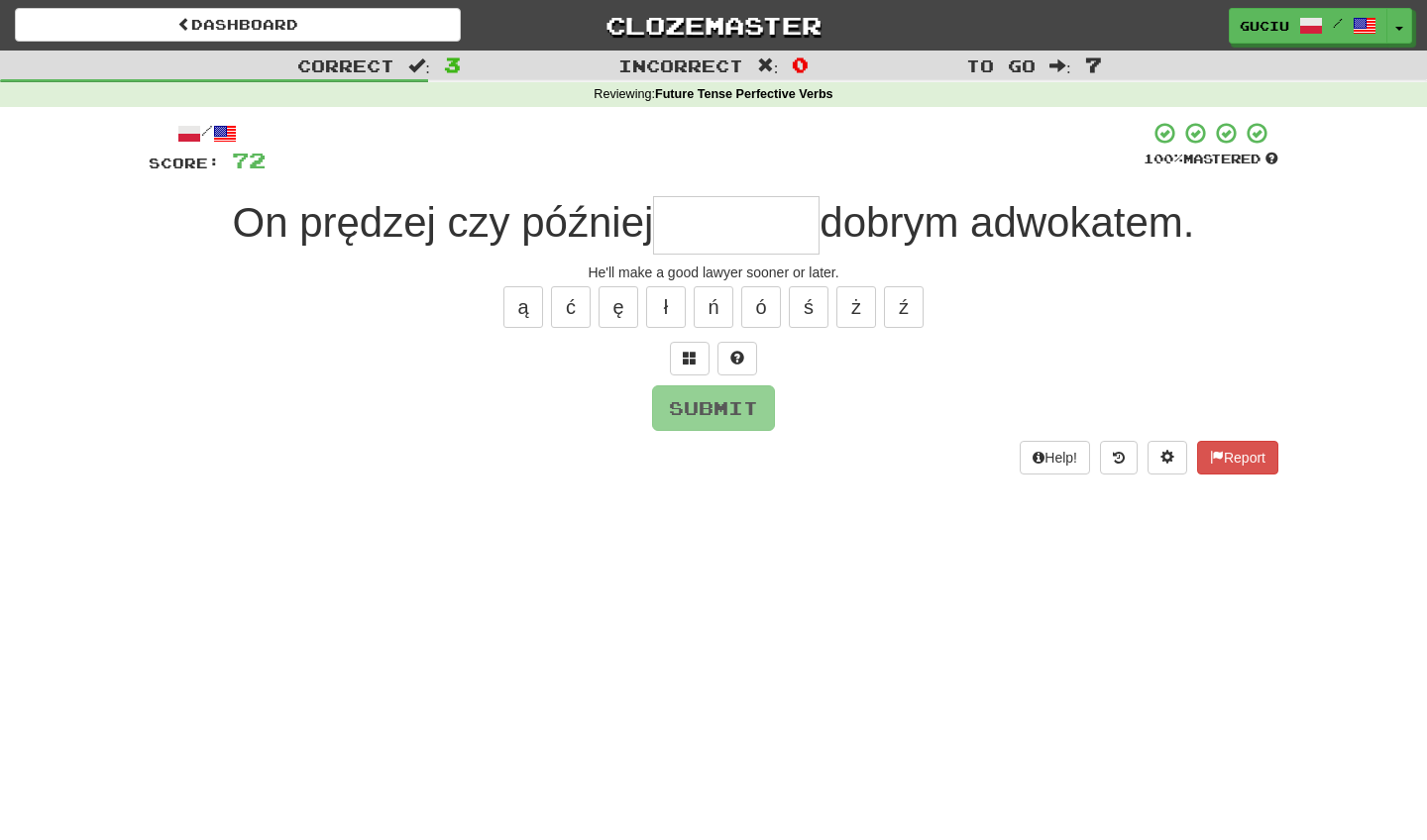 type on "*" 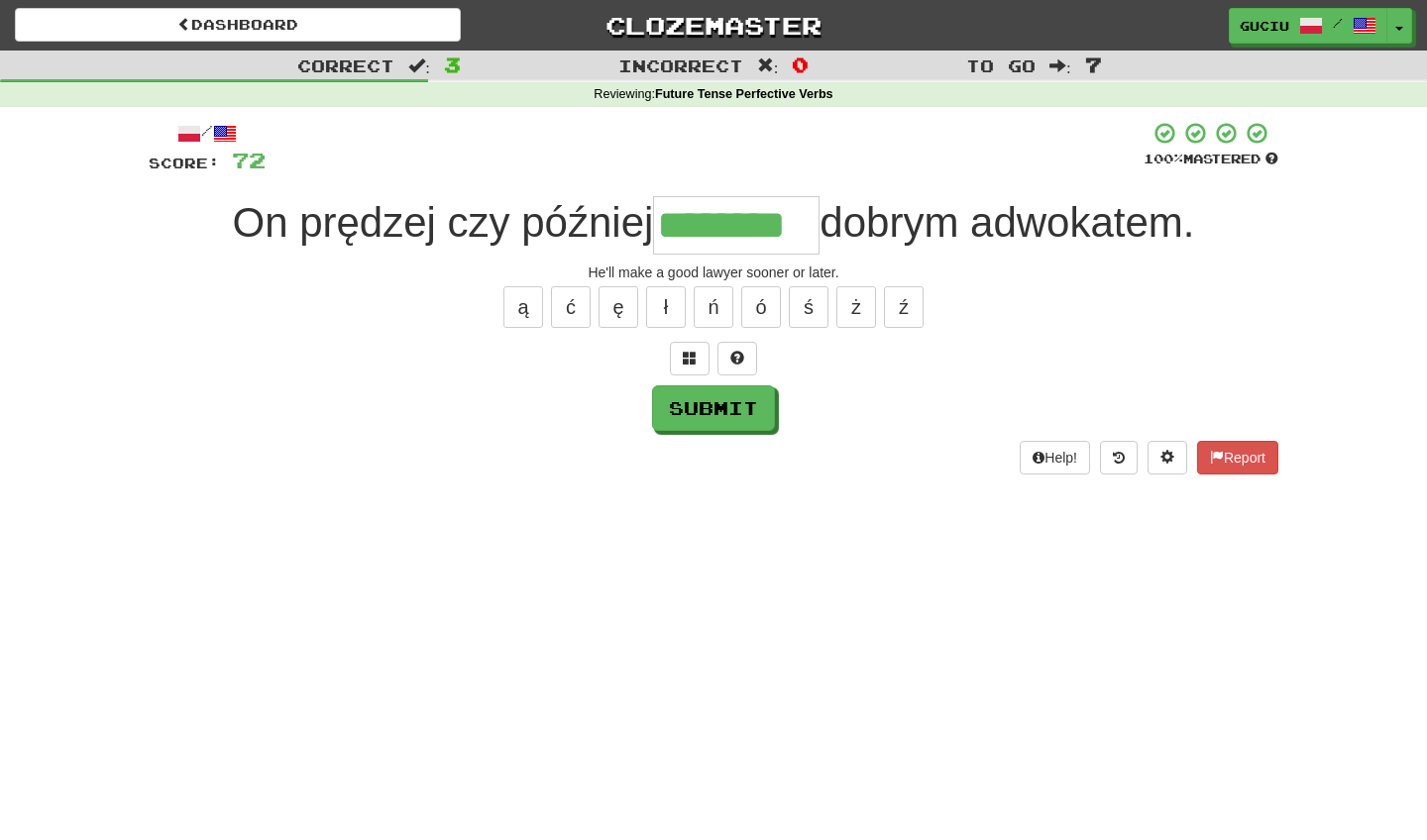 type on "********" 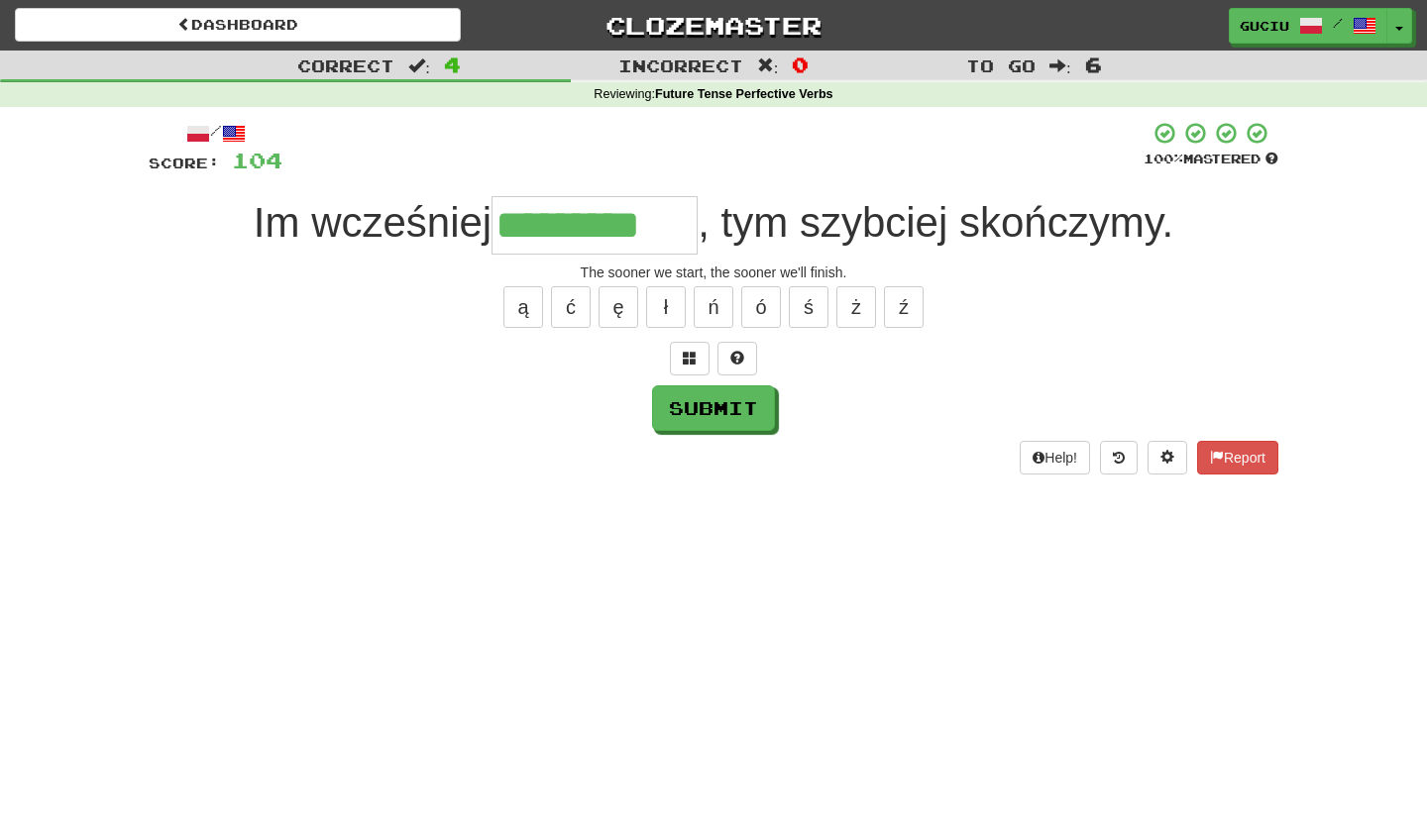 type on "*********" 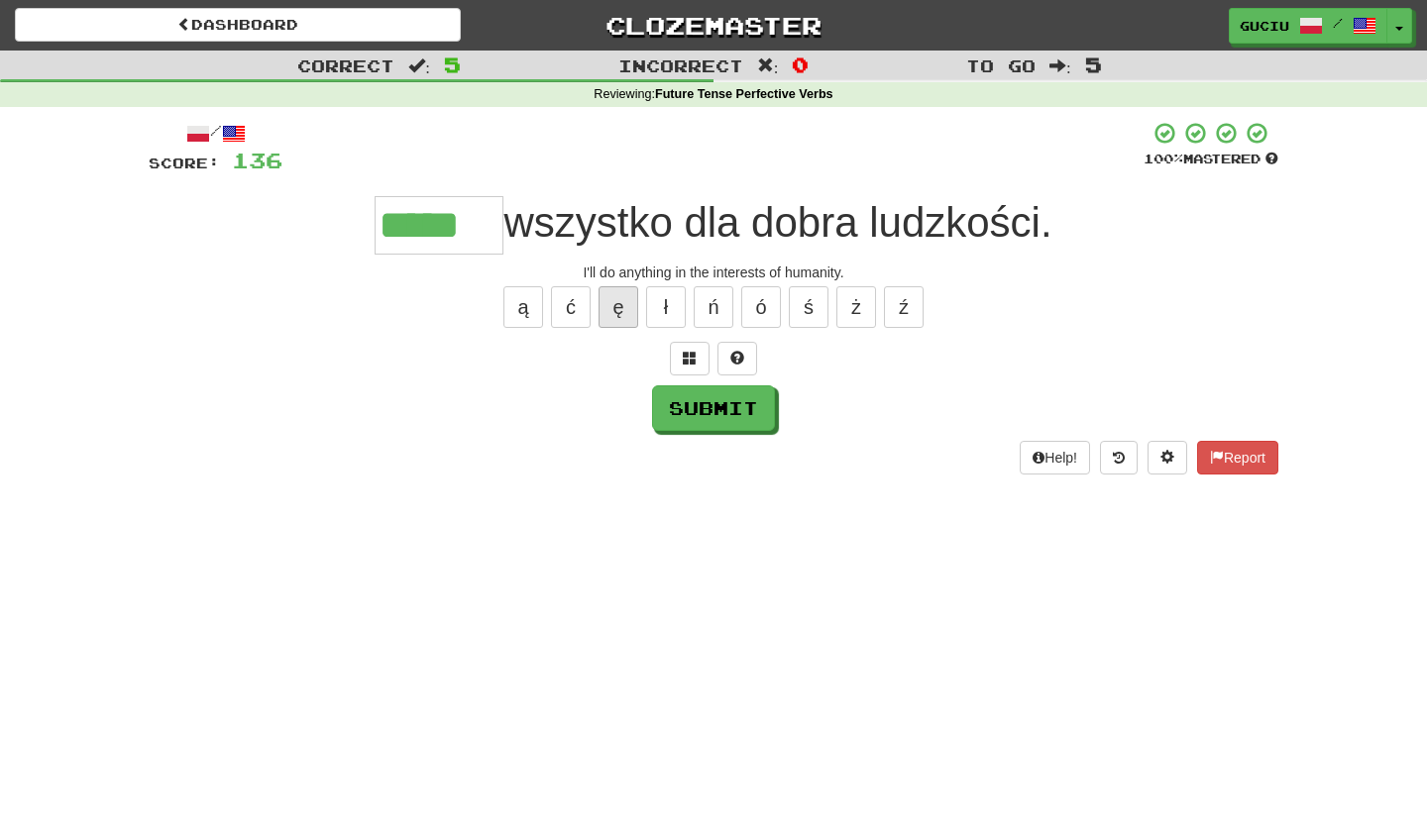 click on "ę" at bounding box center [618, 307] 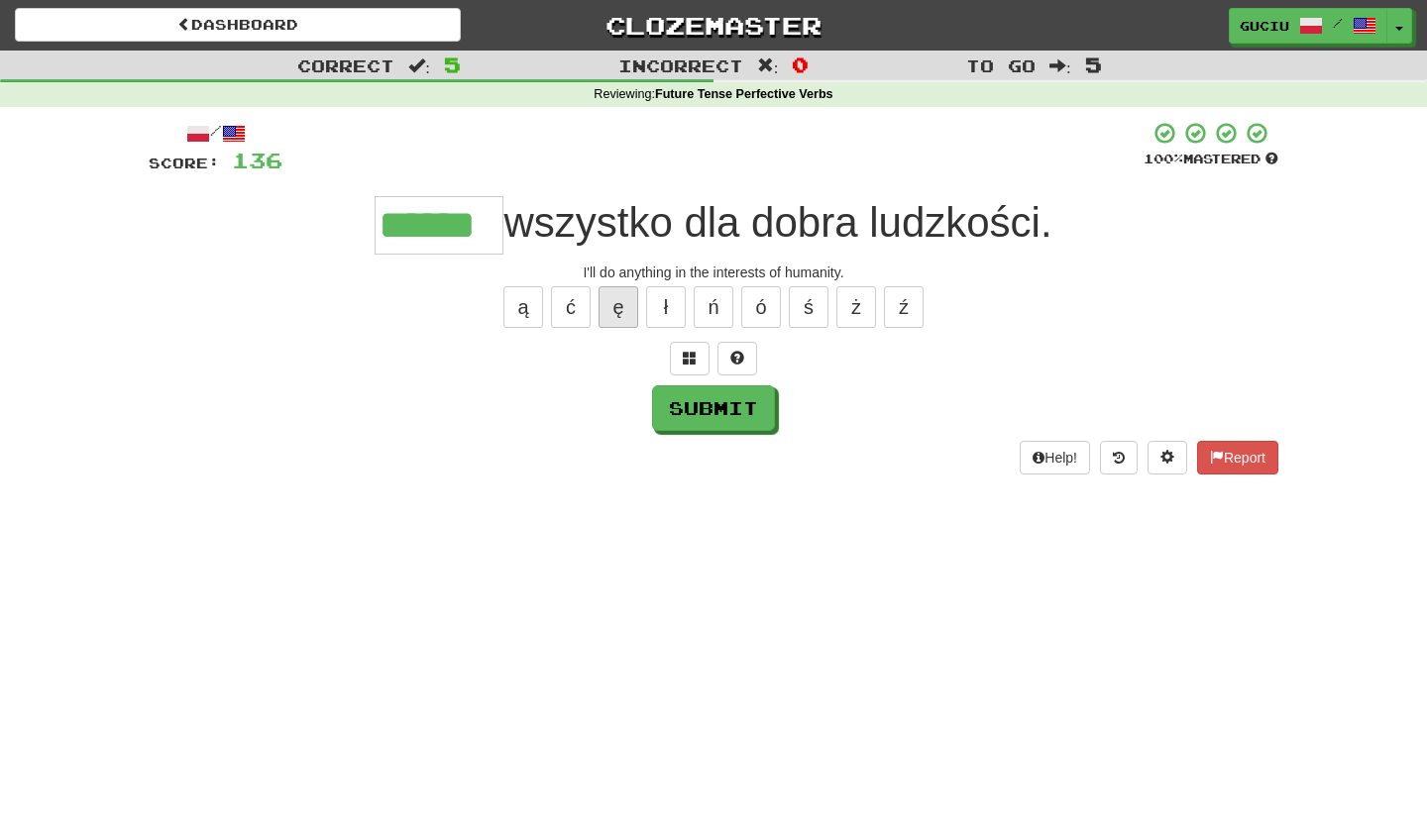 type on "******" 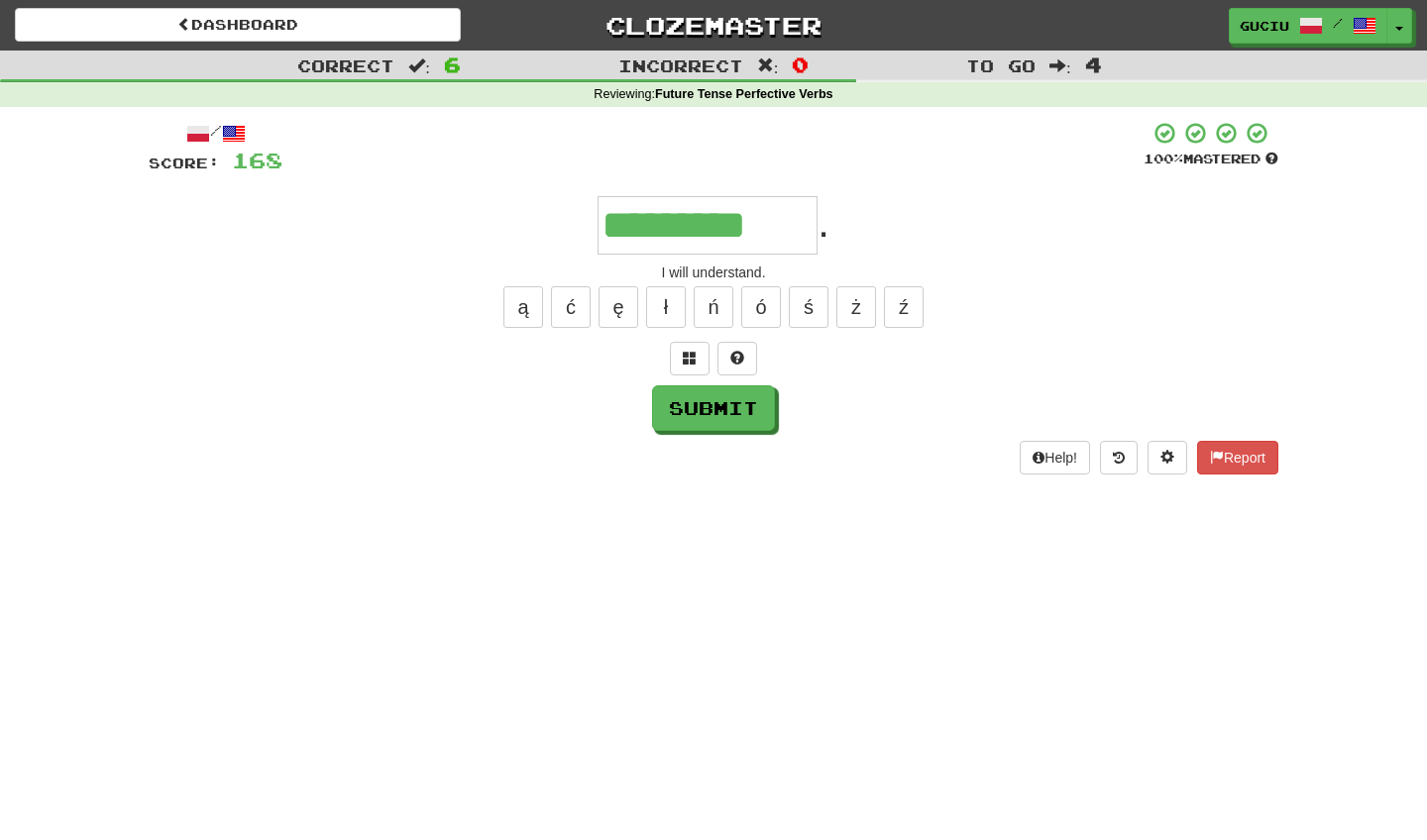 type on "*********" 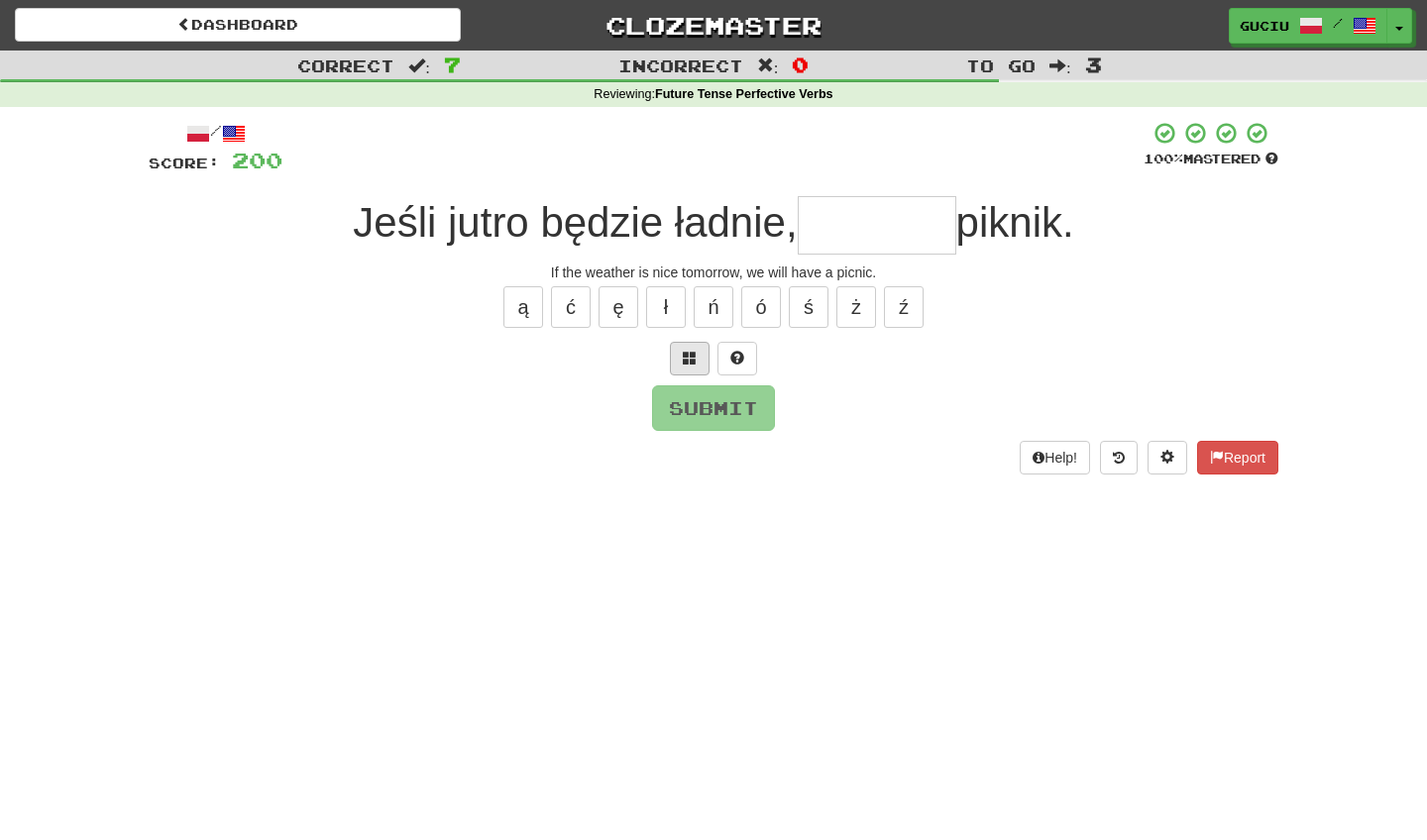 click at bounding box center [690, 358] 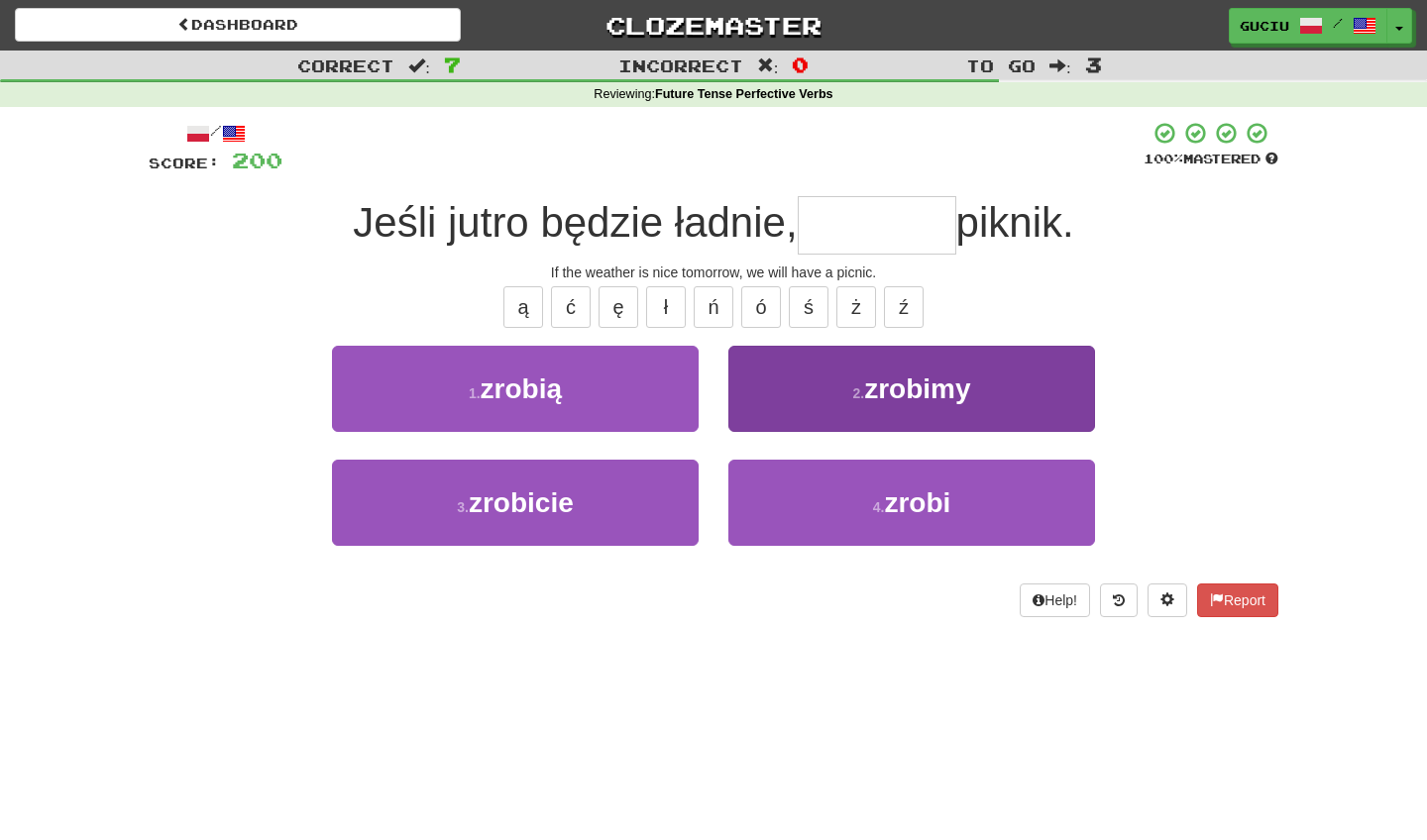click on "2 .  zrobimy" at bounding box center [912, 388] 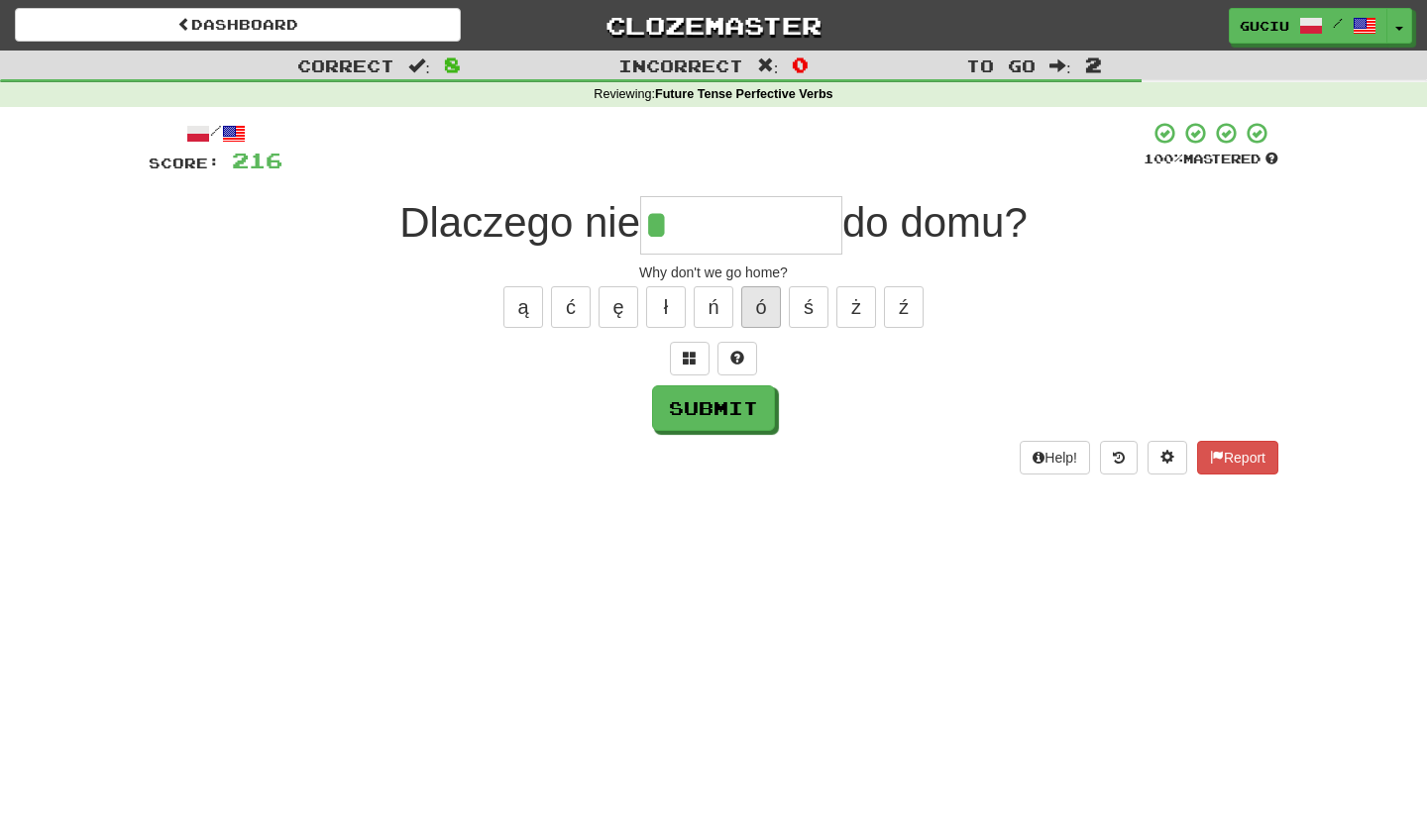 click on "ó" at bounding box center [761, 307] 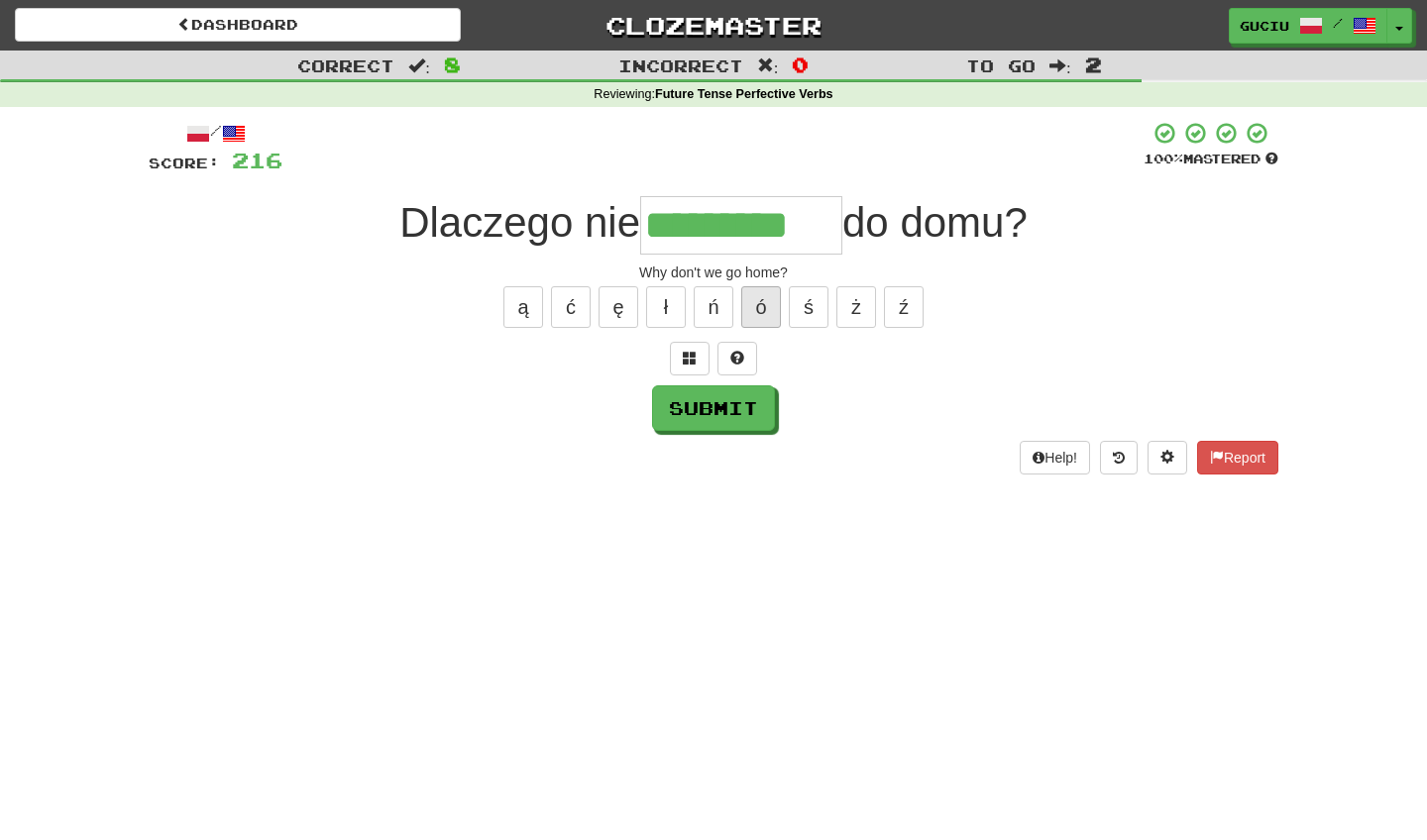 type on "*********" 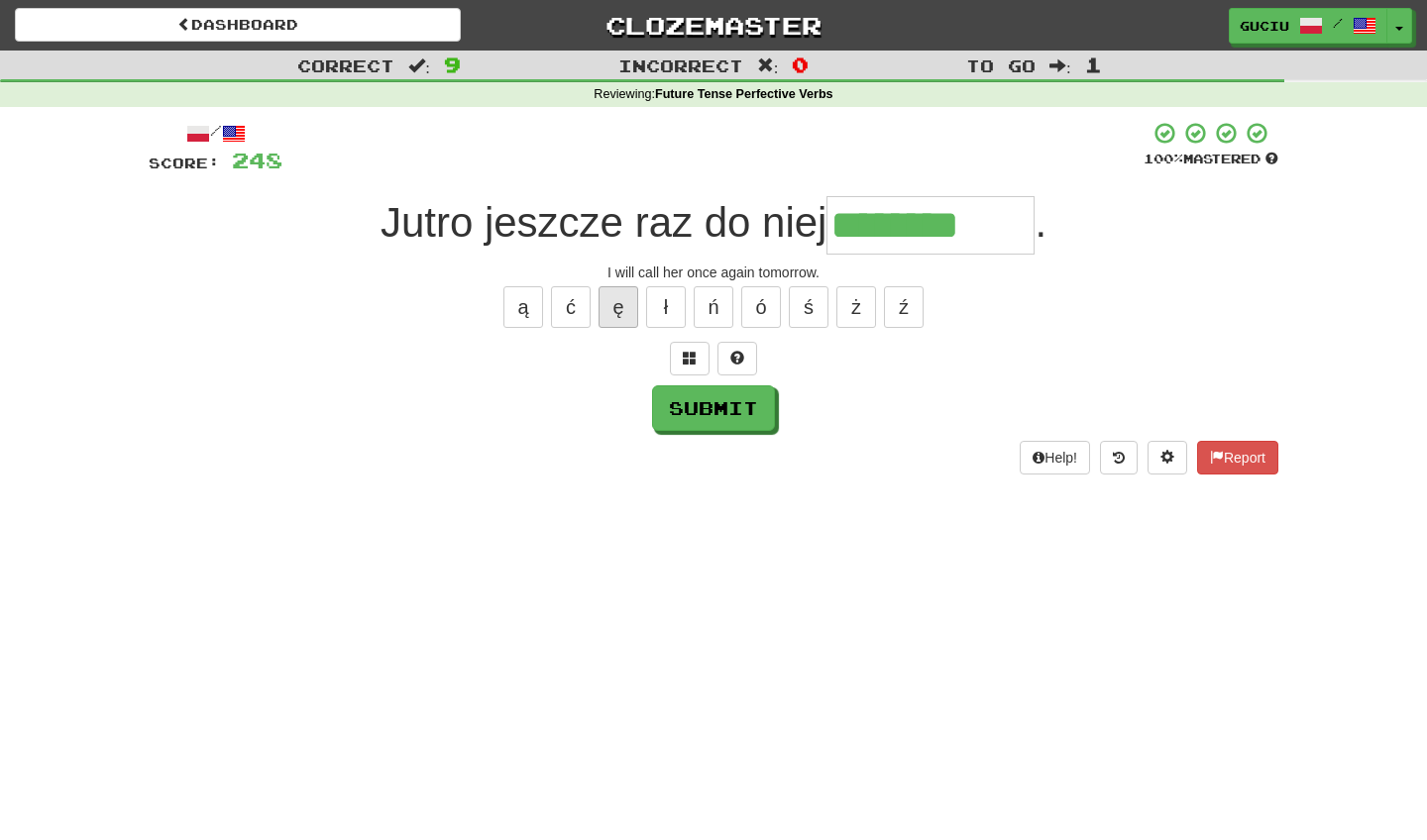 click on "ę" at bounding box center (618, 307) 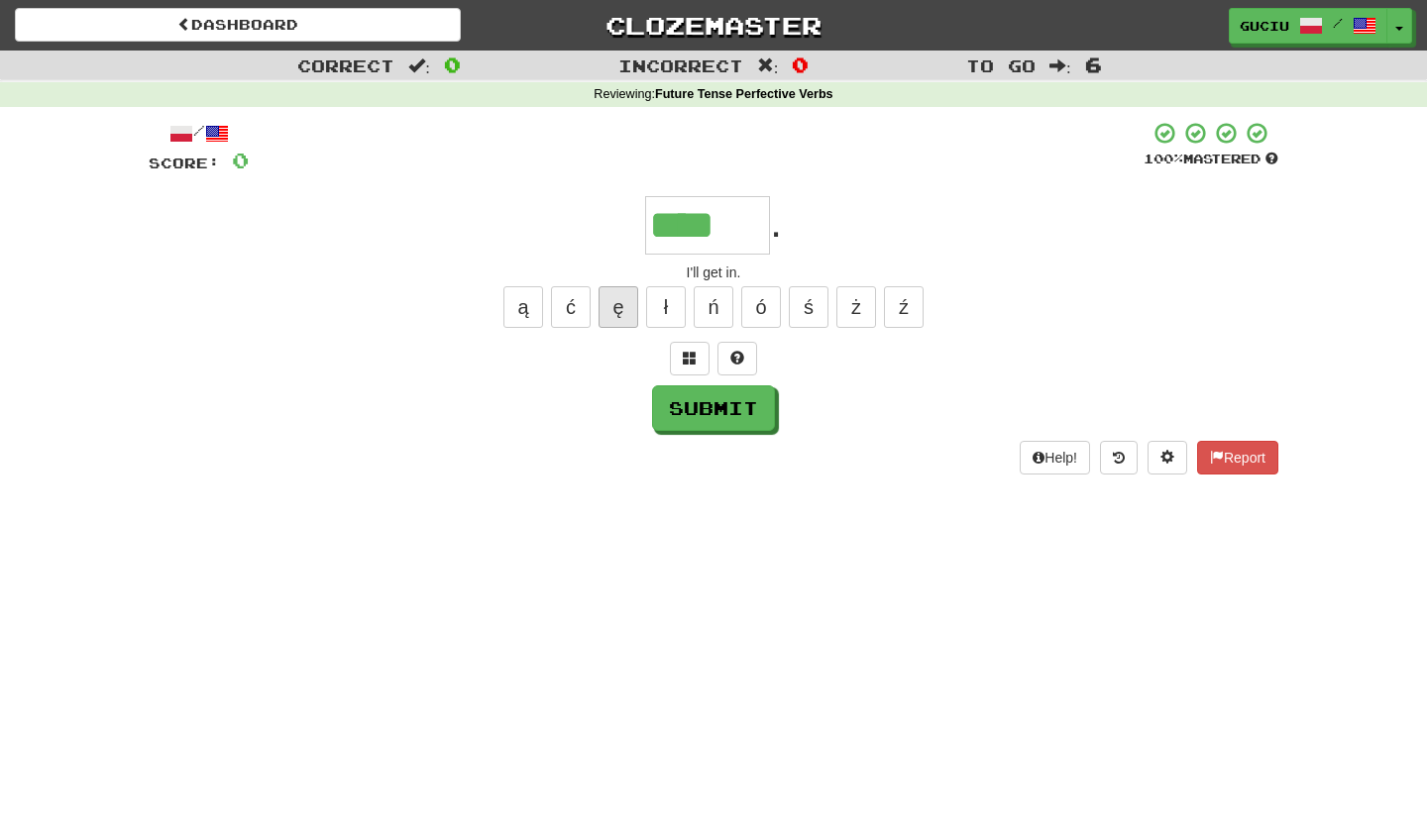 click on "ę" at bounding box center [618, 307] 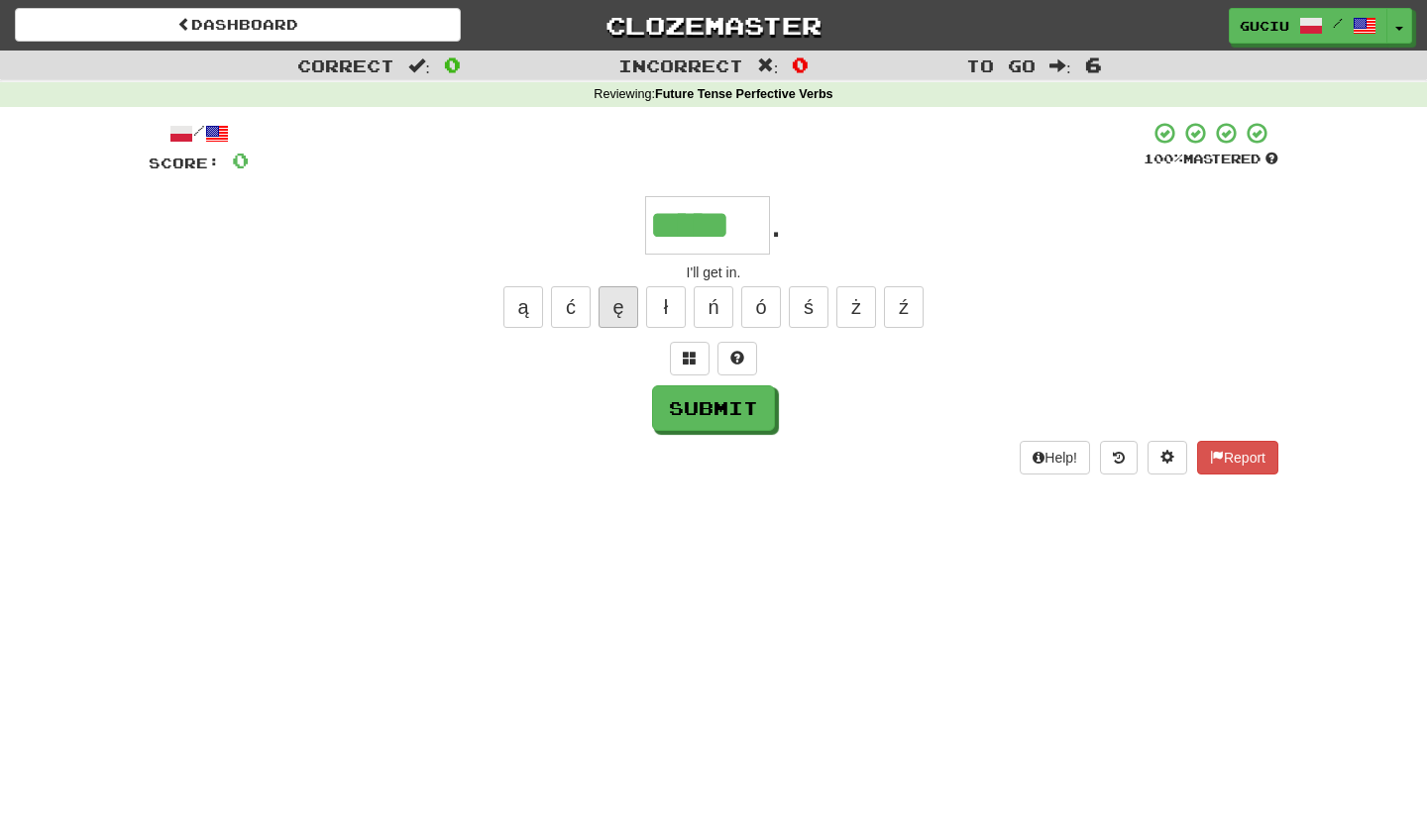 type on "*****" 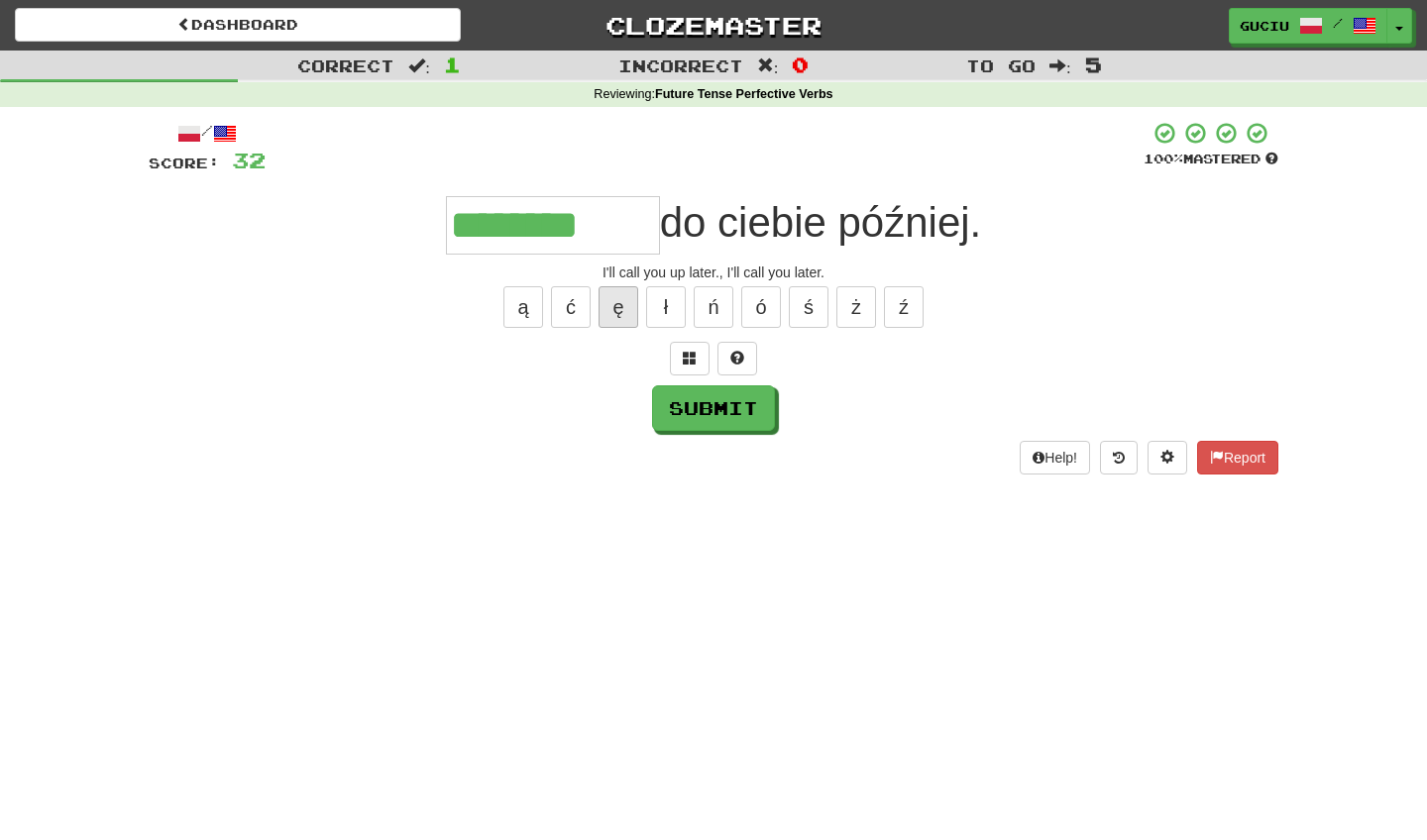 click on "ę" at bounding box center (618, 307) 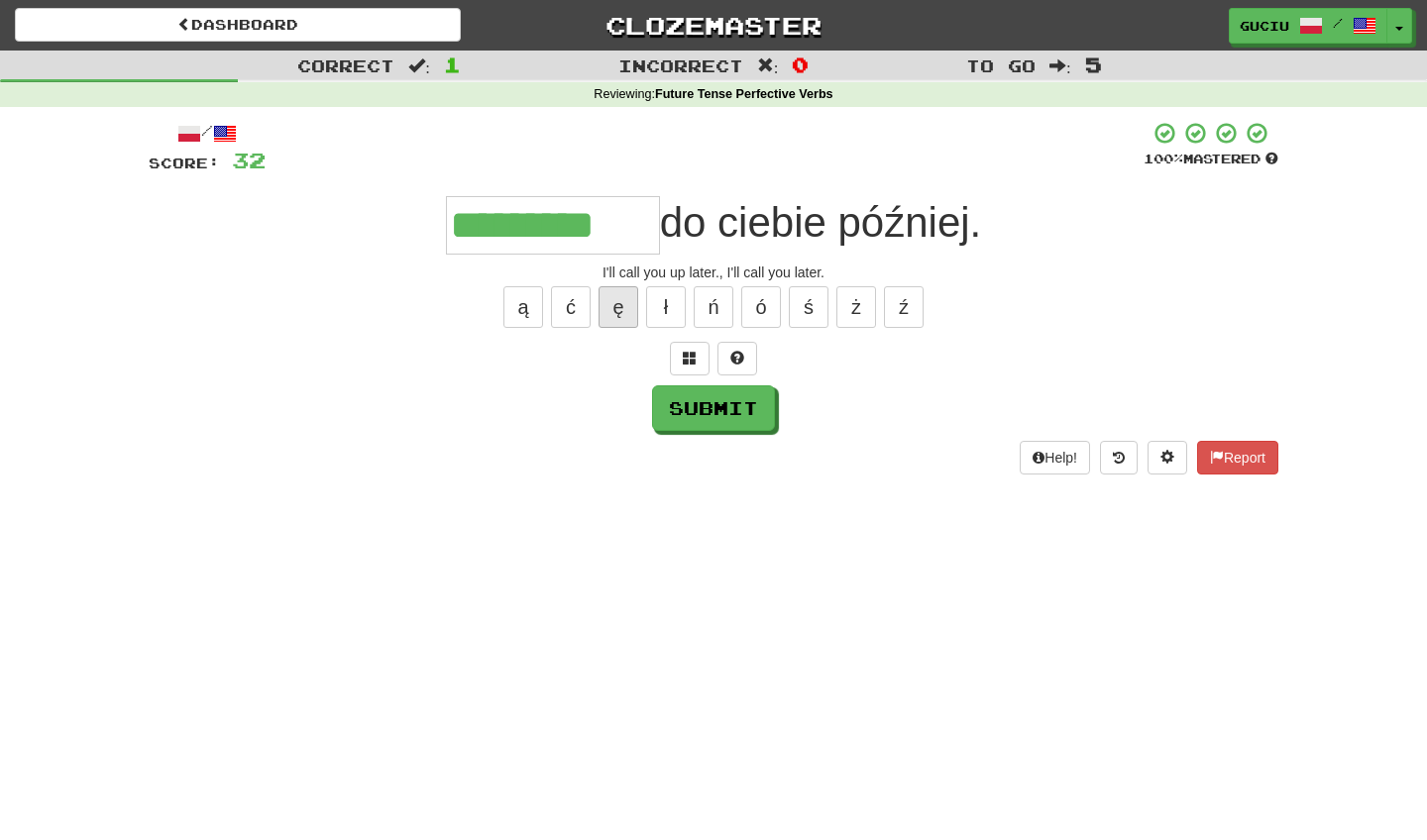 type on "*********" 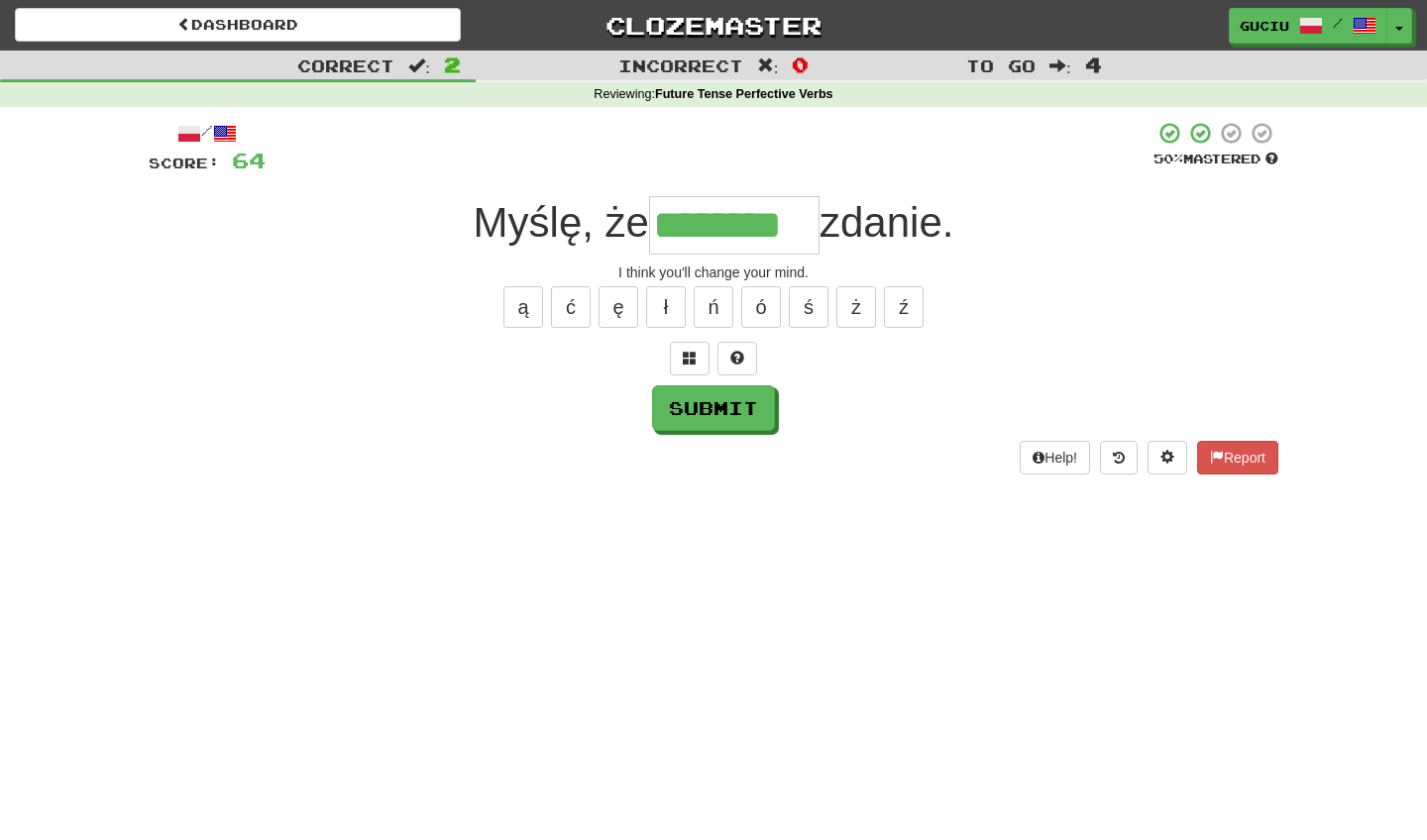 type on "********" 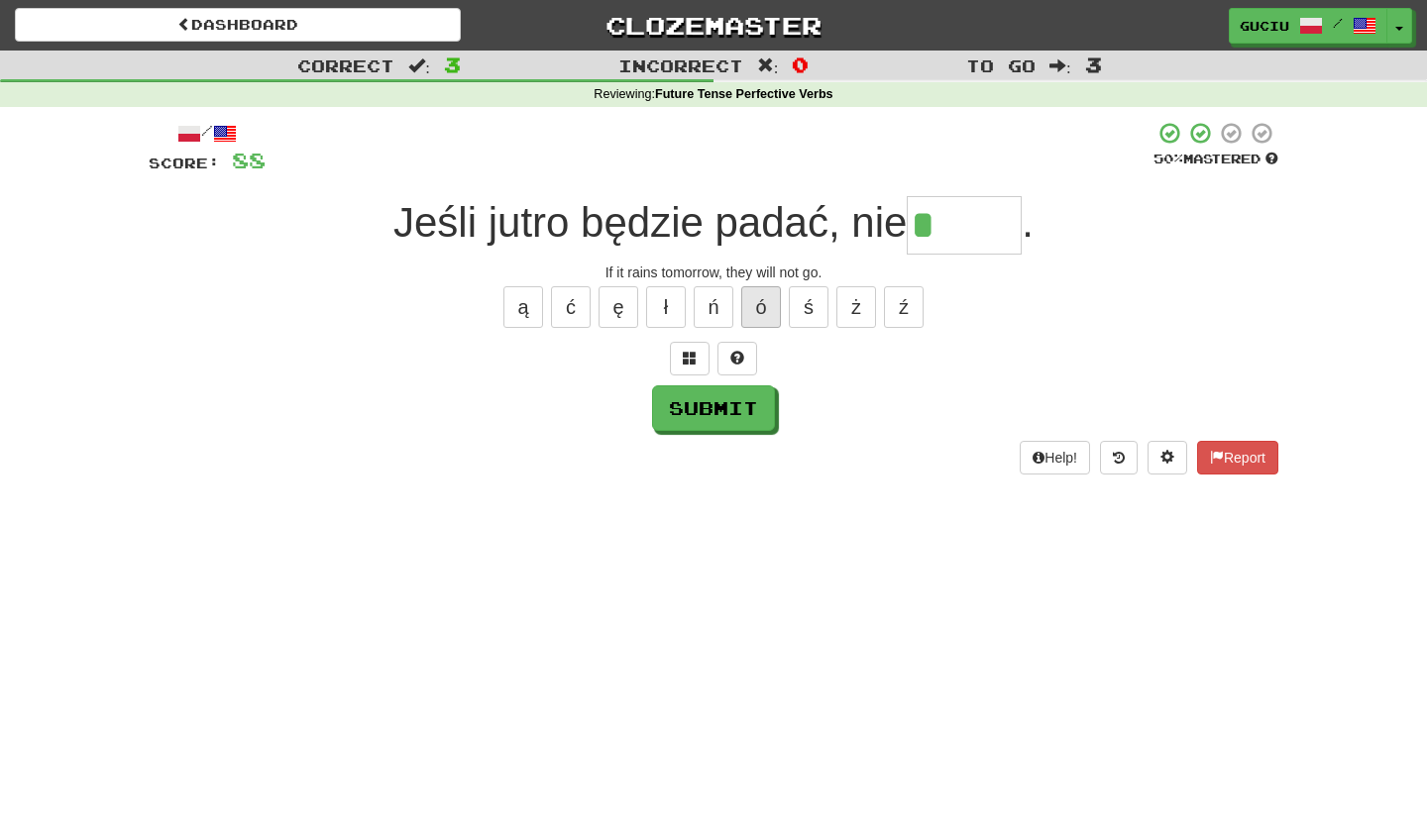 click on "ó" at bounding box center [761, 307] 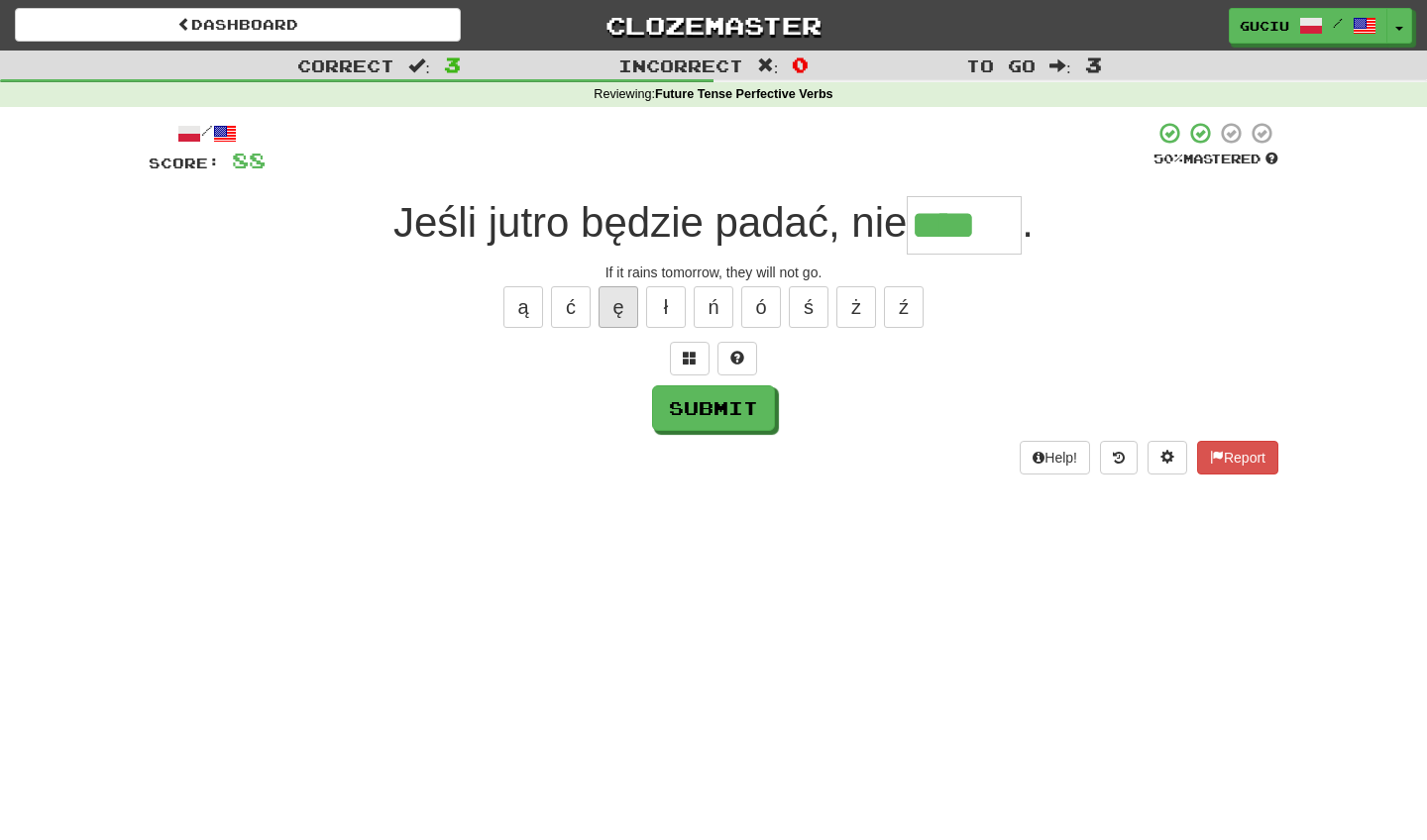 click on "ę" at bounding box center (618, 307) 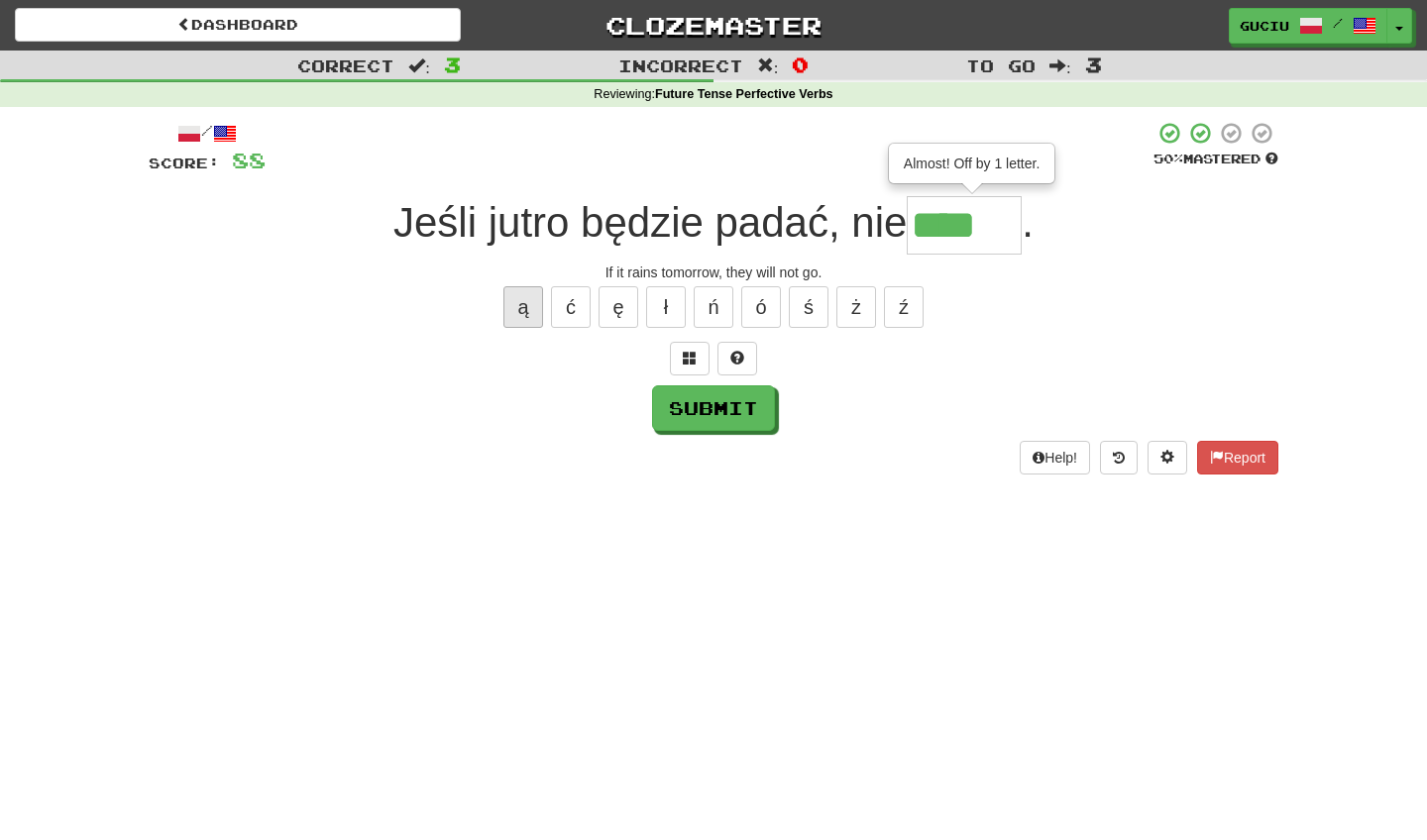 click on "ą" at bounding box center [523, 307] 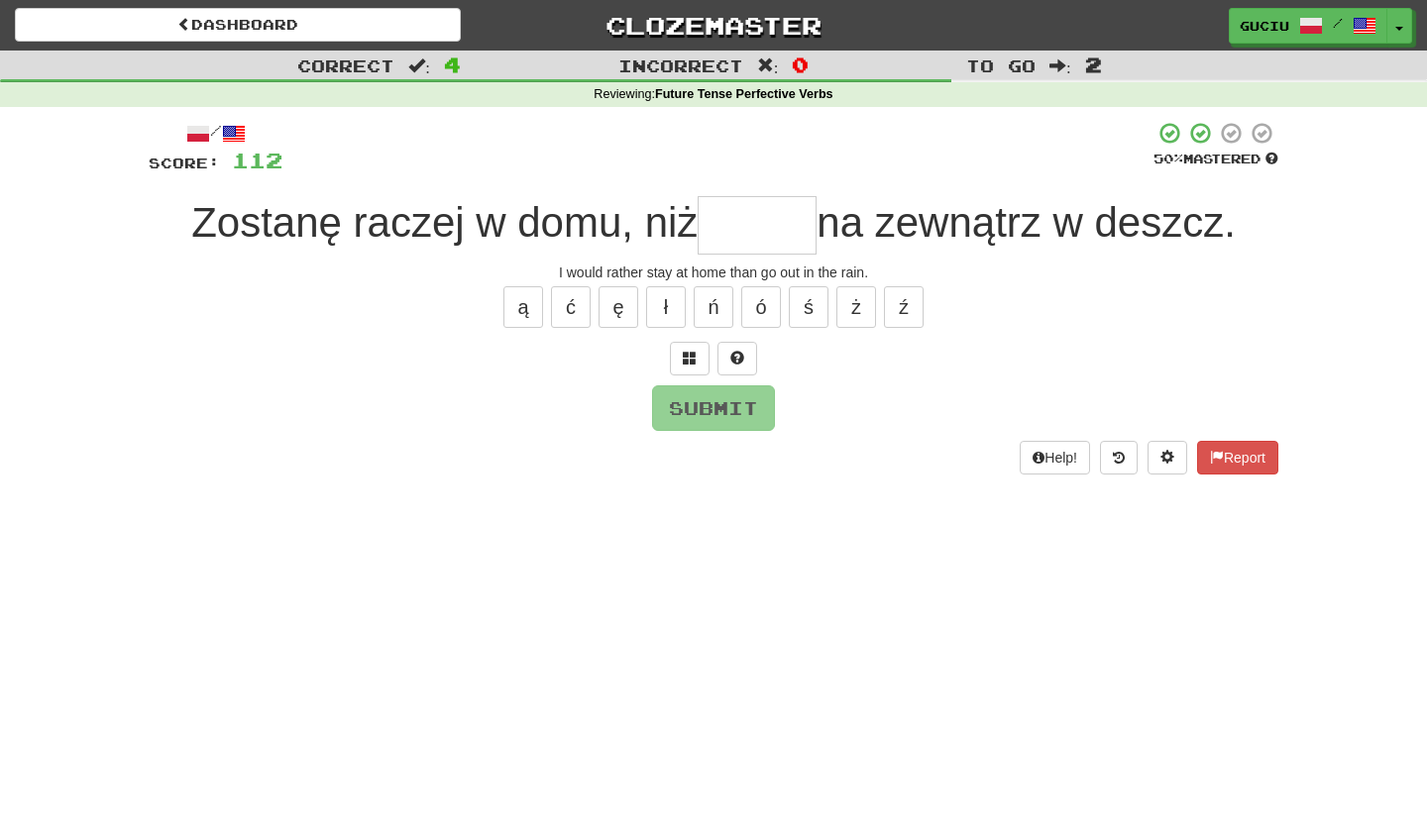 type on "*" 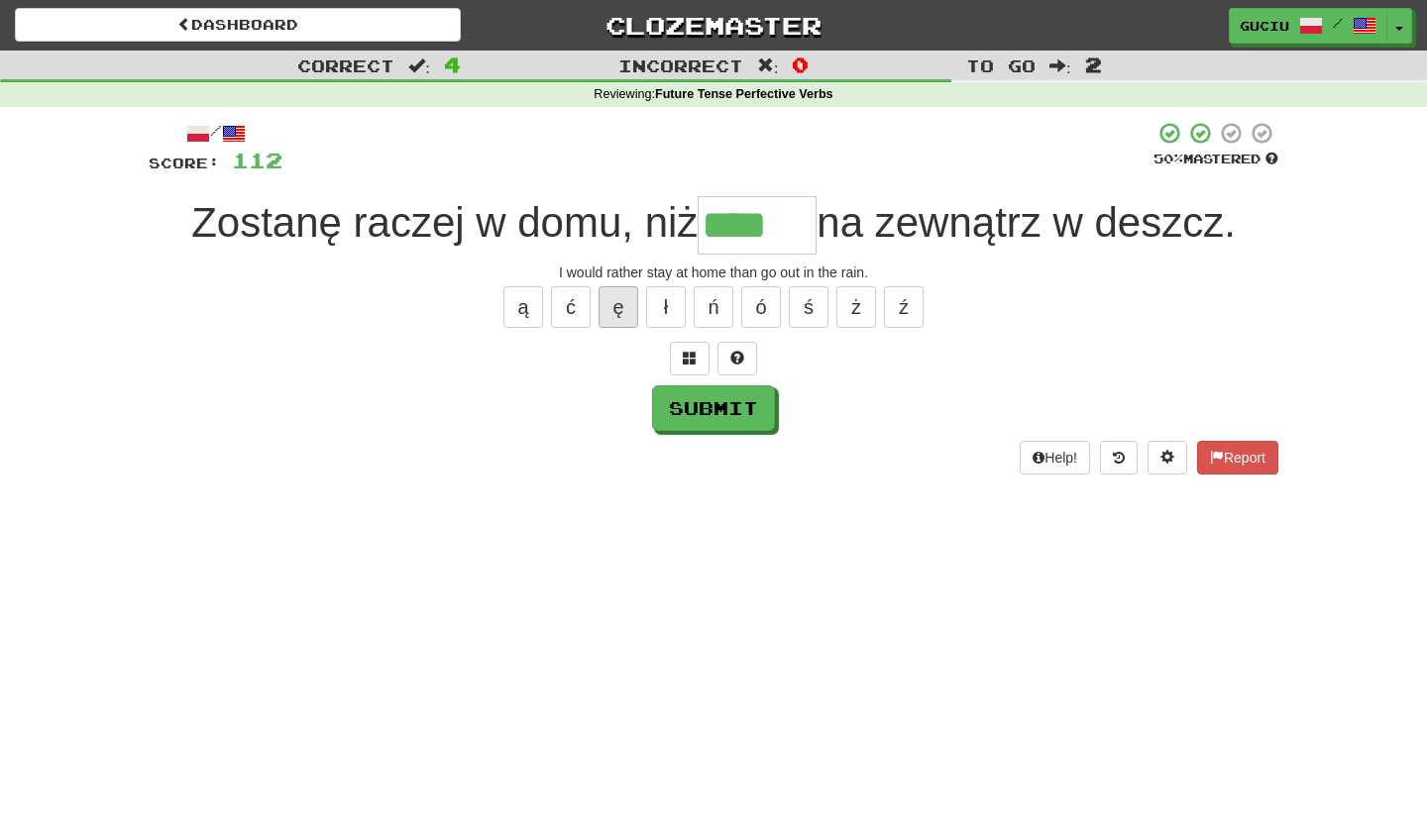 click on "ę" at bounding box center (618, 307) 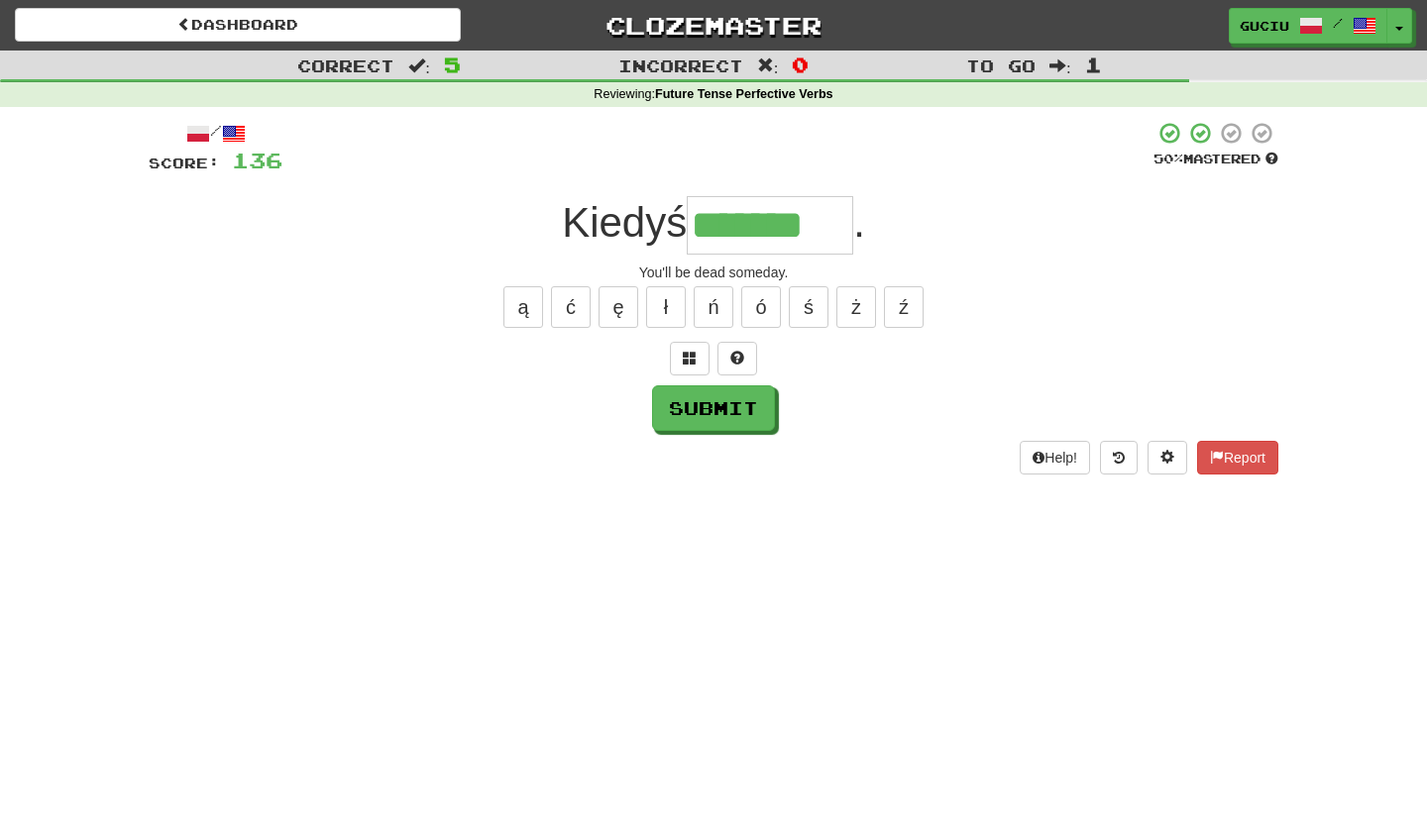 type on "*******" 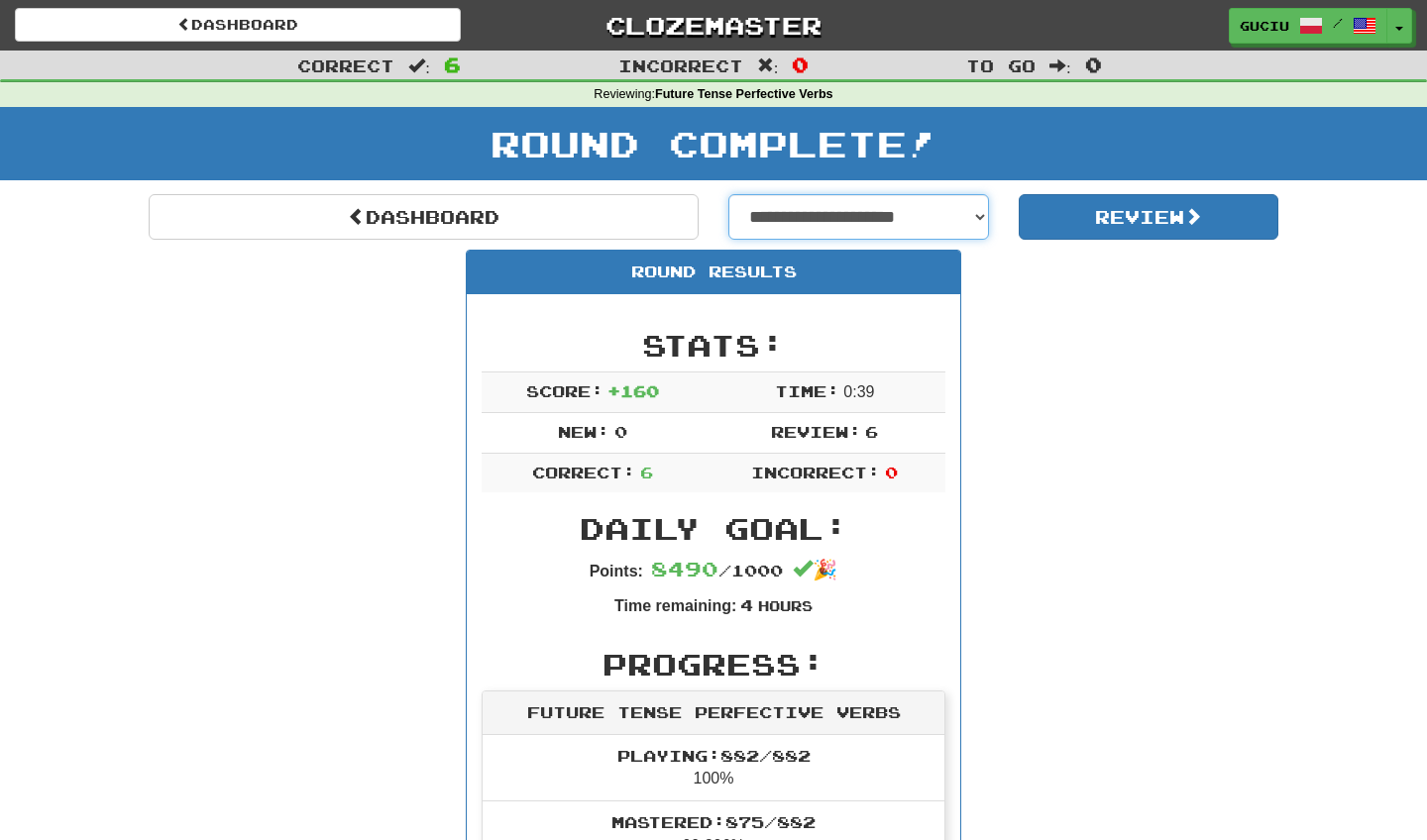 select on "**********" 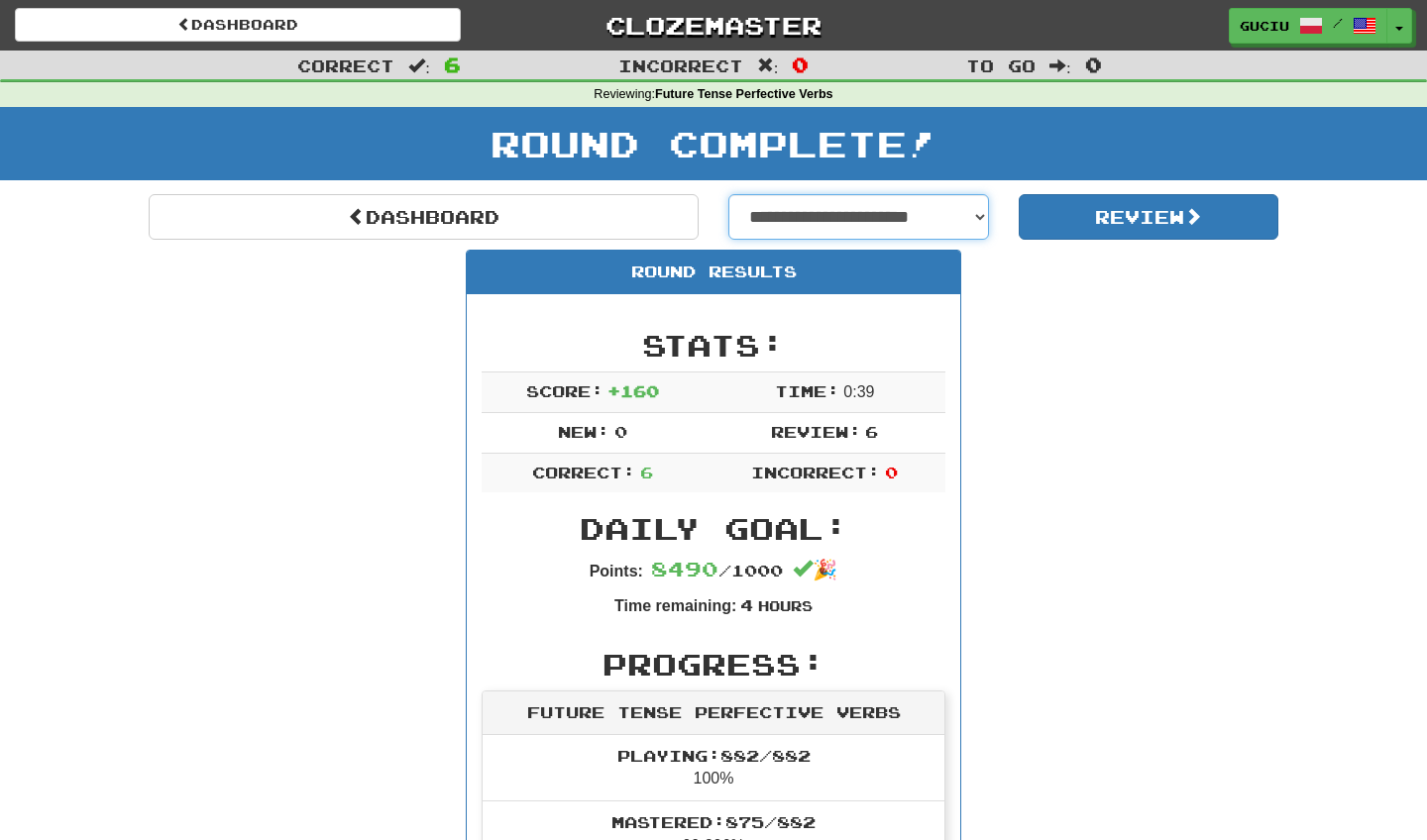 select on "**********" 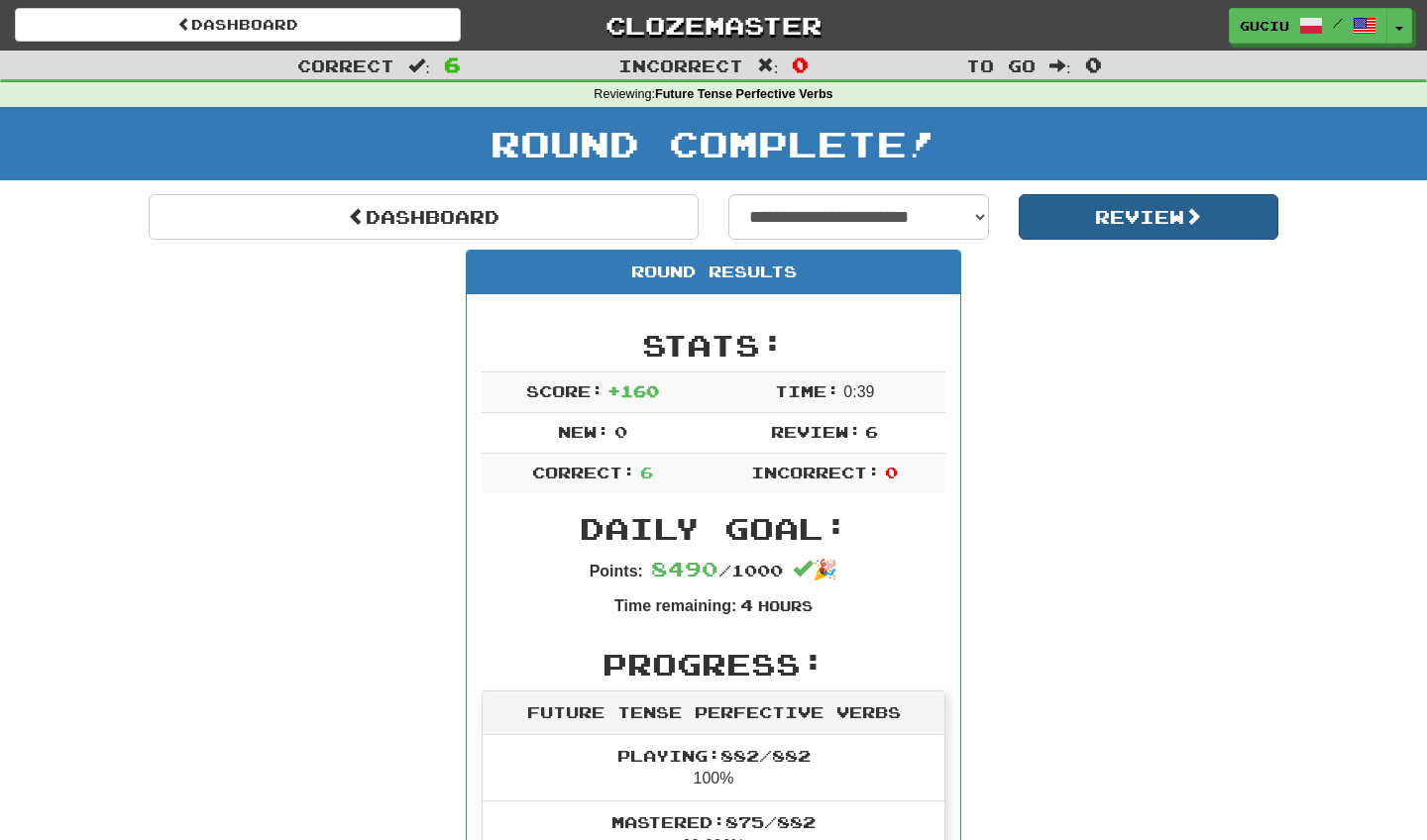 click on "Review" at bounding box center (1149, 217) 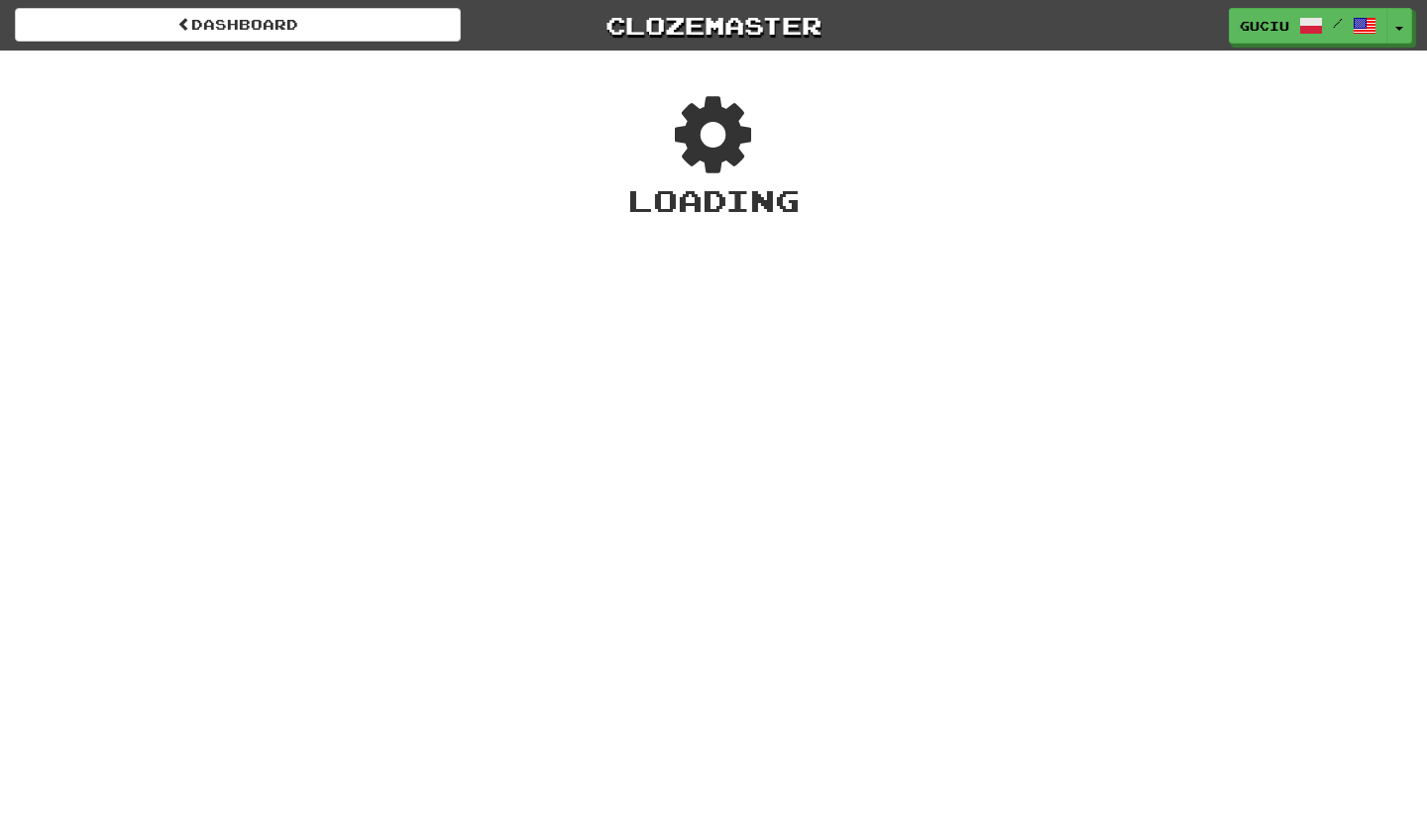 scroll, scrollTop: 0, scrollLeft: 0, axis: both 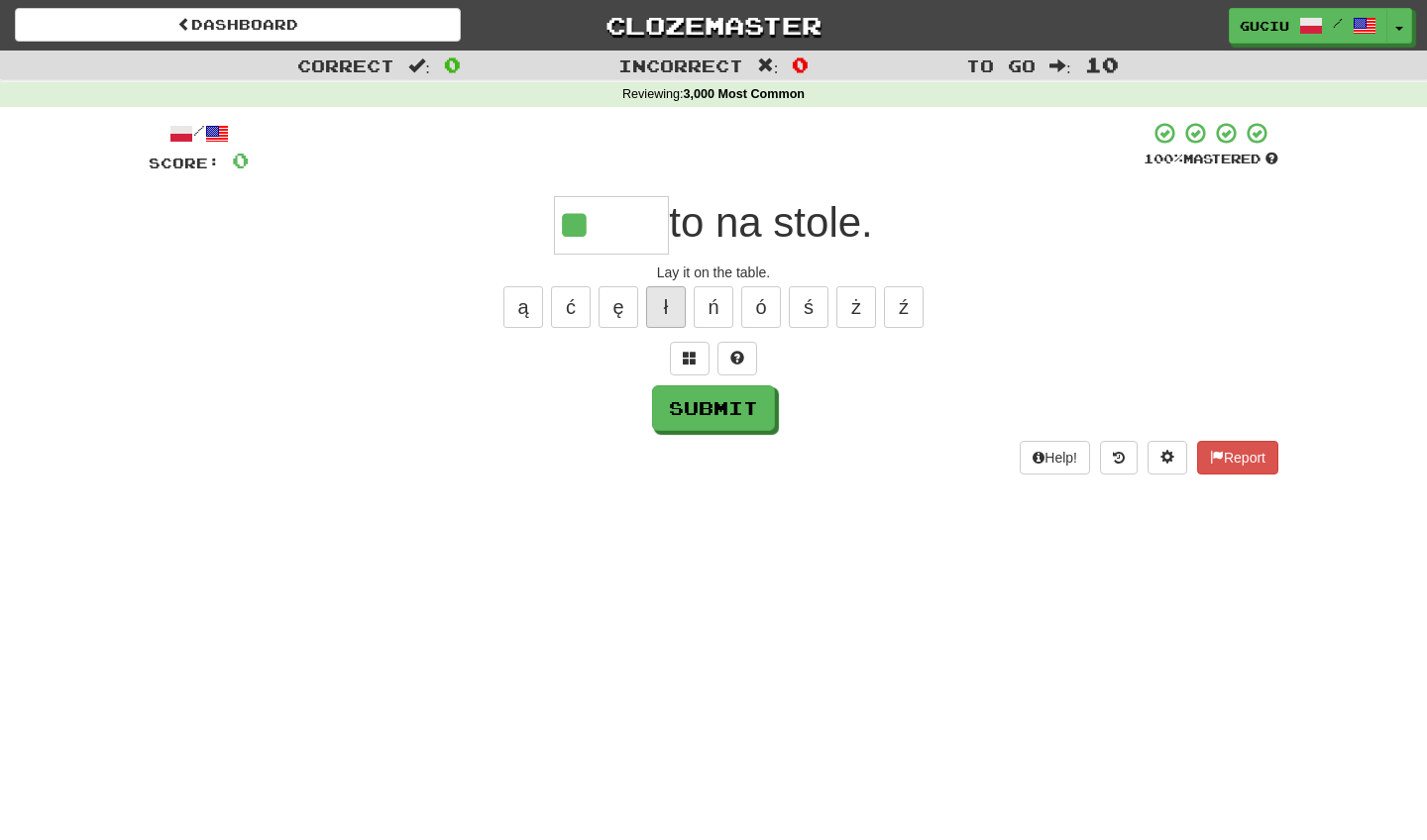 click on "ł" at bounding box center (666, 307) 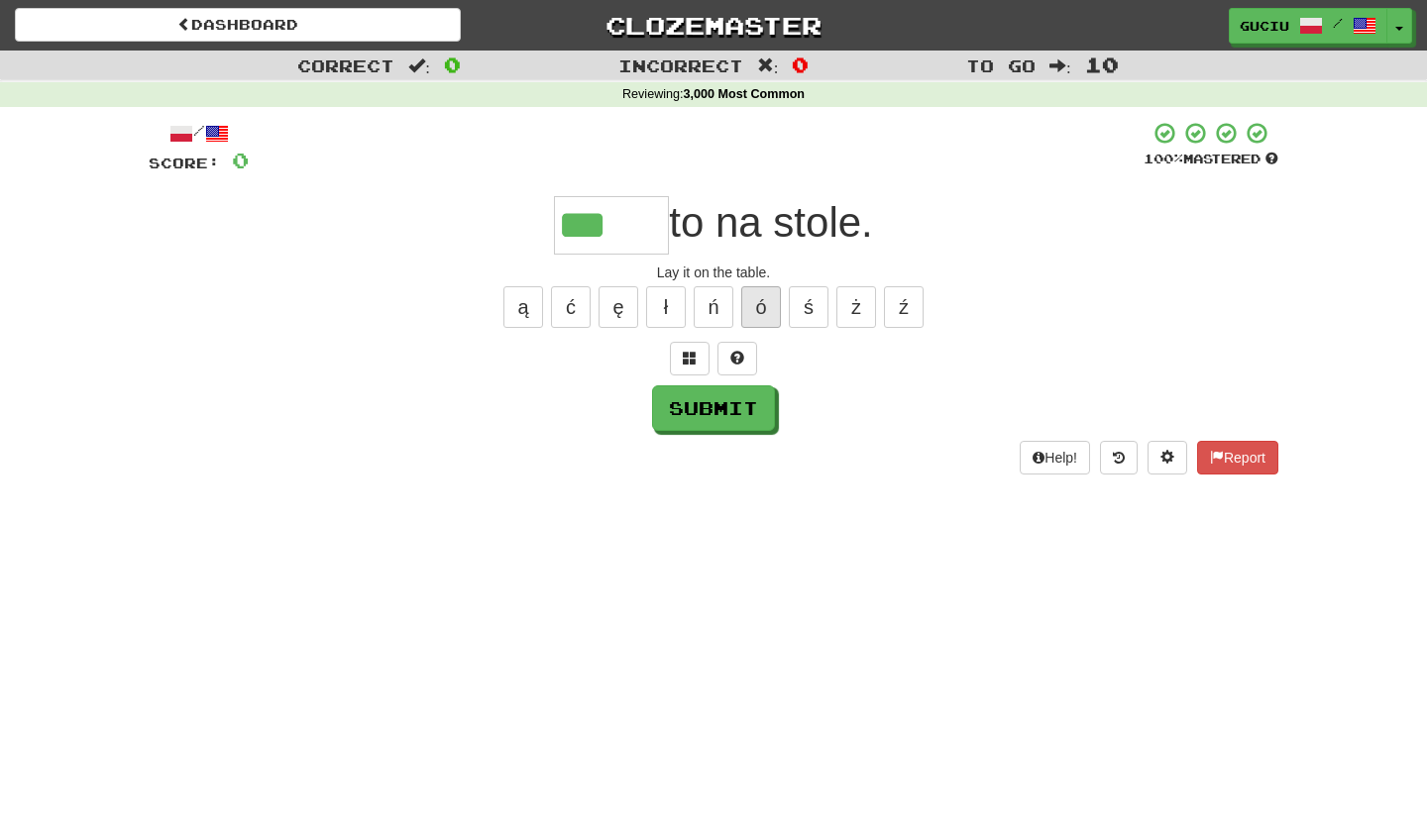 click on "ó" at bounding box center (761, 307) 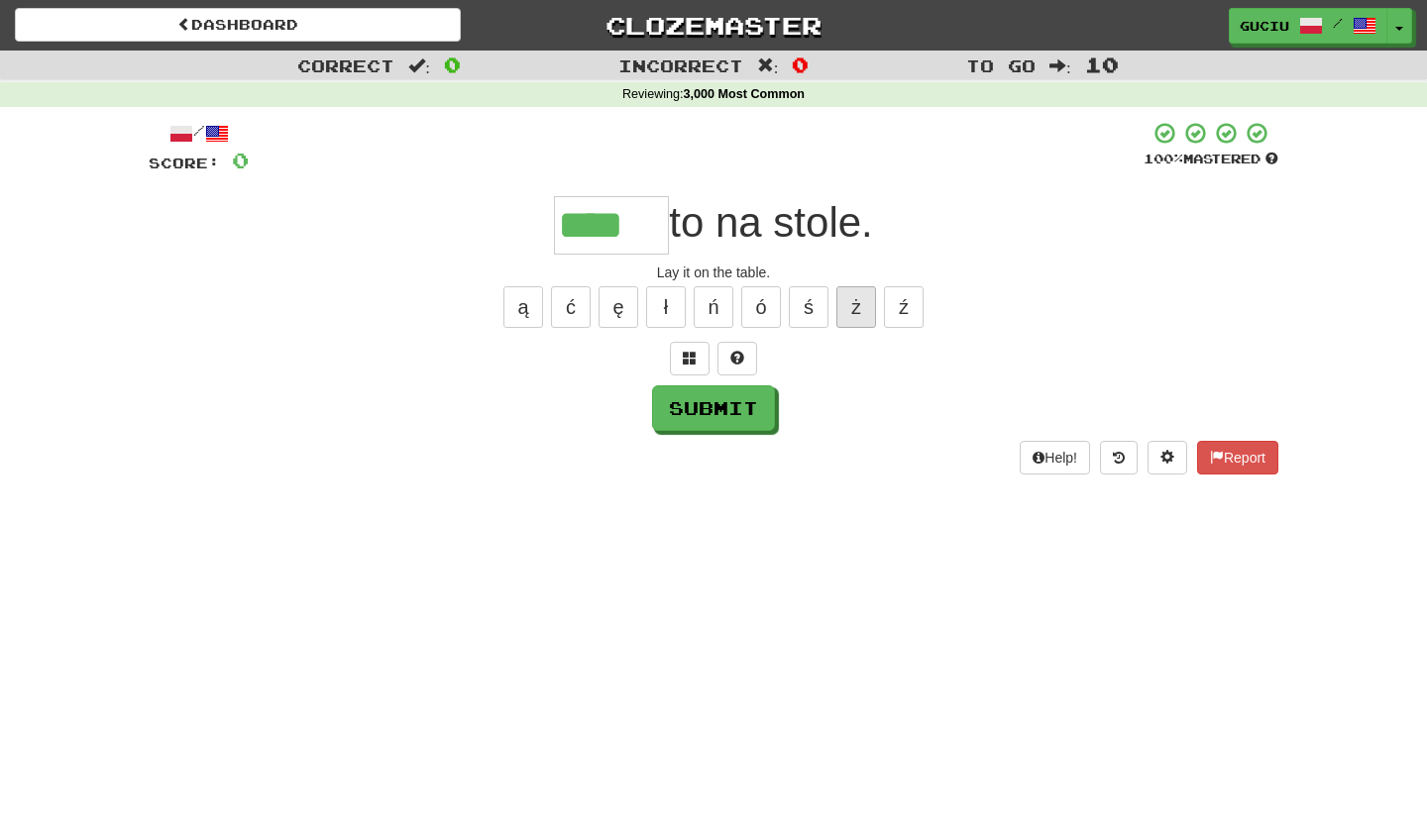 click on "ż" at bounding box center [856, 307] 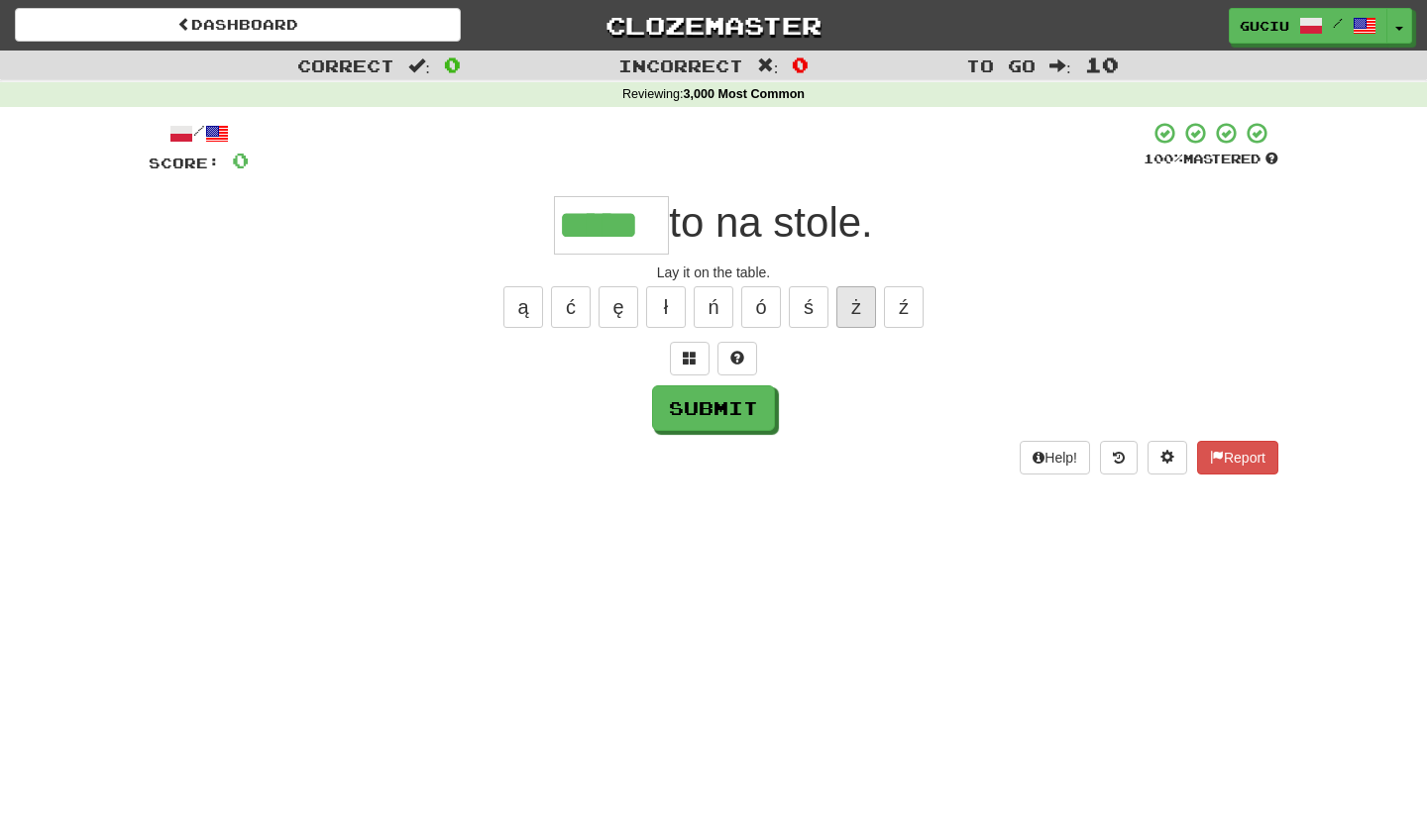 type on "*****" 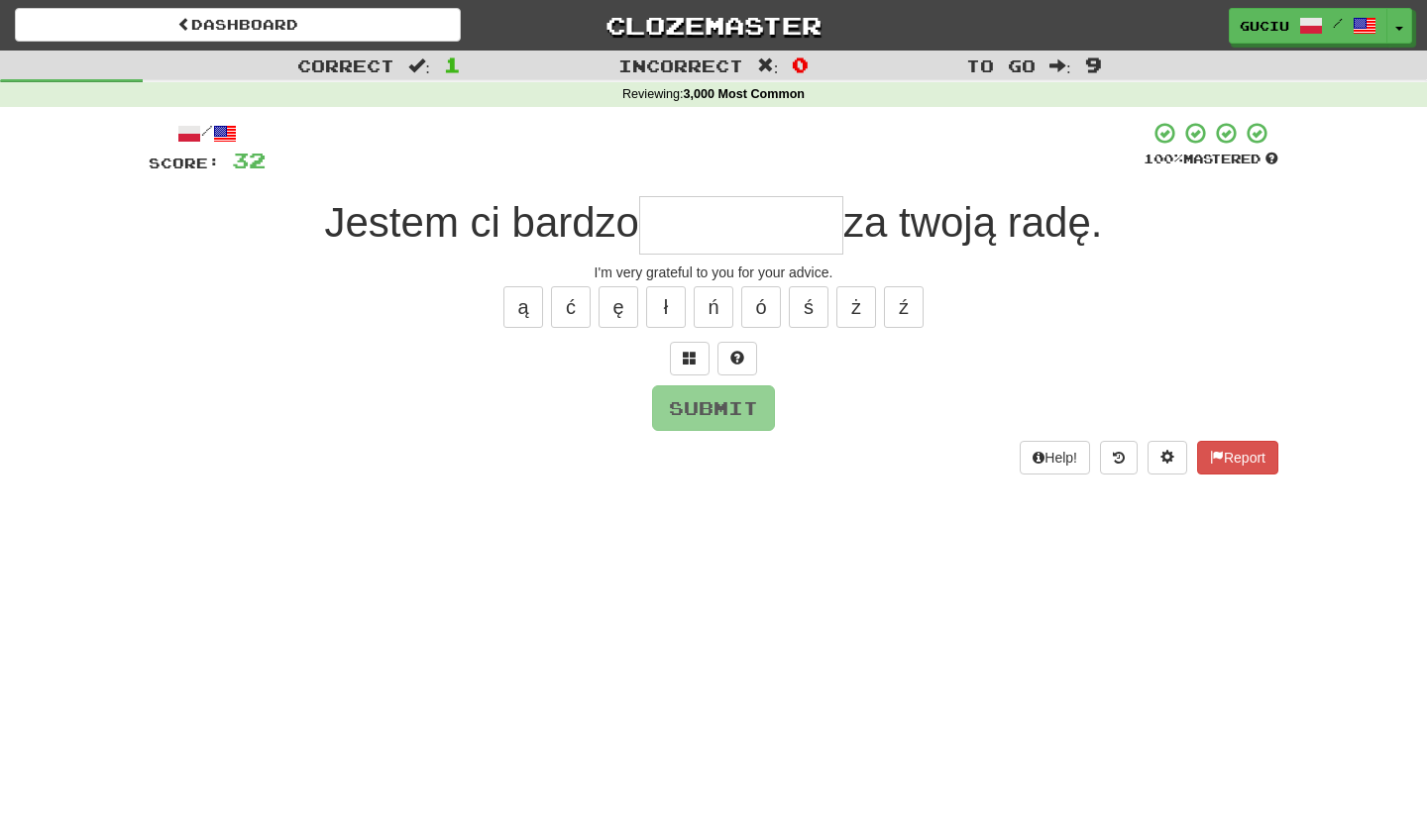 type on "*" 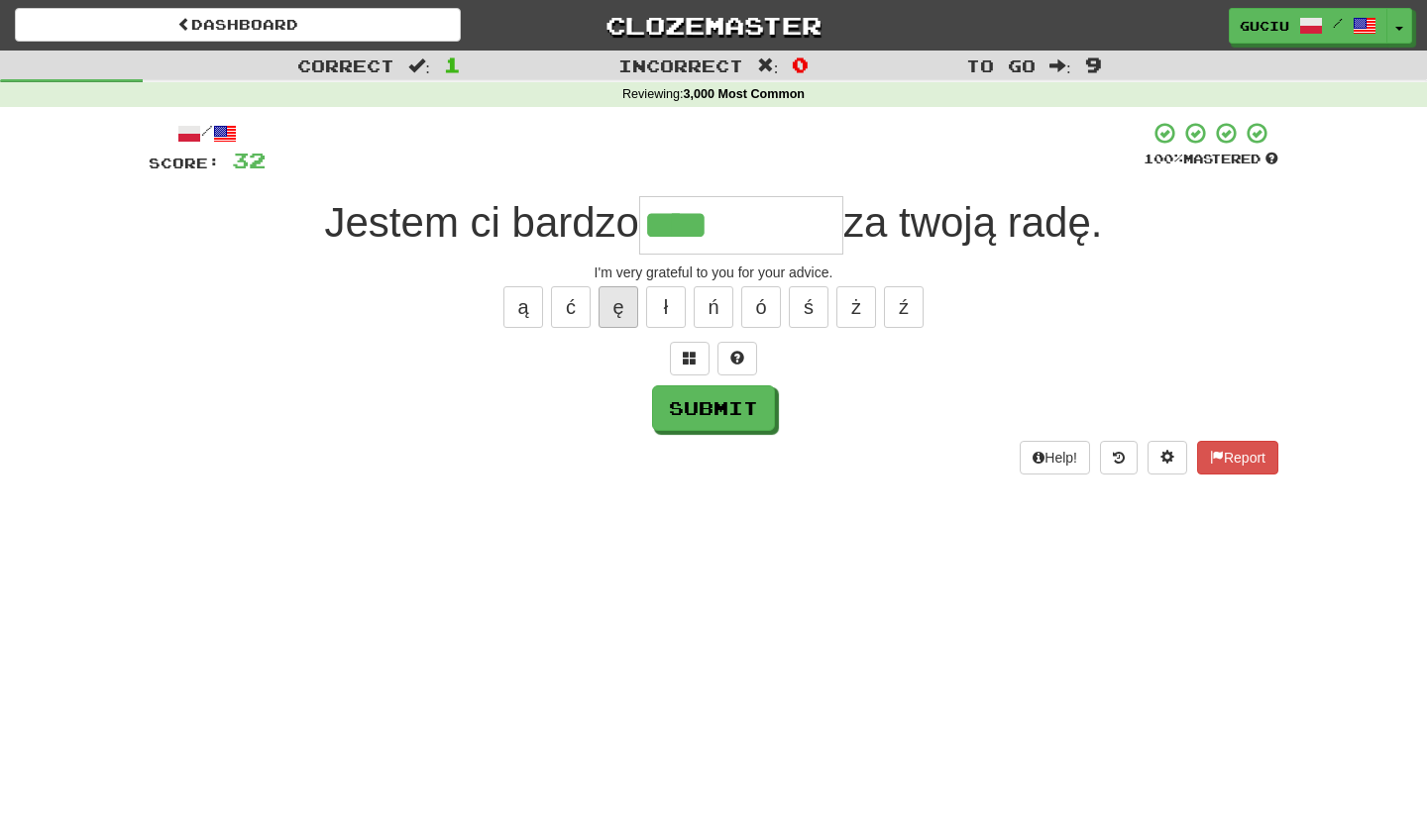 click on "ę" at bounding box center [618, 307] 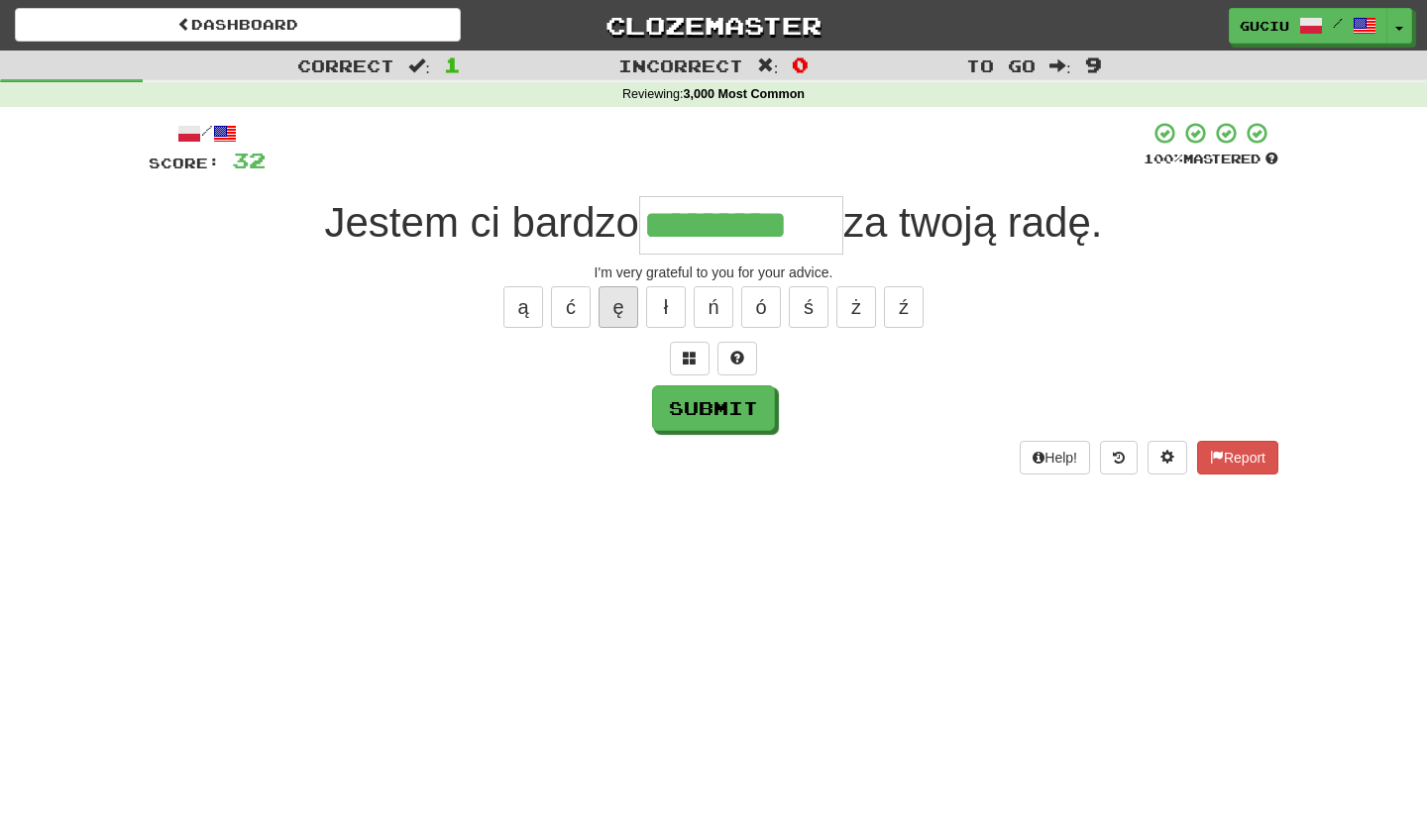 type on "*********" 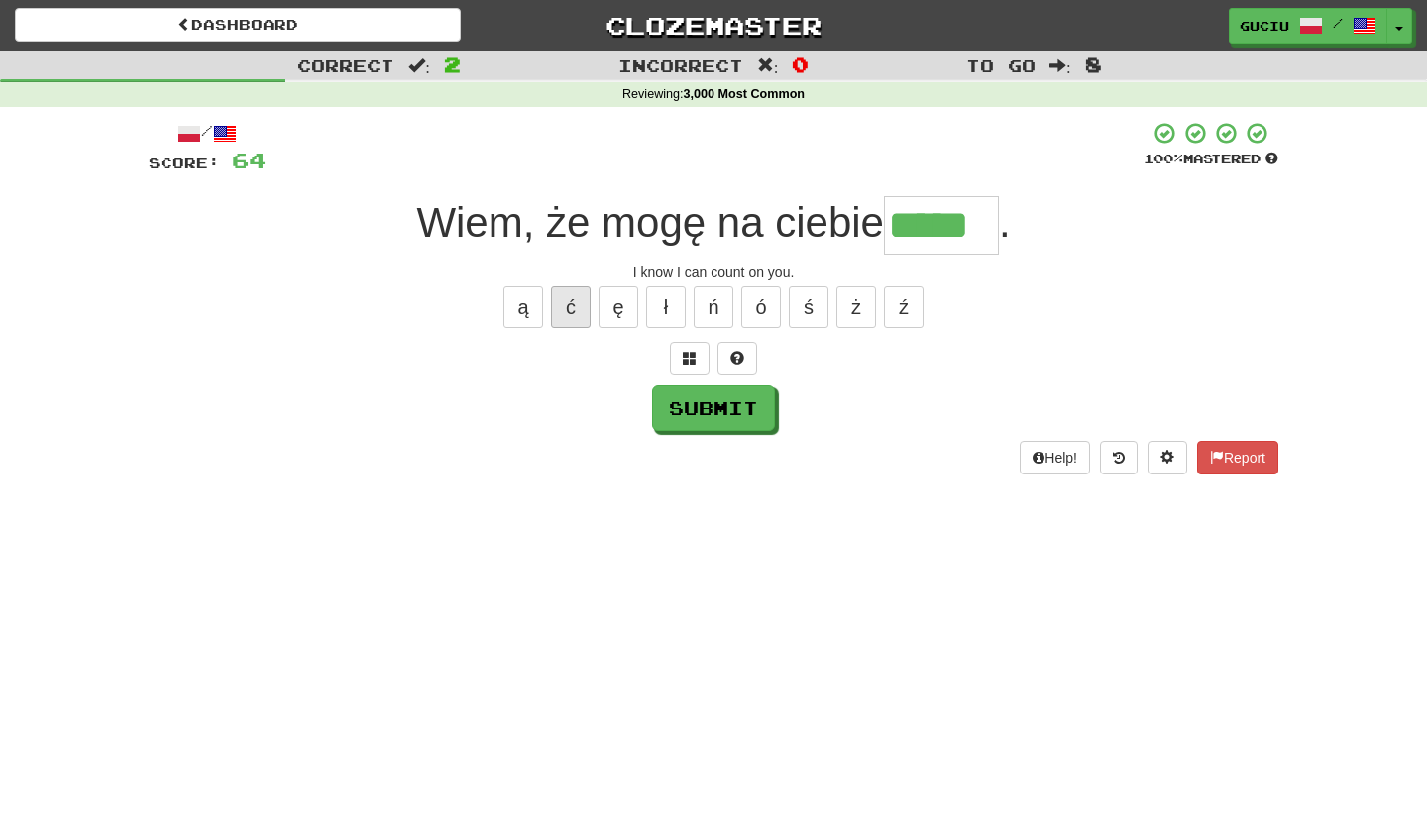 click on "ć" at bounding box center (571, 307) 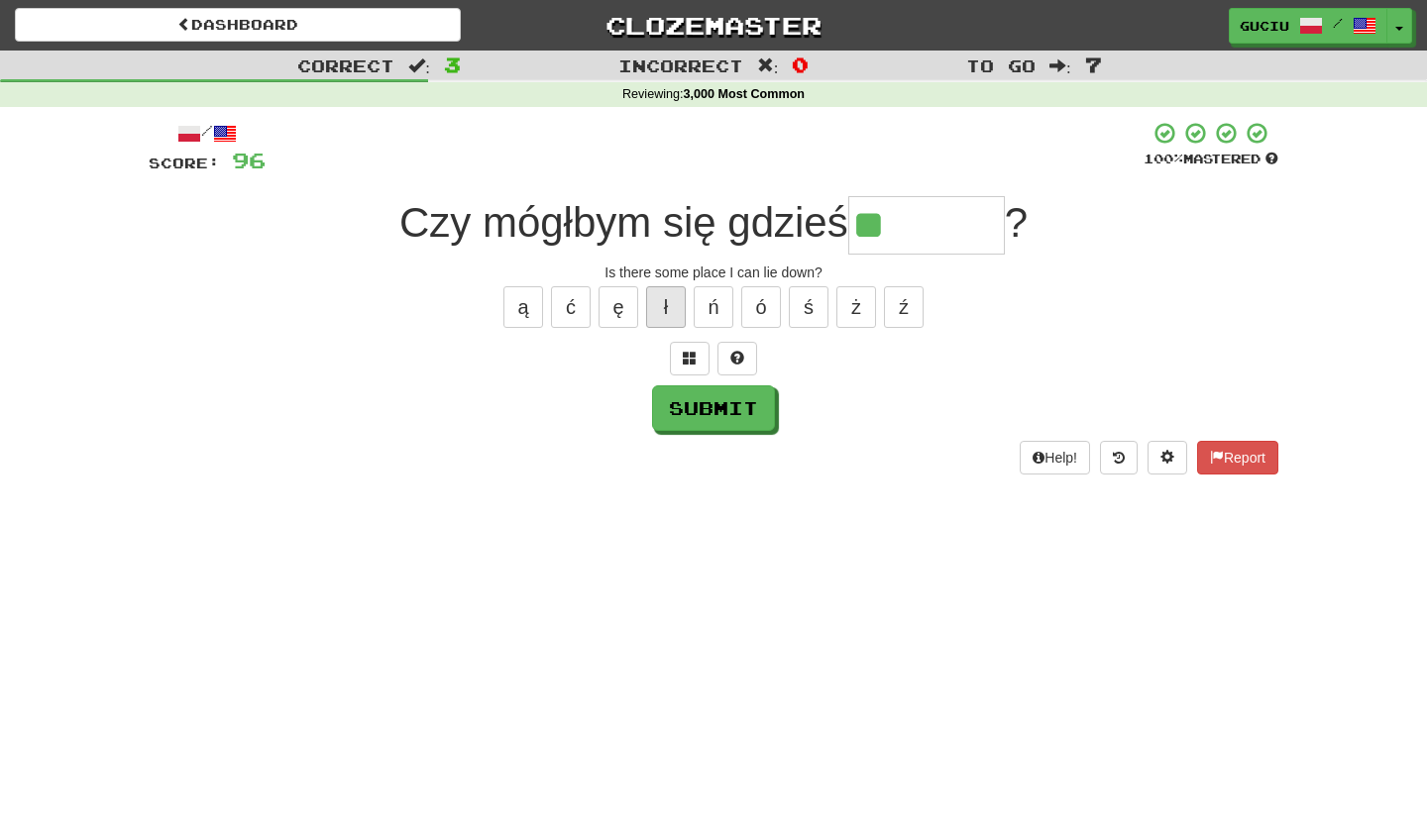 click on "ł" at bounding box center (666, 307) 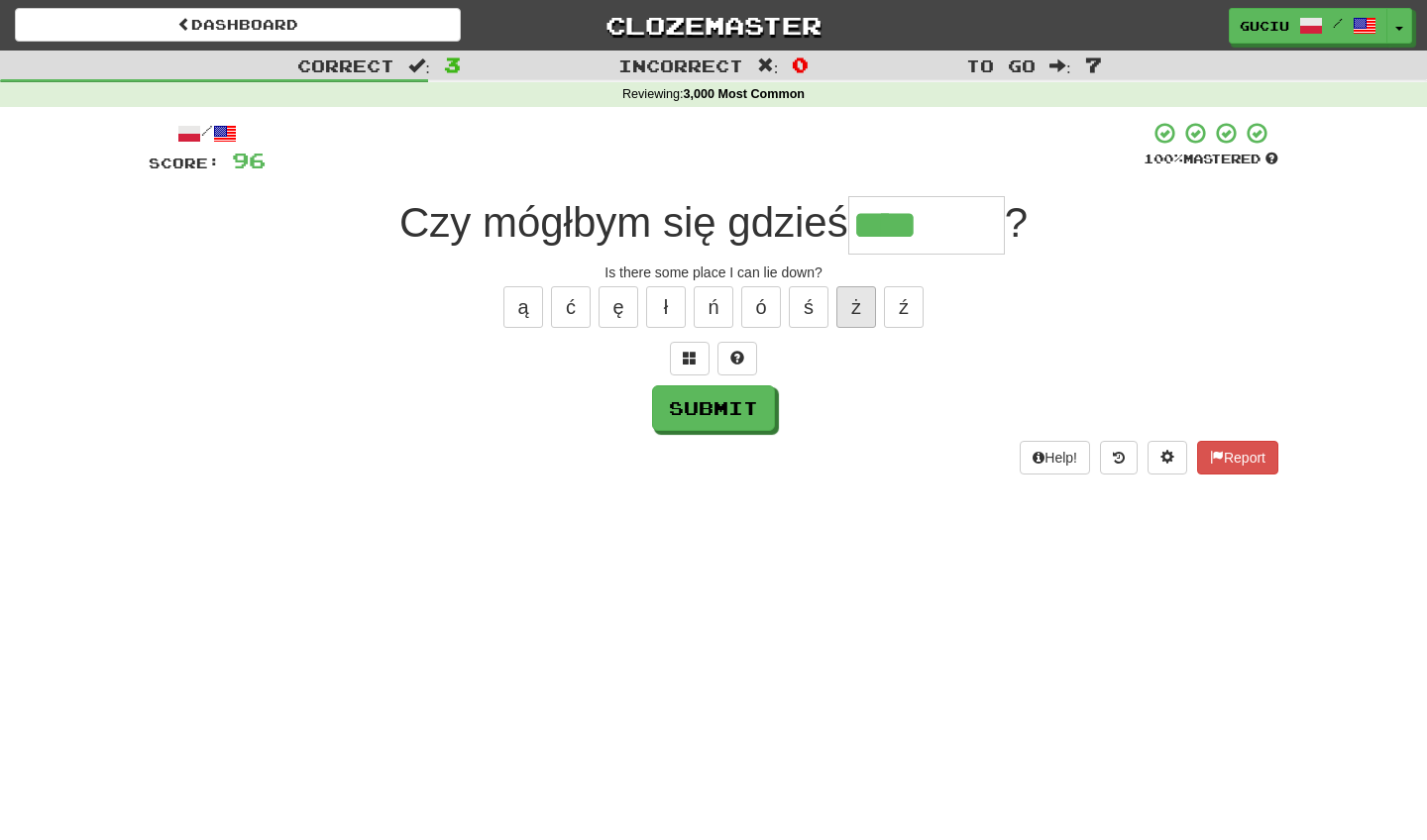 click on "ż" at bounding box center (856, 307) 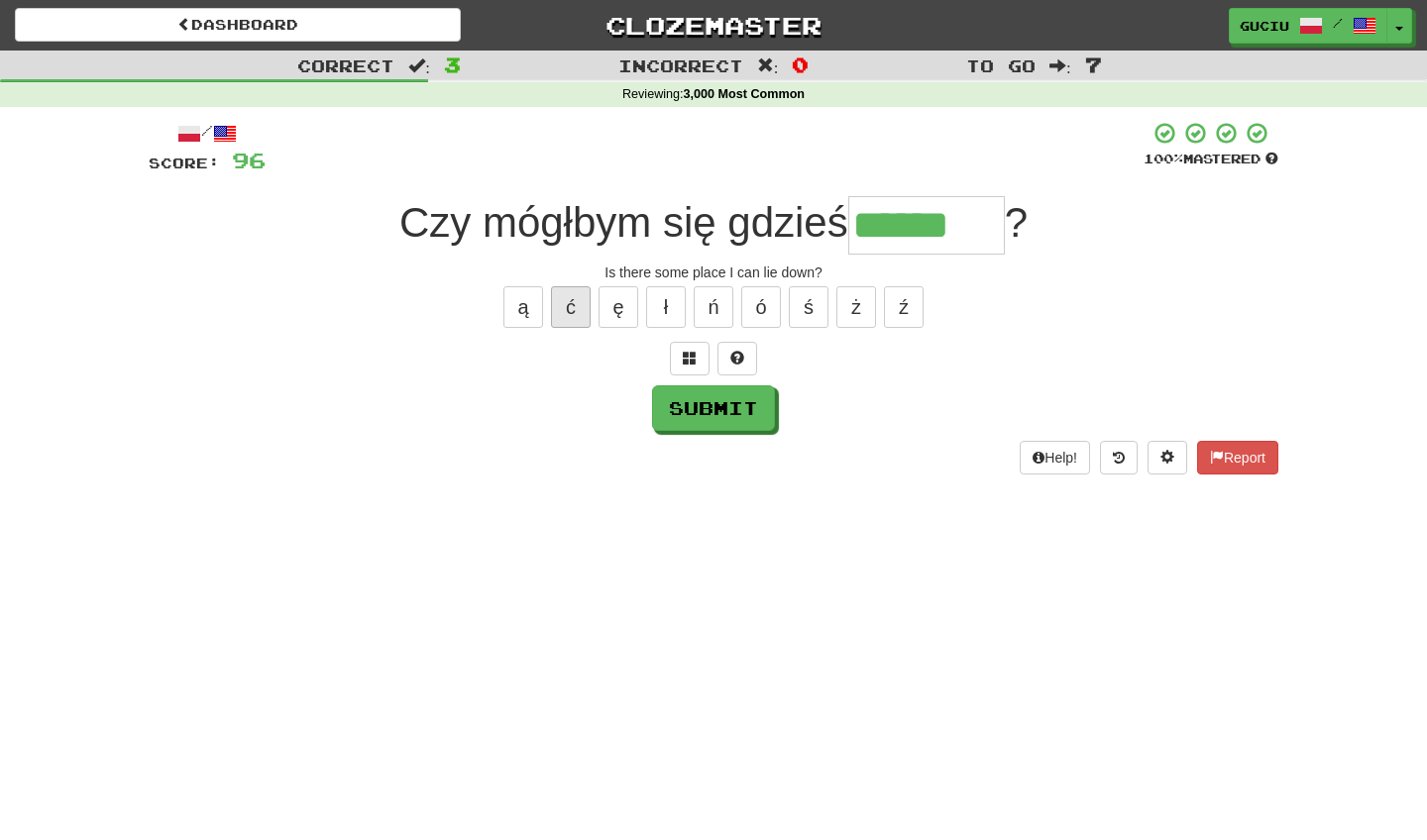 click on "ć" at bounding box center (571, 307) 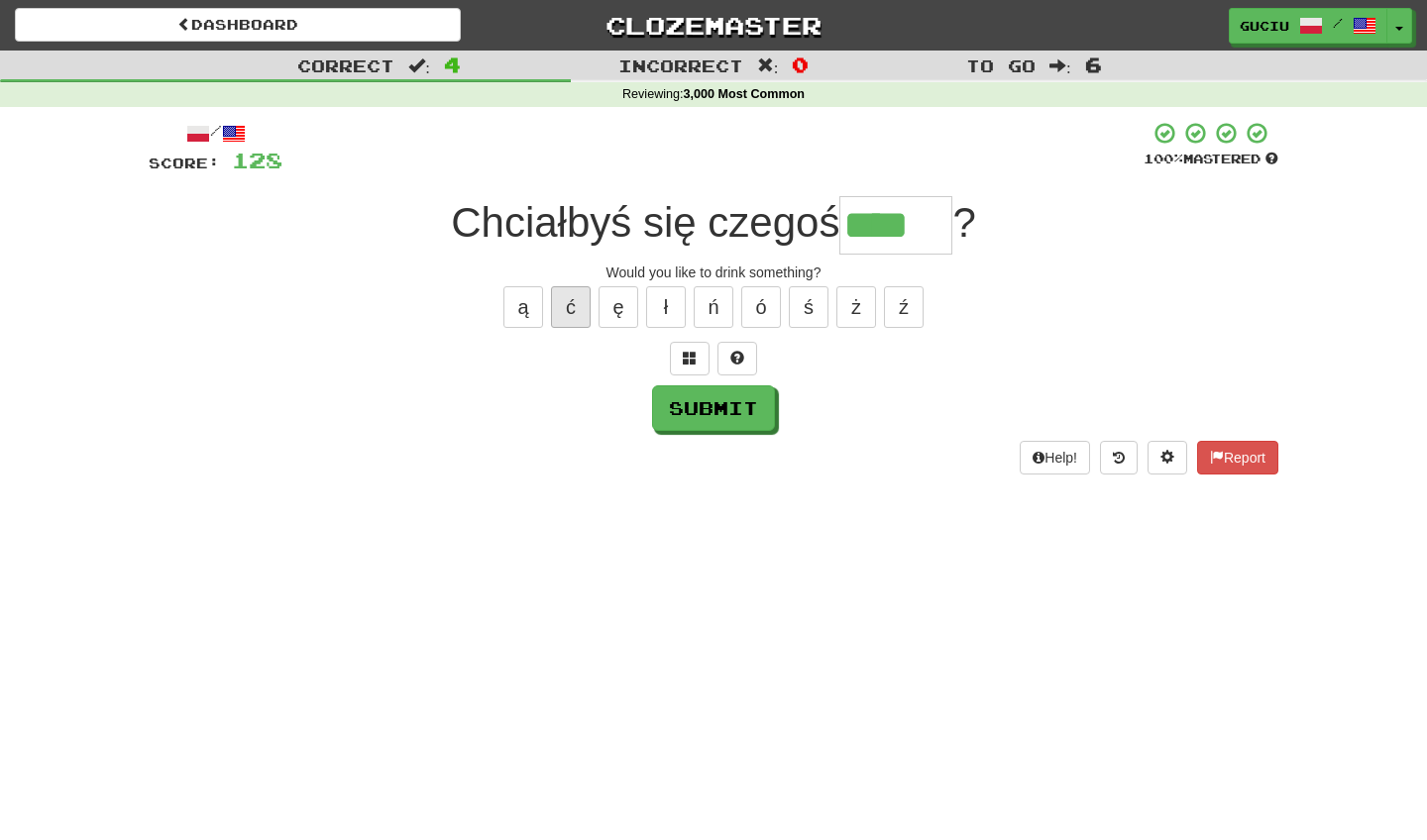 click on "ć" at bounding box center [571, 307] 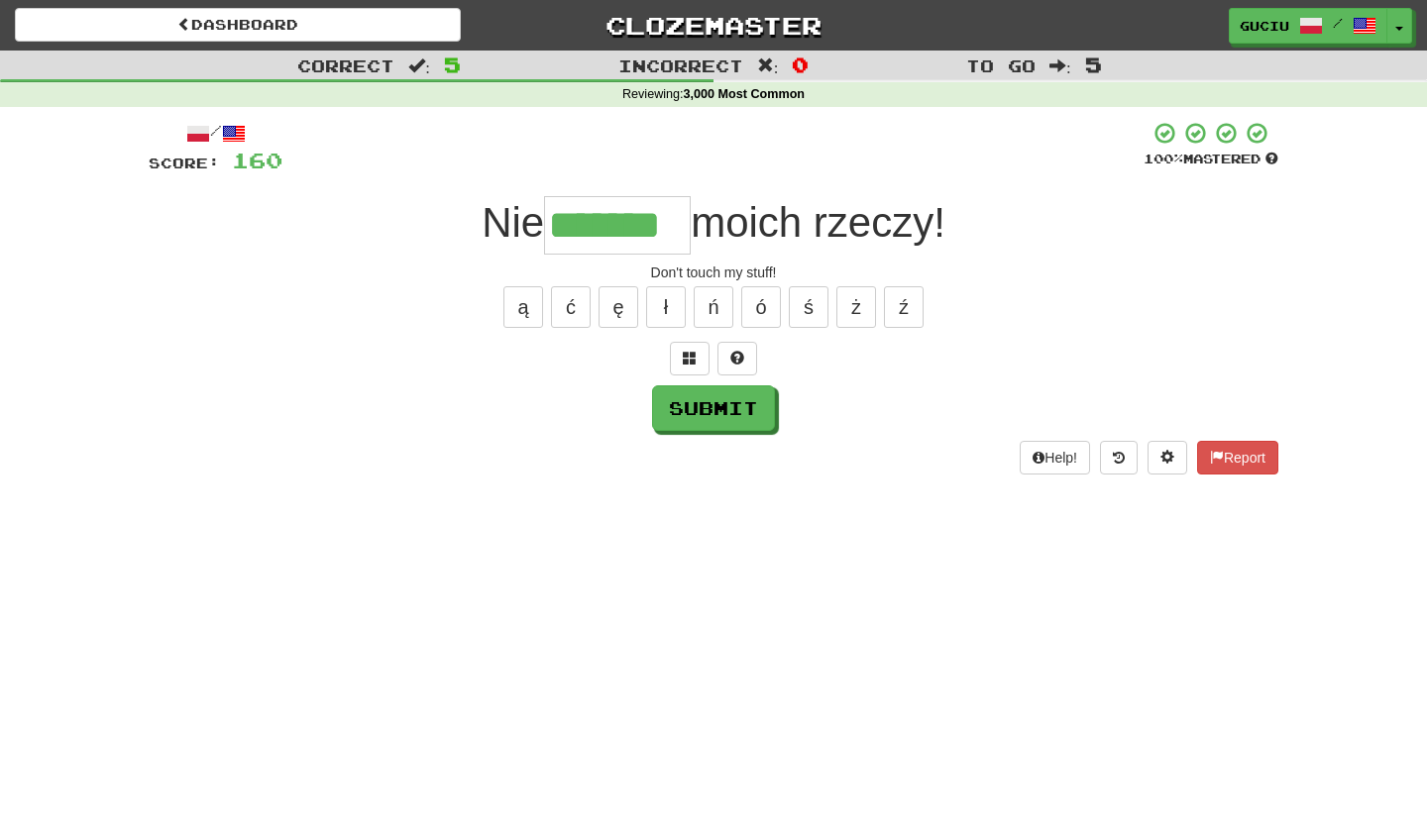 type on "*******" 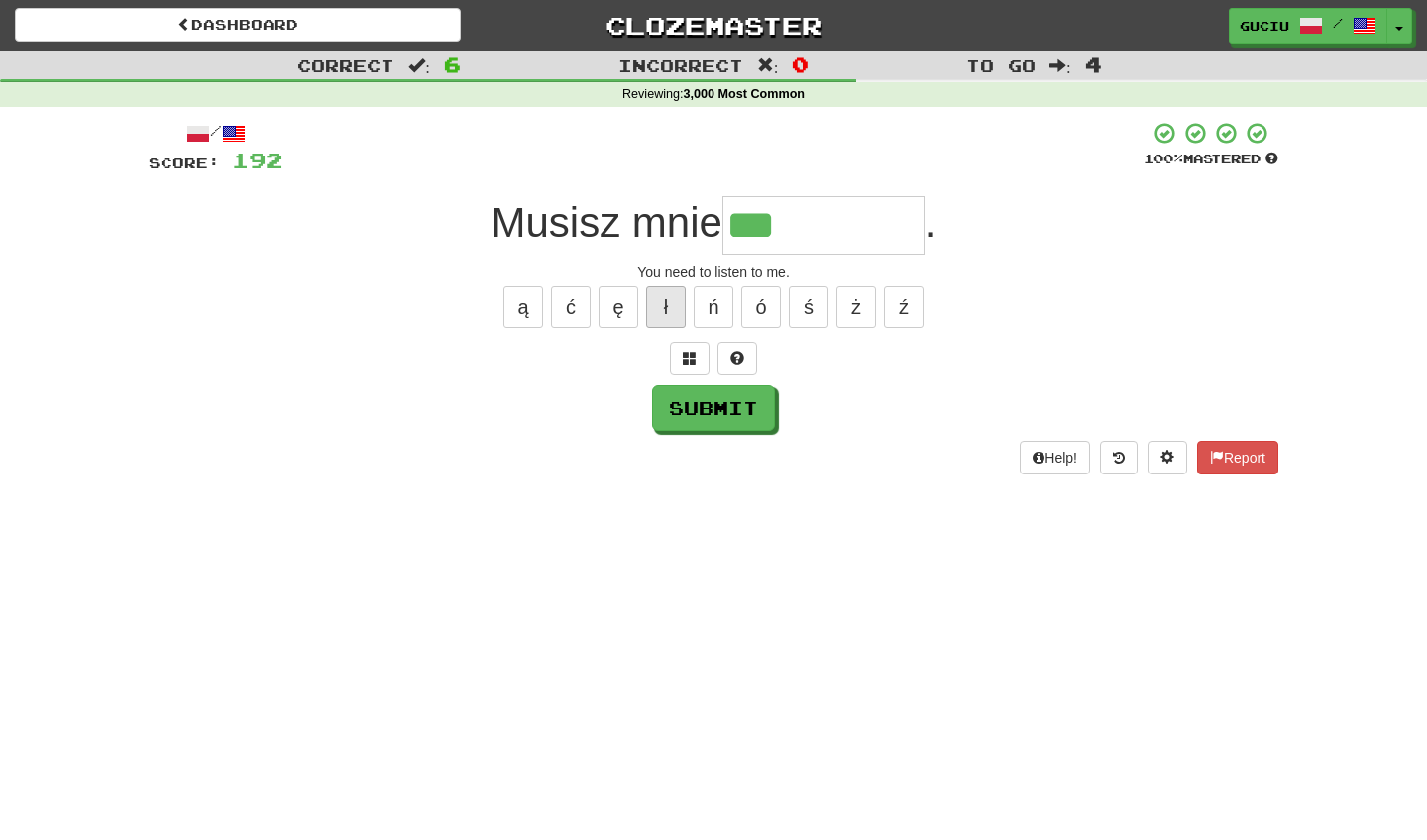click on "ł" at bounding box center (666, 307) 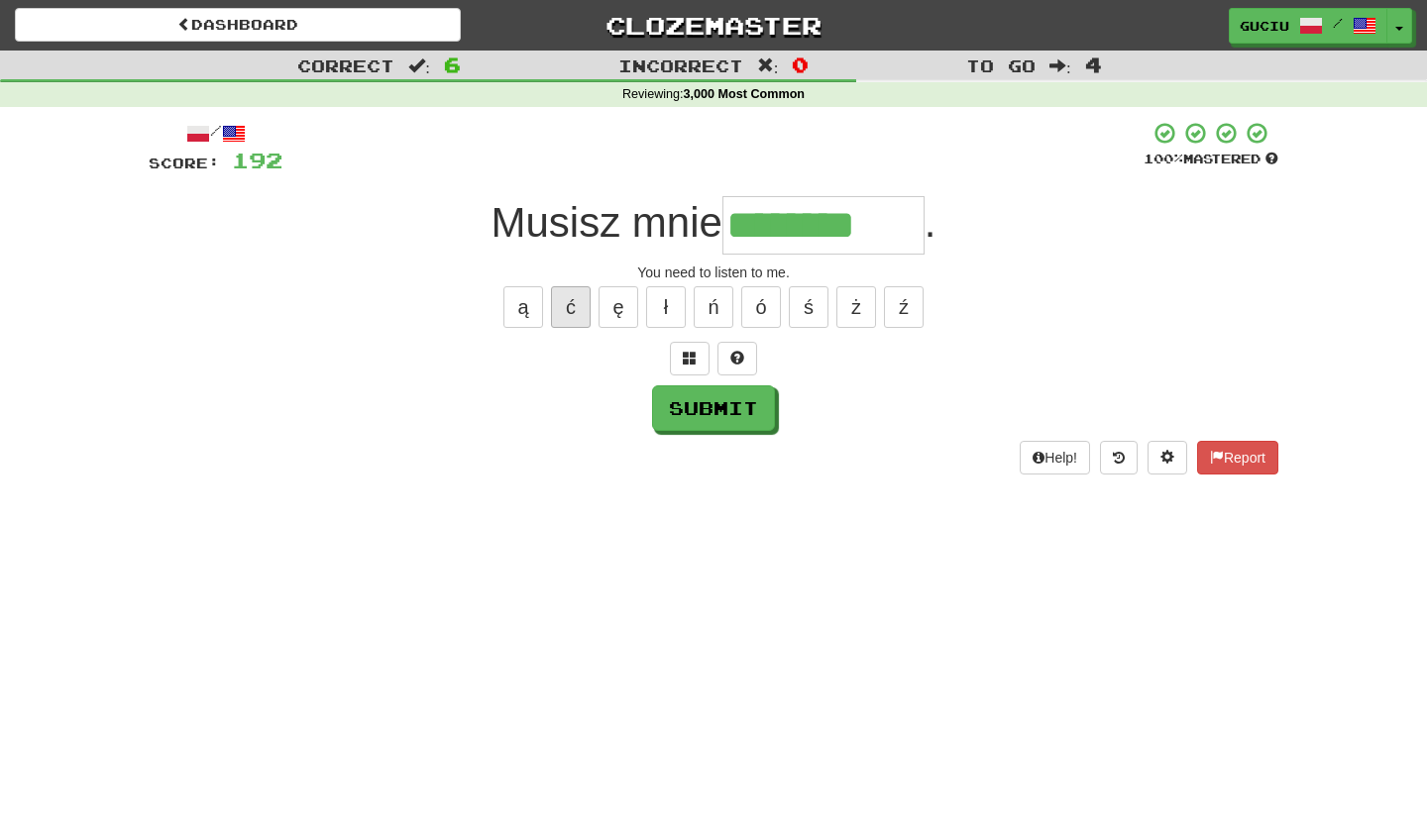 click on "ć" at bounding box center (571, 307) 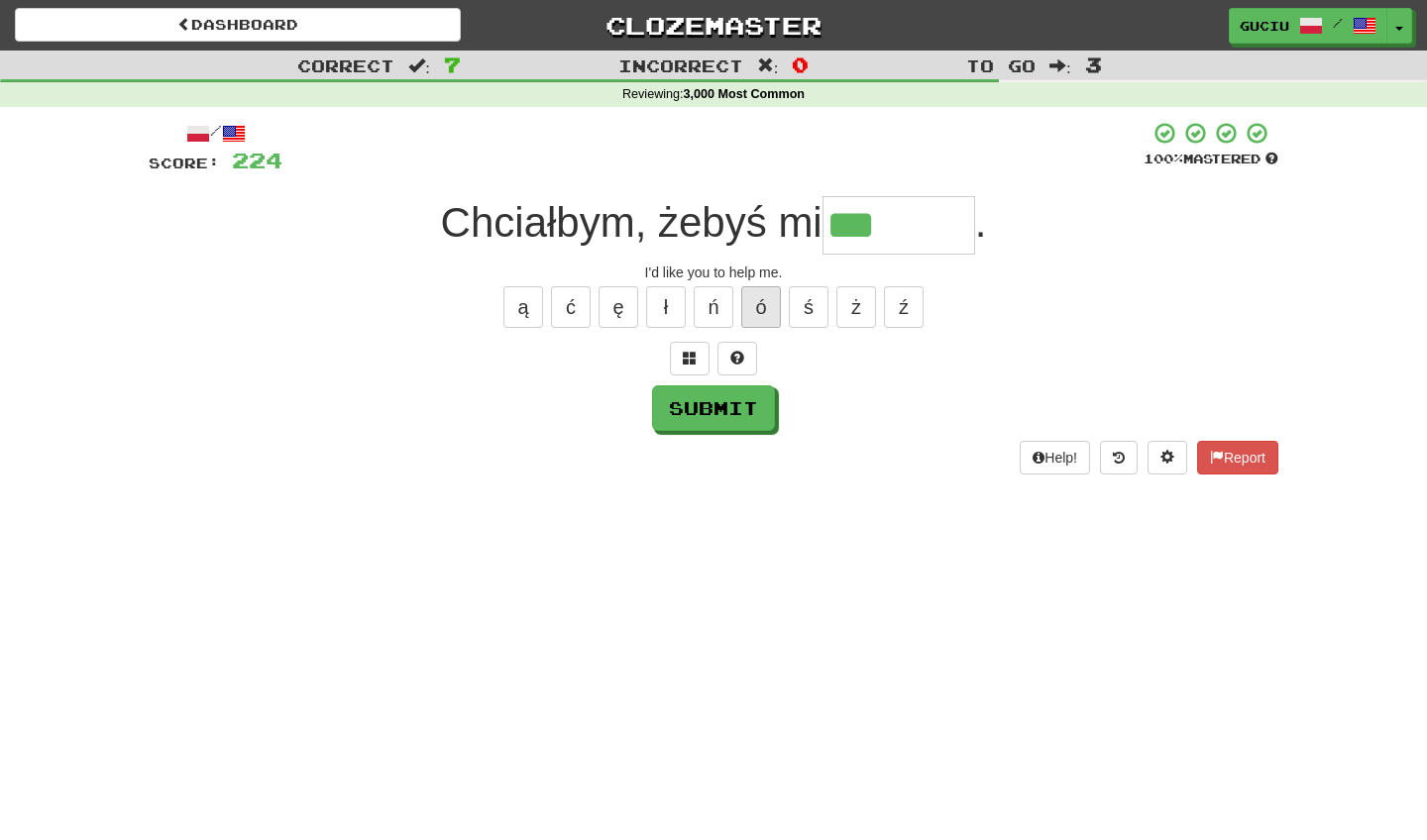 click on "ó" at bounding box center [761, 307] 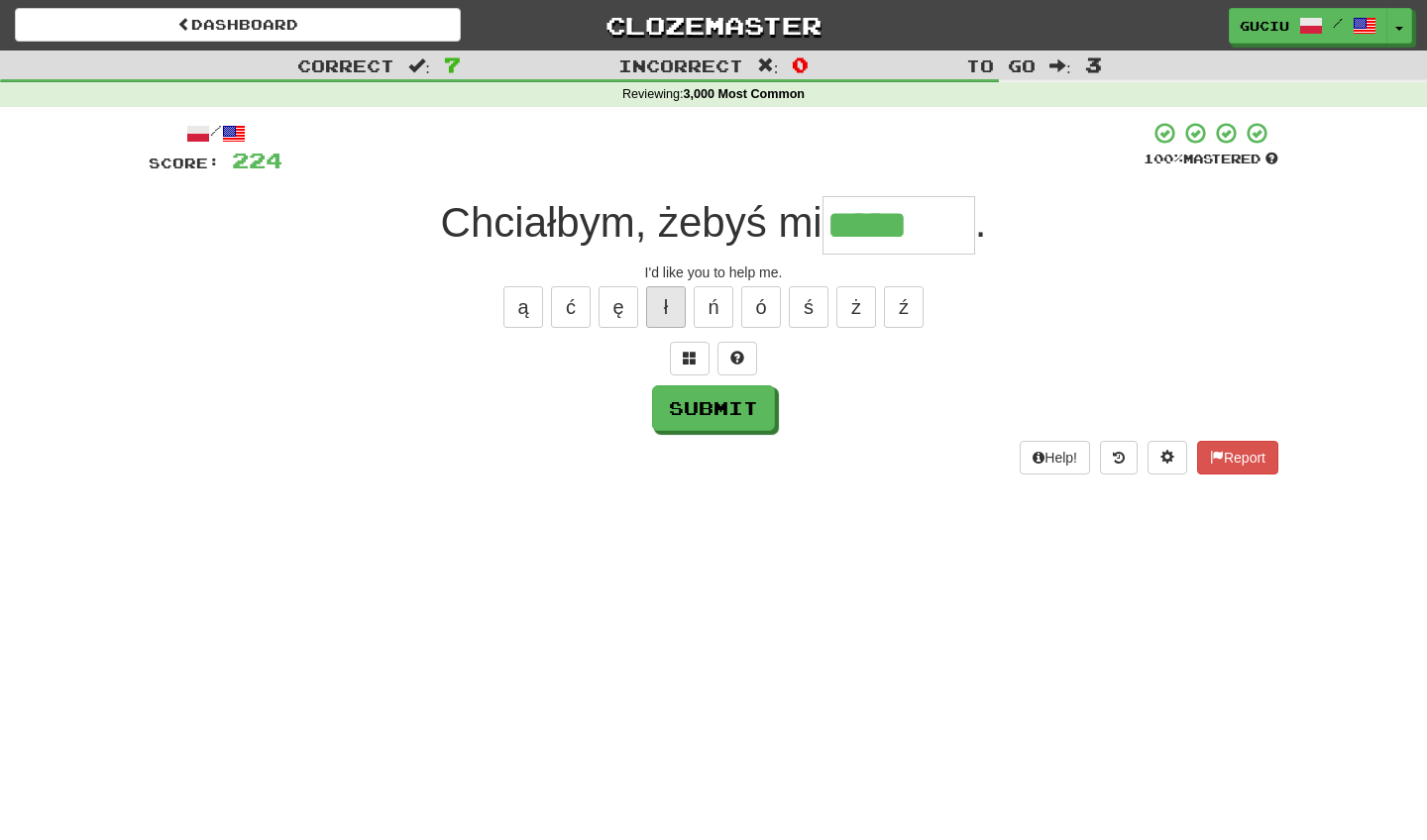 click on "ł" at bounding box center [666, 307] 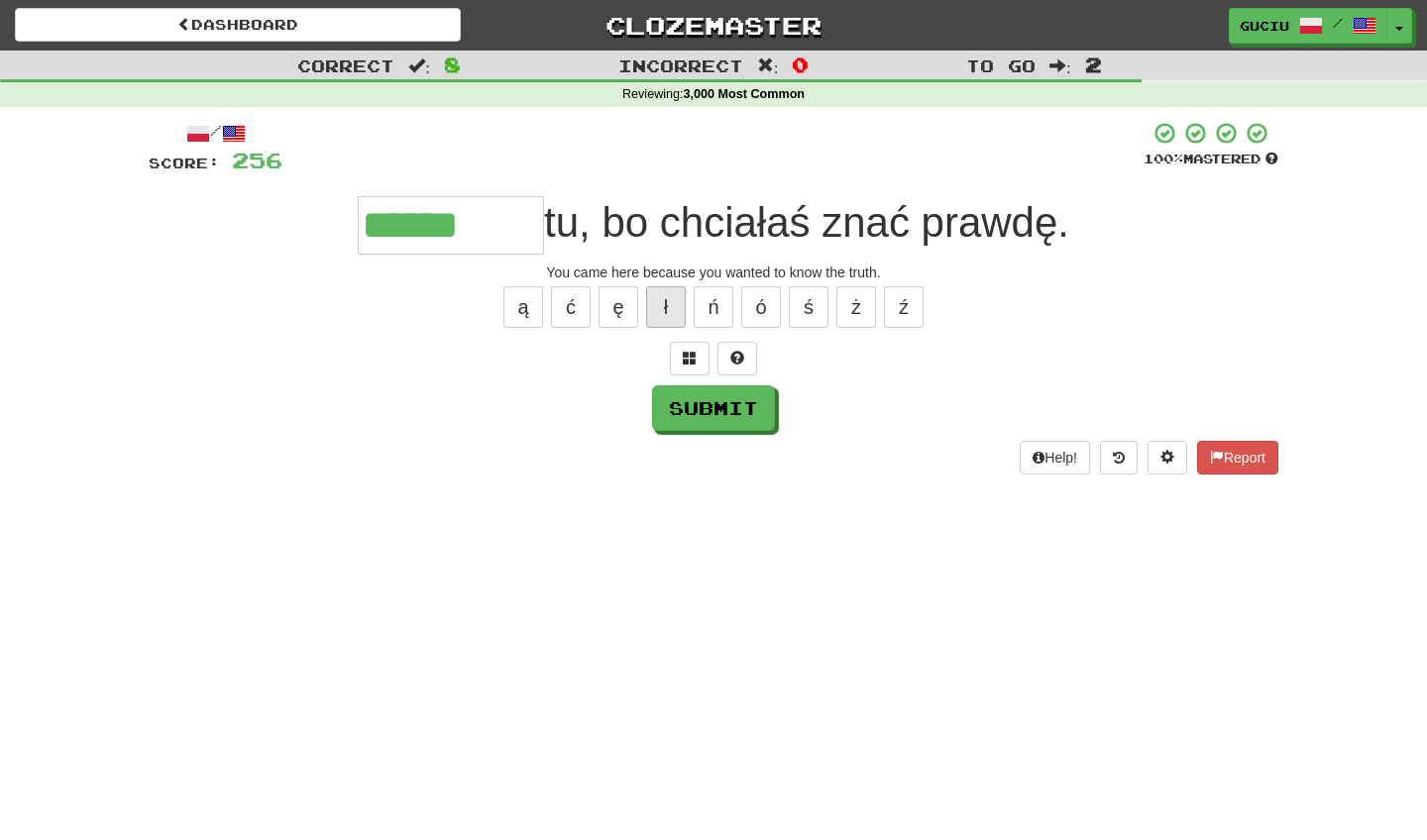 click on "ł" at bounding box center (666, 307) 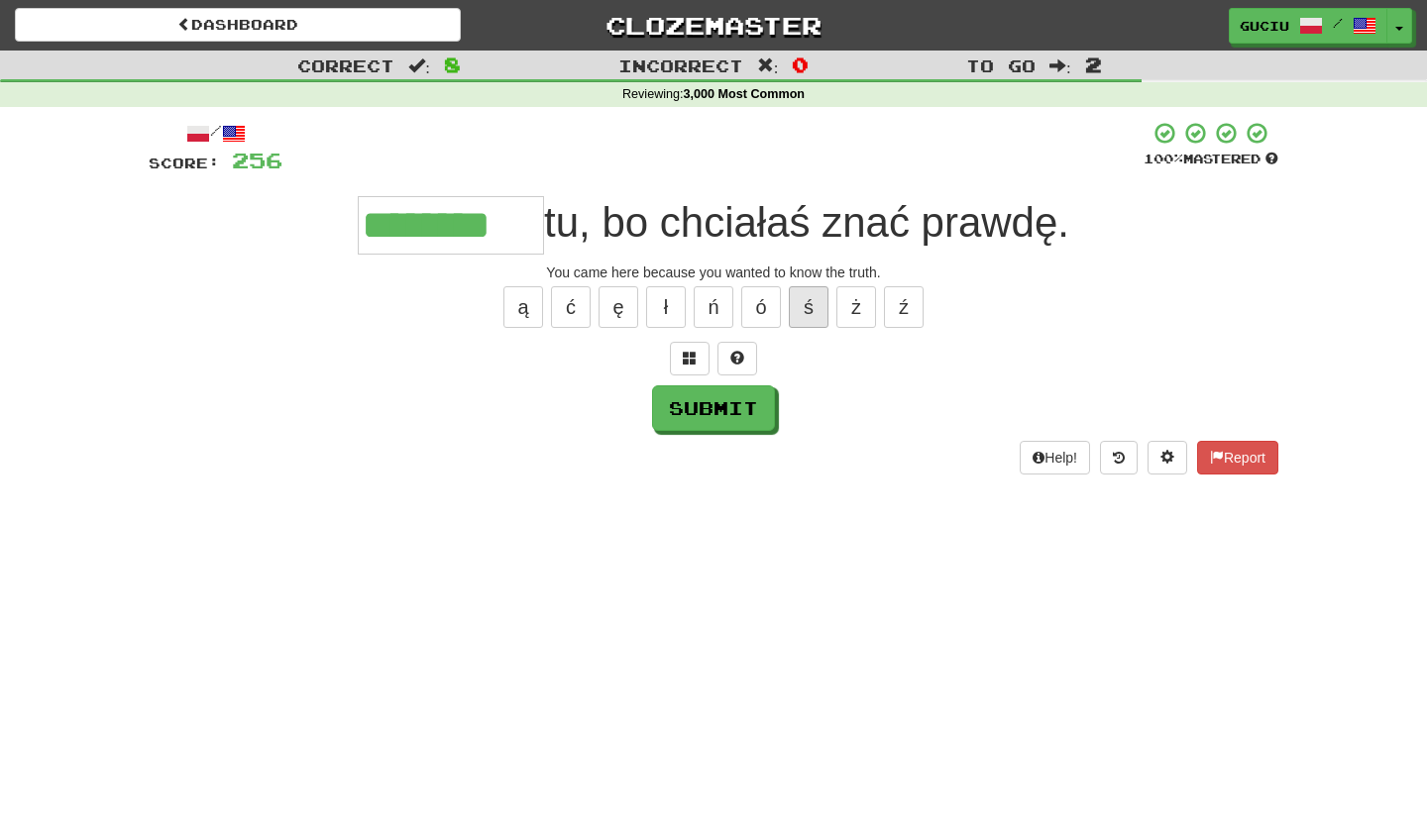 click on "ś" at bounding box center (809, 307) 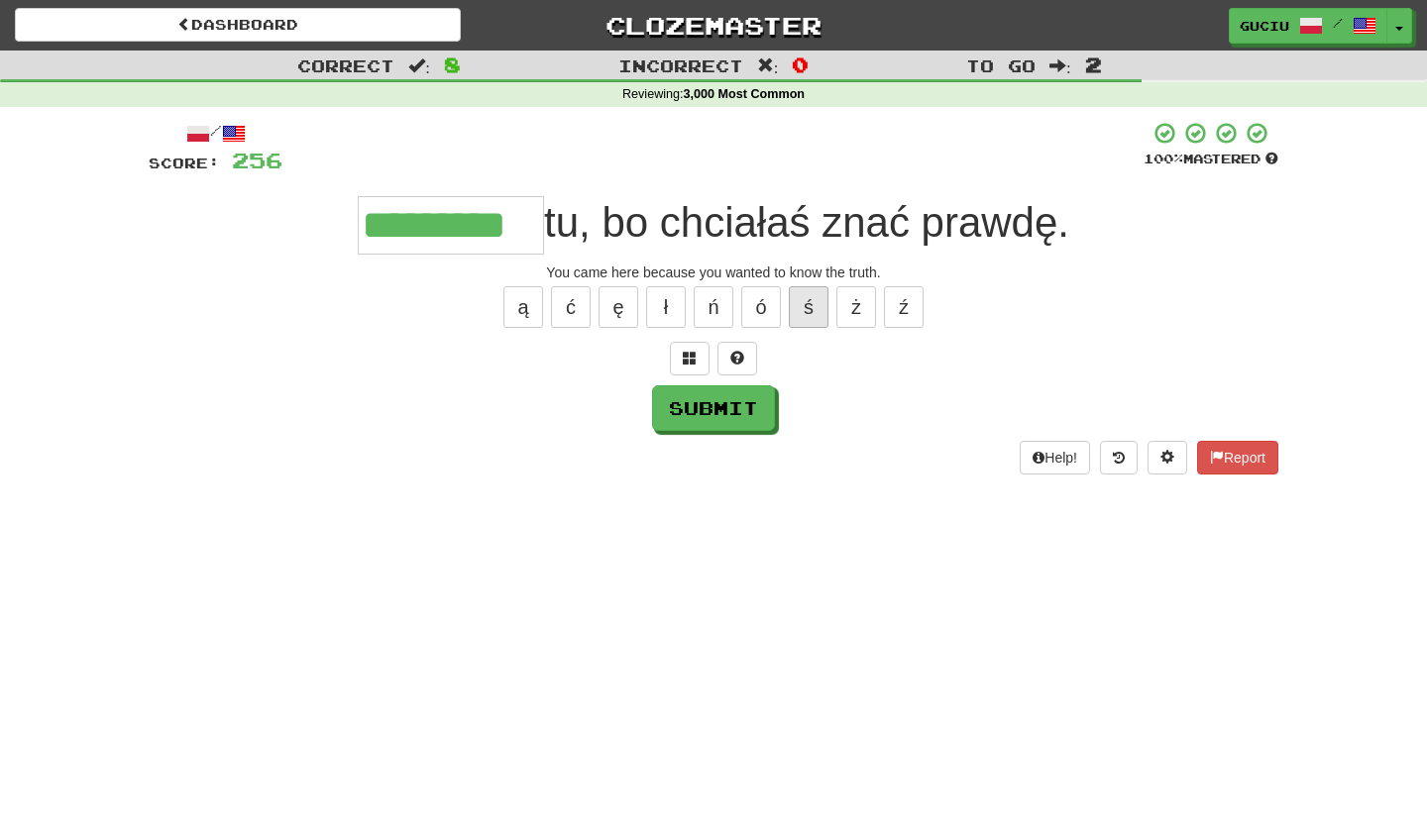 type on "*********" 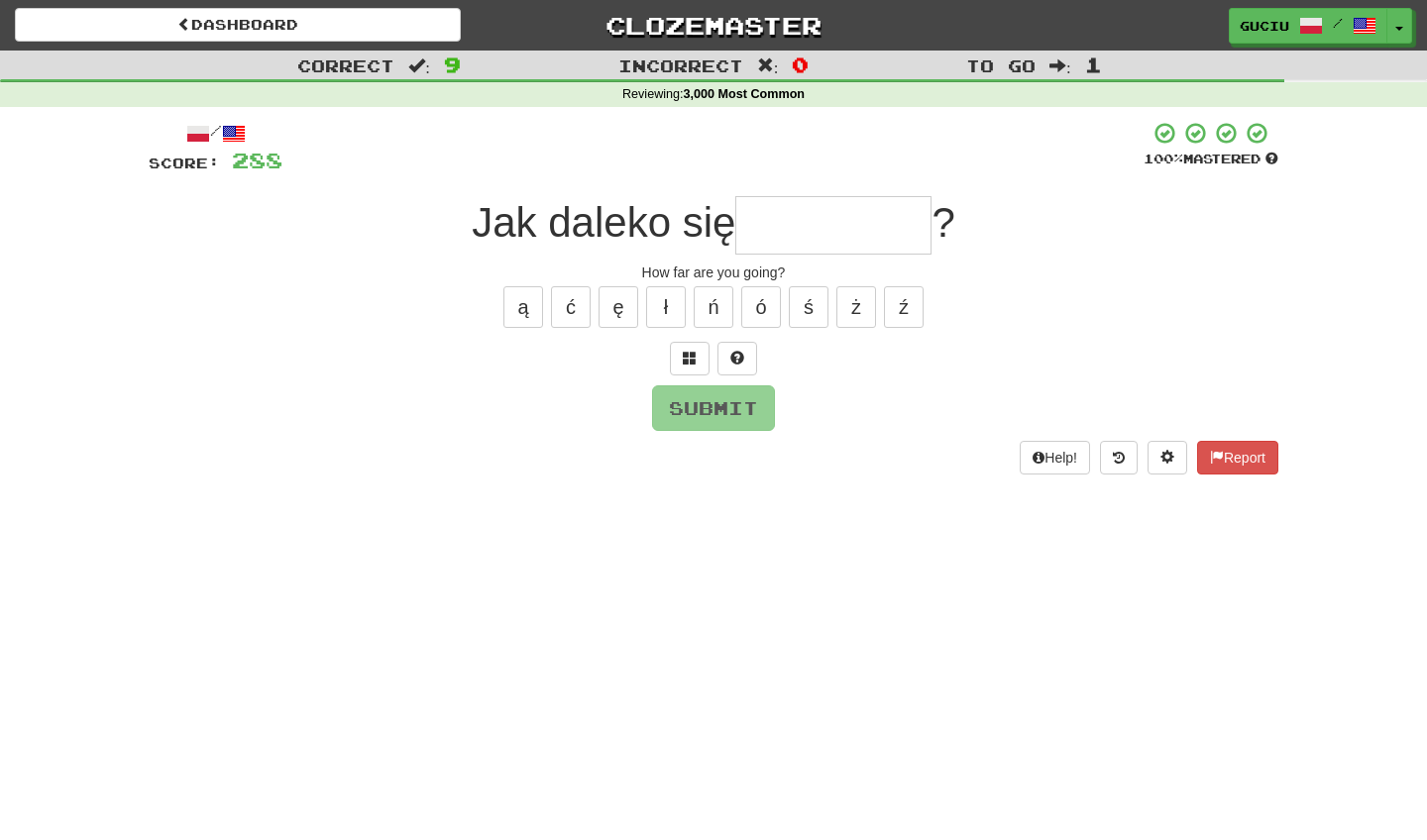 type on "*" 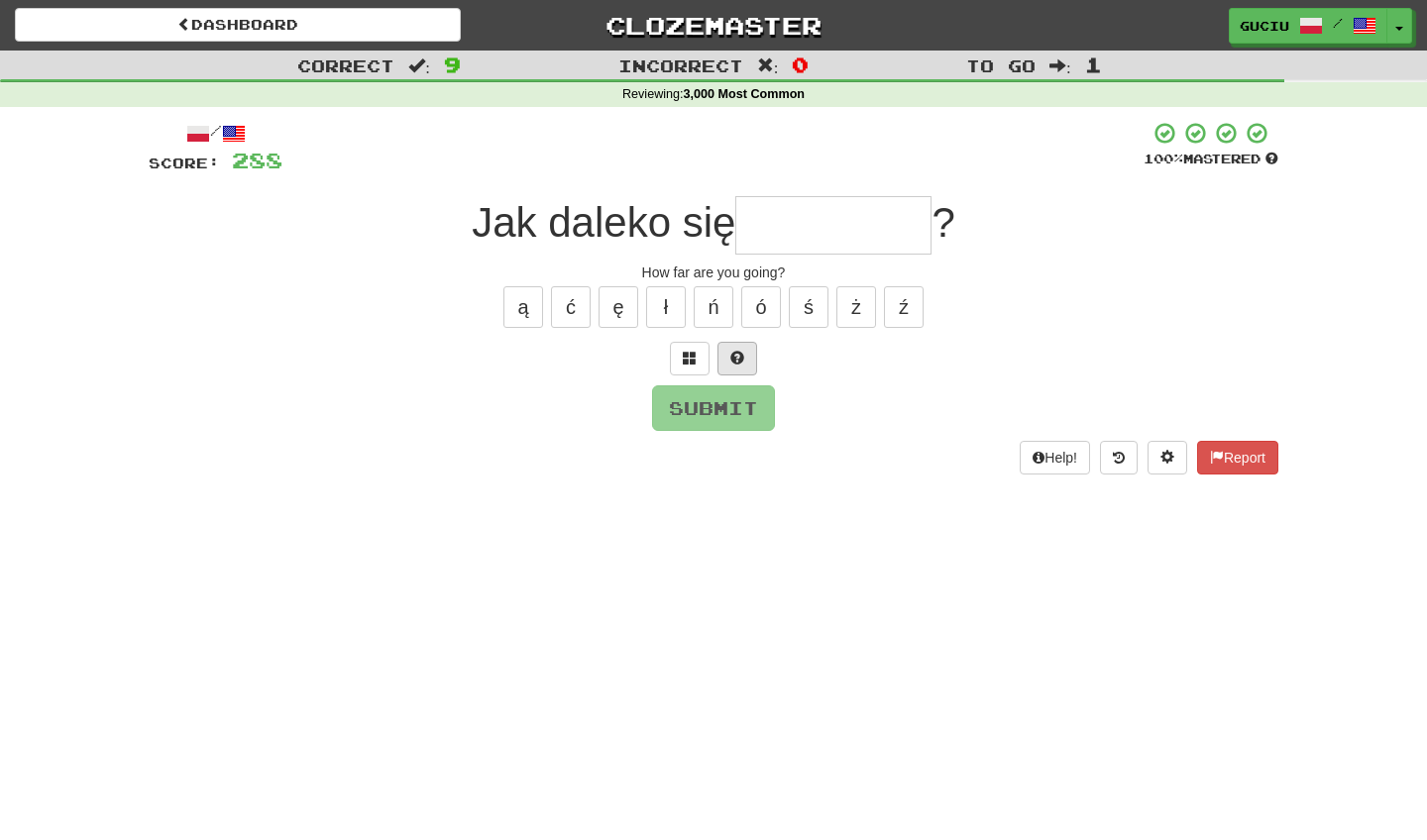click at bounding box center [737, 358] 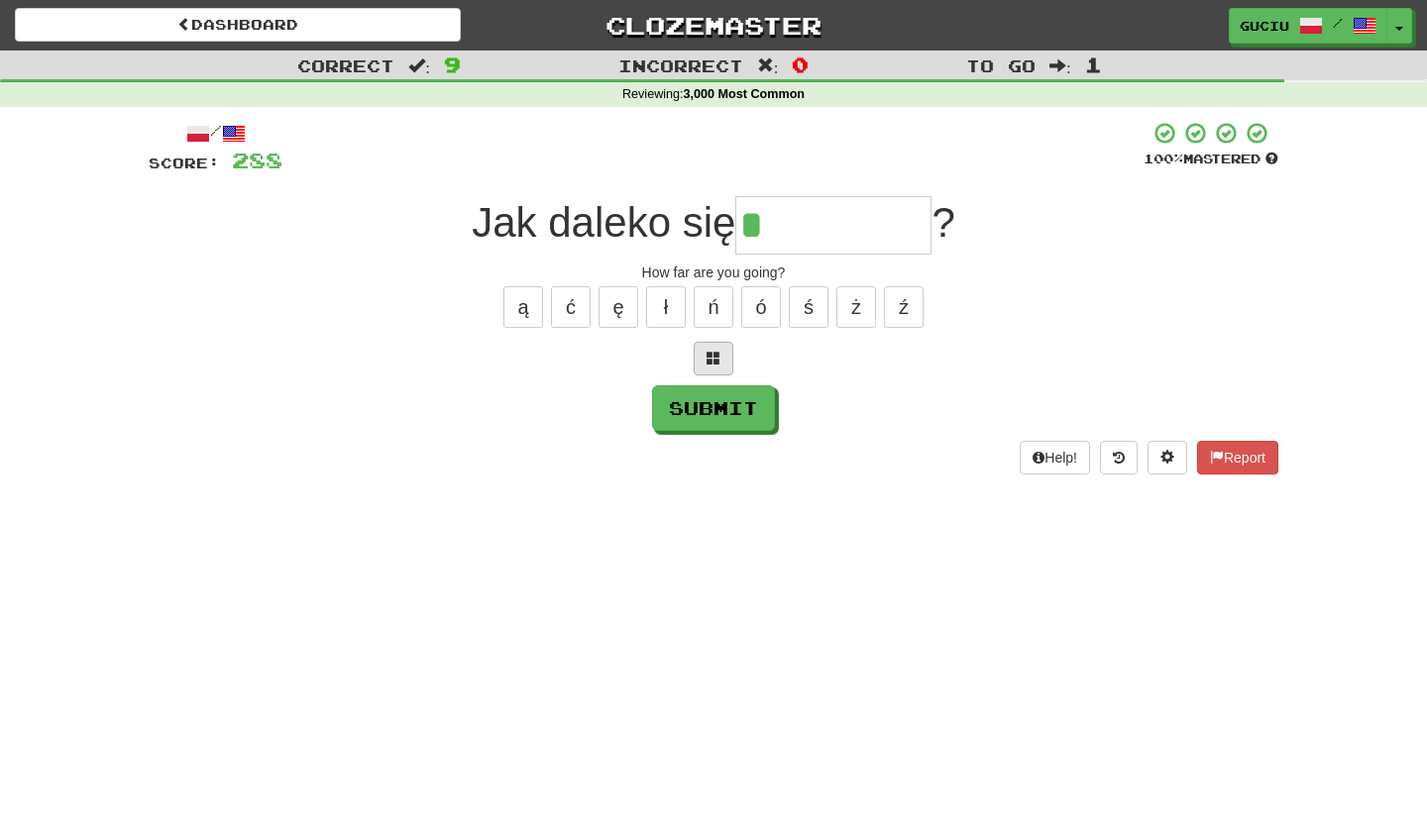 click at bounding box center (714, 358) 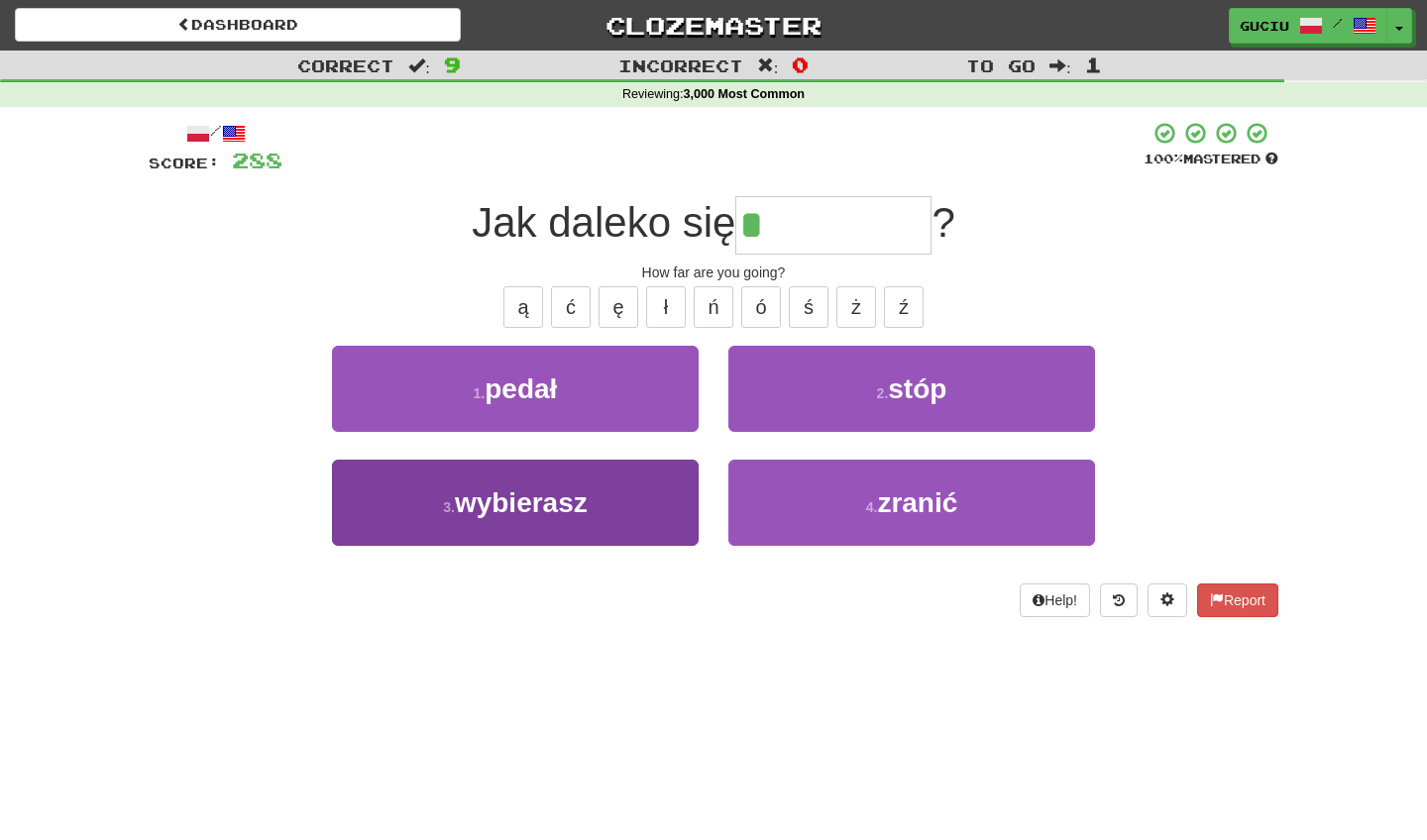 click on "3 .  wybierasz" at bounding box center (515, 502) 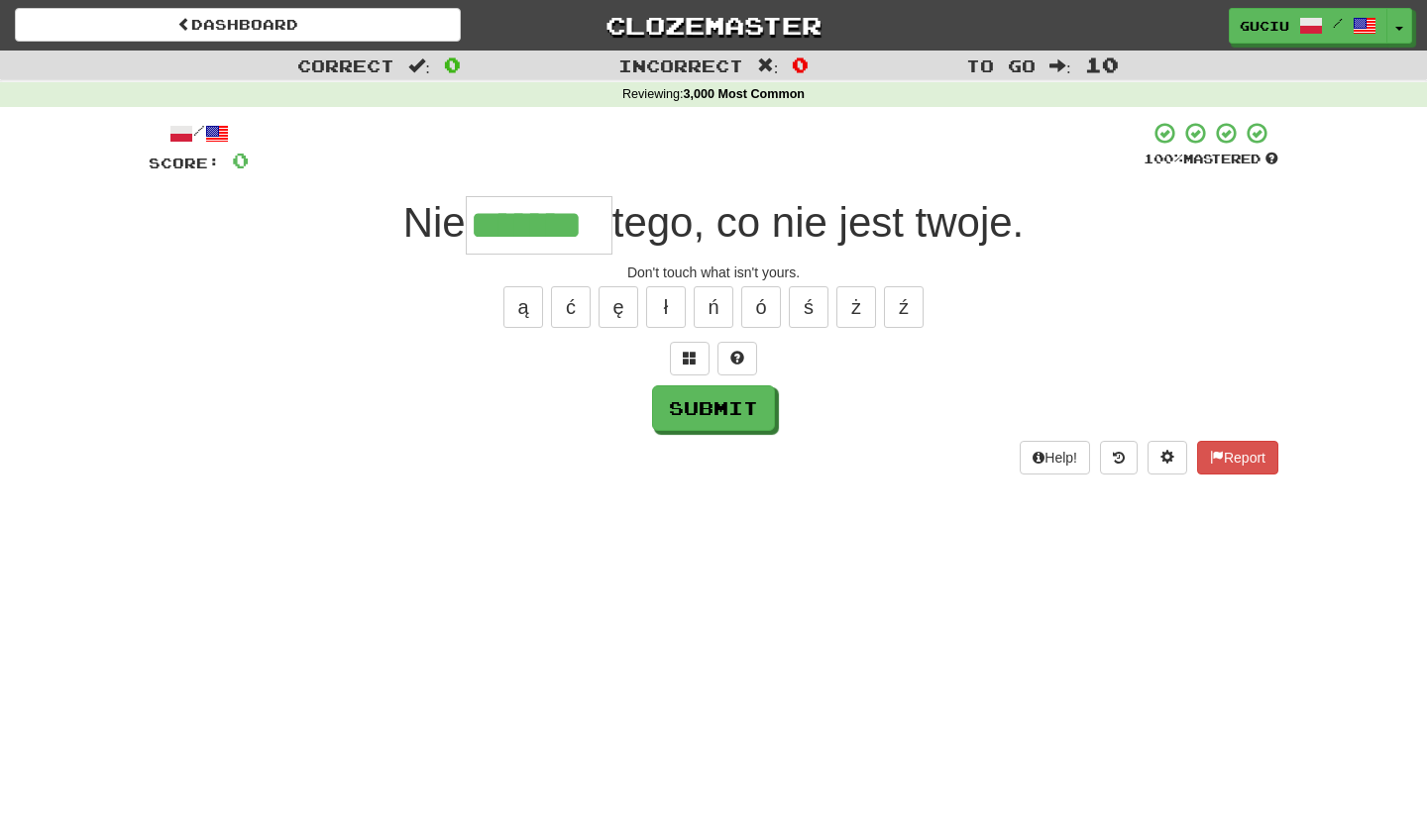 type on "*******" 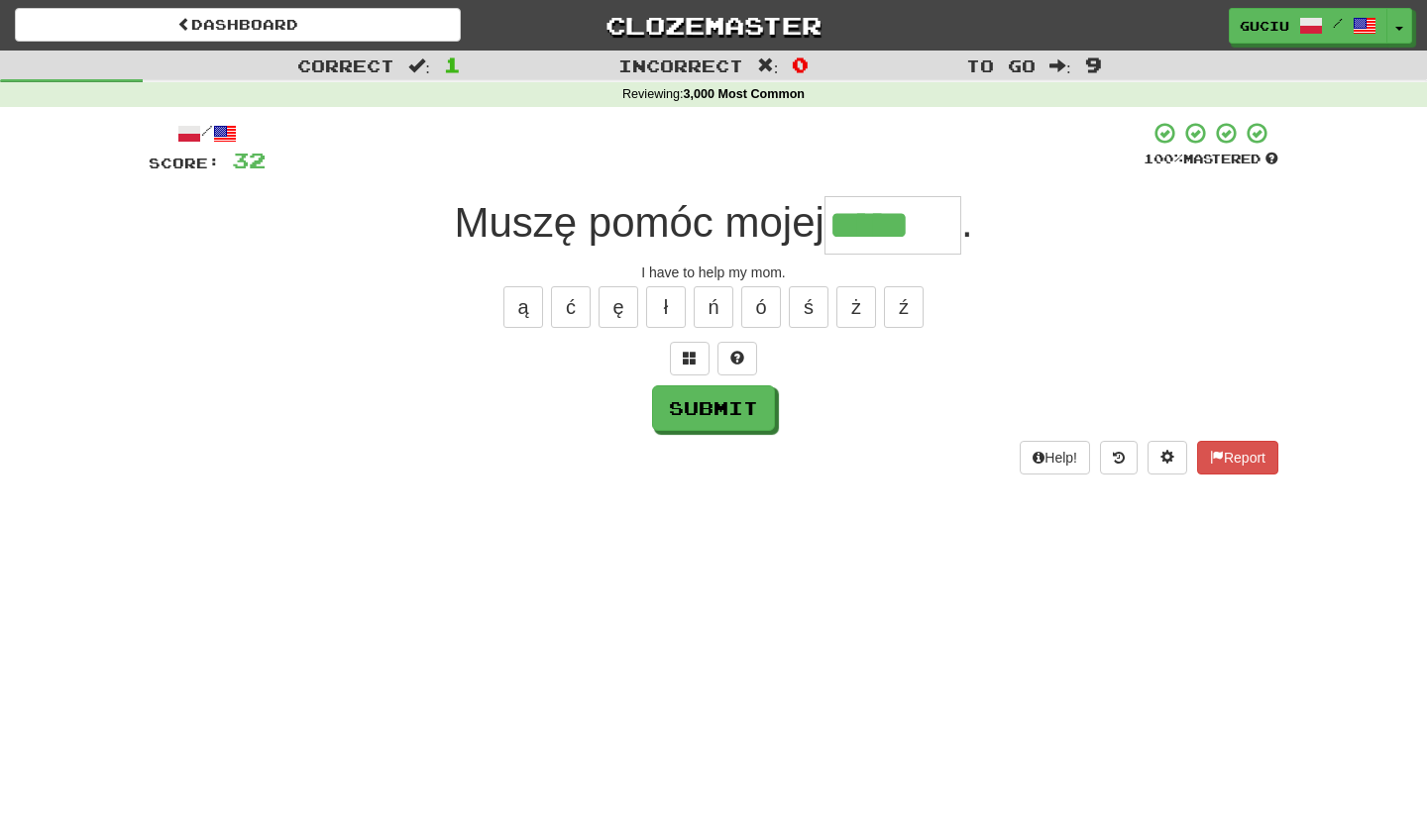 type on "*****" 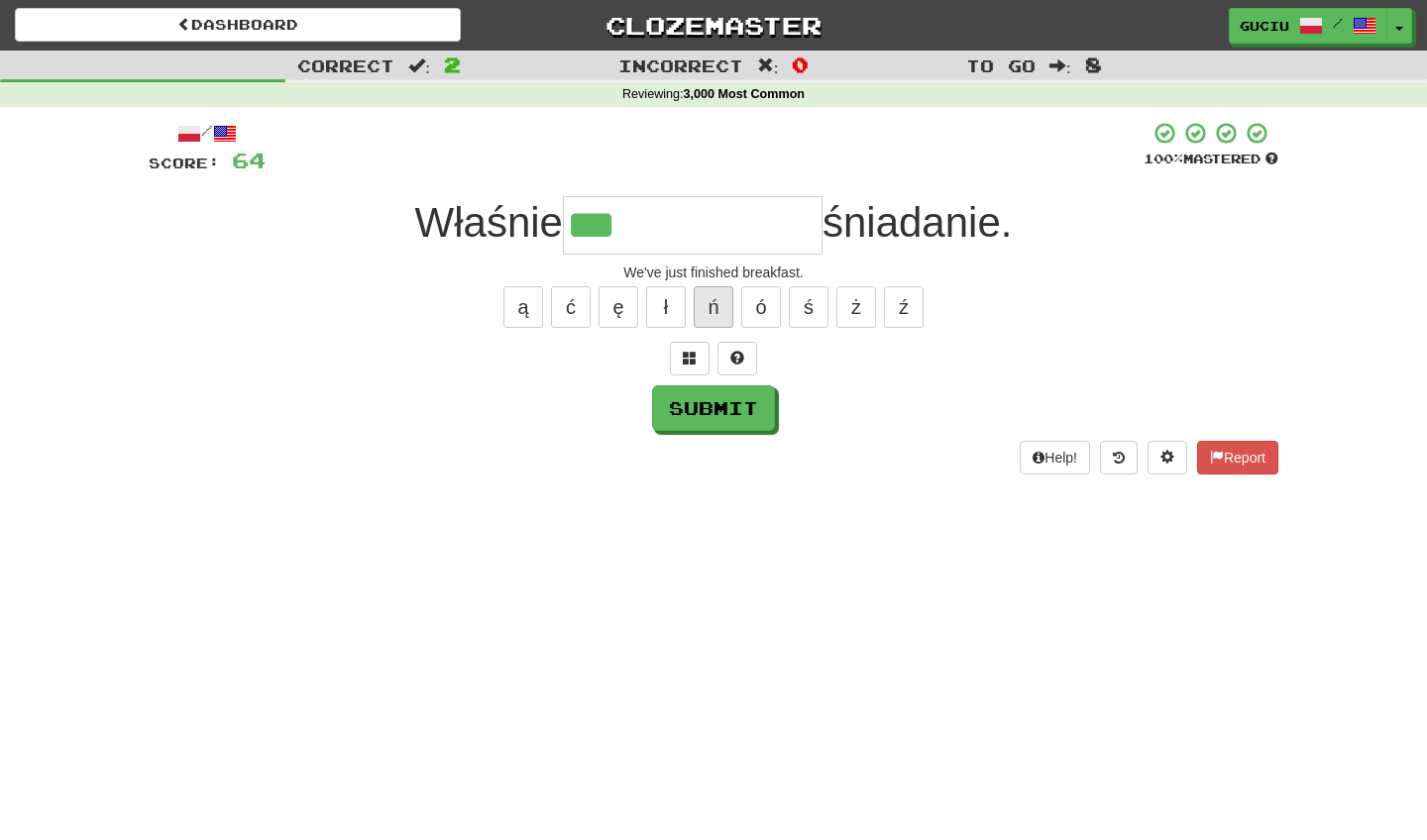 click on "ń" at bounding box center [714, 307] 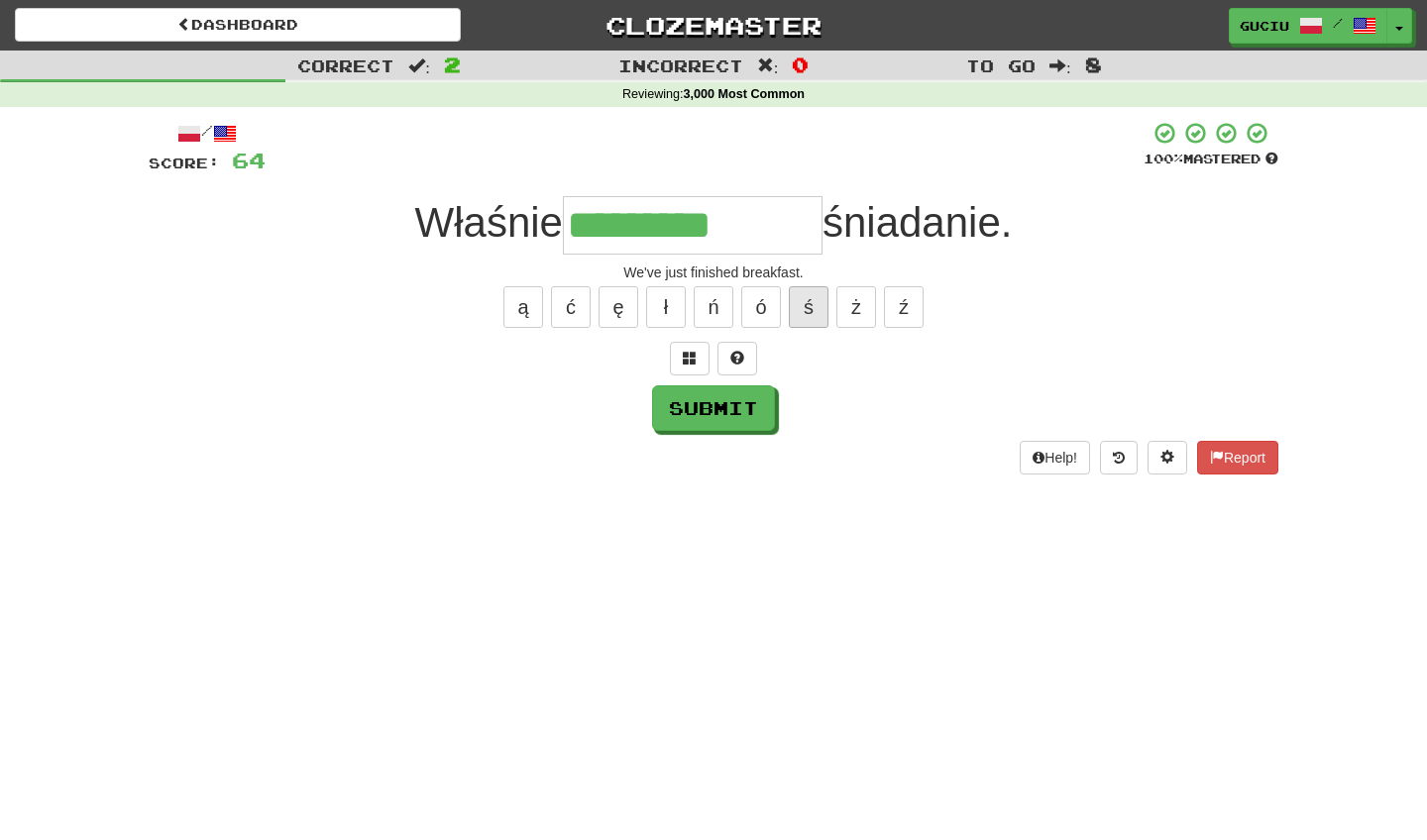 click on "ś" at bounding box center (809, 307) 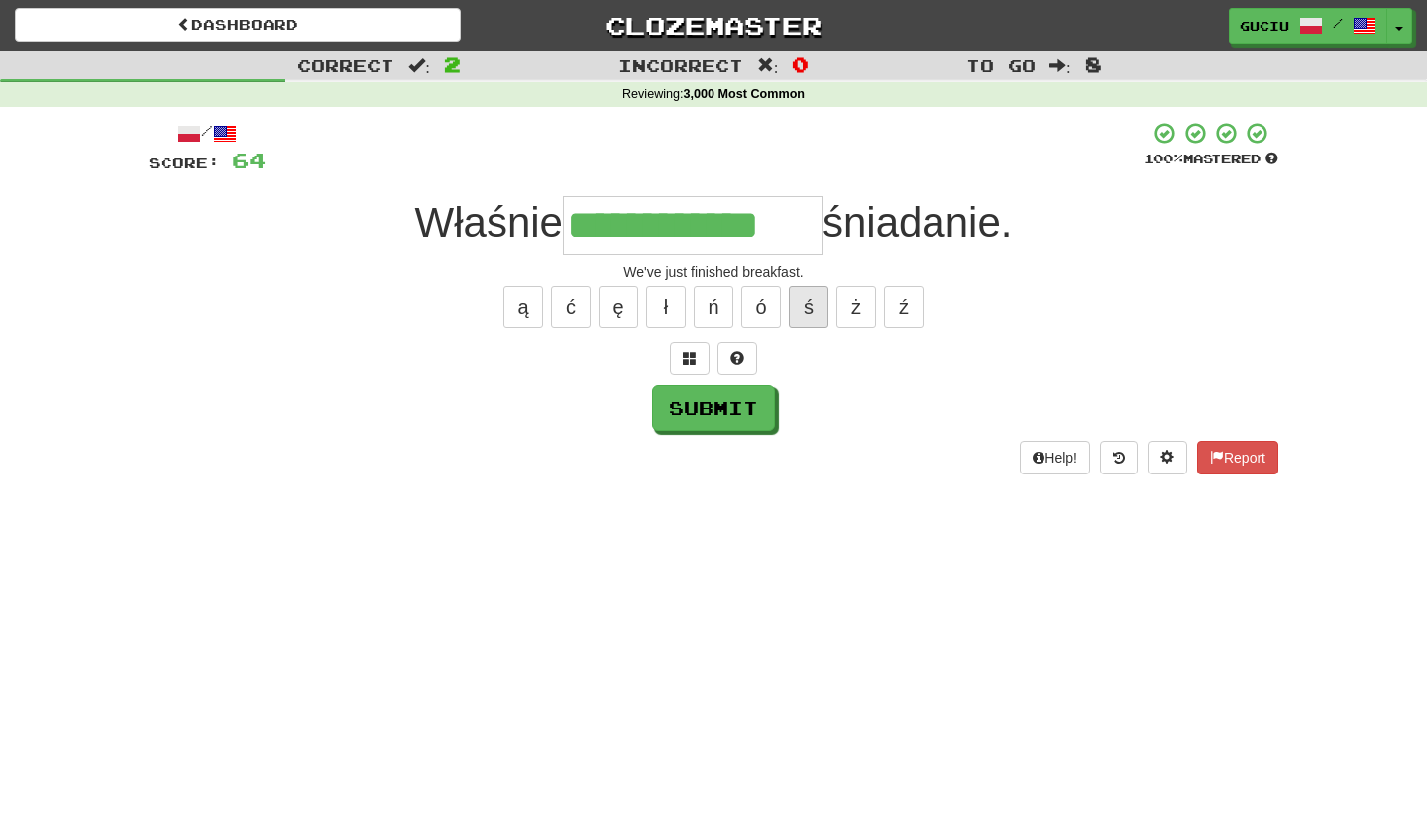 type on "**********" 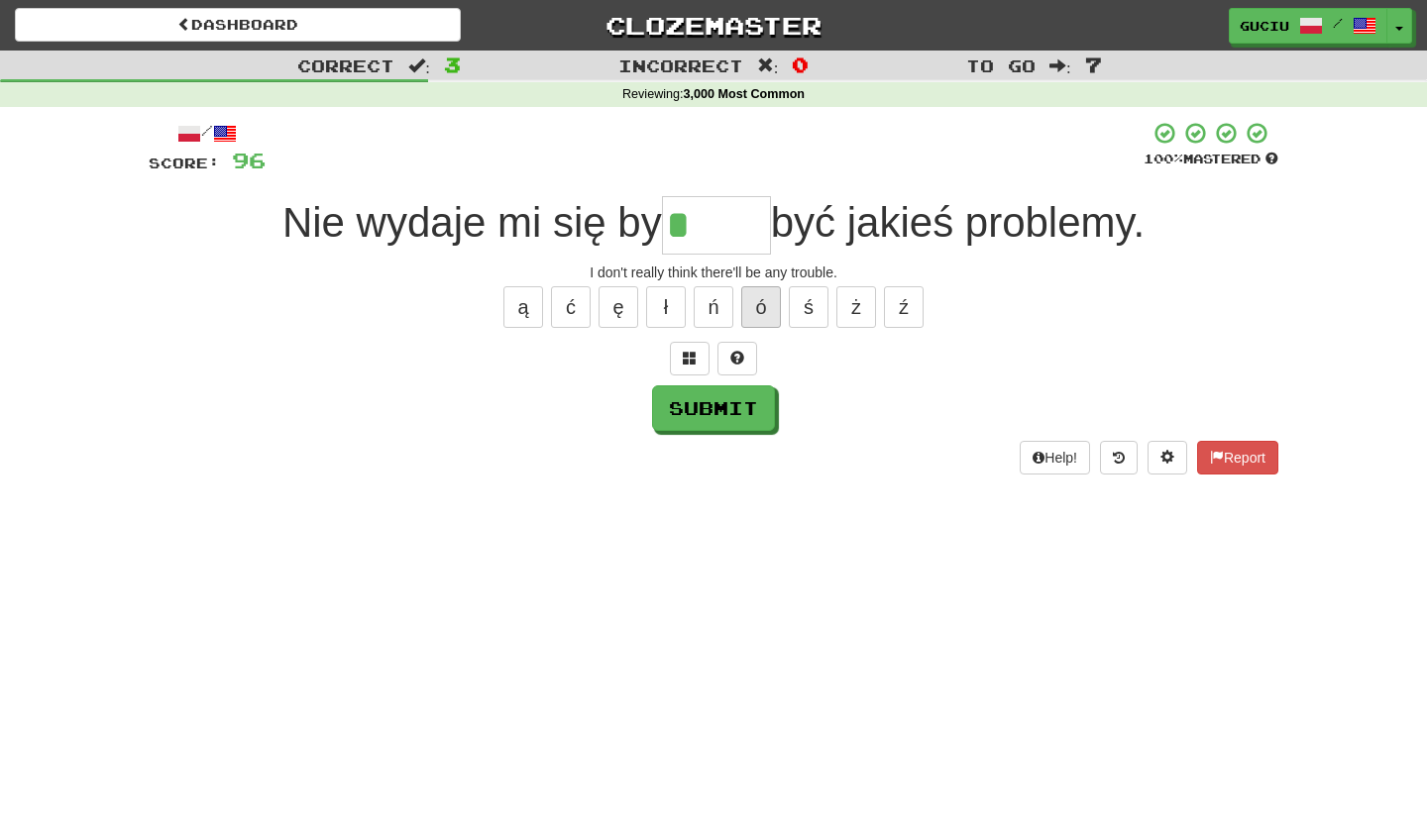 click on "ó" at bounding box center [761, 307] 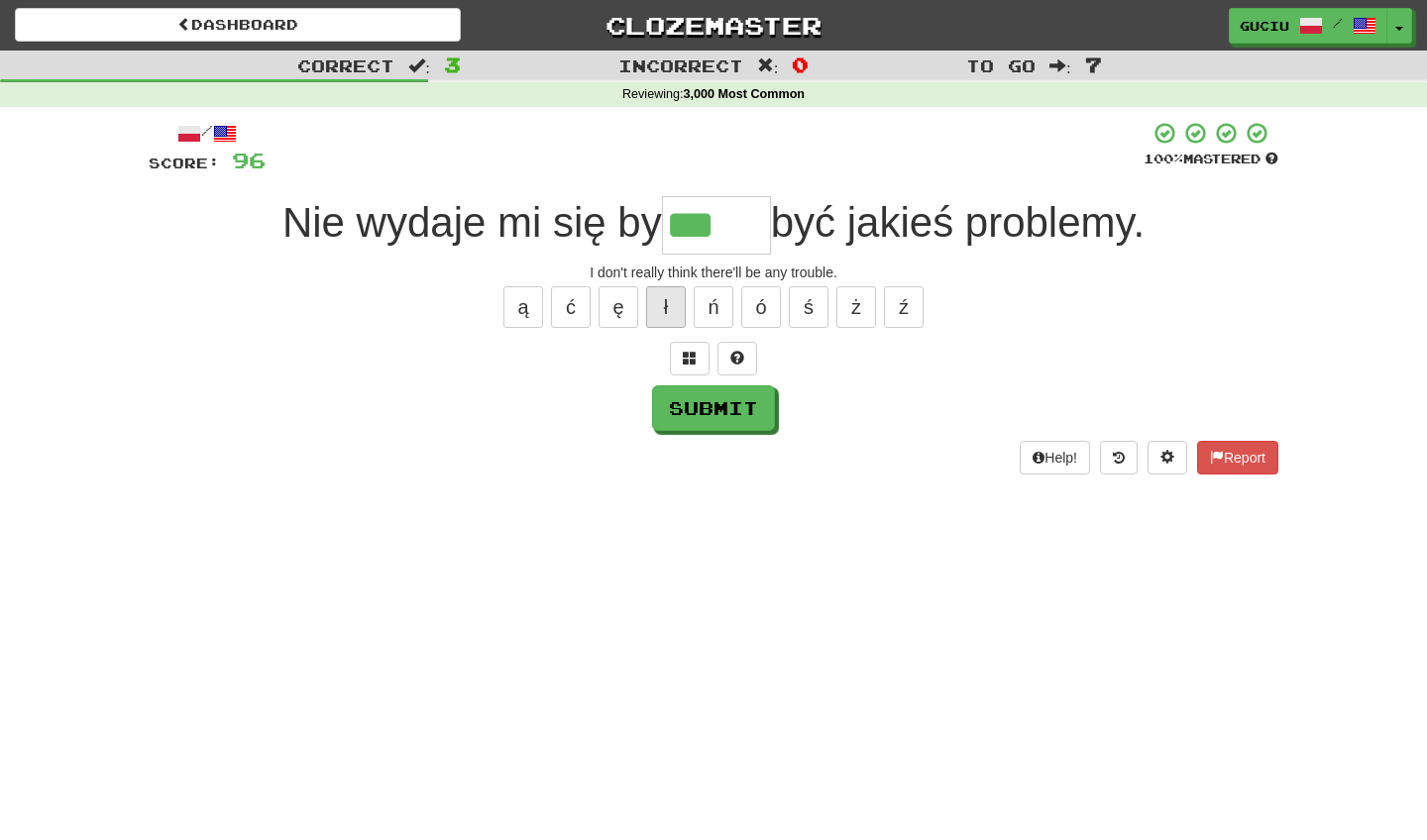click on "ł" at bounding box center [666, 307] 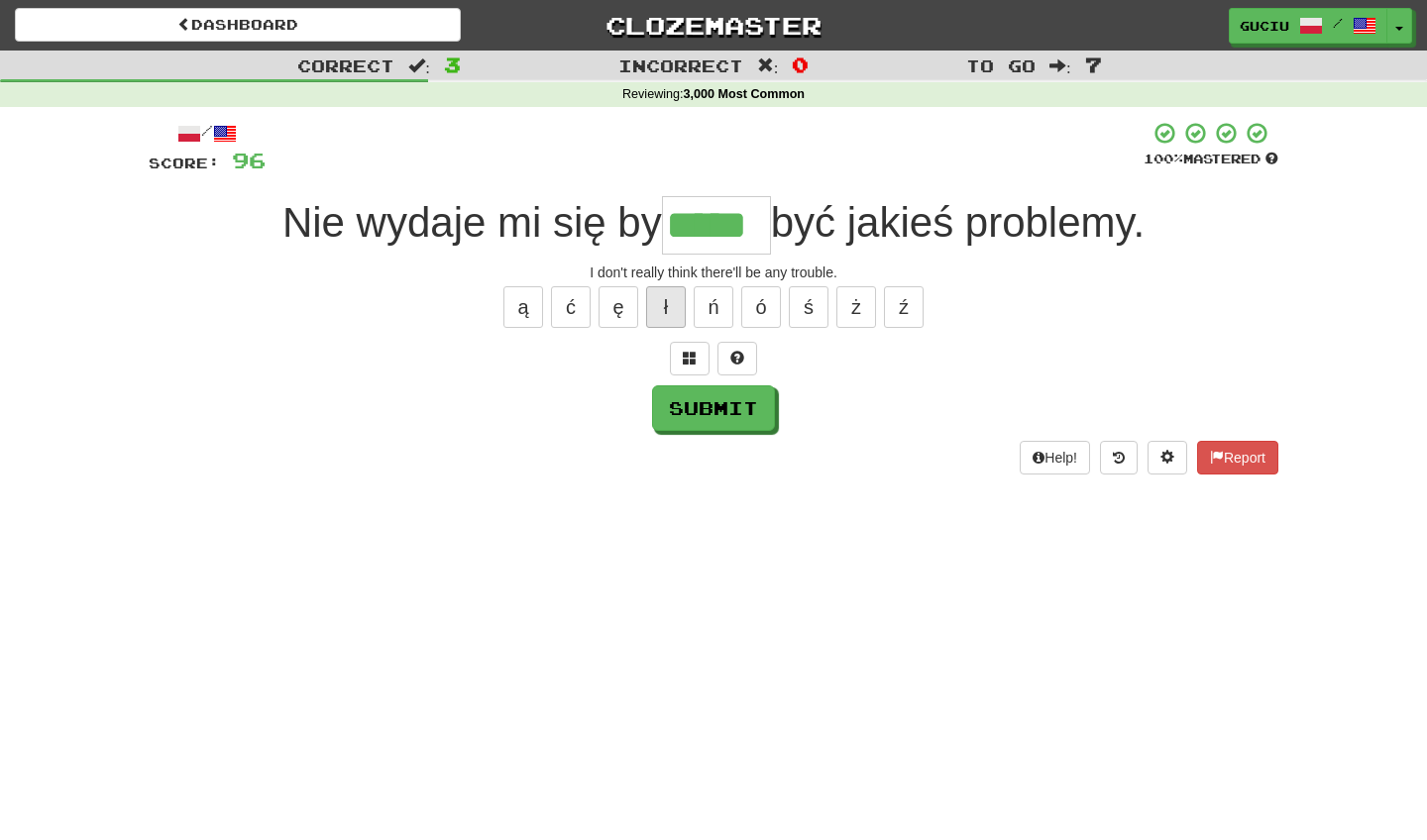 type on "*****" 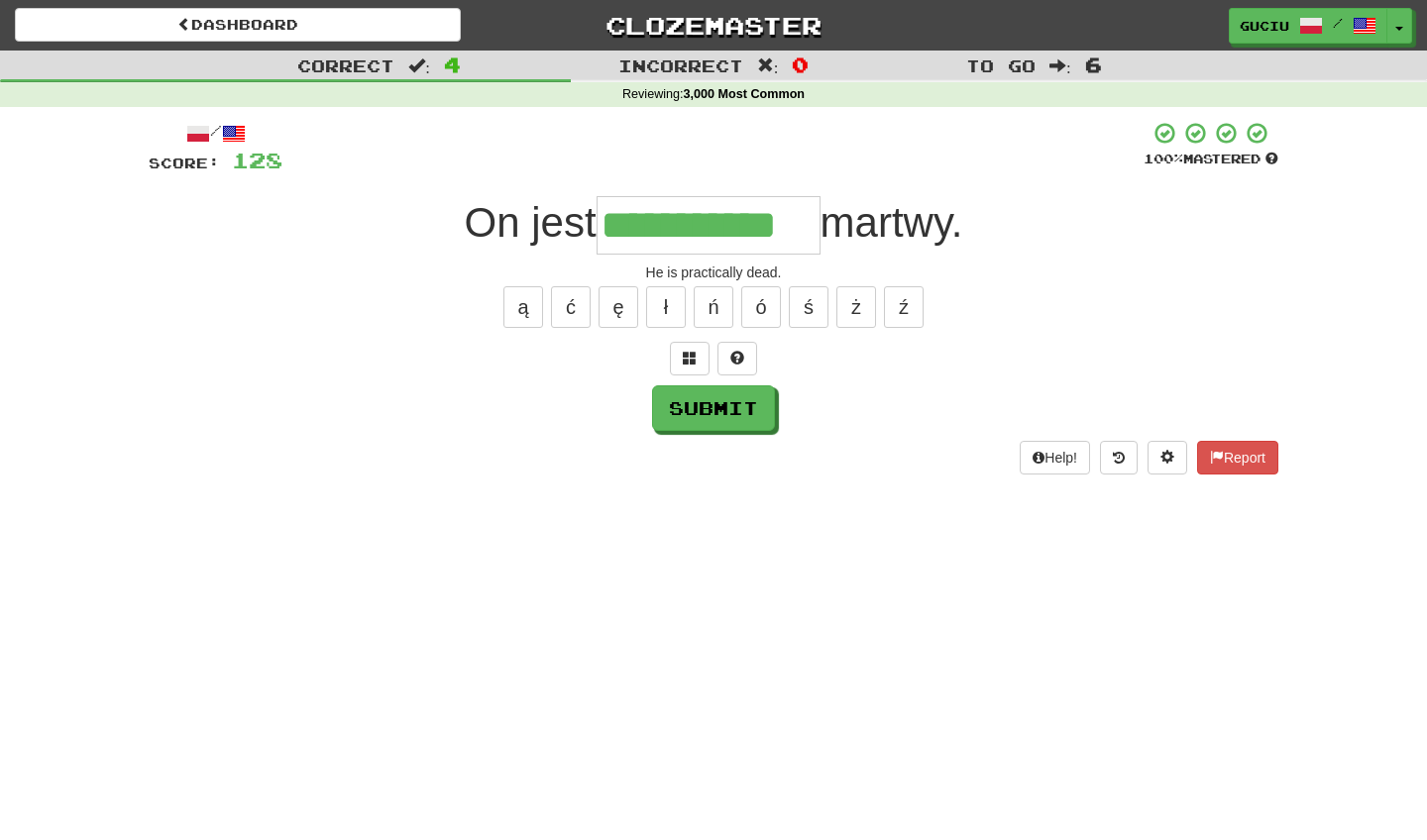 type on "**********" 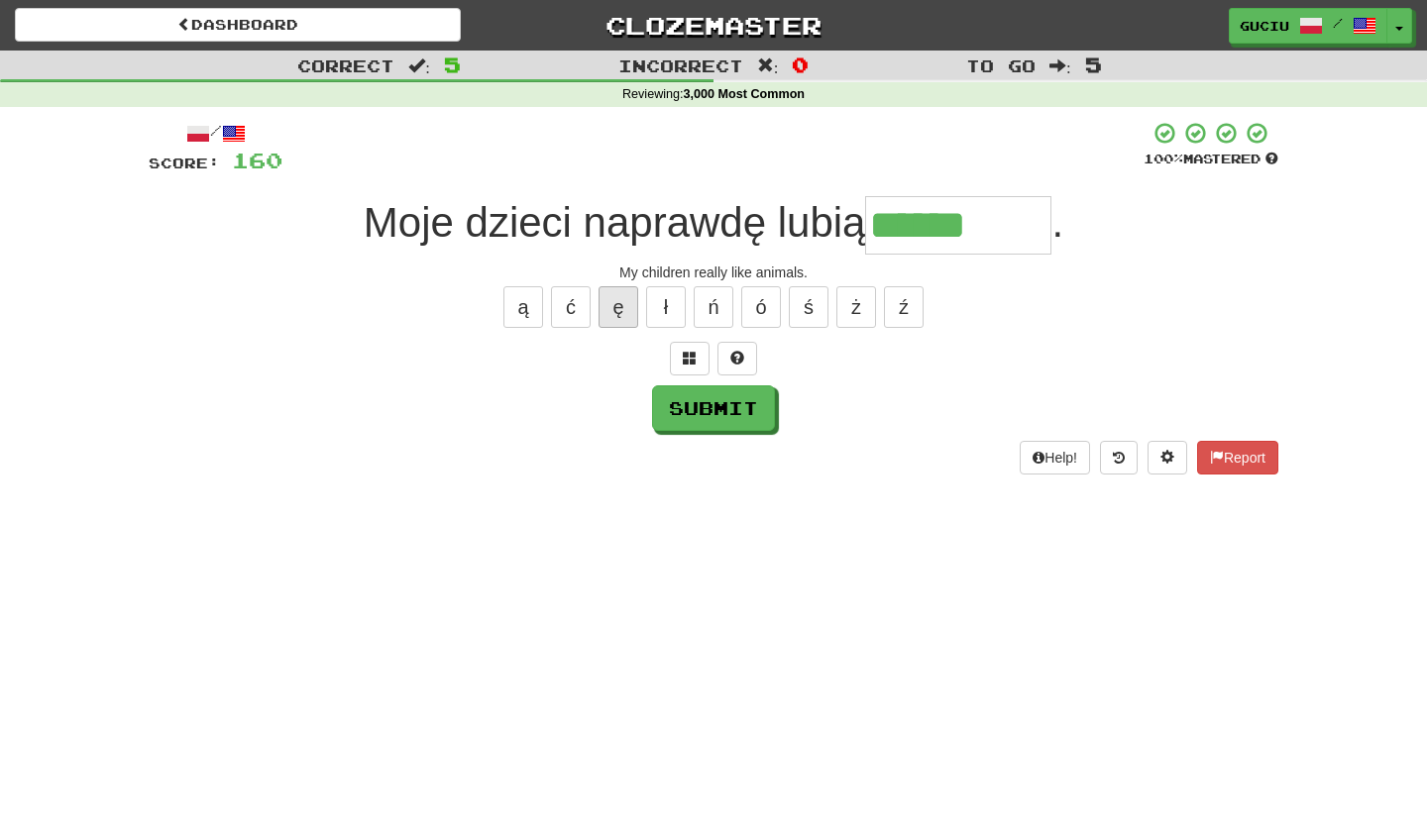 click on "ę" at bounding box center (618, 307) 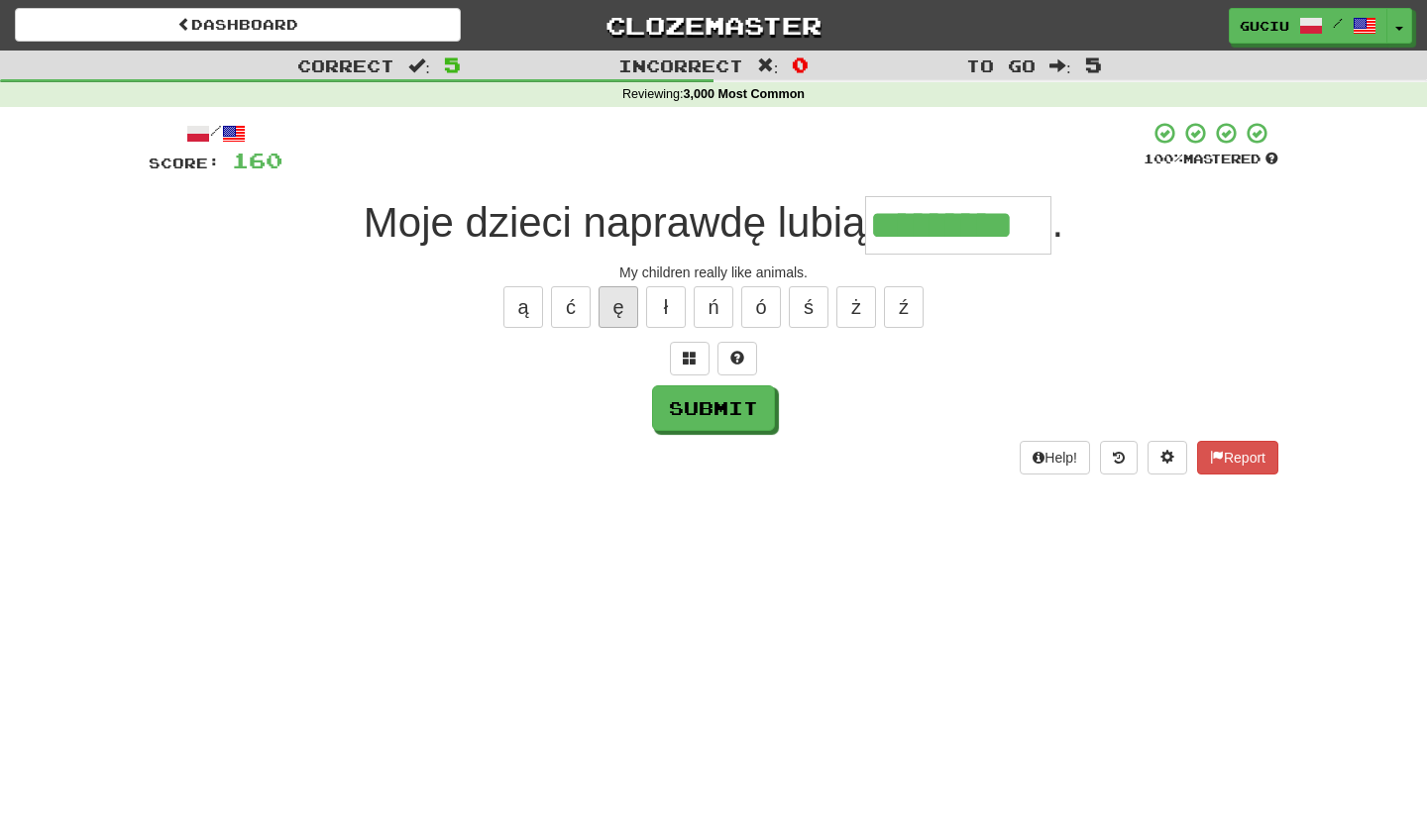 type on "*********" 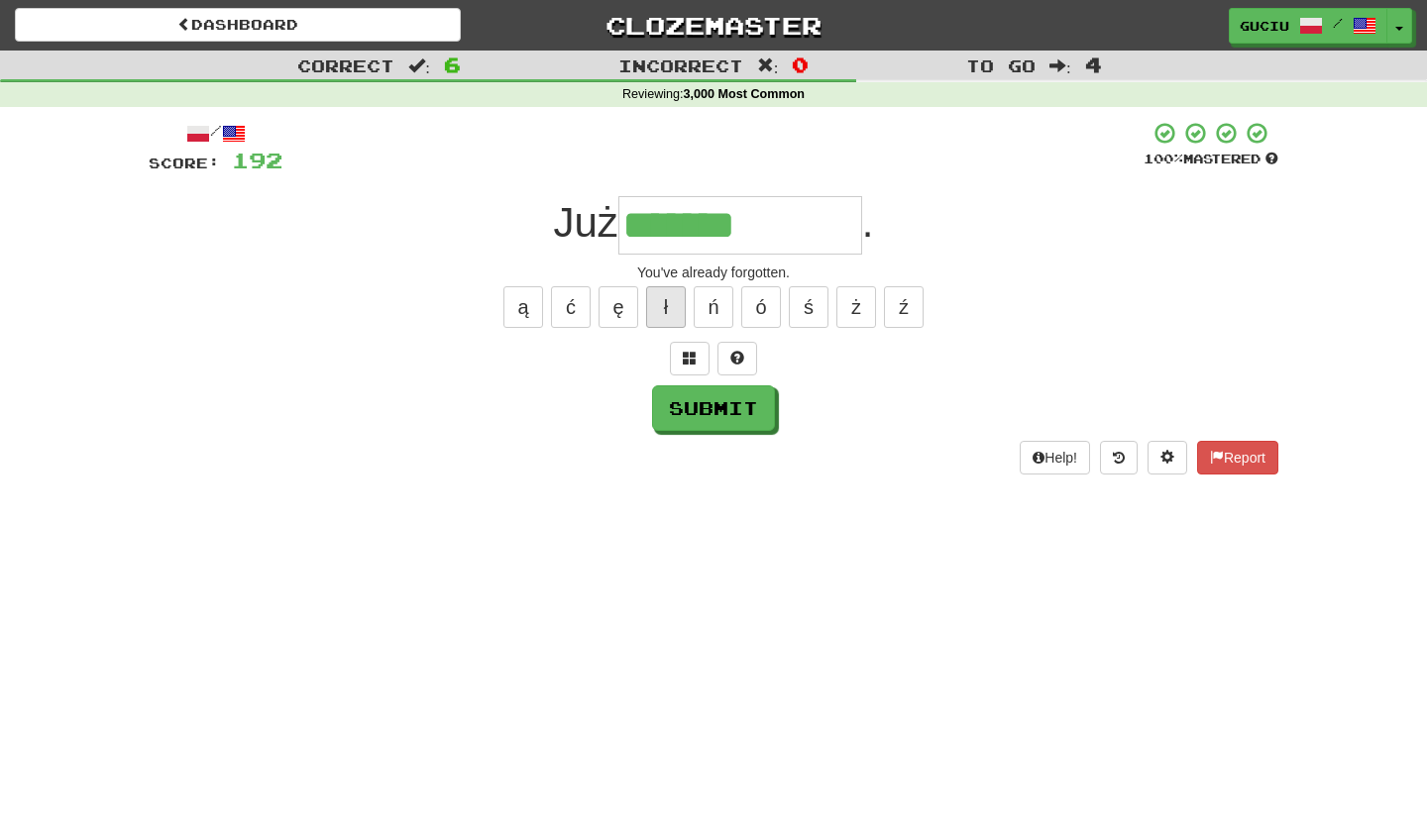 click on "ł" at bounding box center (666, 307) 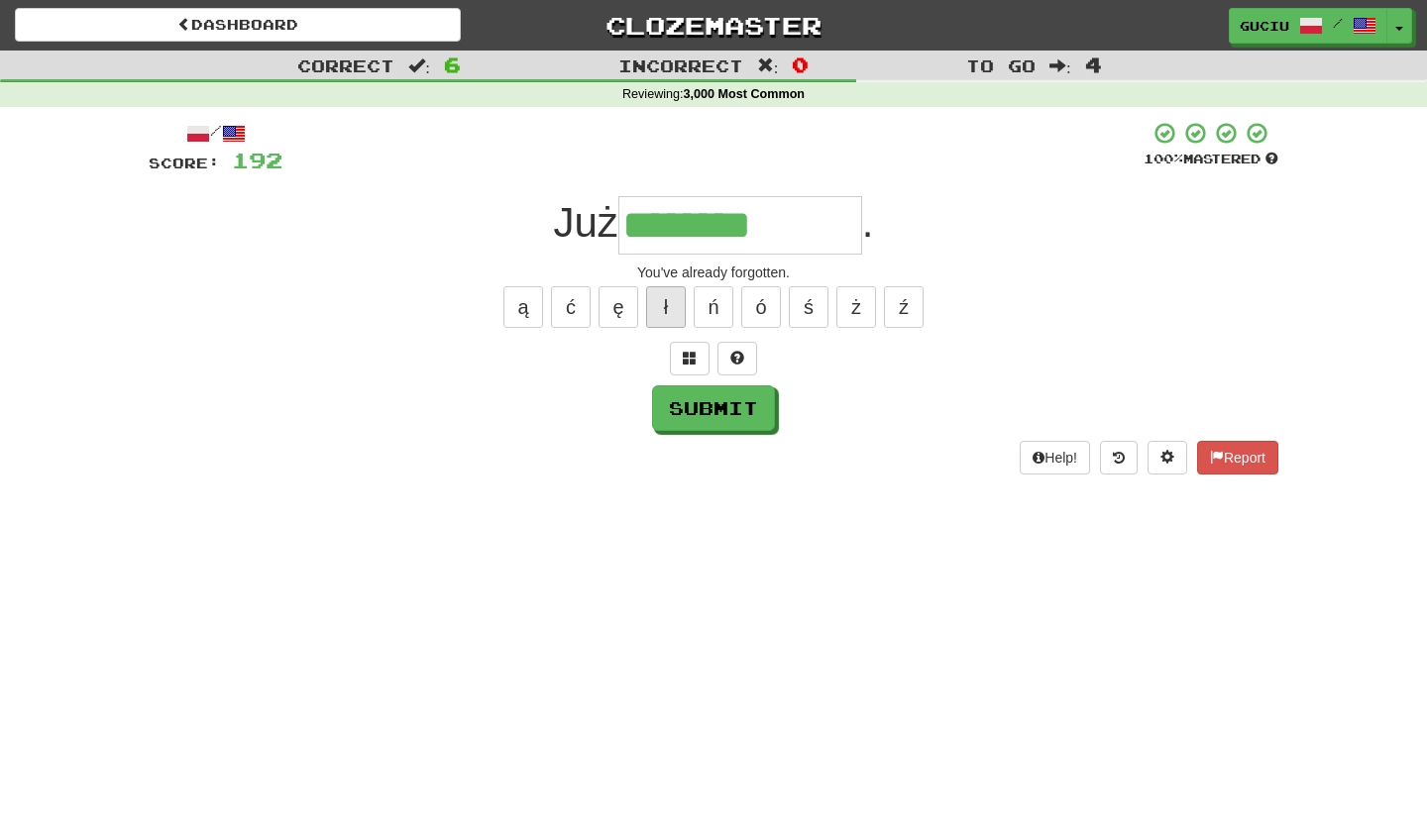 click on "ł" at bounding box center (666, 307) 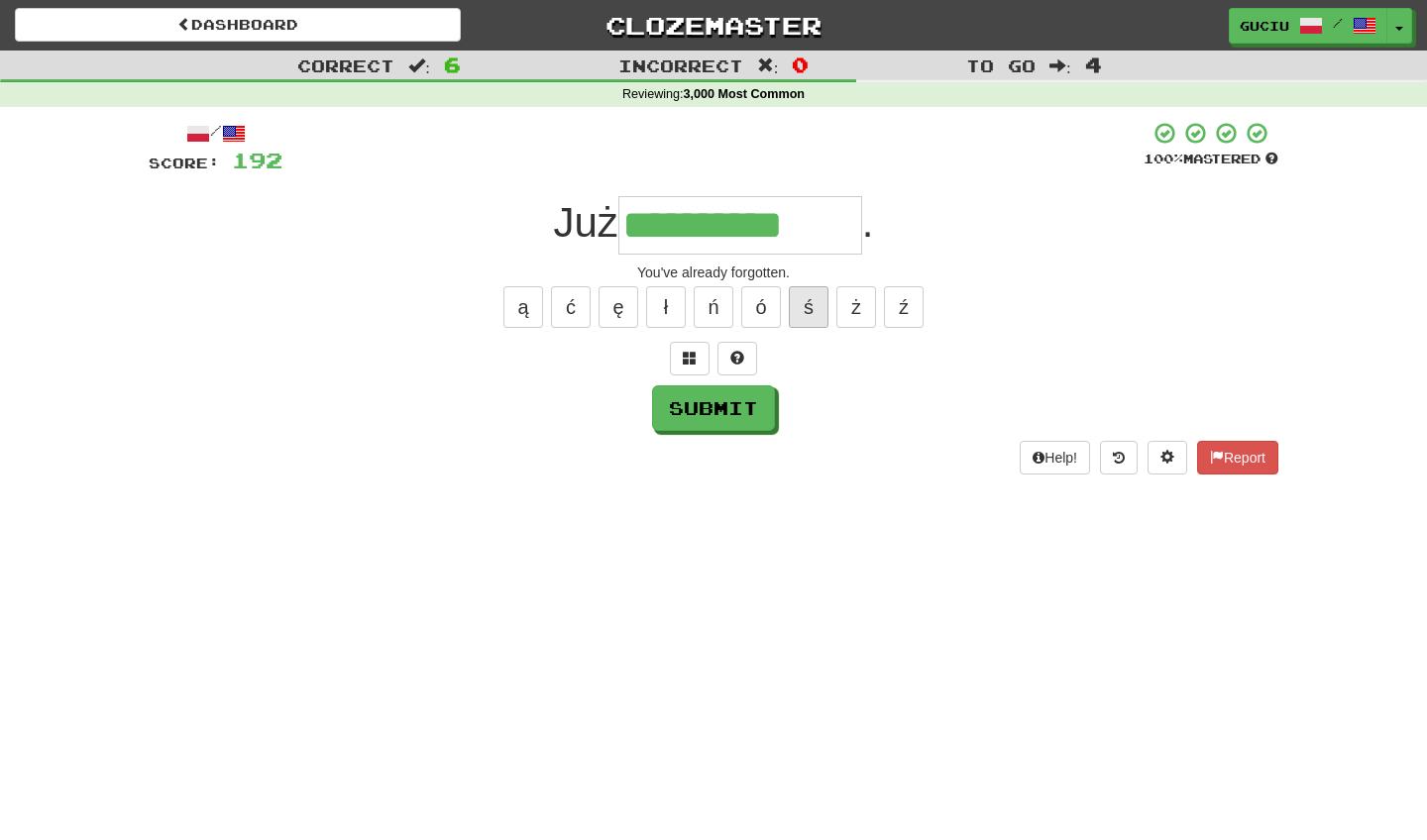 click on "ś" at bounding box center (809, 307) 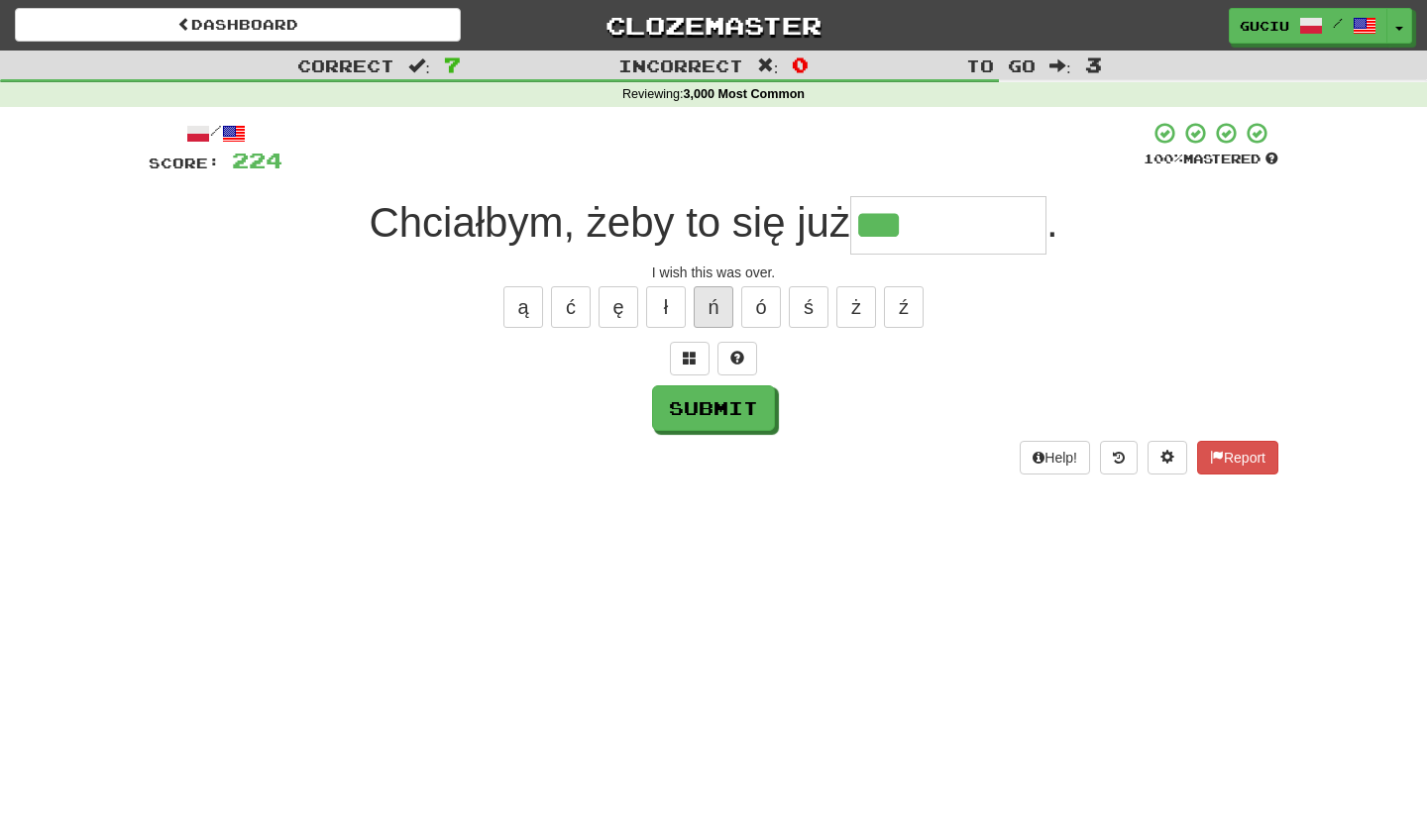 click on "ń" at bounding box center [714, 307] 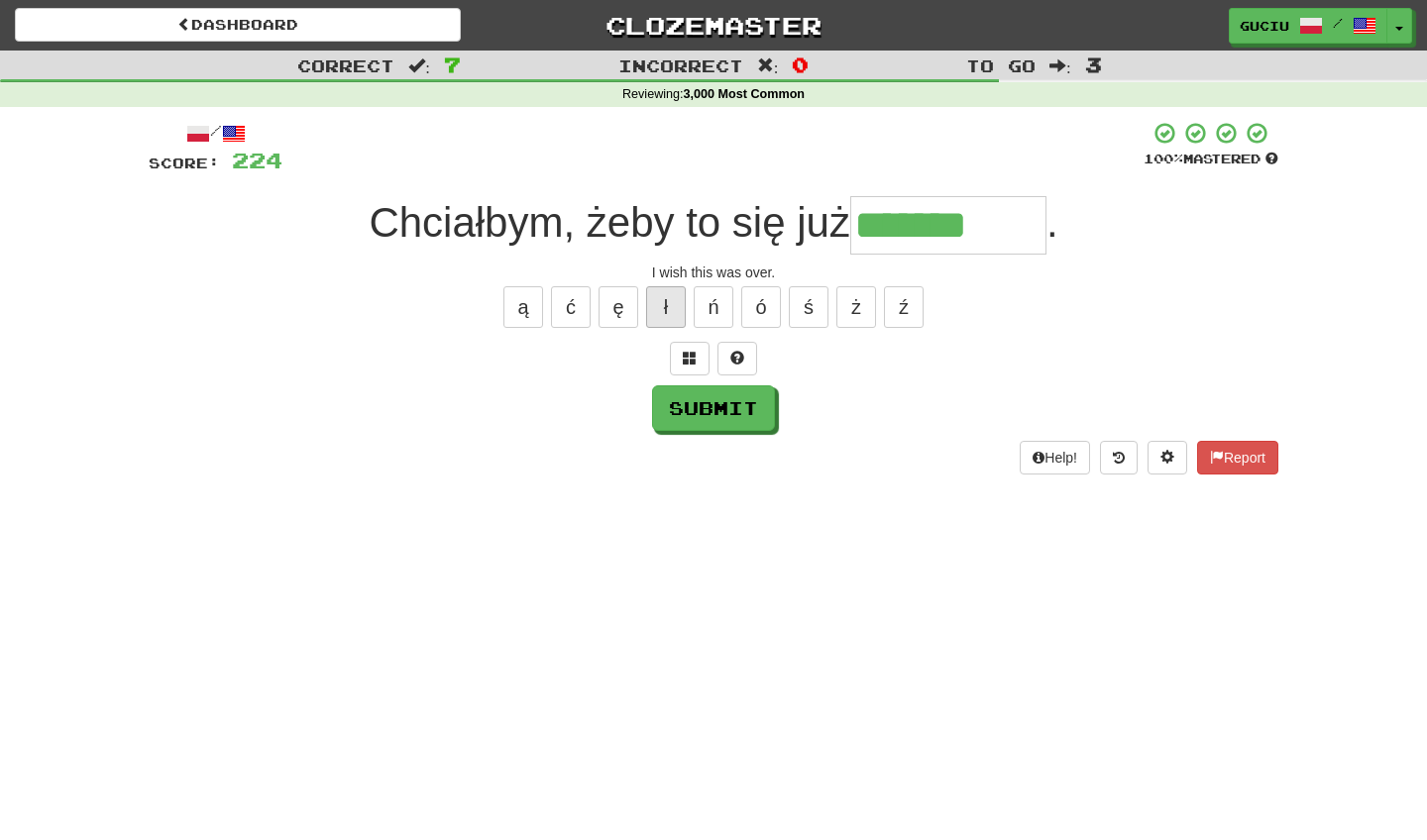 click on "ł" at bounding box center [666, 307] 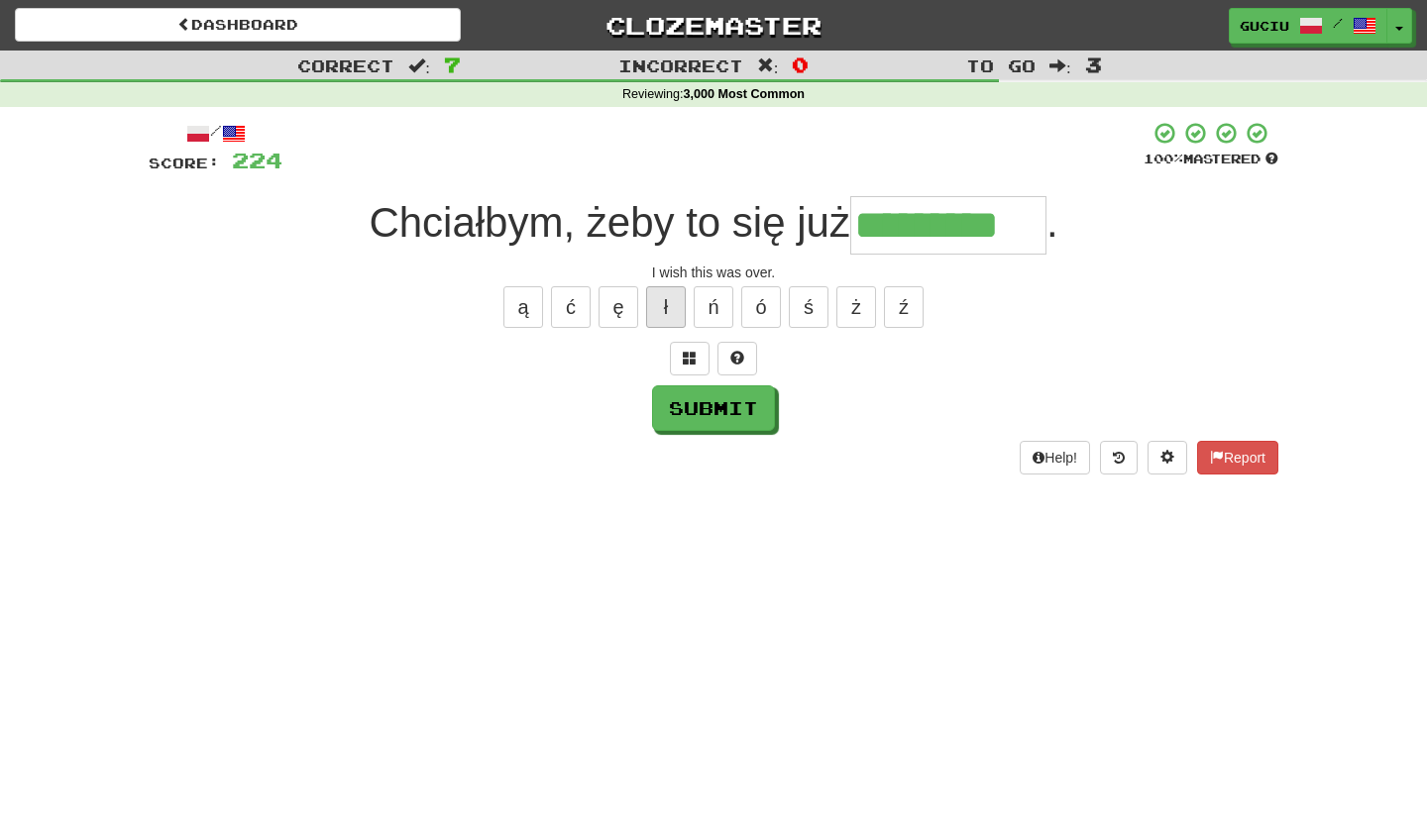 type on "*********" 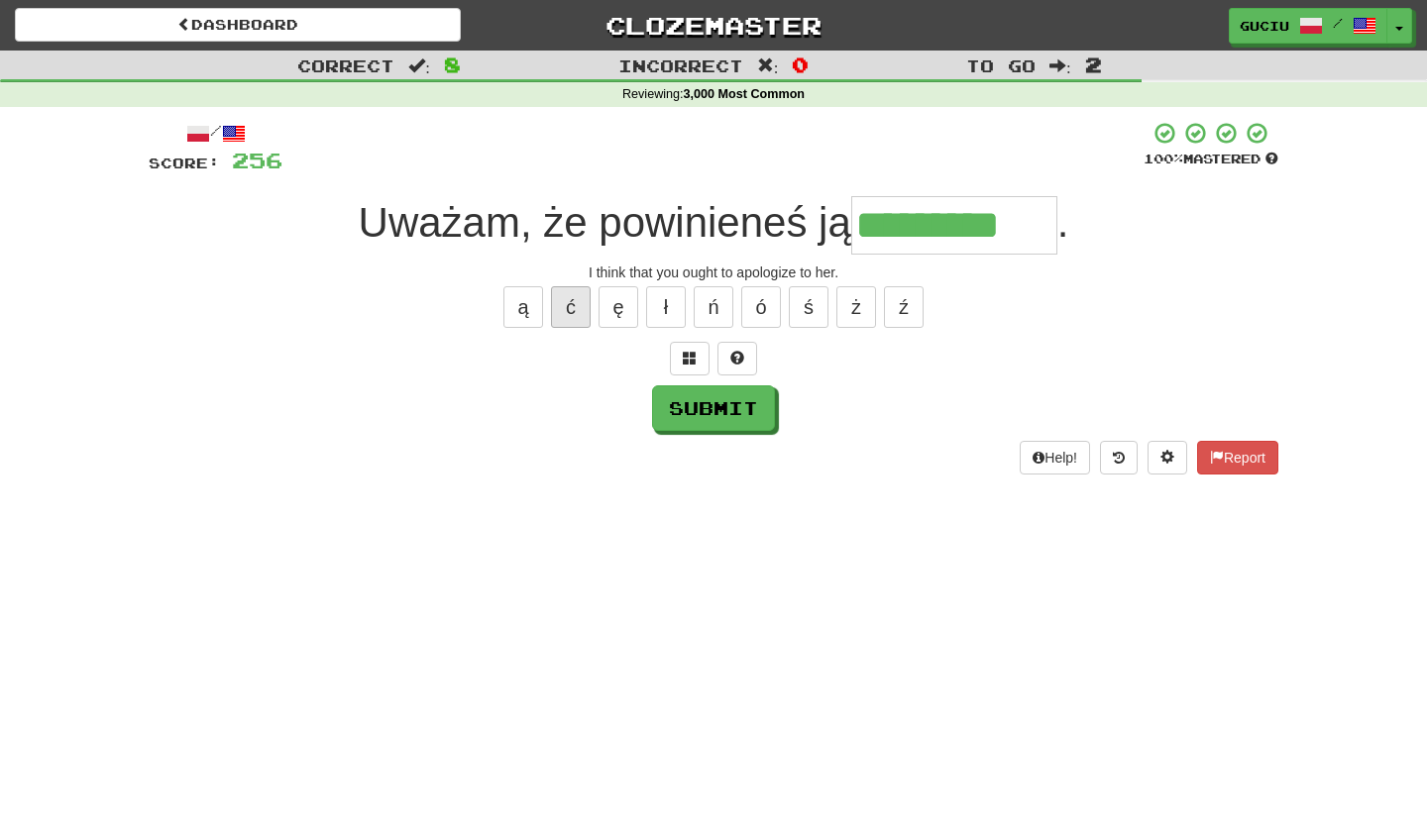 click on "ć" at bounding box center (571, 307) 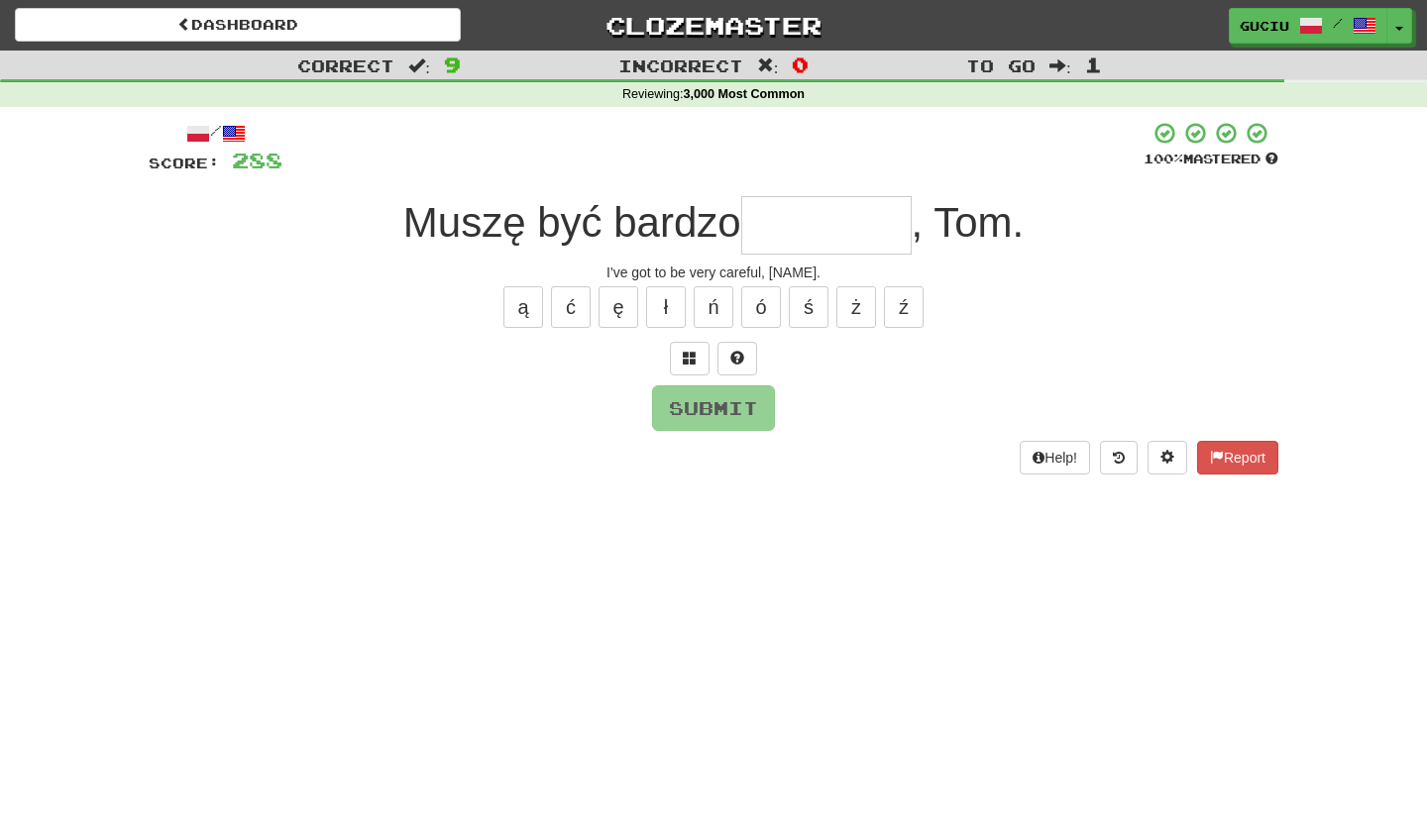 type on "*" 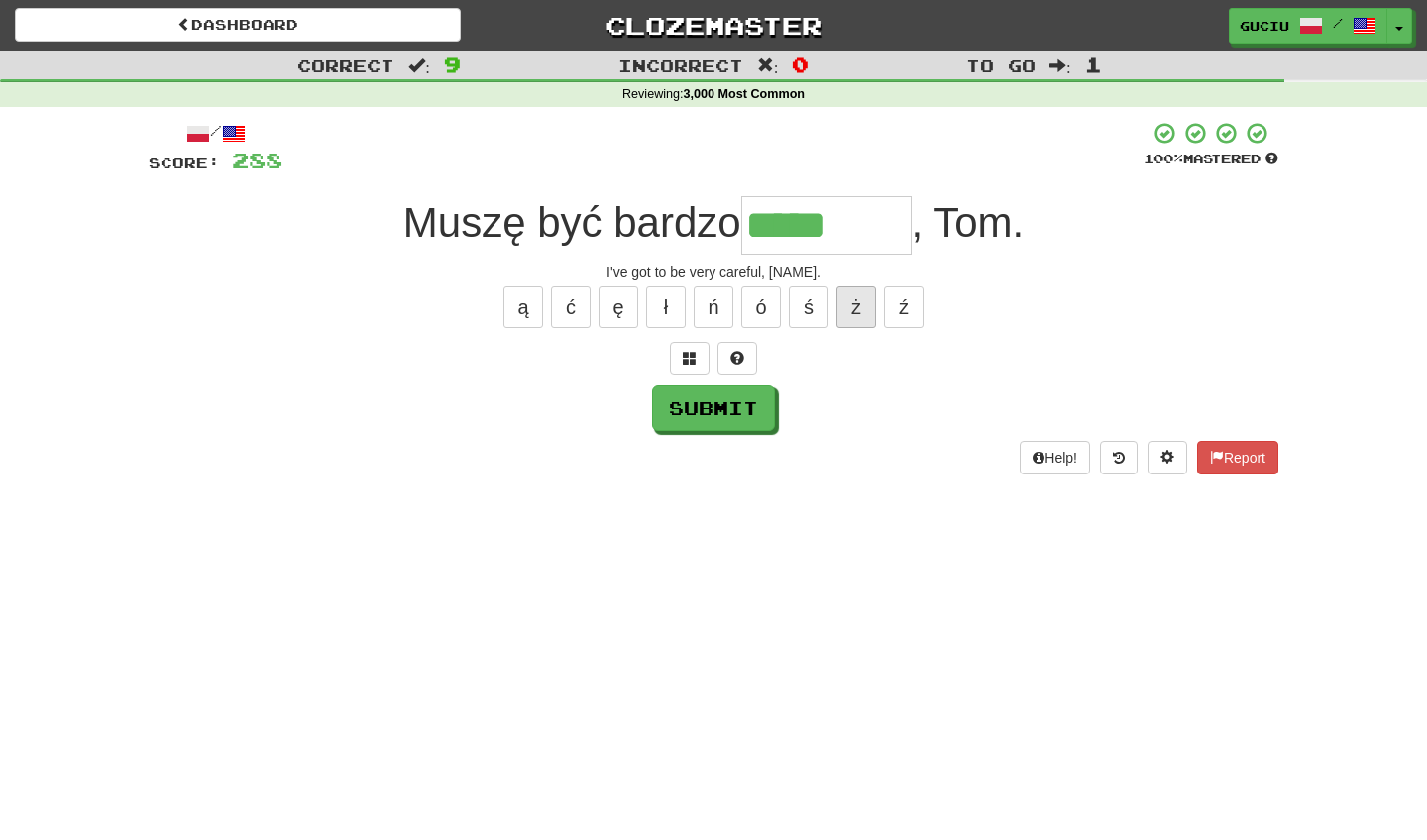 click on "ż" at bounding box center [856, 307] 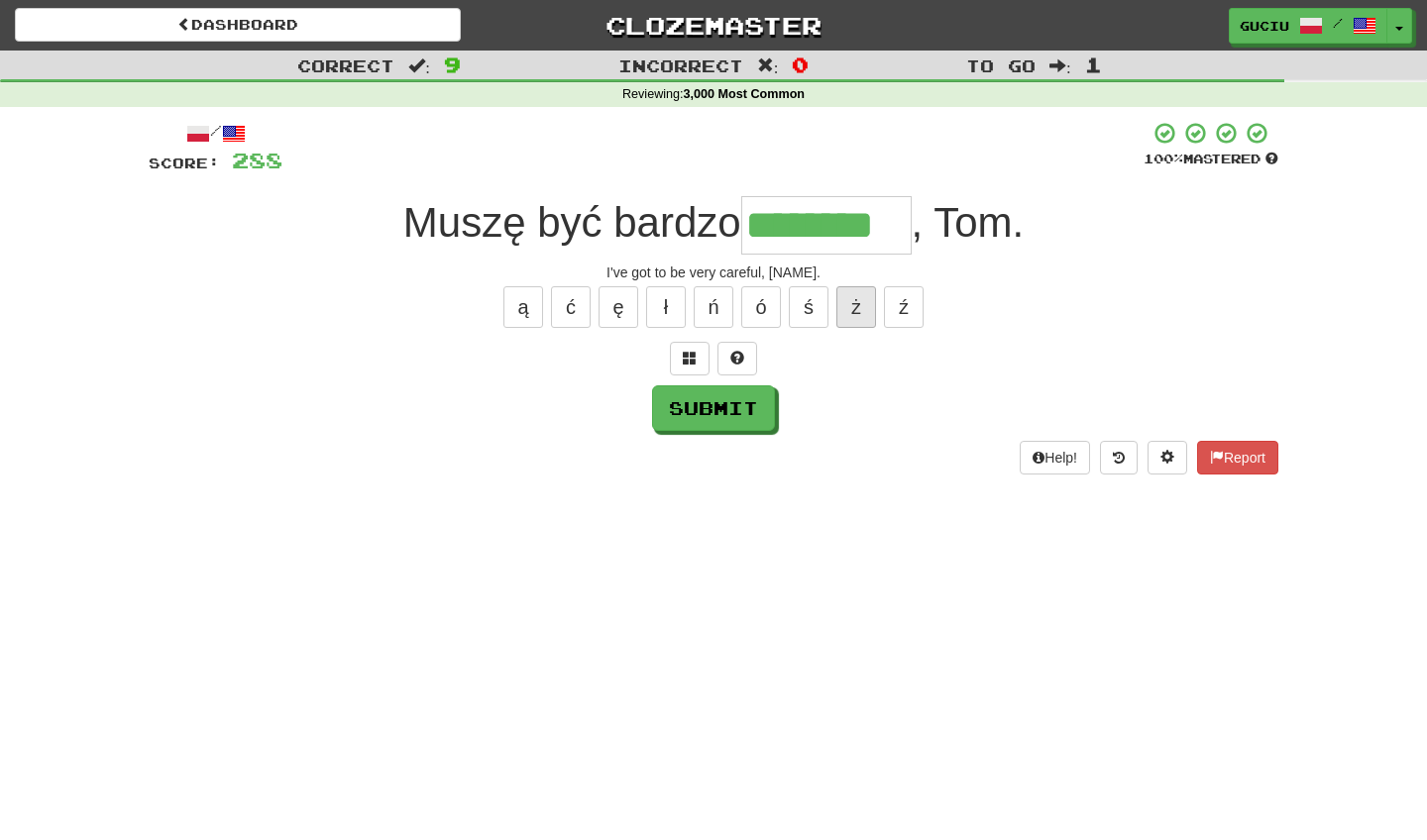 type on "********" 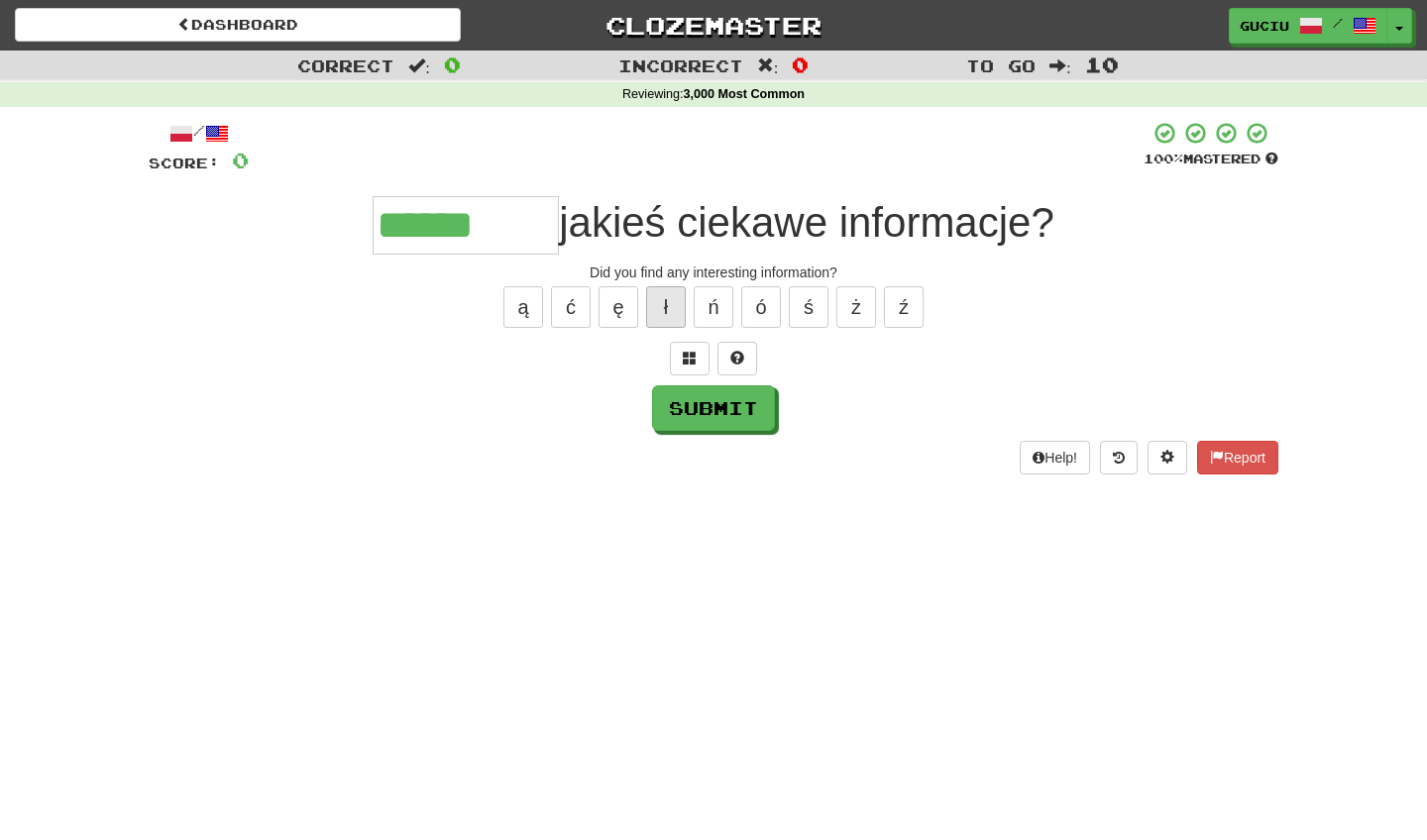 click on "ł" at bounding box center [666, 307] 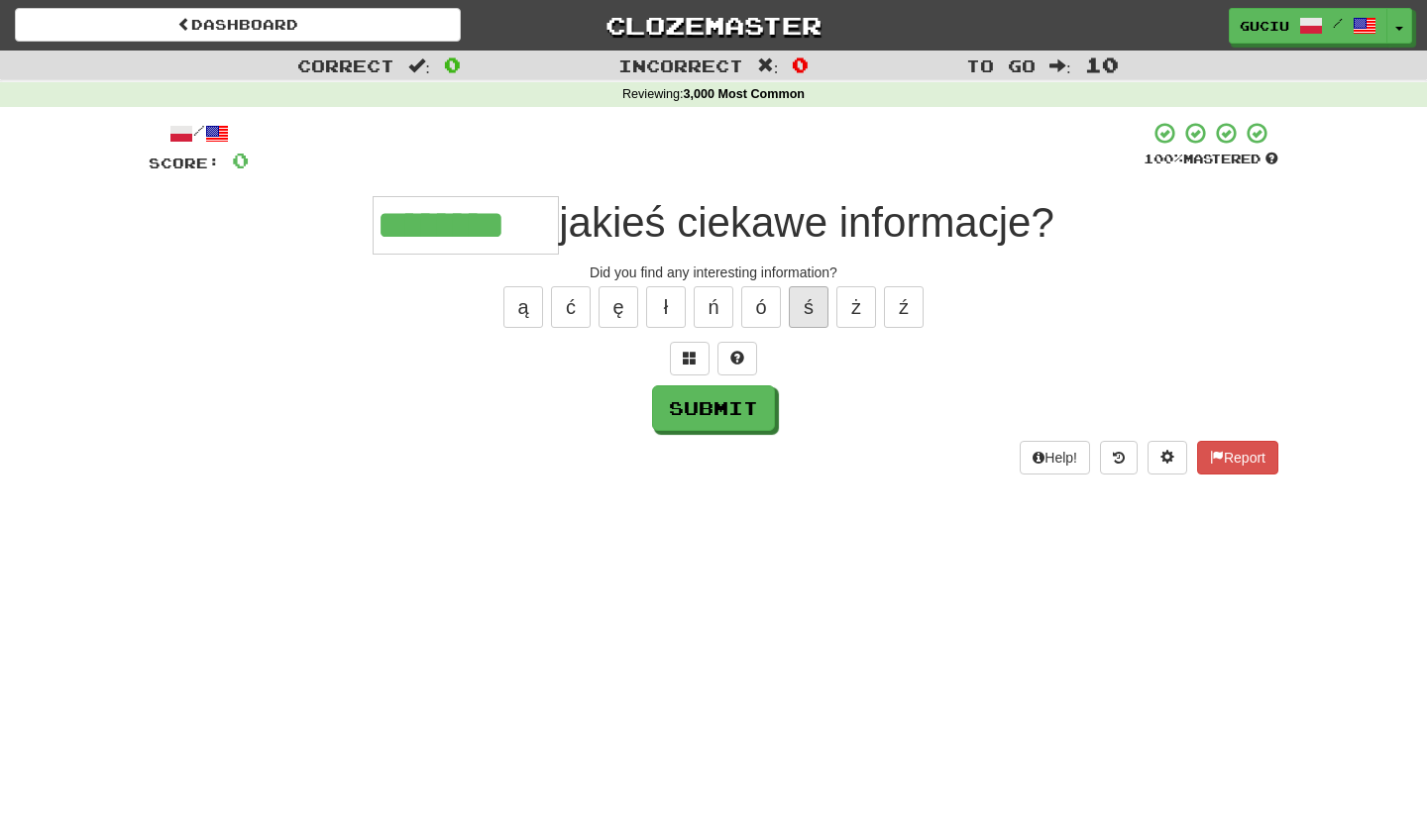 click on "ś" at bounding box center (809, 307) 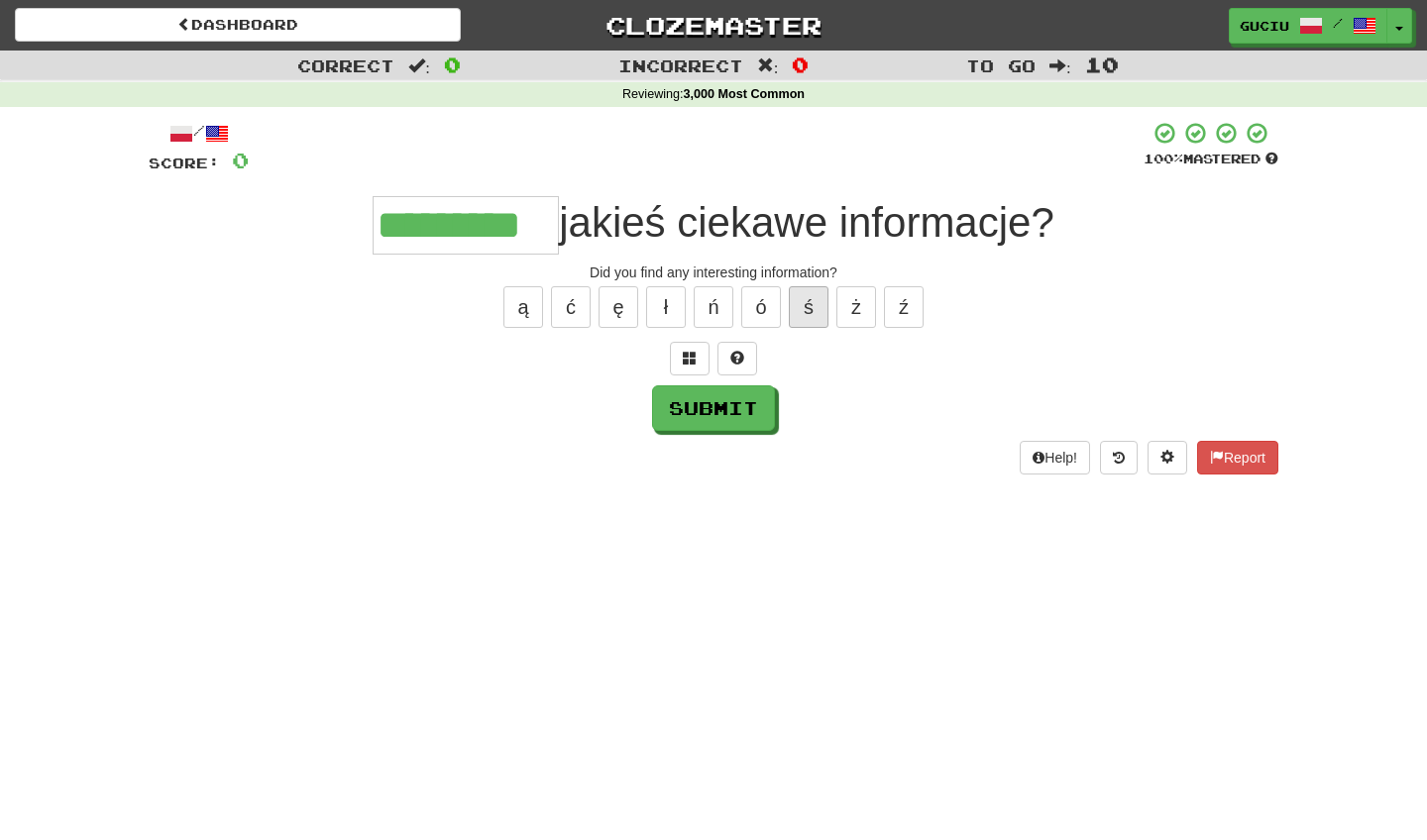 type on "*********" 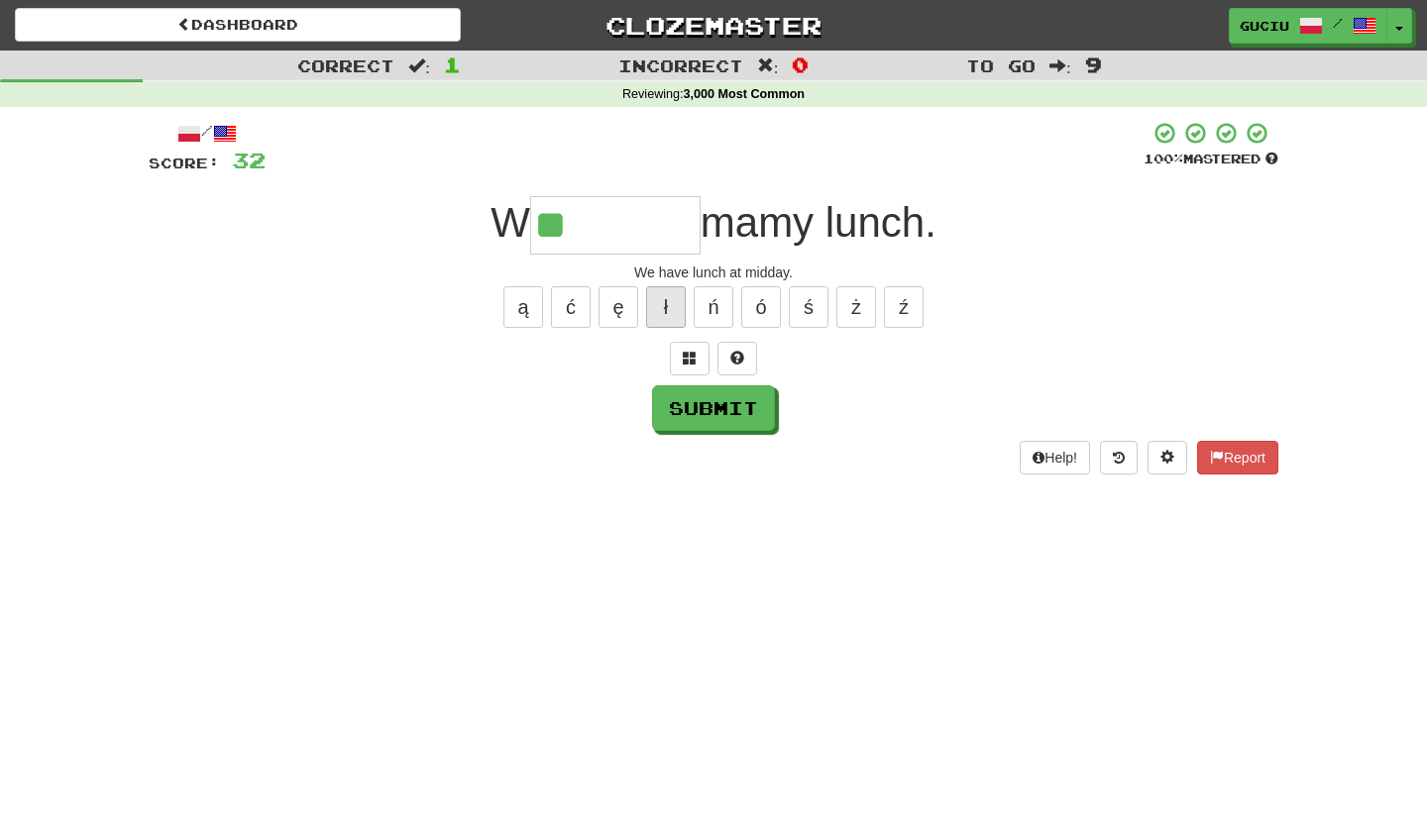 click on "ł" at bounding box center [666, 307] 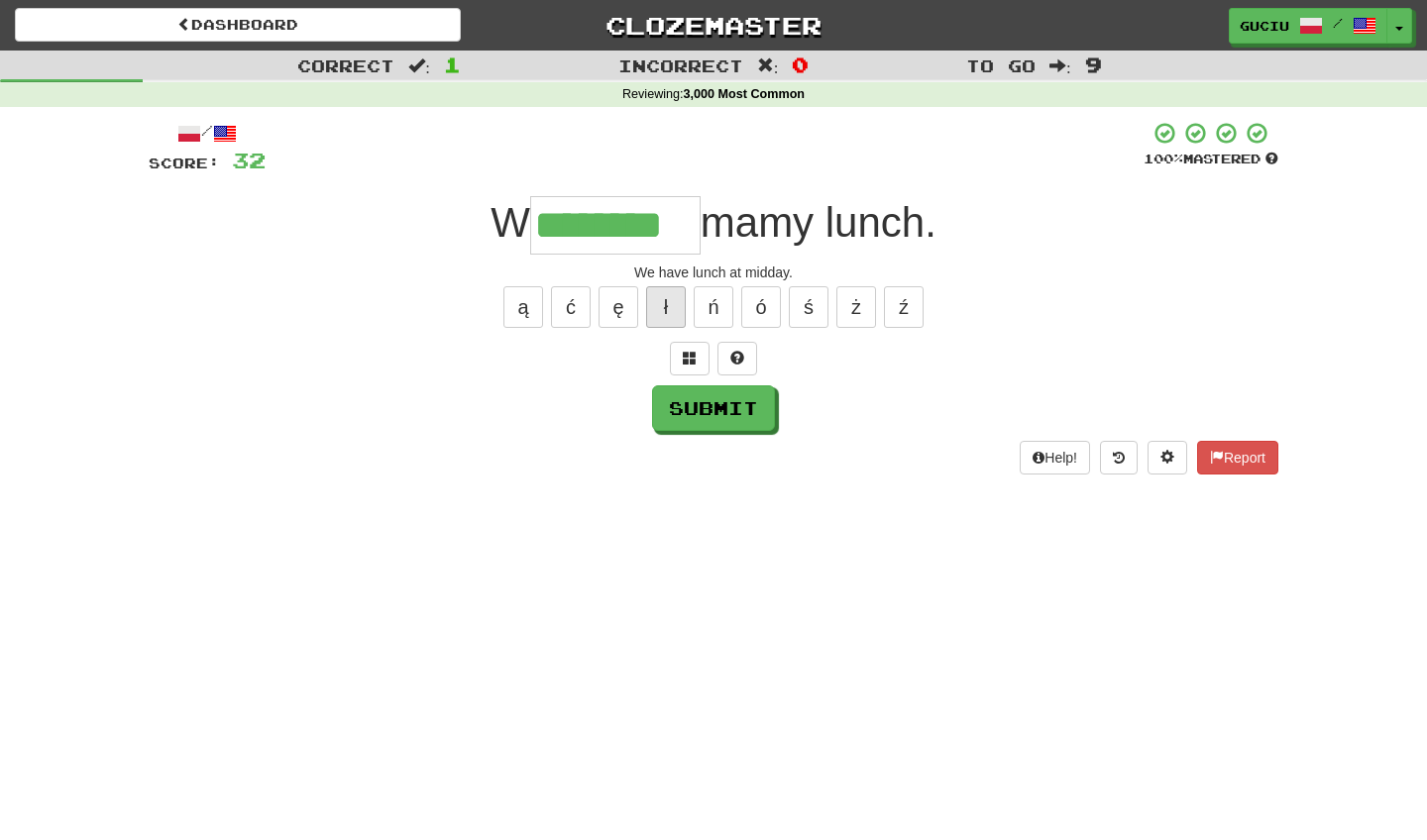 type on "********" 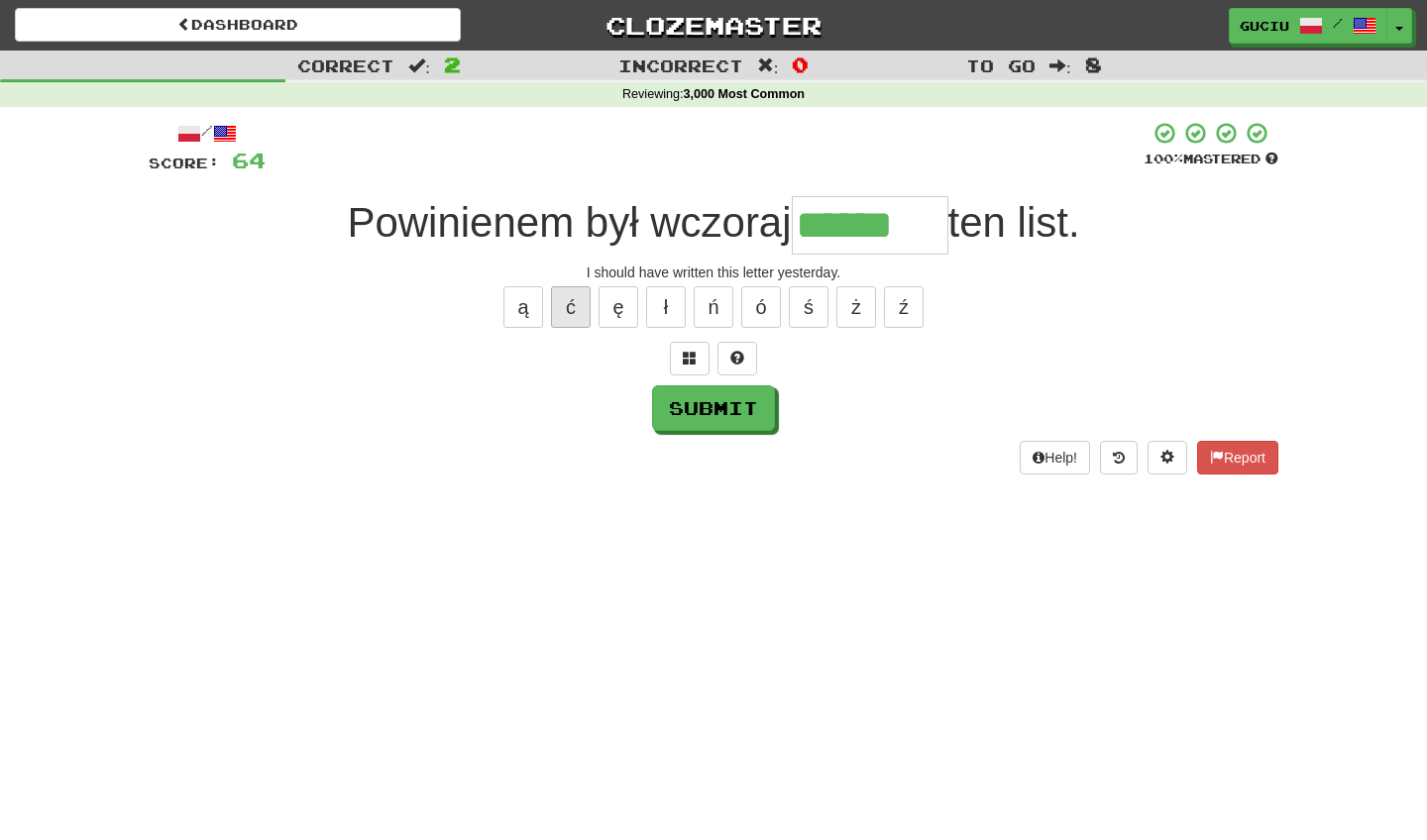click on "ć" at bounding box center [571, 307] 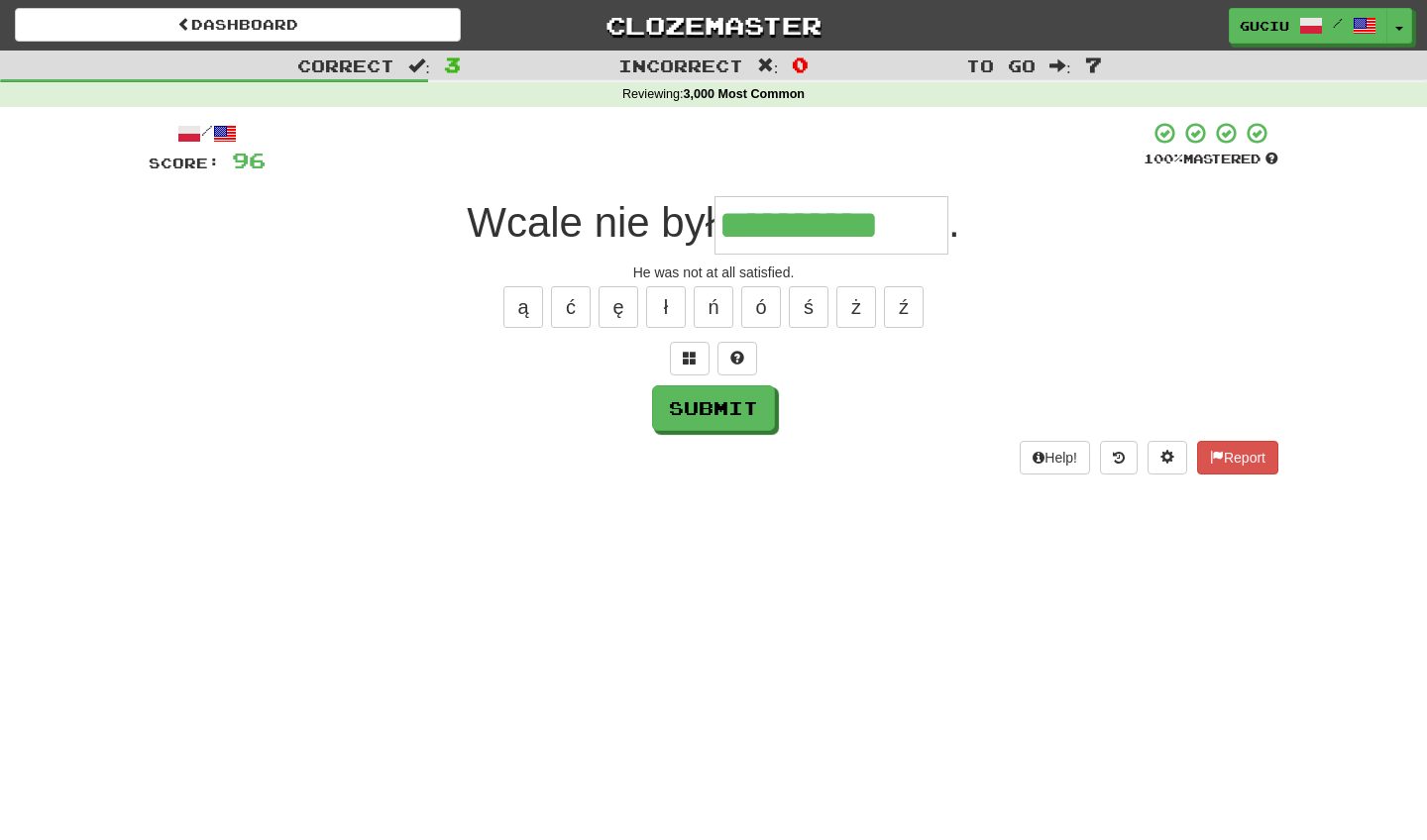 type on "**********" 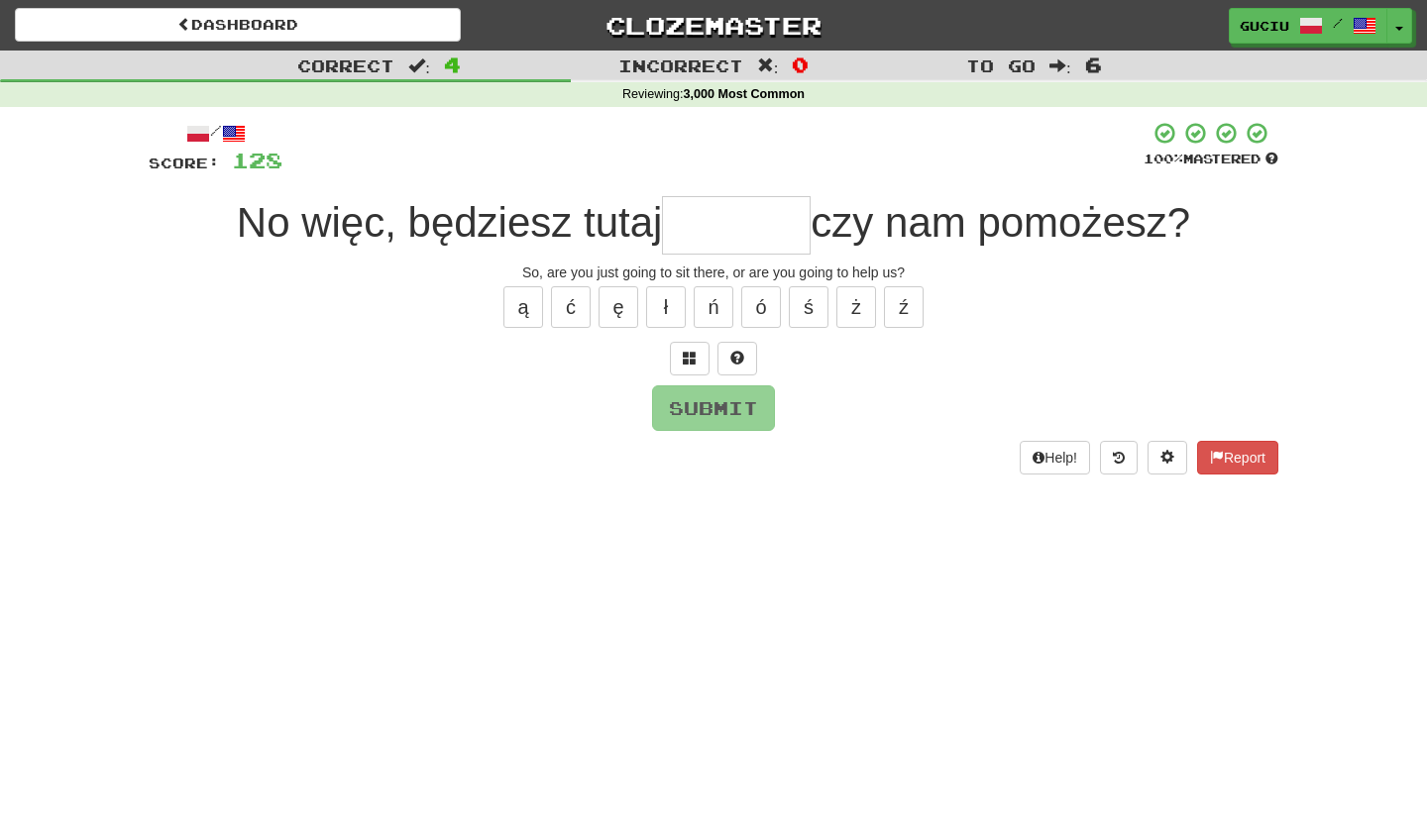 type on "*" 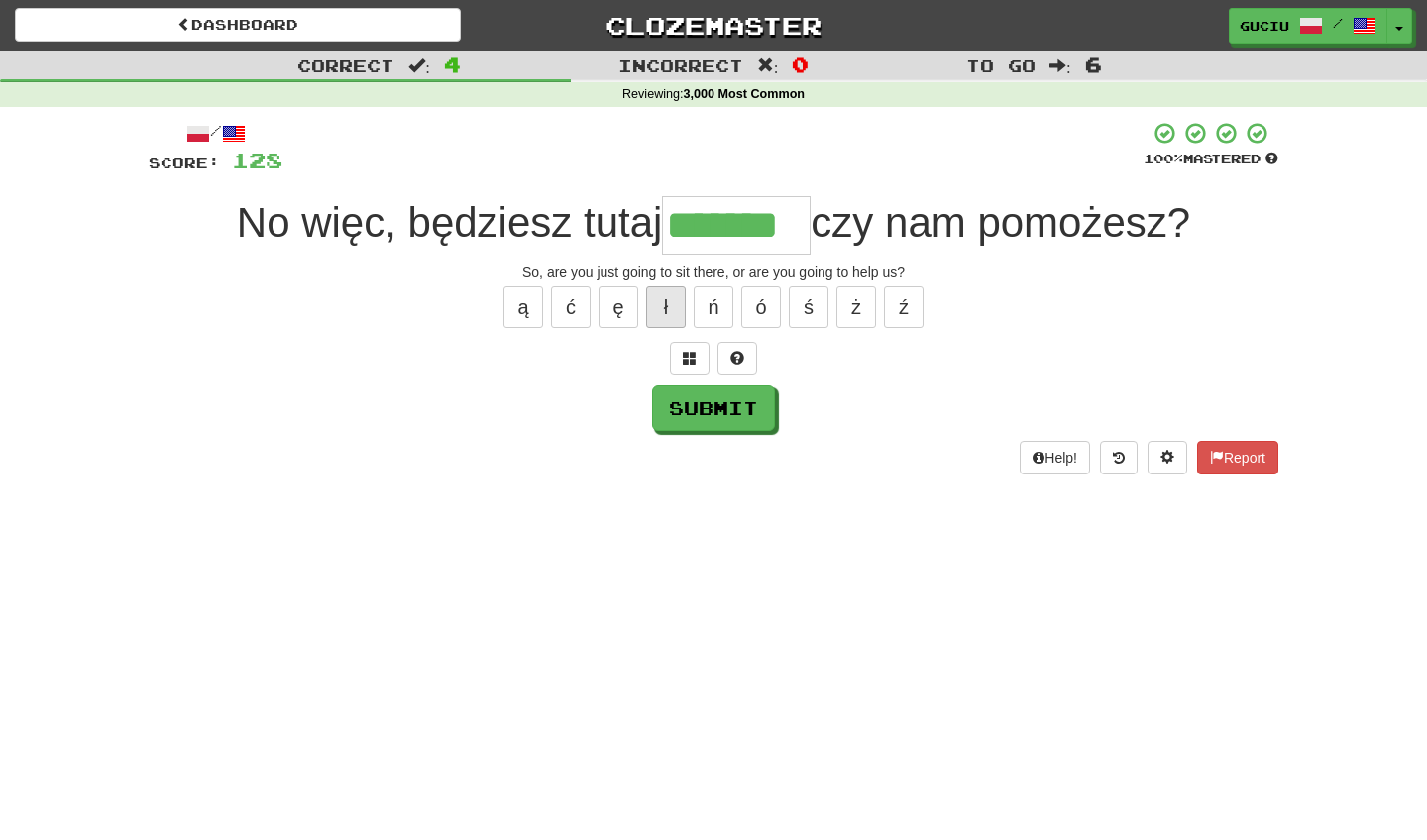 click on "ł" at bounding box center (666, 307) 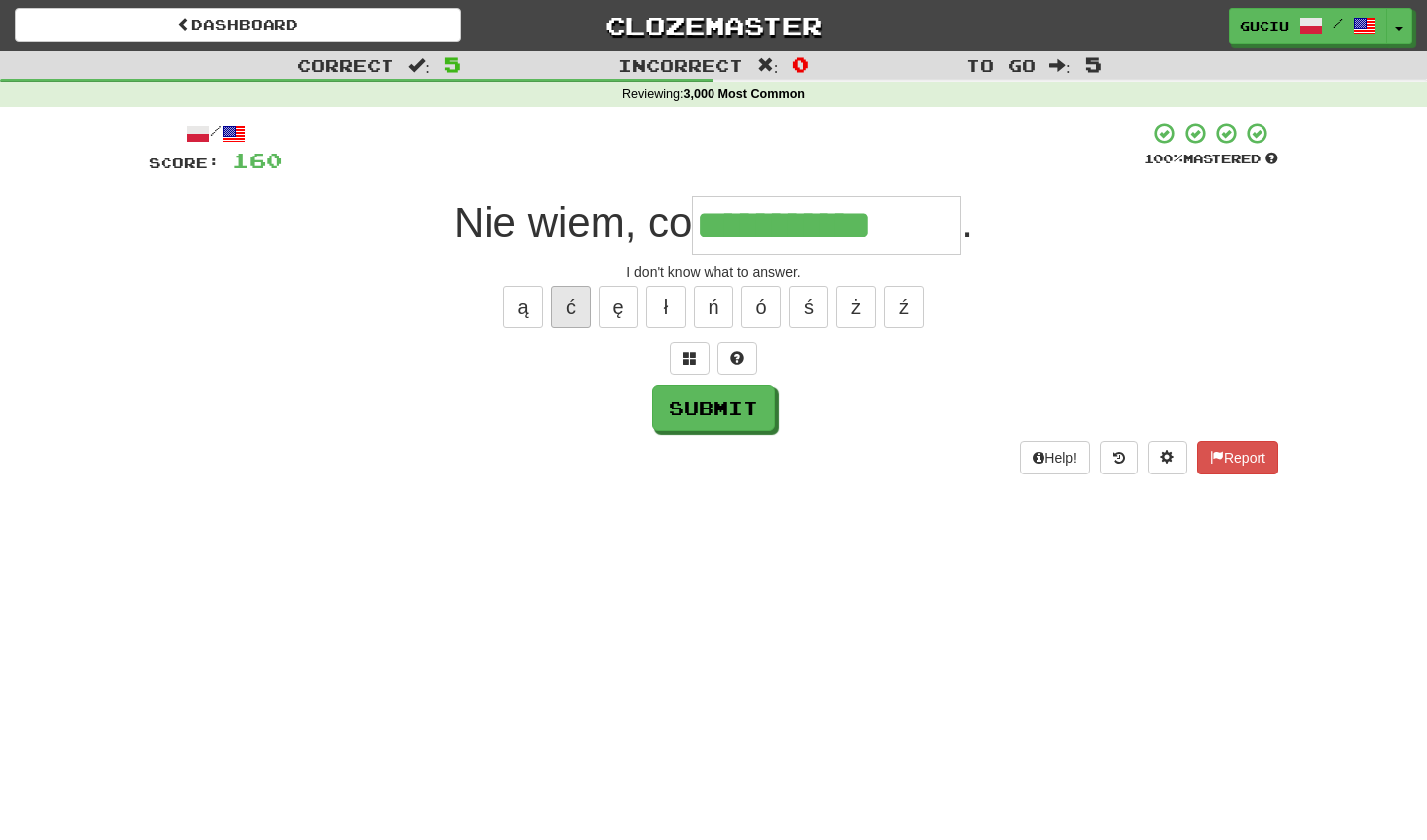 click on "ć" at bounding box center (571, 307) 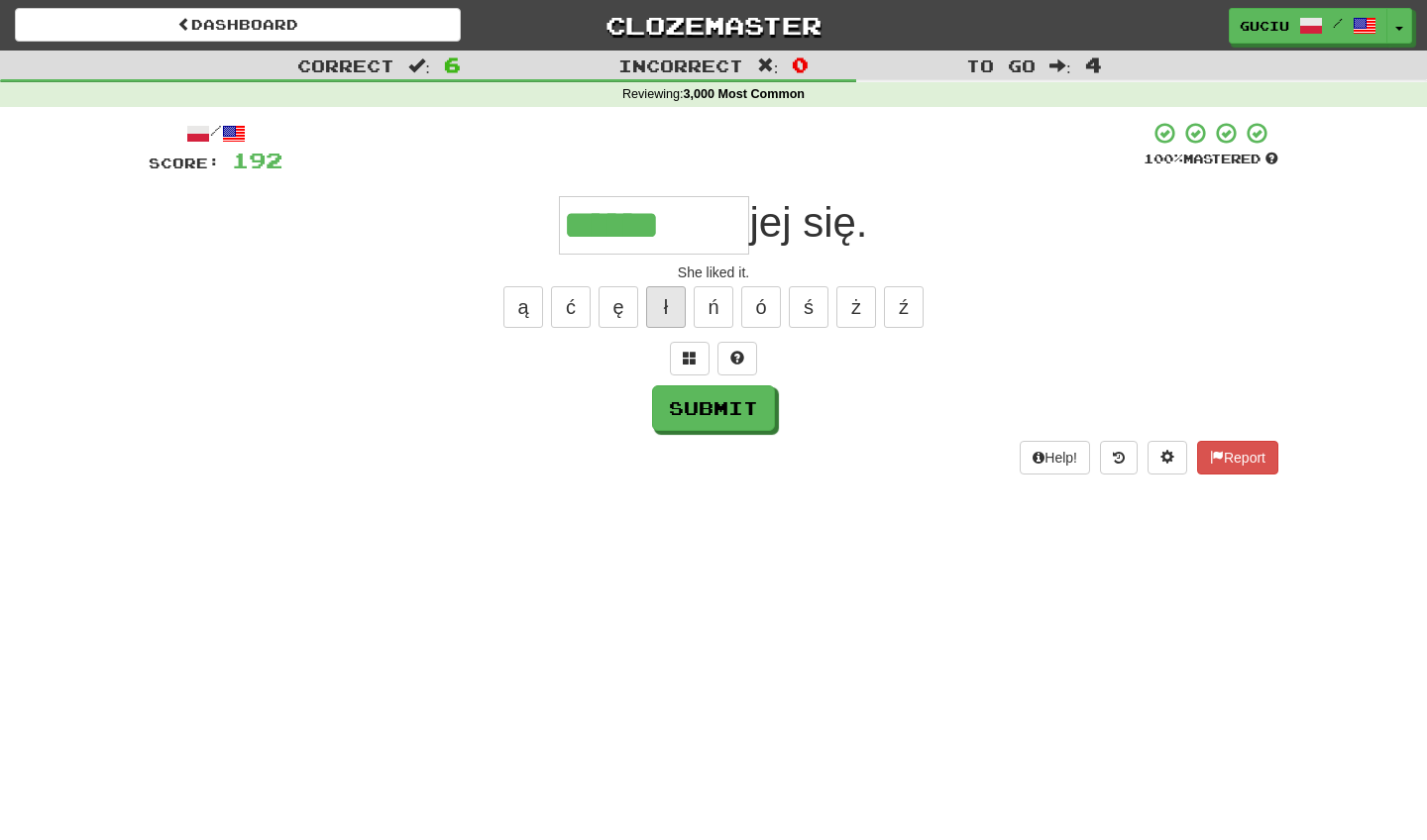 click on "ł" at bounding box center [666, 307] 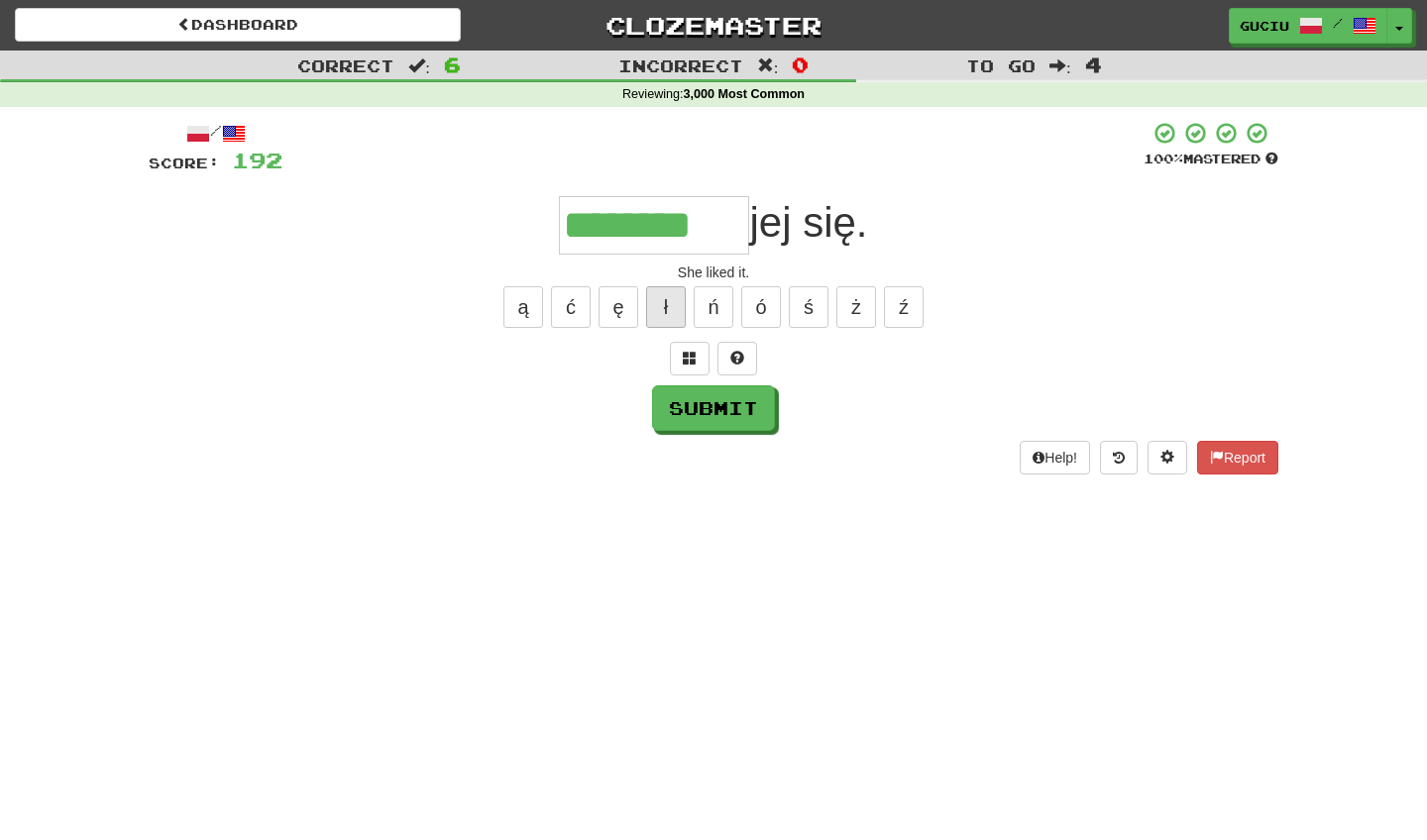 type on "********" 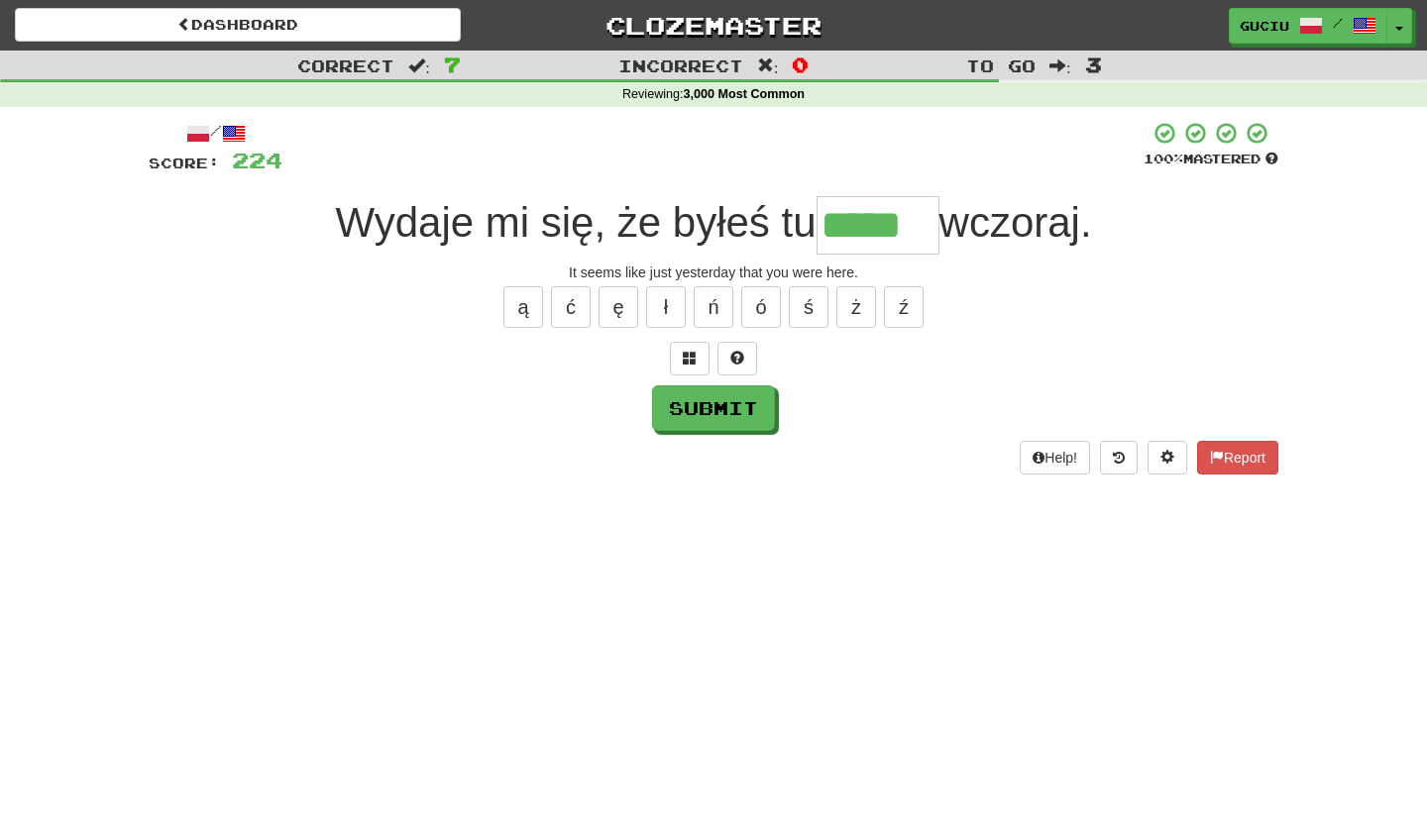 type on "*****" 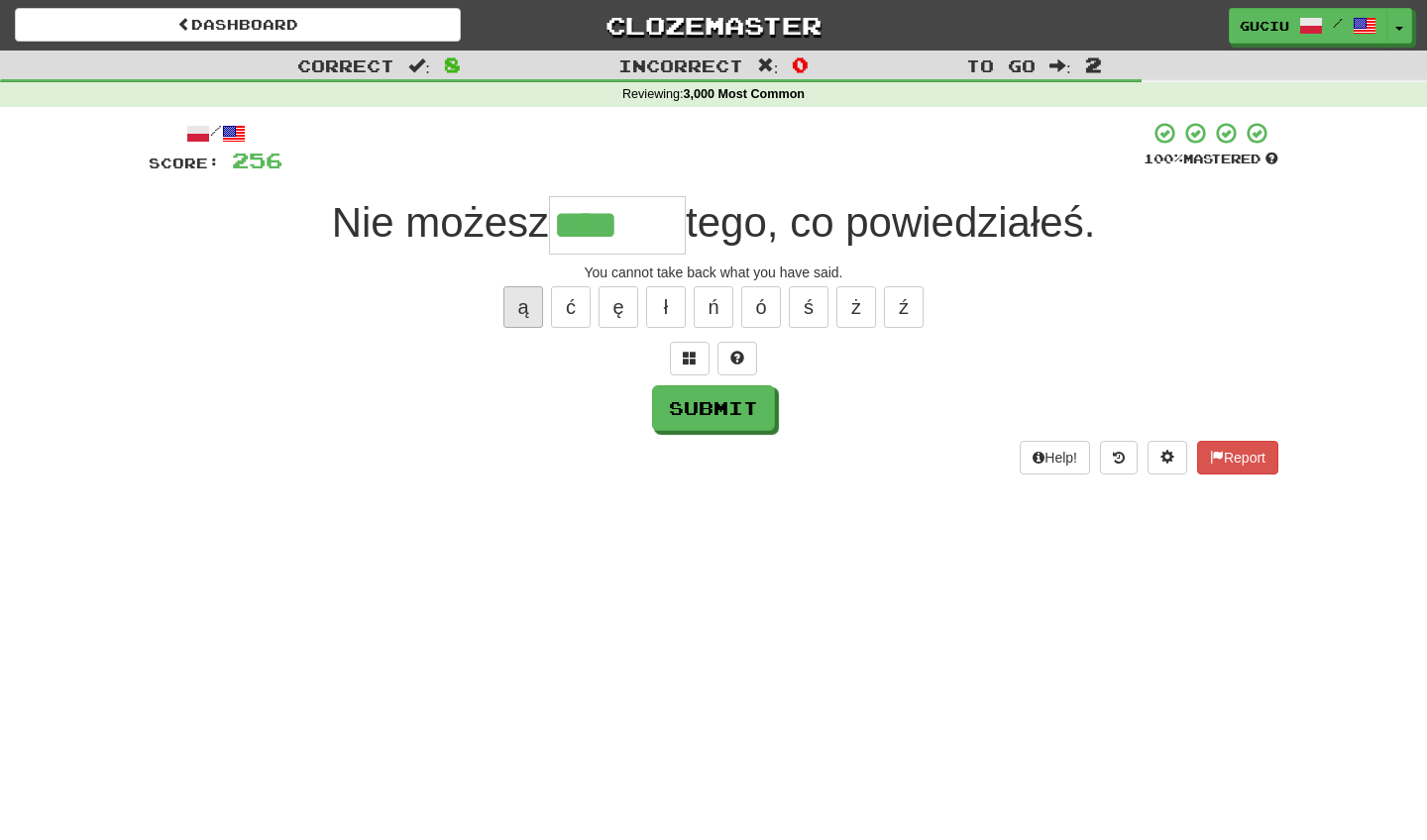 click on "ą" at bounding box center (523, 307) 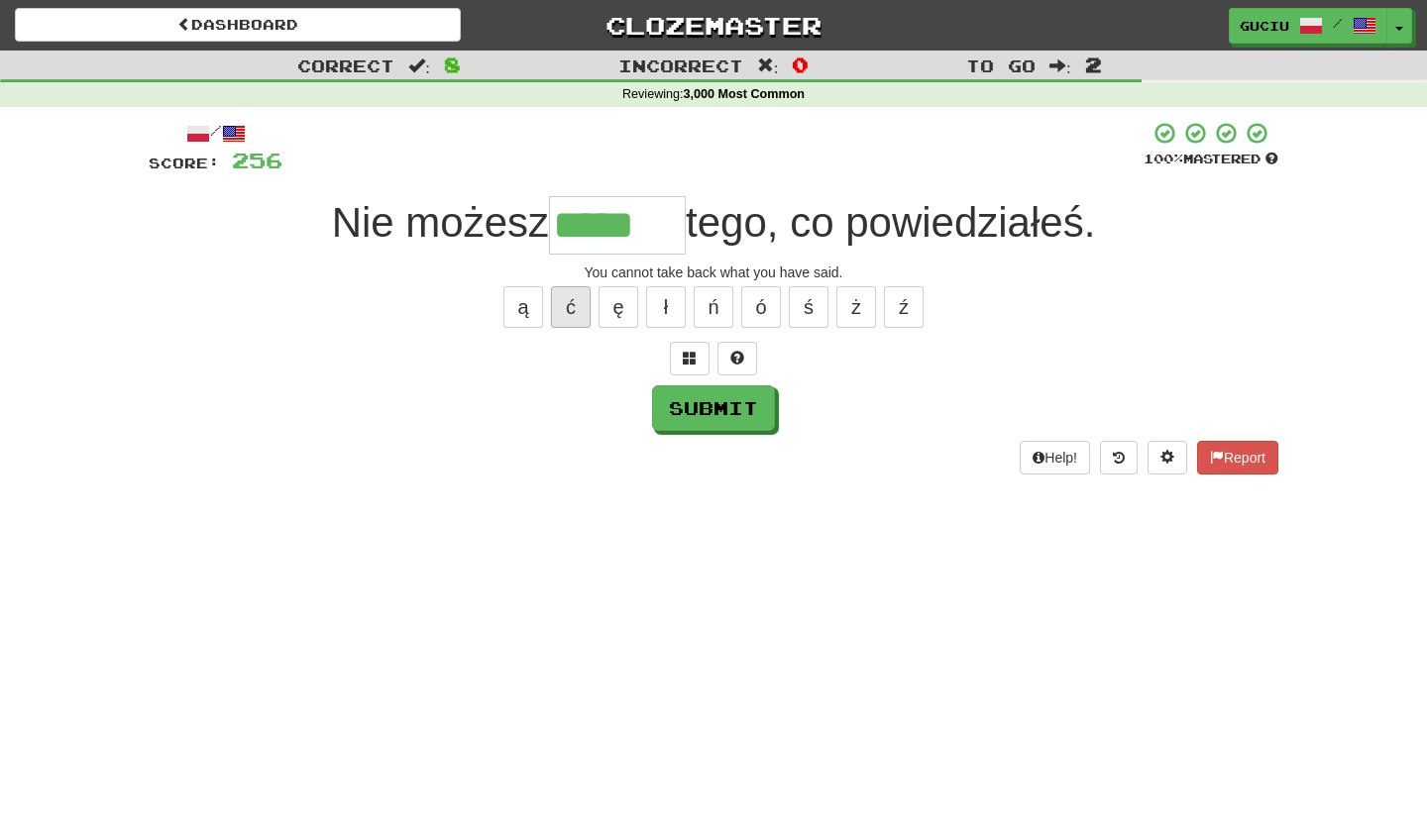 click on "ć" at bounding box center [571, 307] 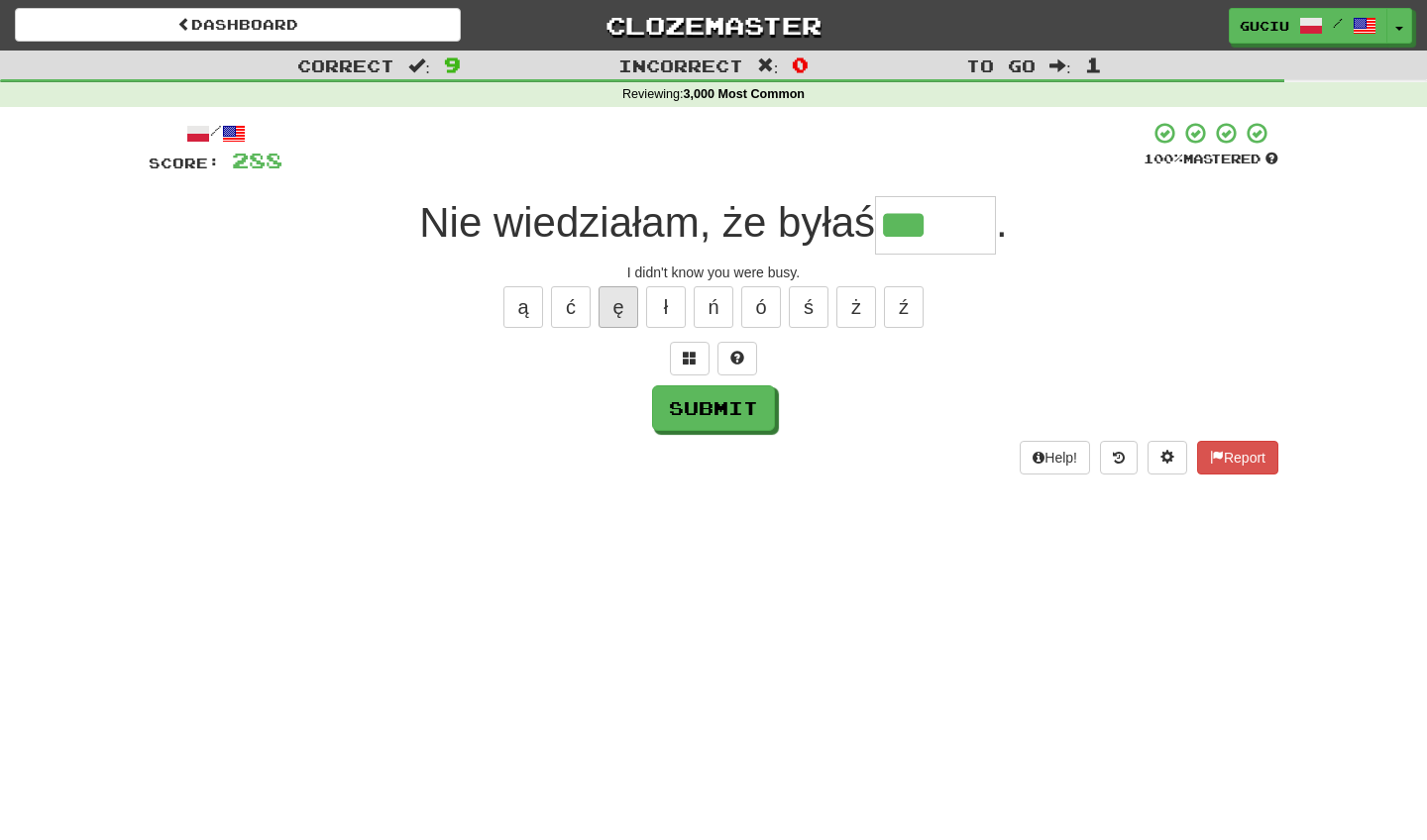click on "ę" at bounding box center [618, 307] 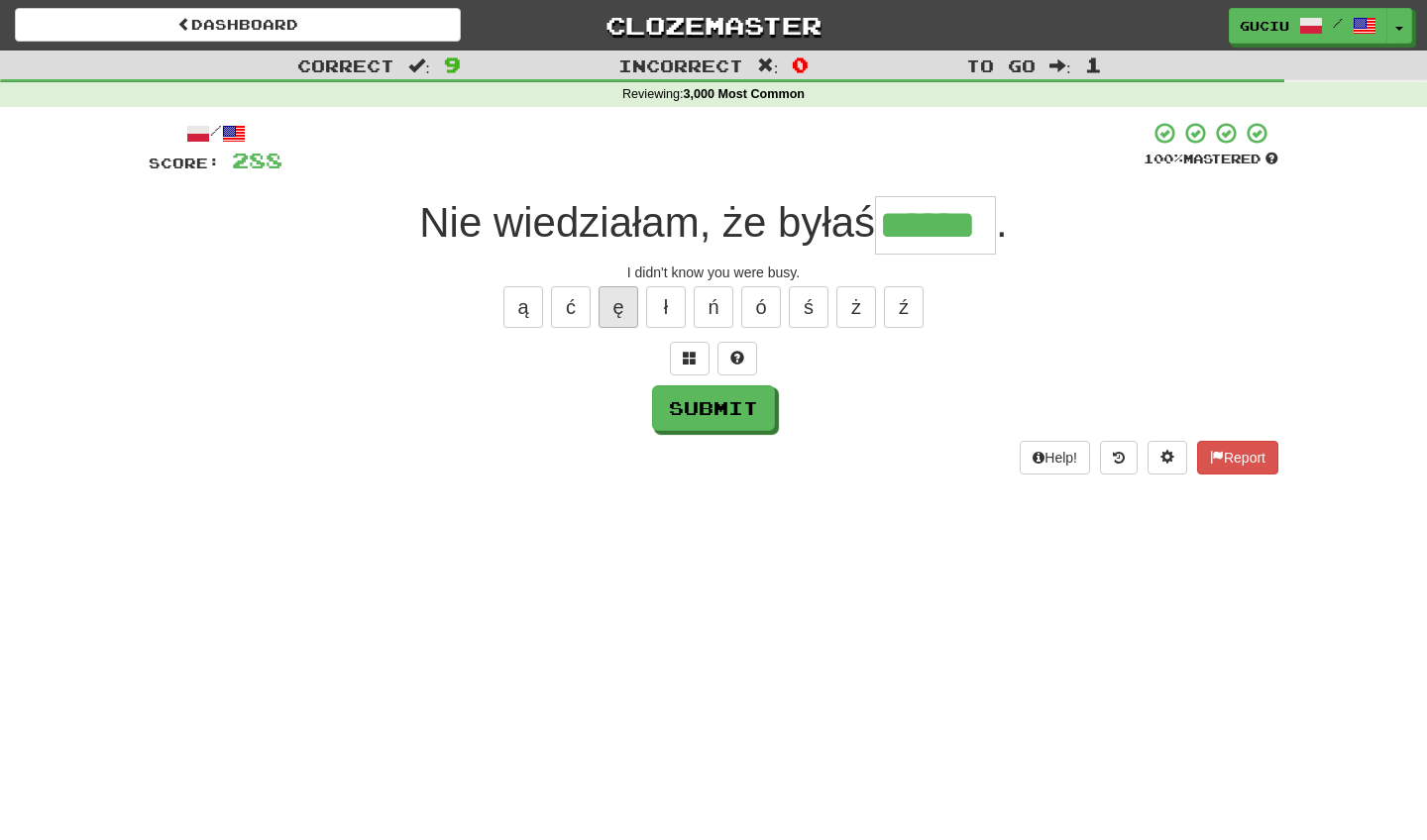 type on "******" 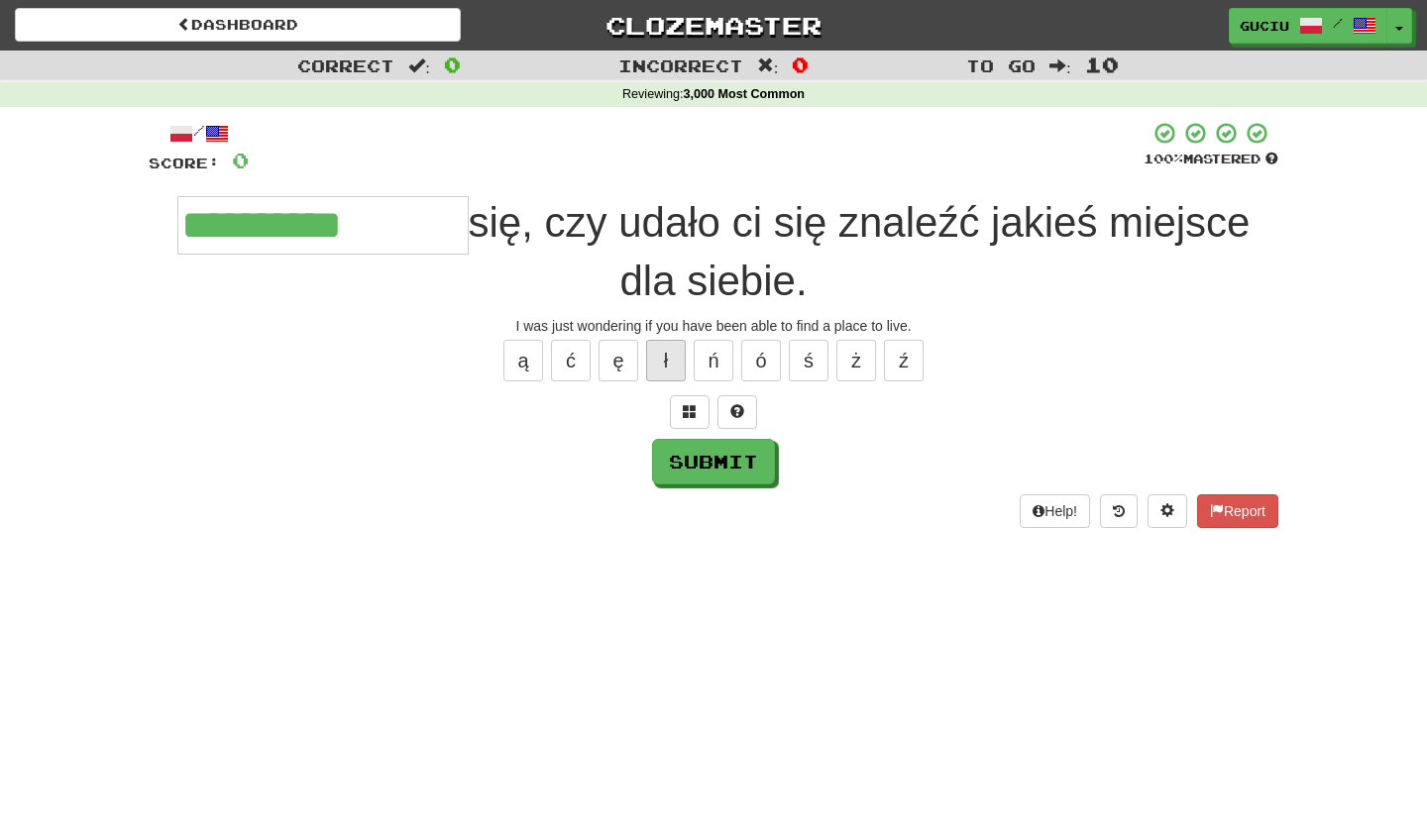 click on "ł" at bounding box center [666, 361] 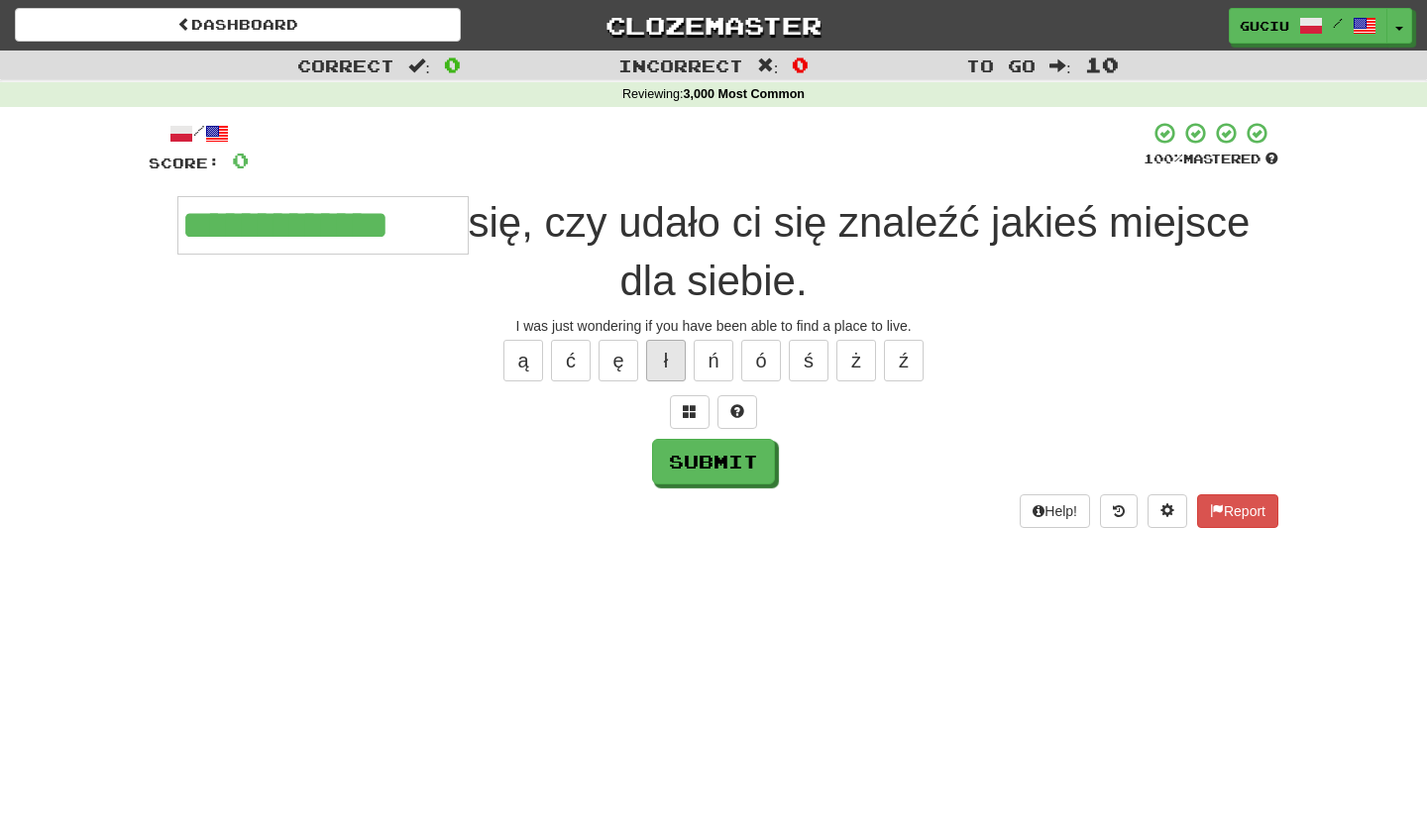 type on "**********" 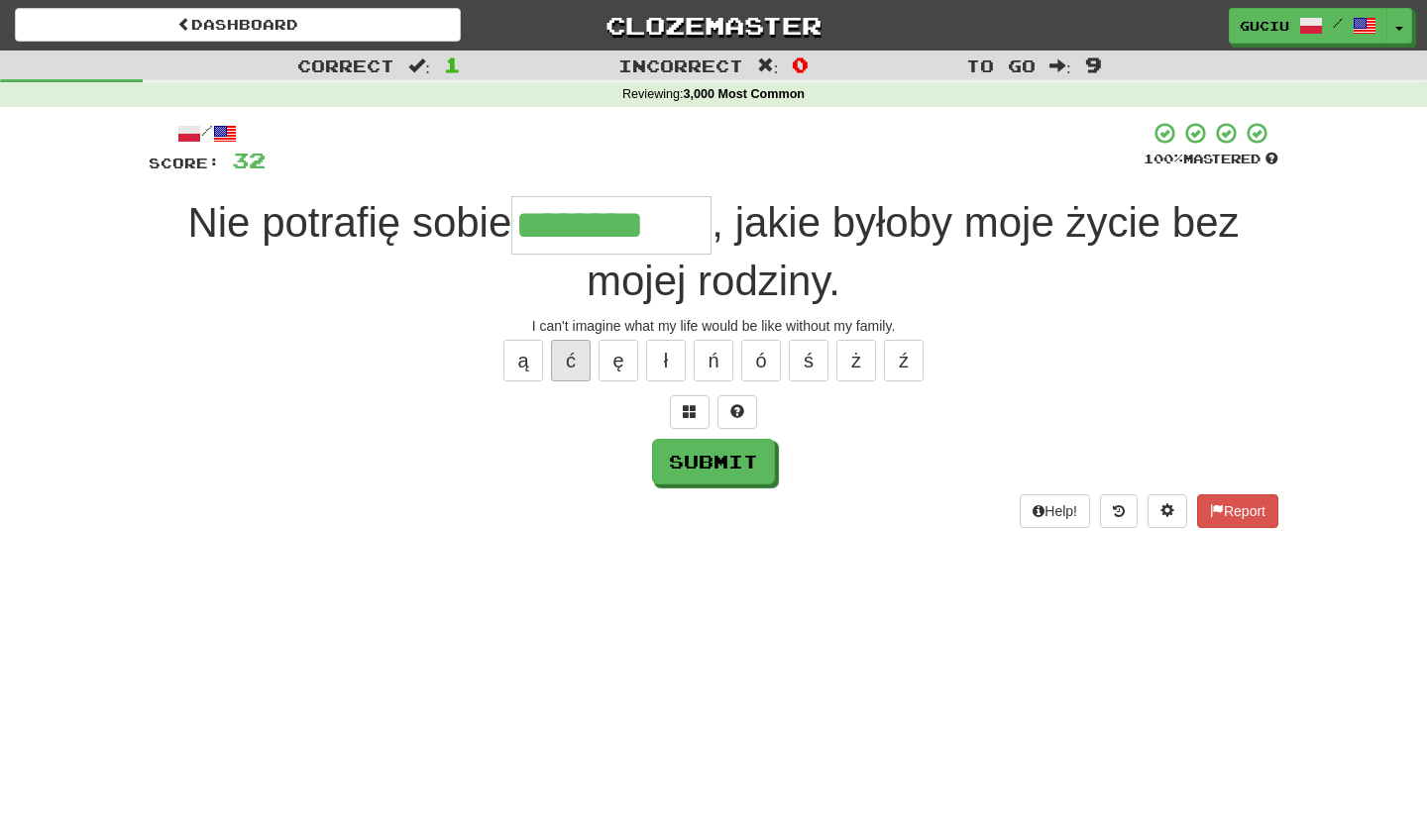 click on "ć" at bounding box center [571, 361] 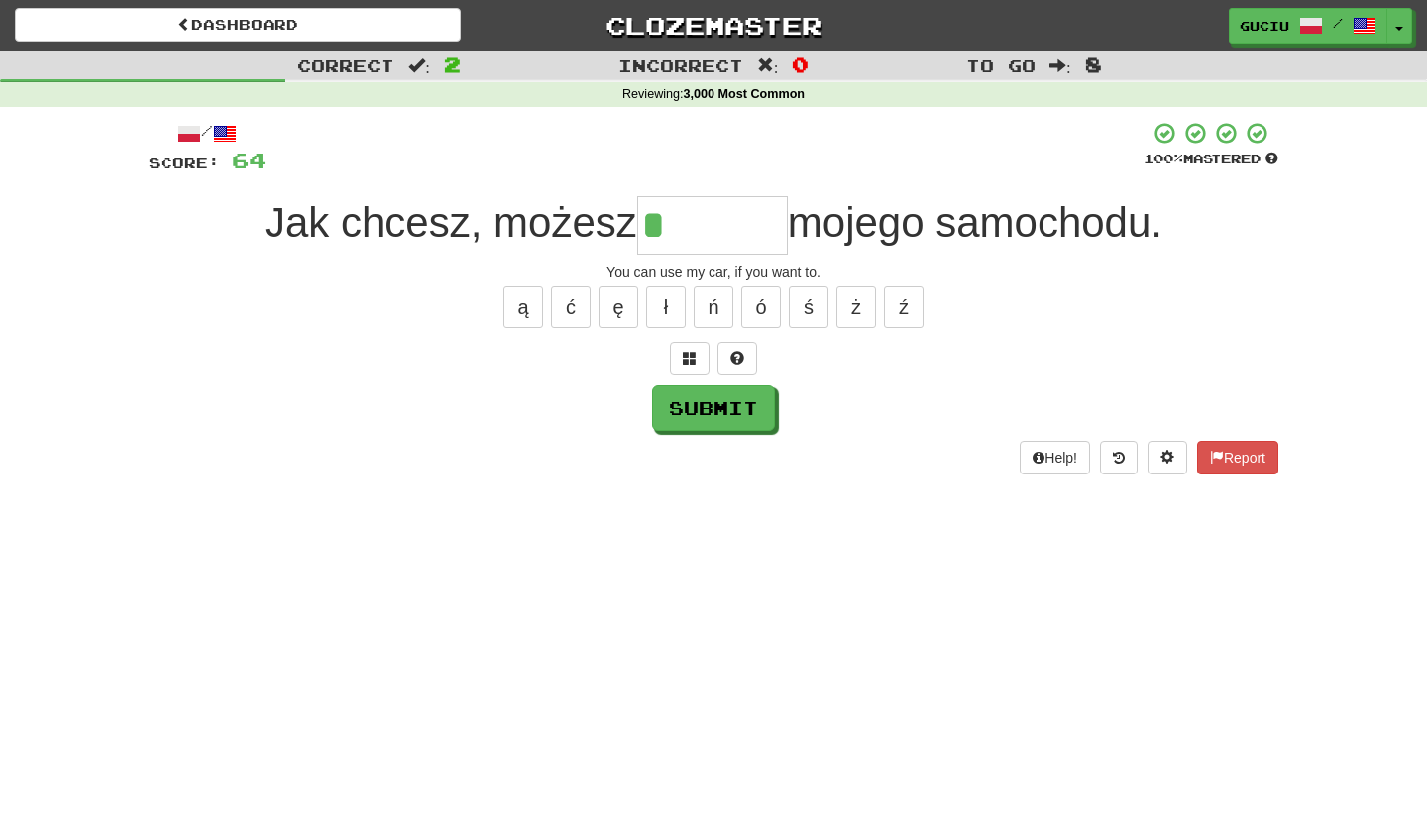 click on "ą ć ę ł ń ó ś ż ź" at bounding box center [714, 307] 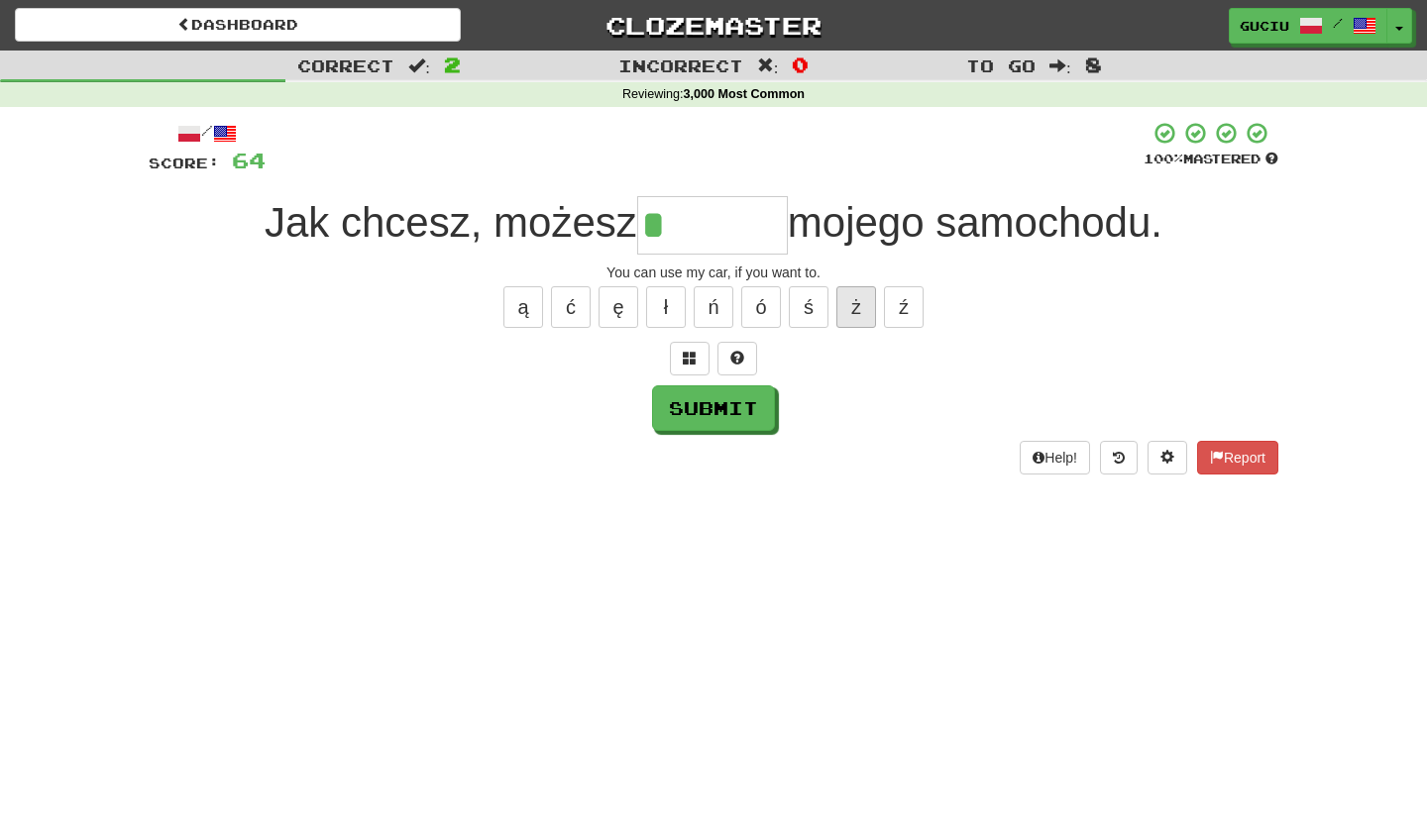click on "ż" at bounding box center [856, 307] 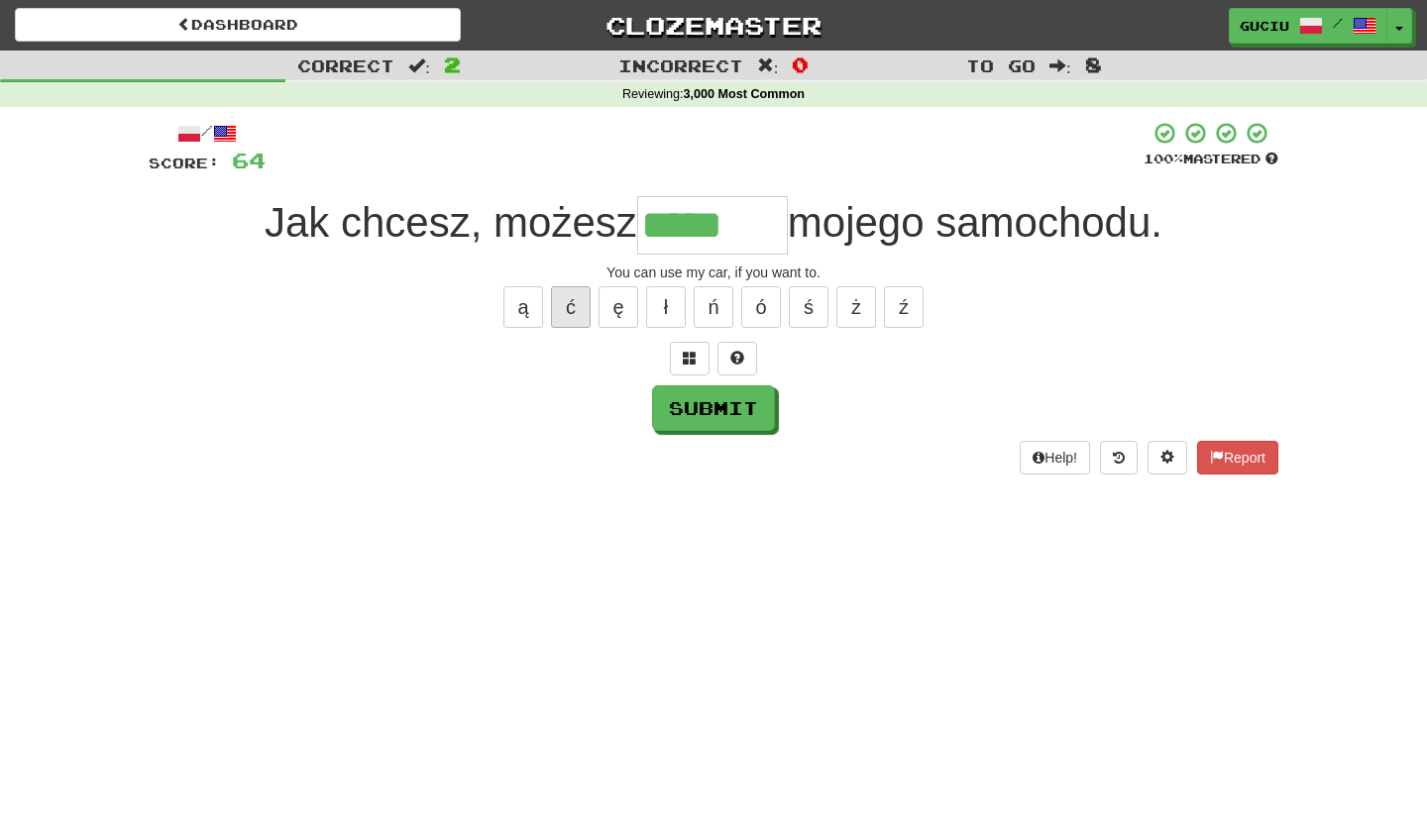 click on "ć" at bounding box center (571, 307) 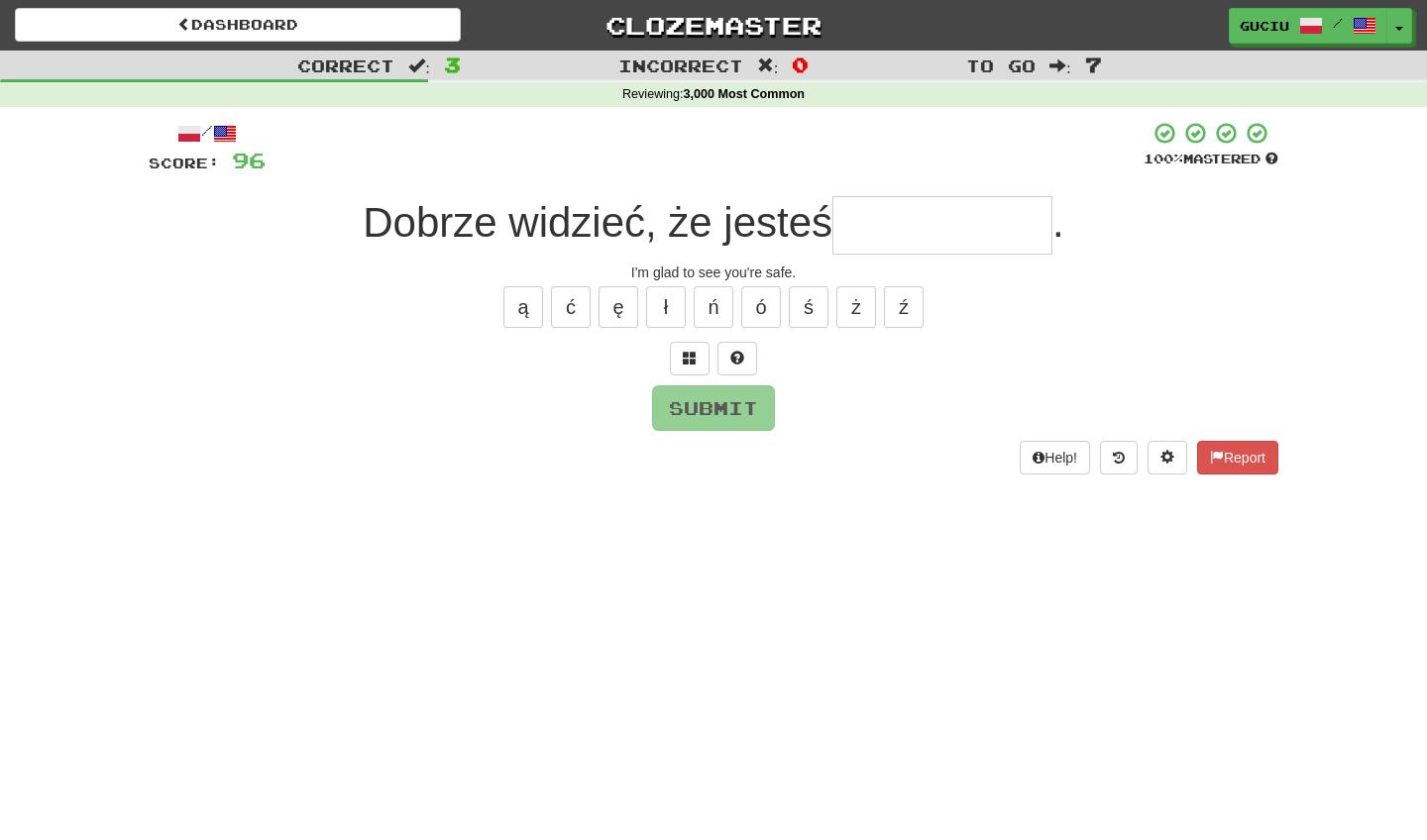 type on "*" 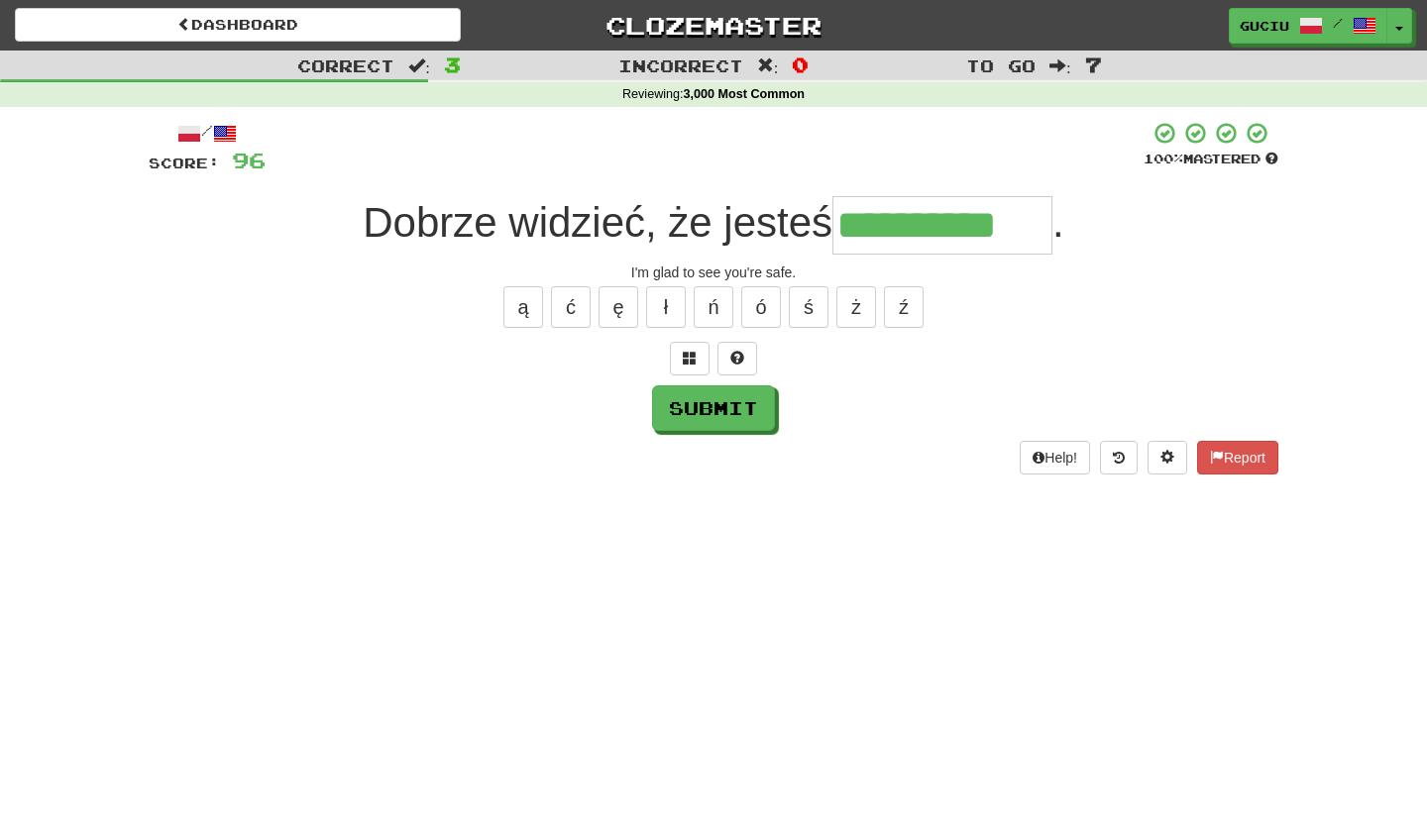 type on "**********" 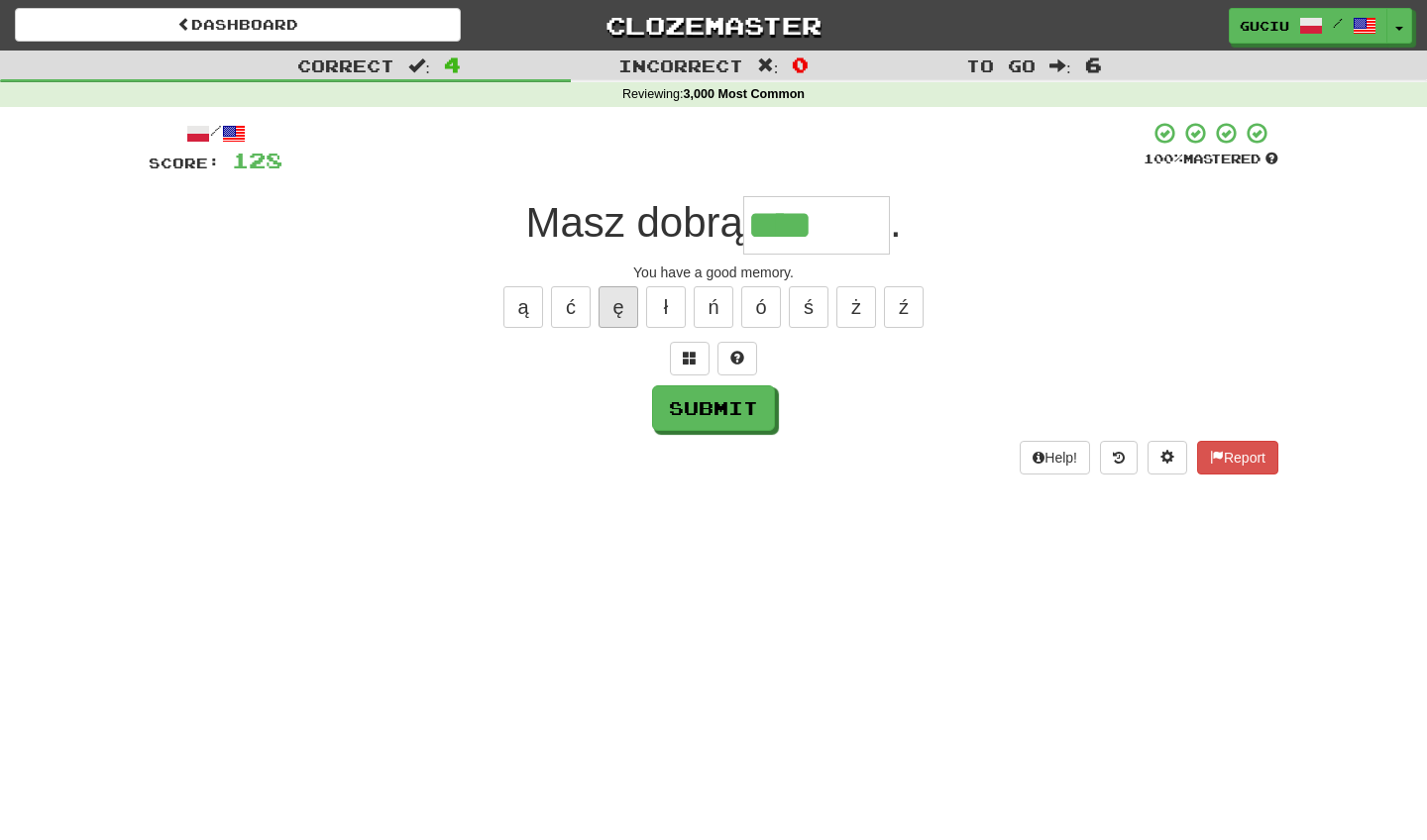 click on "ę" at bounding box center [618, 307] 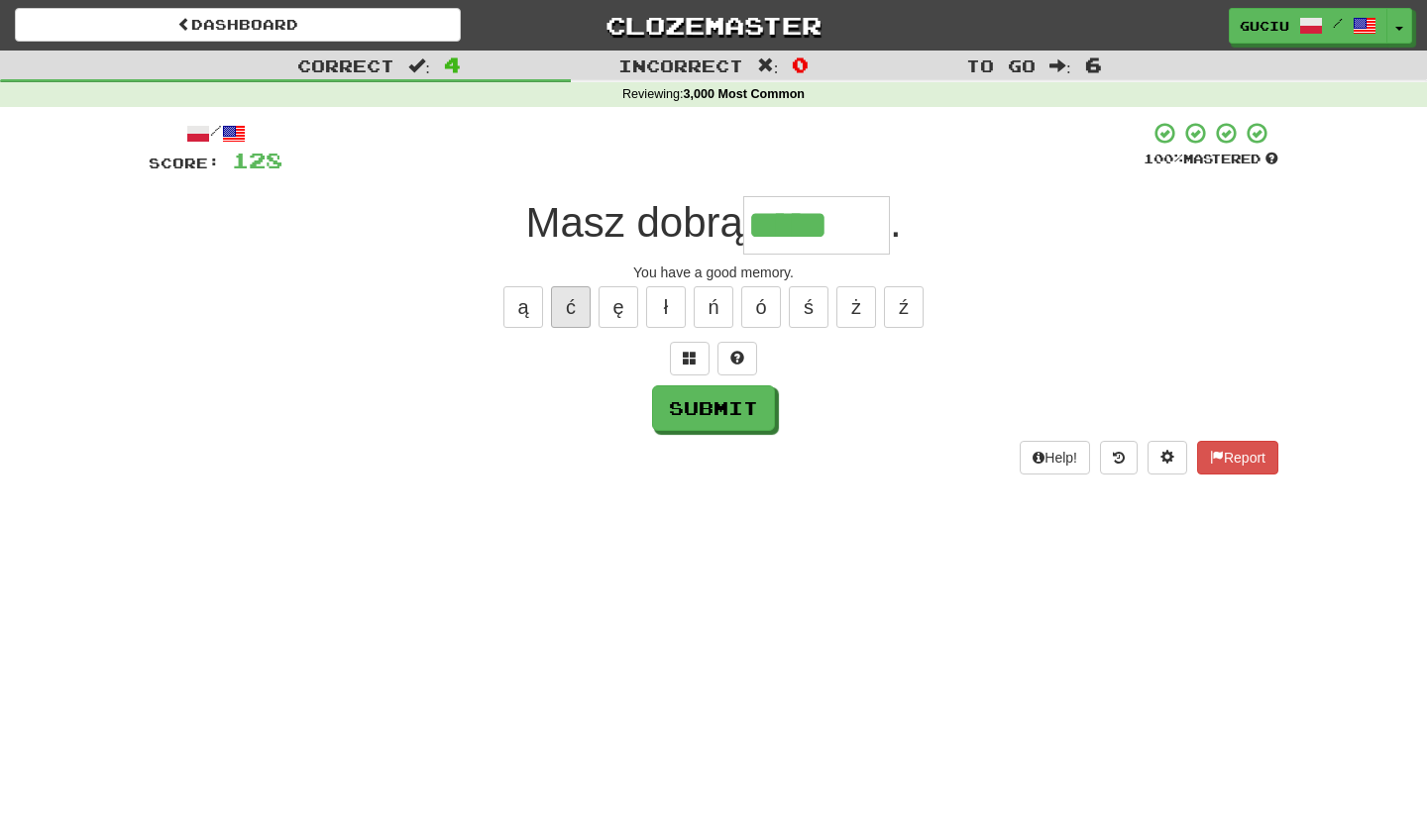 click on "ć" at bounding box center [571, 307] 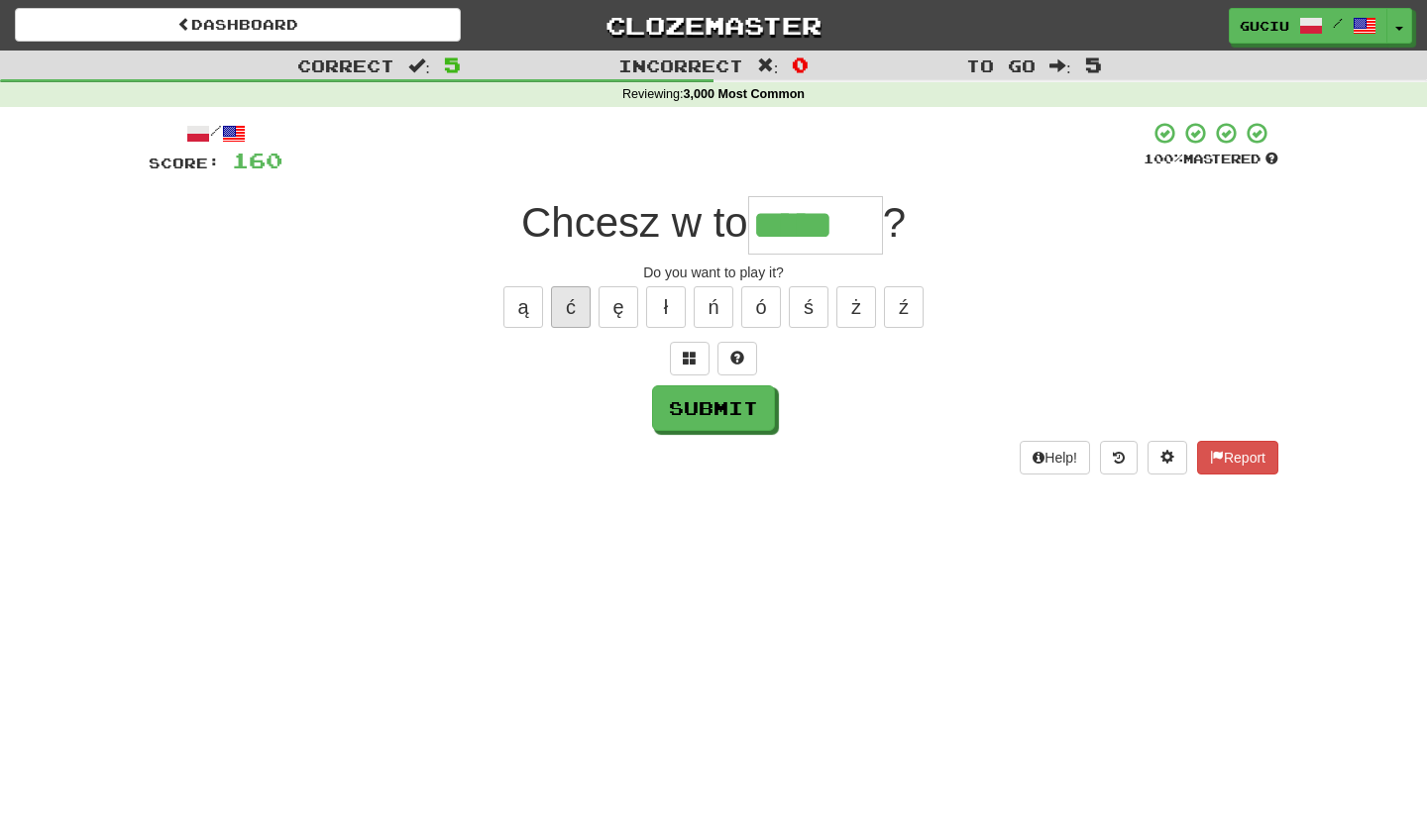 click on "ć" at bounding box center [571, 307] 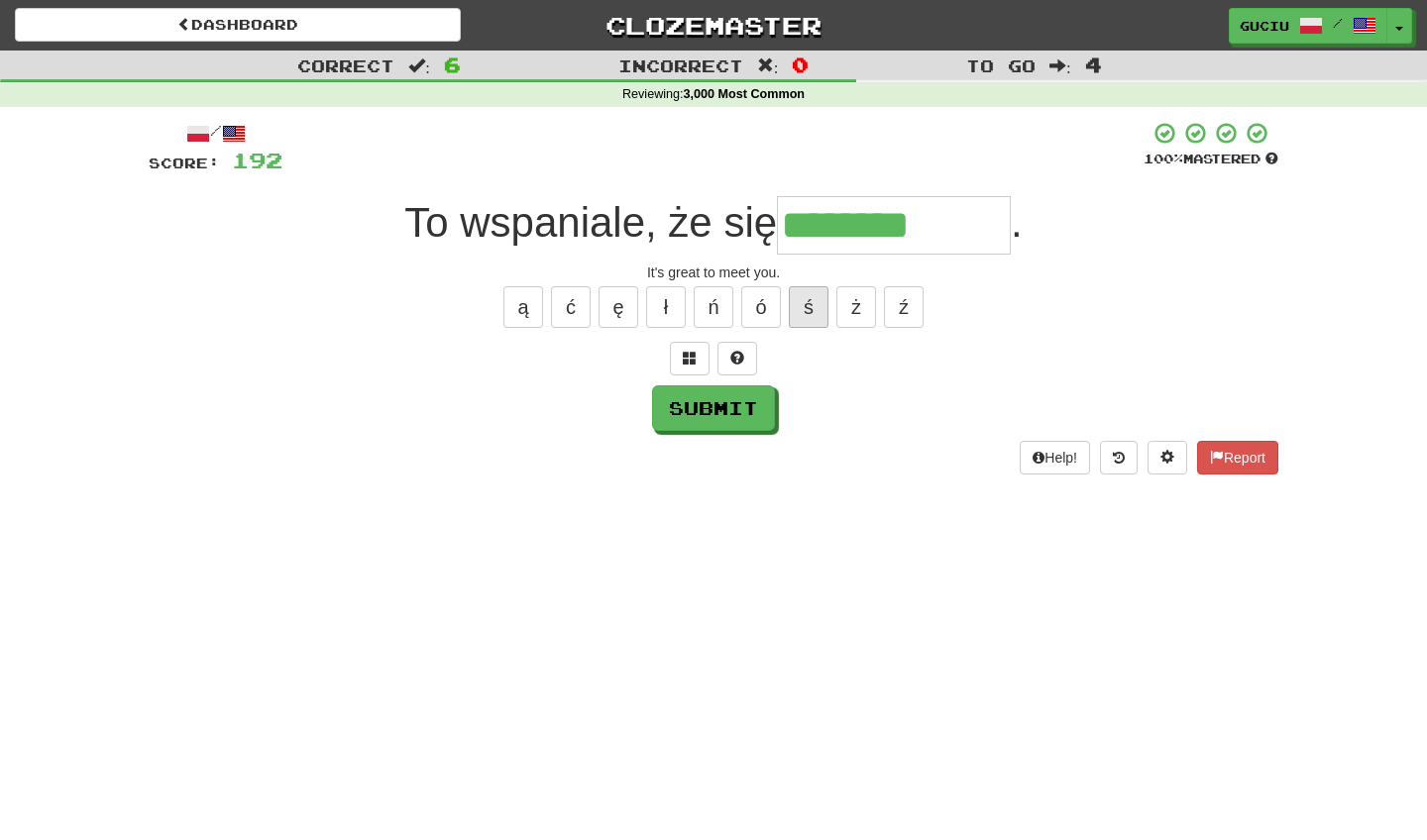 click on "ś" at bounding box center [809, 307] 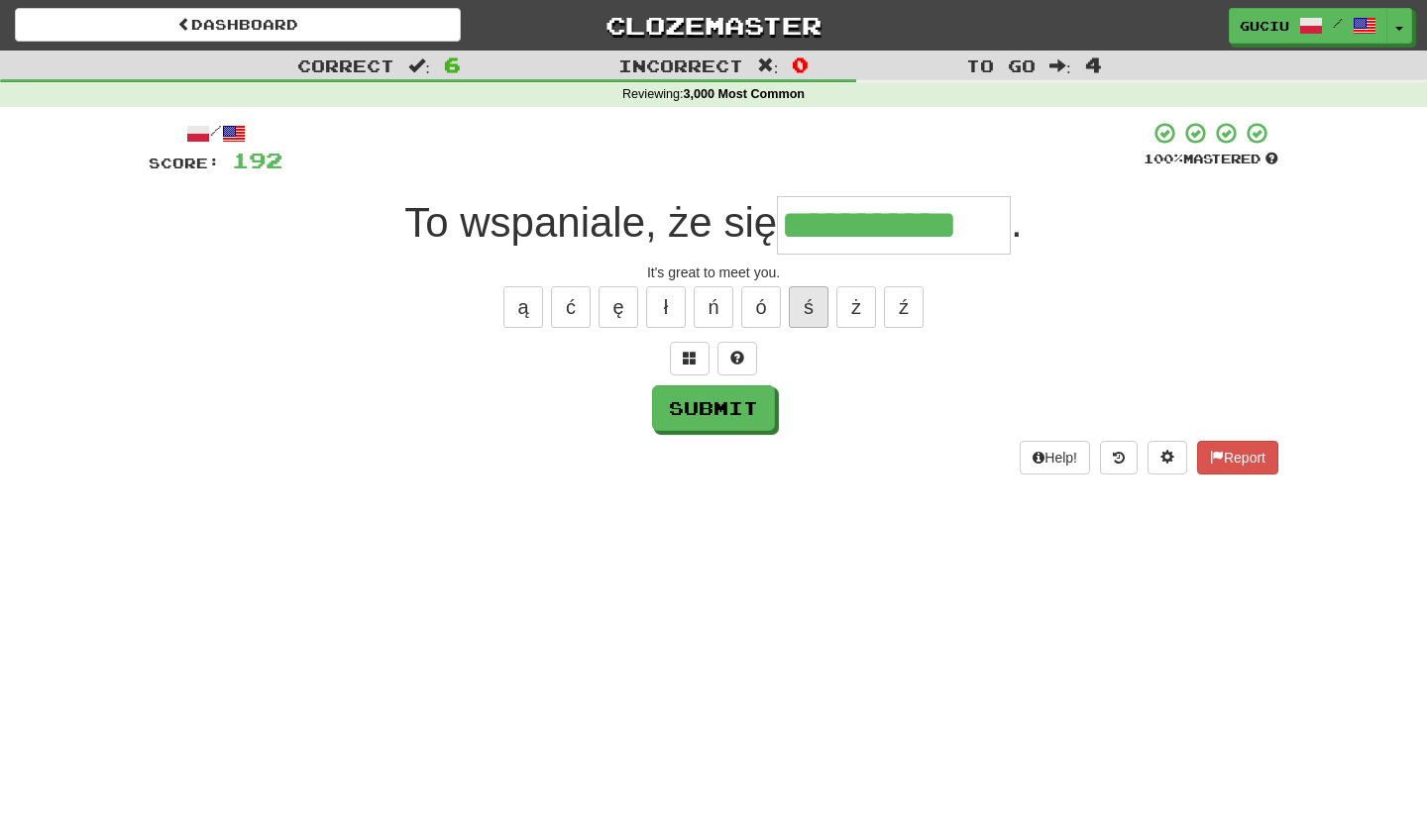 type on "**********" 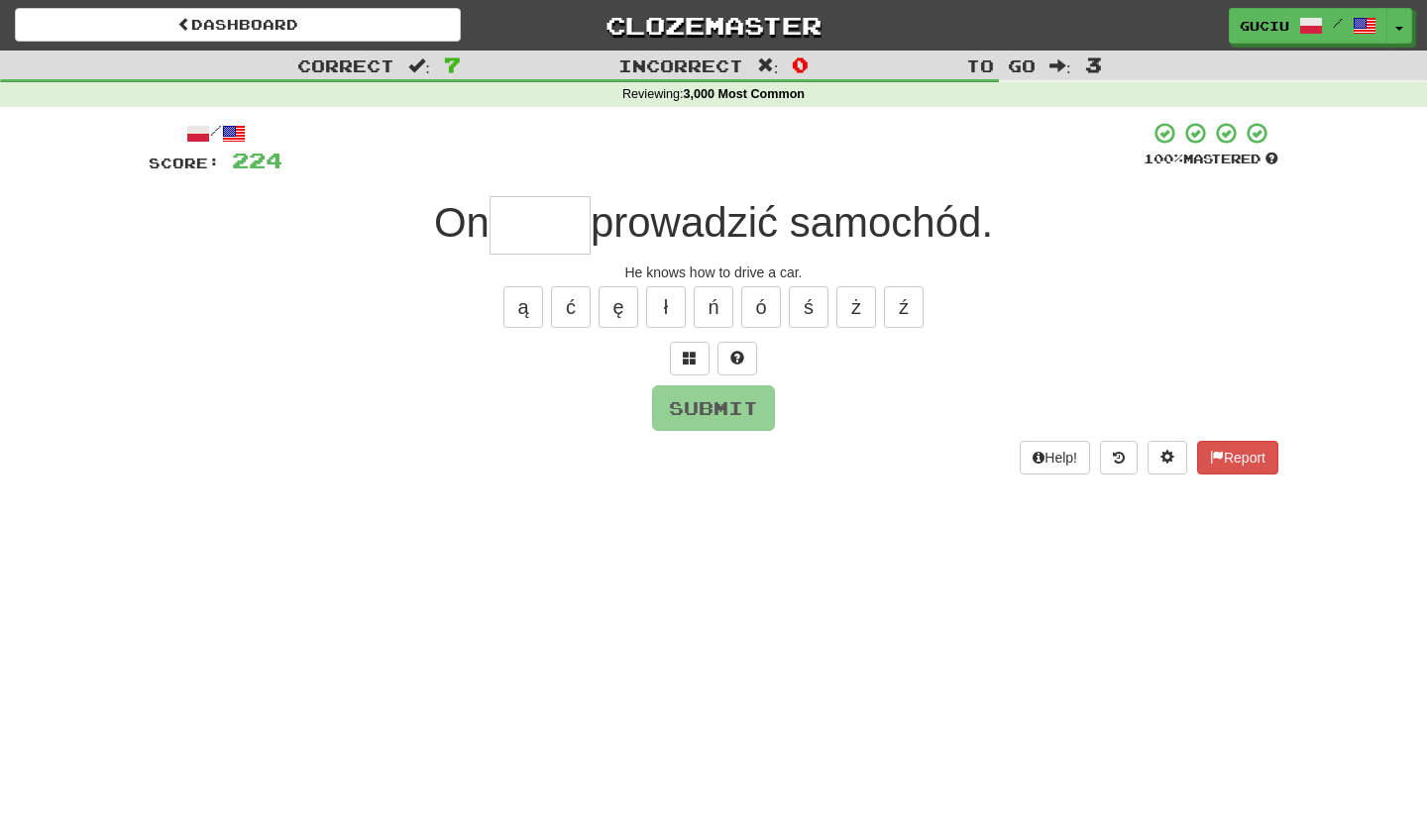 type on "*" 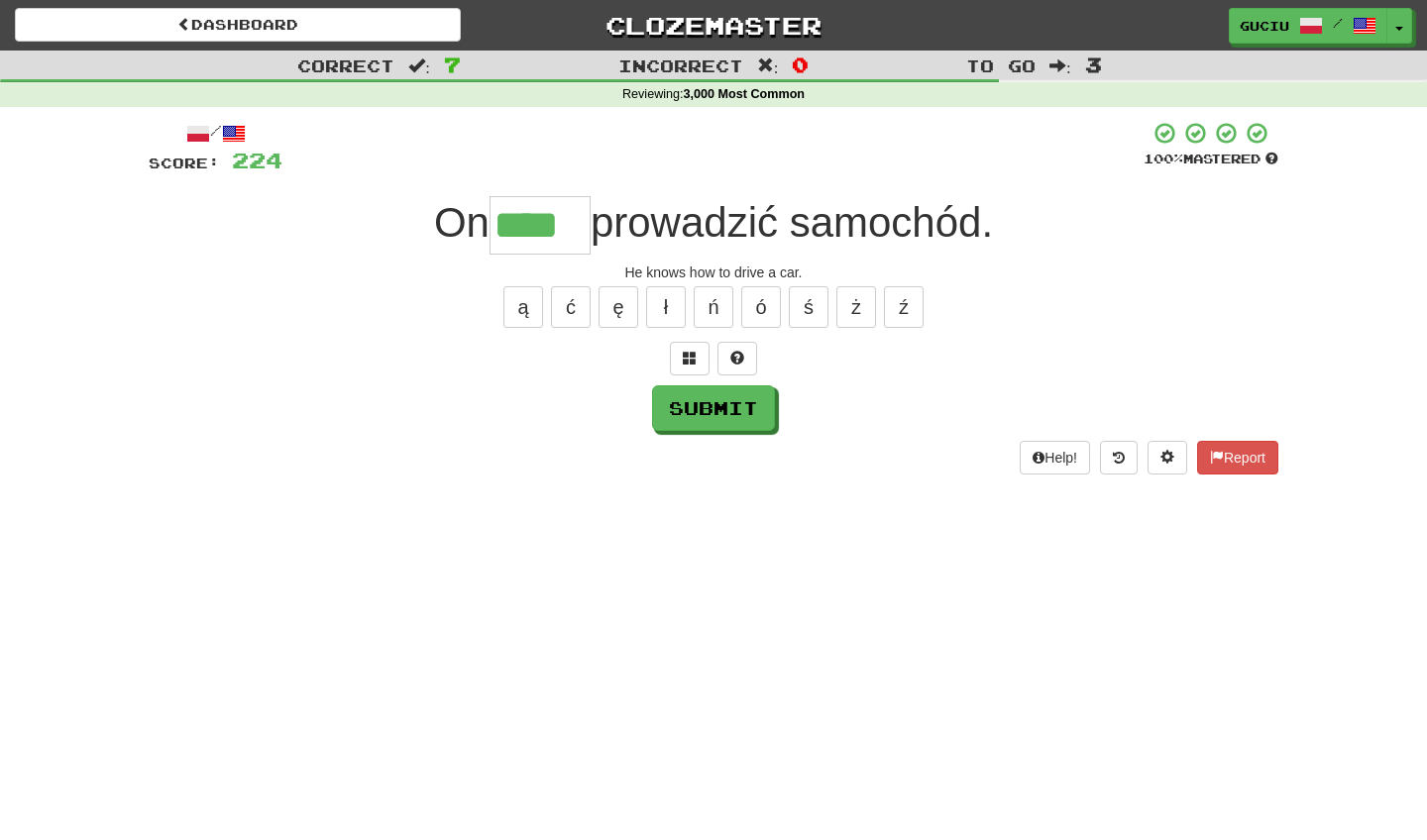type on "****" 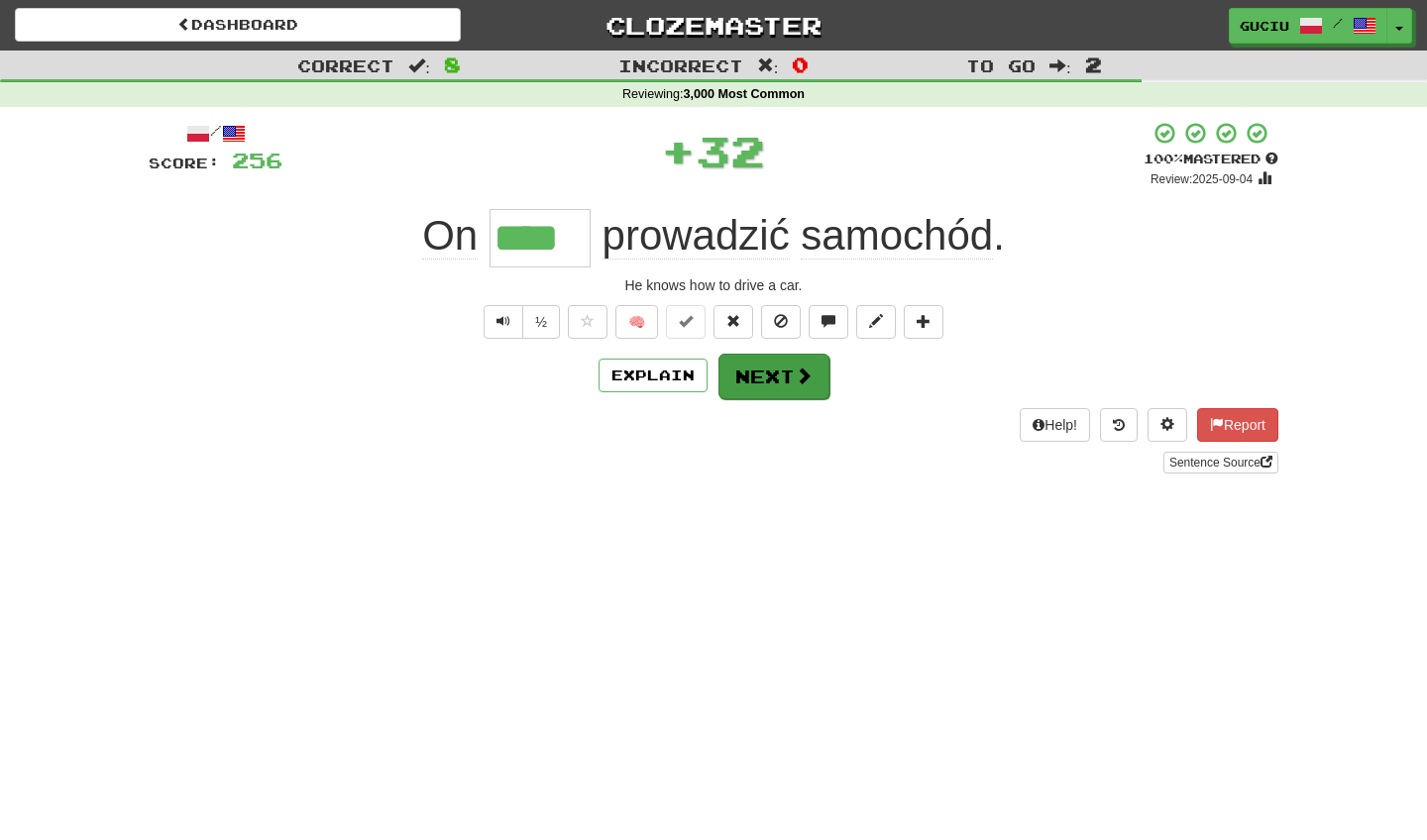 click on "Next" at bounding box center [774, 376] 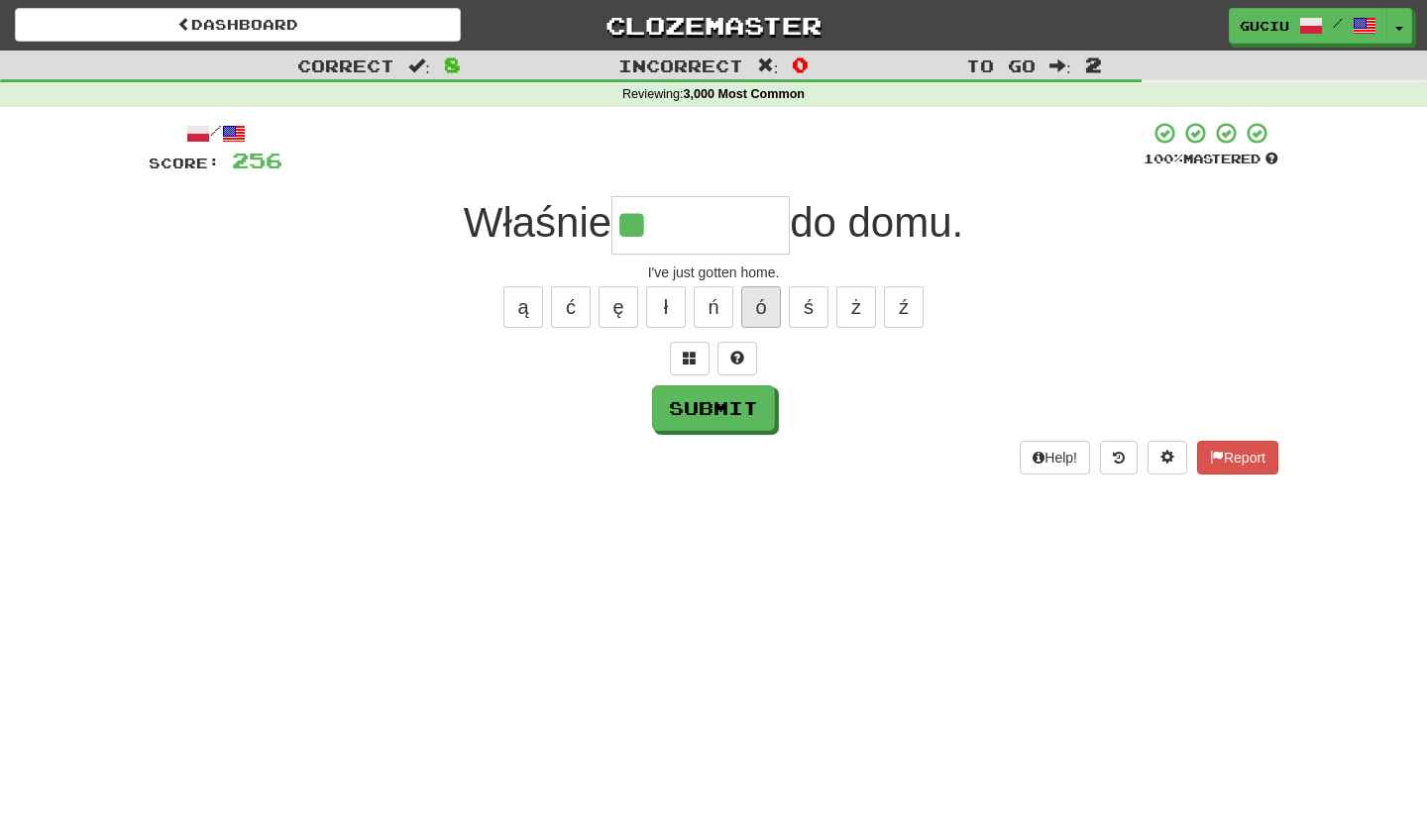click on "ó" at bounding box center [761, 307] 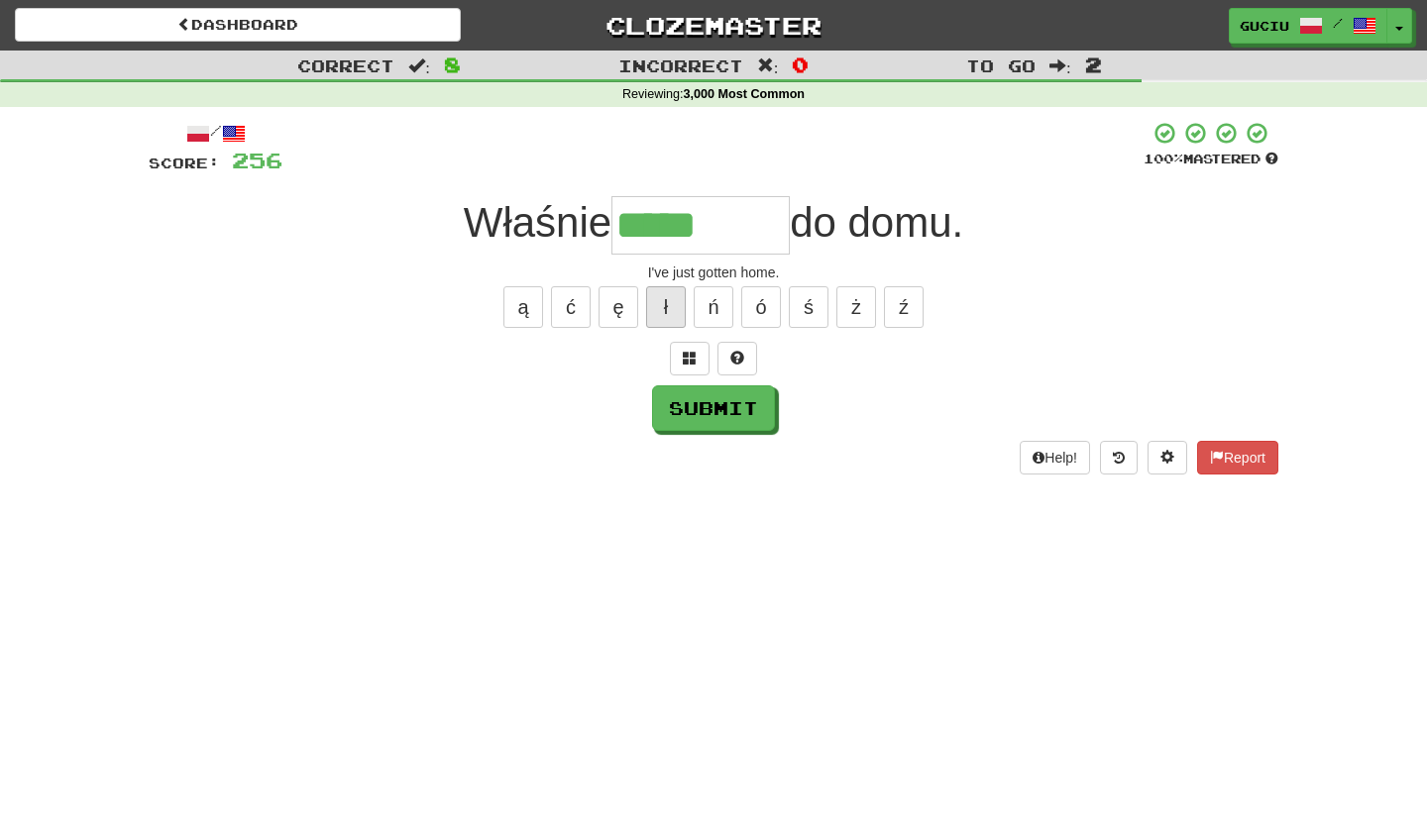 click on "ł" at bounding box center [666, 307] 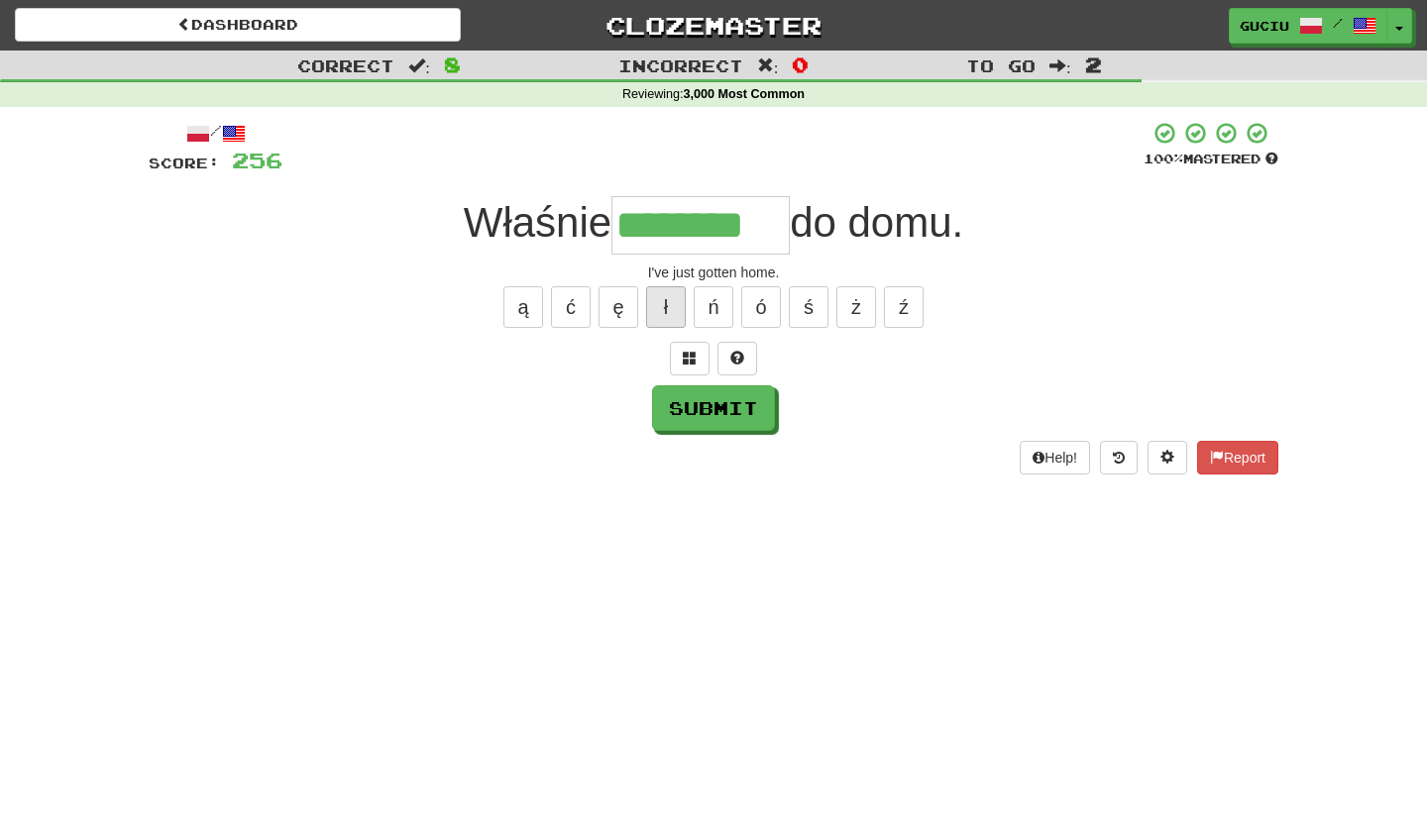 type on "********" 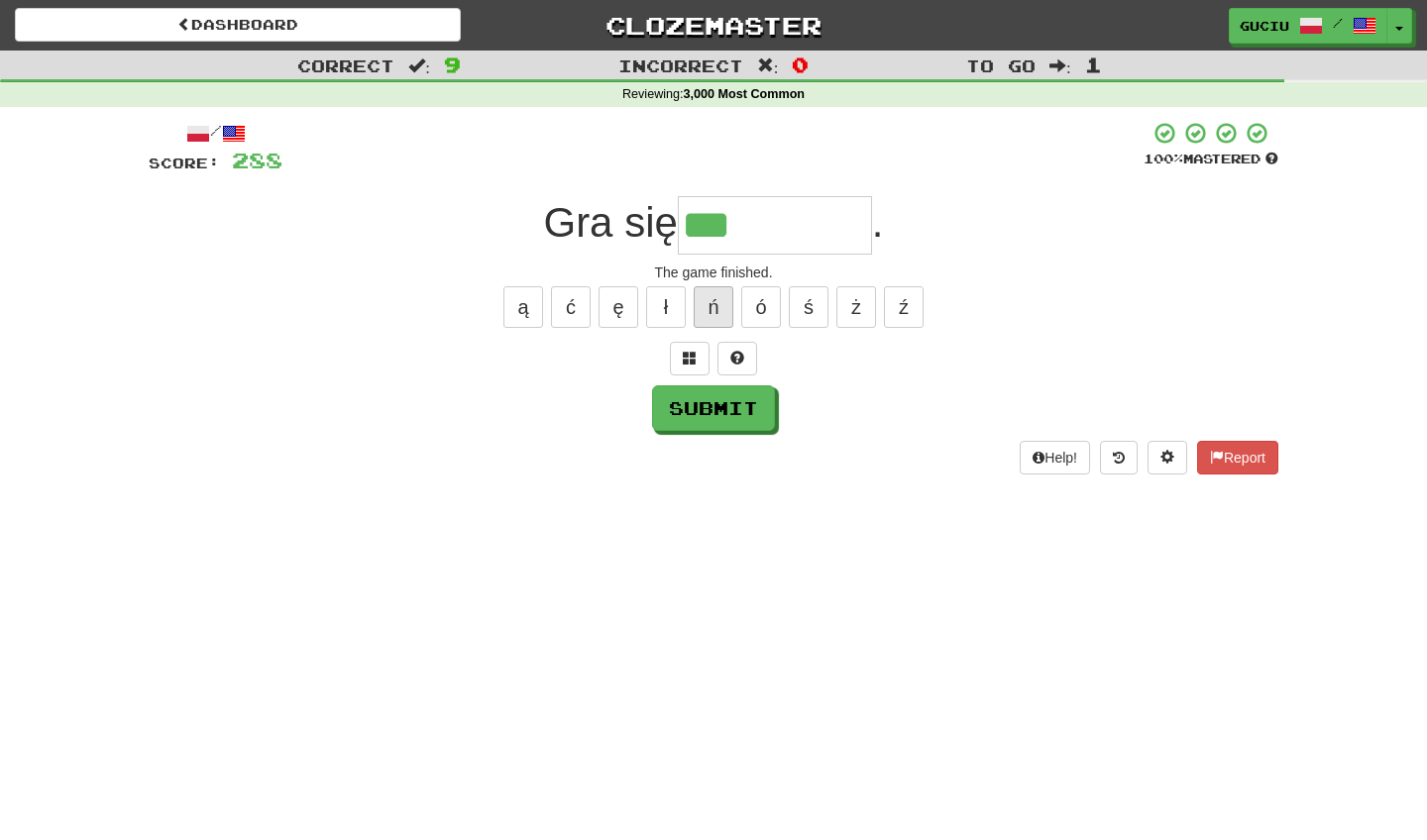 click on "ń" at bounding box center (714, 307) 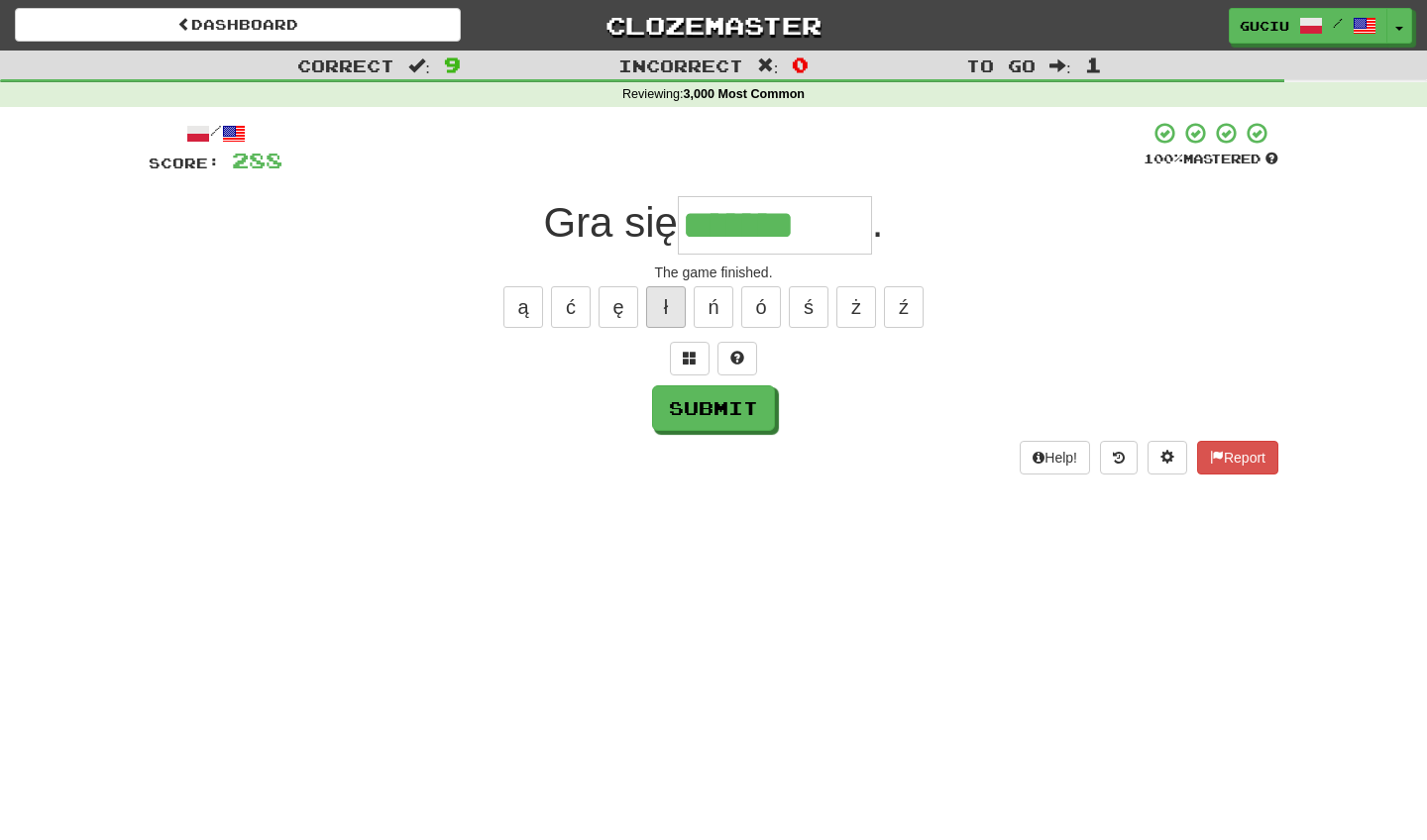 click on "ł" at bounding box center [666, 307] 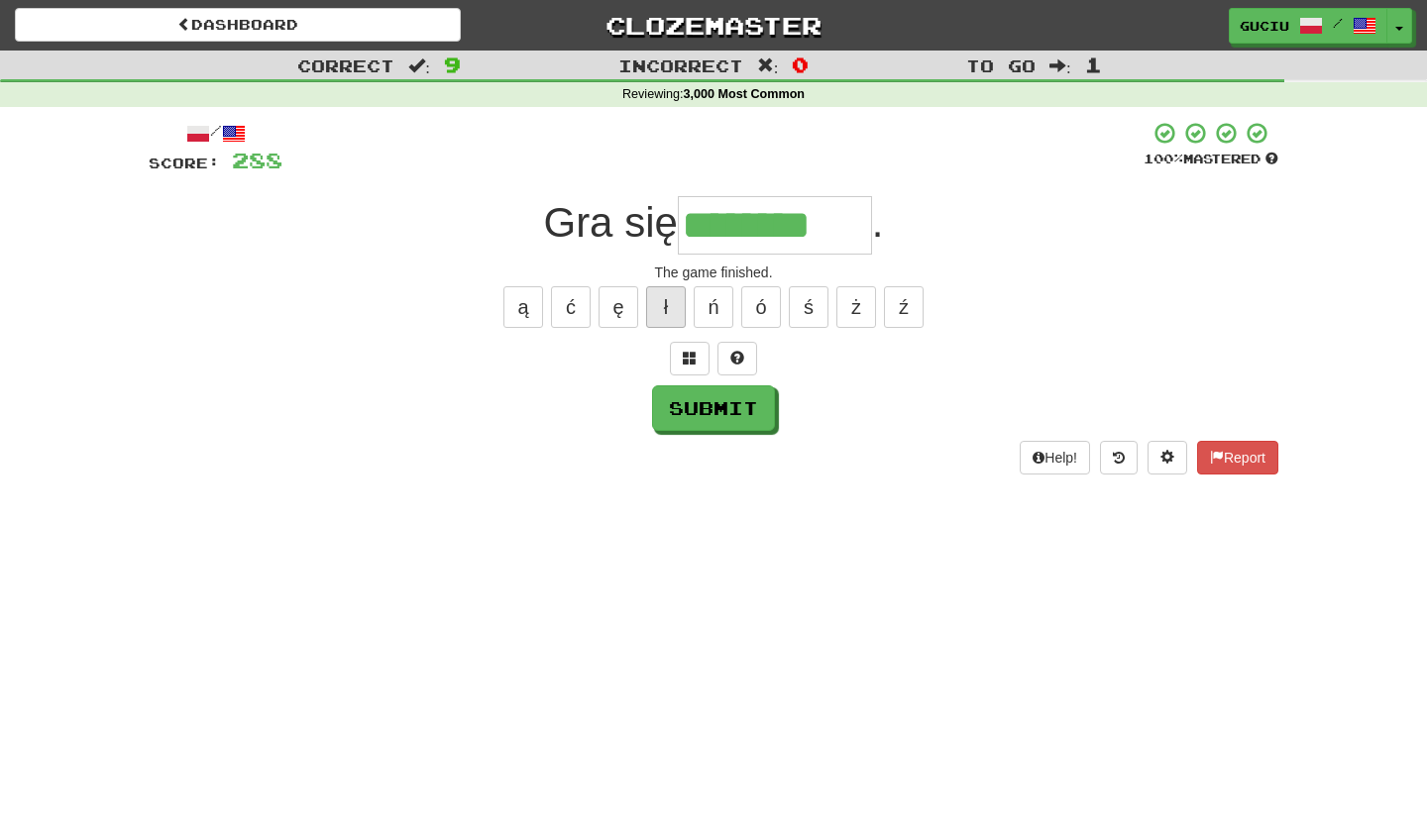 type on "*********" 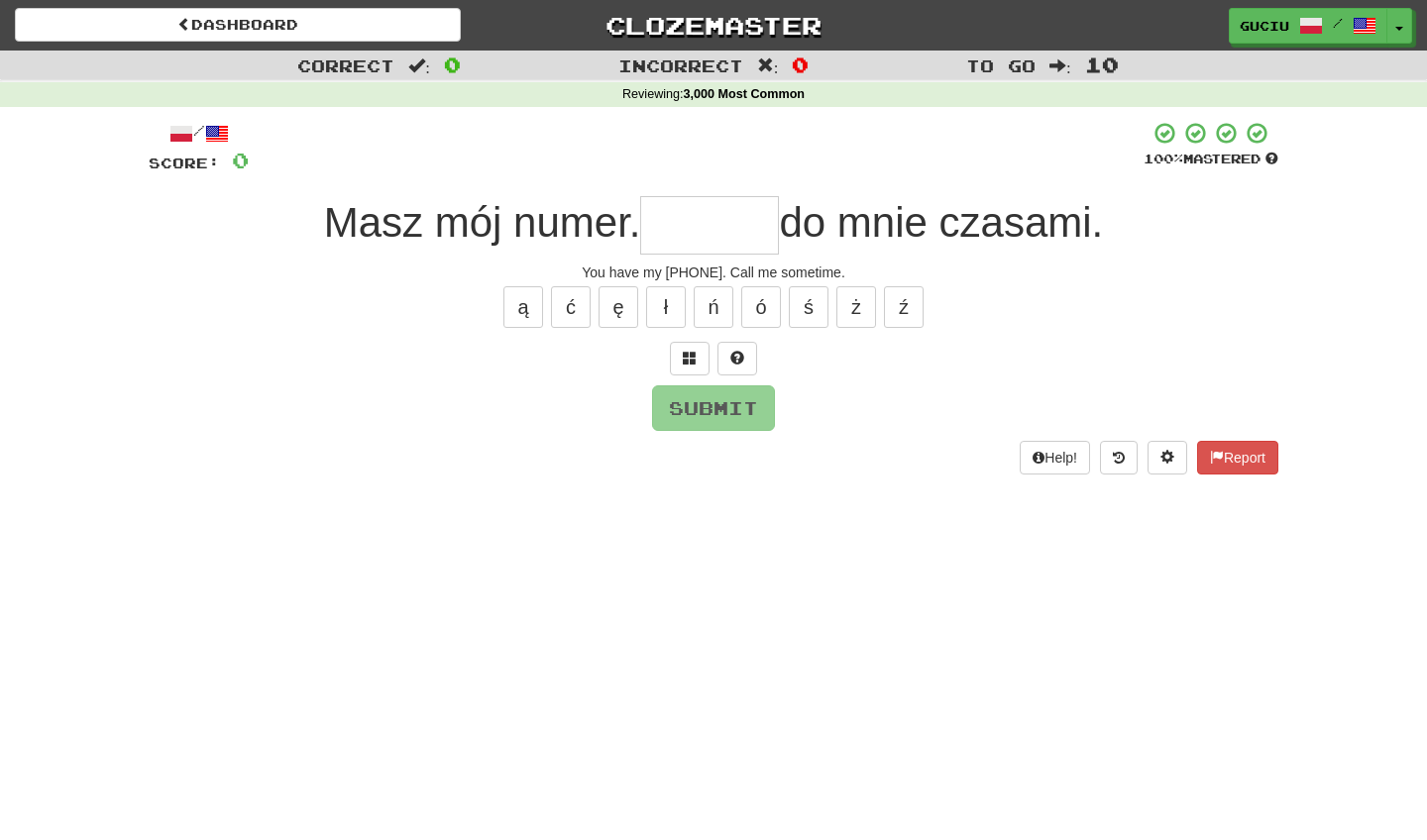 type on "*" 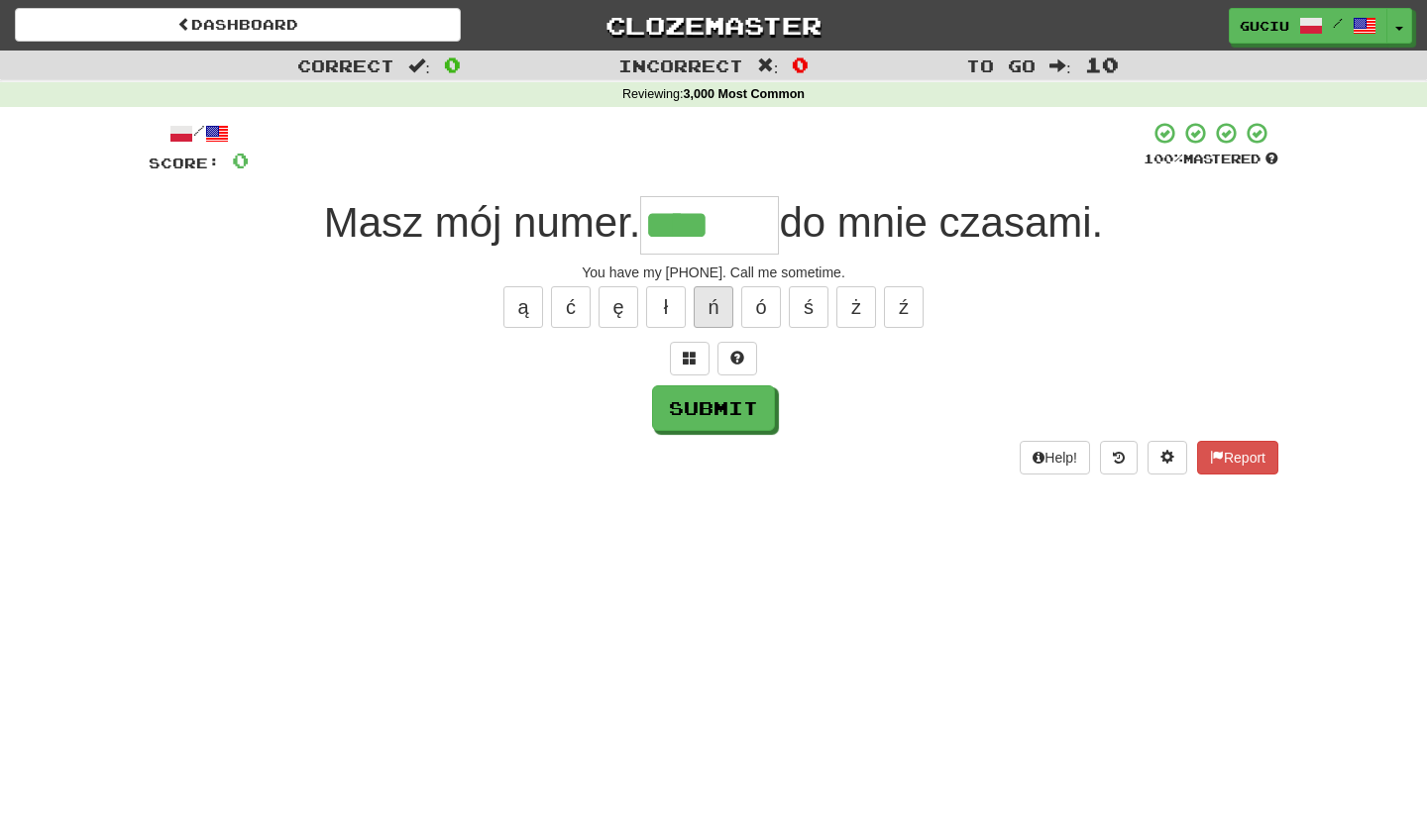 click on "ń" at bounding box center (714, 307) 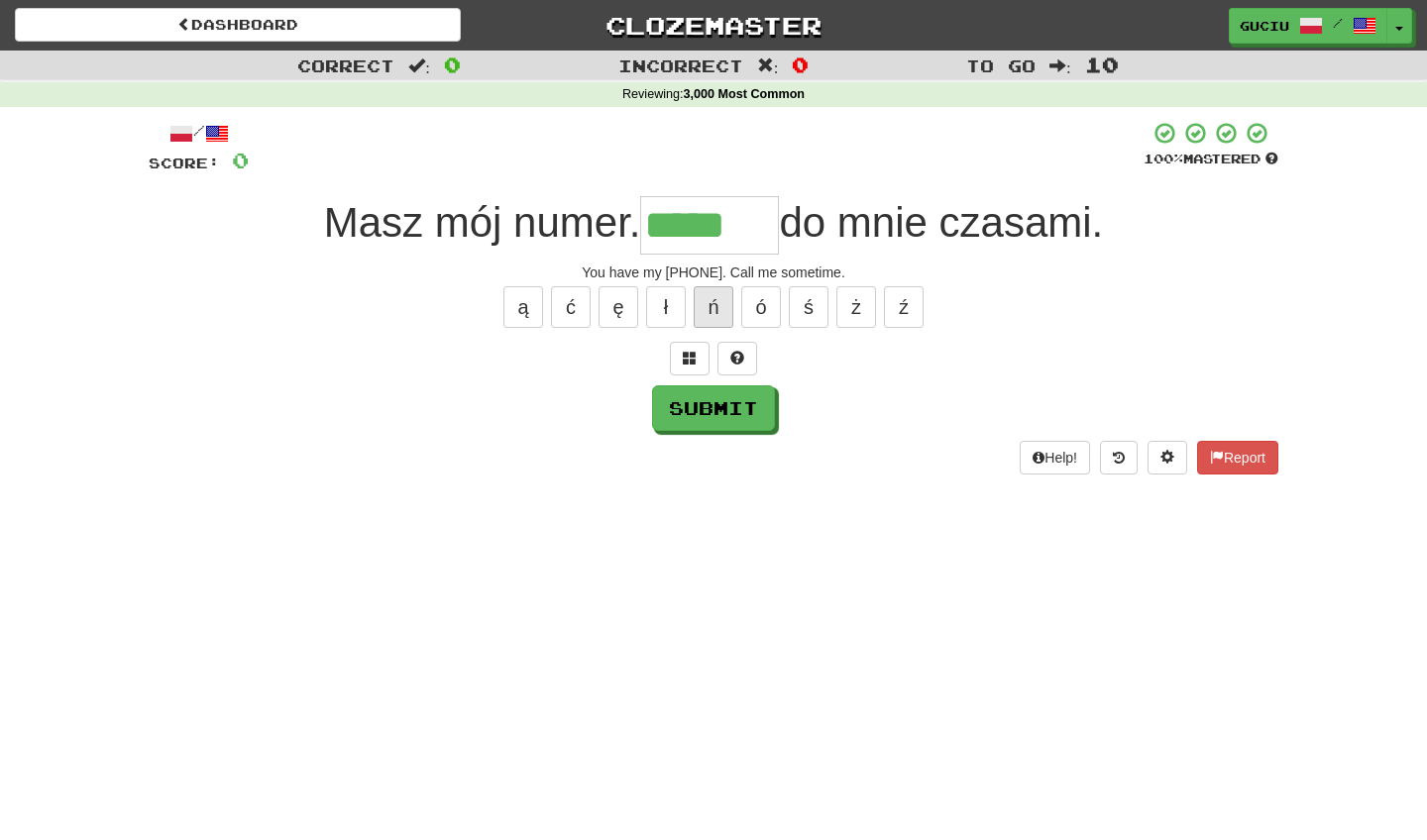 type on "*****" 